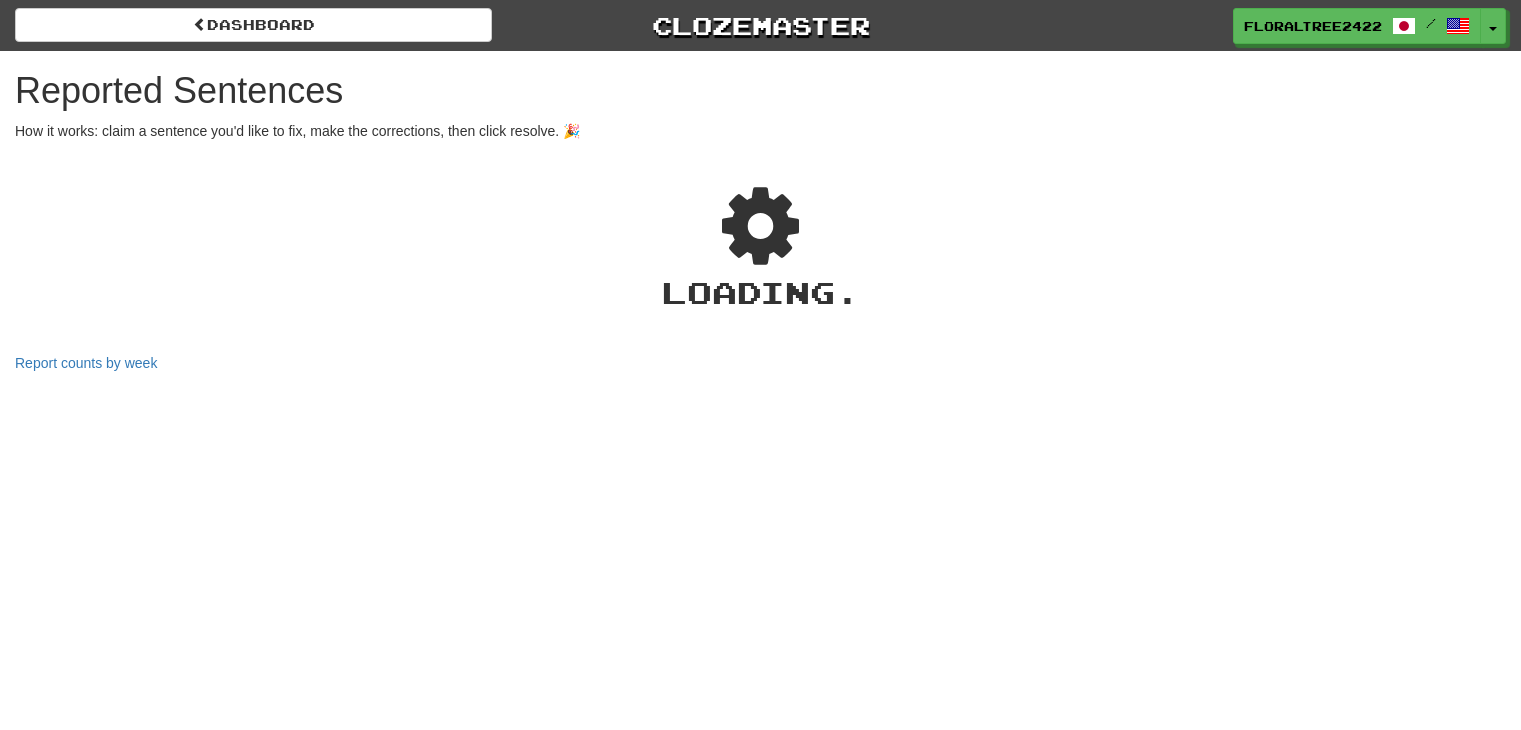 scroll, scrollTop: 0, scrollLeft: 0, axis: both 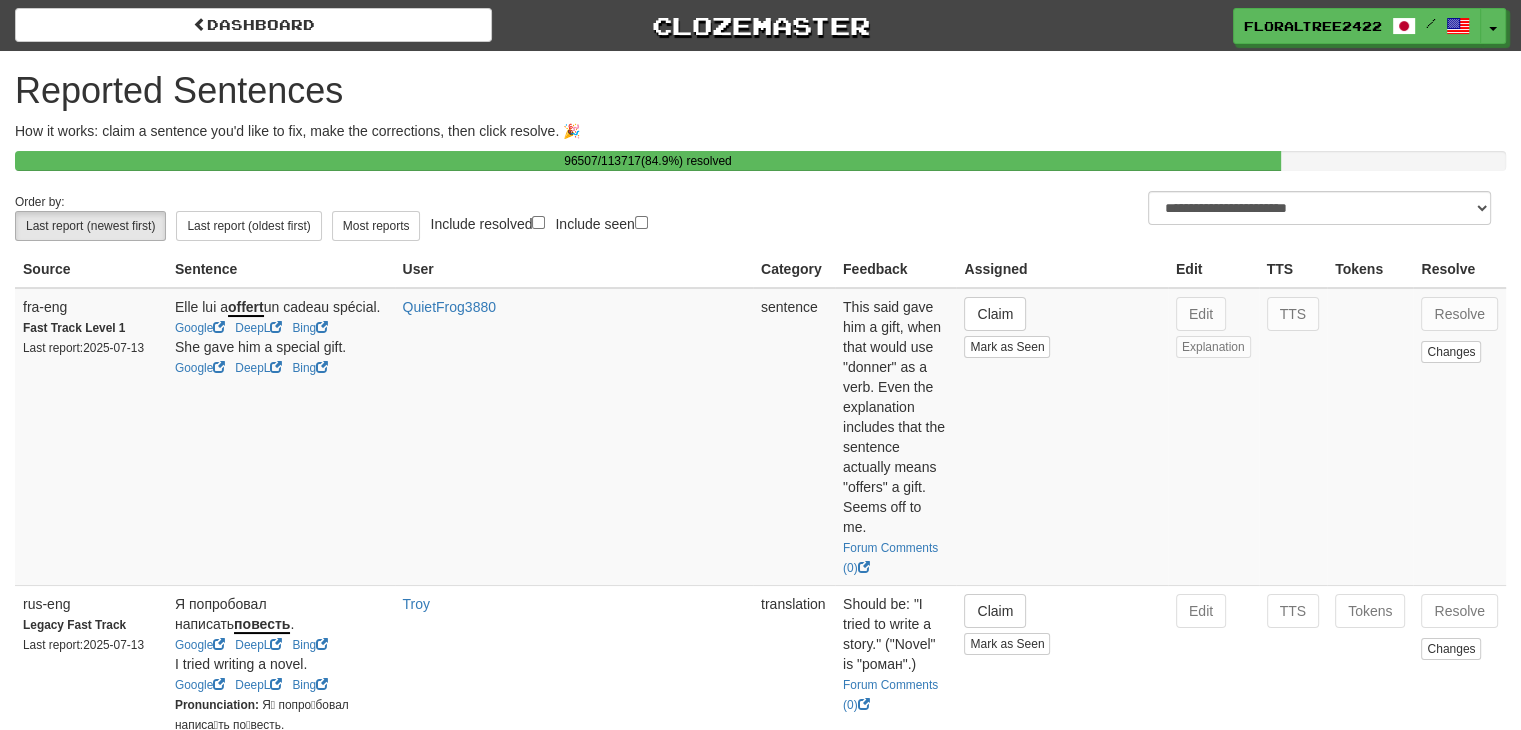 click on "**********" at bounding box center (760, 2741) 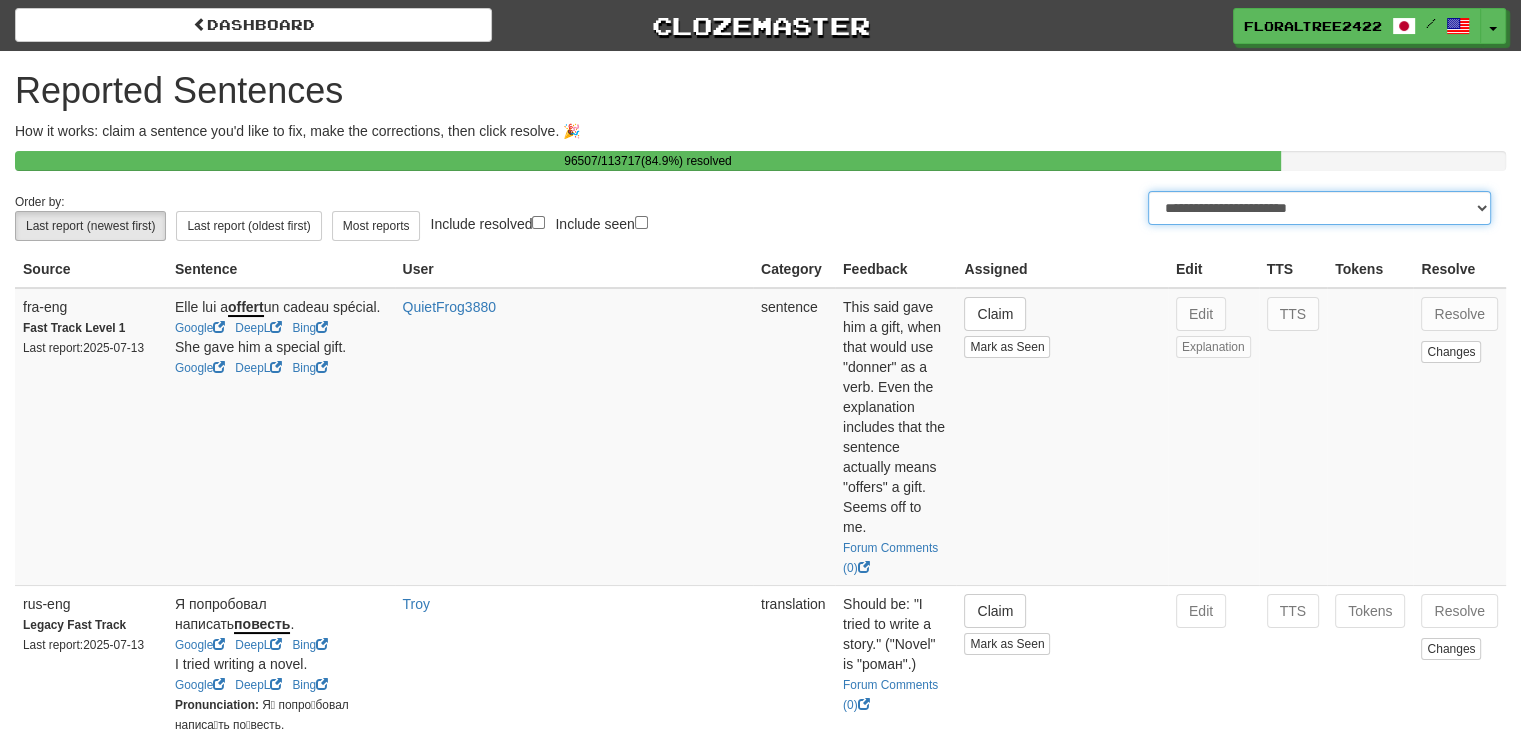 click on "**********" at bounding box center [1319, 208] 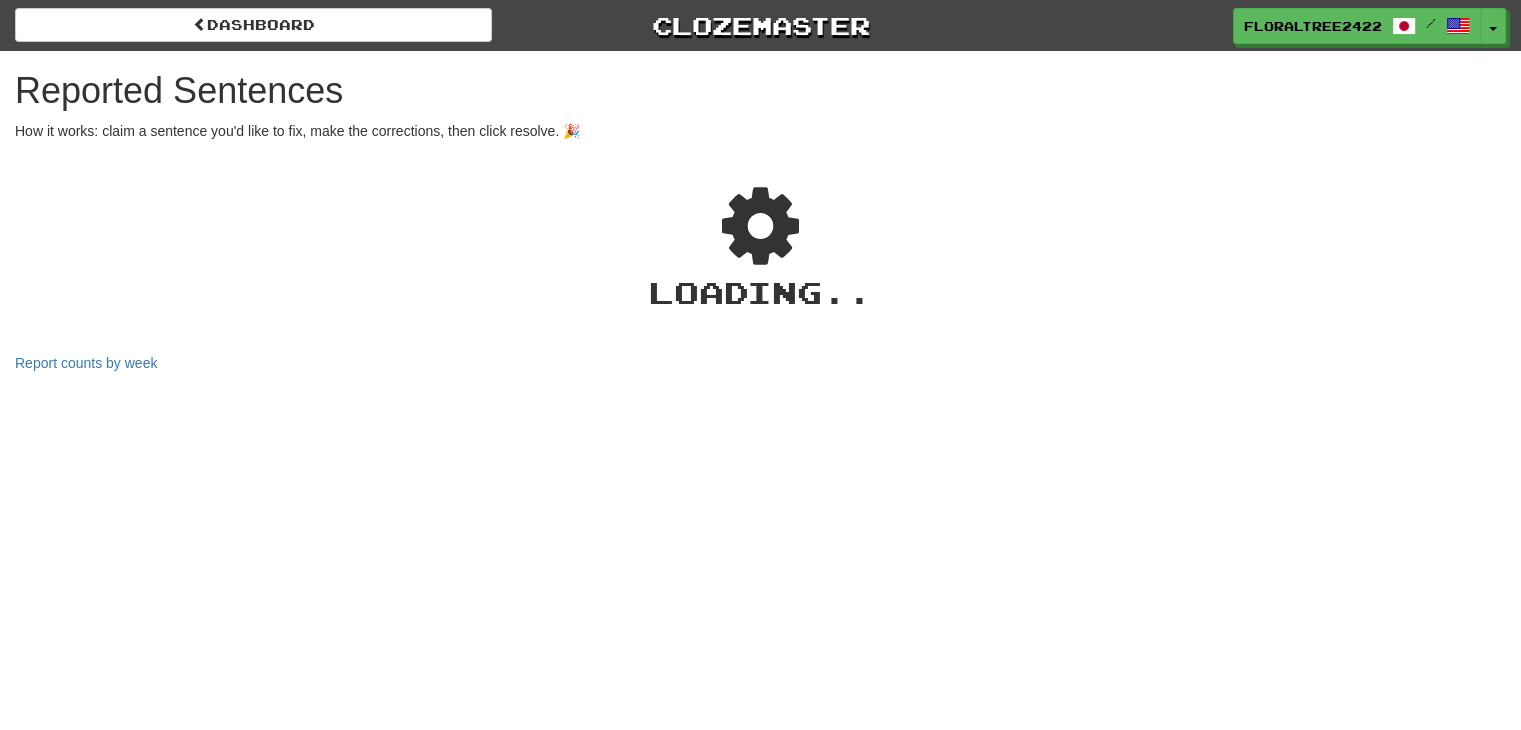 select on "**" 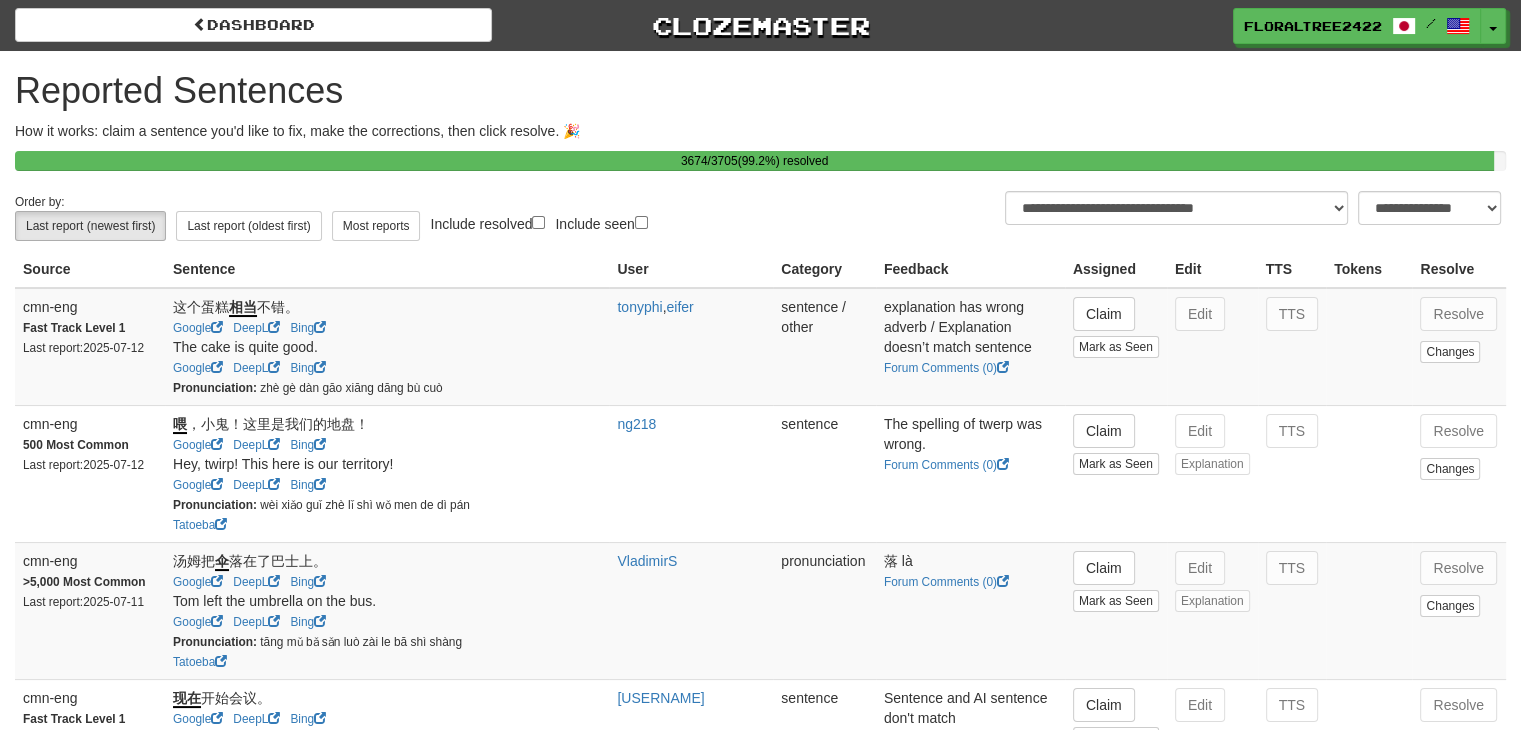 scroll, scrollTop: 0, scrollLeft: 0, axis: both 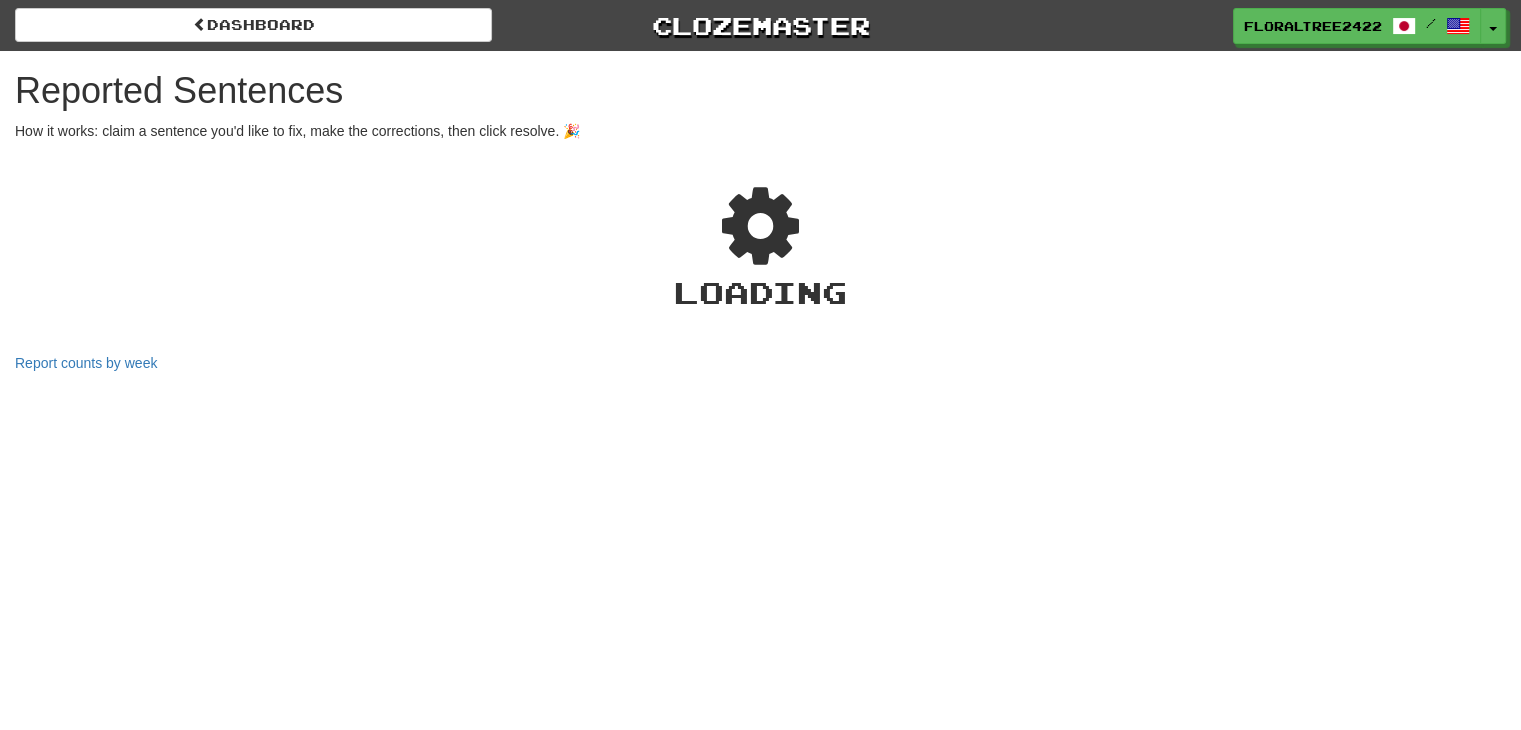select on "**" 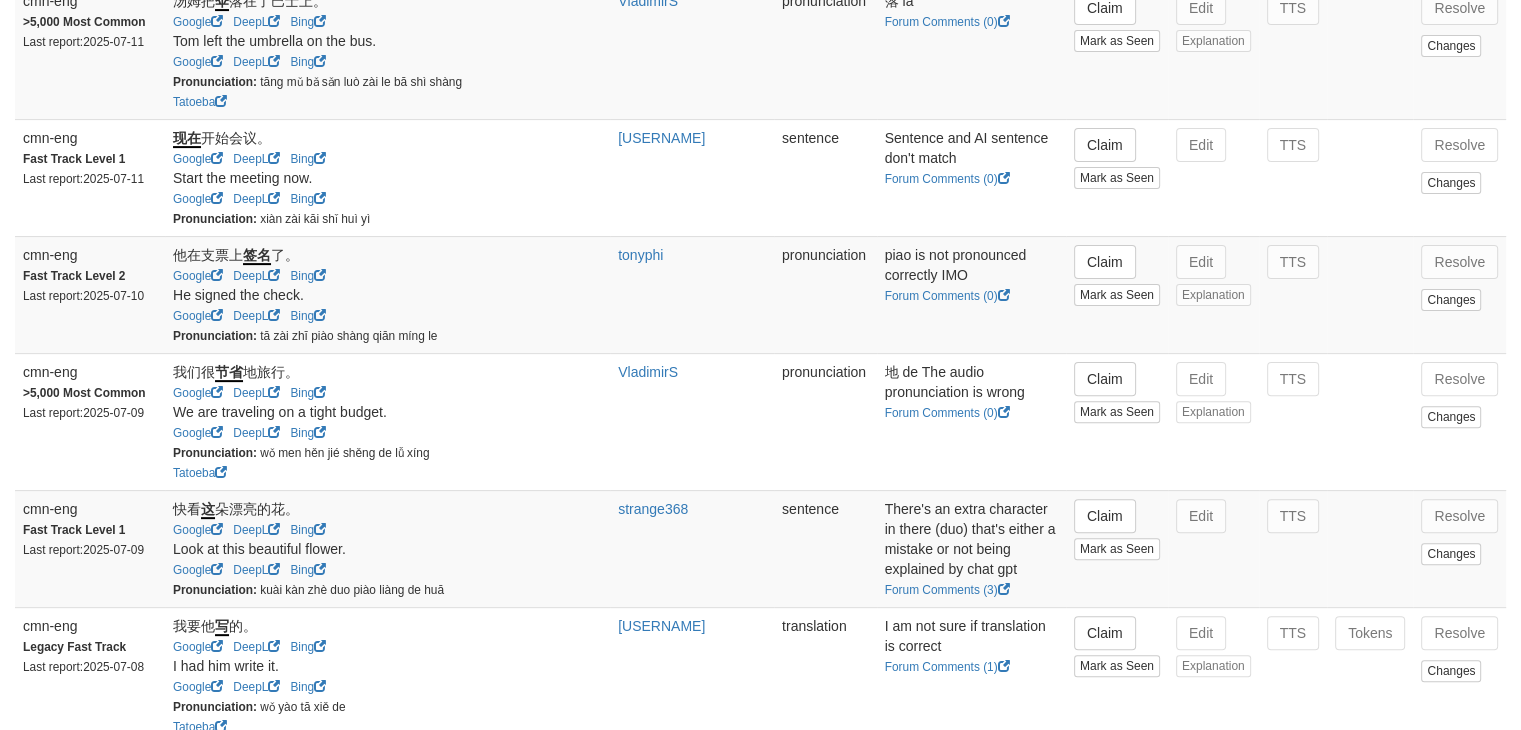 scroll, scrollTop: 562, scrollLeft: 0, axis: vertical 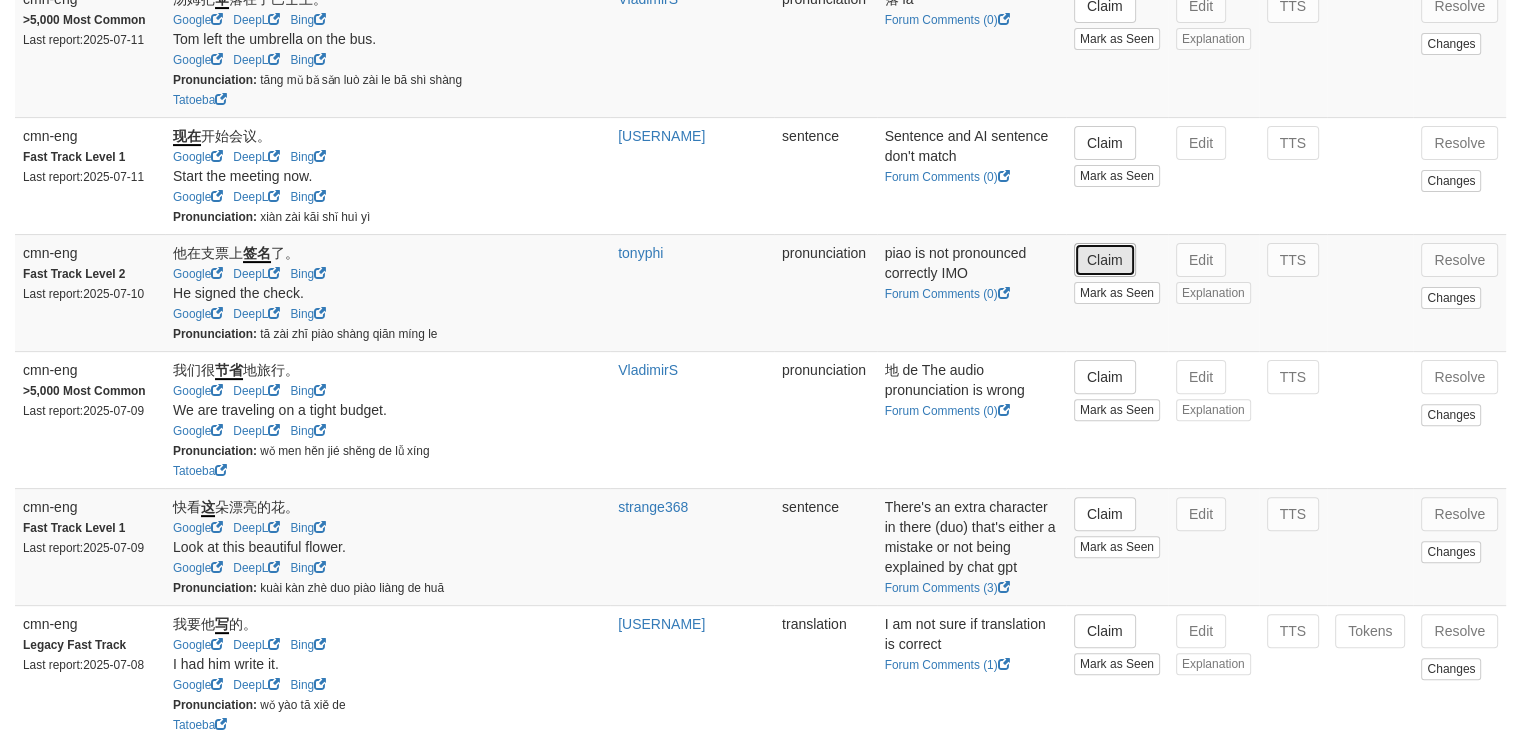 click on "Claim" at bounding box center [1105, 260] 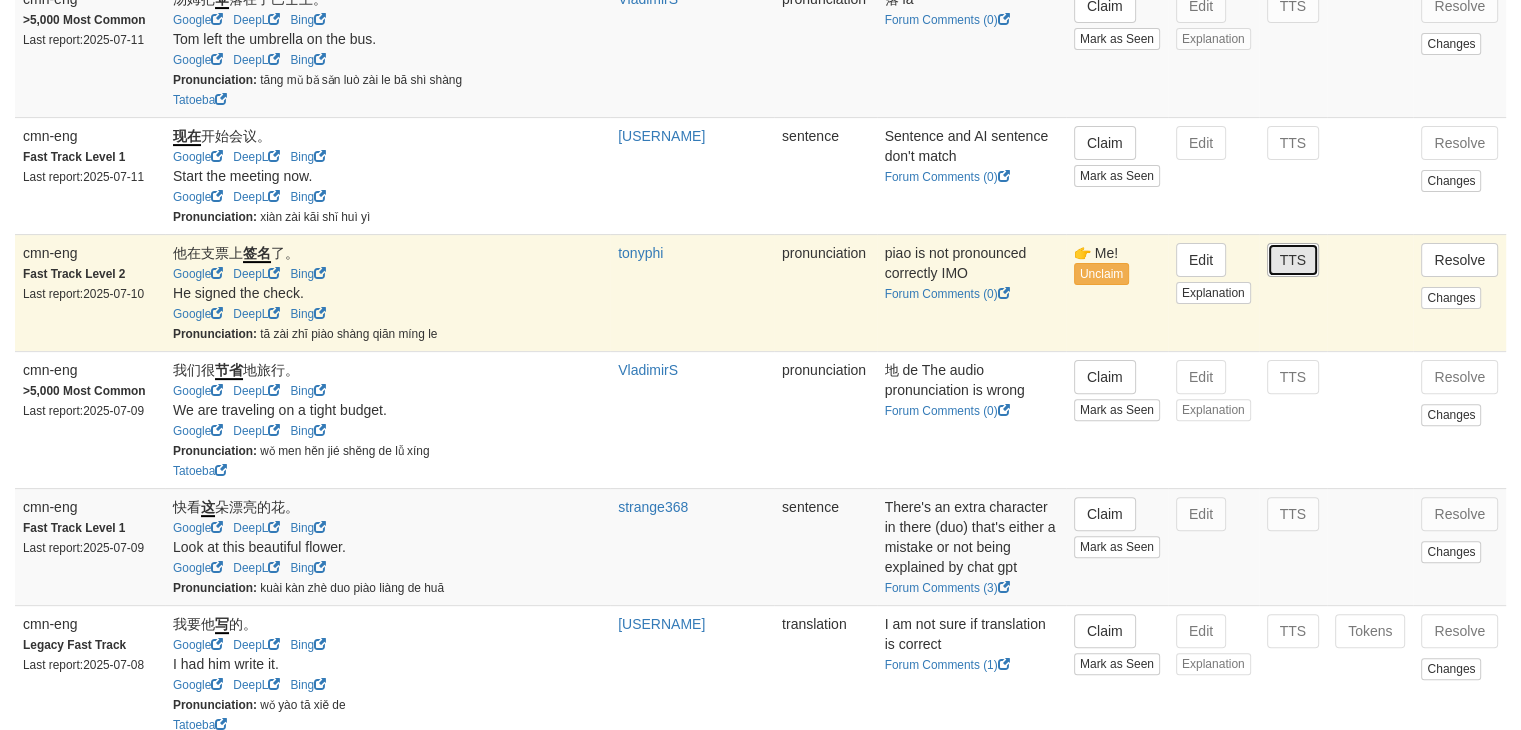 click on "TTS" at bounding box center (1293, 260) 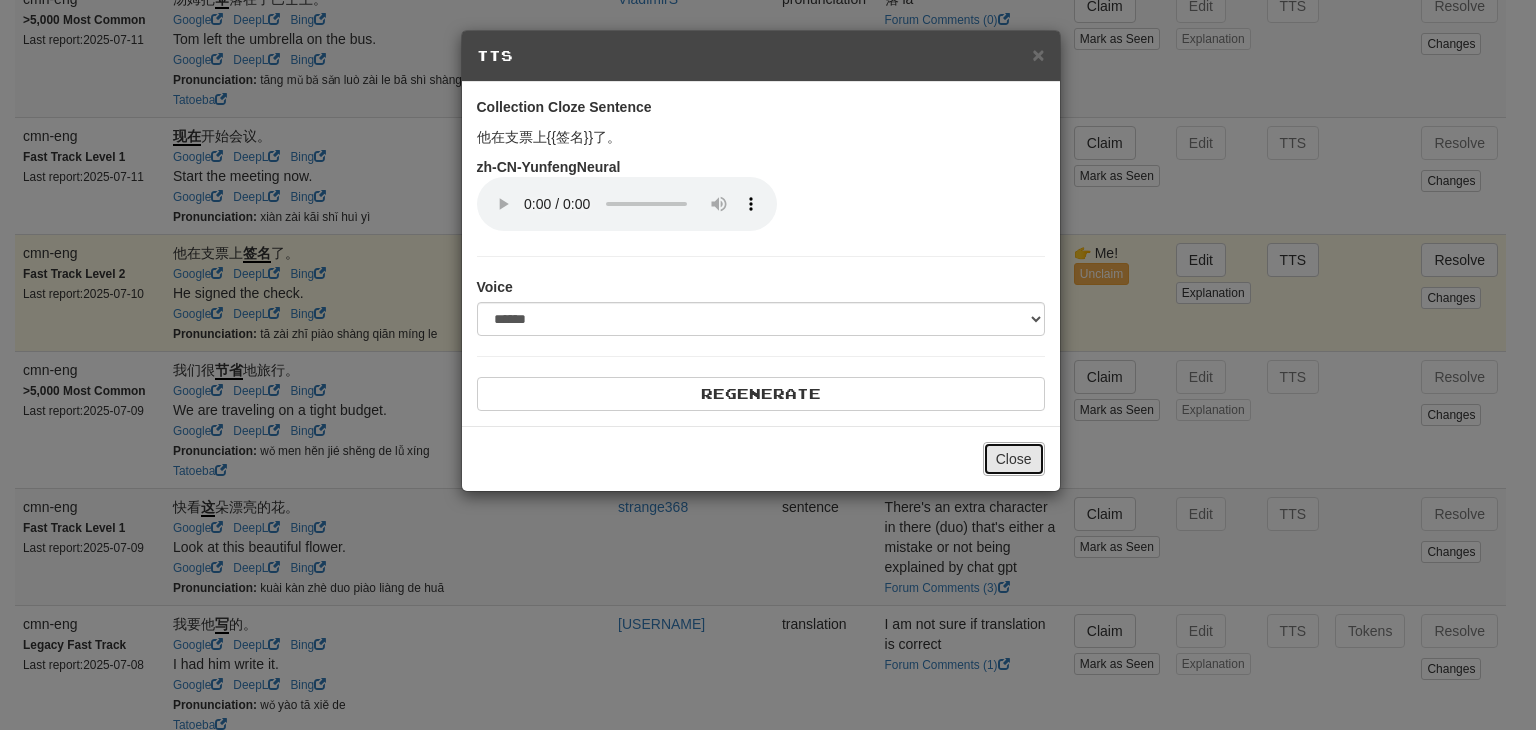 click on "Close" at bounding box center (1014, 459) 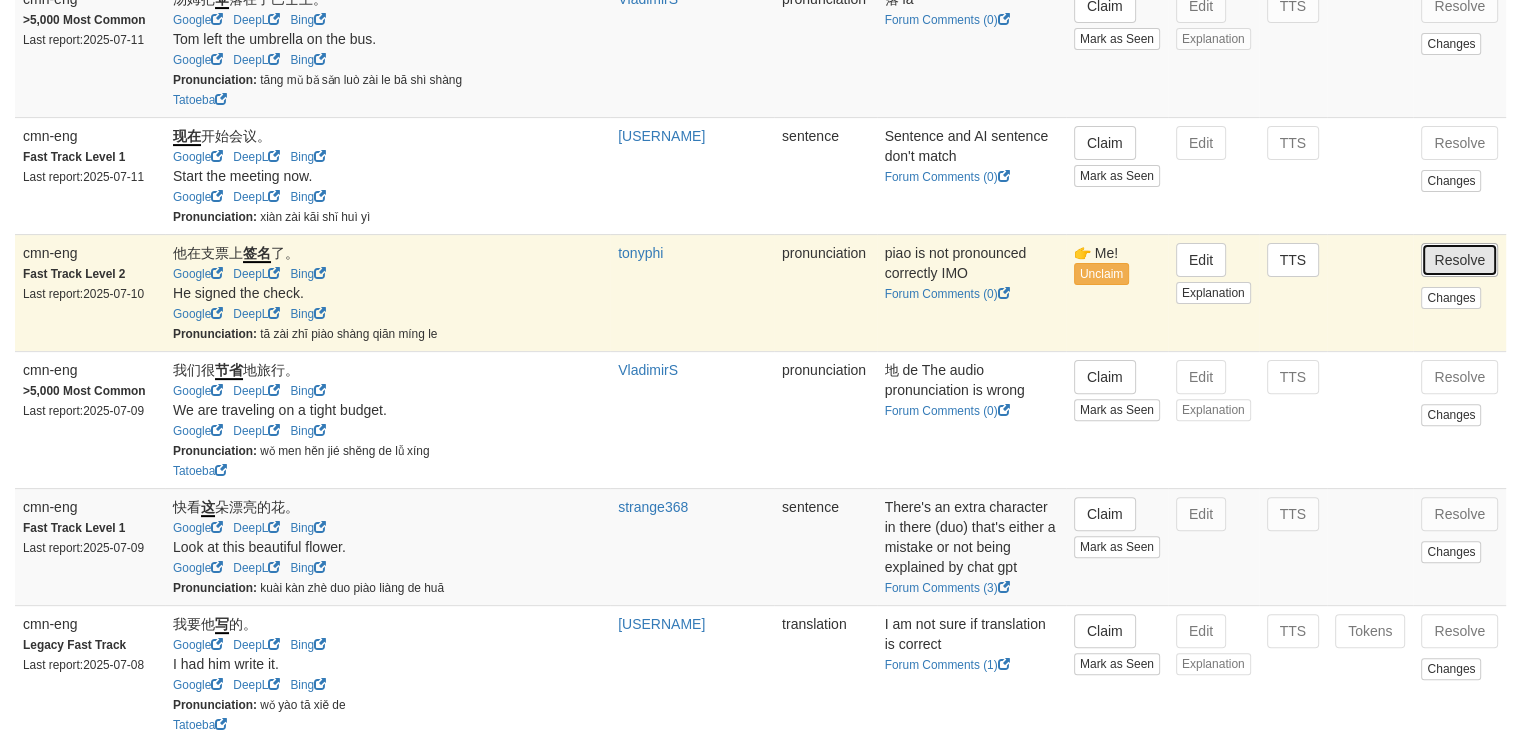 click on "Resolve" at bounding box center [1459, 260] 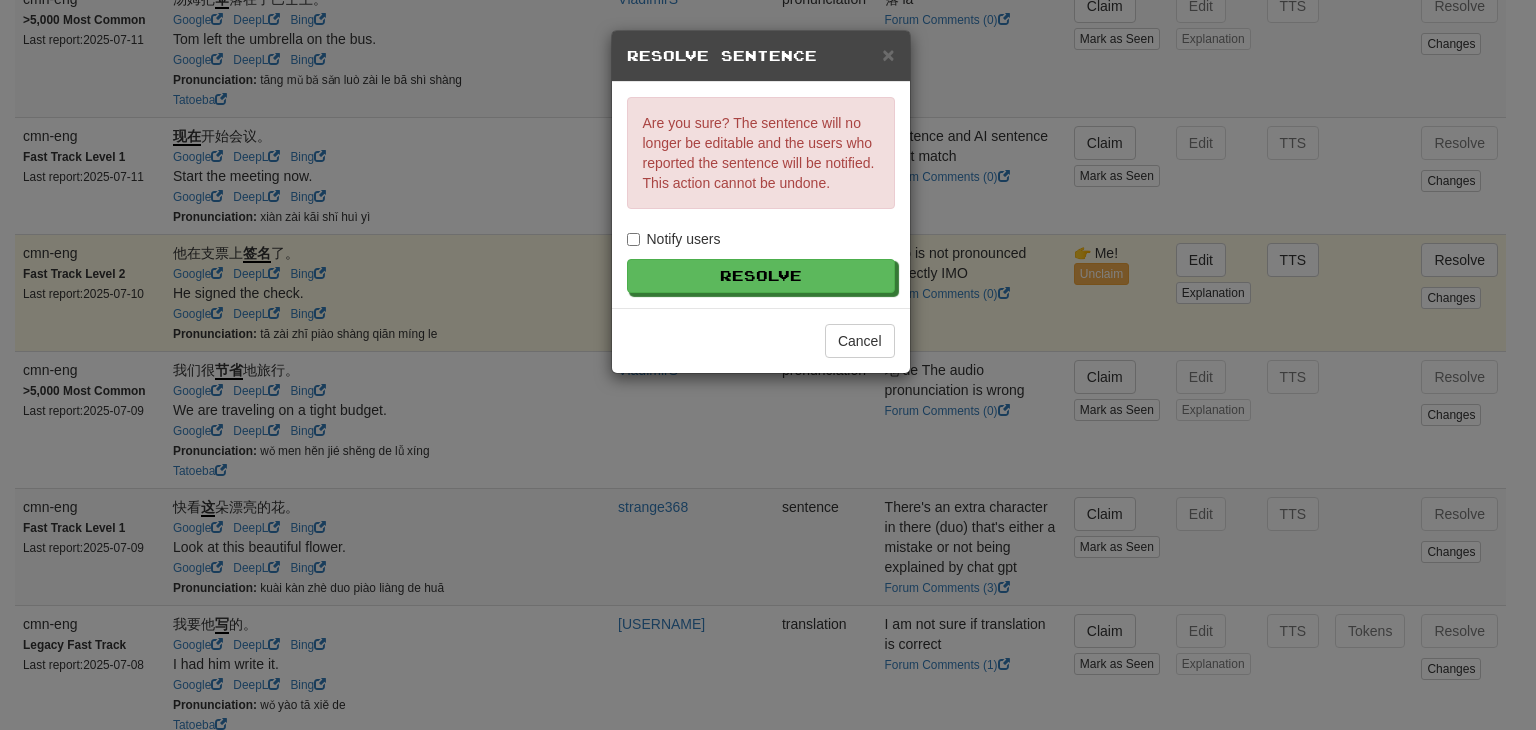 click on "Notify users" at bounding box center (761, 239) 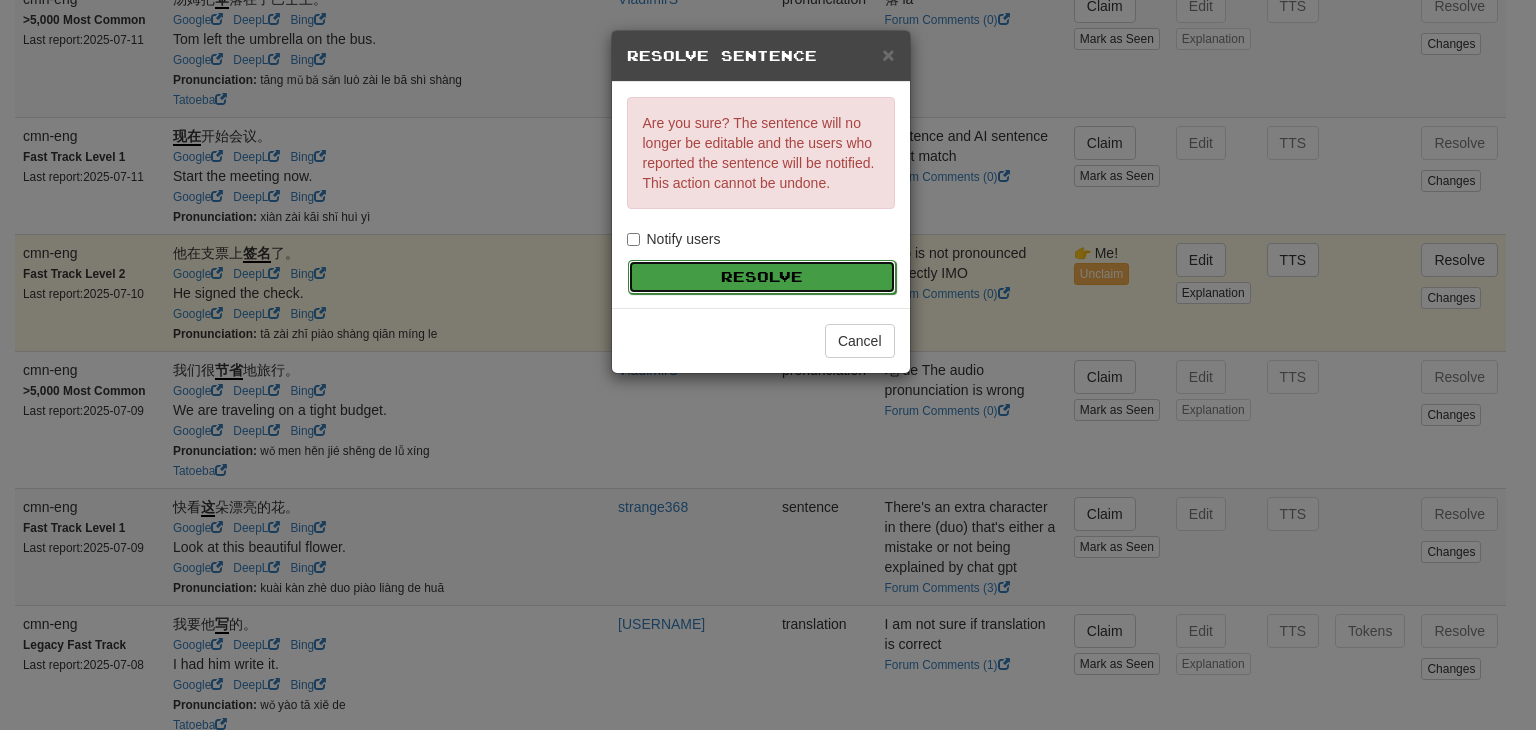 click on "Resolve" at bounding box center [762, 277] 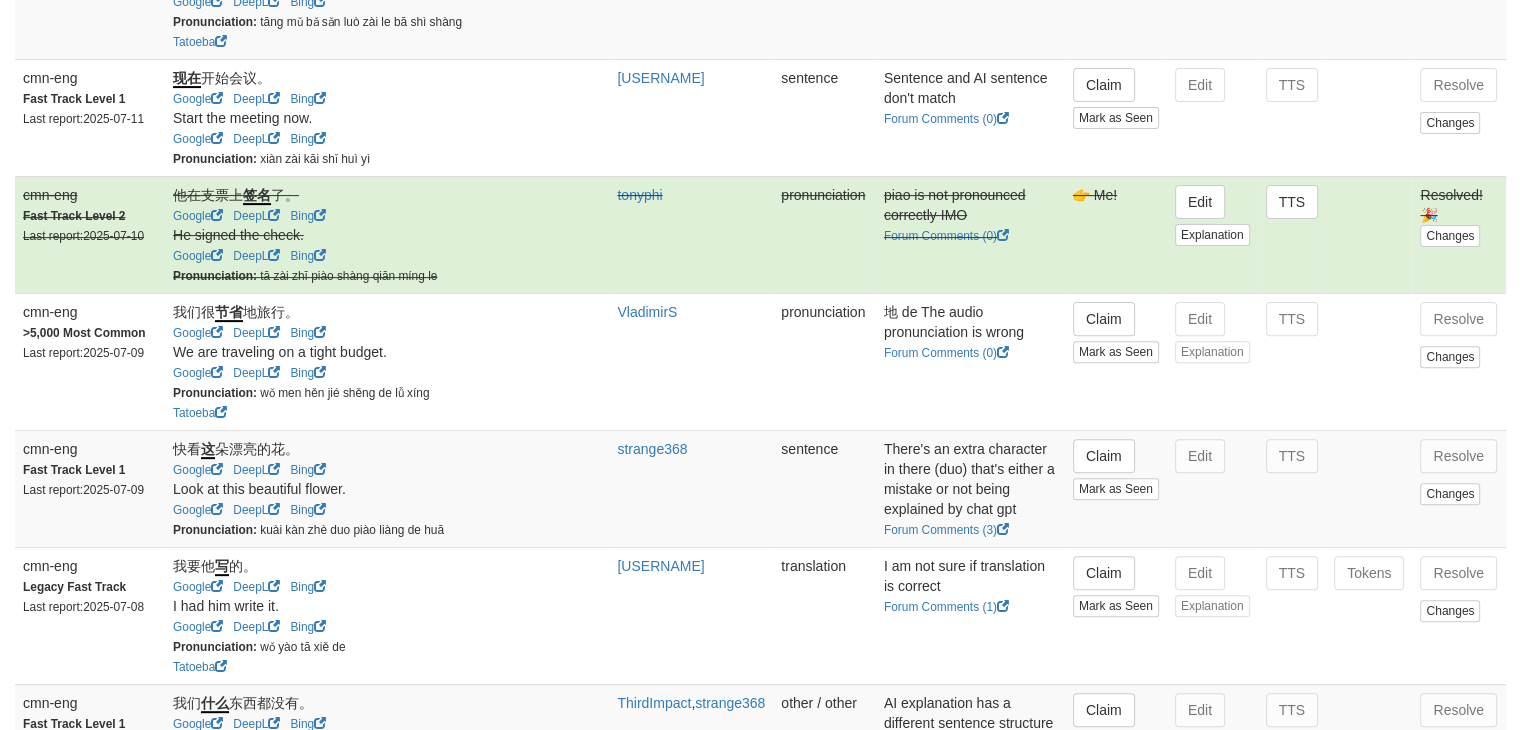 scroll, scrollTop: 632, scrollLeft: 0, axis: vertical 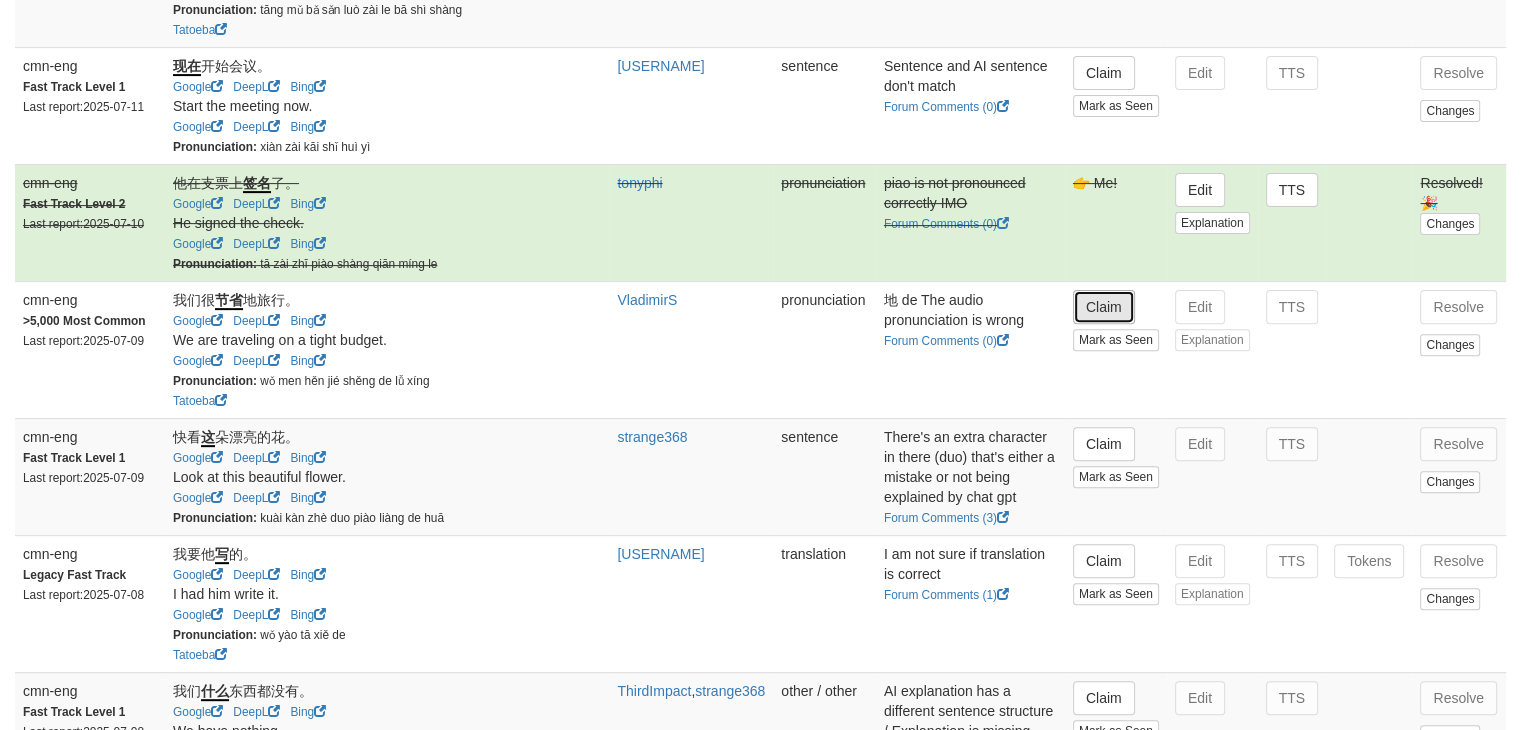 click on "Claim" at bounding box center (1104, 307) 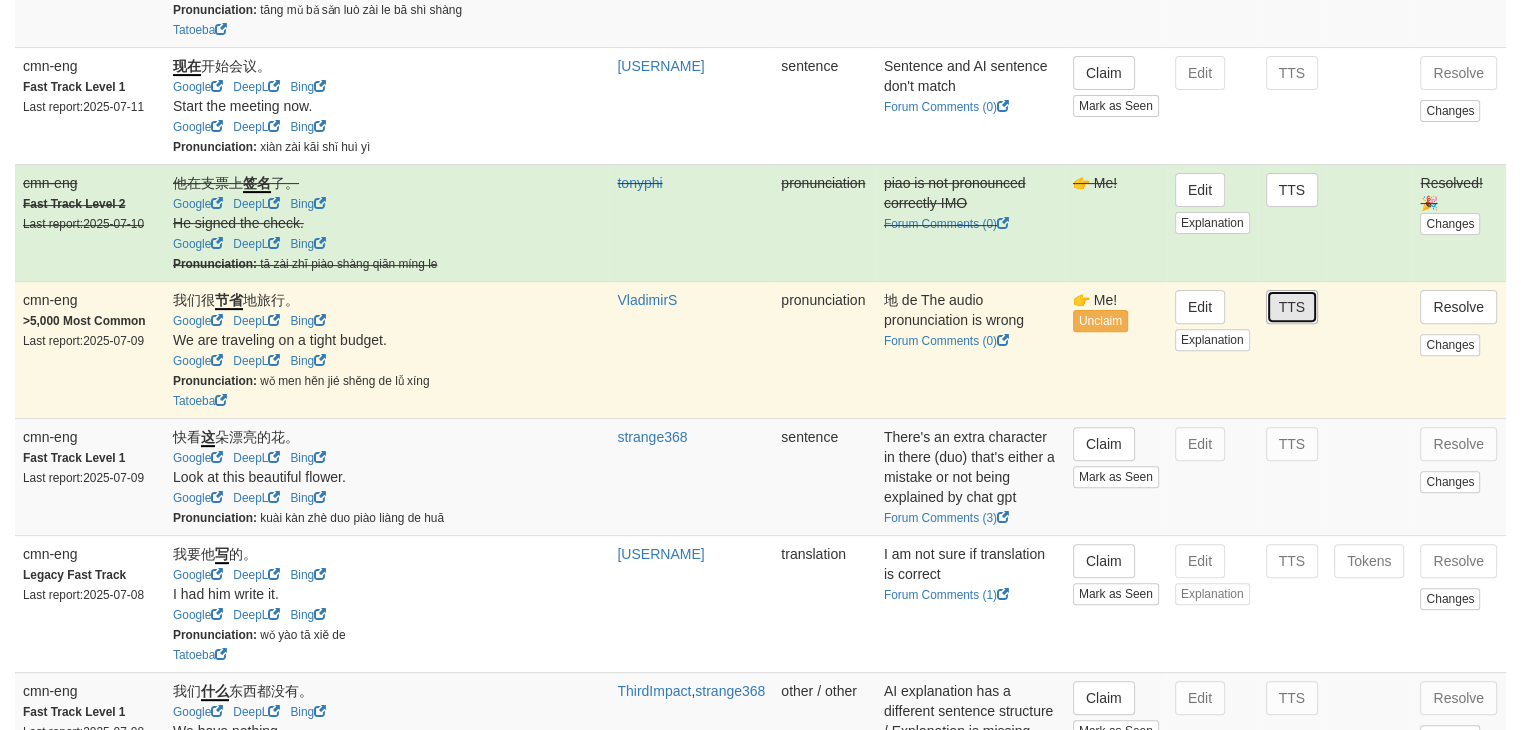 click on "TTS" at bounding box center [1292, 307] 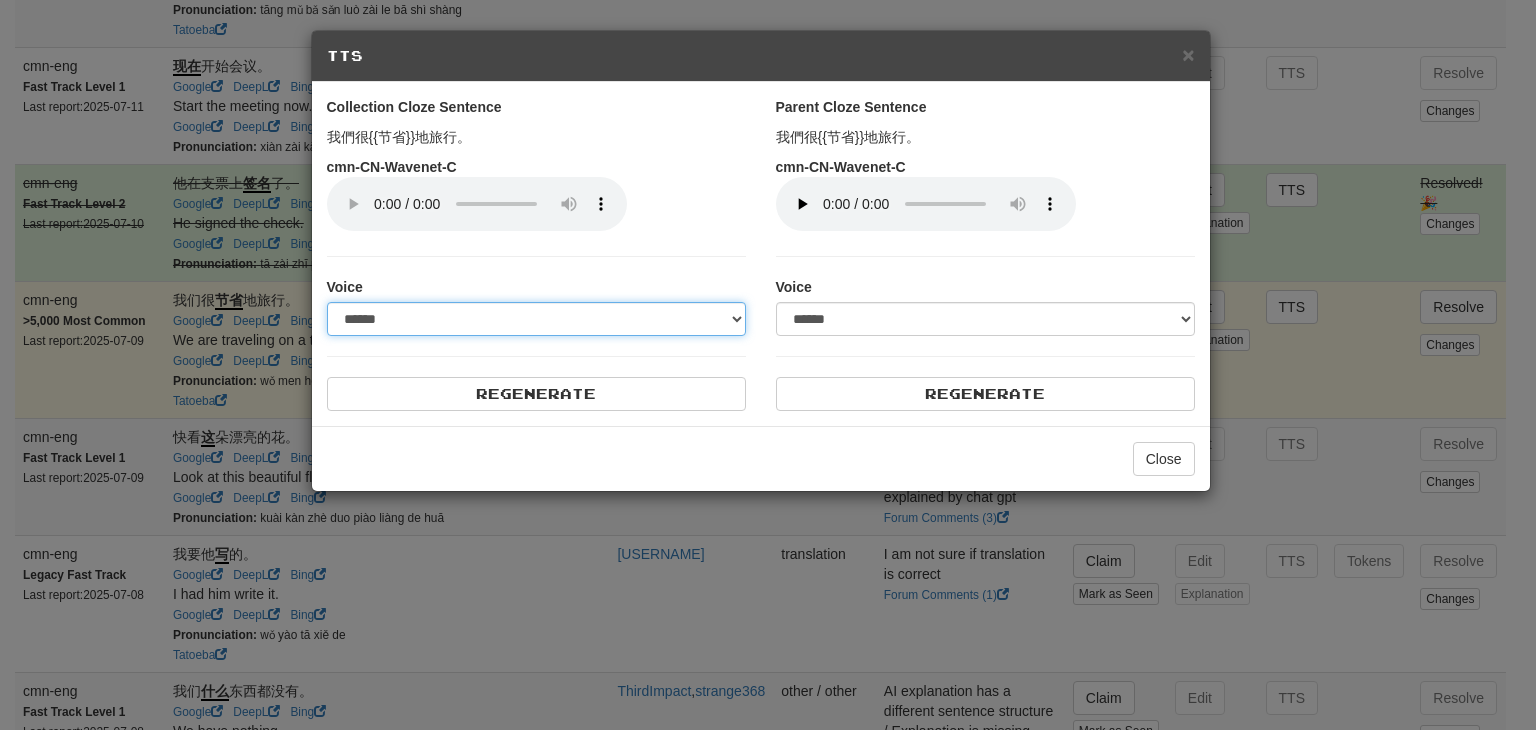 click on "**********" at bounding box center [536, 319] 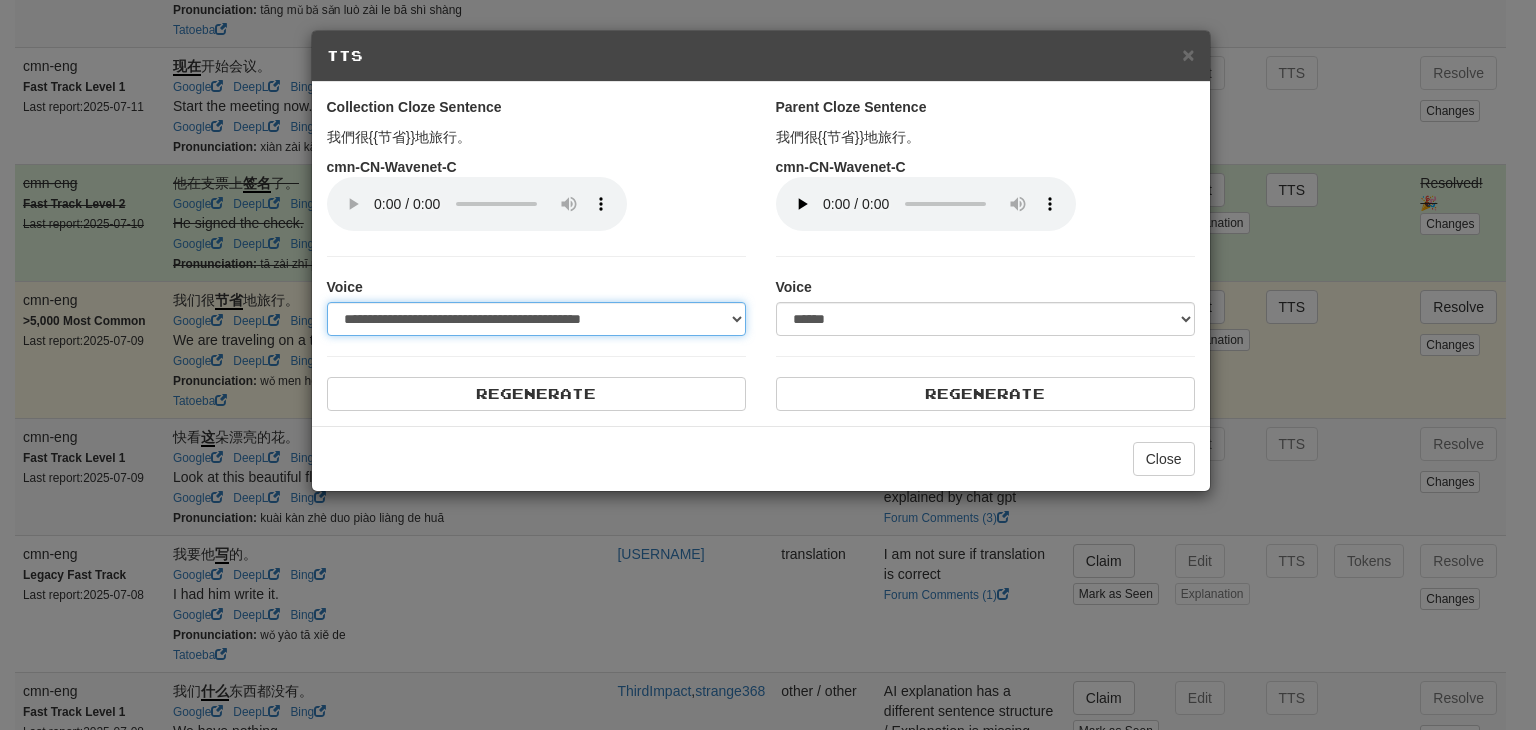 click on "**********" at bounding box center [536, 319] 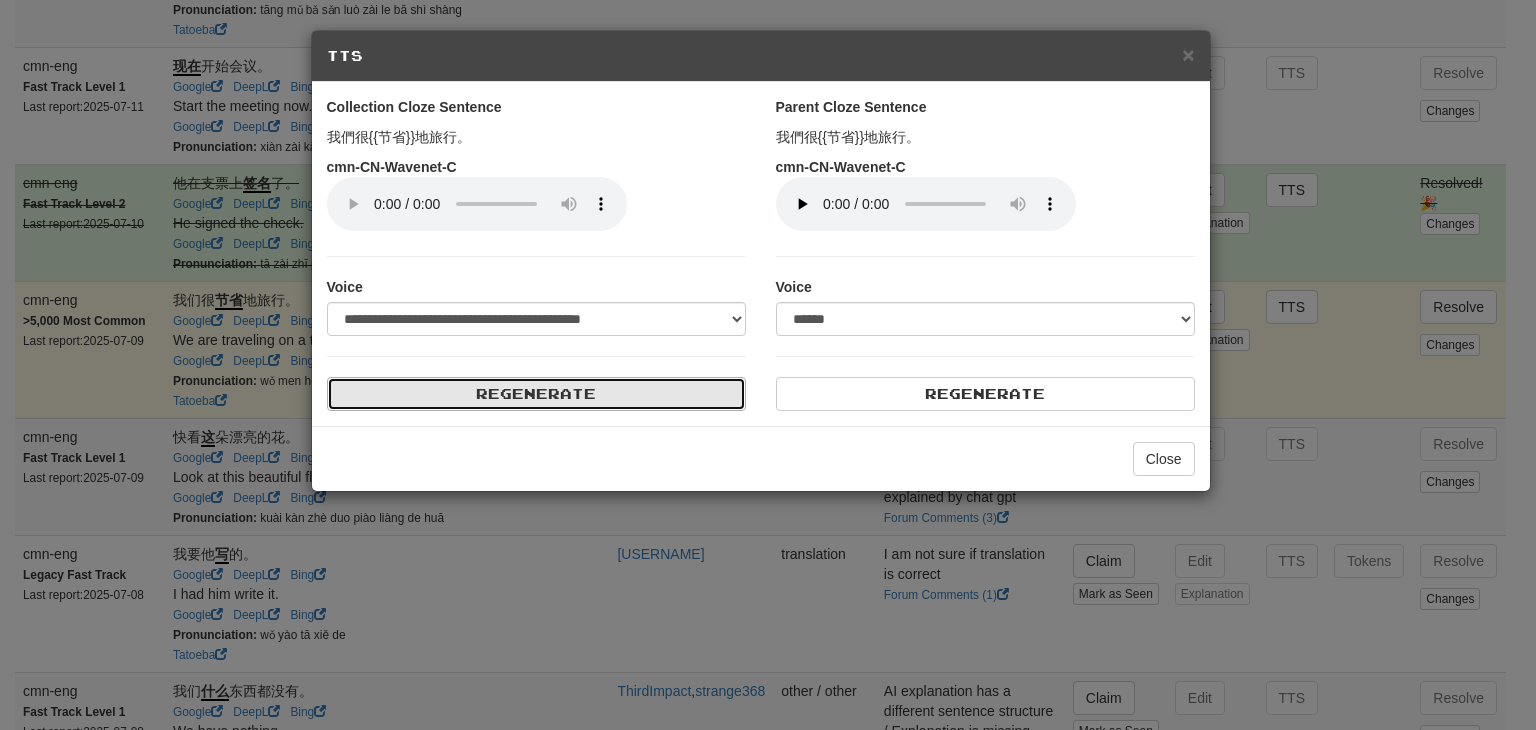 click on "Regenerate" at bounding box center [536, 394] 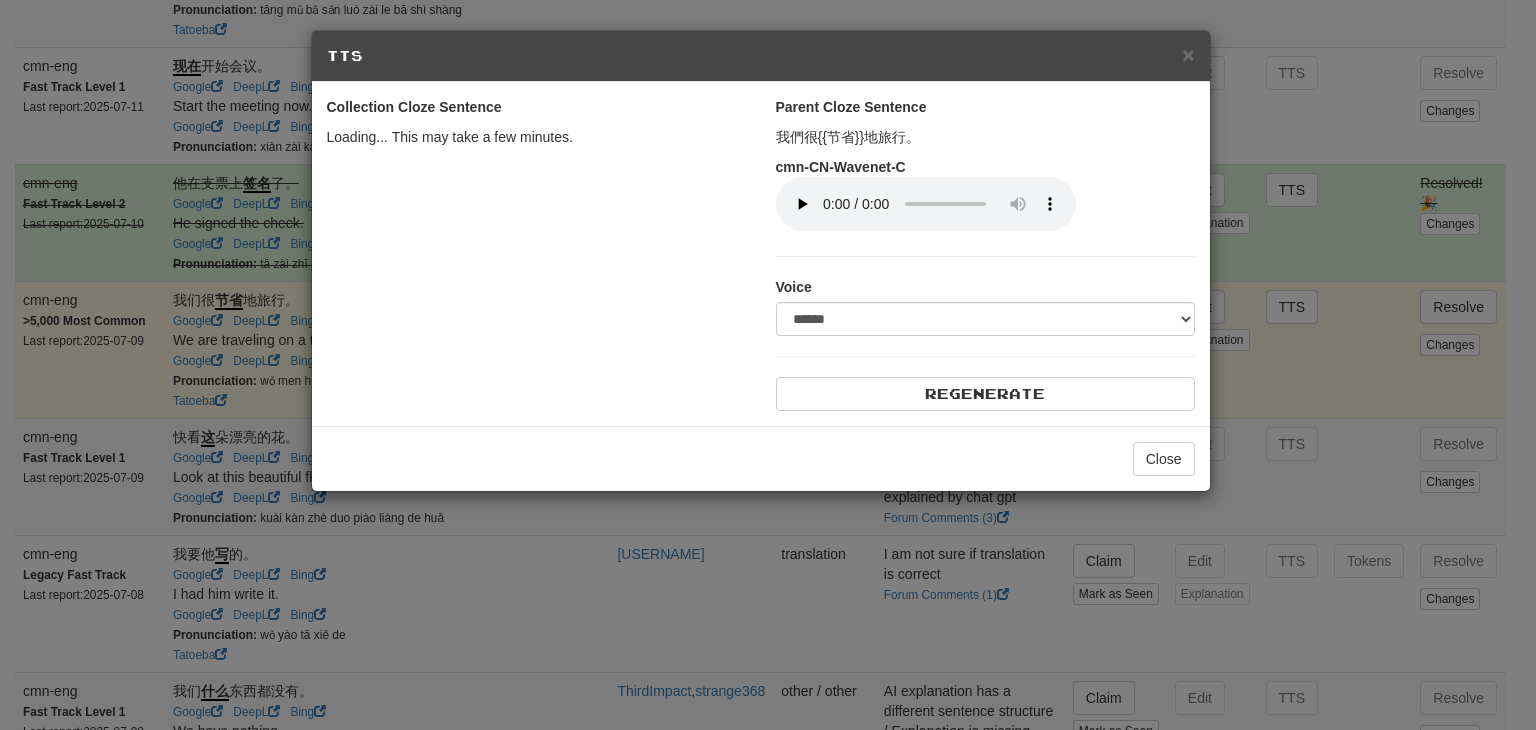 select on "***" 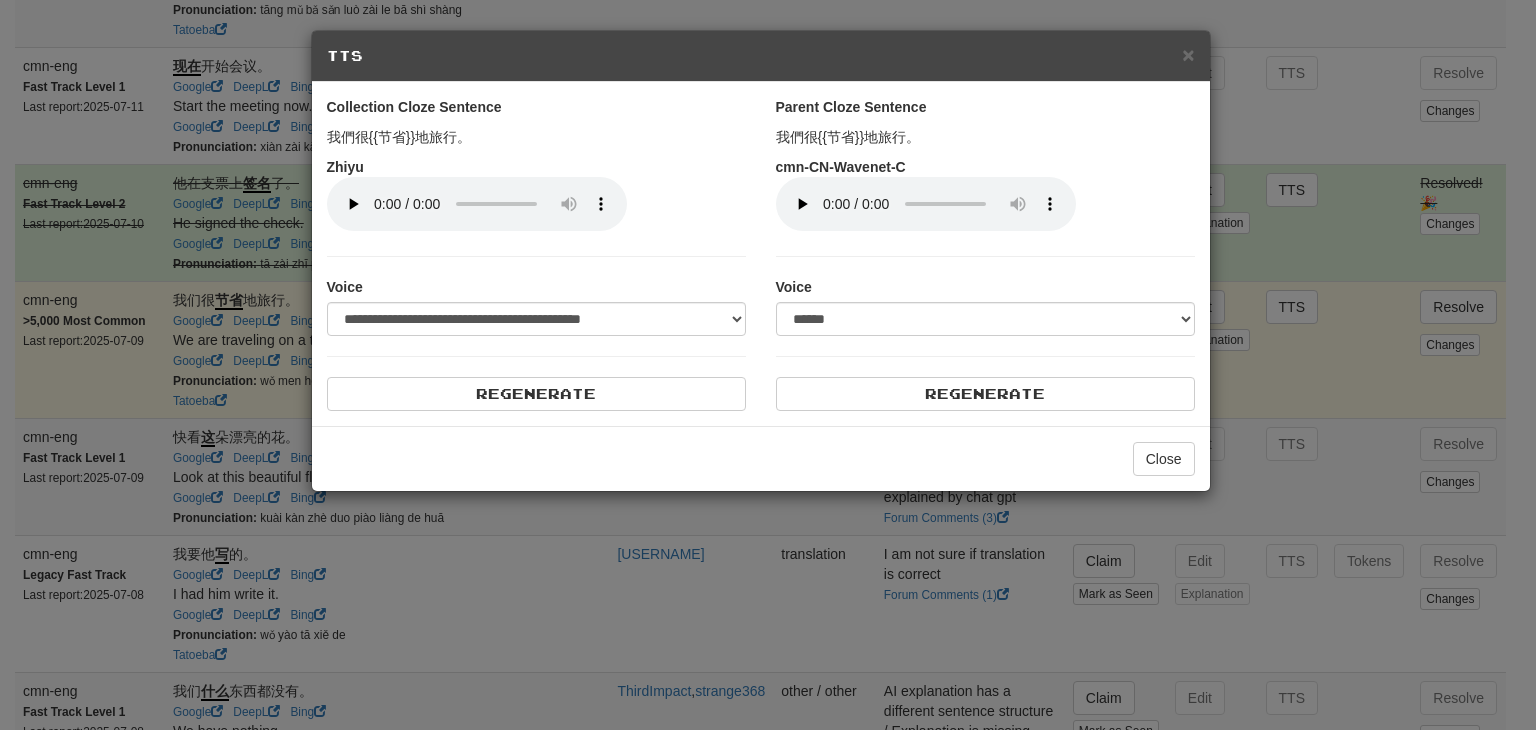 click on "**********" at bounding box center [536, 269] 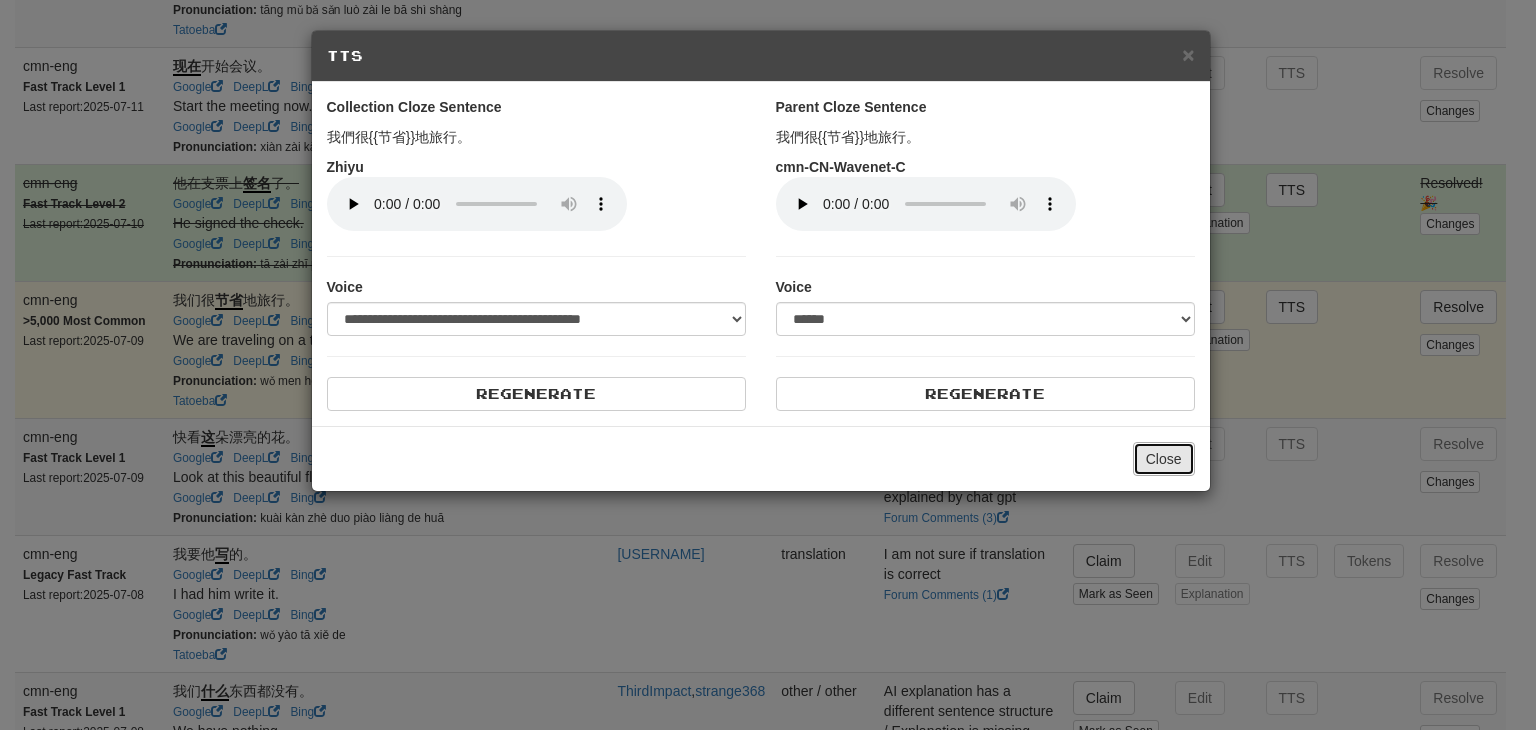 click on "Close" at bounding box center [1164, 459] 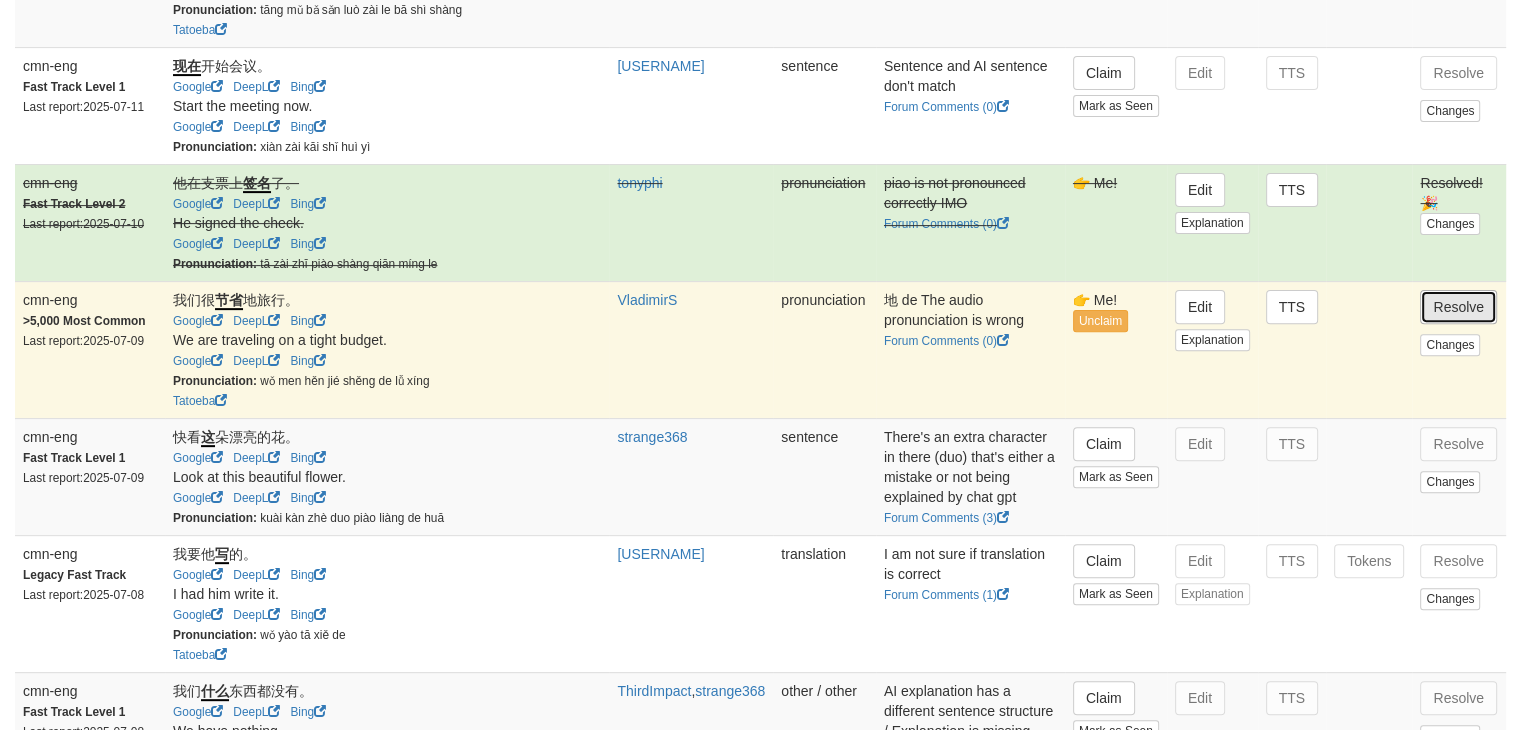 click on "Resolve" at bounding box center [1458, 307] 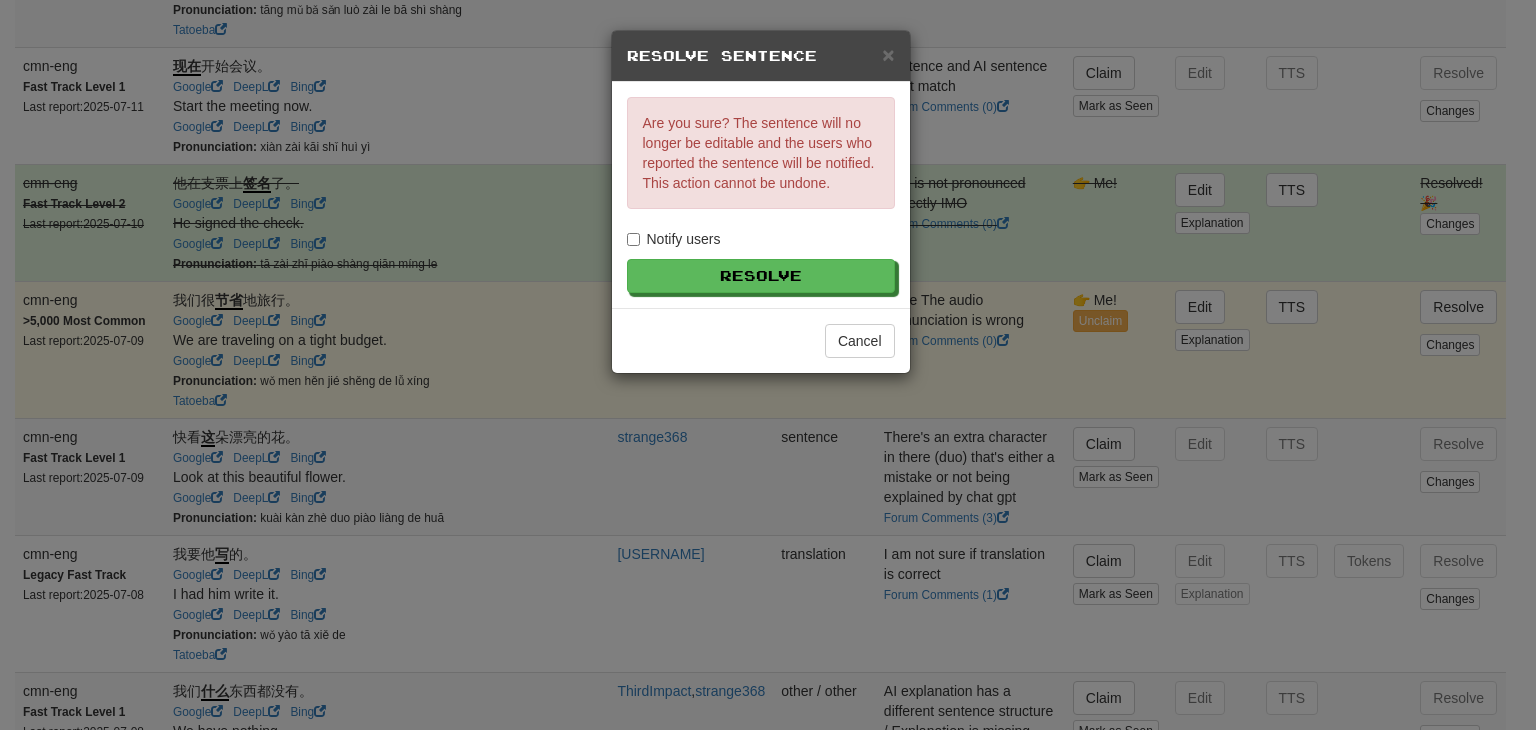 click on "Notify users" at bounding box center (674, 239) 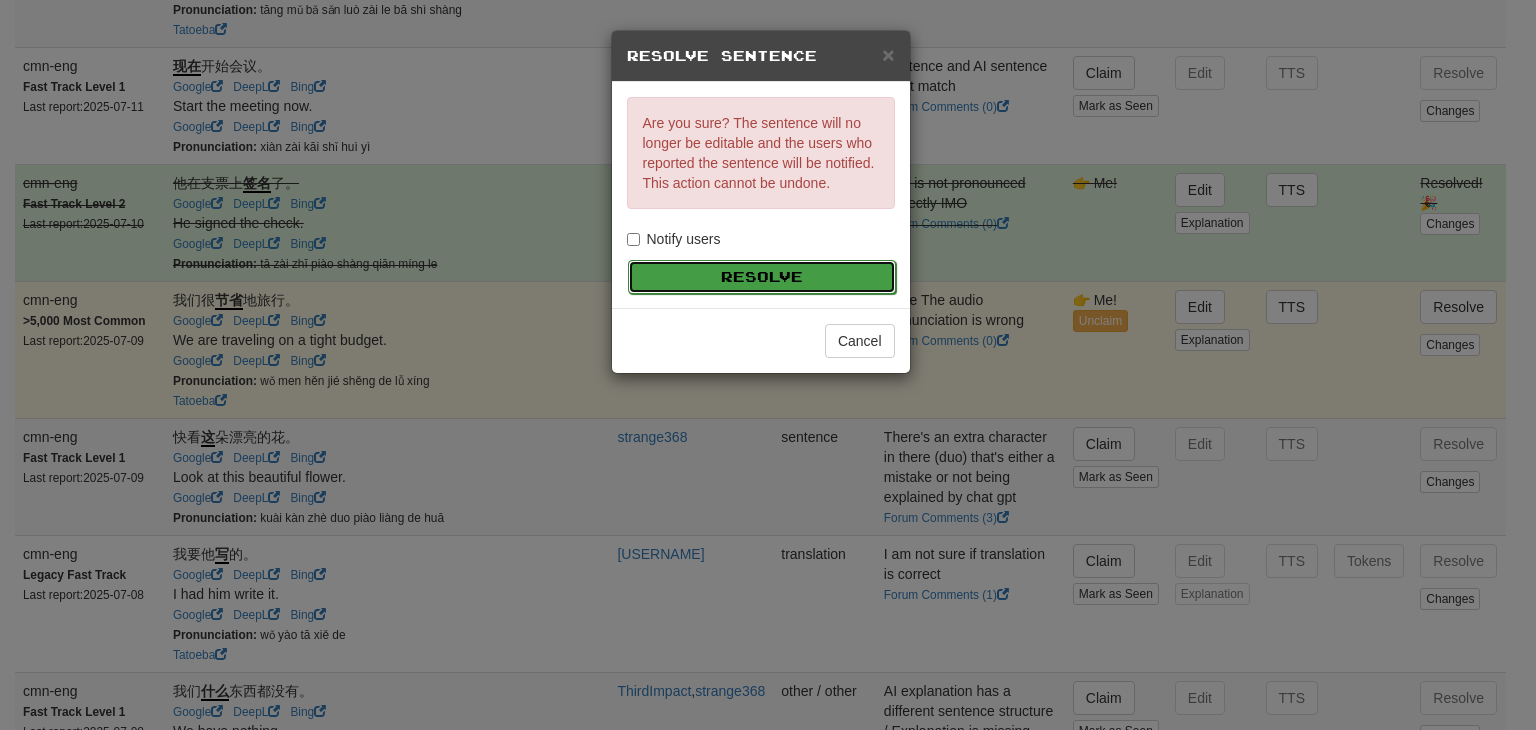 click on "Resolve" at bounding box center (762, 277) 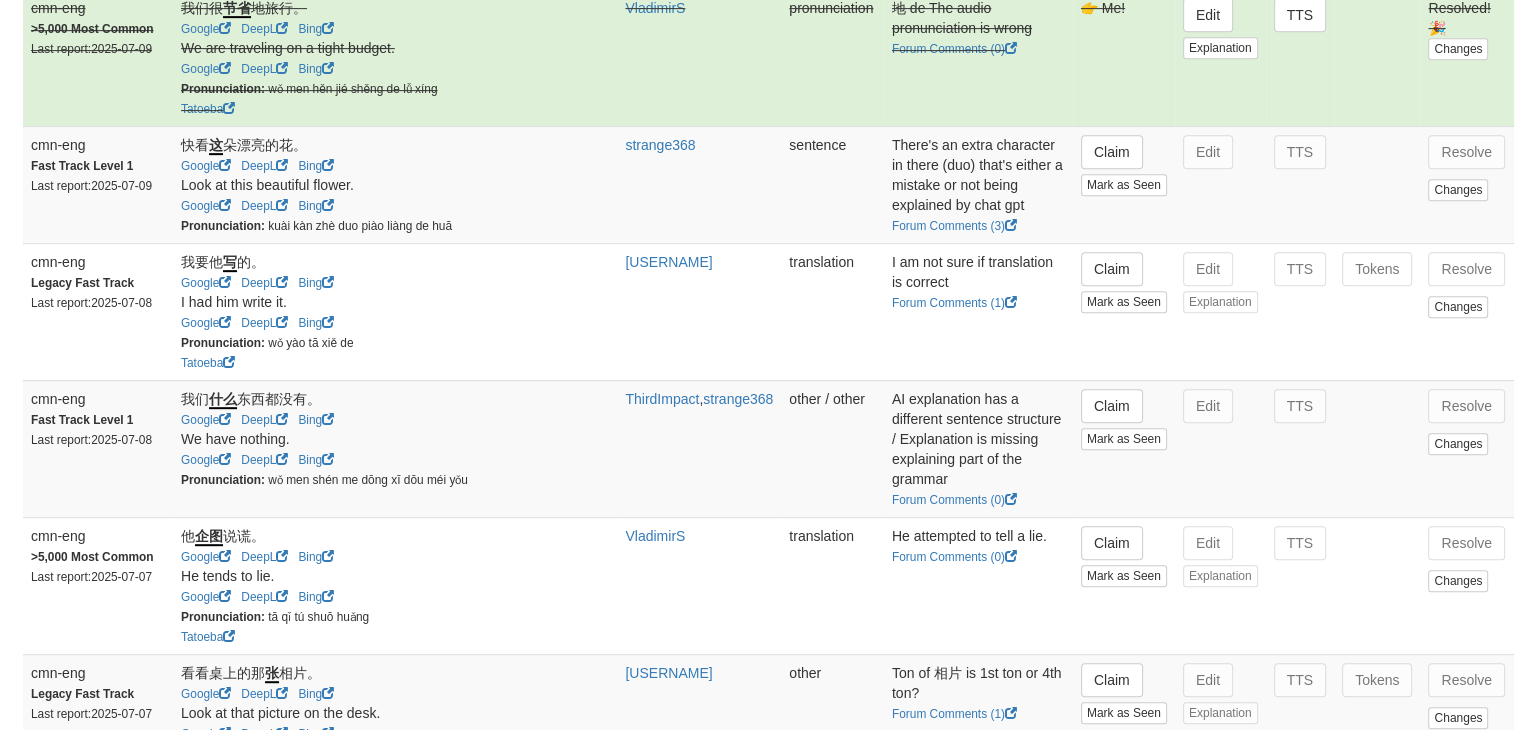 scroll, scrollTop: 926, scrollLeft: 0, axis: vertical 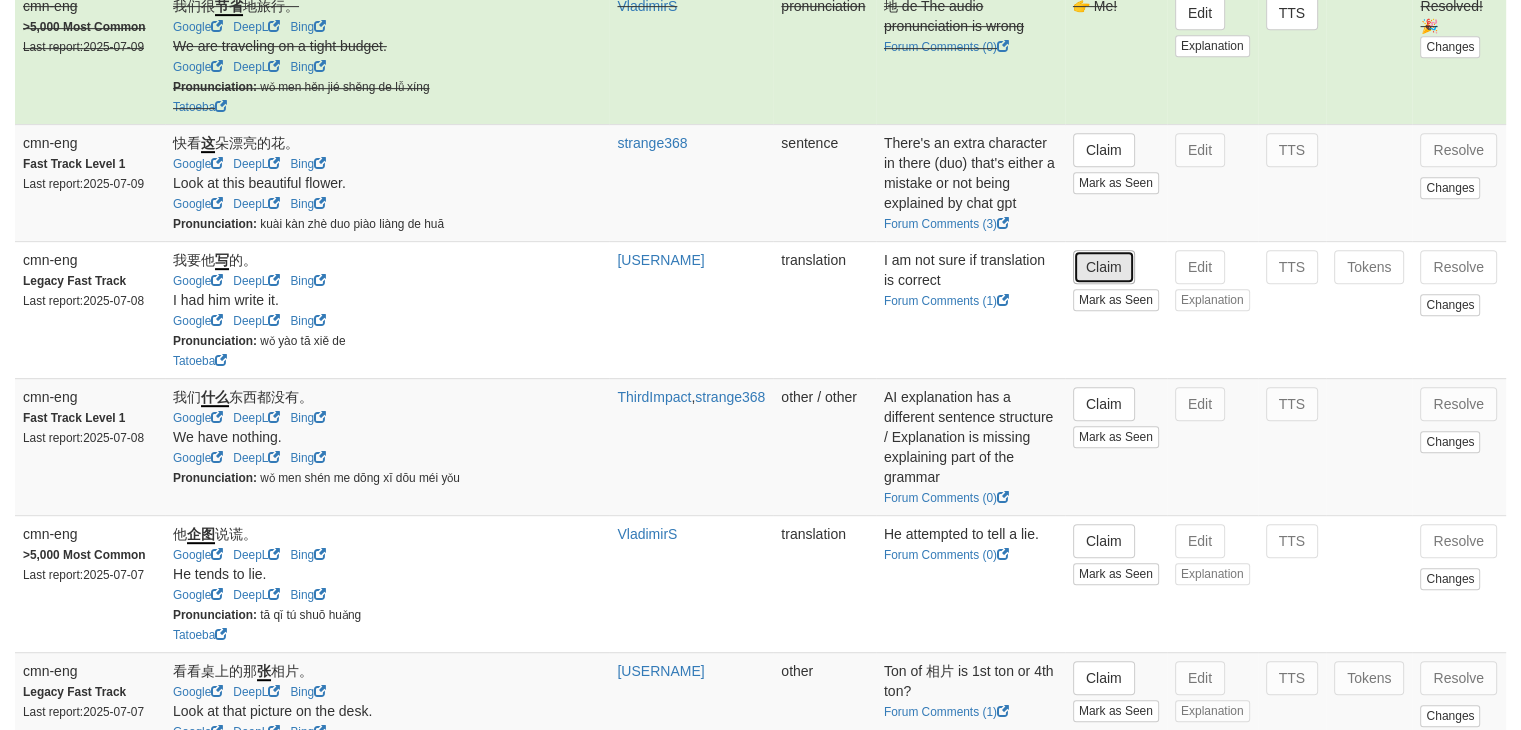 click on "Claim" at bounding box center [1104, 267] 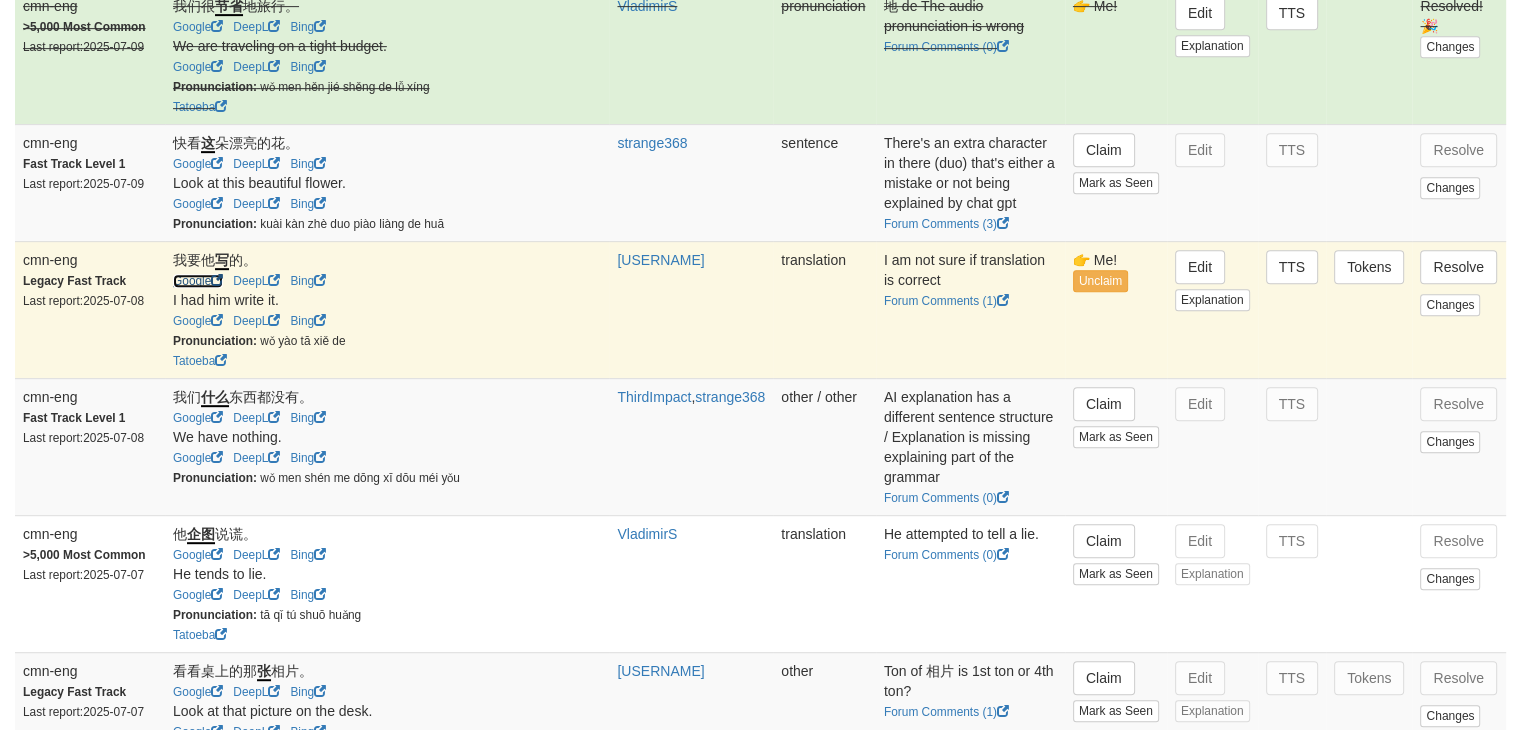 click on "Google" at bounding box center (198, 281) 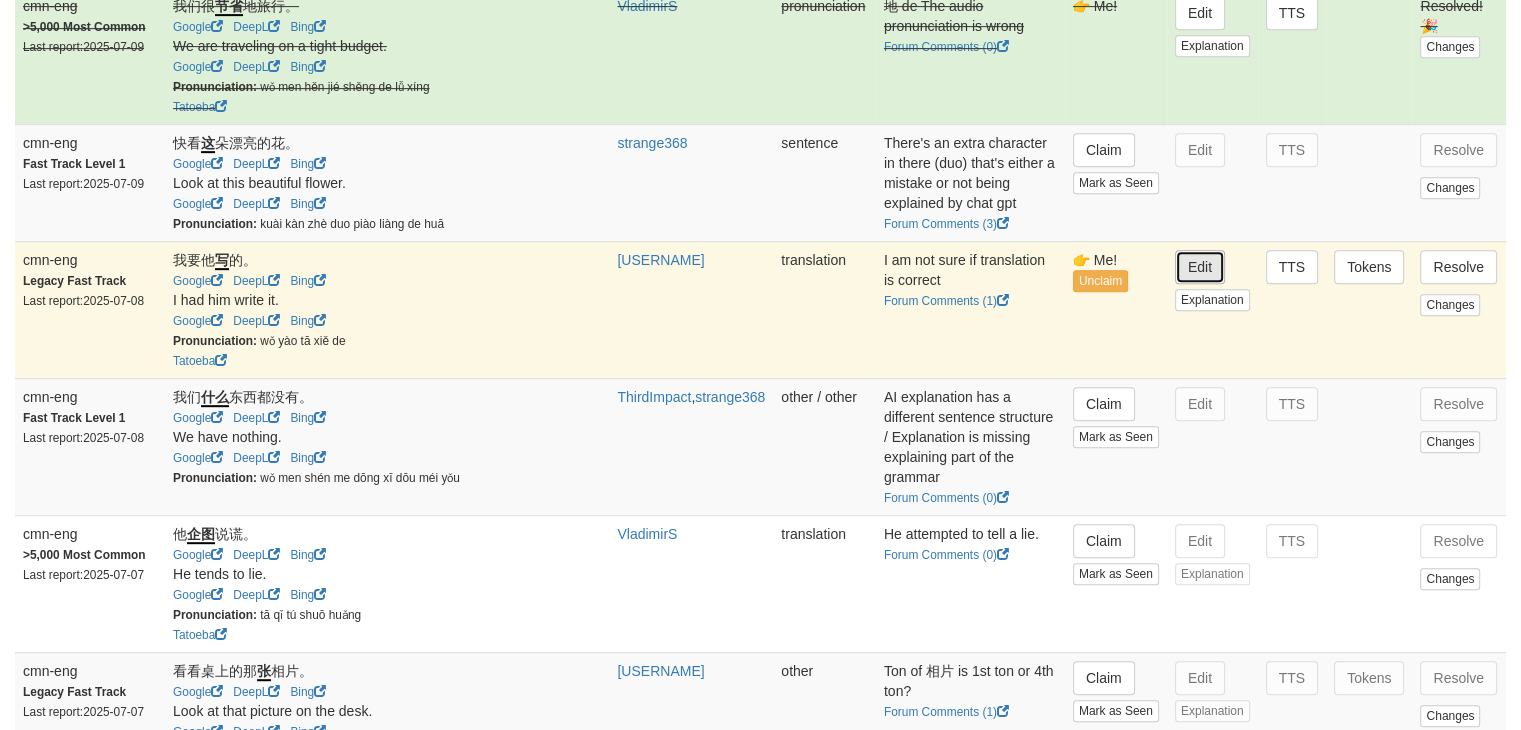 click on "Edit" at bounding box center (1200, 267) 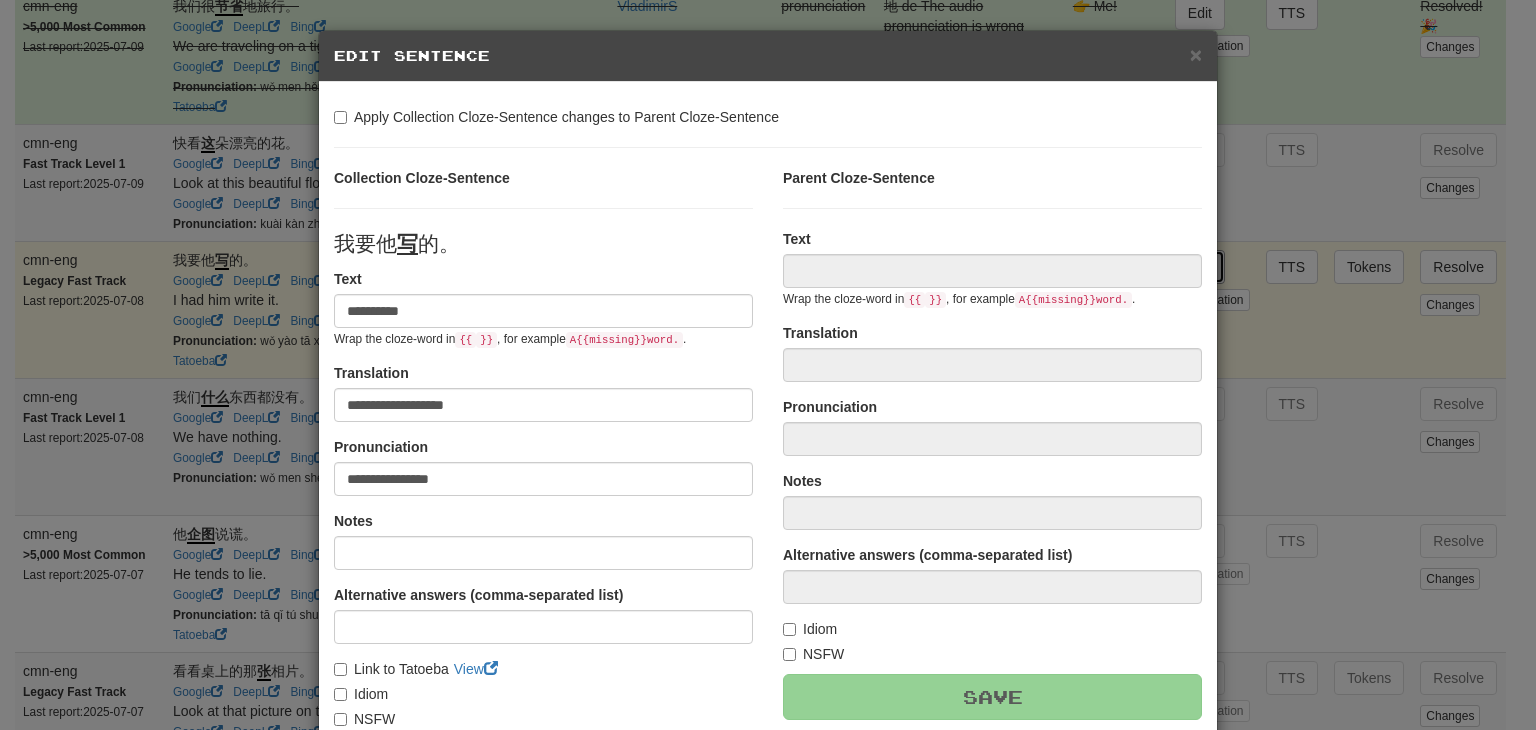 type on "**********" 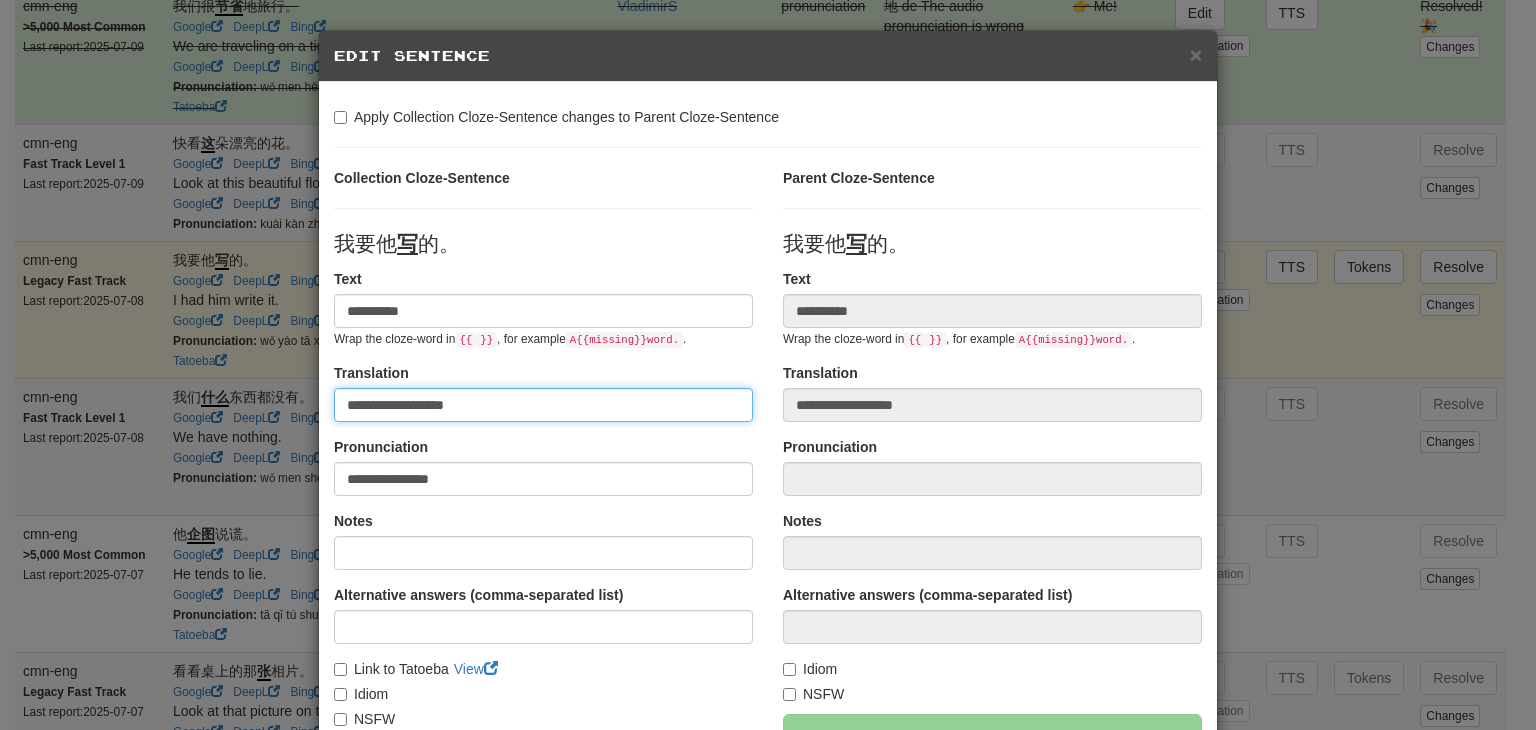 click on "**********" at bounding box center (543, 405) 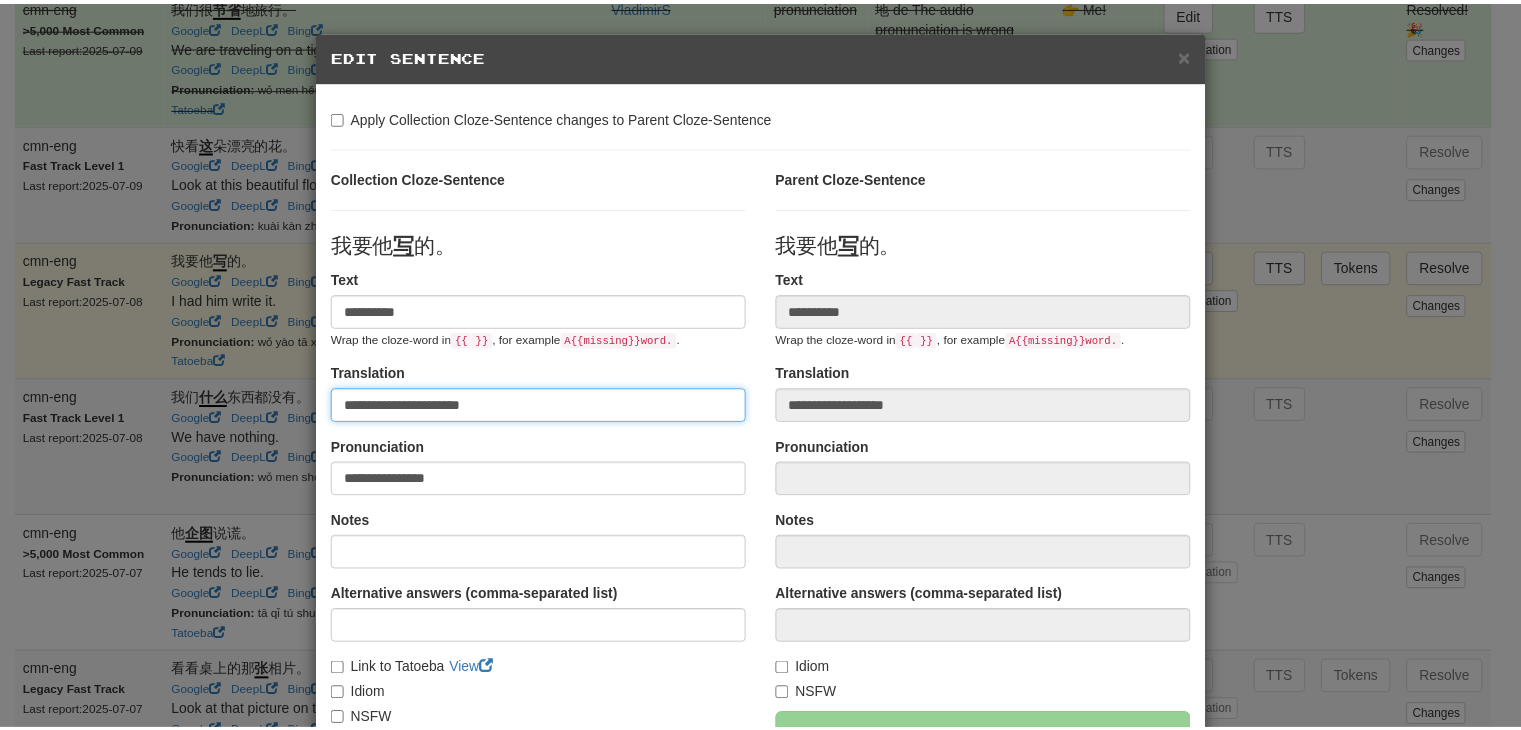 scroll, scrollTop: 246, scrollLeft: 0, axis: vertical 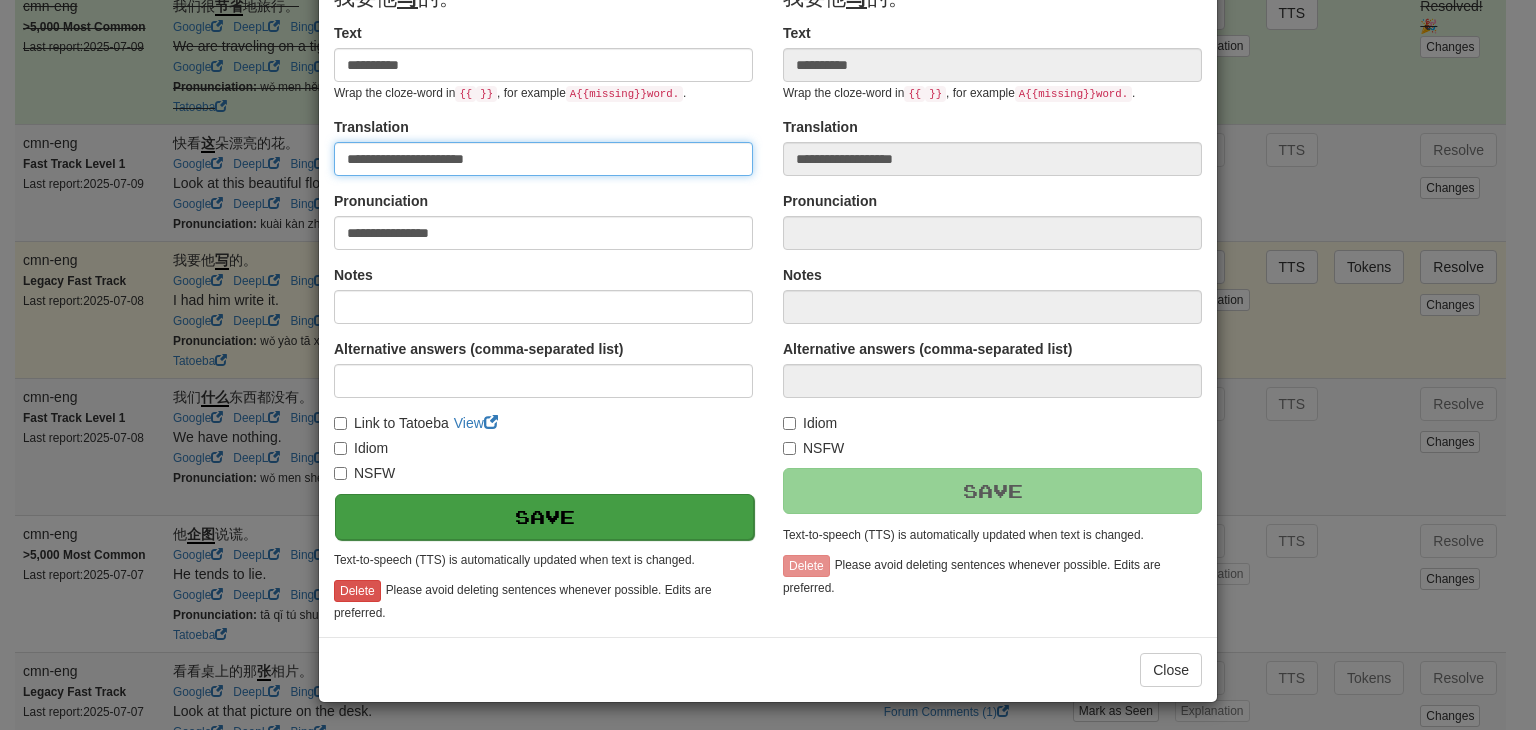 type on "**********" 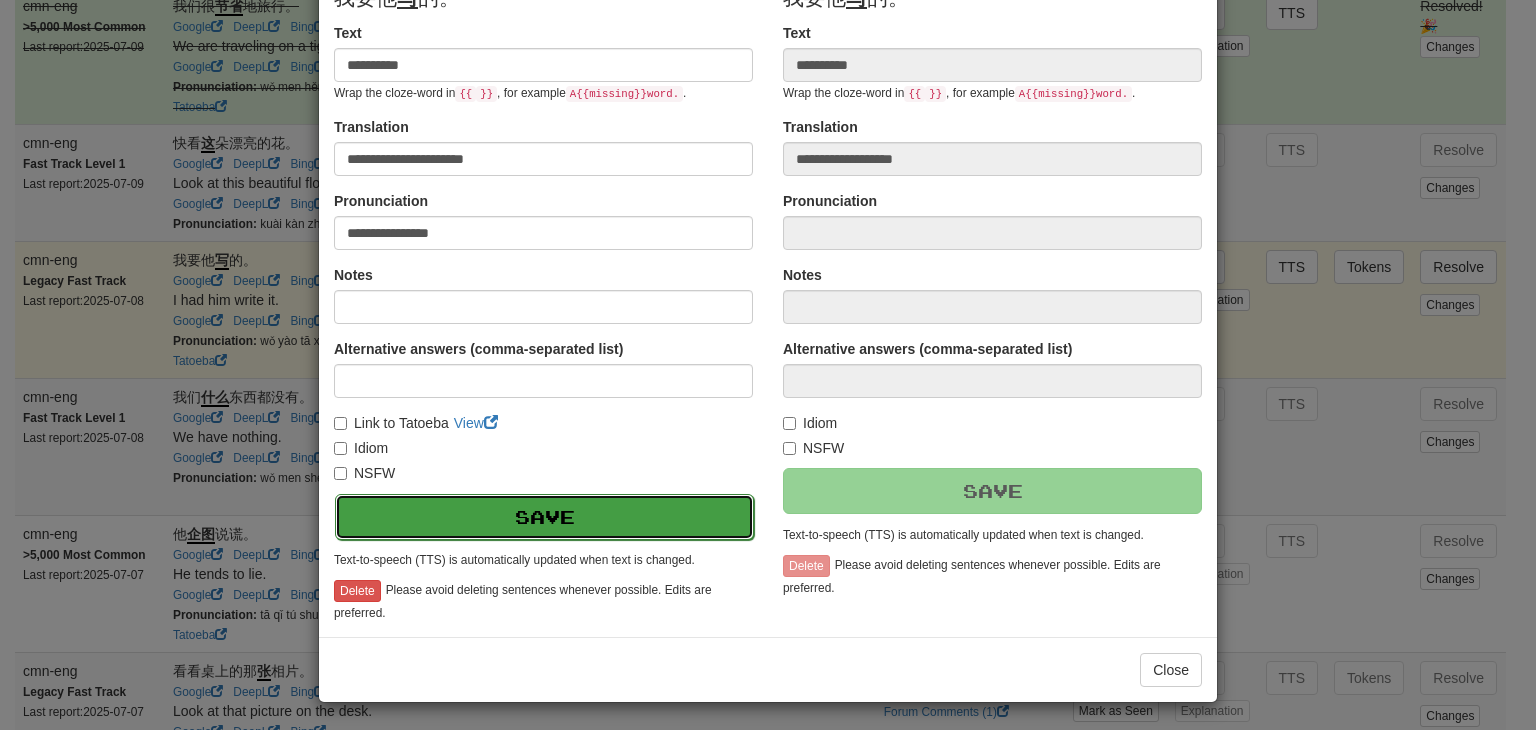 click on "Save" at bounding box center [544, 517] 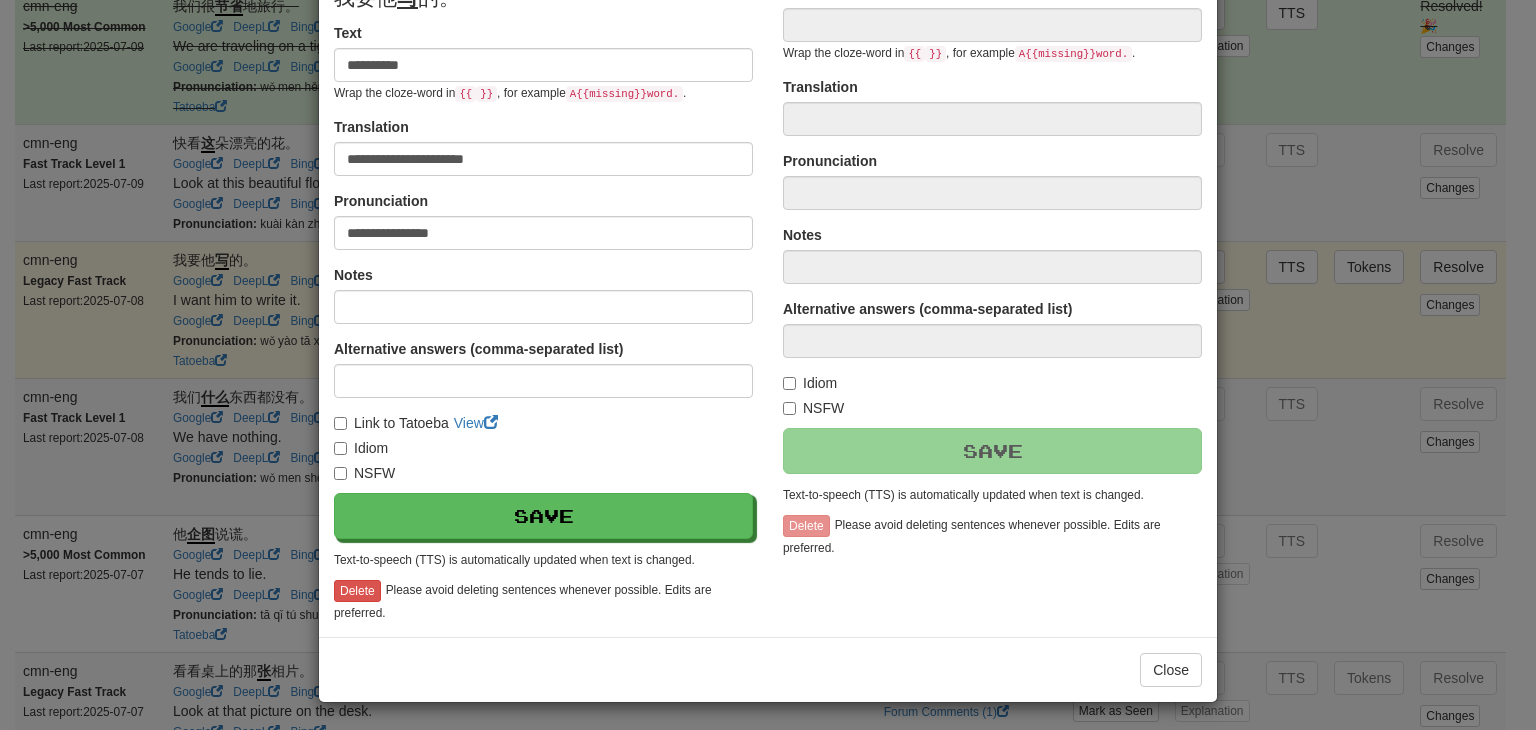 type on "**********" 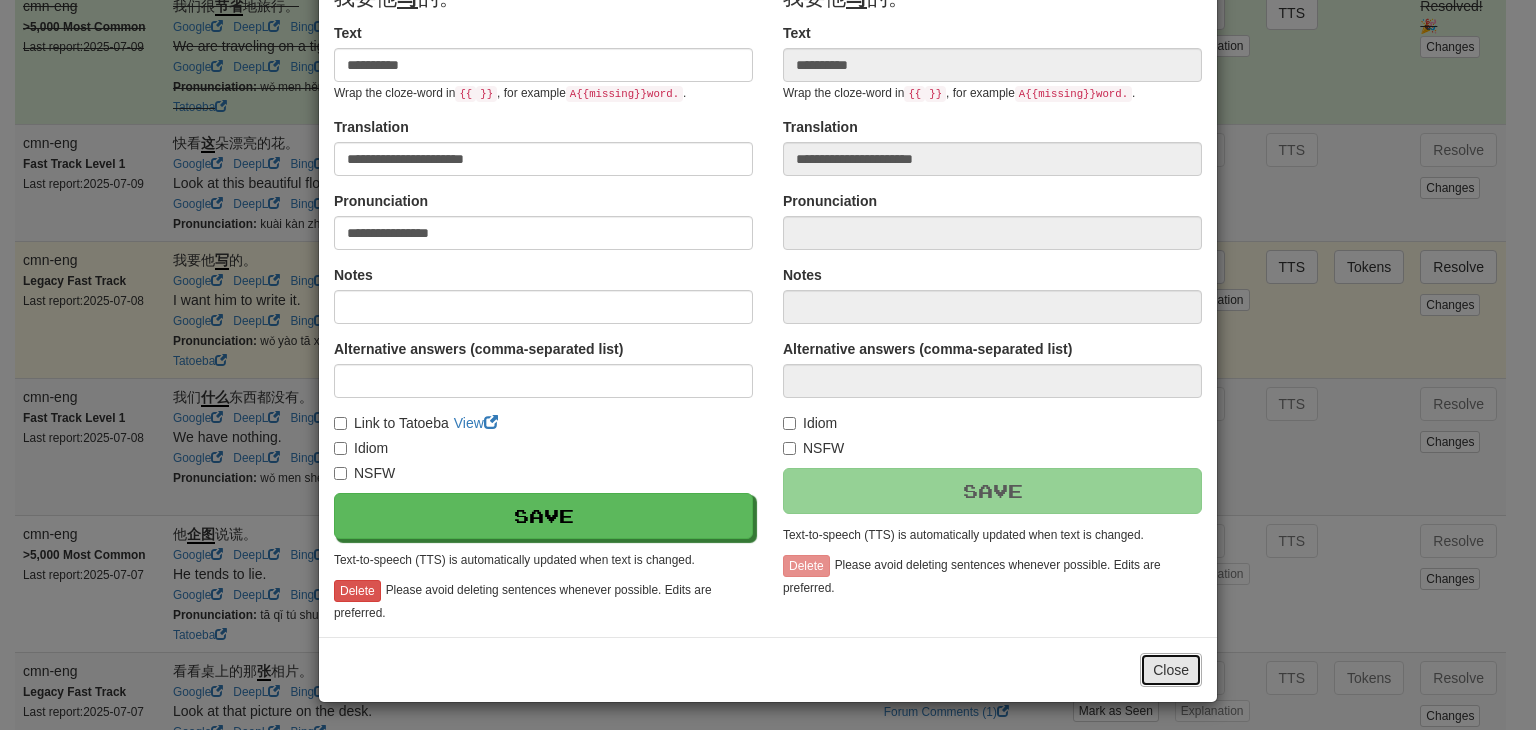 click on "Close" at bounding box center [1171, 670] 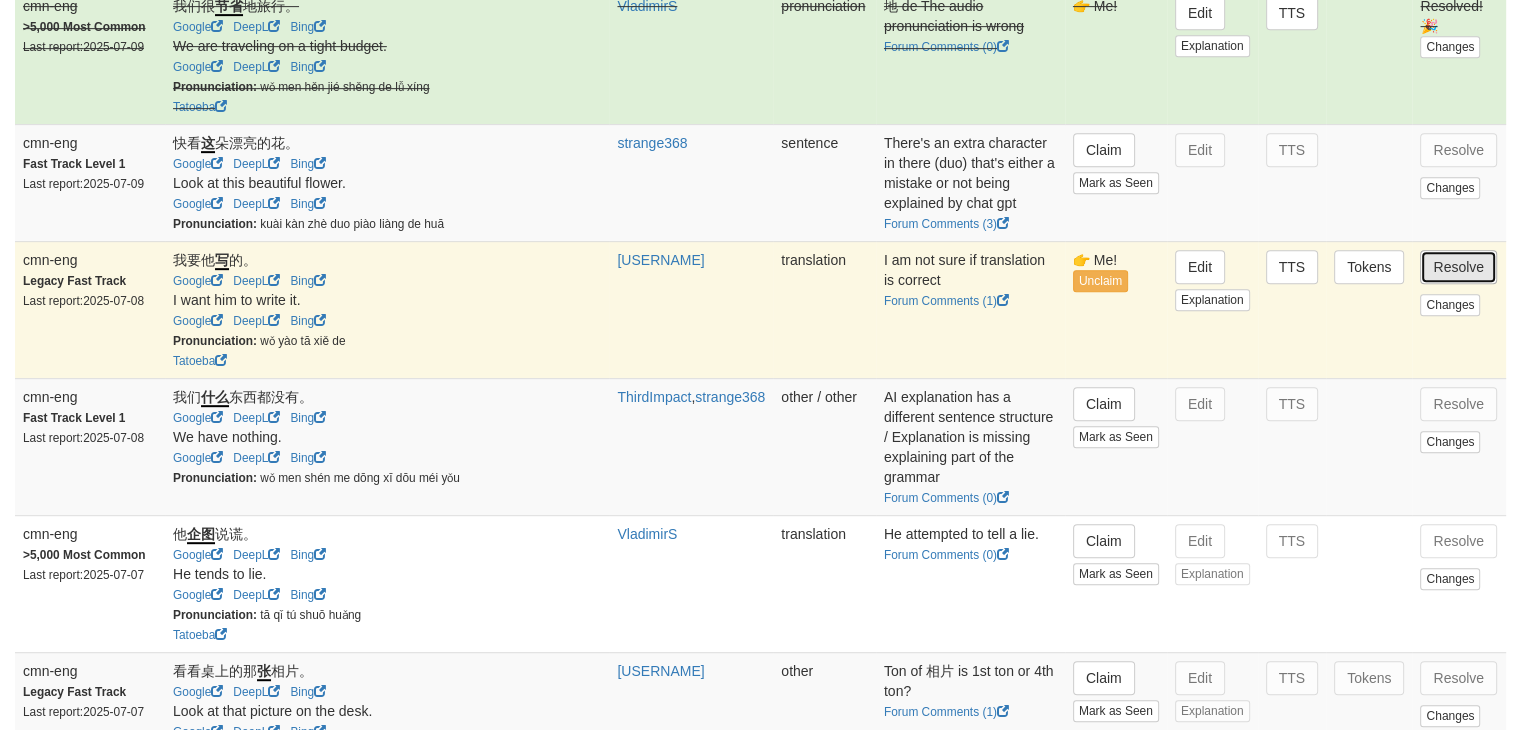 click on "Resolve" at bounding box center [1458, 267] 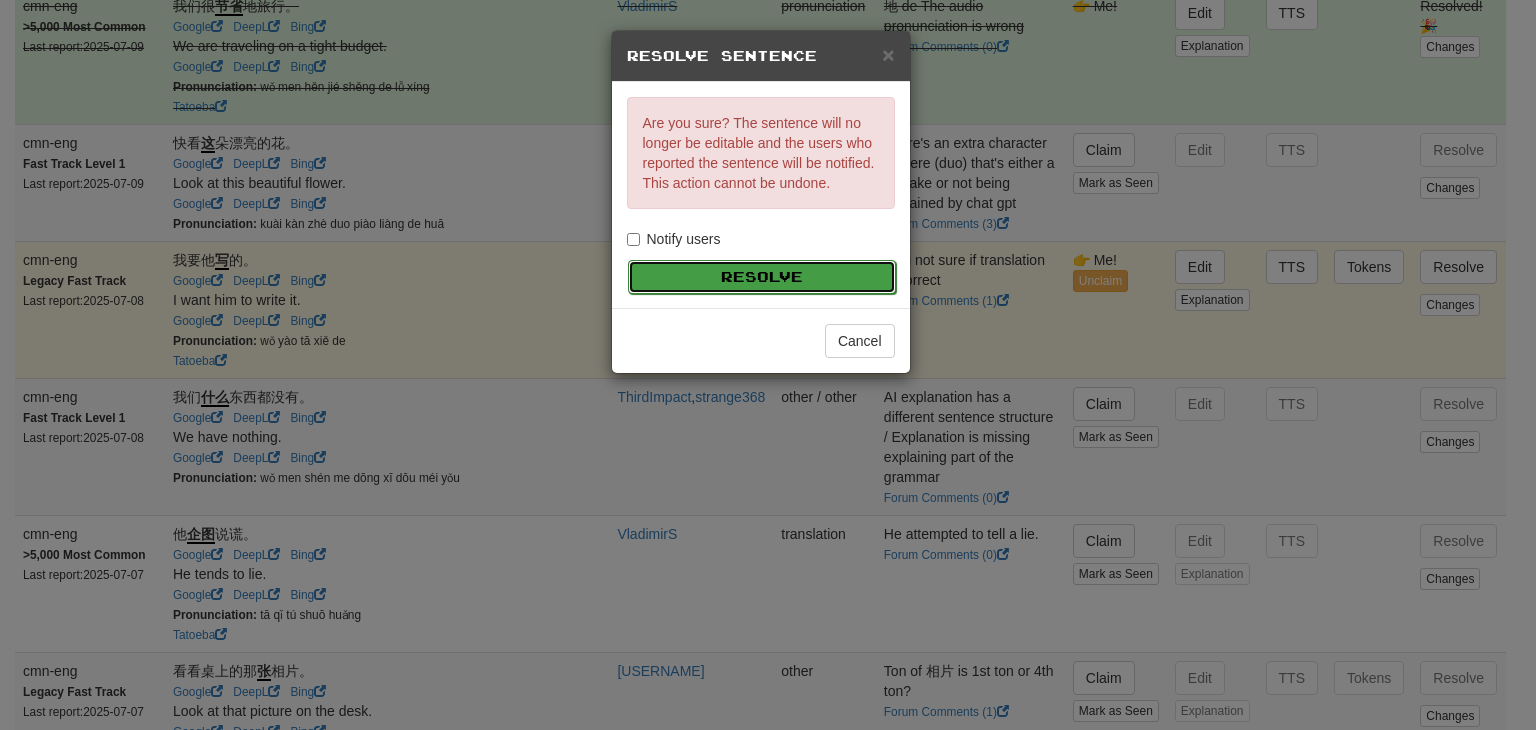 click on "Resolve" at bounding box center [762, 277] 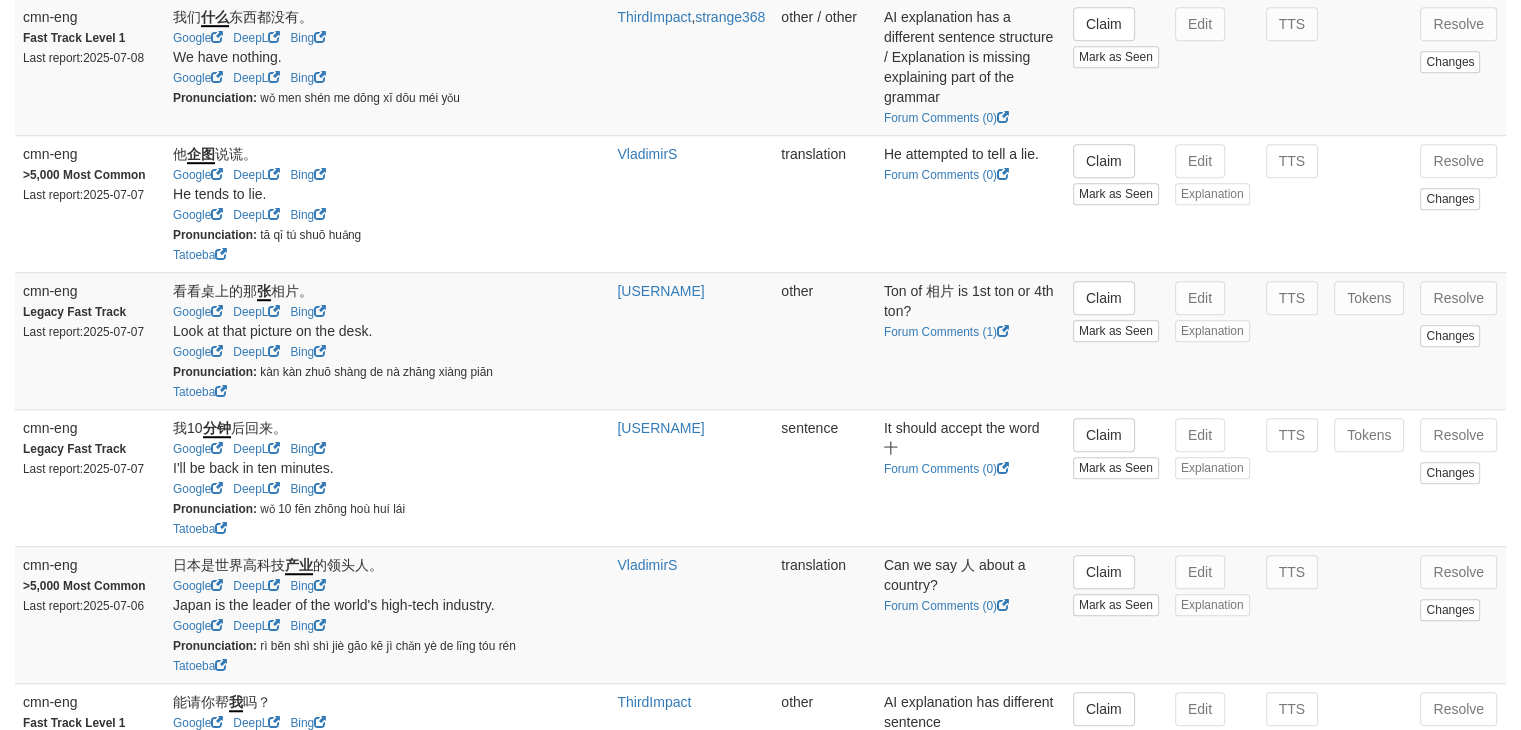 scroll, scrollTop: 1308, scrollLeft: 0, axis: vertical 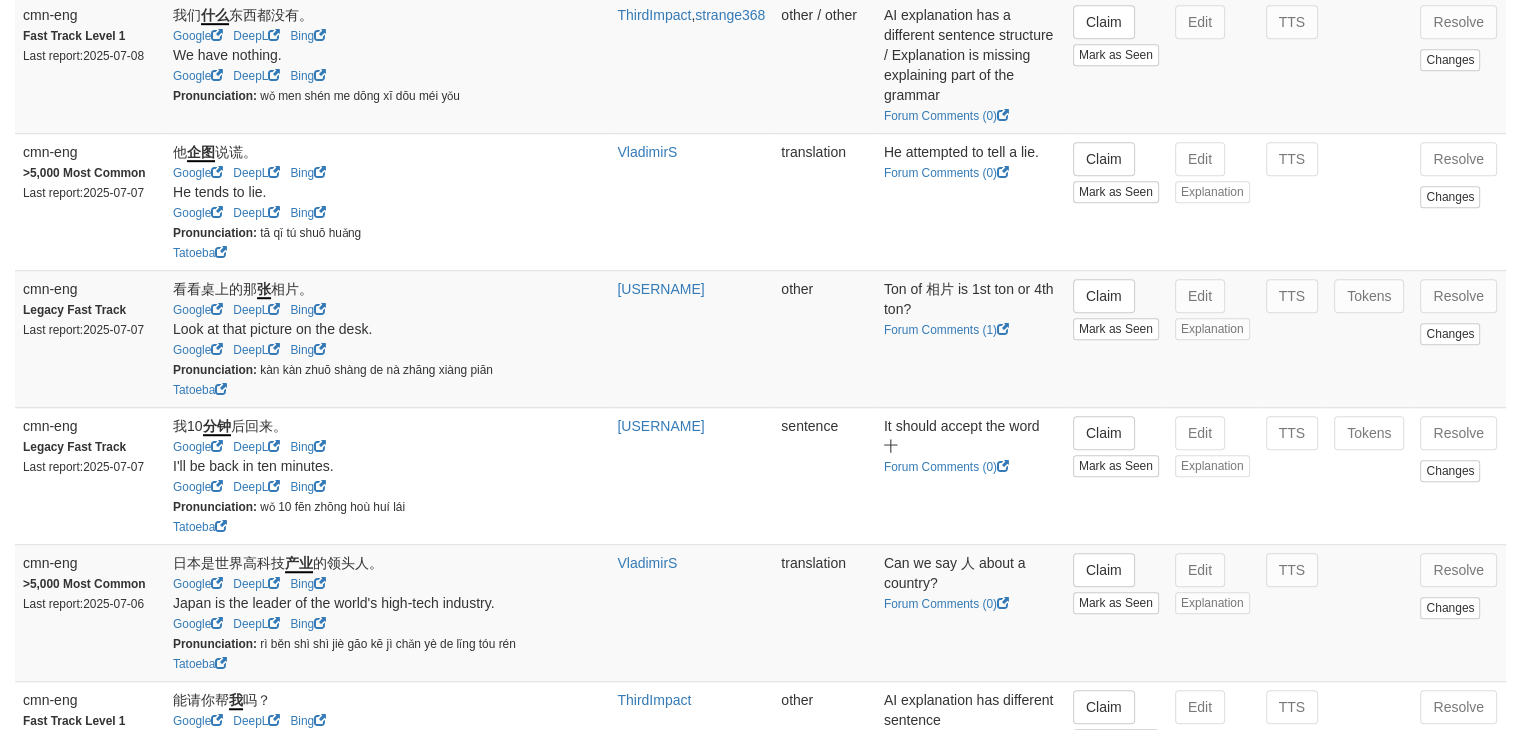 click on "Claim Mark as Seen" at bounding box center (1116, 201) 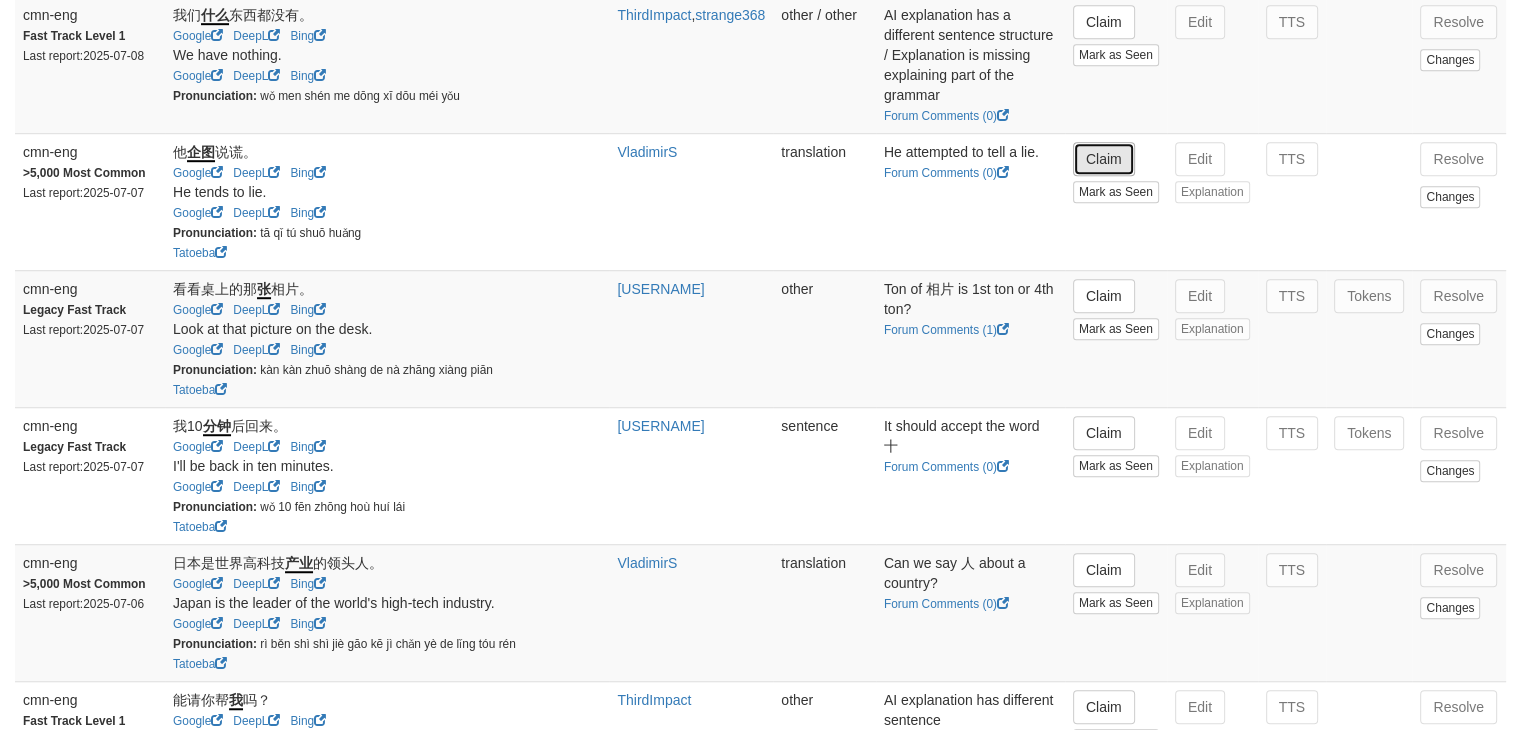 click on "Claim" at bounding box center [1104, 159] 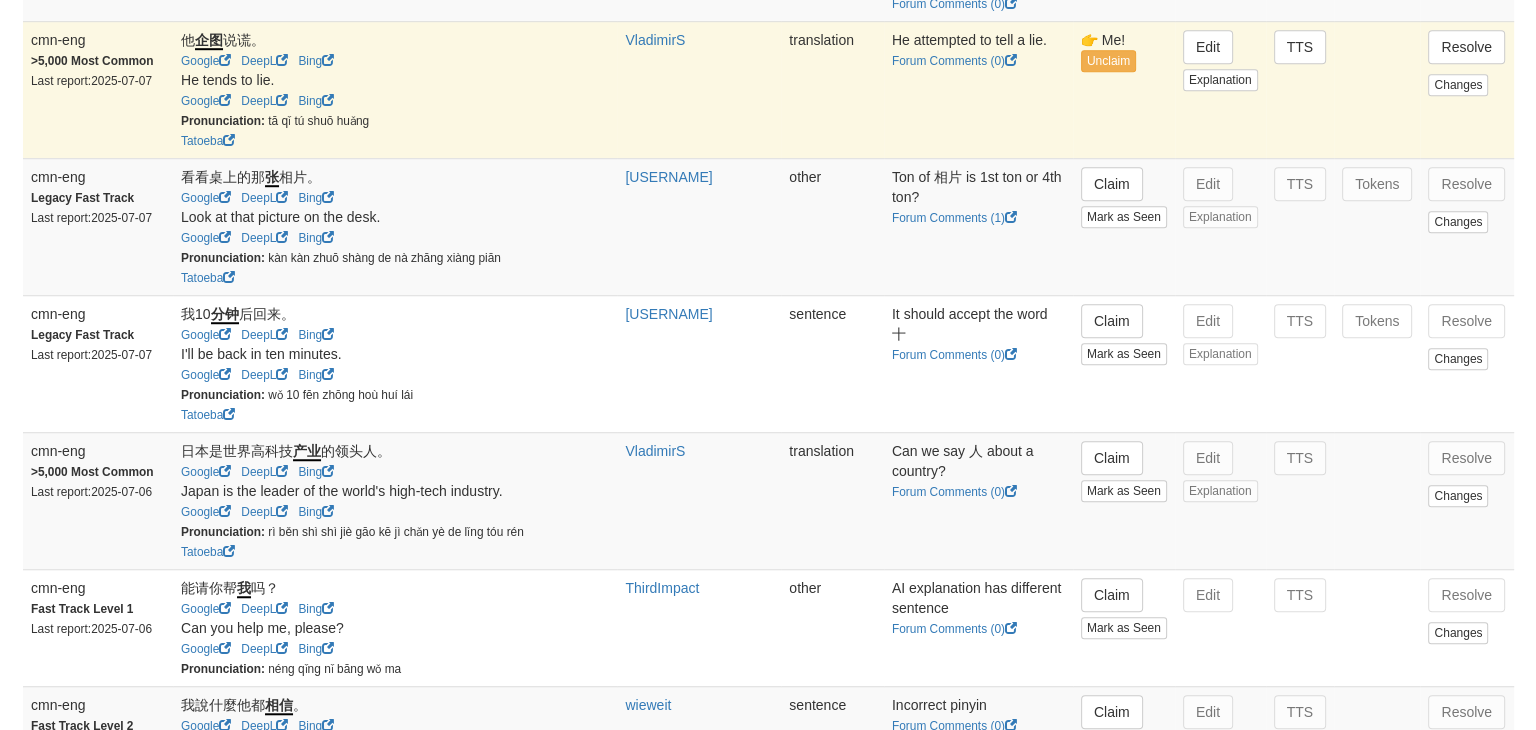 scroll, scrollTop: 1424, scrollLeft: 0, axis: vertical 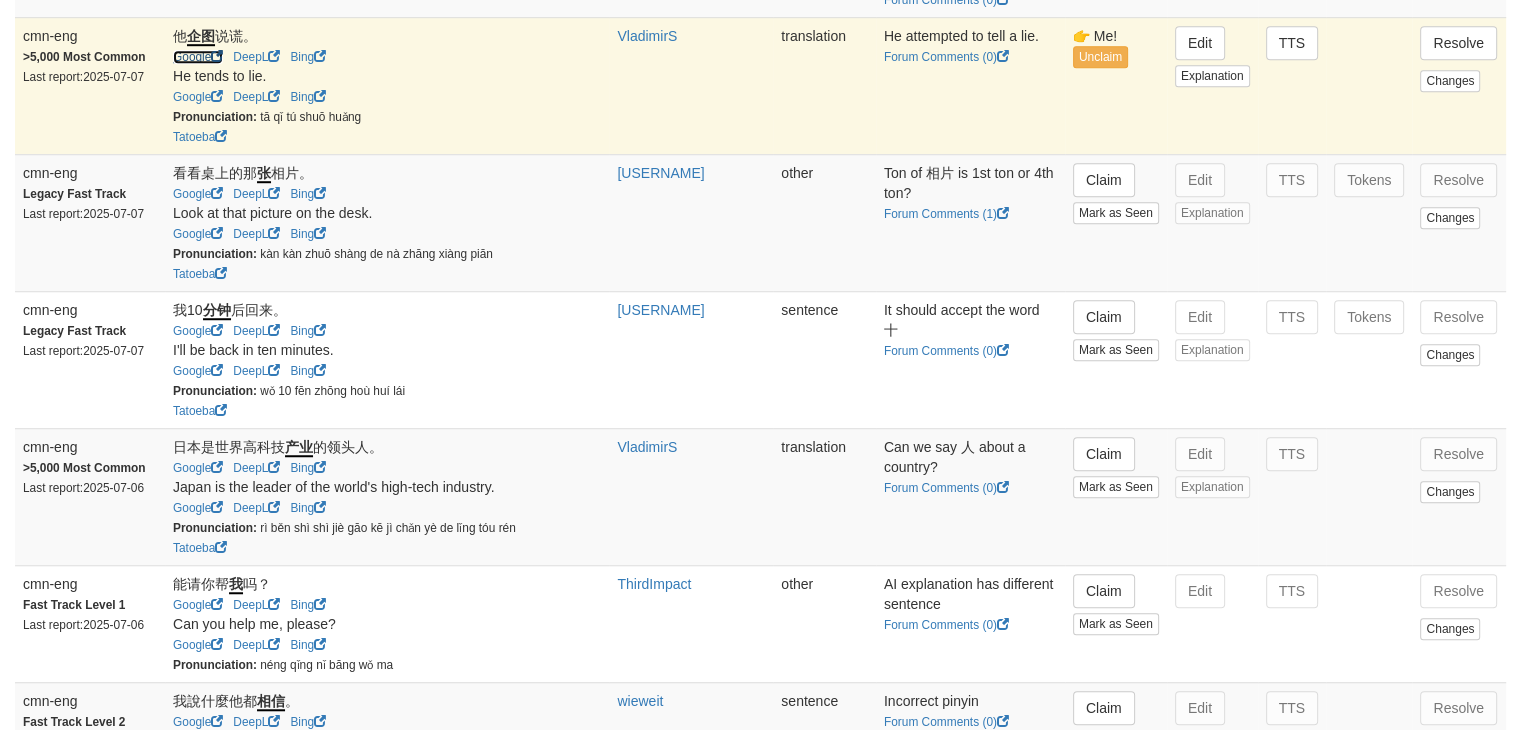 click on "Google" at bounding box center [198, 57] 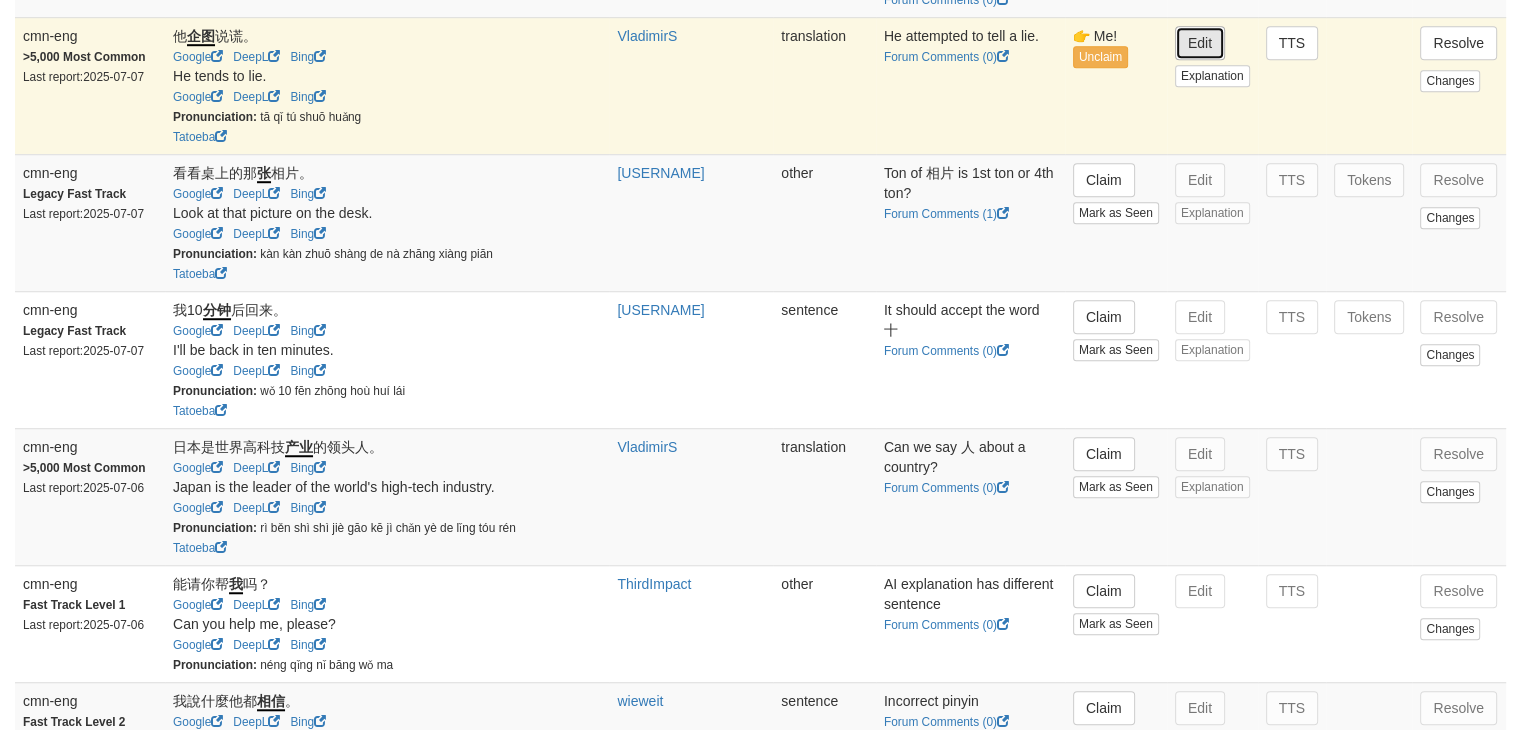 click on "Edit" at bounding box center [1200, 43] 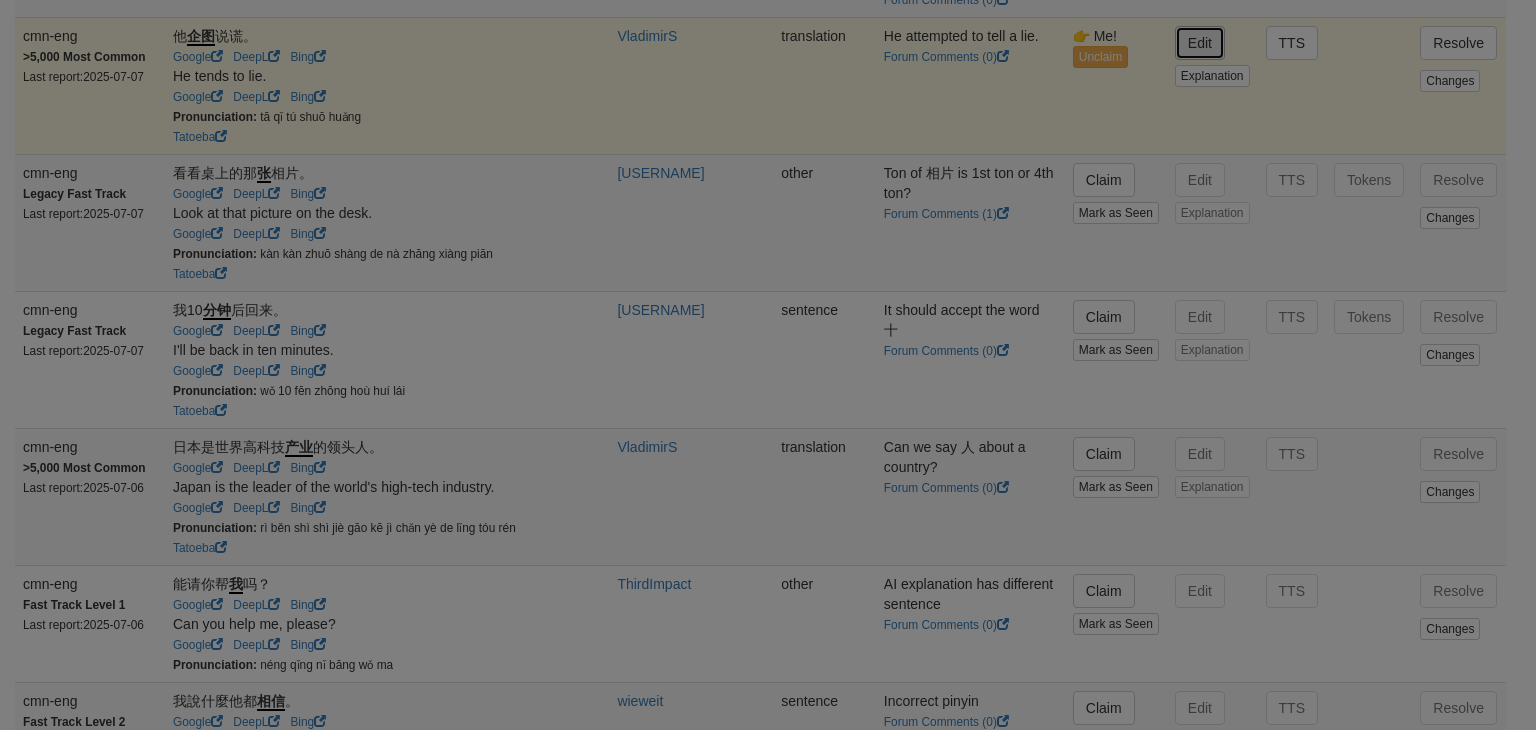 type on "**********" 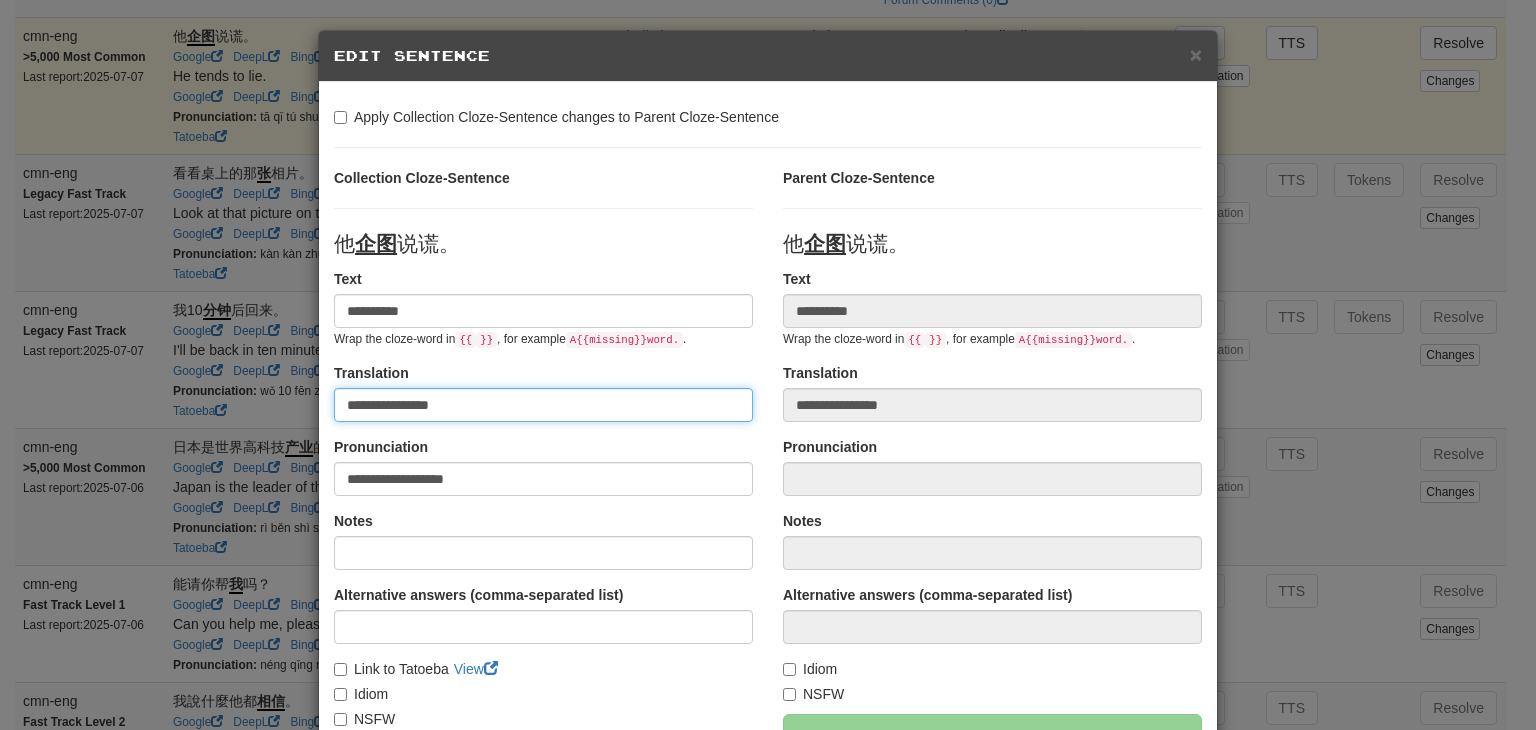click on "**********" at bounding box center (543, 405) 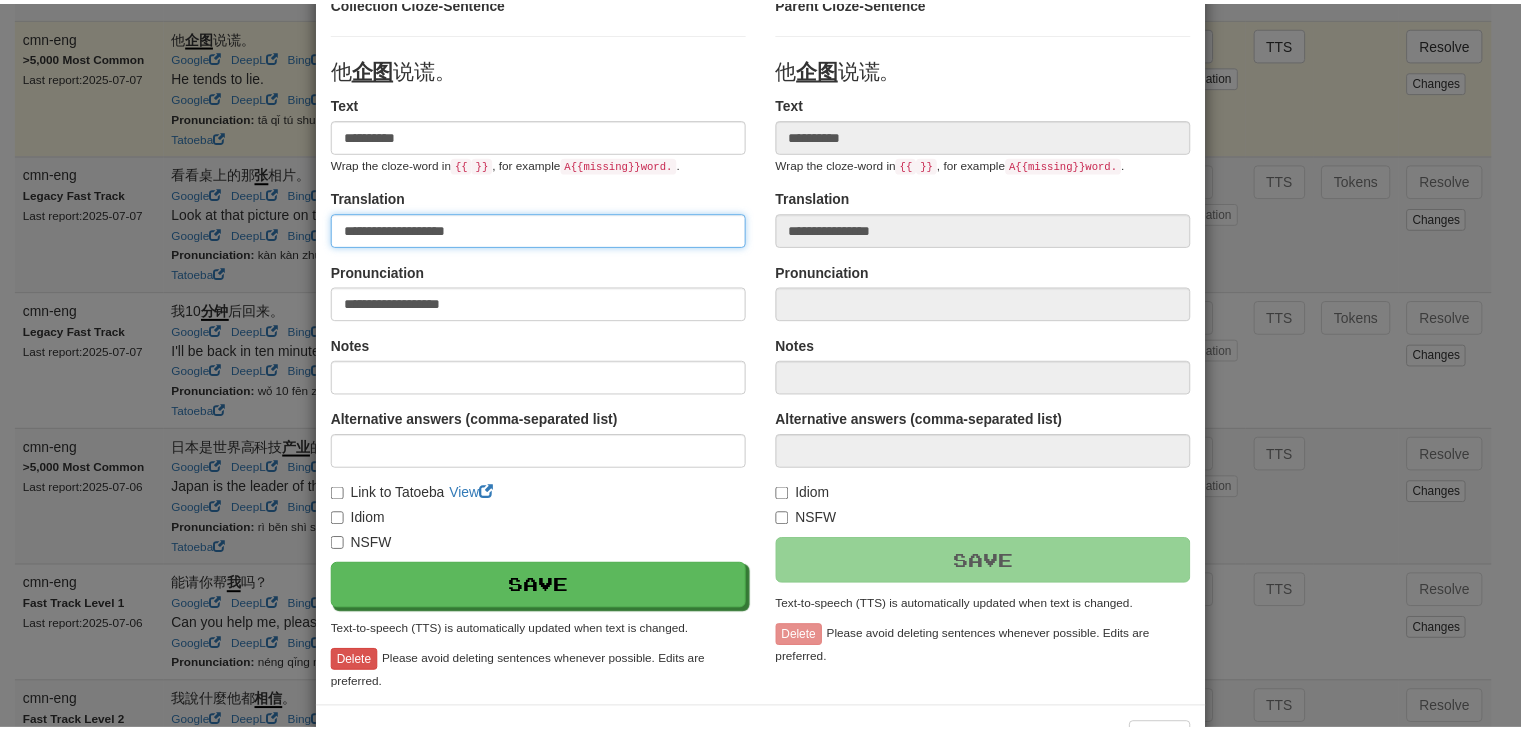 scroll, scrollTop: 246, scrollLeft: 0, axis: vertical 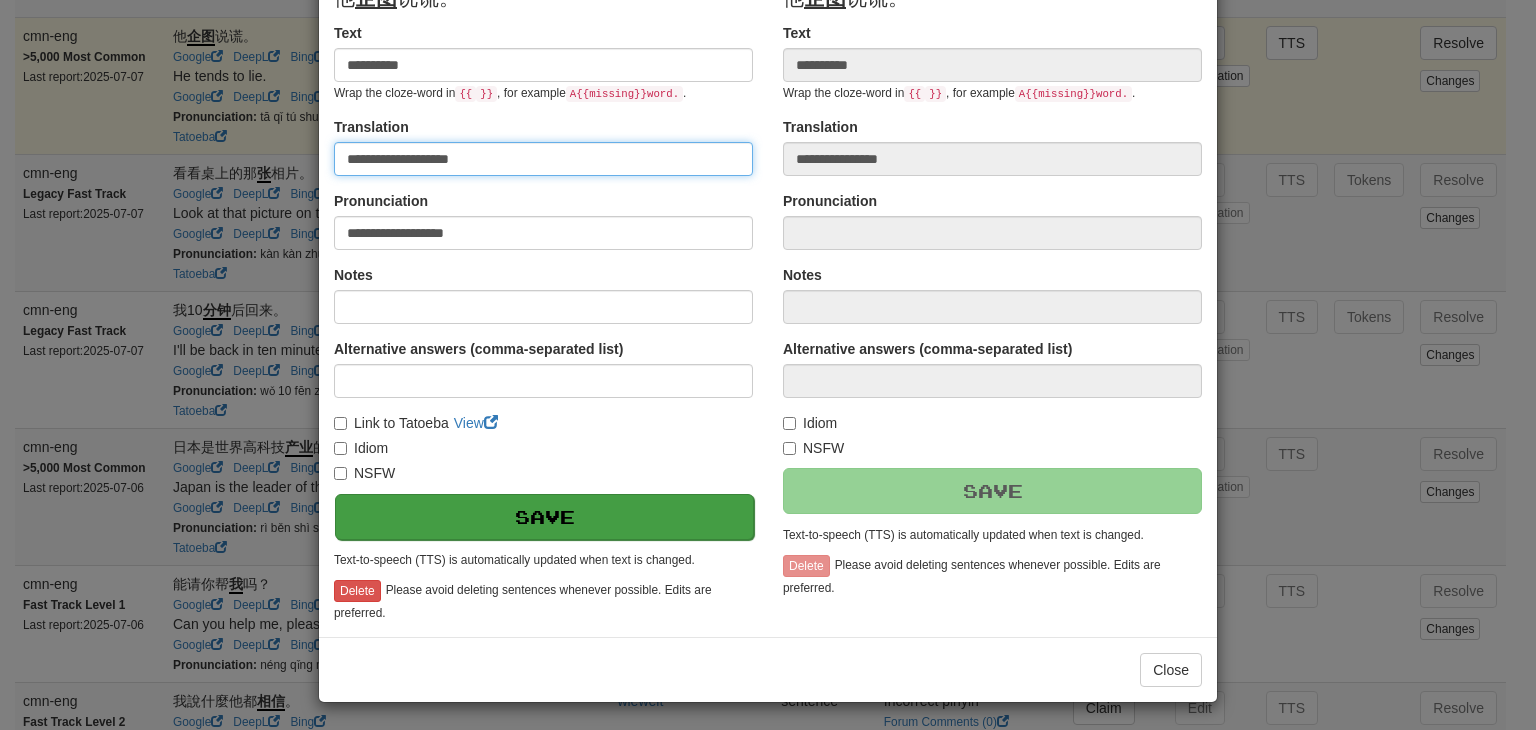 type on "**********" 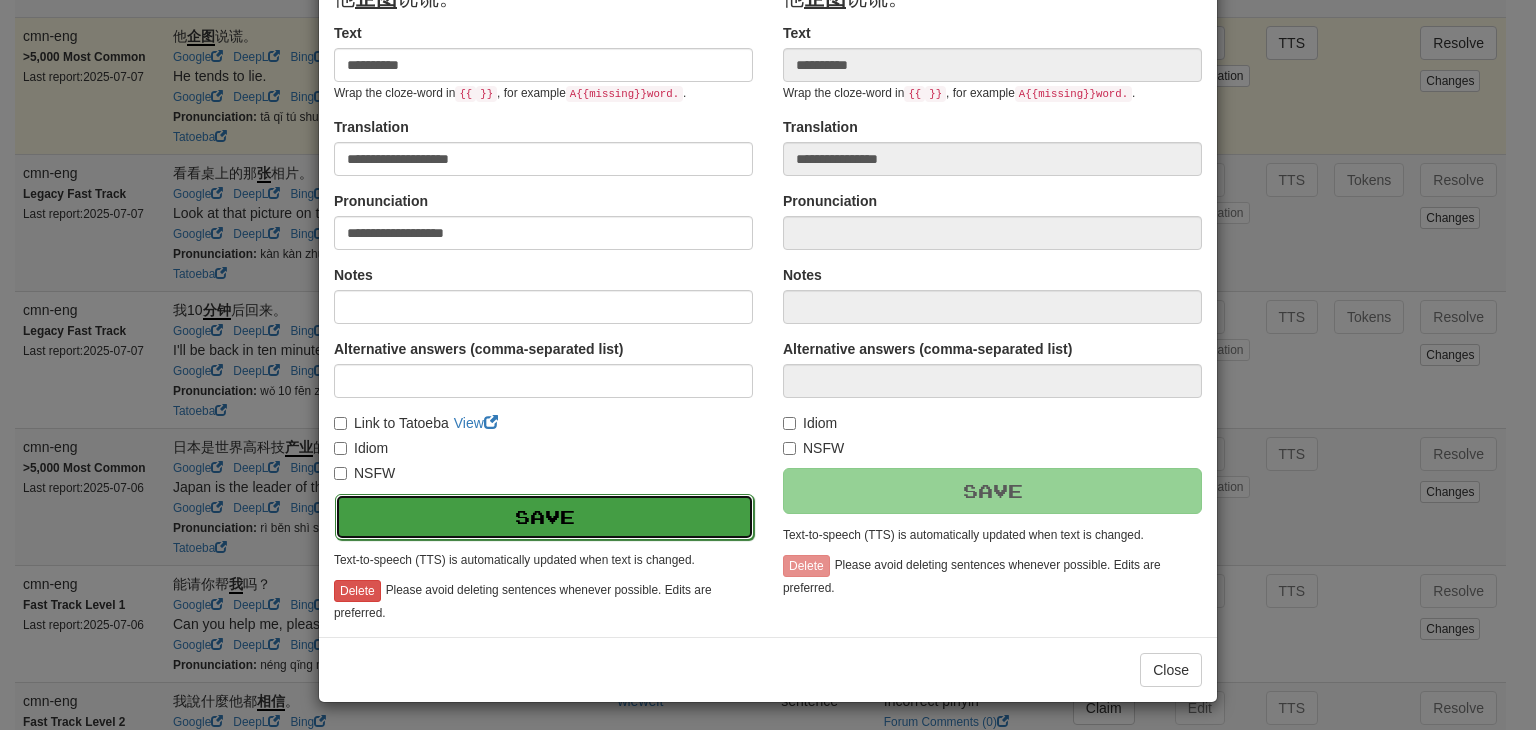 click on "Save" at bounding box center (544, 517) 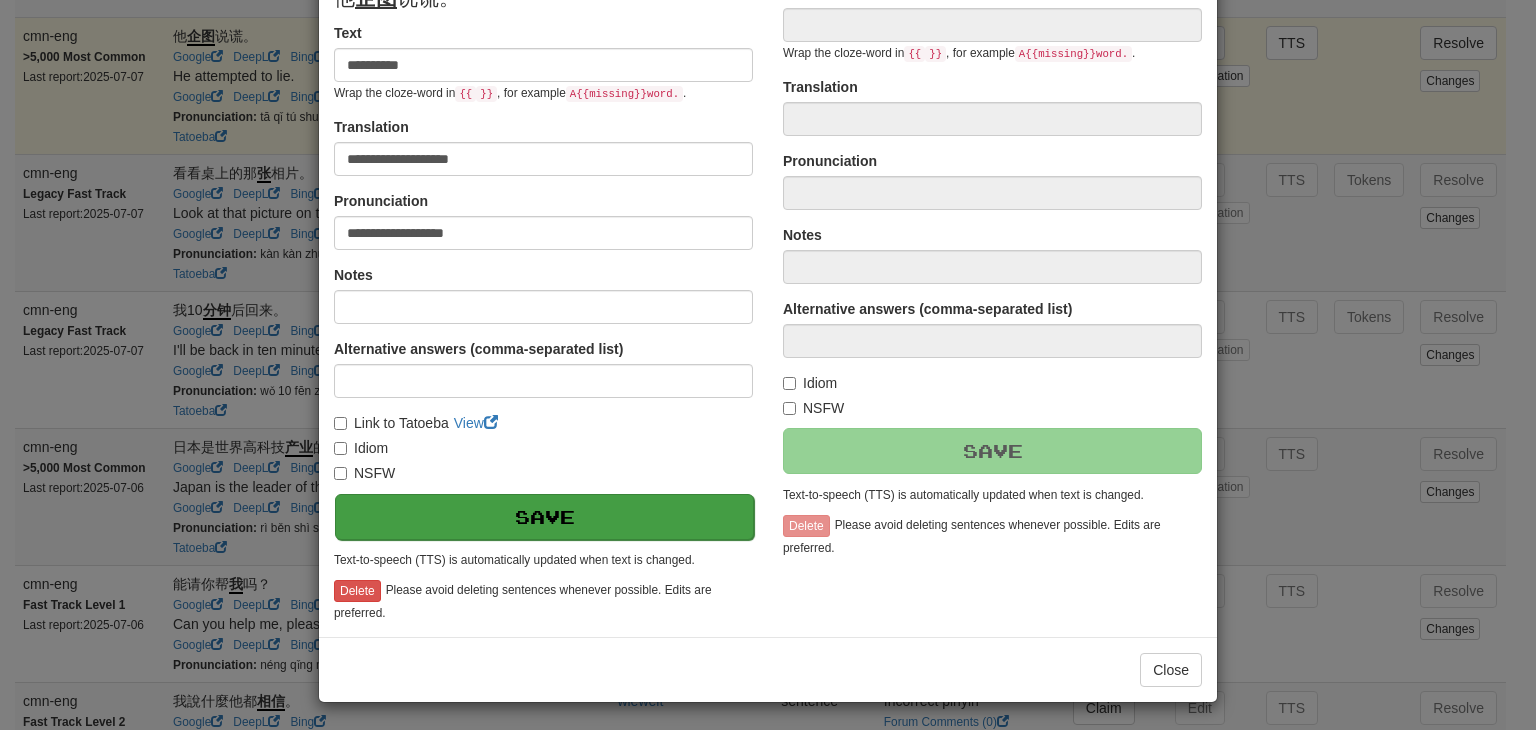 type on "**********" 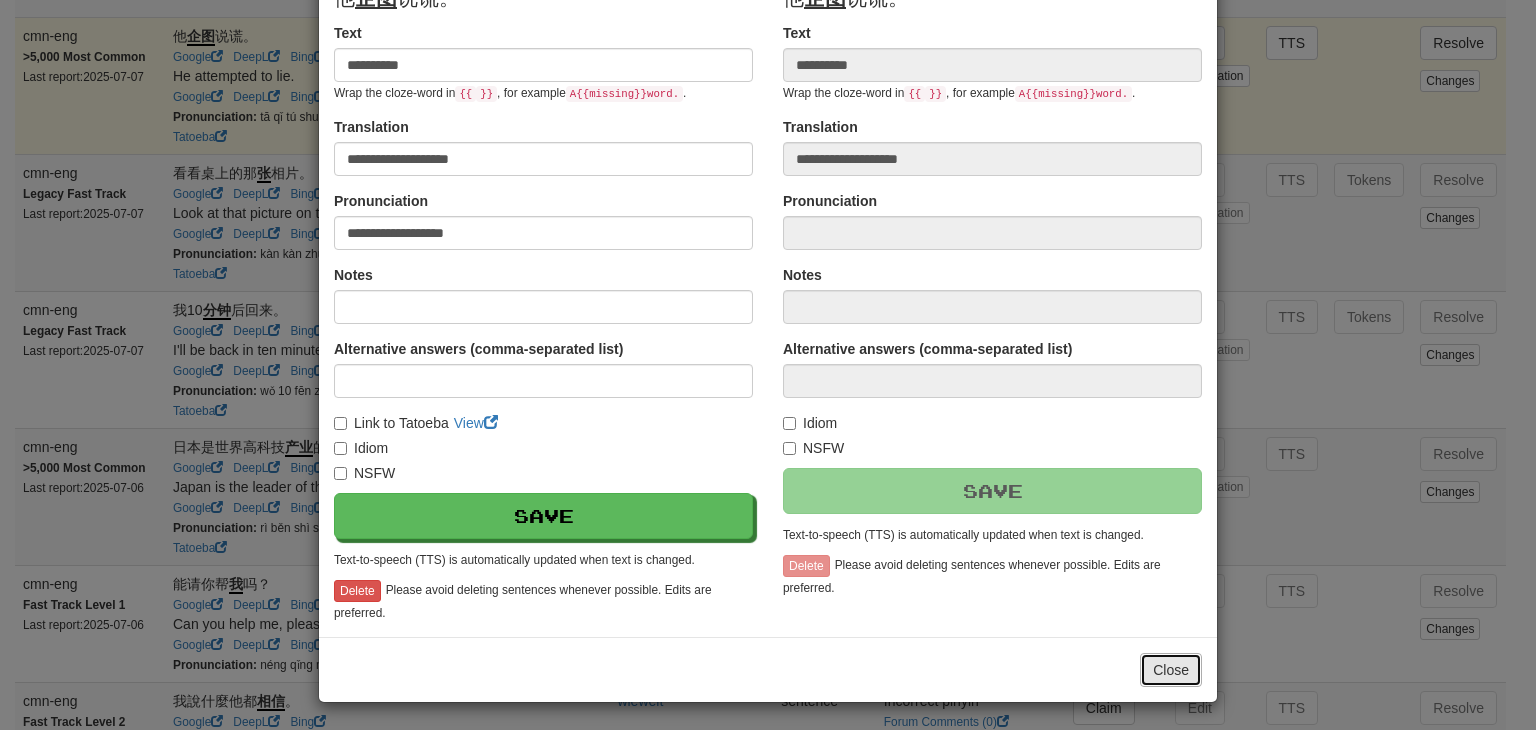 click on "Close" at bounding box center (1171, 670) 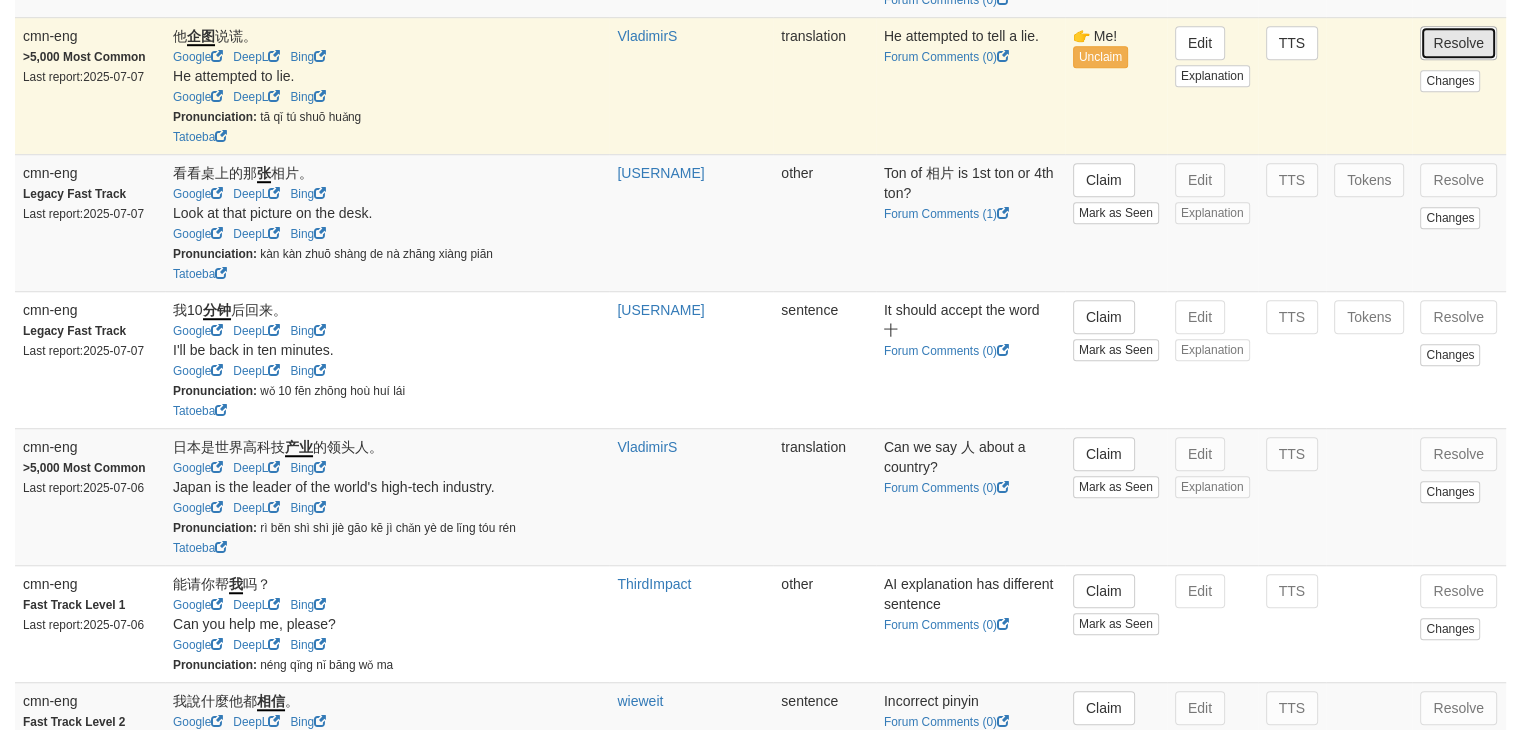 click on "Resolve" at bounding box center (1458, 43) 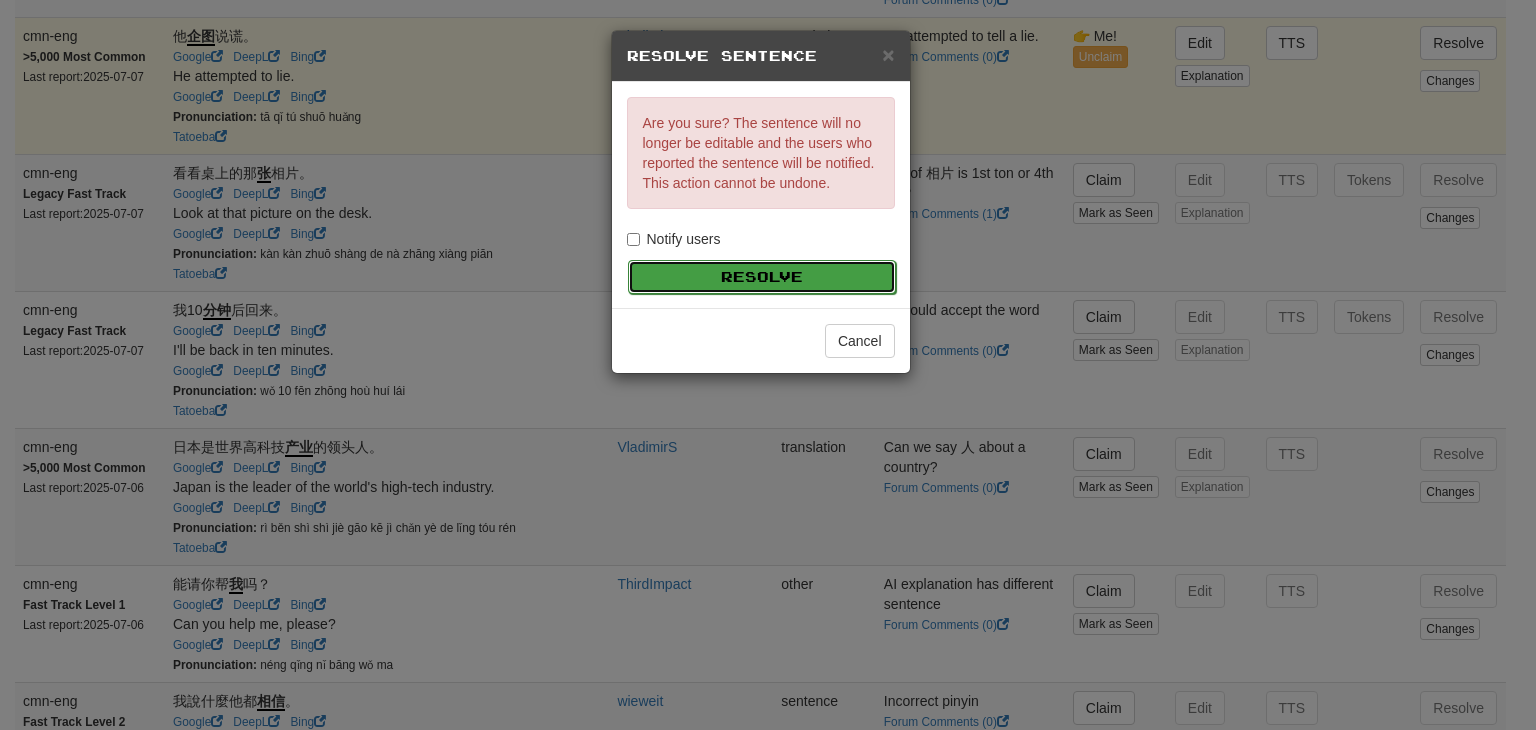 click on "Resolve" at bounding box center [762, 277] 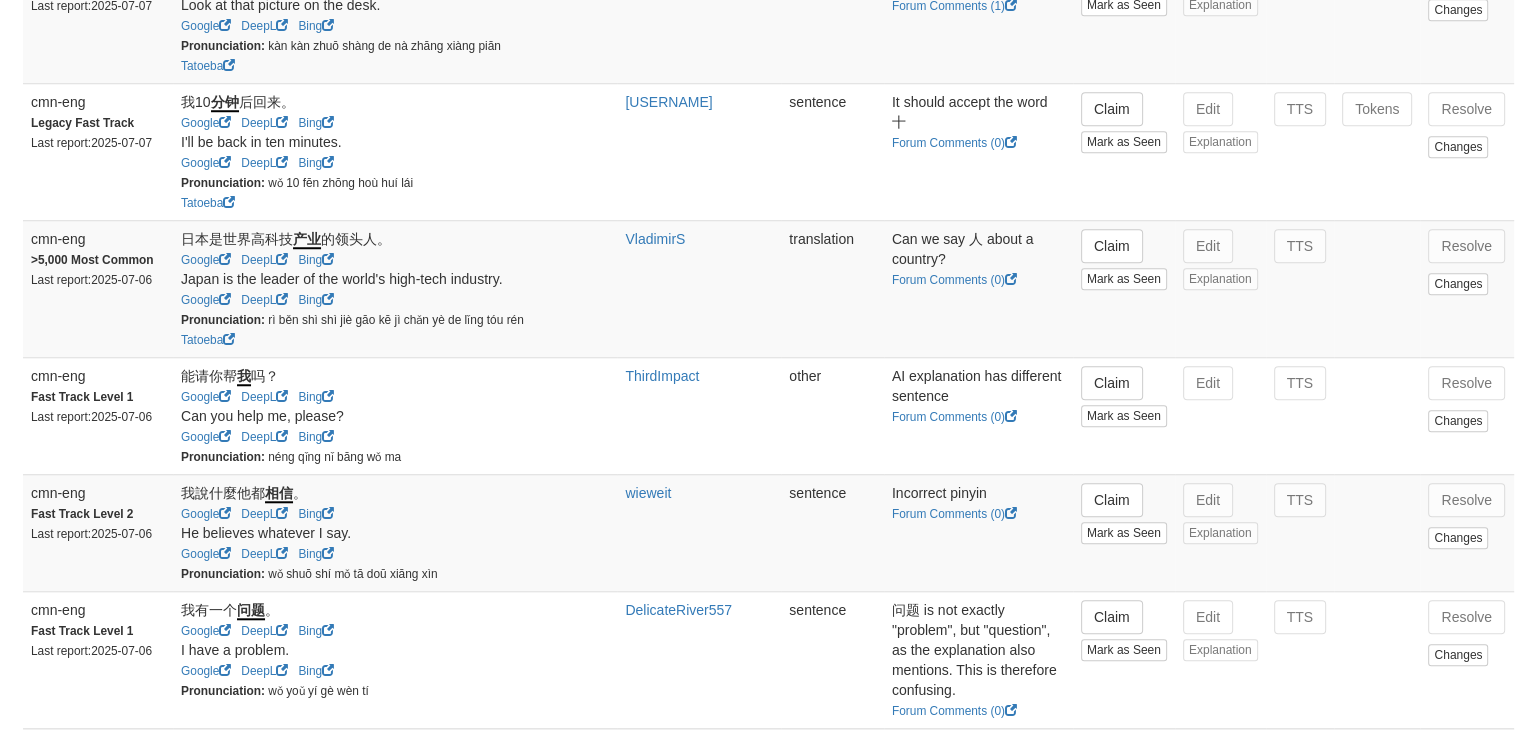 scroll, scrollTop: 1632, scrollLeft: 0, axis: vertical 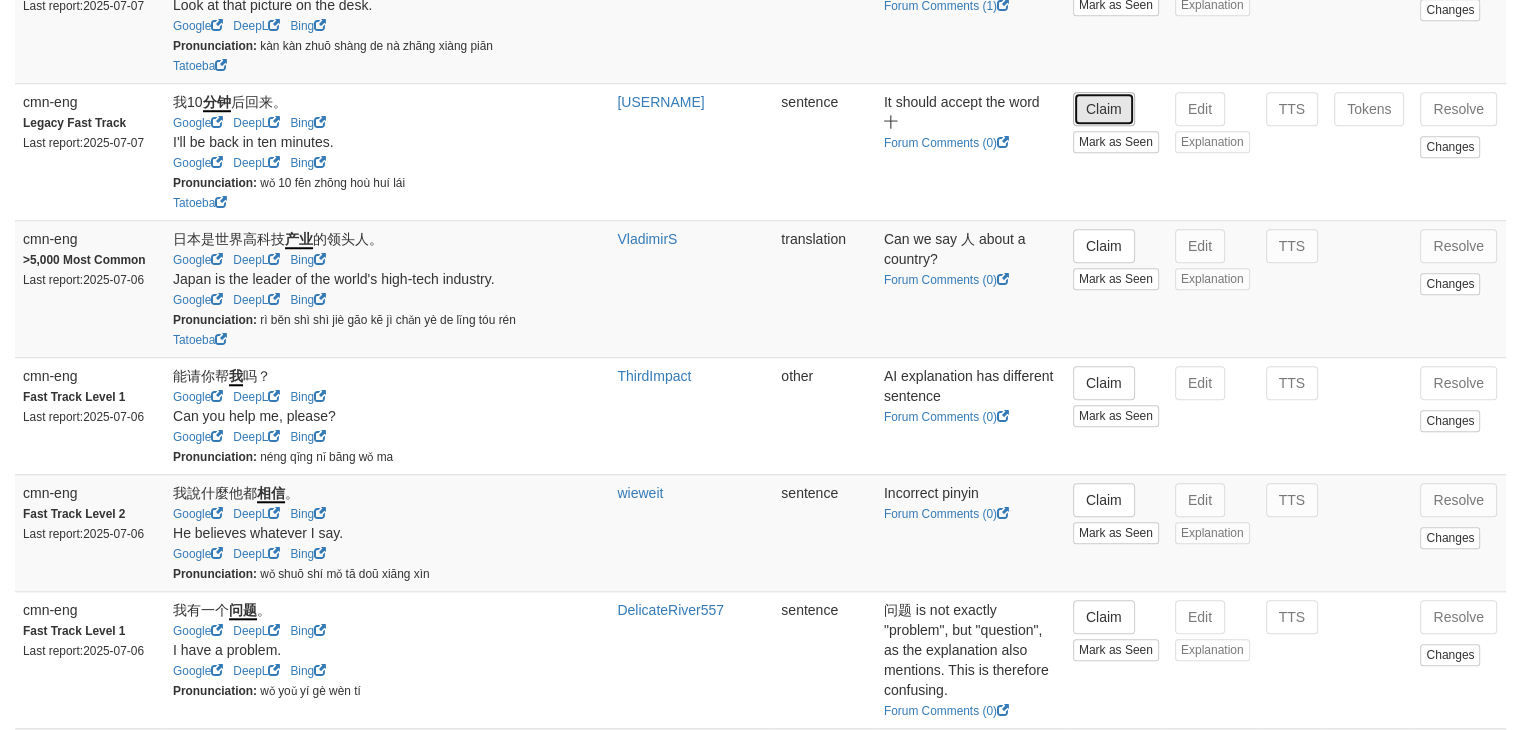 click on "Claim" at bounding box center (1104, 109) 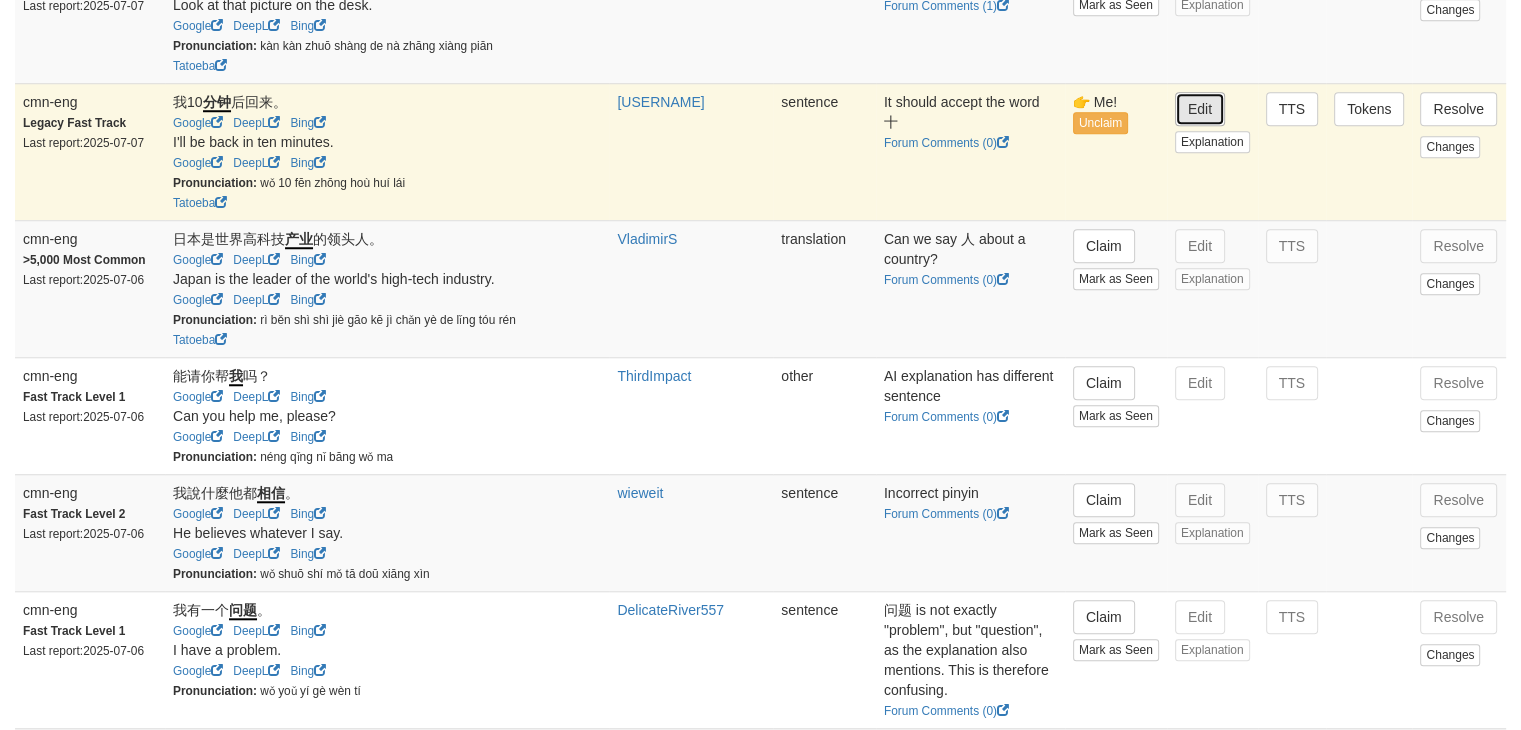 click on "Edit" at bounding box center [1200, 109] 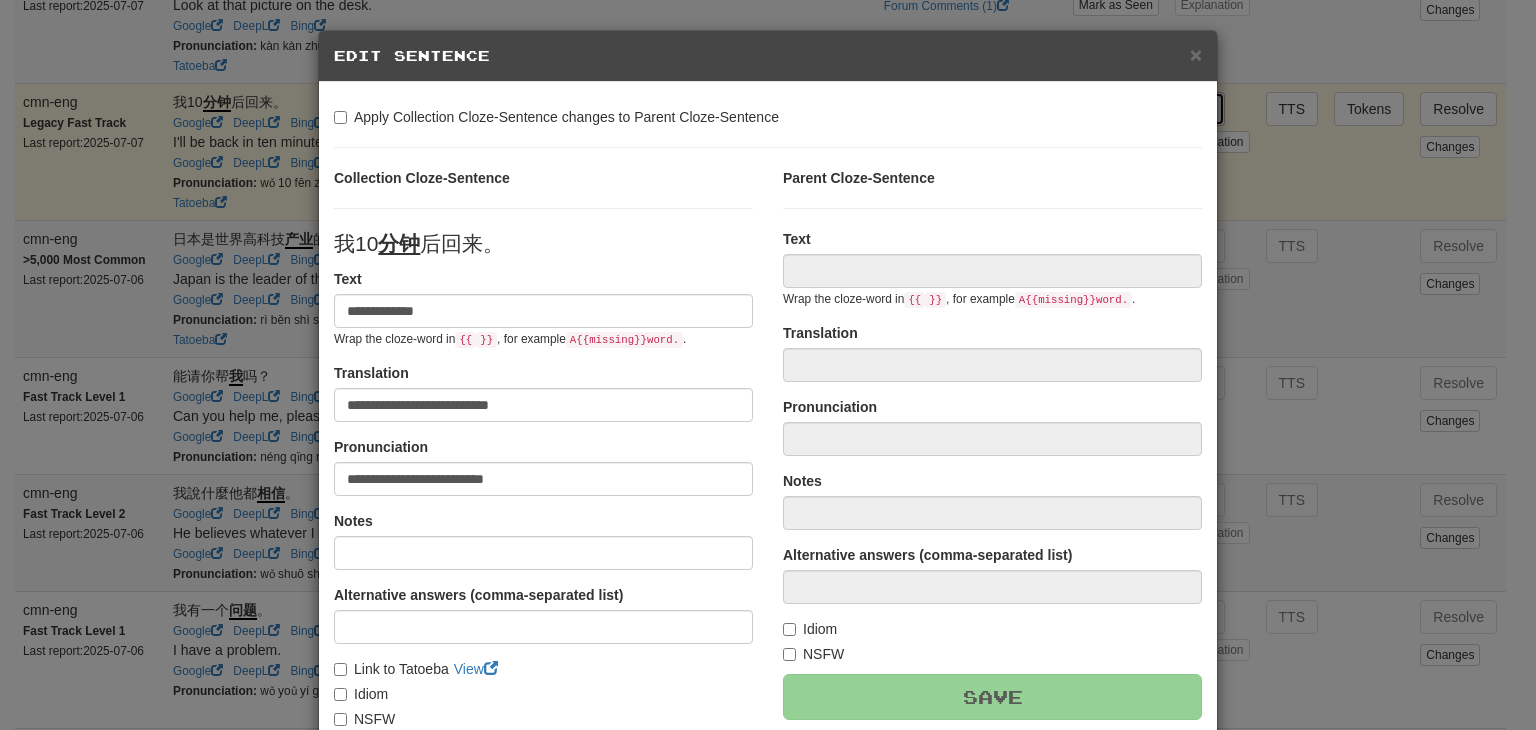 type on "**********" 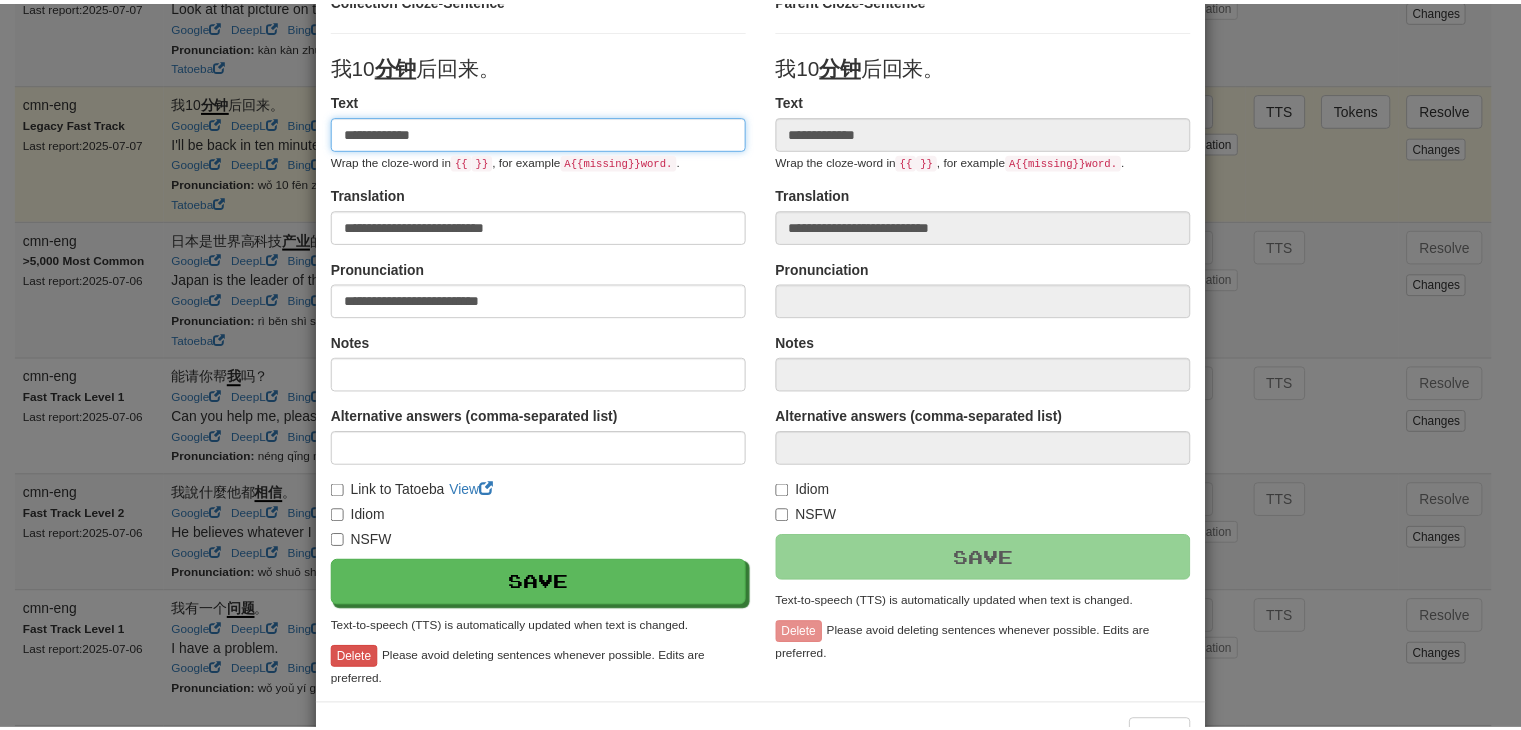 scroll, scrollTop: 246, scrollLeft: 0, axis: vertical 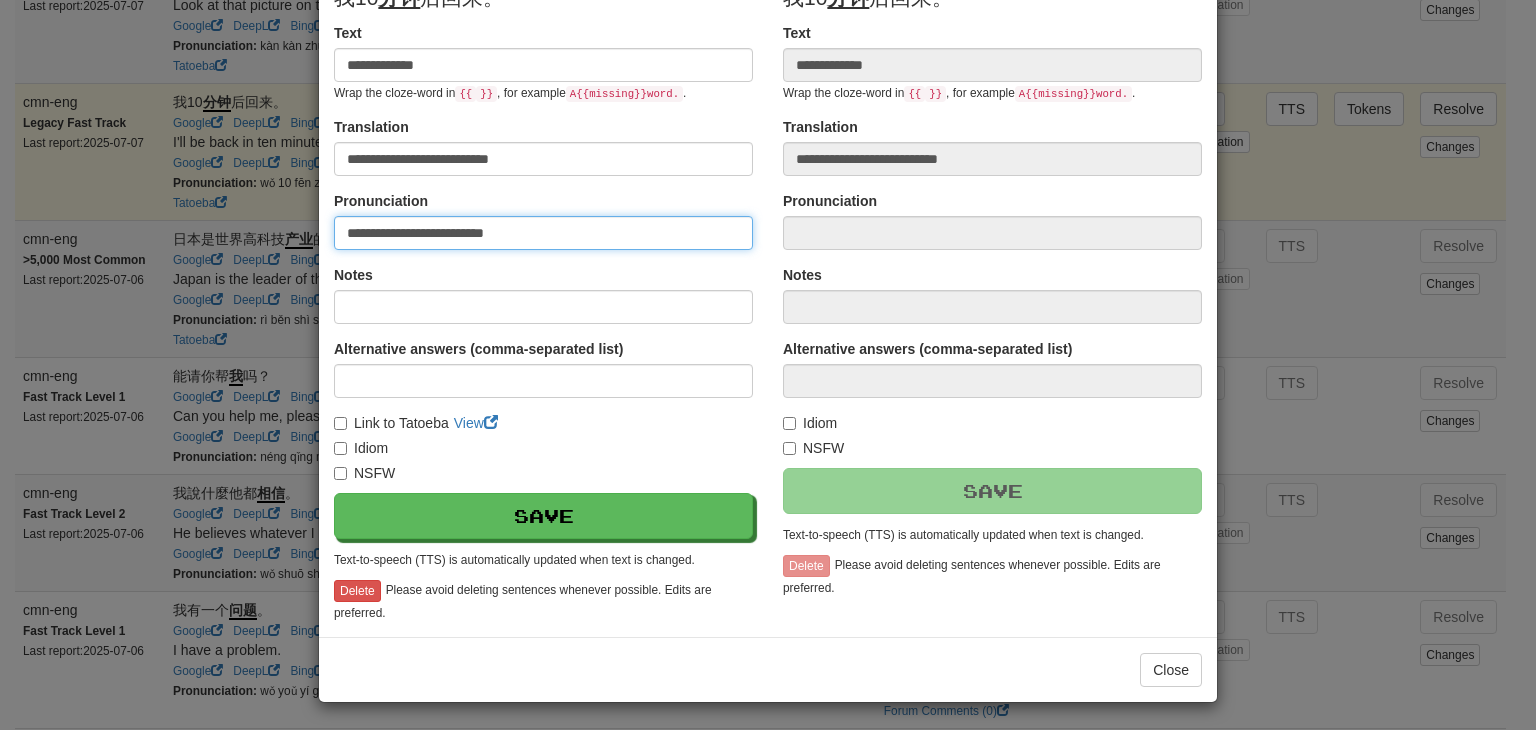 click on "**********" at bounding box center (543, 233) 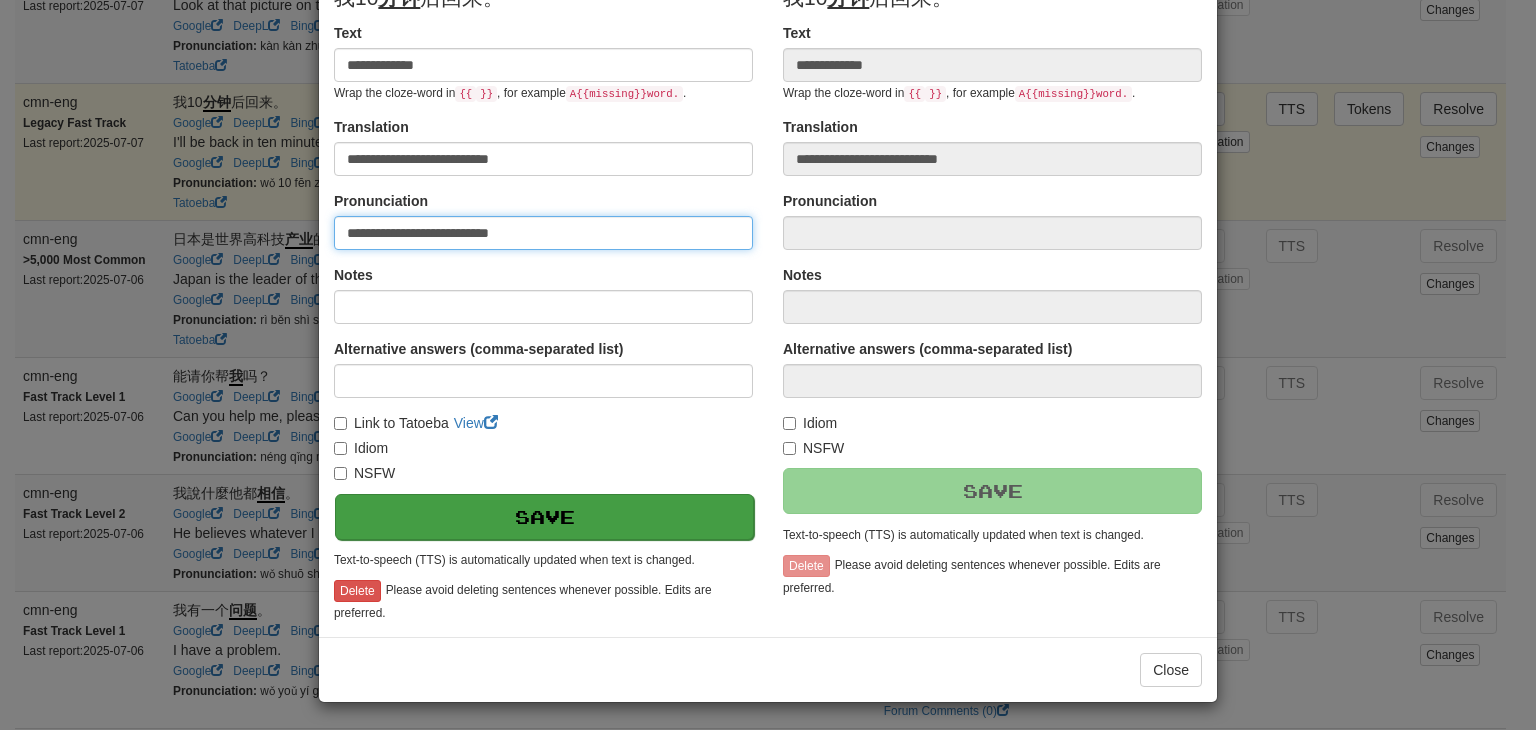 type on "**********" 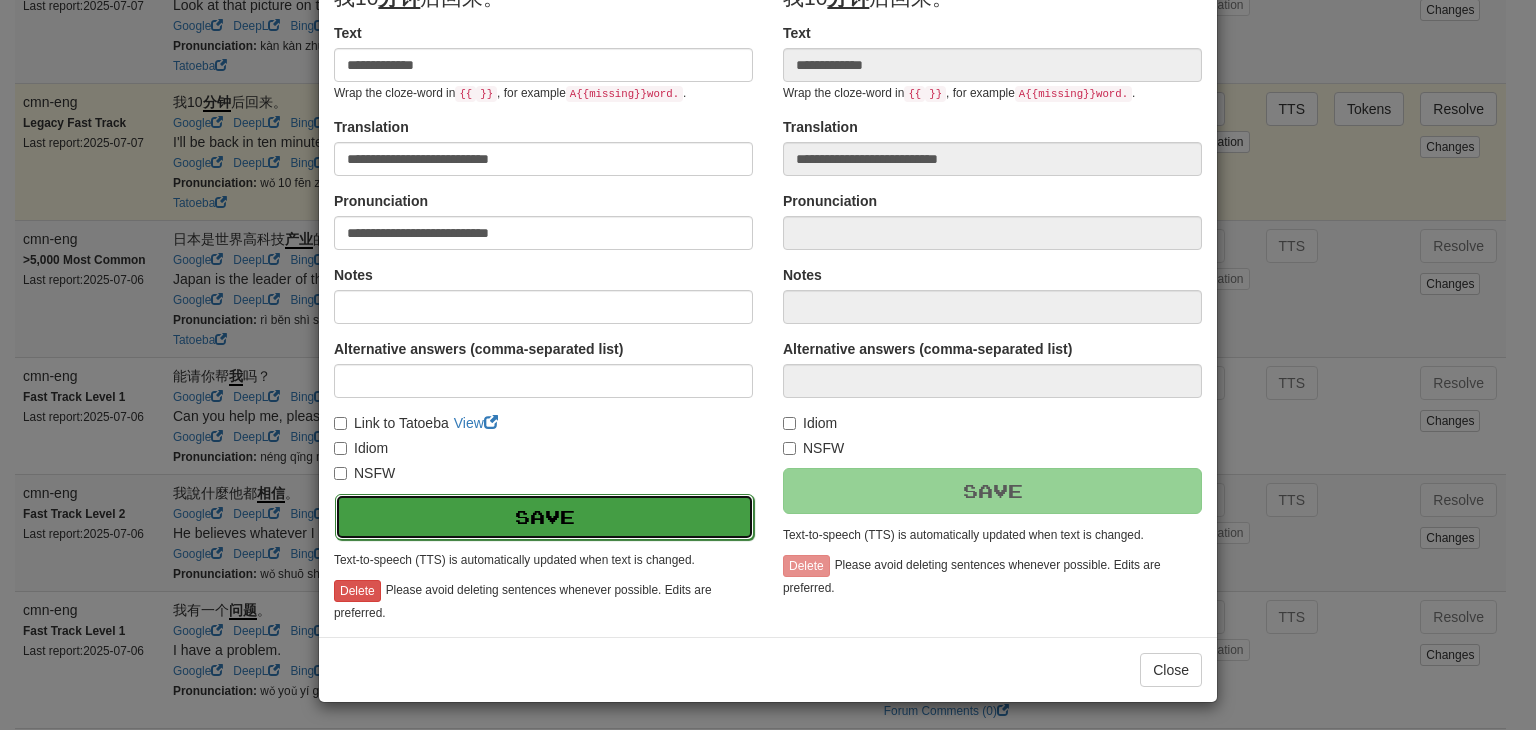 click on "Save" at bounding box center (544, 517) 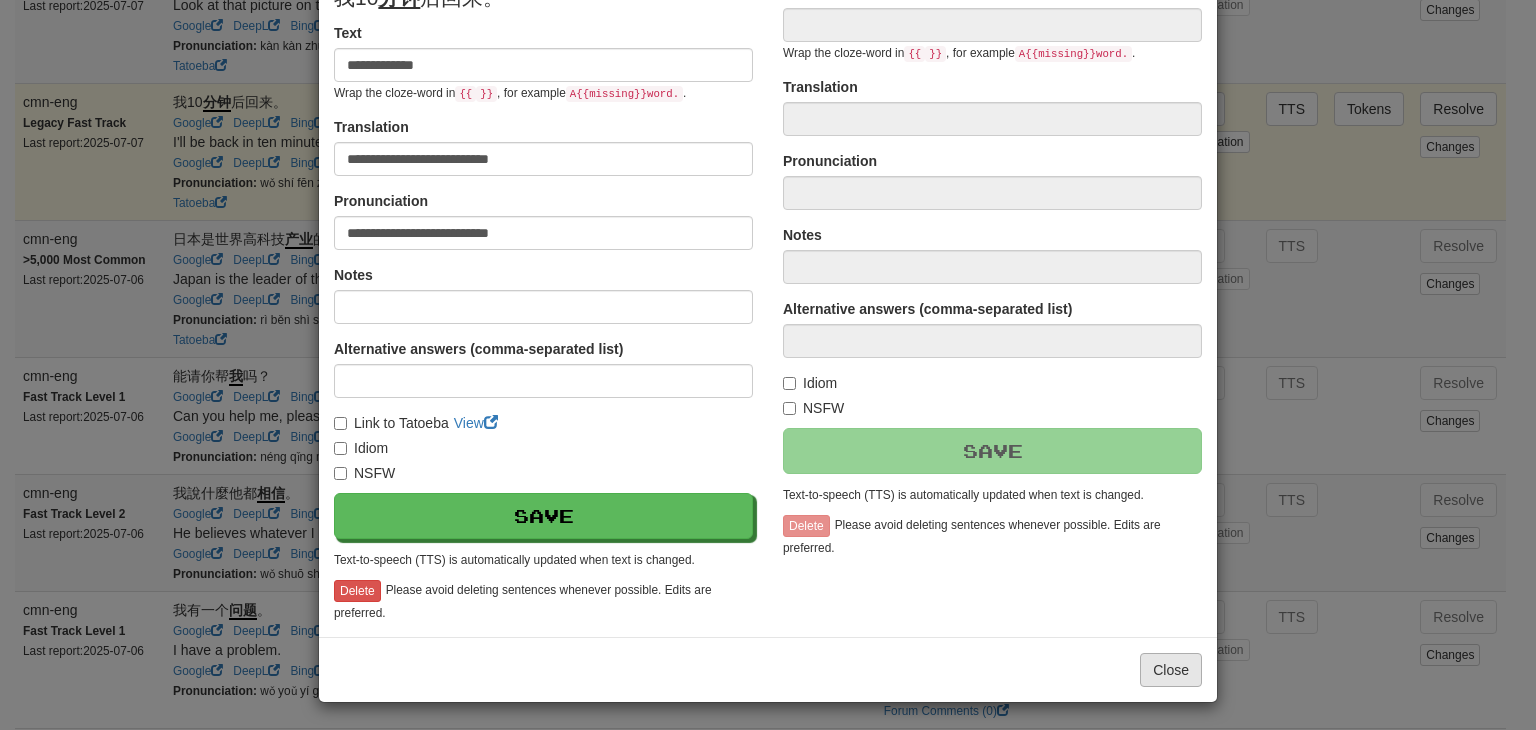 type on "**********" 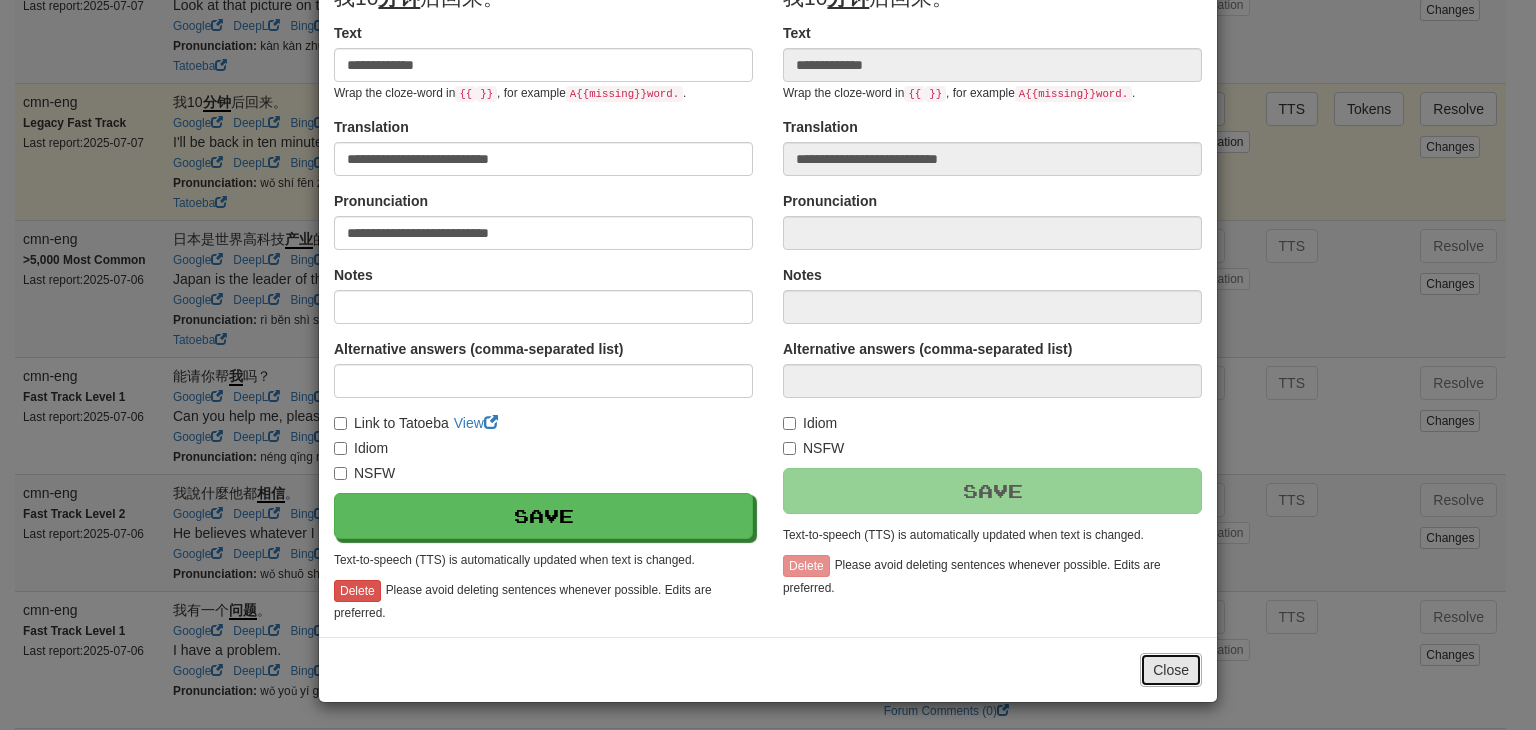 click on "Close" at bounding box center [1171, 670] 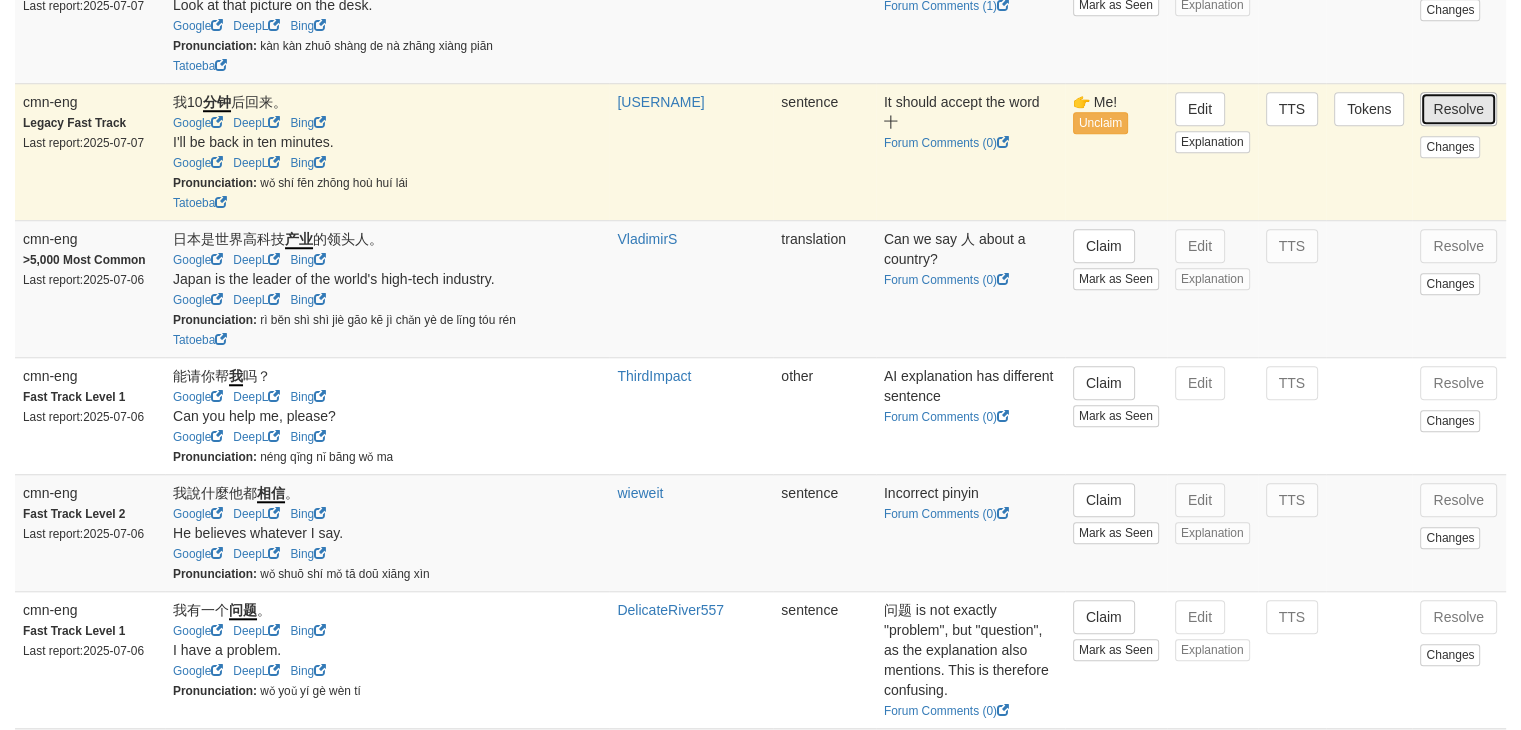 click on "Resolve" at bounding box center (1458, 109) 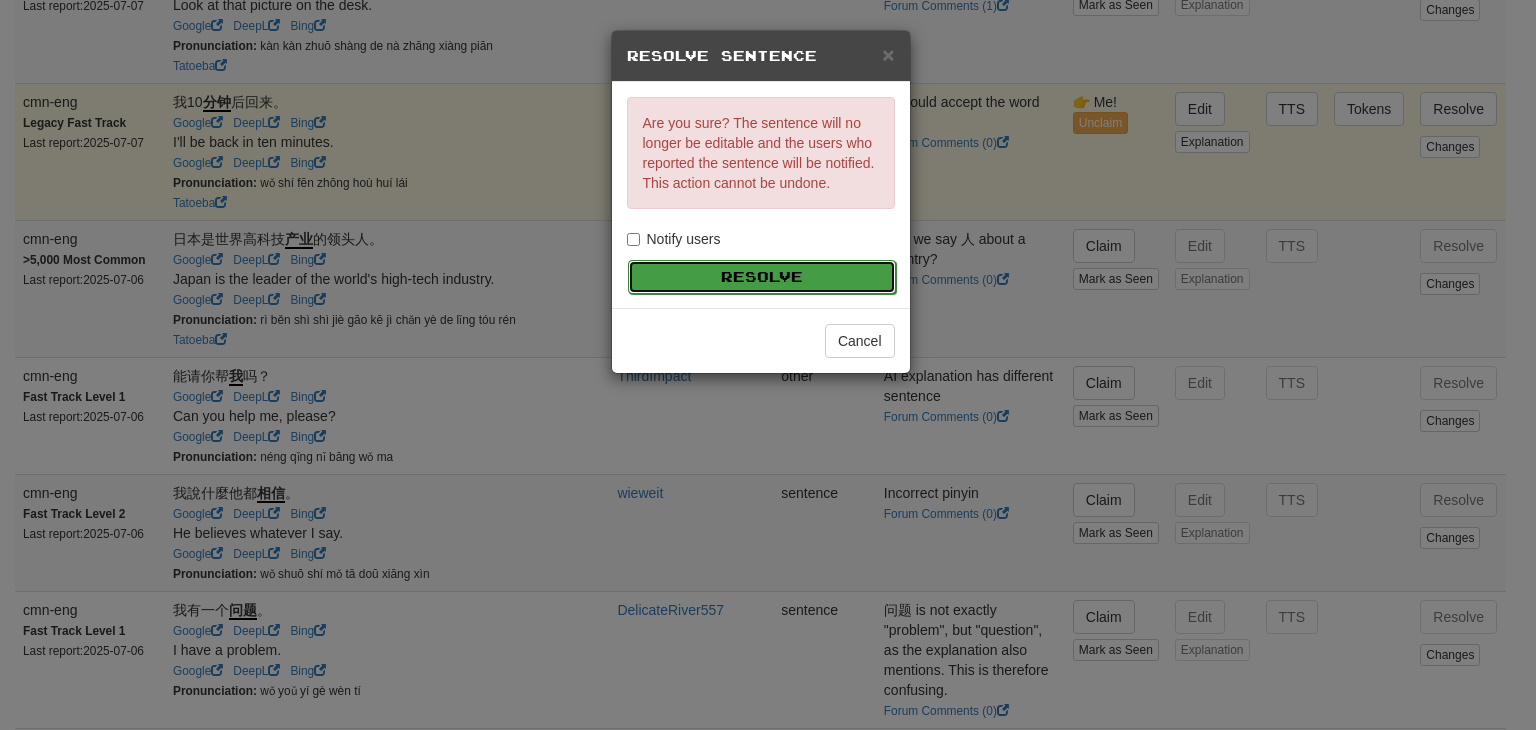 click on "Resolve" at bounding box center [762, 277] 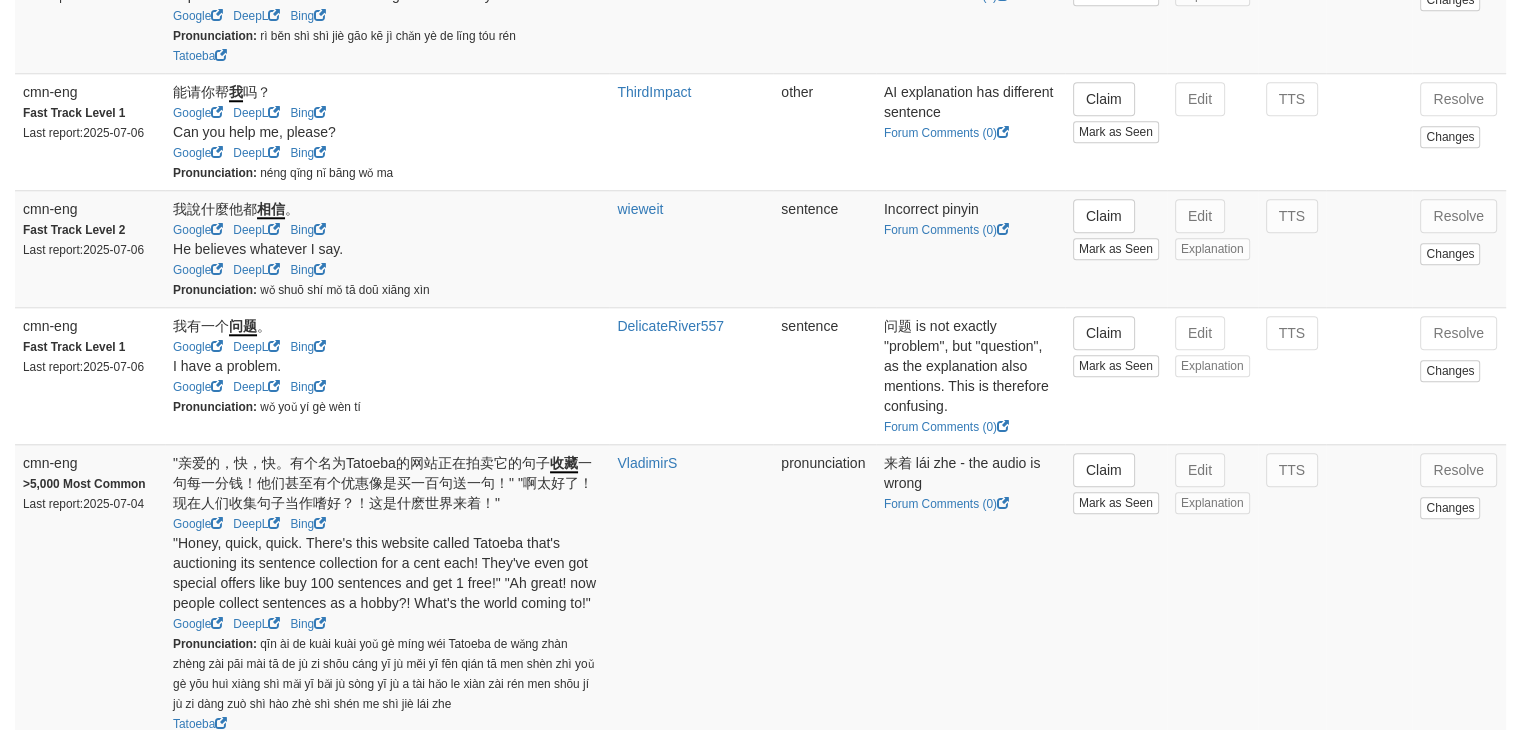 scroll, scrollTop: 1918, scrollLeft: 0, axis: vertical 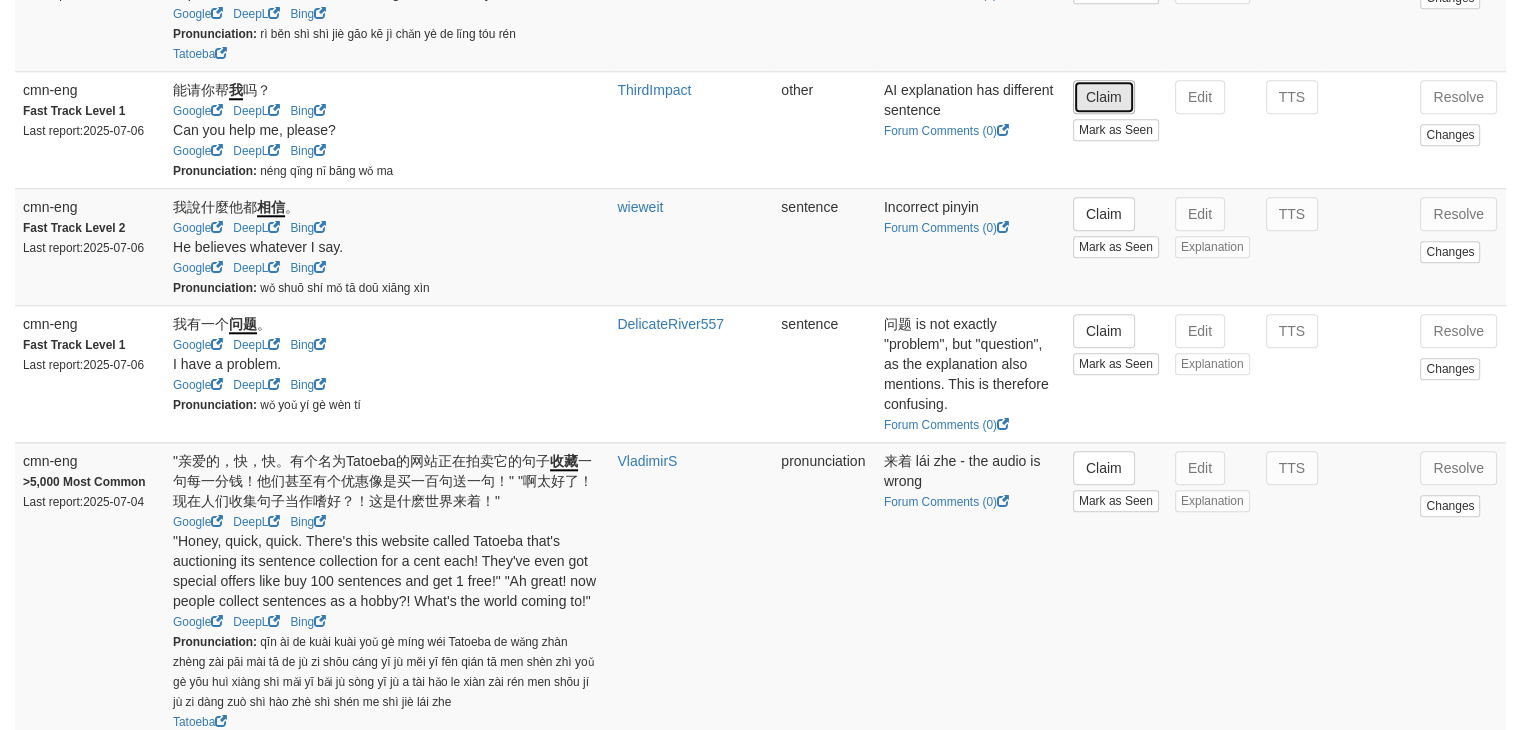 click on "Claim" at bounding box center (1104, 97) 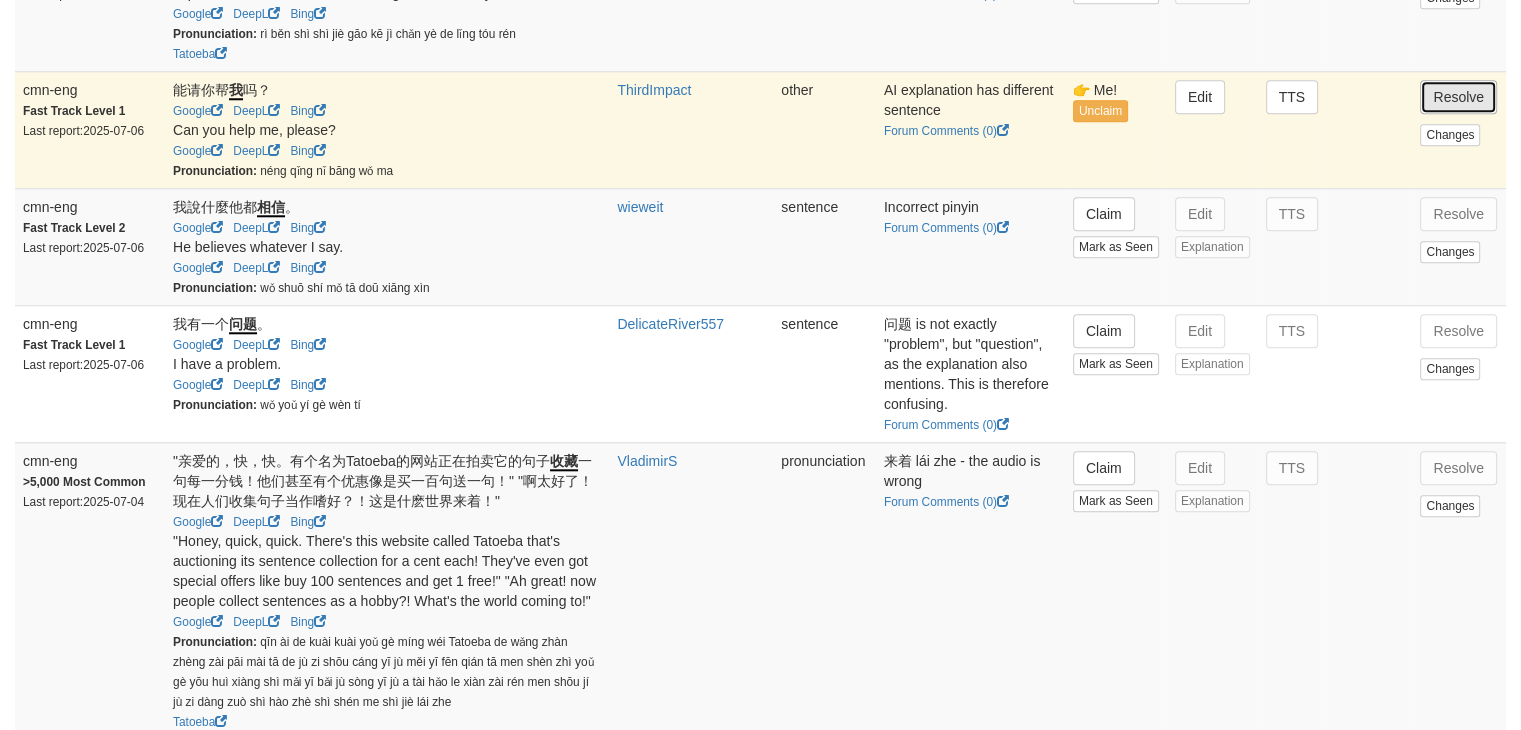 click on "Resolve" at bounding box center [1458, 97] 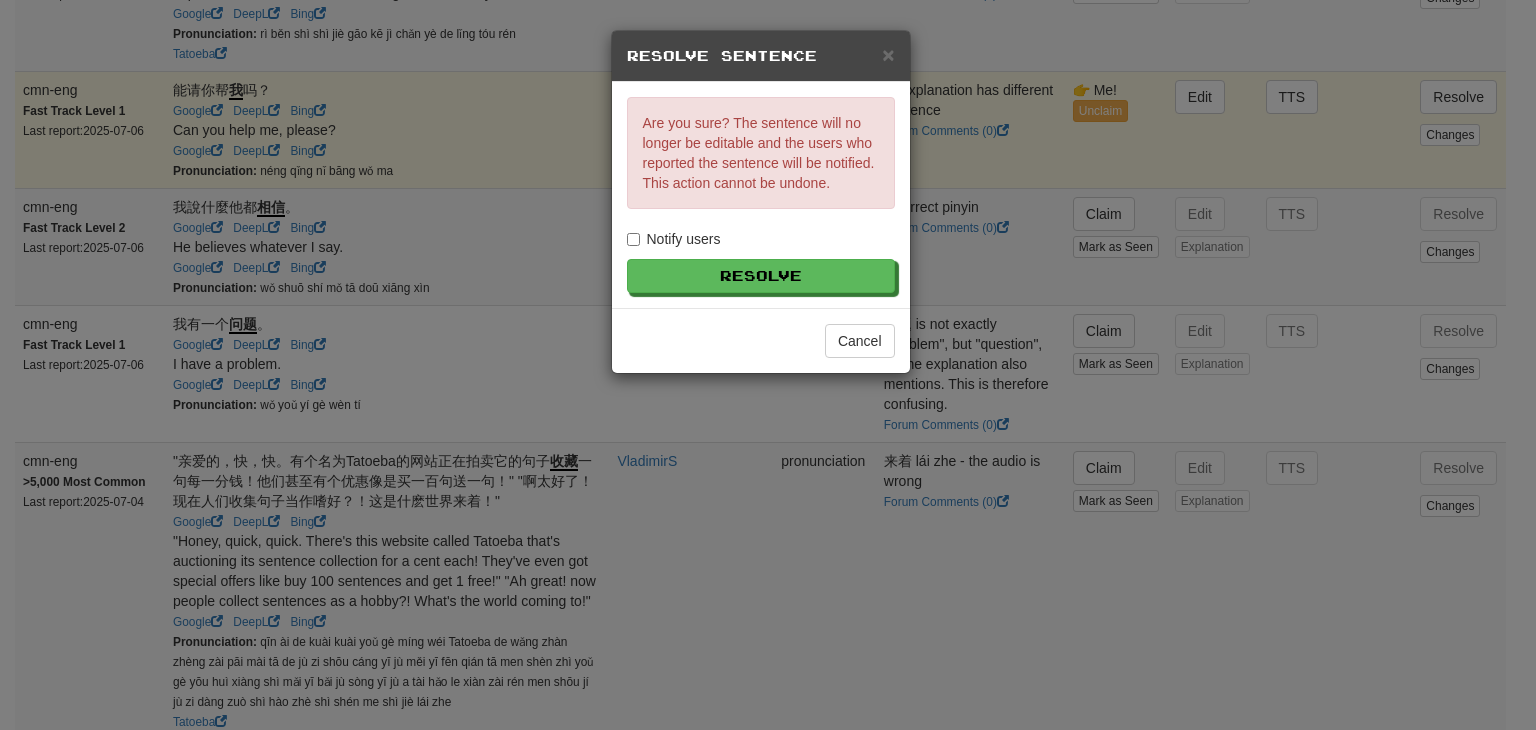 click on "Notify users" at bounding box center [674, 239] 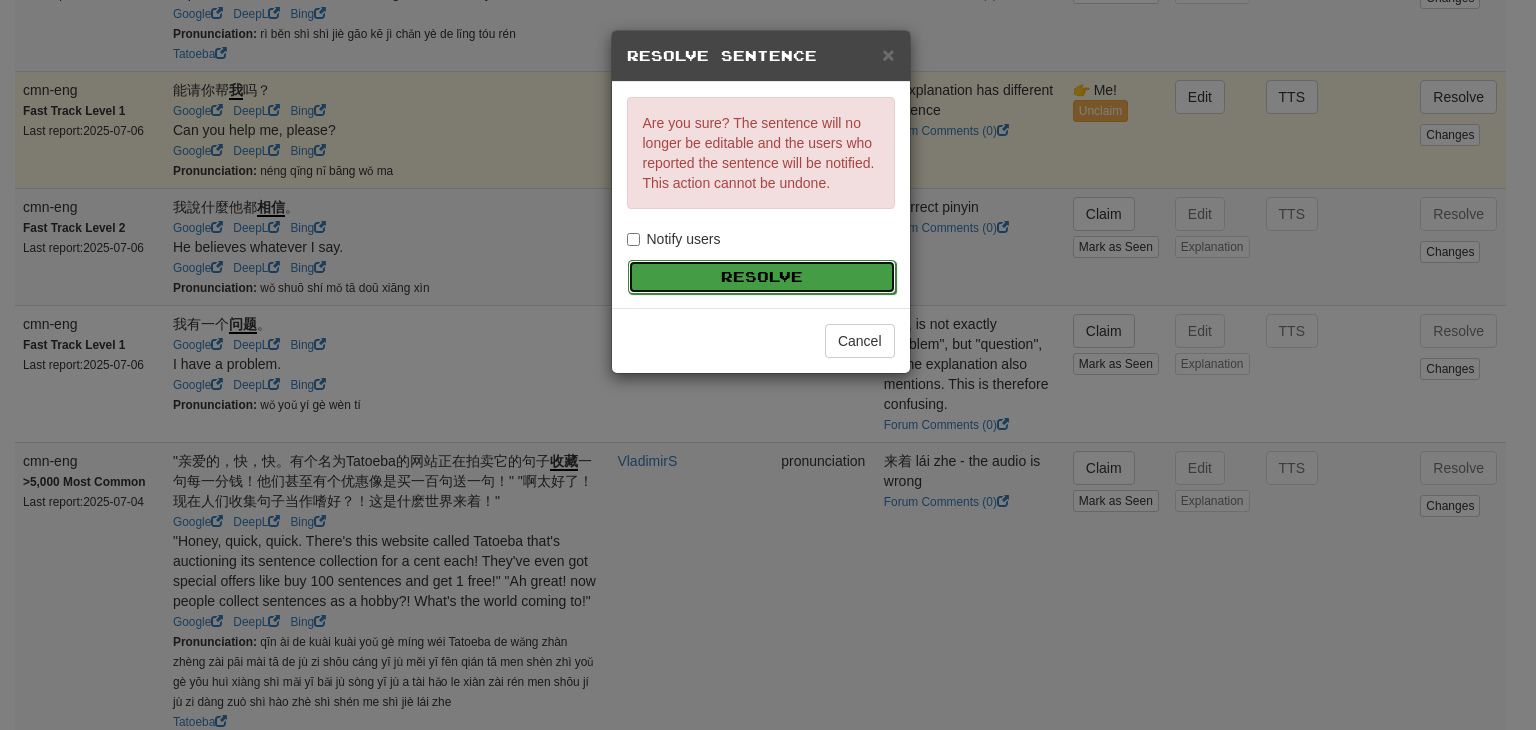 click on "Resolve" at bounding box center [762, 277] 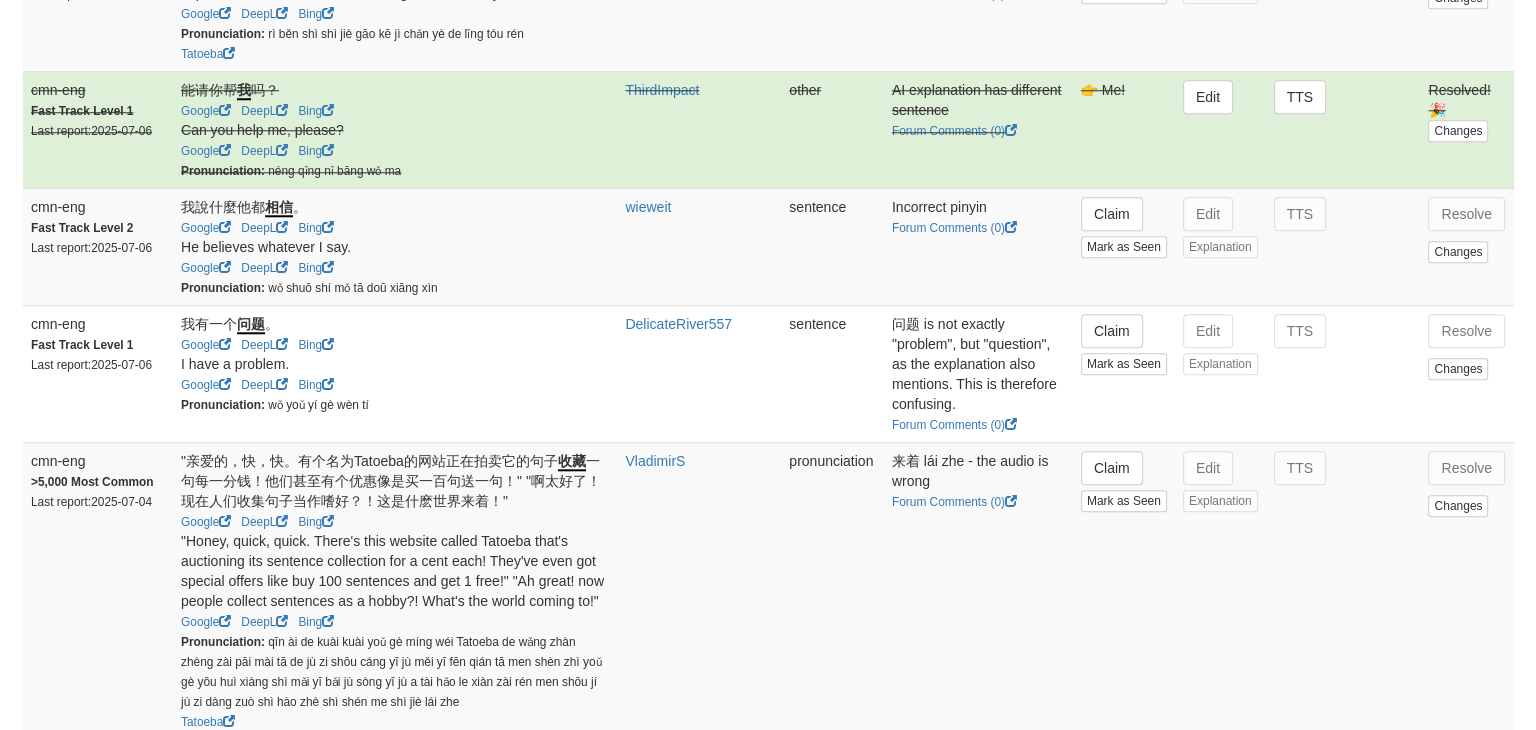 scroll, scrollTop: 2002, scrollLeft: 0, axis: vertical 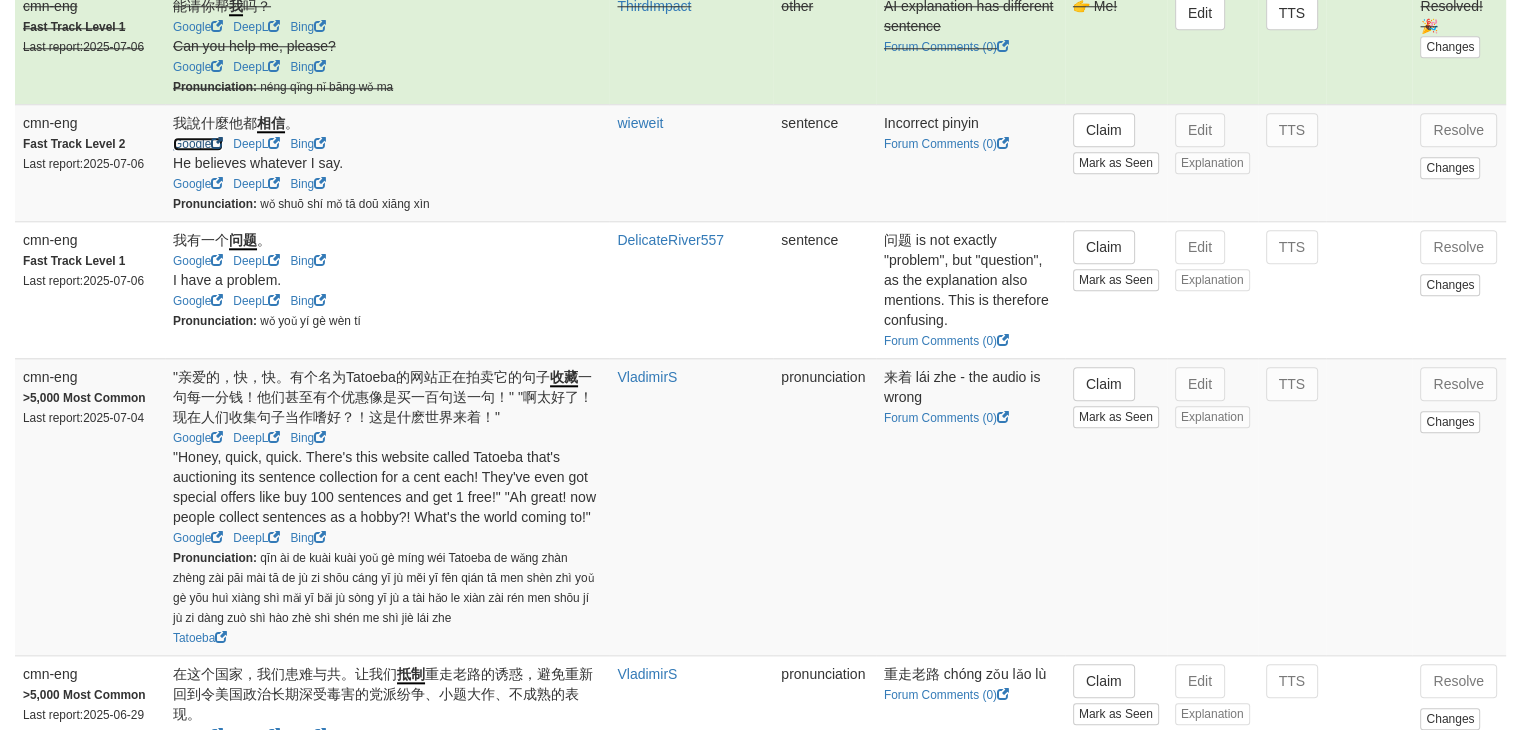 click on "Google" at bounding box center [198, 144] 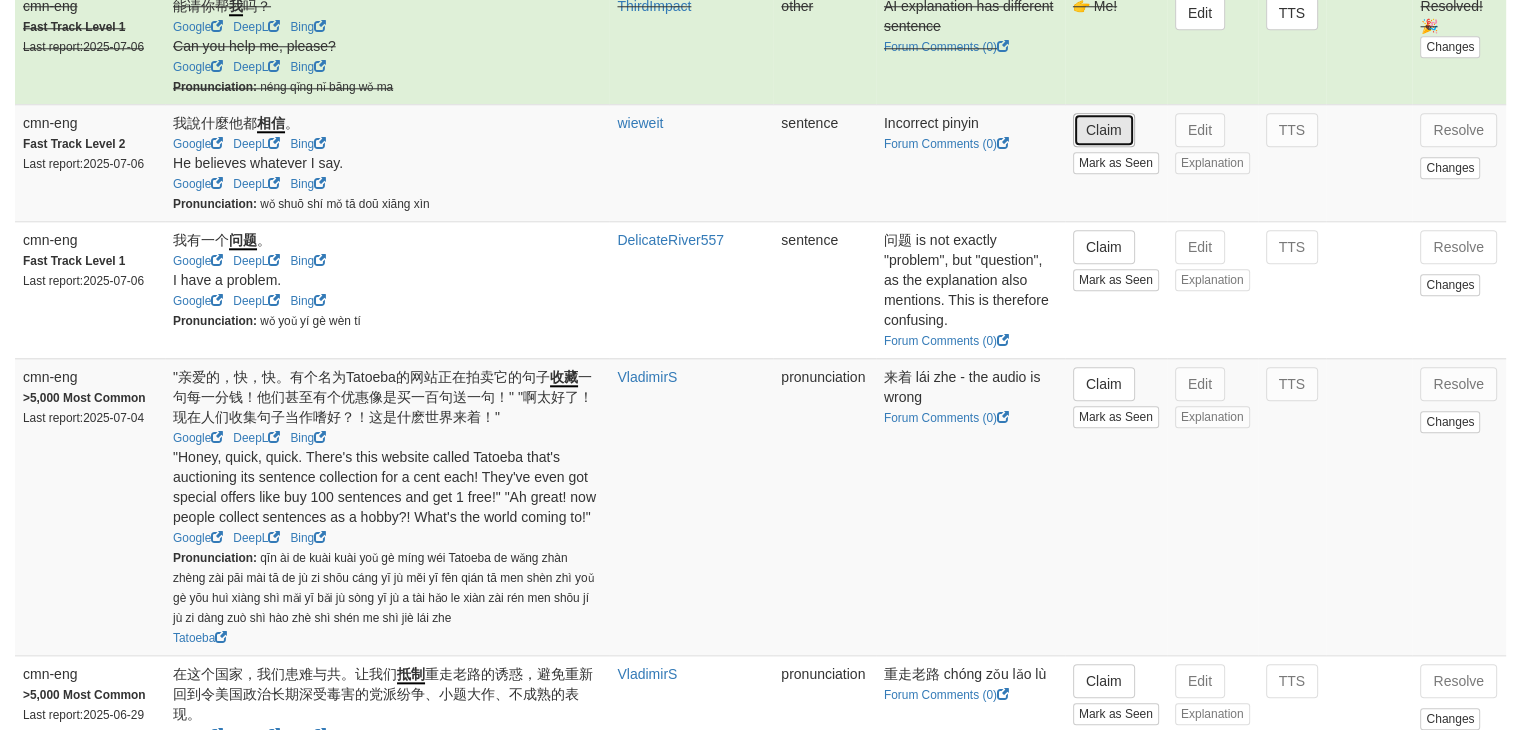click on "Claim" at bounding box center (1104, 130) 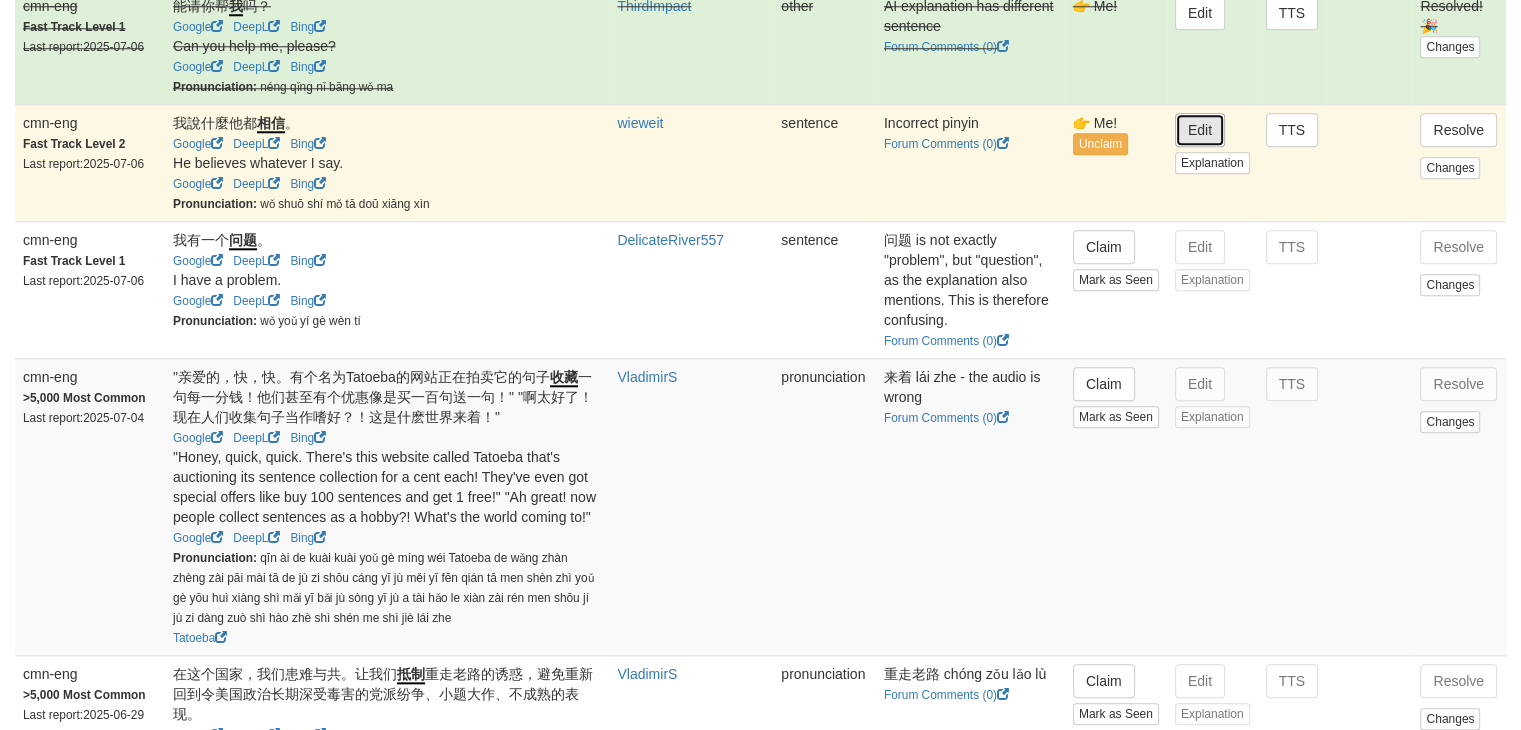 click on "Edit" at bounding box center [1200, 130] 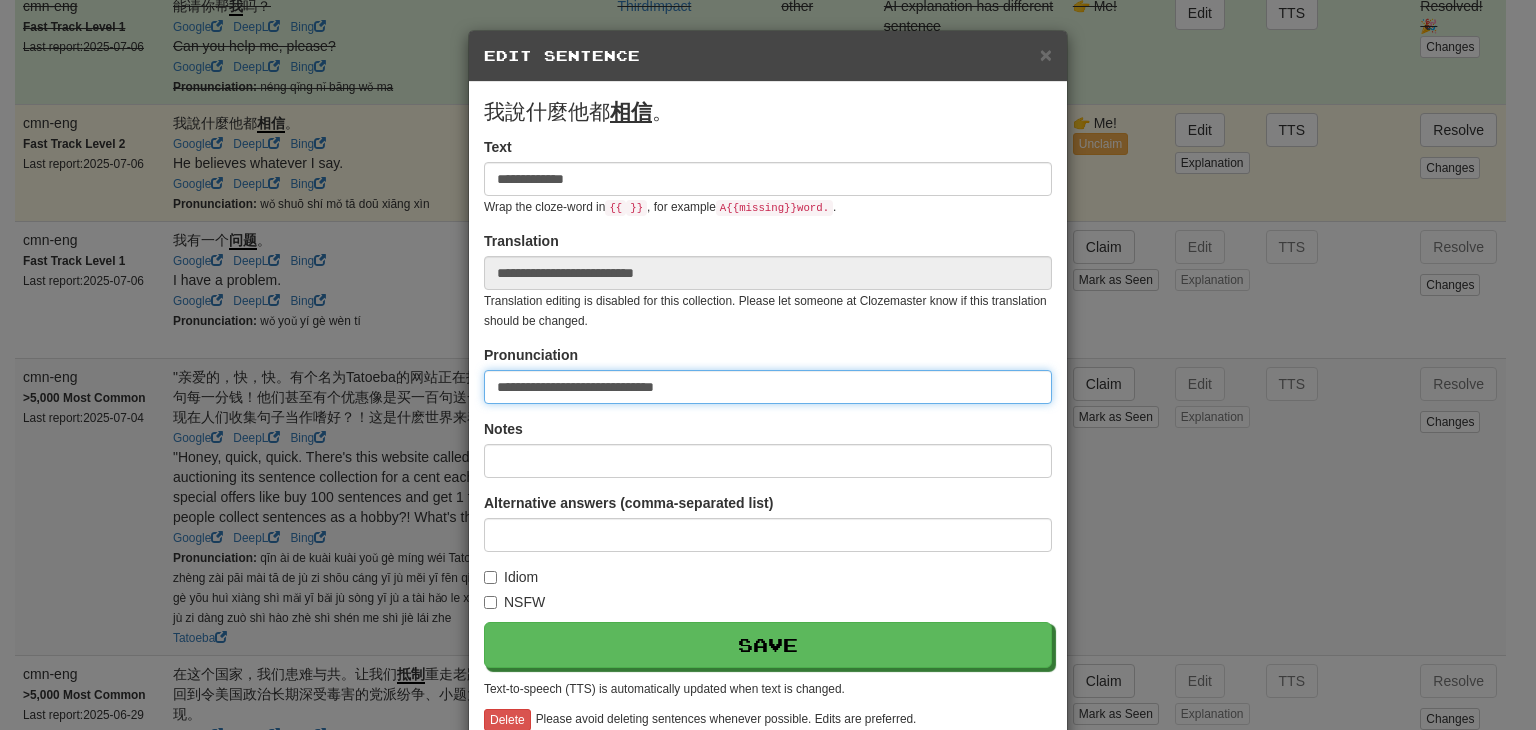 click on "**********" at bounding box center [768, 387] 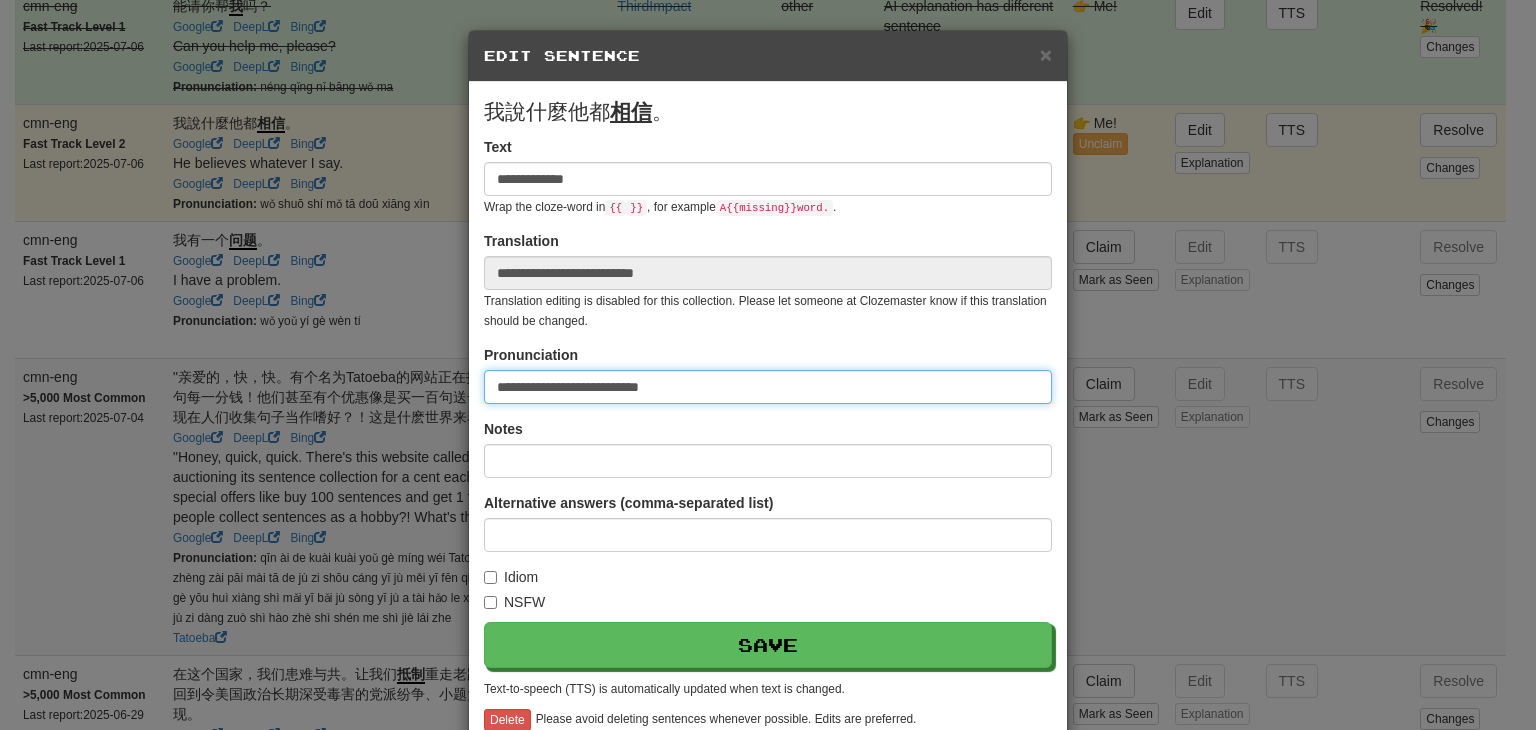 paste on "***" 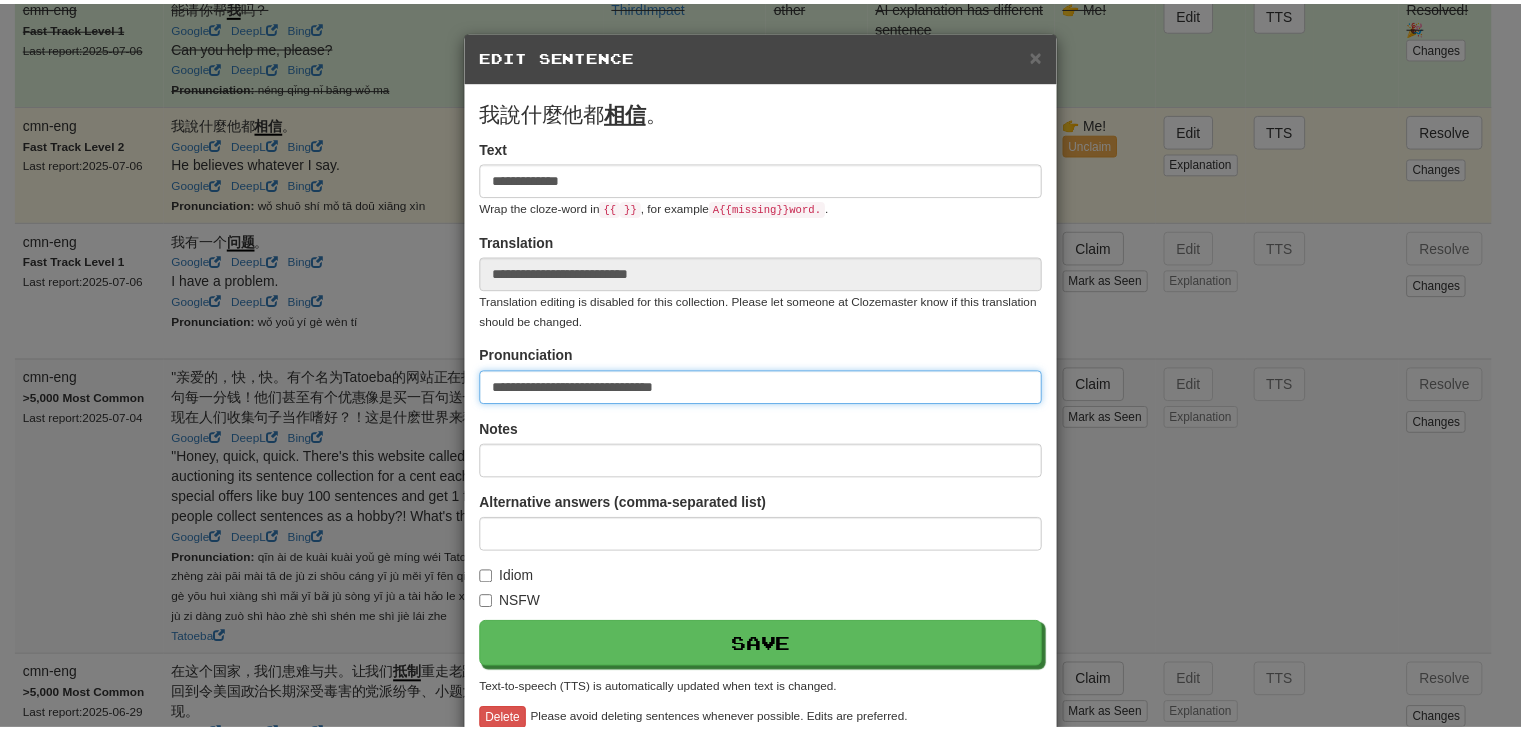 scroll, scrollTop: 109, scrollLeft: 0, axis: vertical 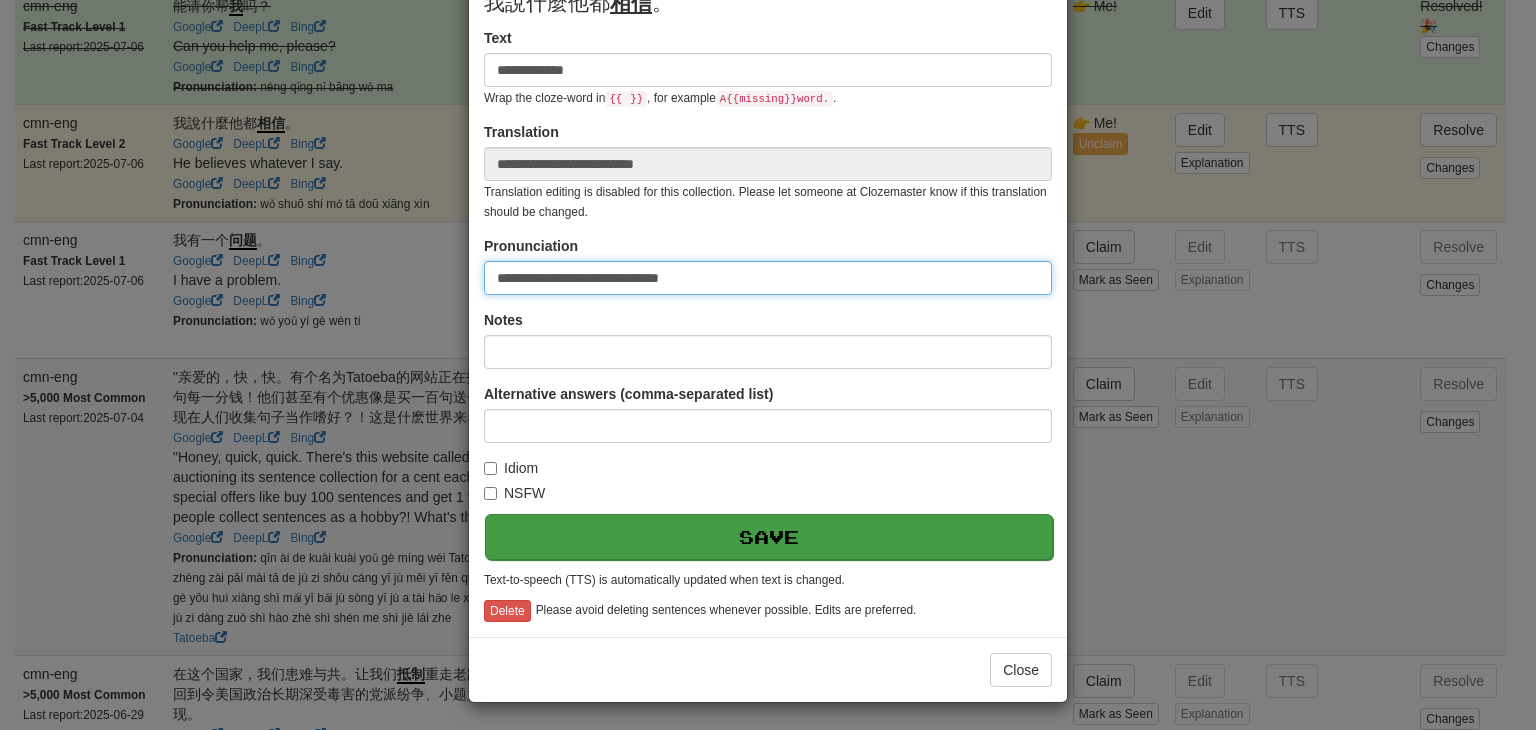 type on "**********" 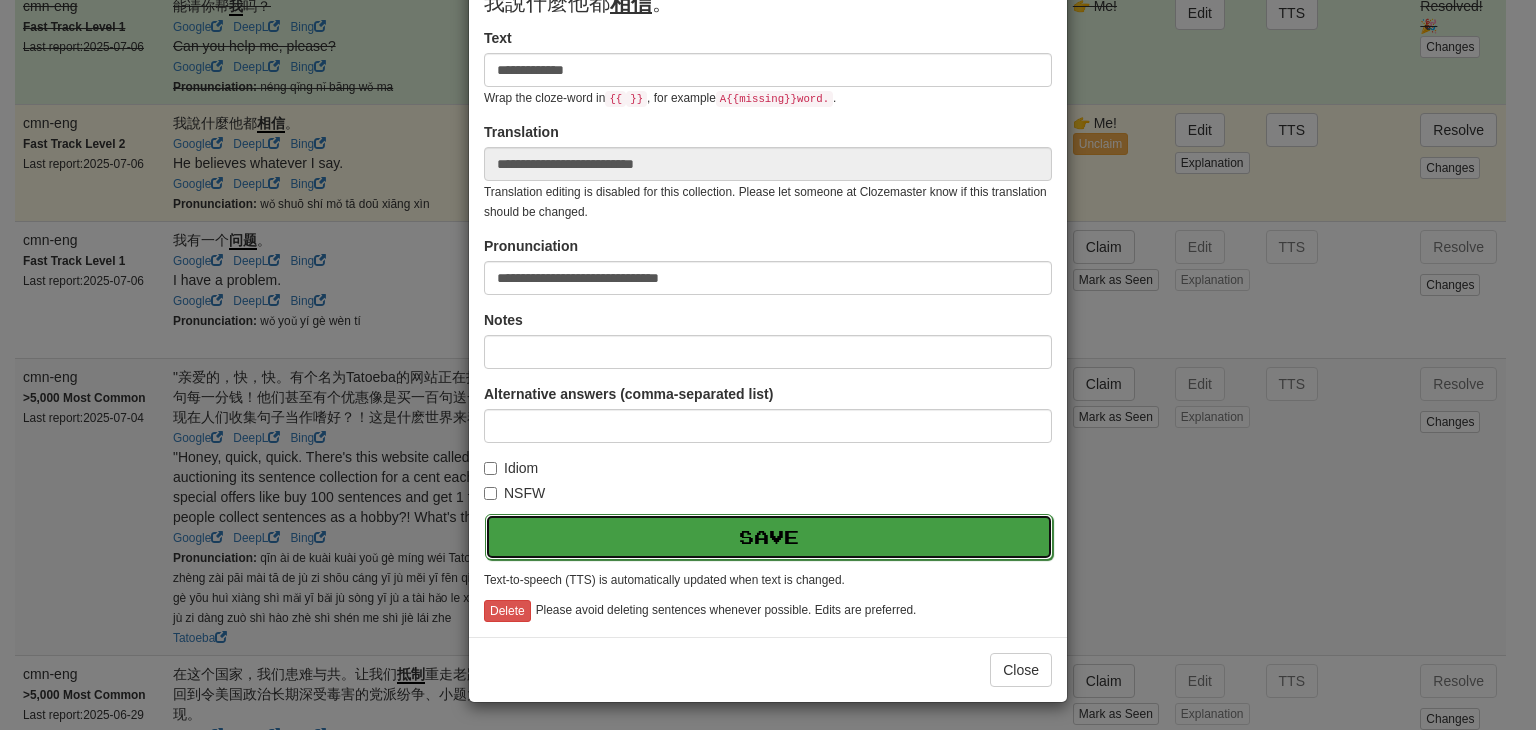 click on "Save" at bounding box center (769, 537) 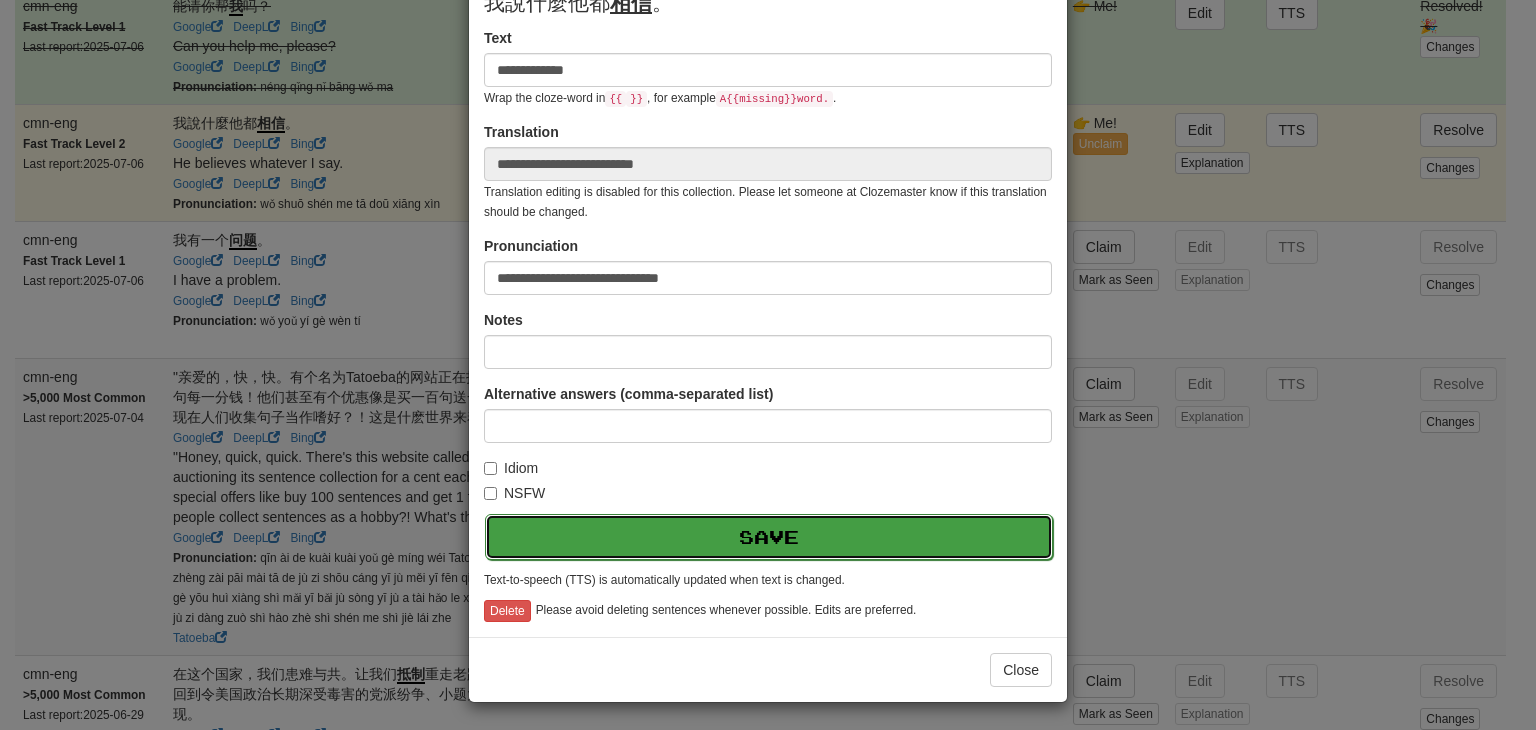 click on "Save" at bounding box center [769, 537] 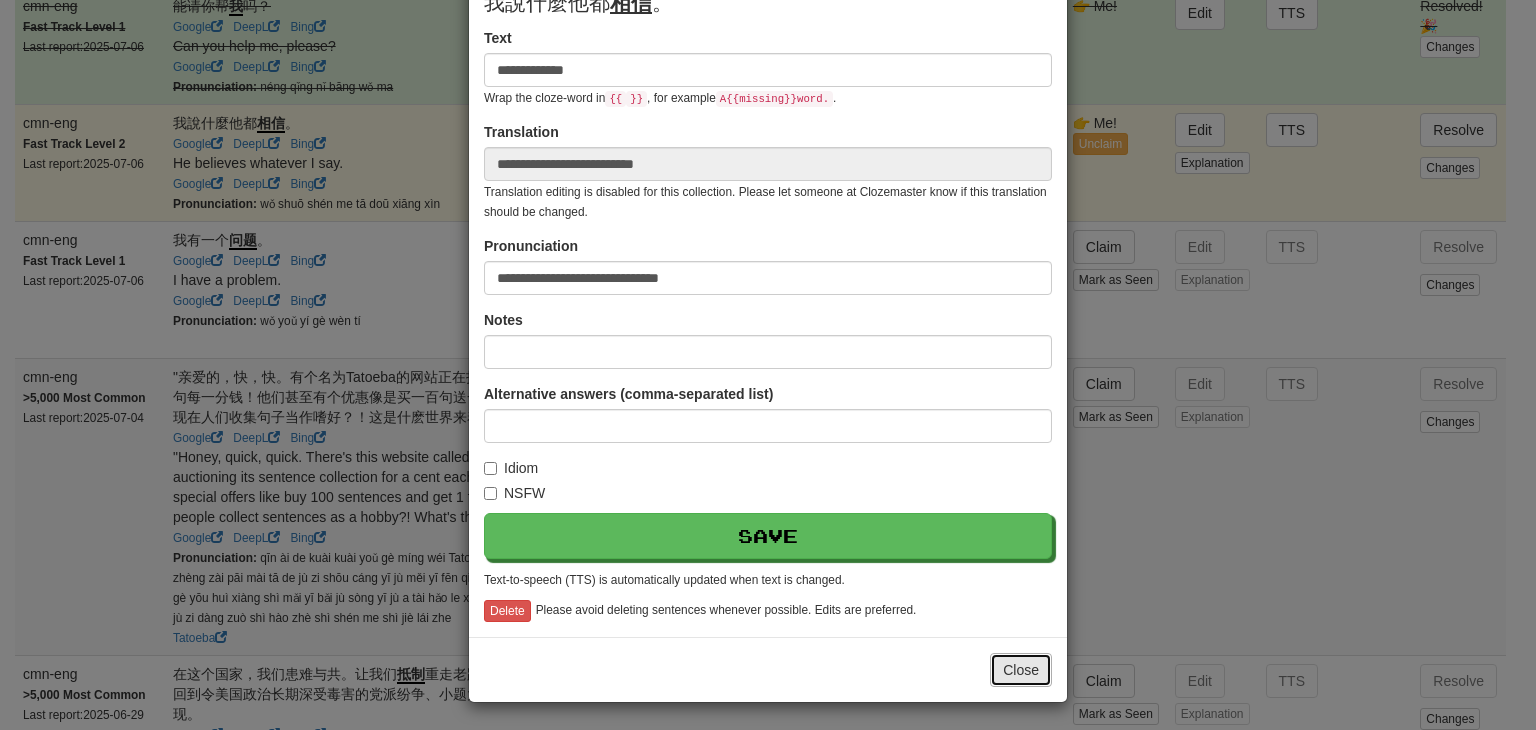 click on "Close" at bounding box center [1021, 670] 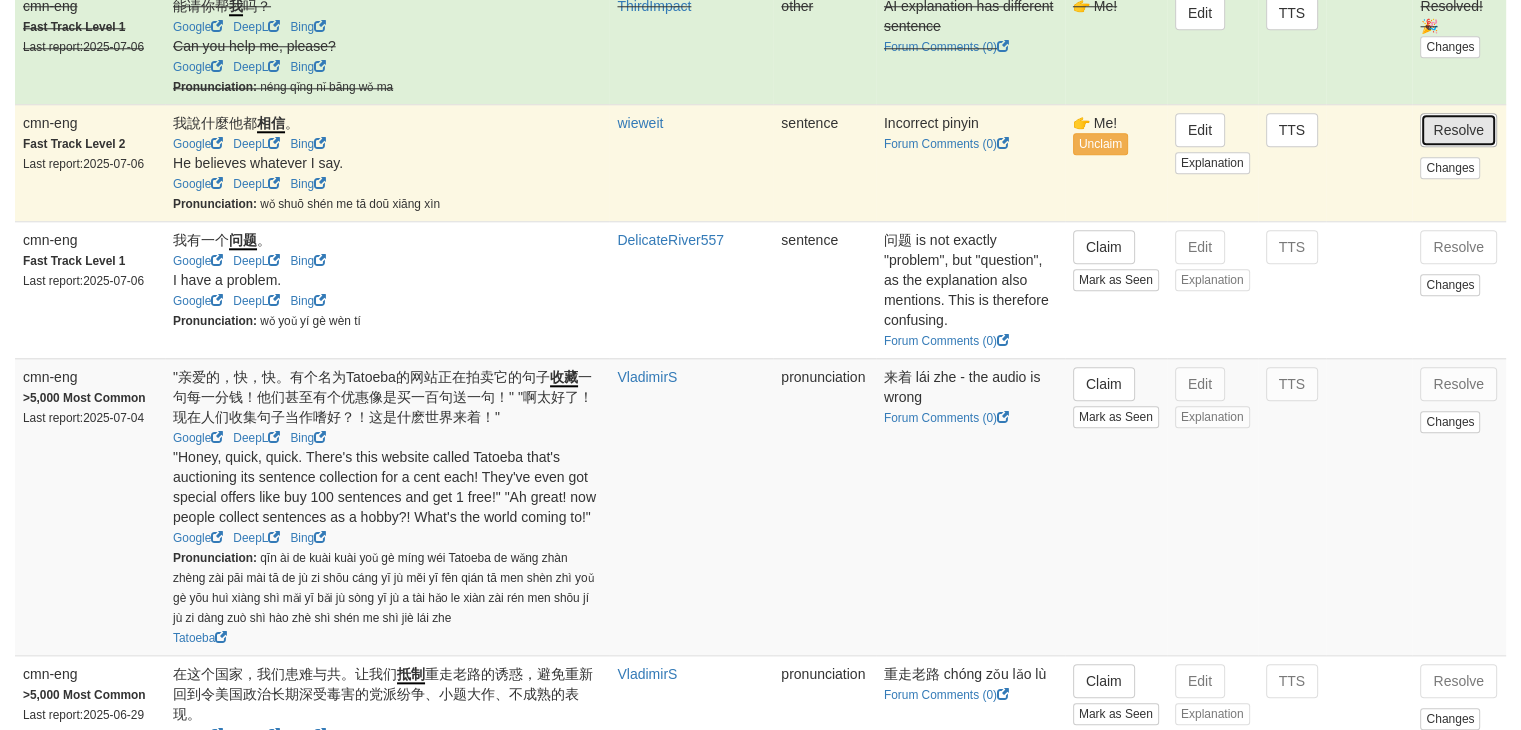 click on "Resolve" at bounding box center [1458, 130] 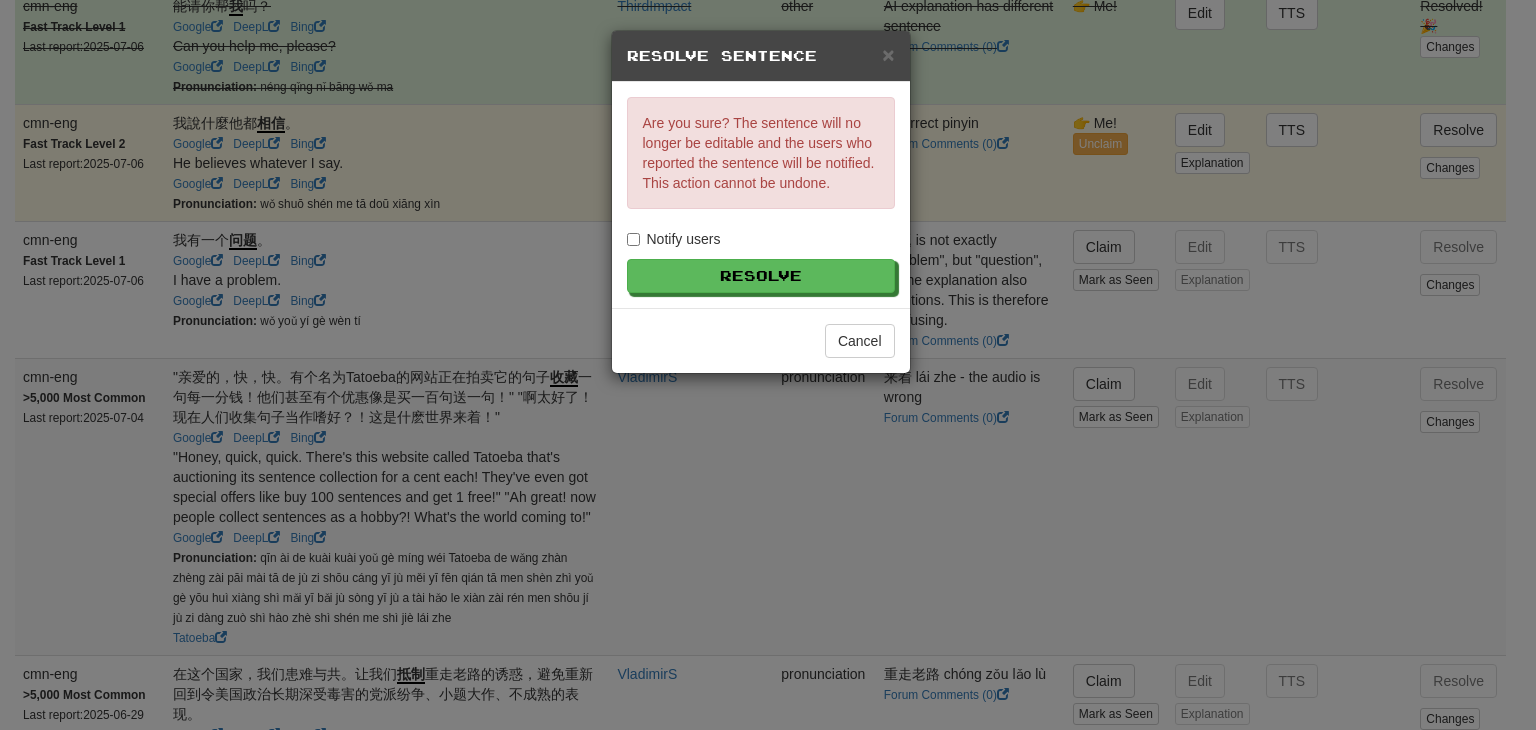 drag, startPoint x: 701, startPoint y: 249, endPoint x: 693, endPoint y: 242, distance: 10.630146 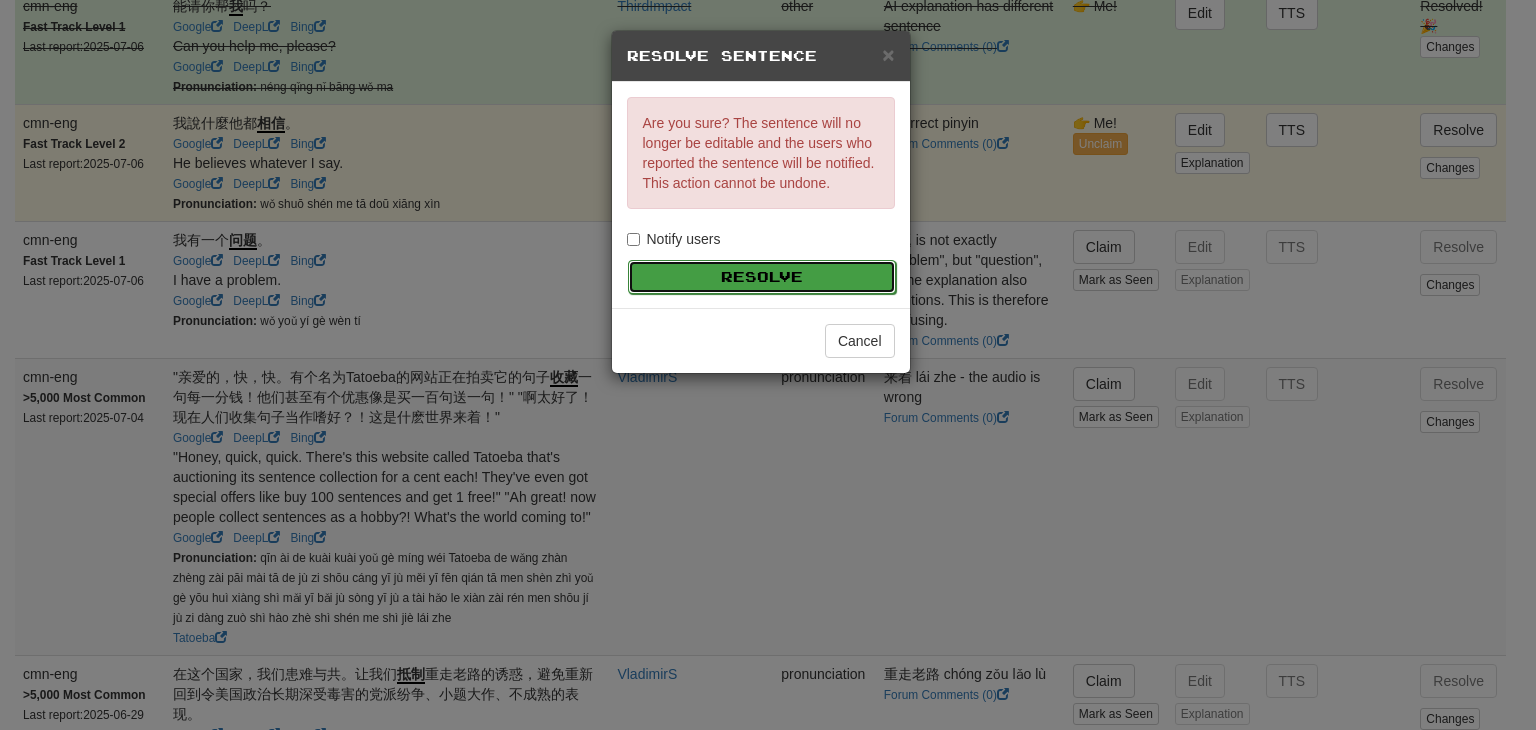 click on "Resolve" at bounding box center [762, 277] 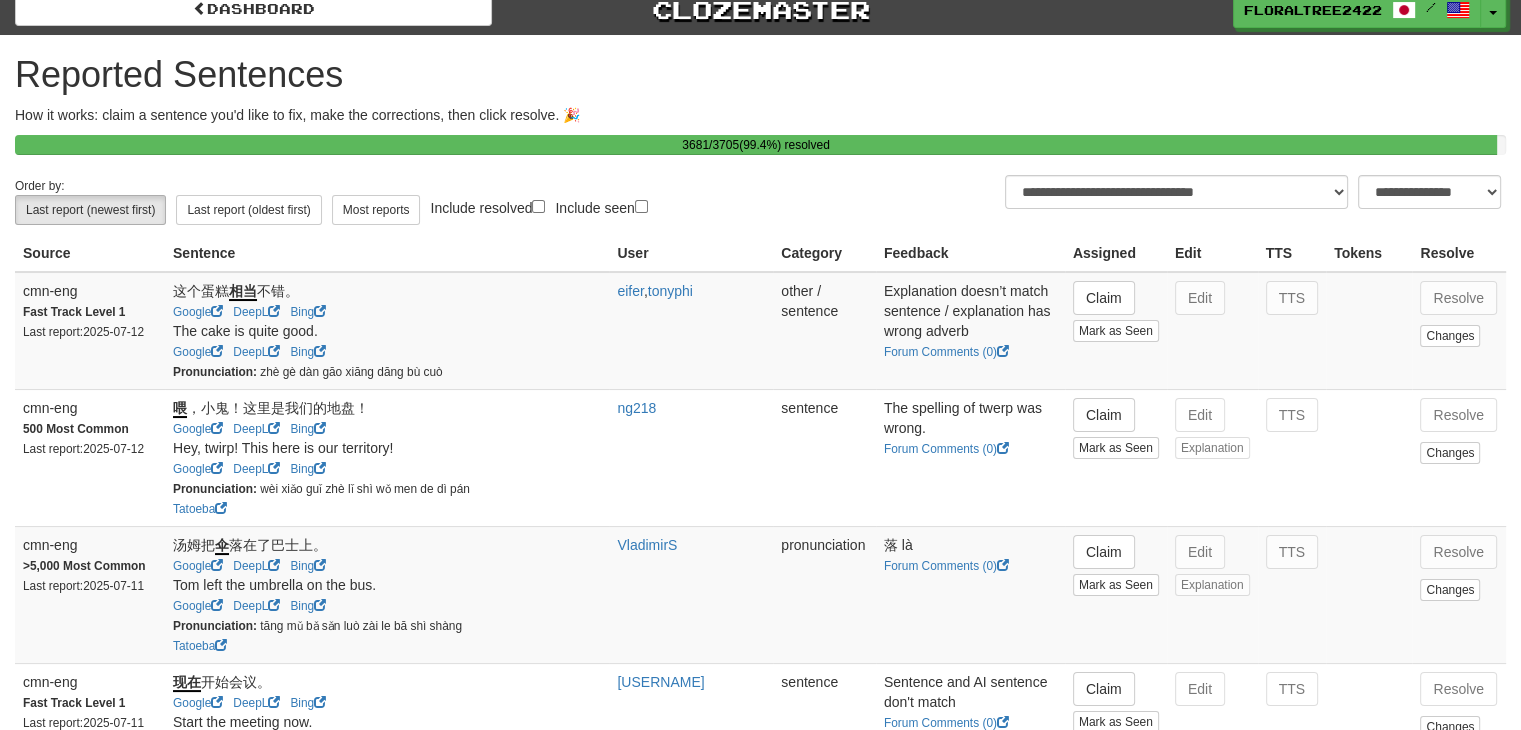 scroll, scrollTop: 0, scrollLeft: 0, axis: both 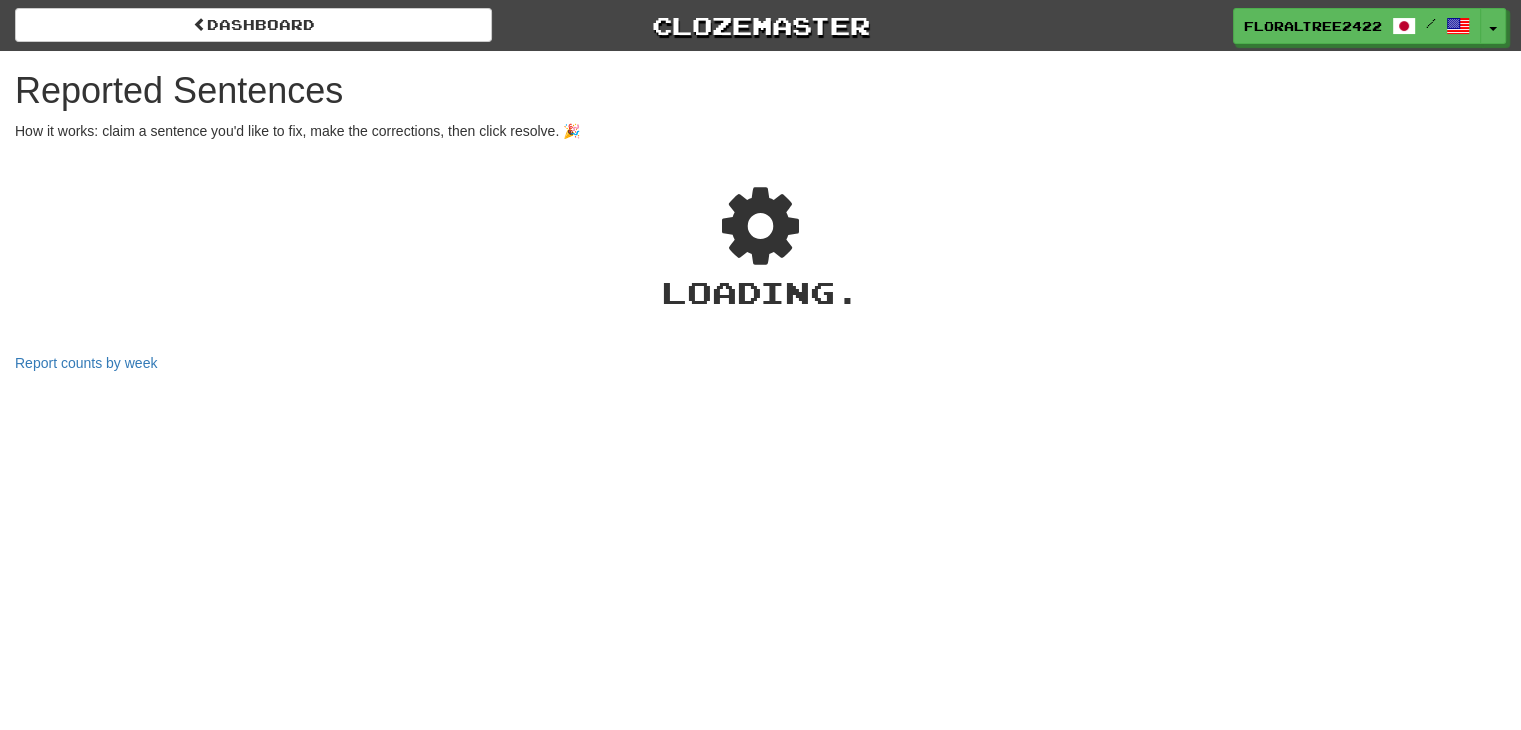 select on "**" 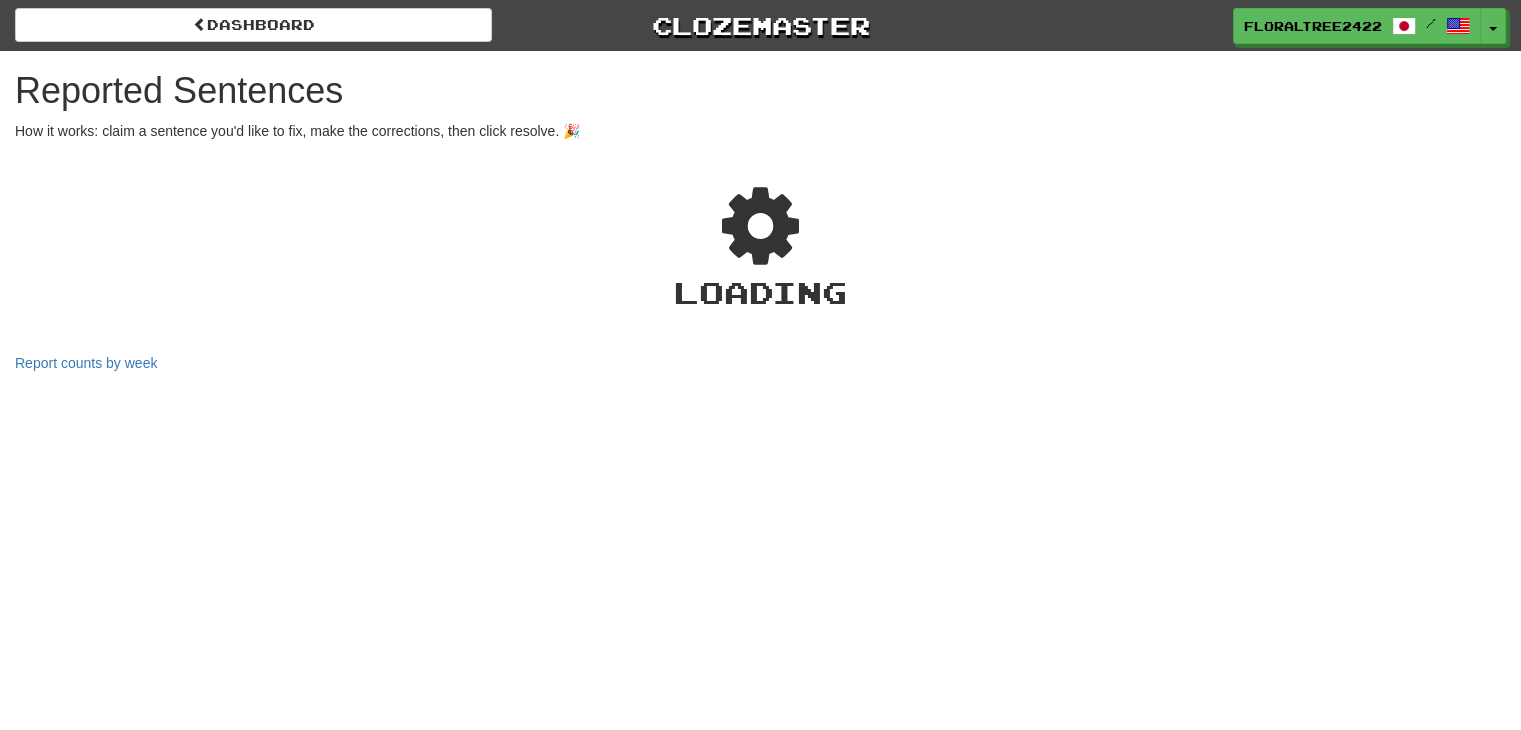 select on "**" 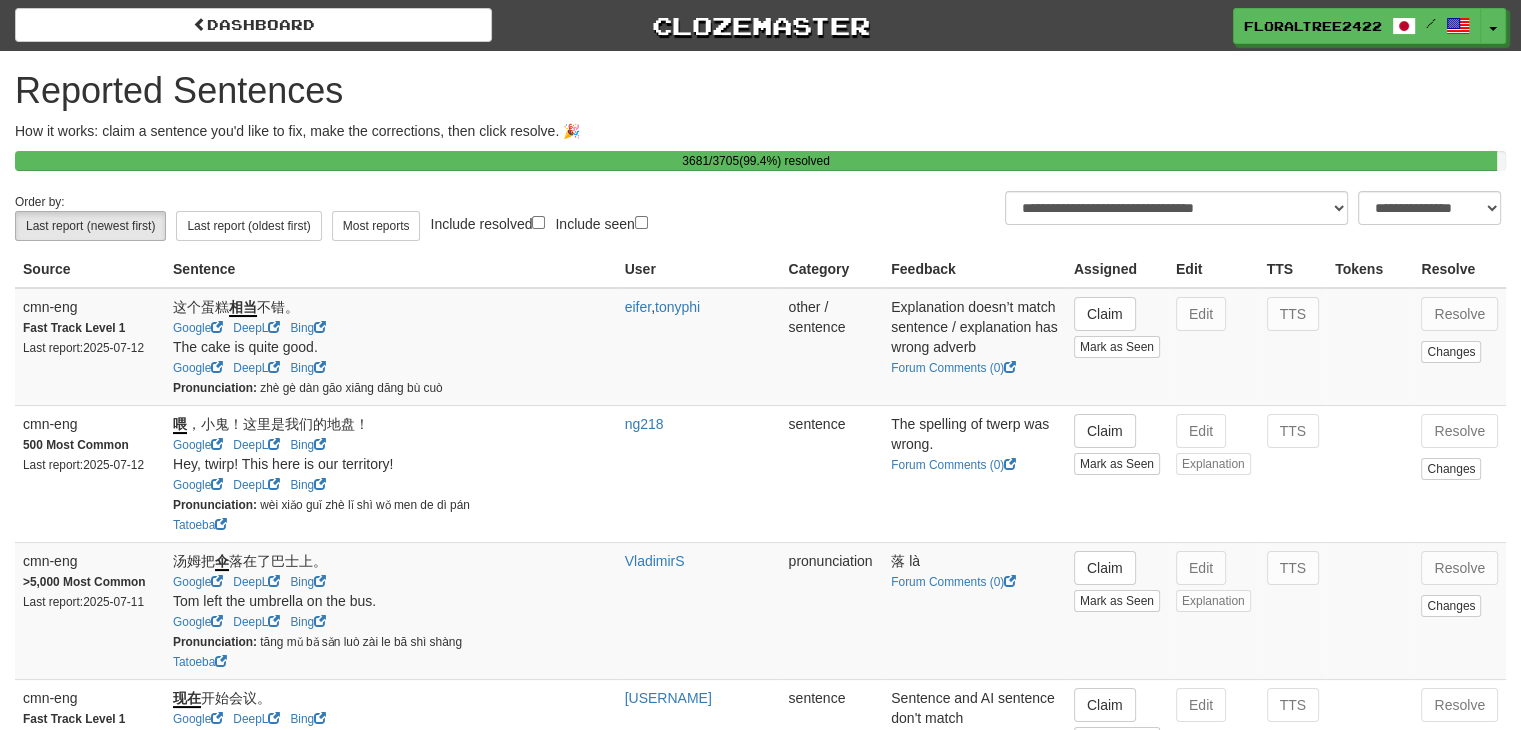 click on "Pronunciation:   zhè gè dàn gāo xiāng dāng bù cuò" at bounding box center [391, 387] 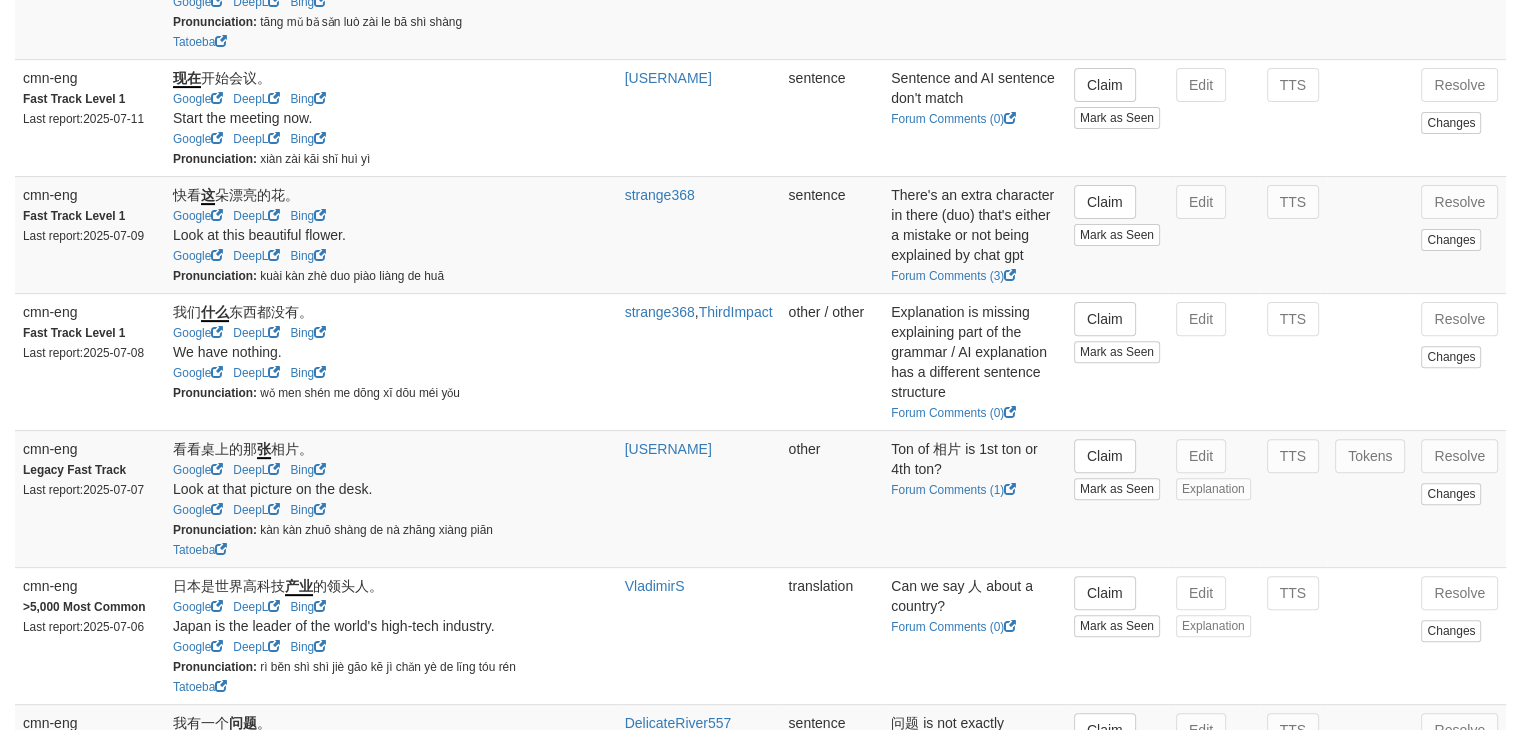 scroll, scrollTop: 620, scrollLeft: 0, axis: vertical 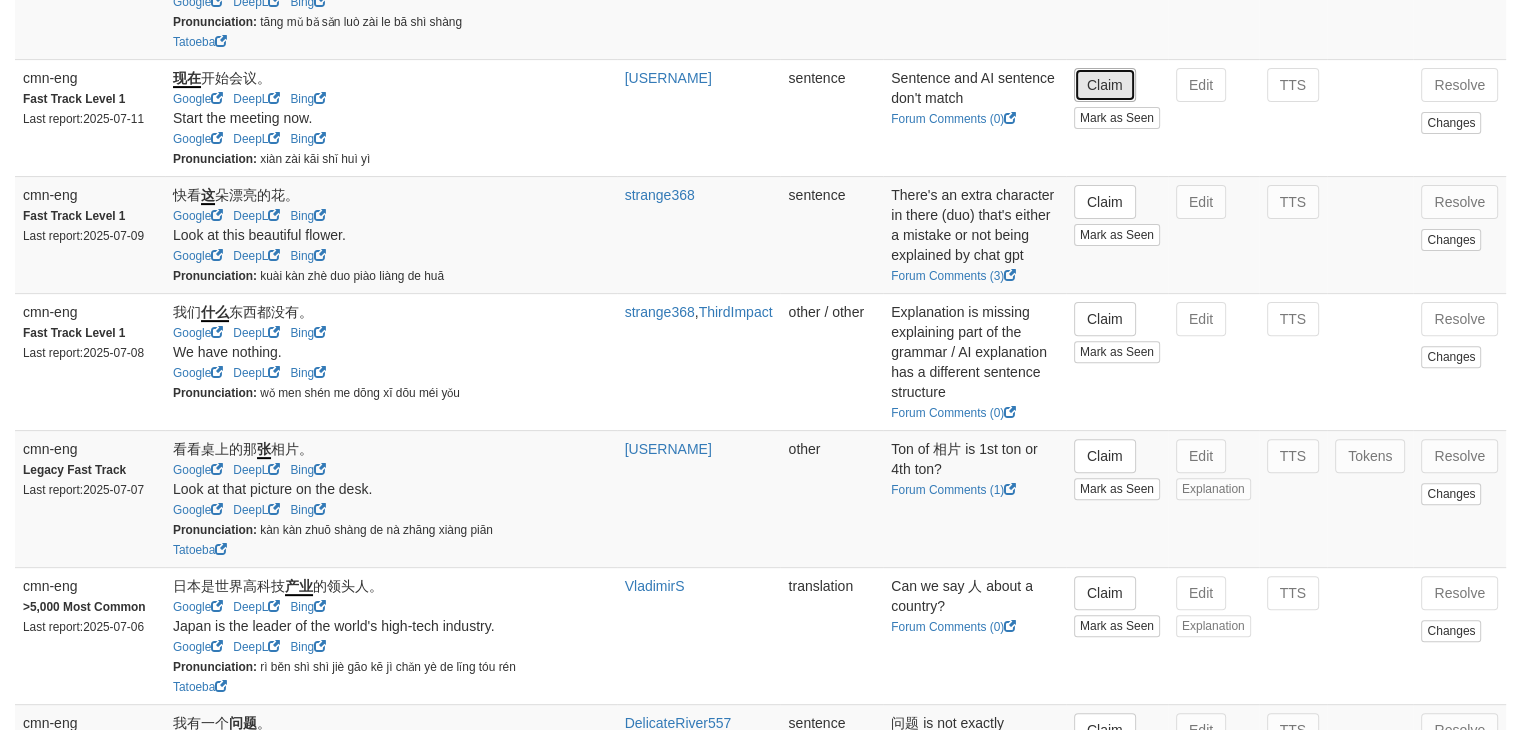 click on "Claim" at bounding box center (1105, 85) 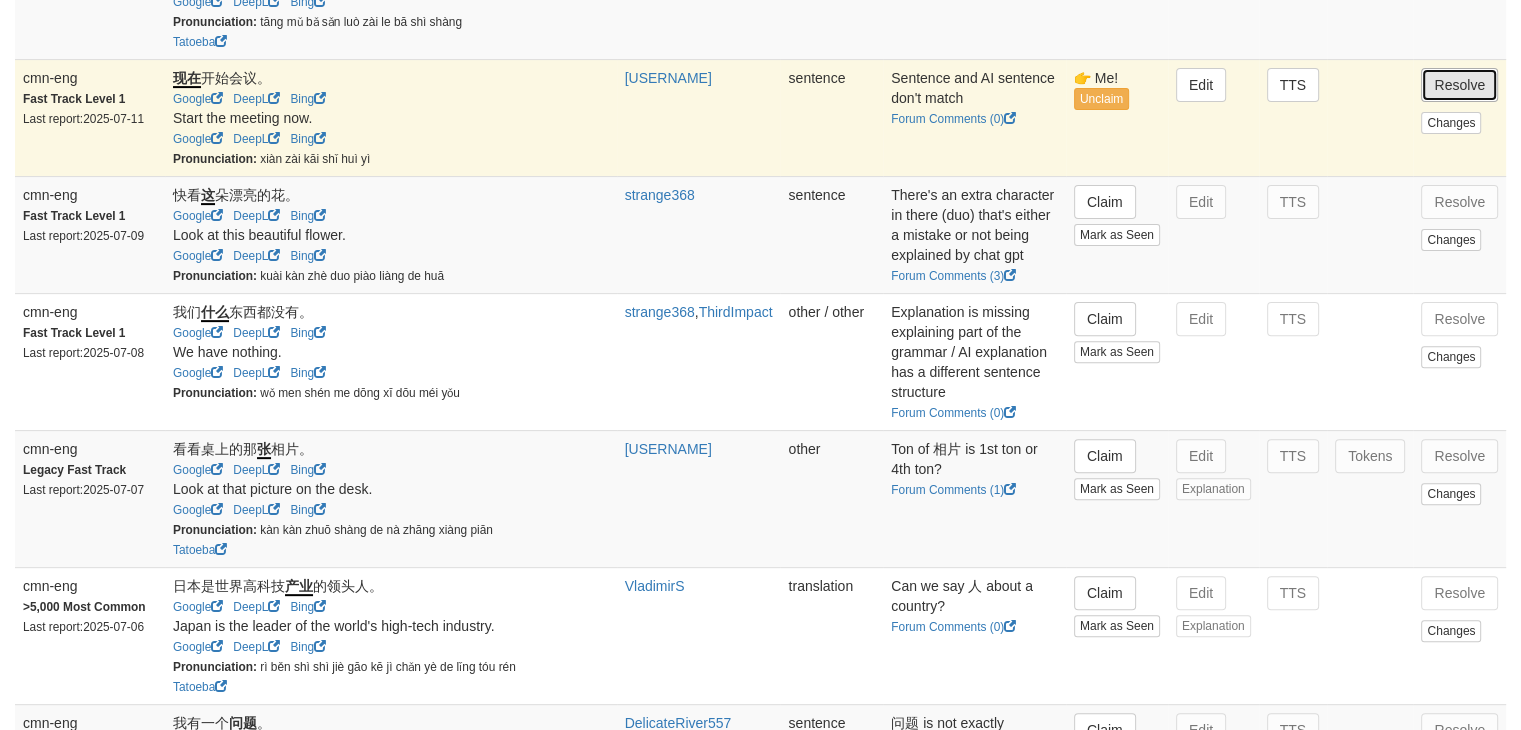 click on "Resolve" at bounding box center [1459, 85] 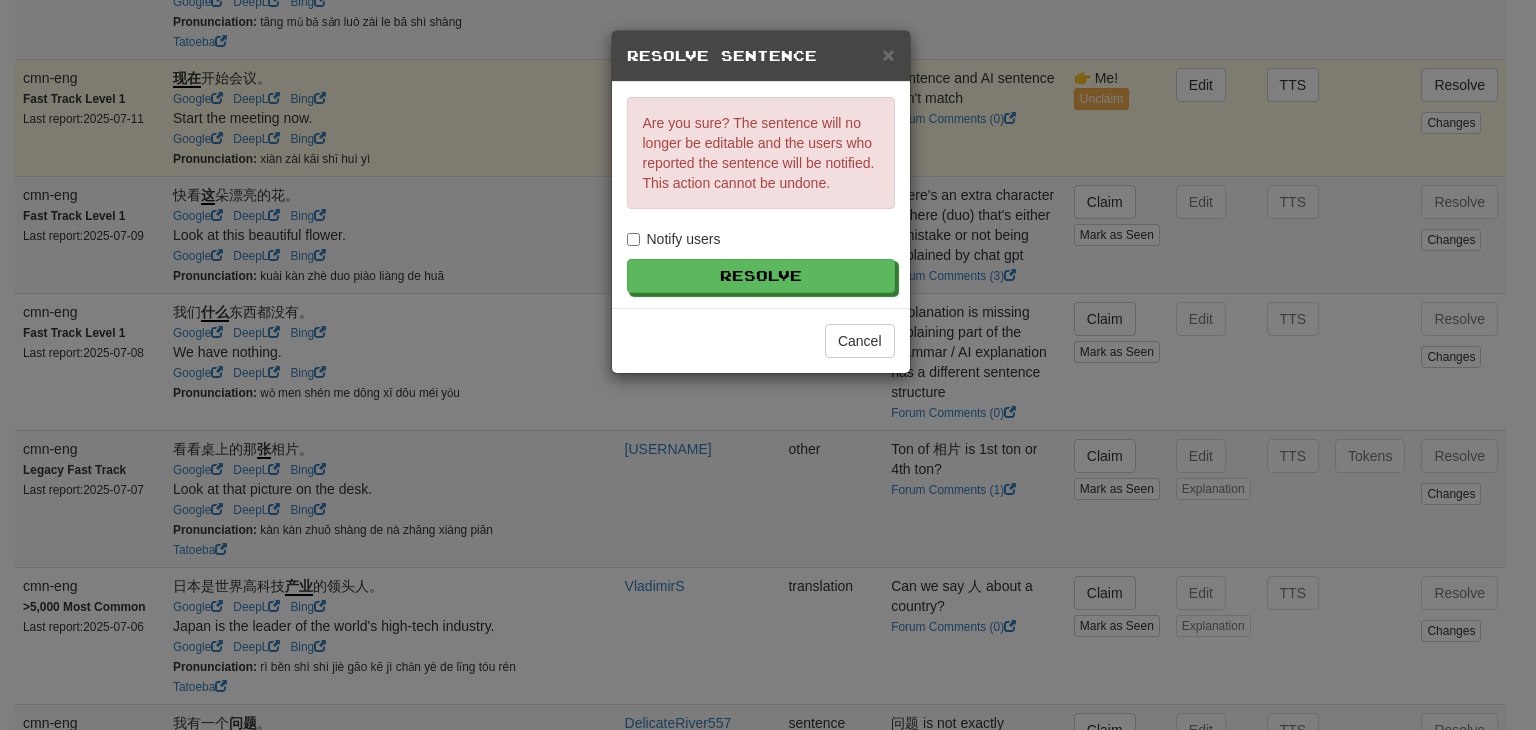 click on "Notify users" at bounding box center (674, 239) 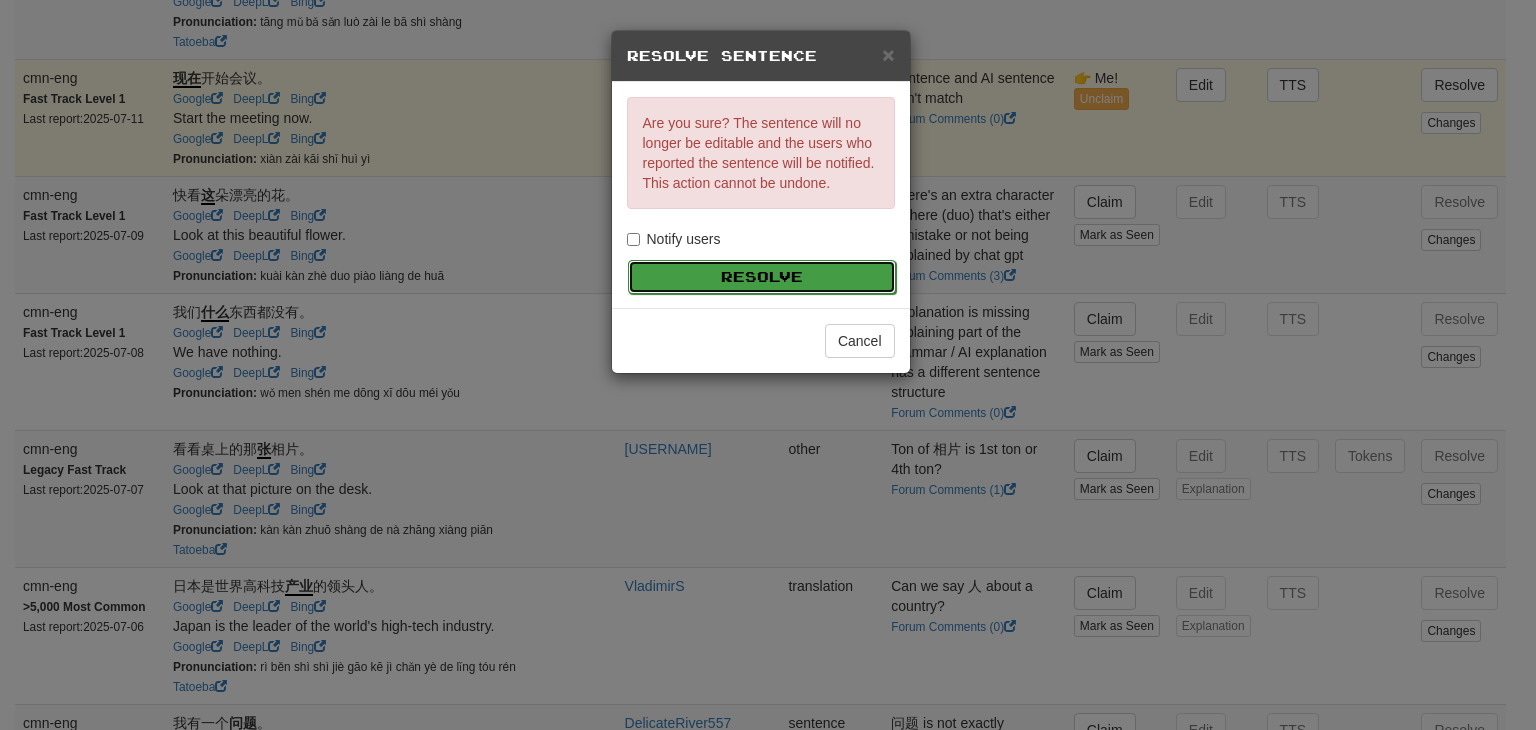 click on "Resolve" at bounding box center [762, 277] 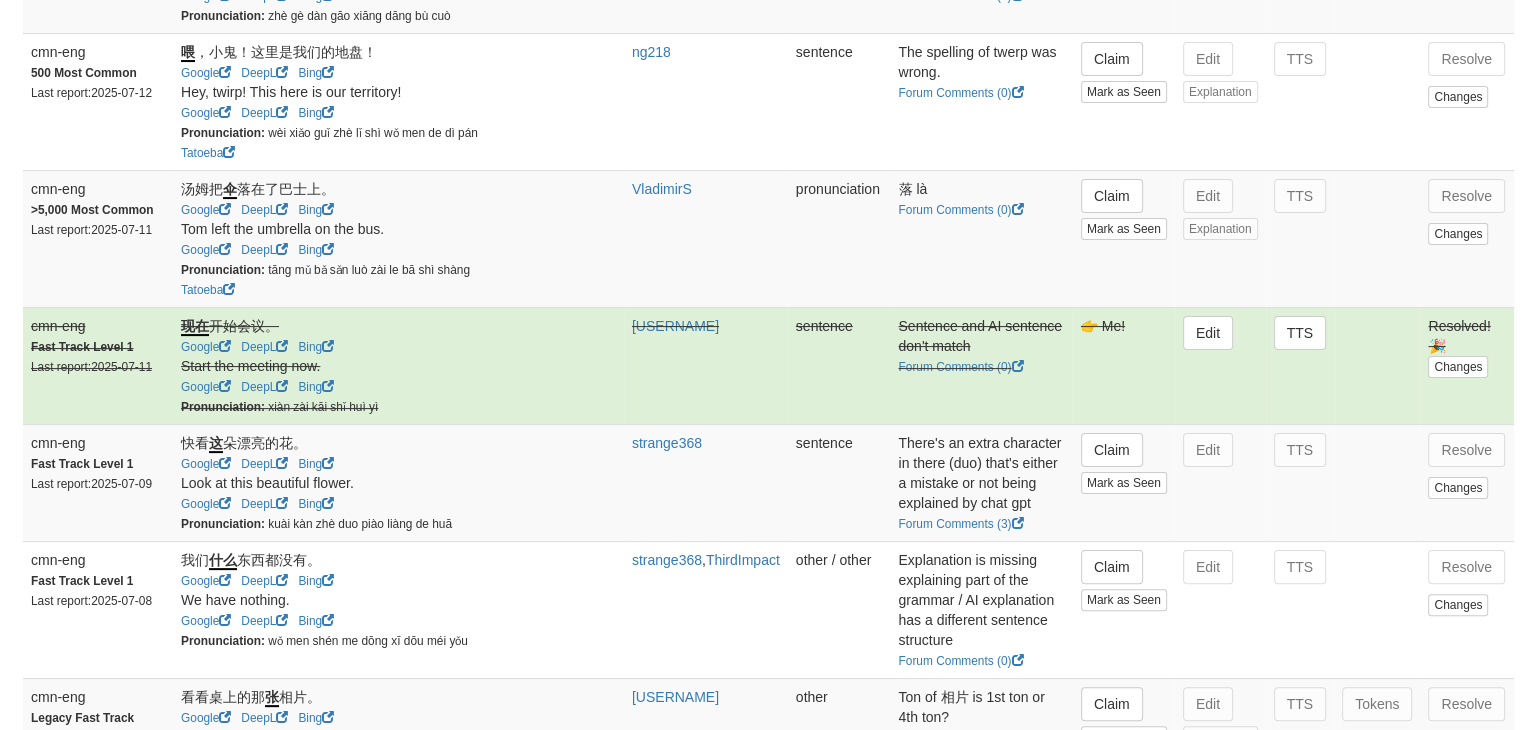 scroll, scrollTop: 372, scrollLeft: 0, axis: vertical 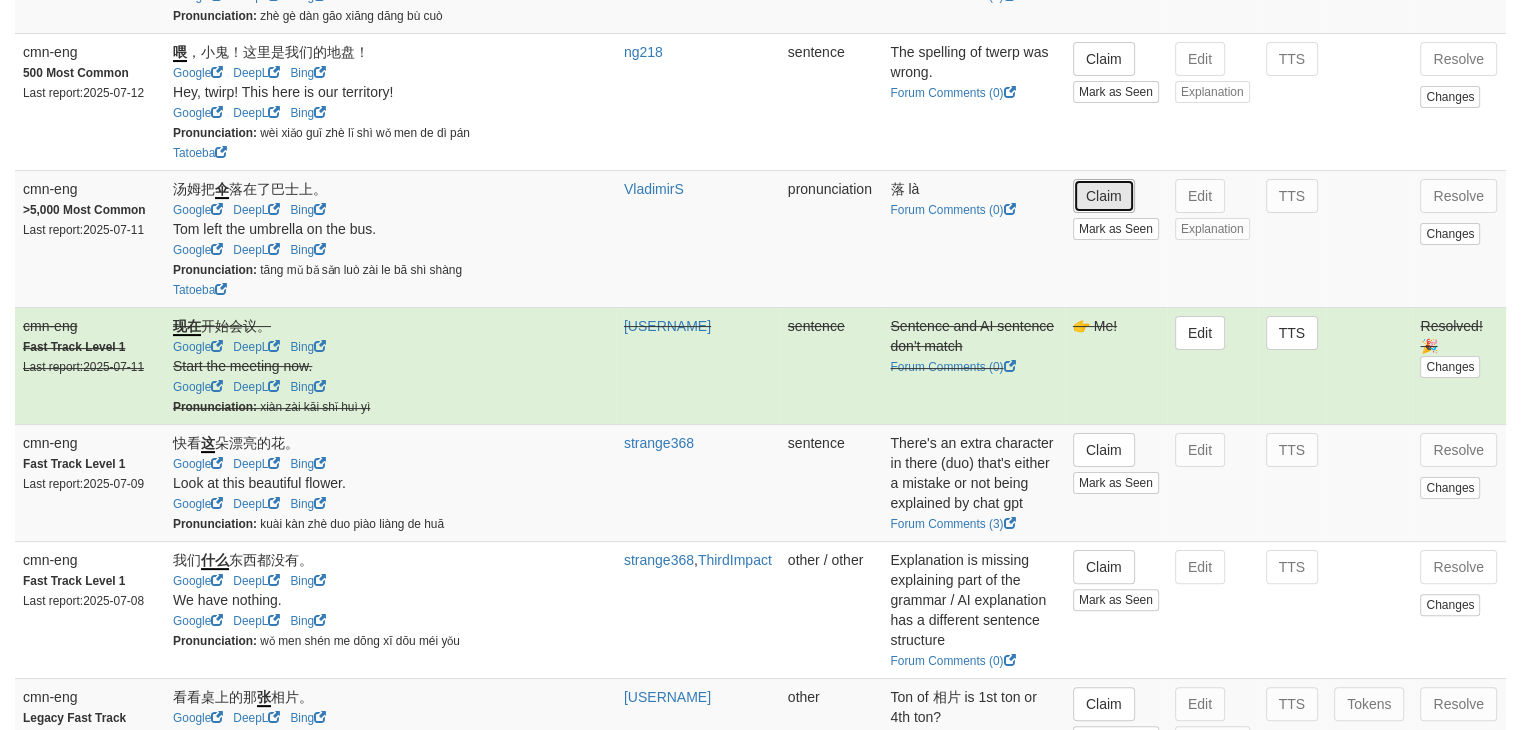 click on "Claim" at bounding box center [1104, 196] 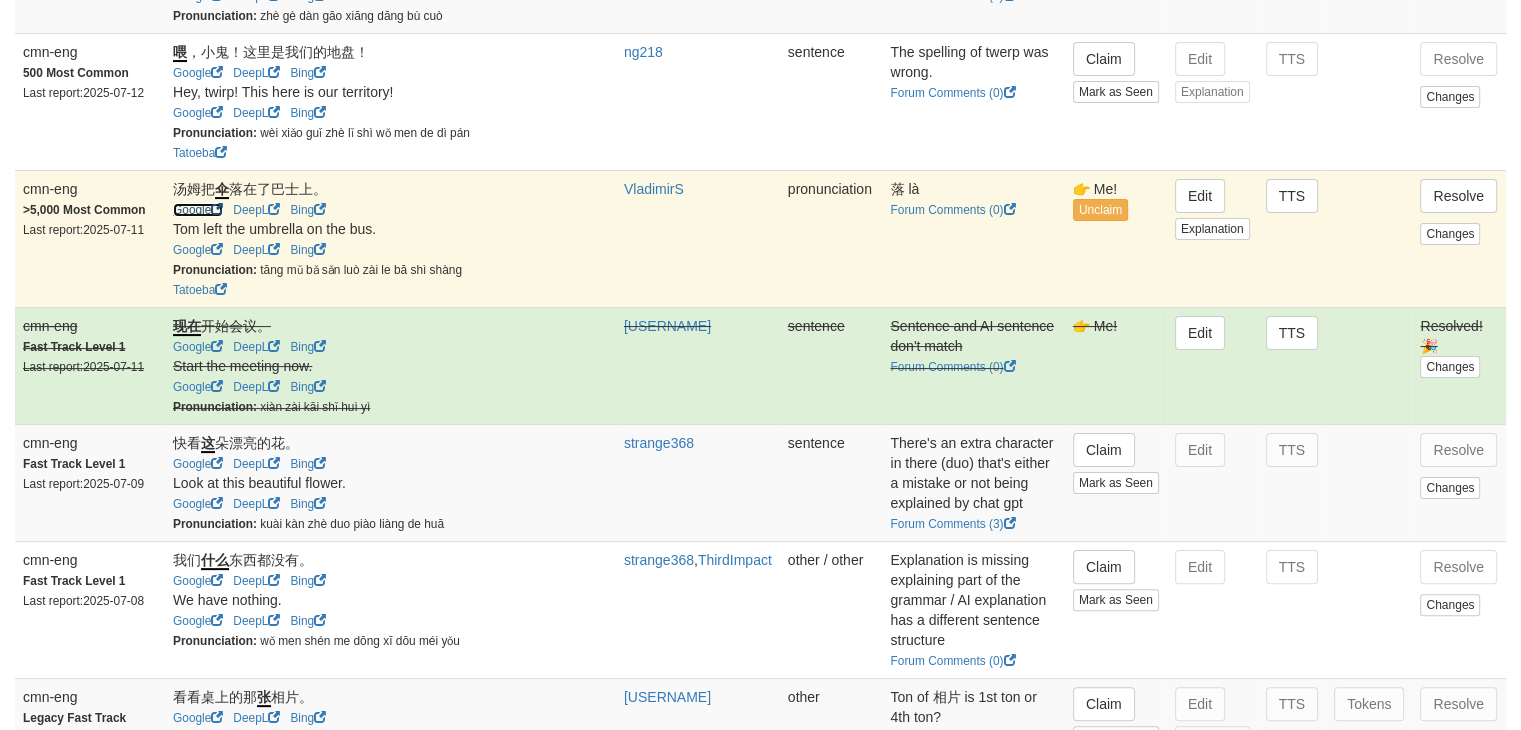 click on "Google" at bounding box center (198, 210) 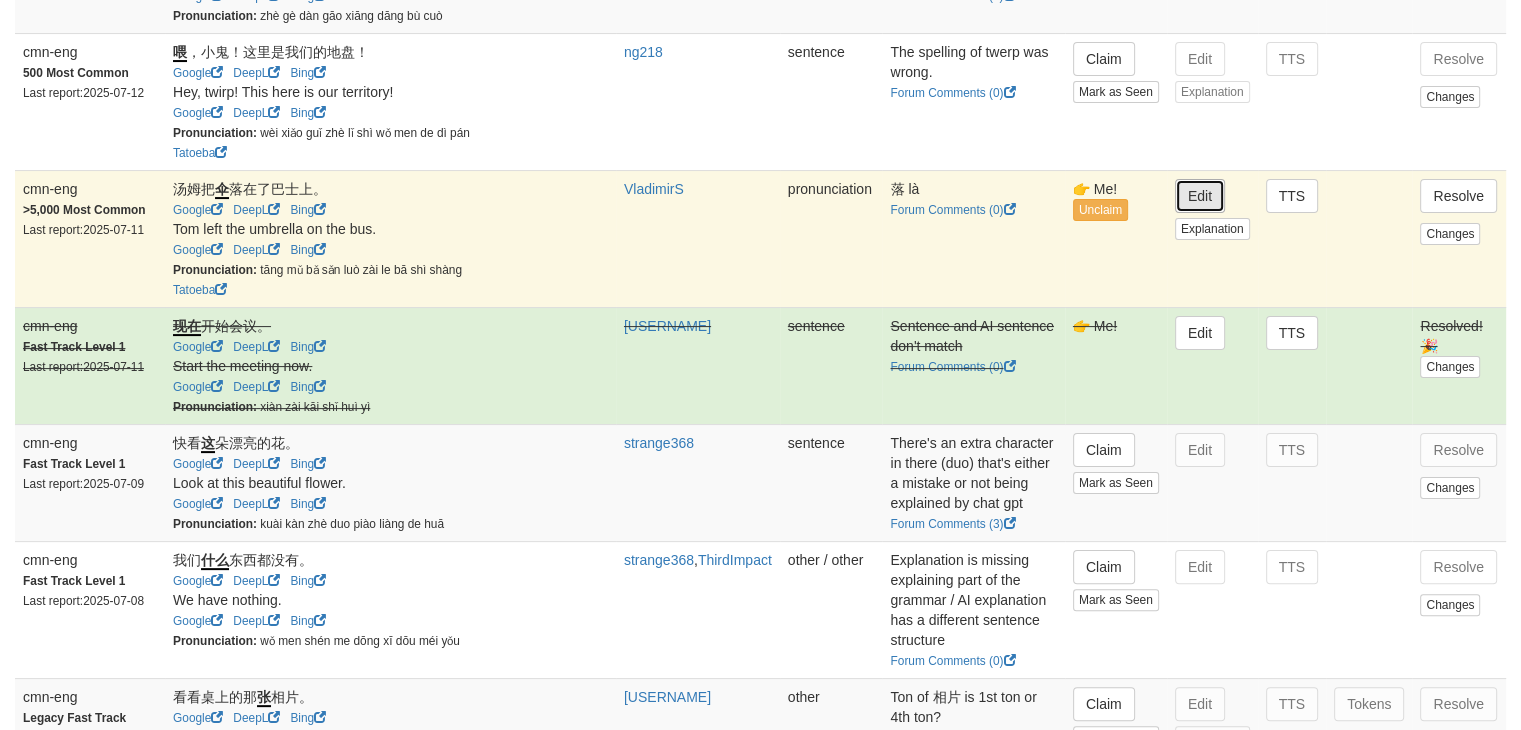 click on "Edit" at bounding box center (1200, 196) 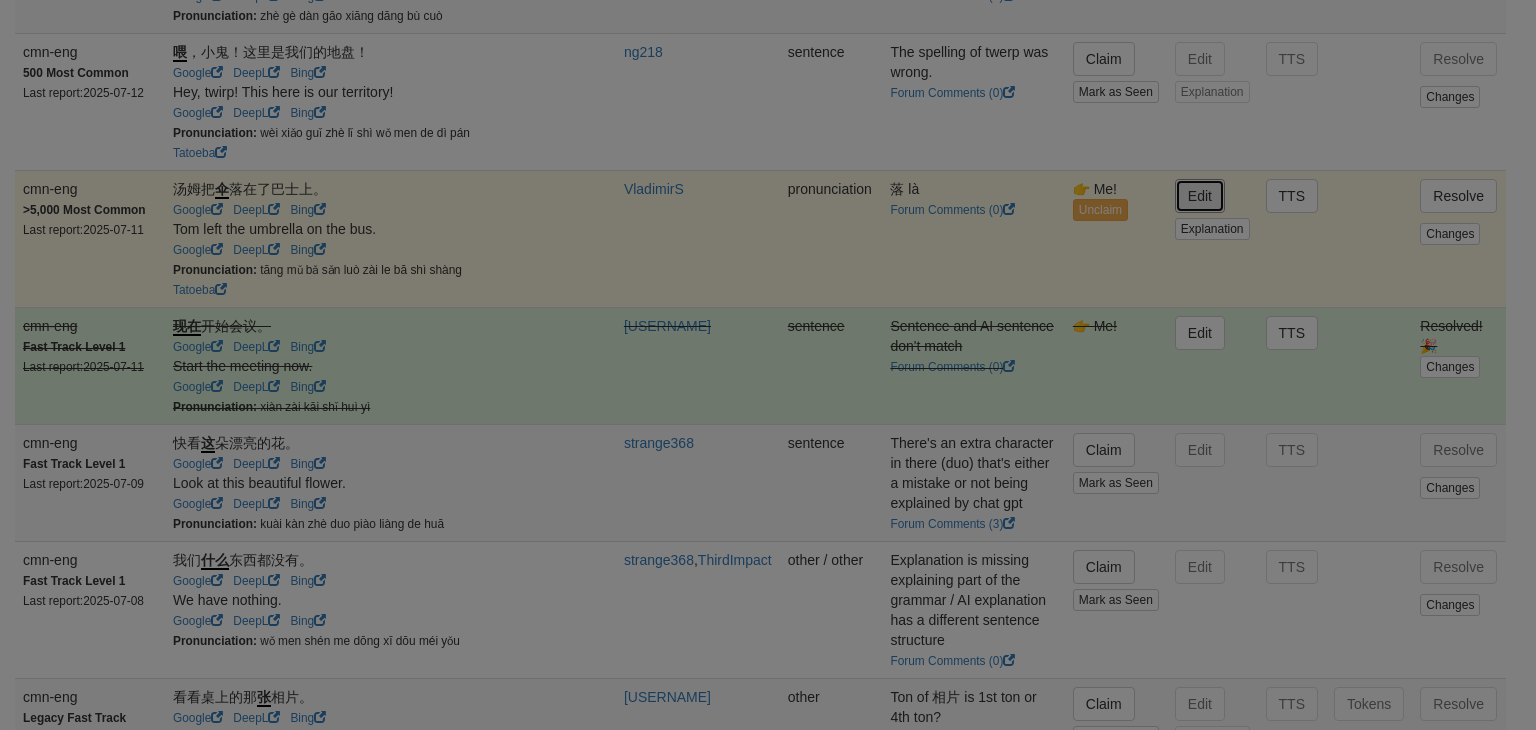 type on "**********" 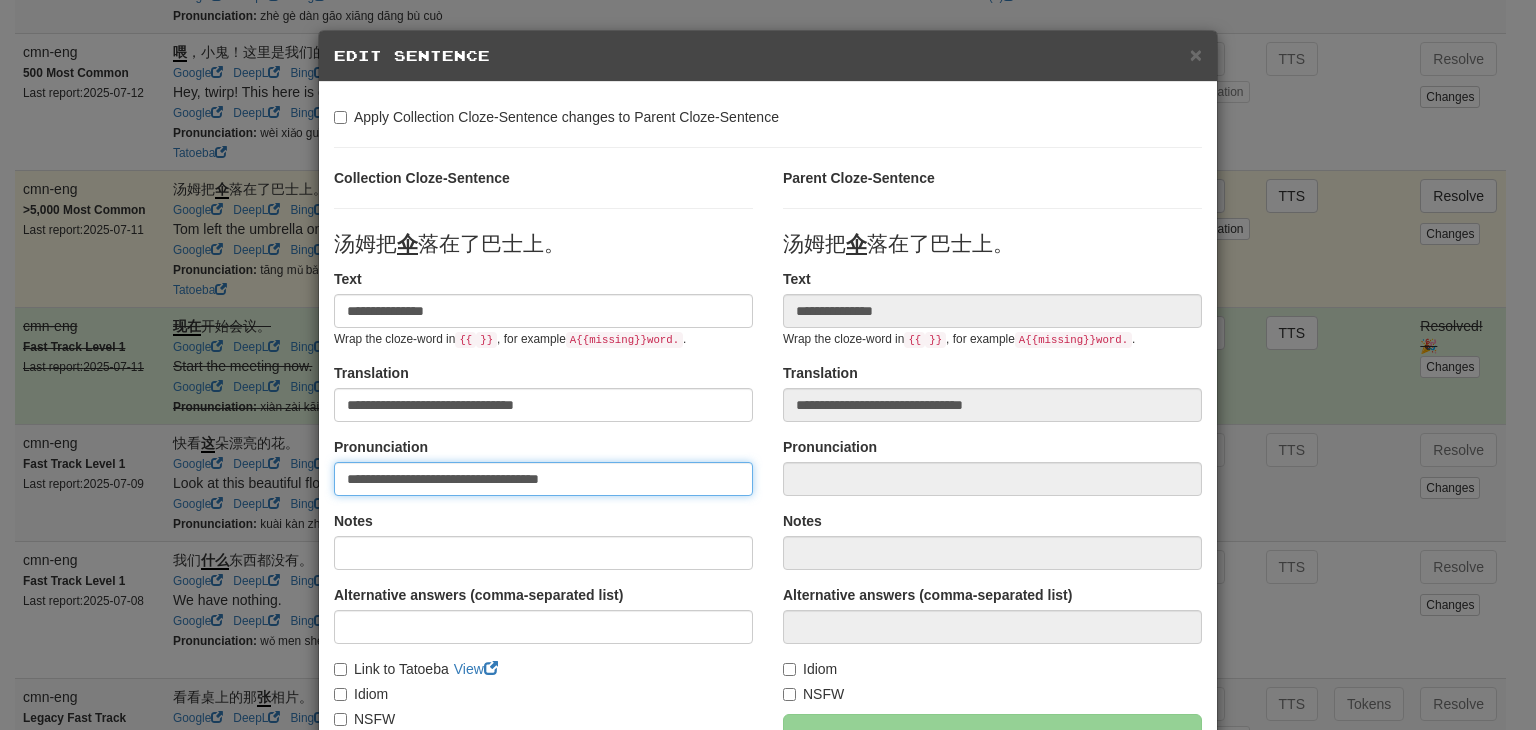 click on "**********" at bounding box center (543, 479) 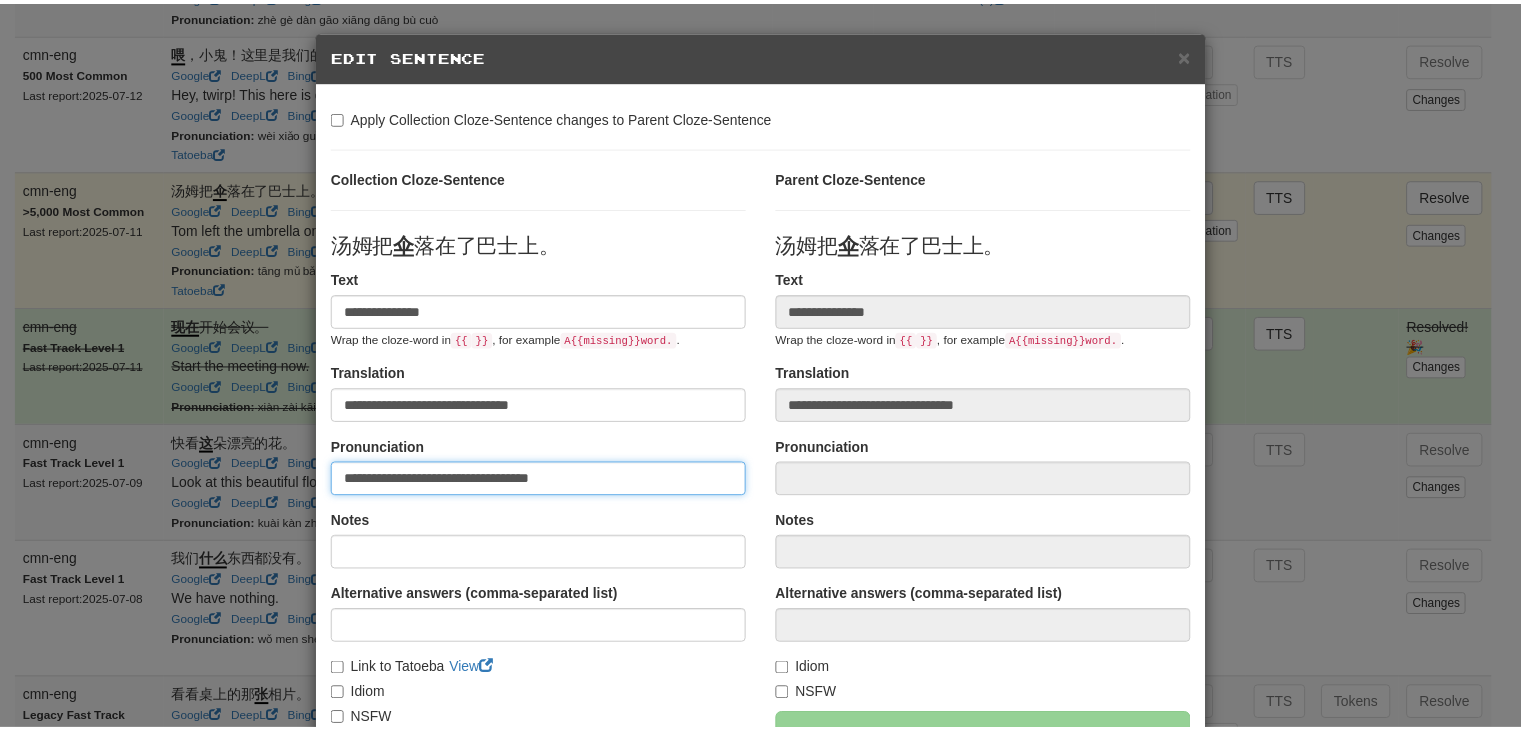 scroll, scrollTop: 246, scrollLeft: 0, axis: vertical 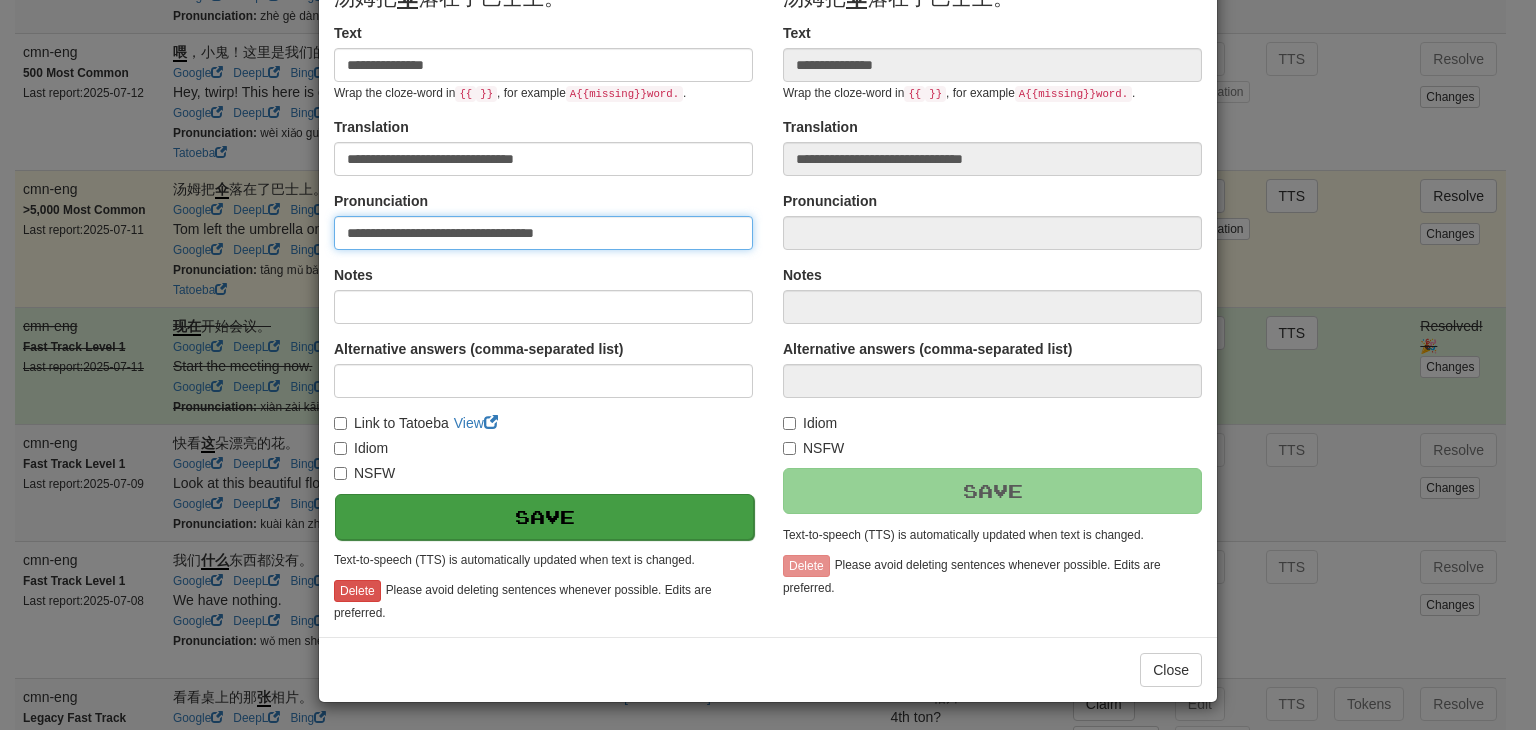 type on "**********" 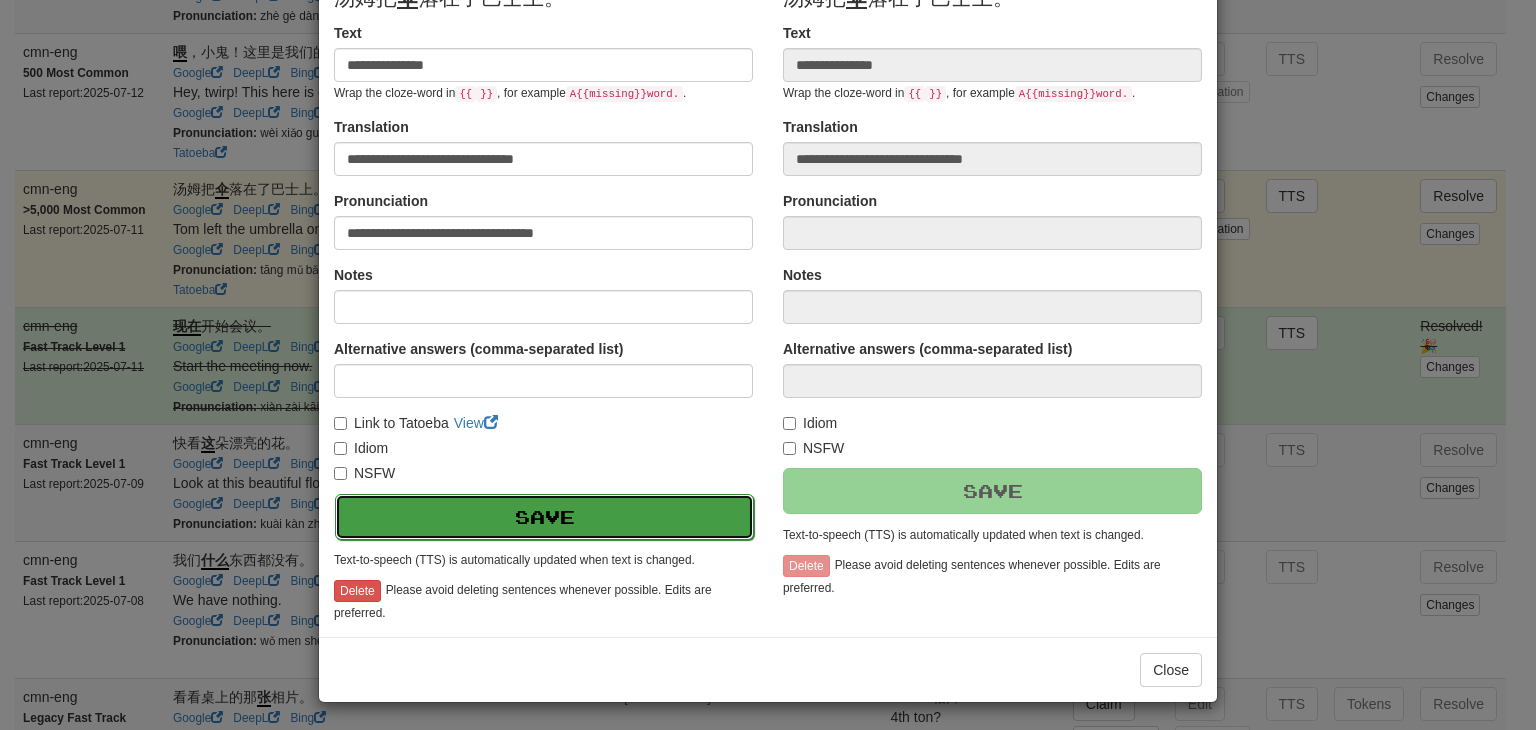 click on "Save" at bounding box center (544, 517) 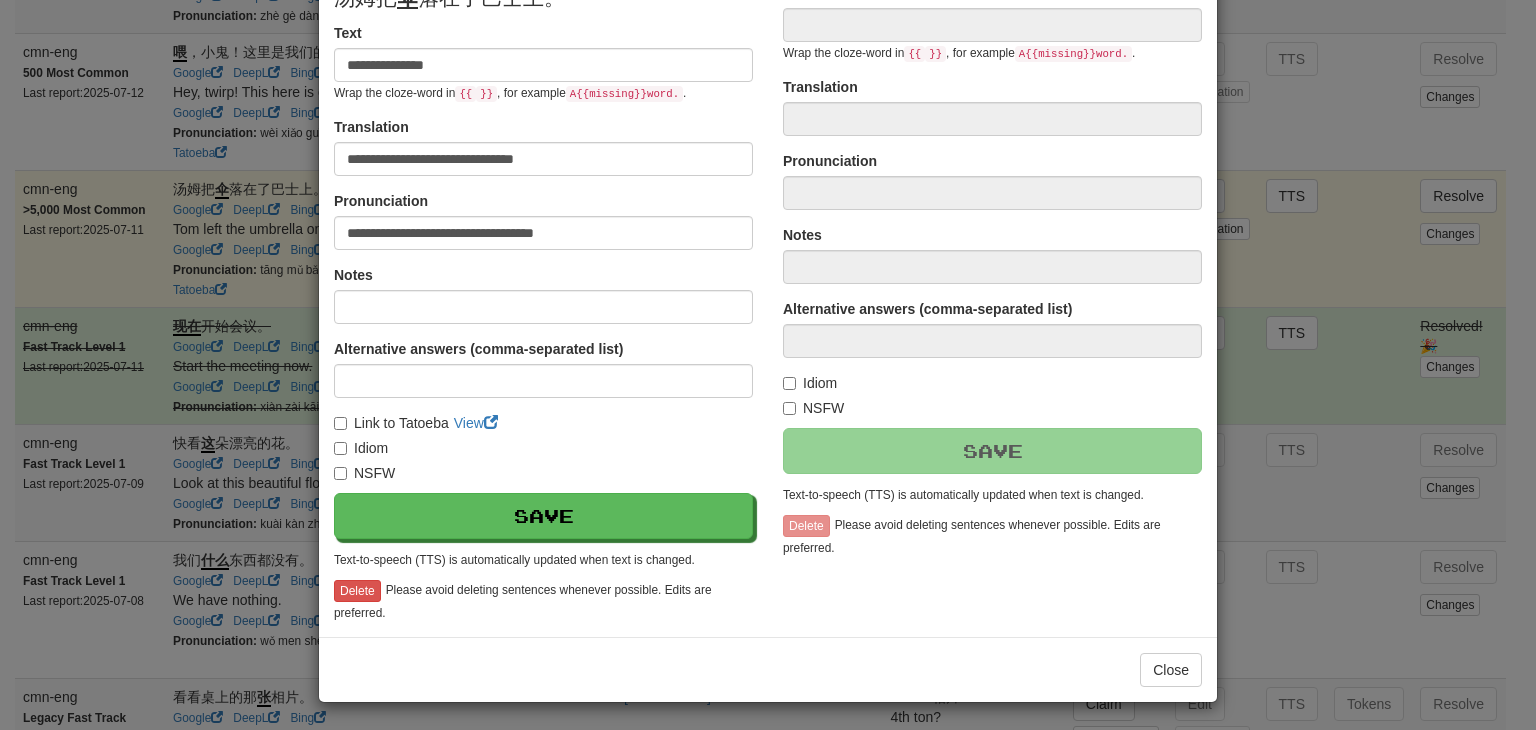 type on "**********" 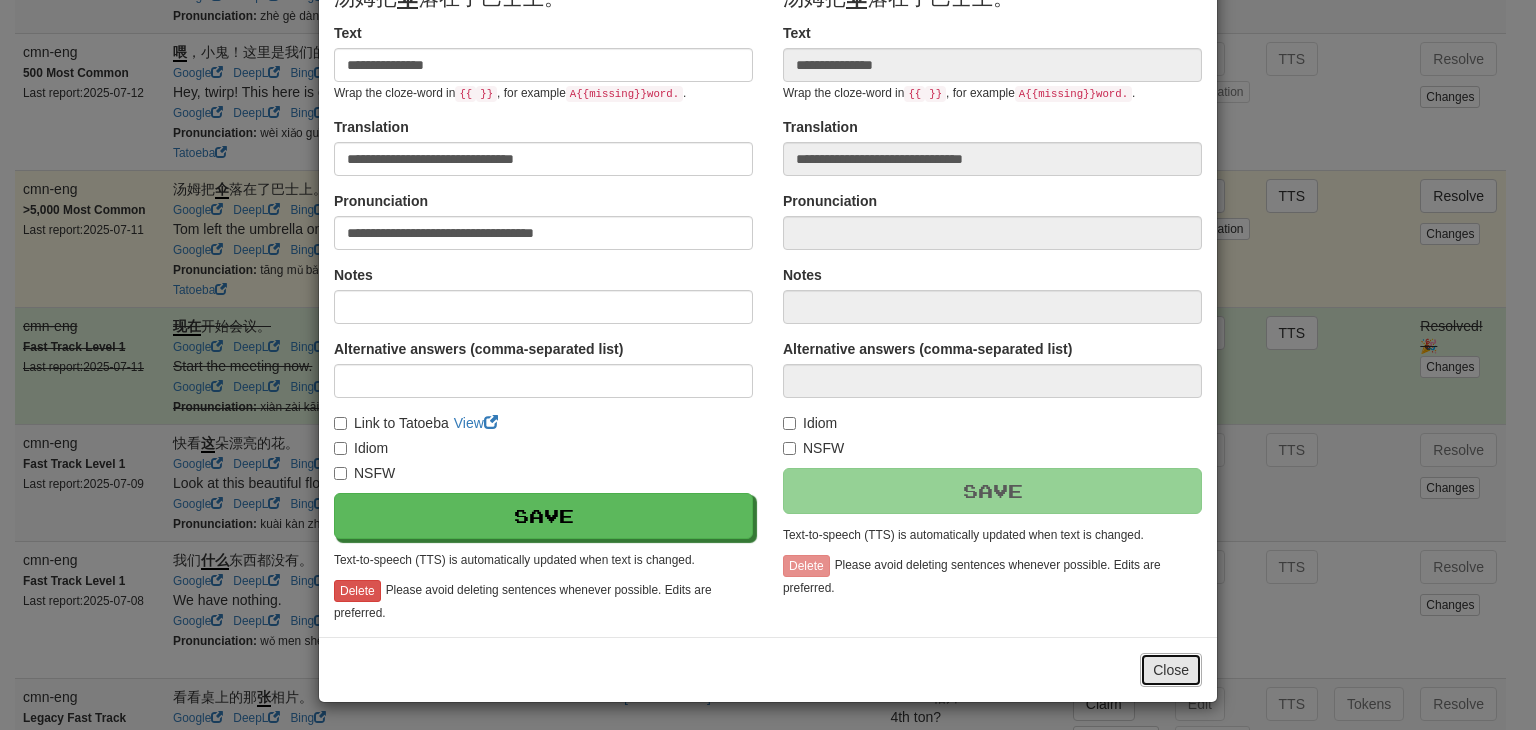 click on "Close" at bounding box center [1171, 670] 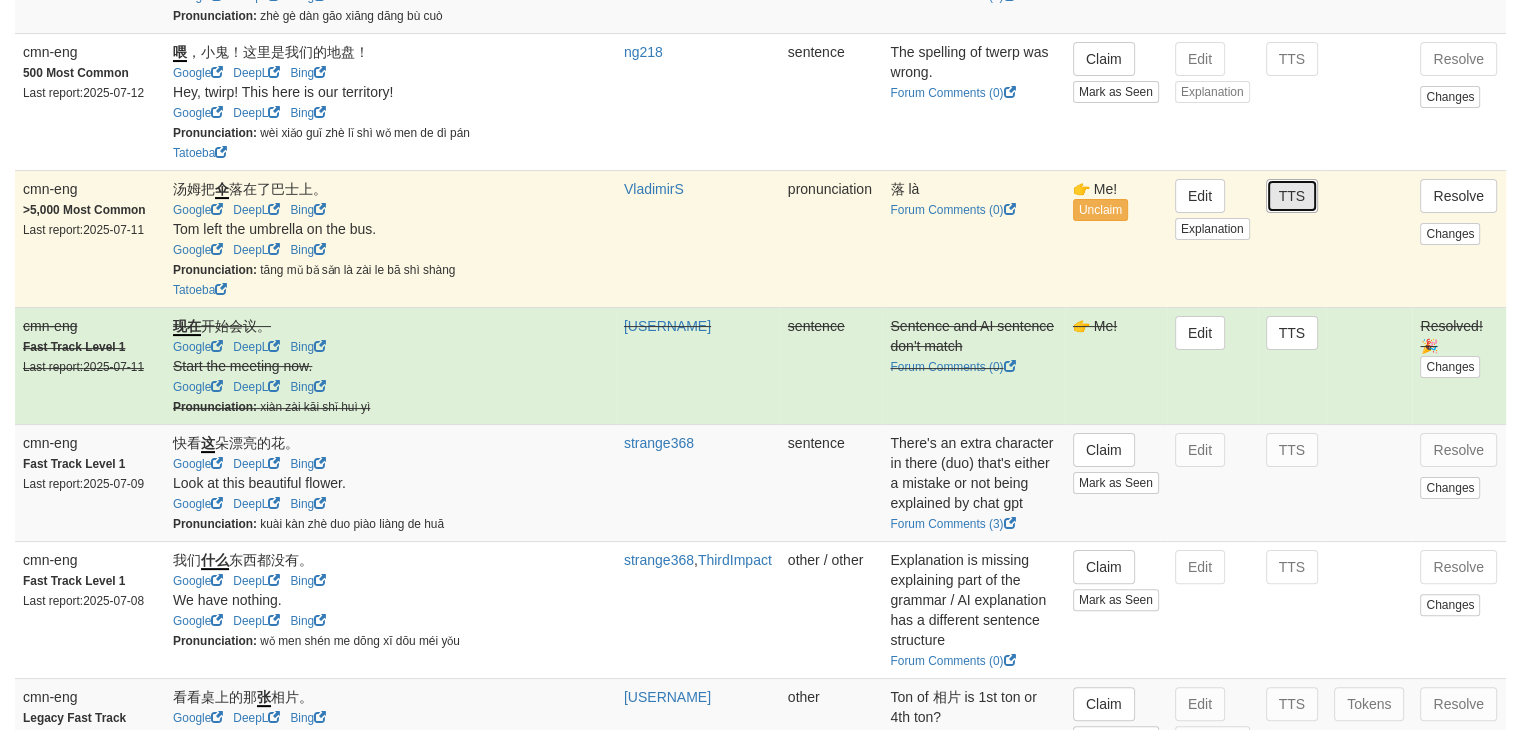 click on "TTS" at bounding box center (1292, 196) 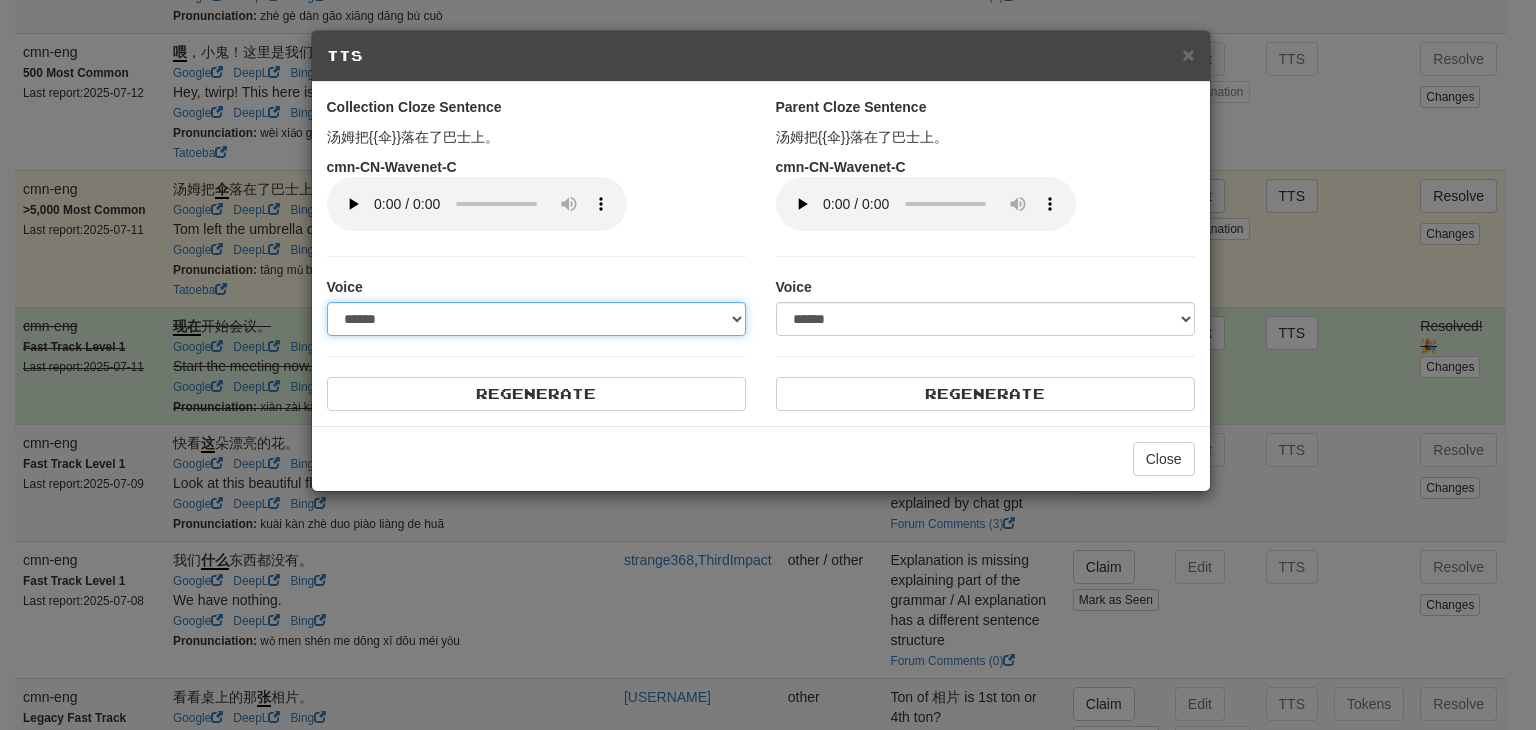 click on "**********" at bounding box center (536, 319) 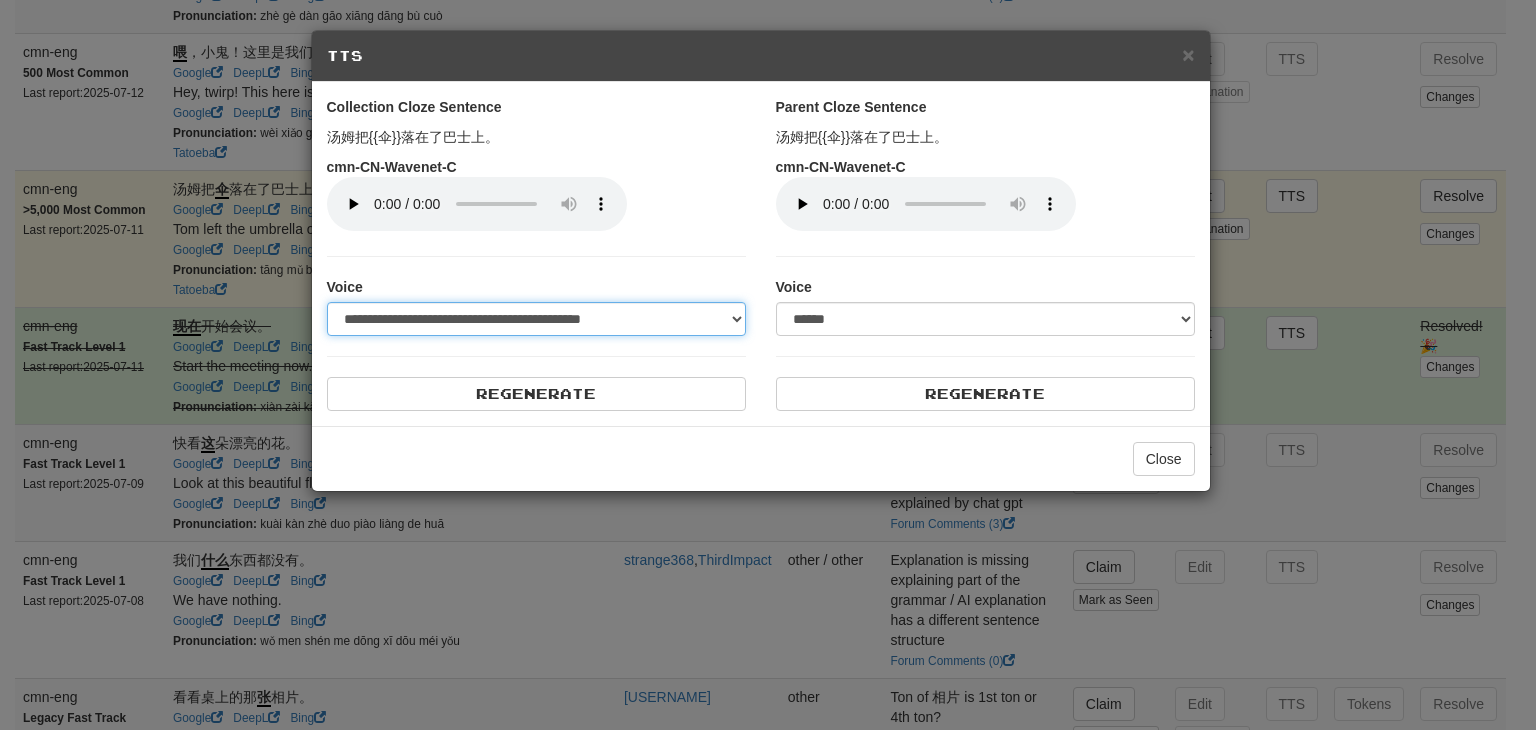 click on "**********" at bounding box center (536, 319) 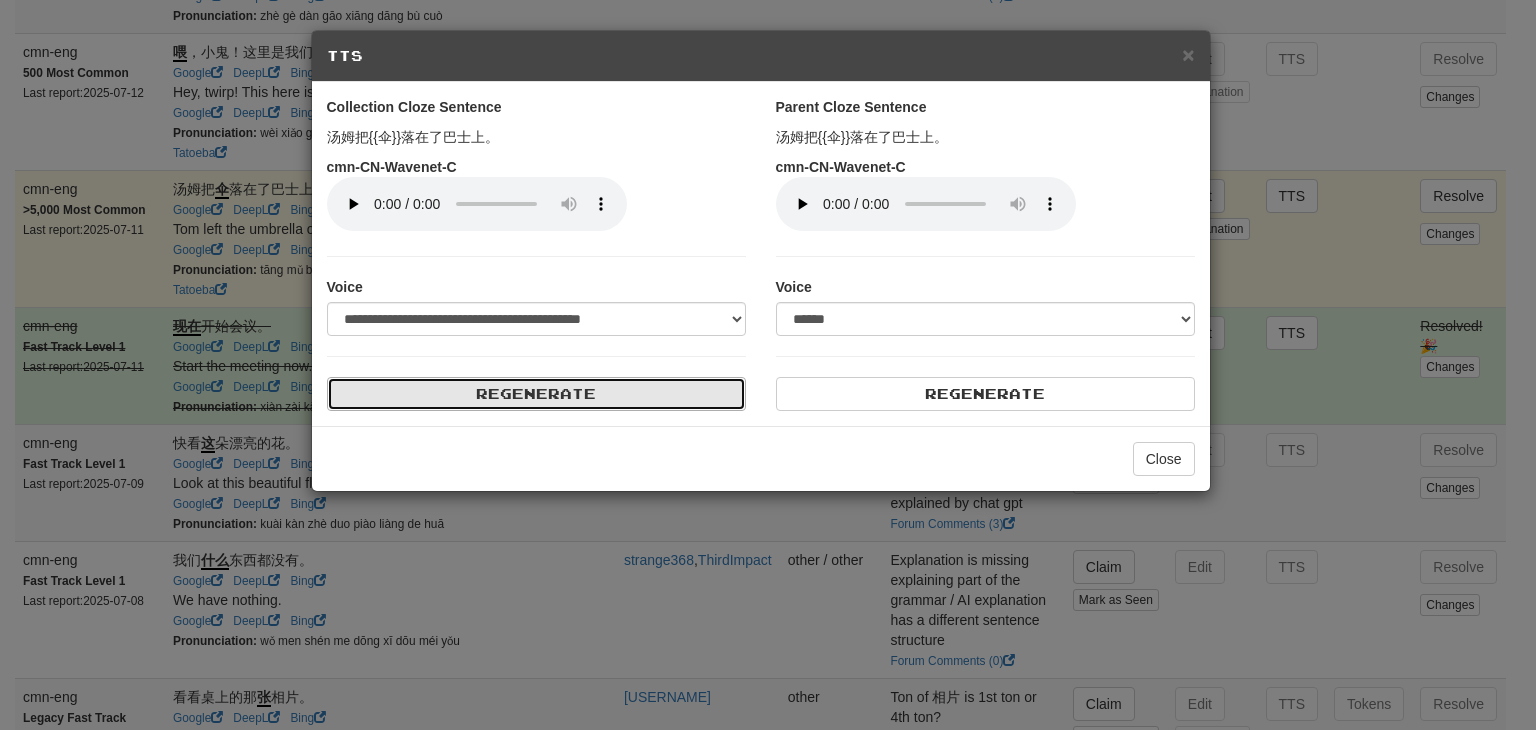 click on "Regenerate" at bounding box center [536, 394] 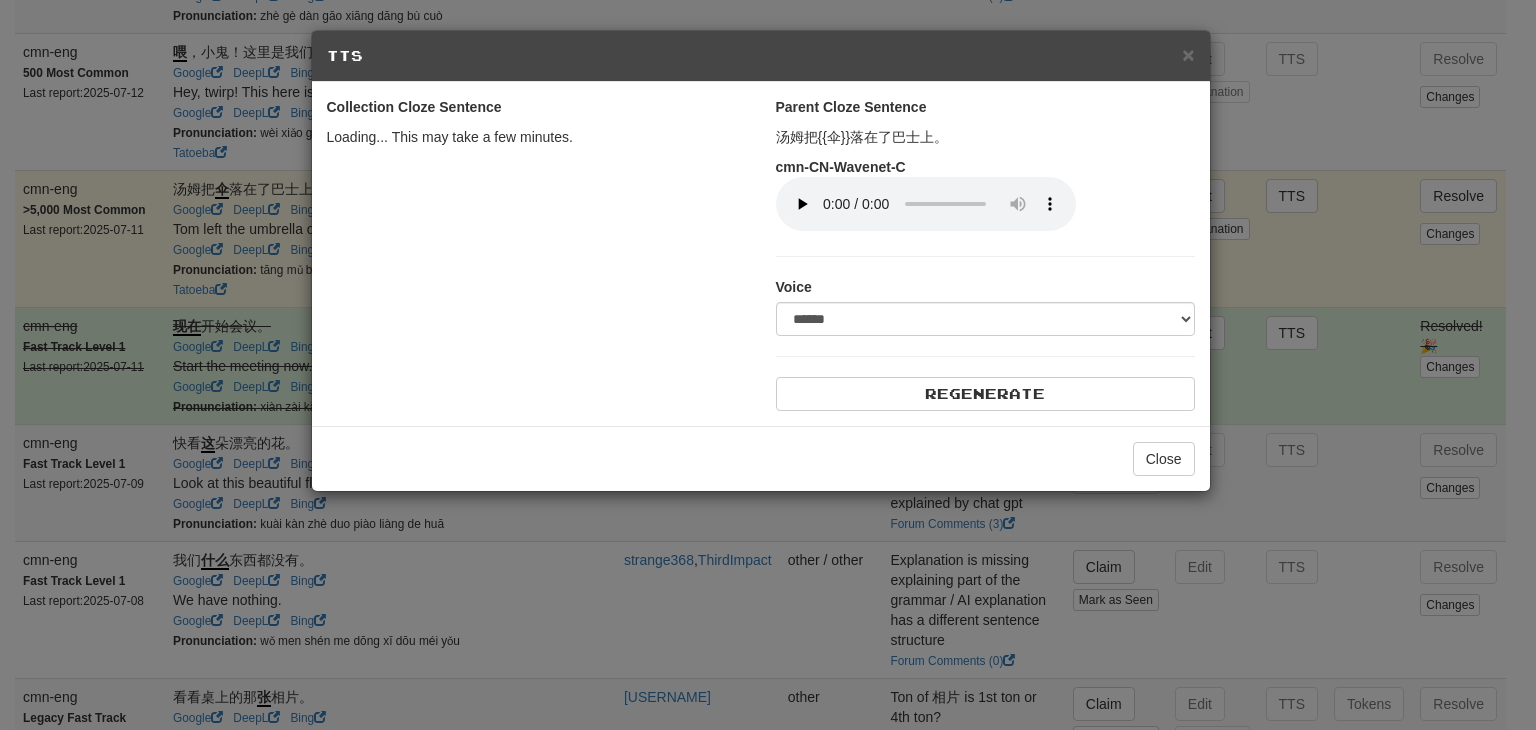 select on "***" 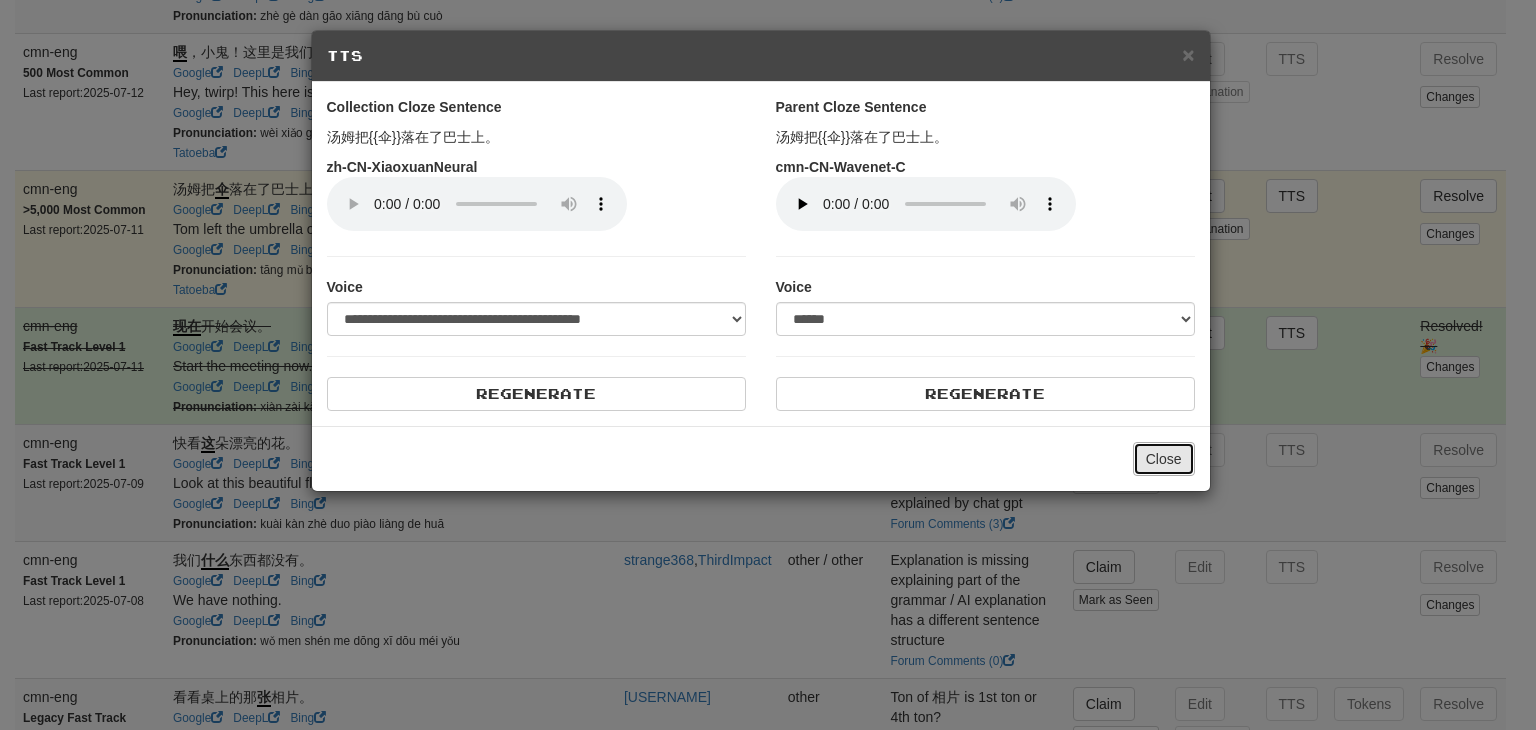 click on "Close" at bounding box center (1164, 459) 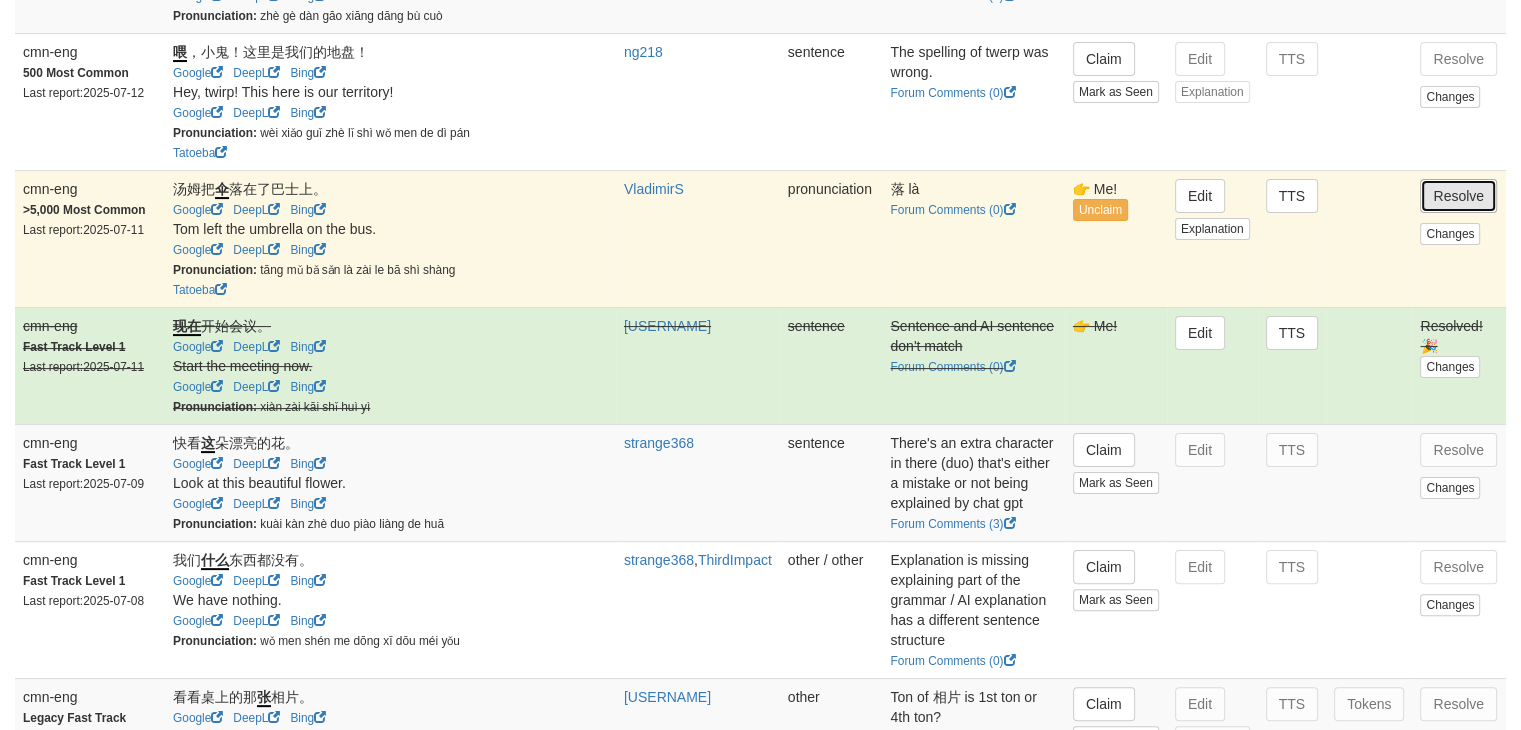 click on "Resolve" at bounding box center [1458, 196] 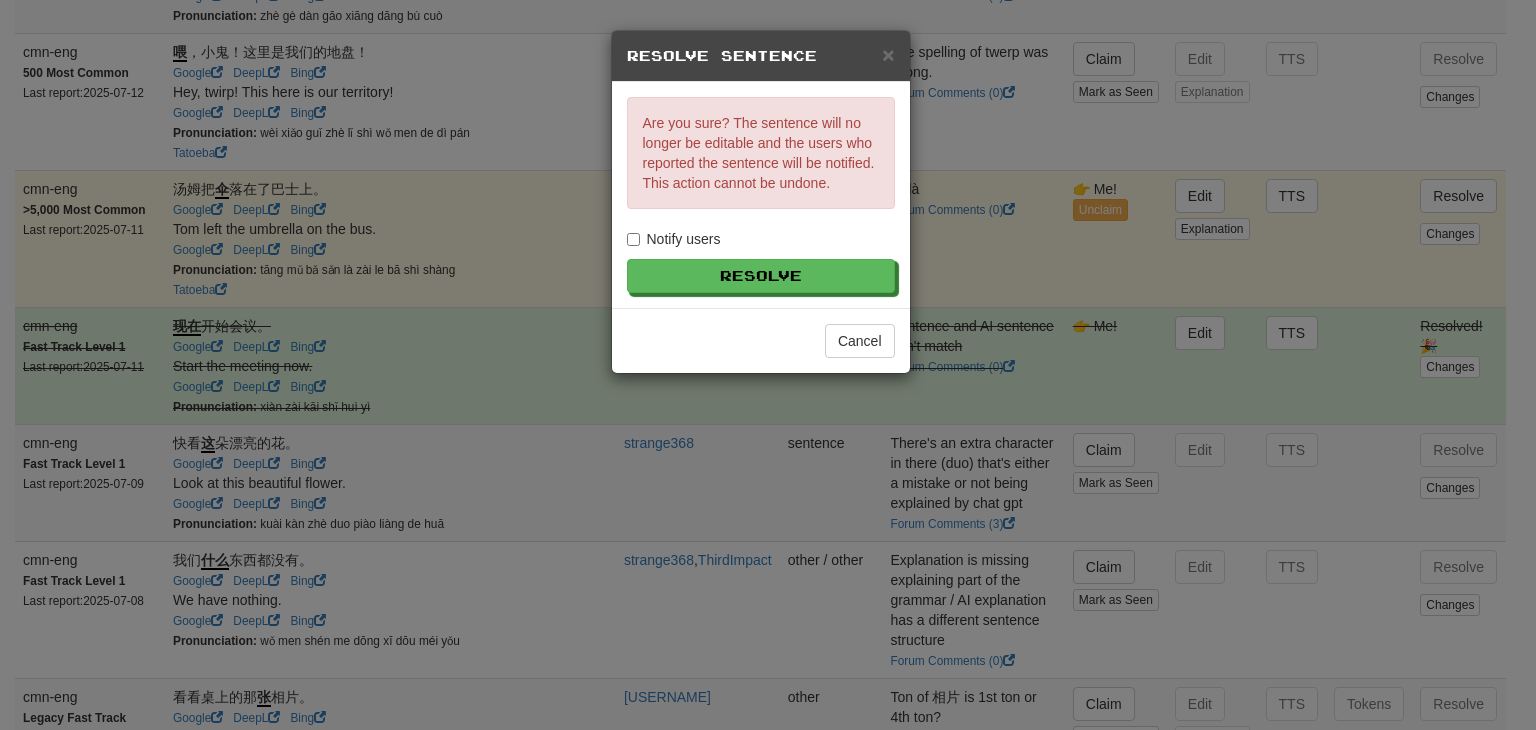 click on "Notify users" at bounding box center [674, 239] 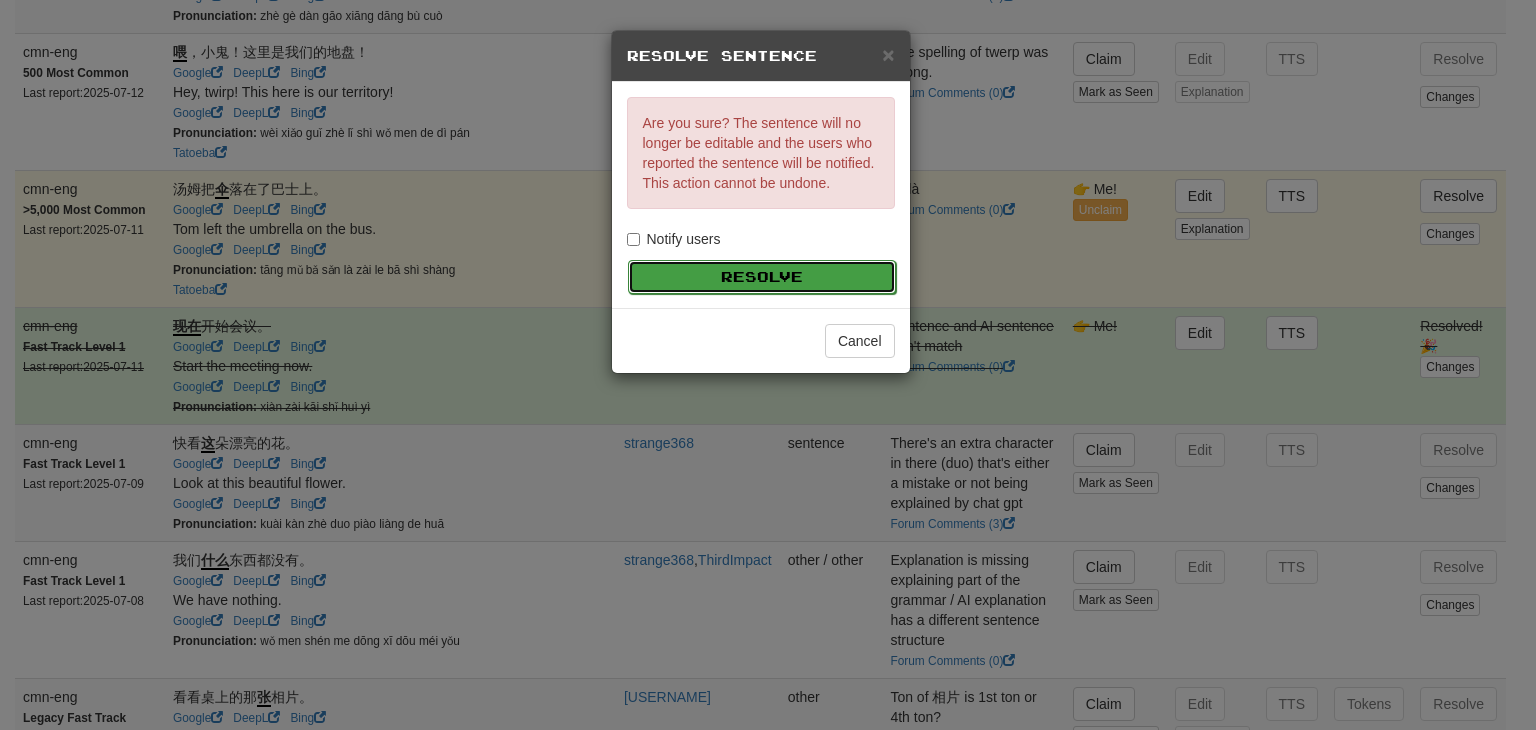 click on "Resolve" at bounding box center (762, 277) 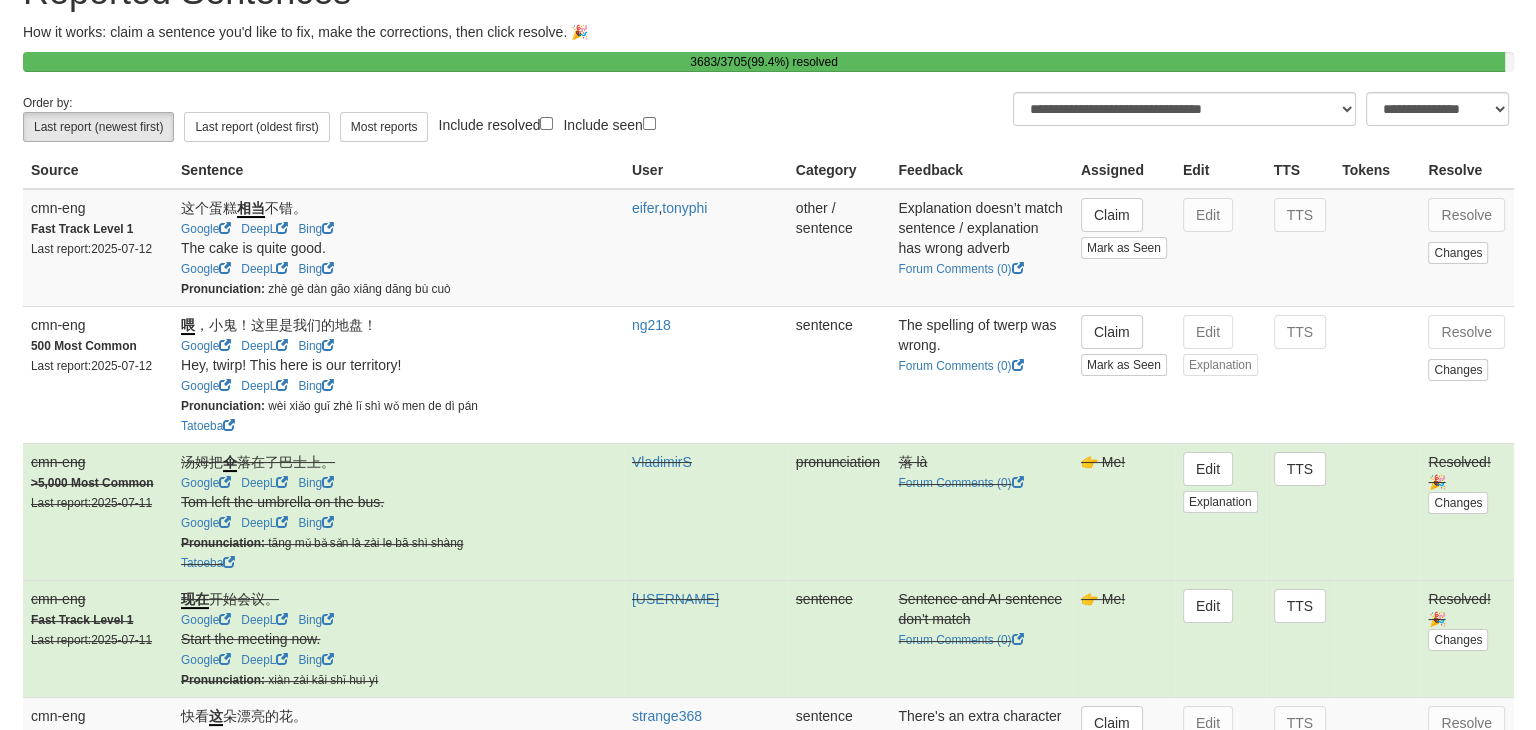scroll, scrollTop: 96, scrollLeft: 0, axis: vertical 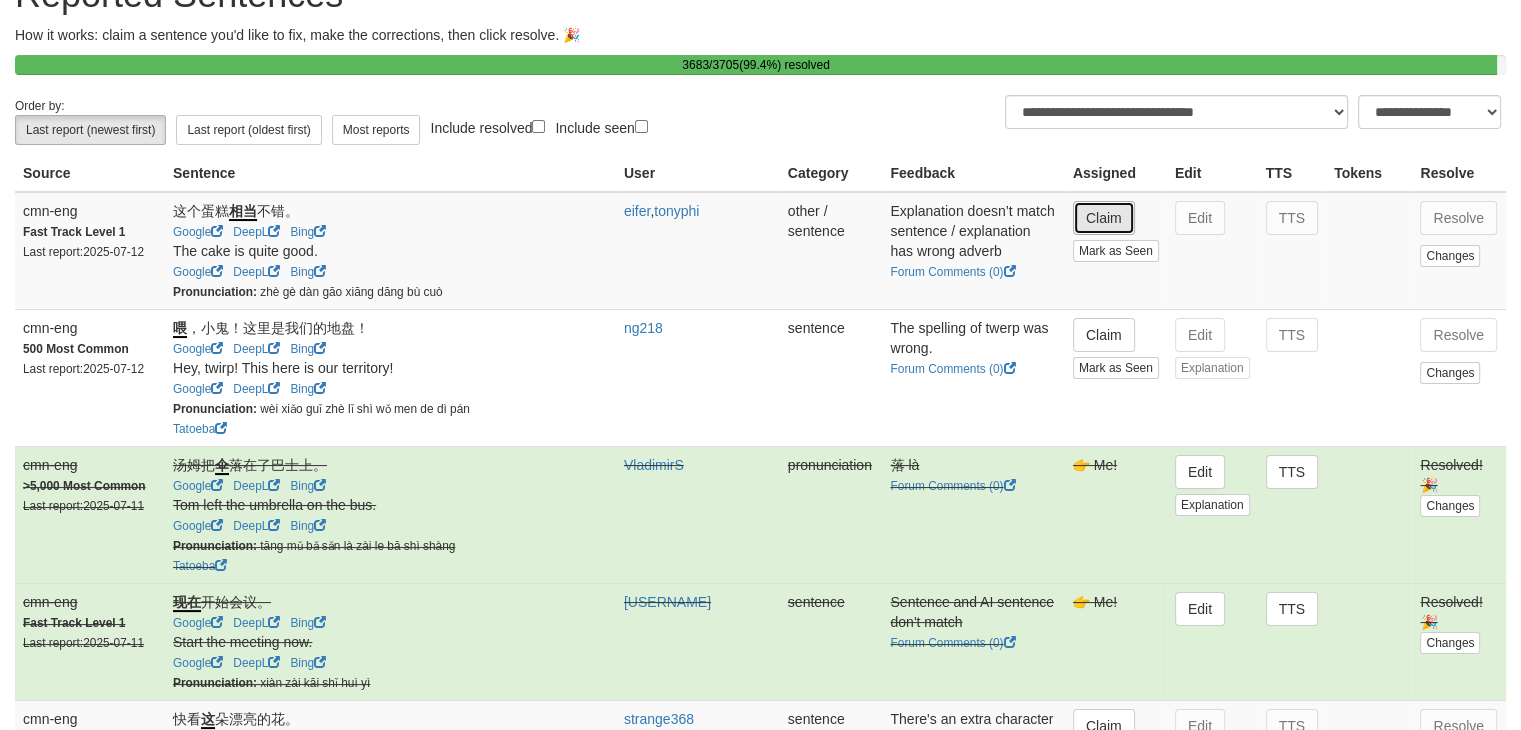 click on "Claim" at bounding box center (1104, 218) 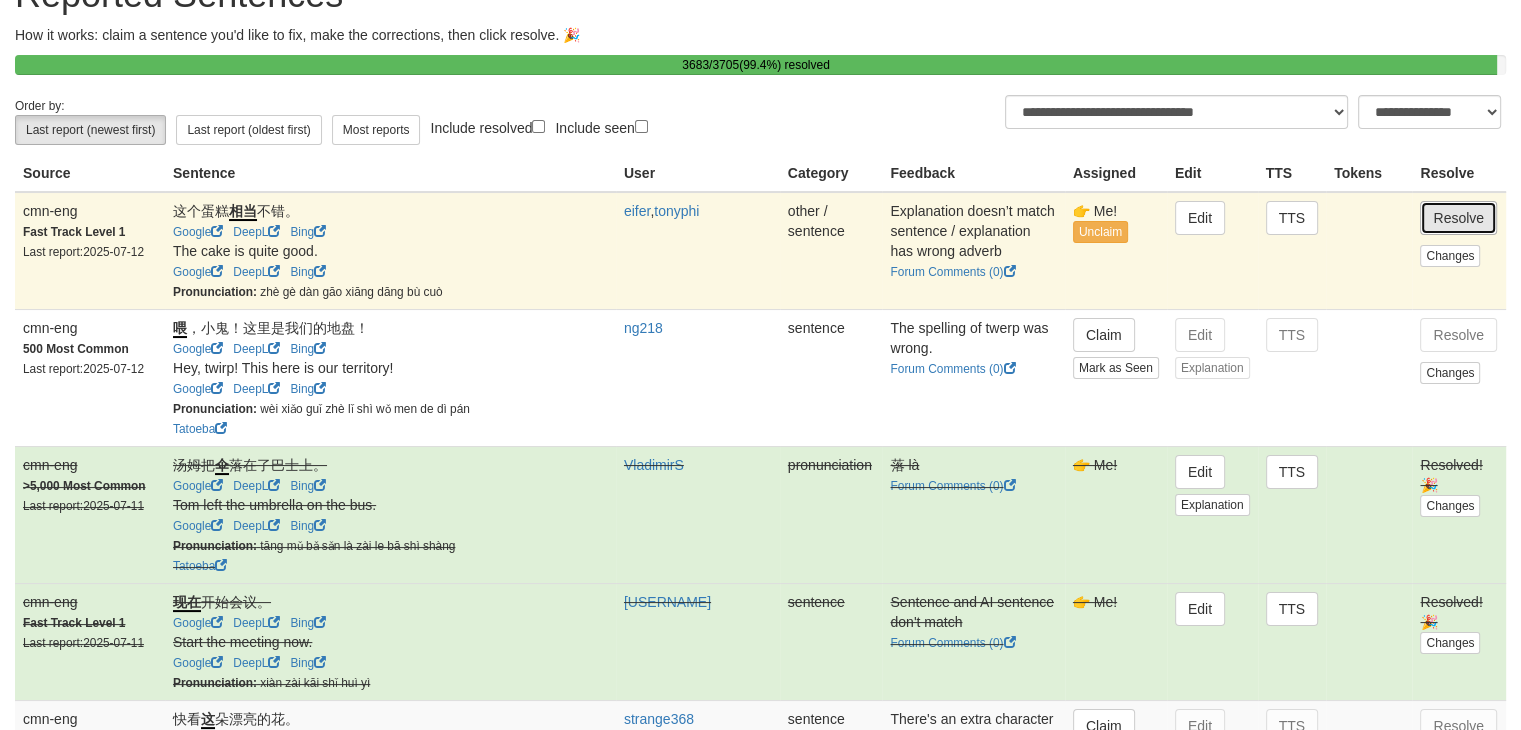 click on "Resolve" at bounding box center [1458, 218] 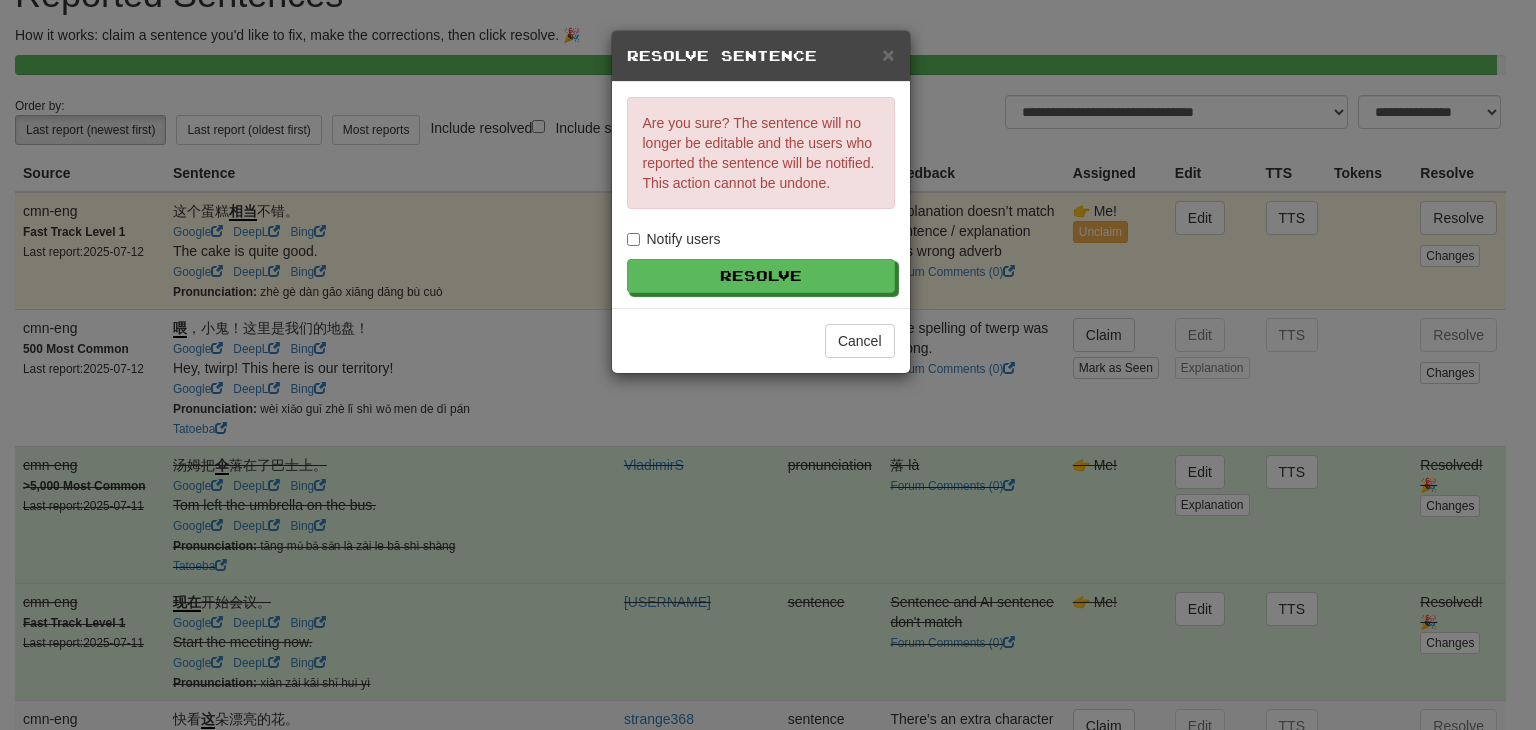 click on "Notify users" at bounding box center (674, 239) 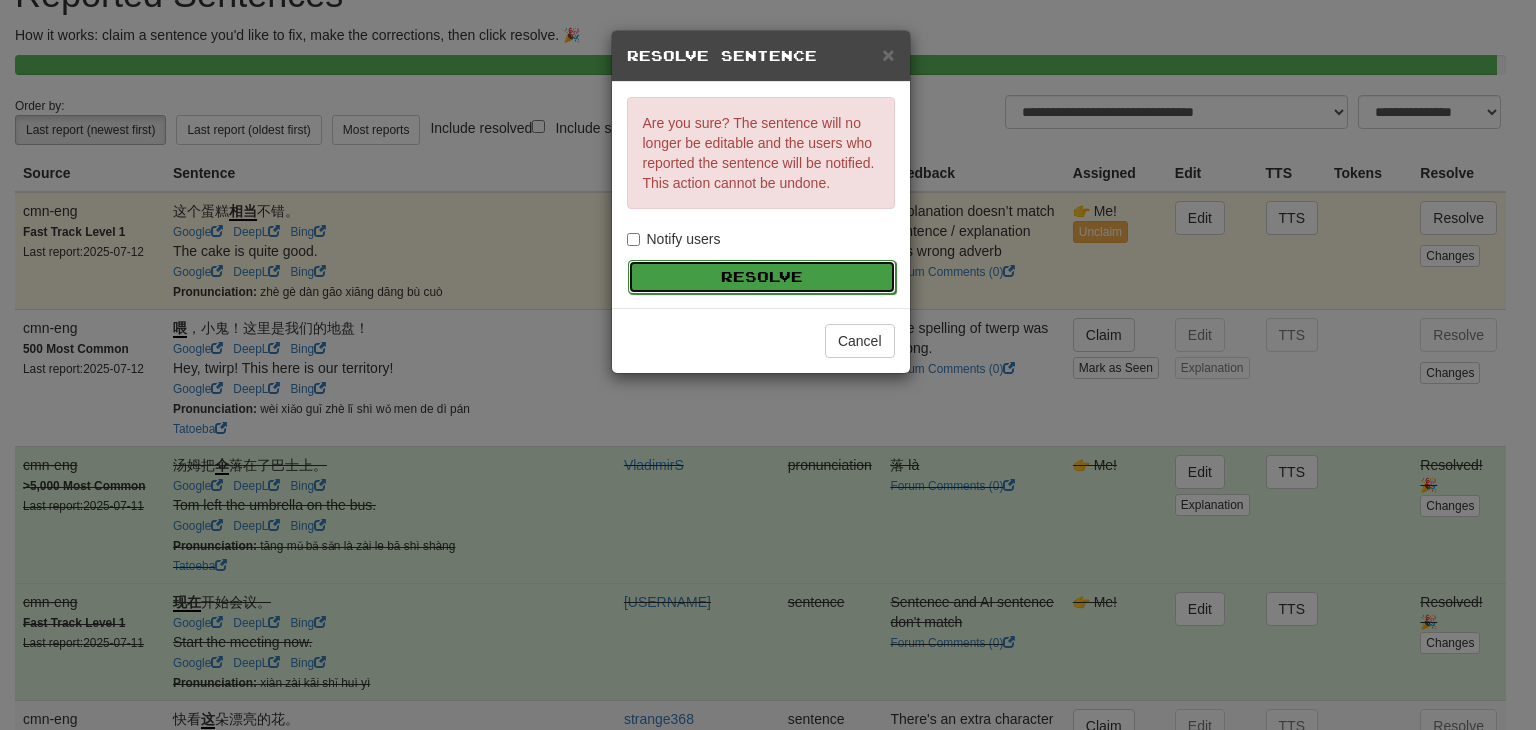 click on "Resolve" at bounding box center (762, 277) 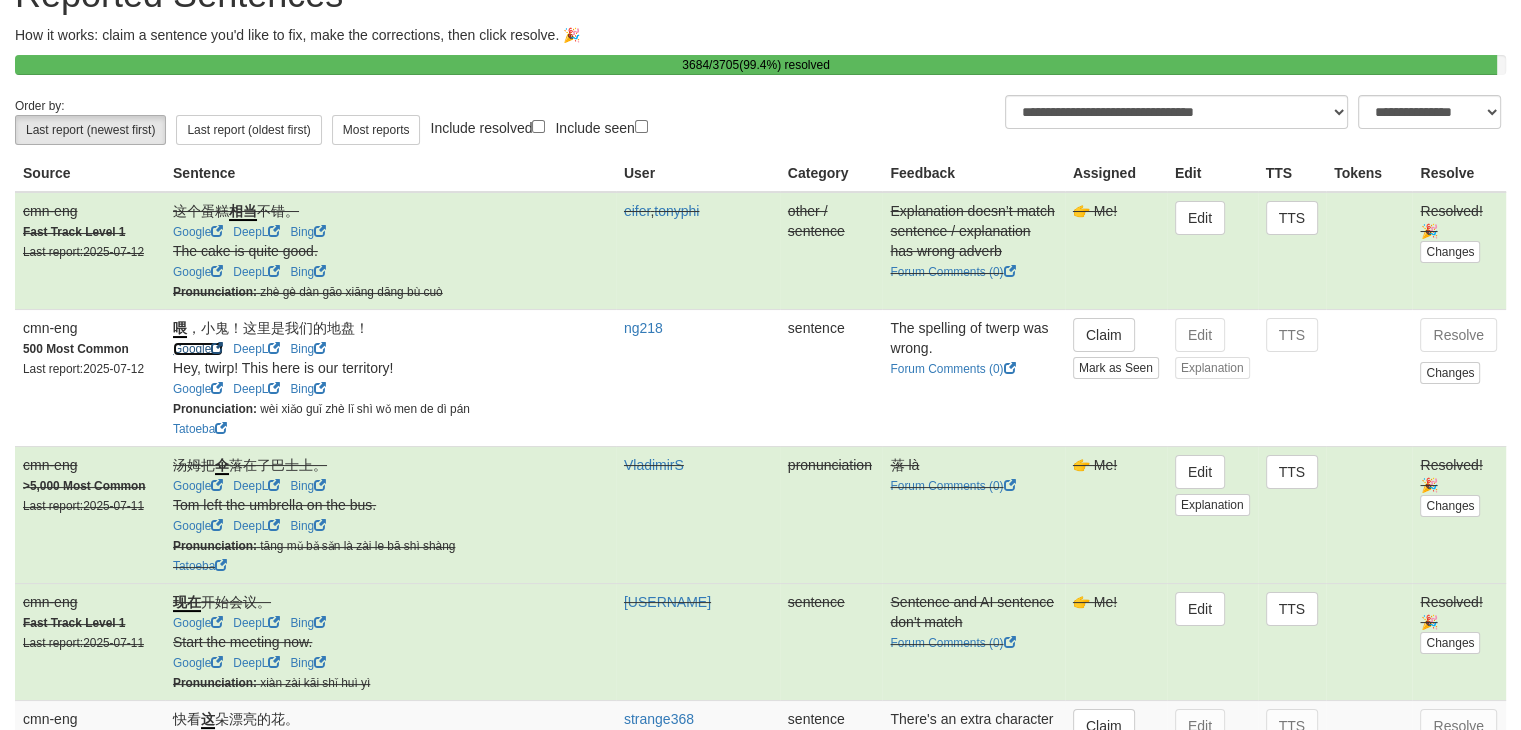 click on "Google" at bounding box center (198, 349) 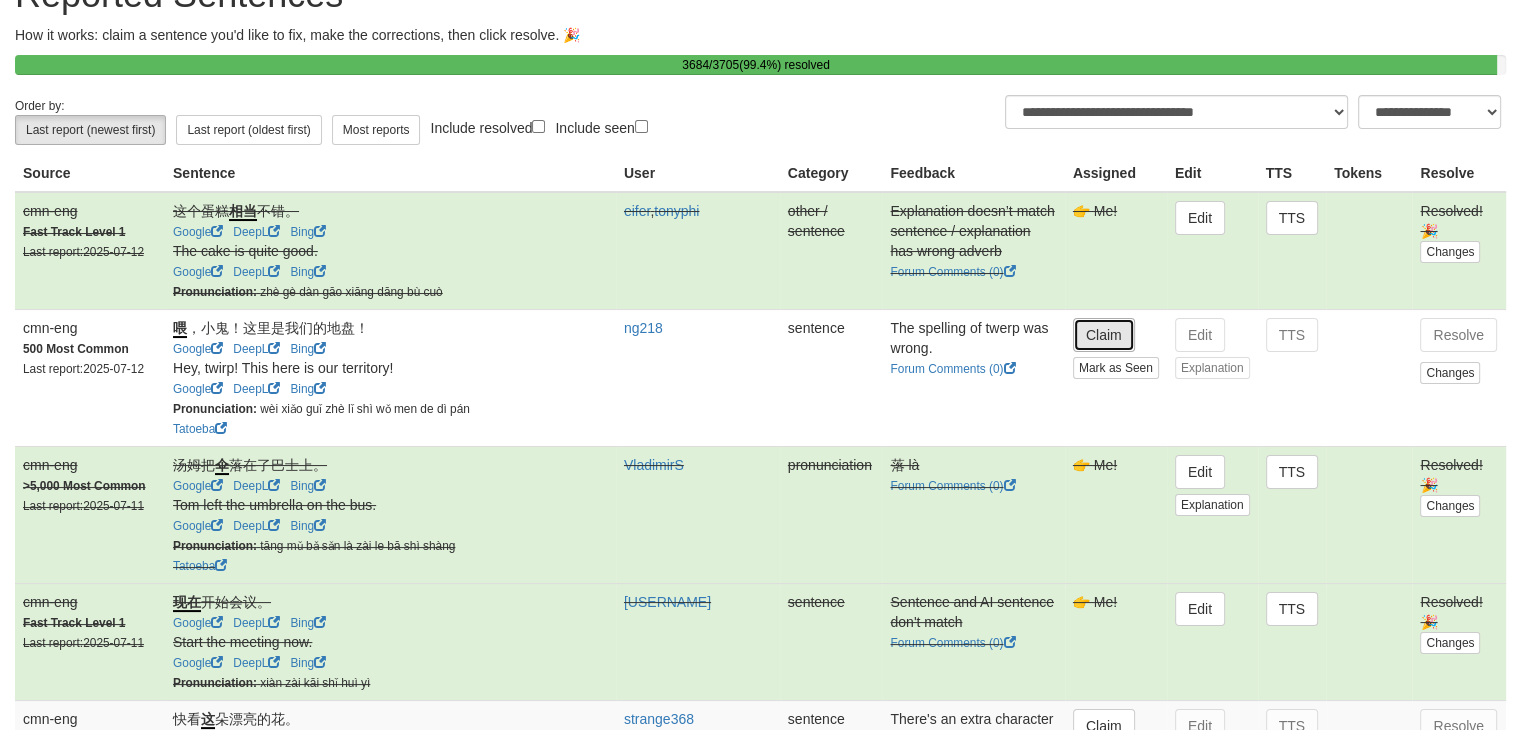 click on "Claim" at bounding box center (1104, 335) 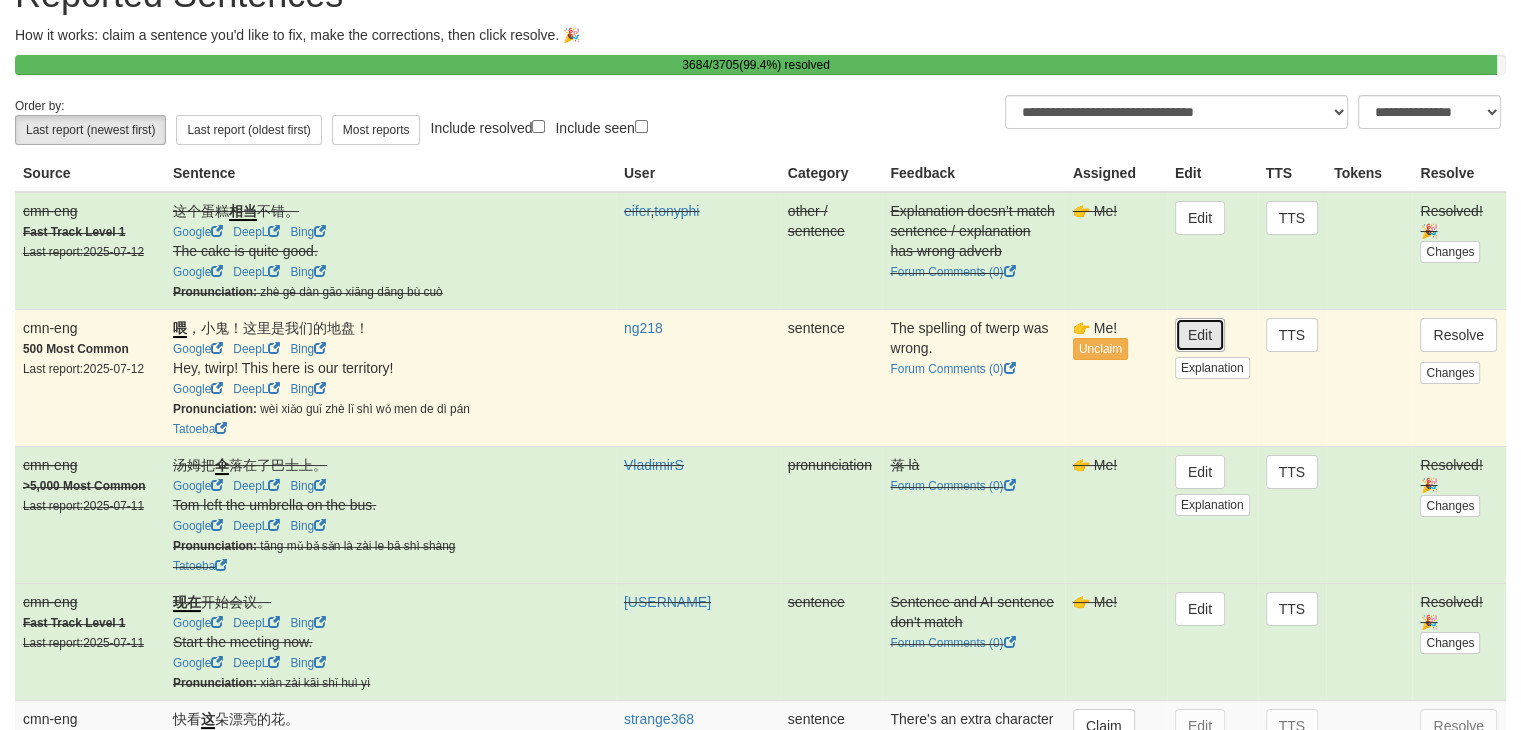 click on "Edit" at bounding box center [1200, 335] 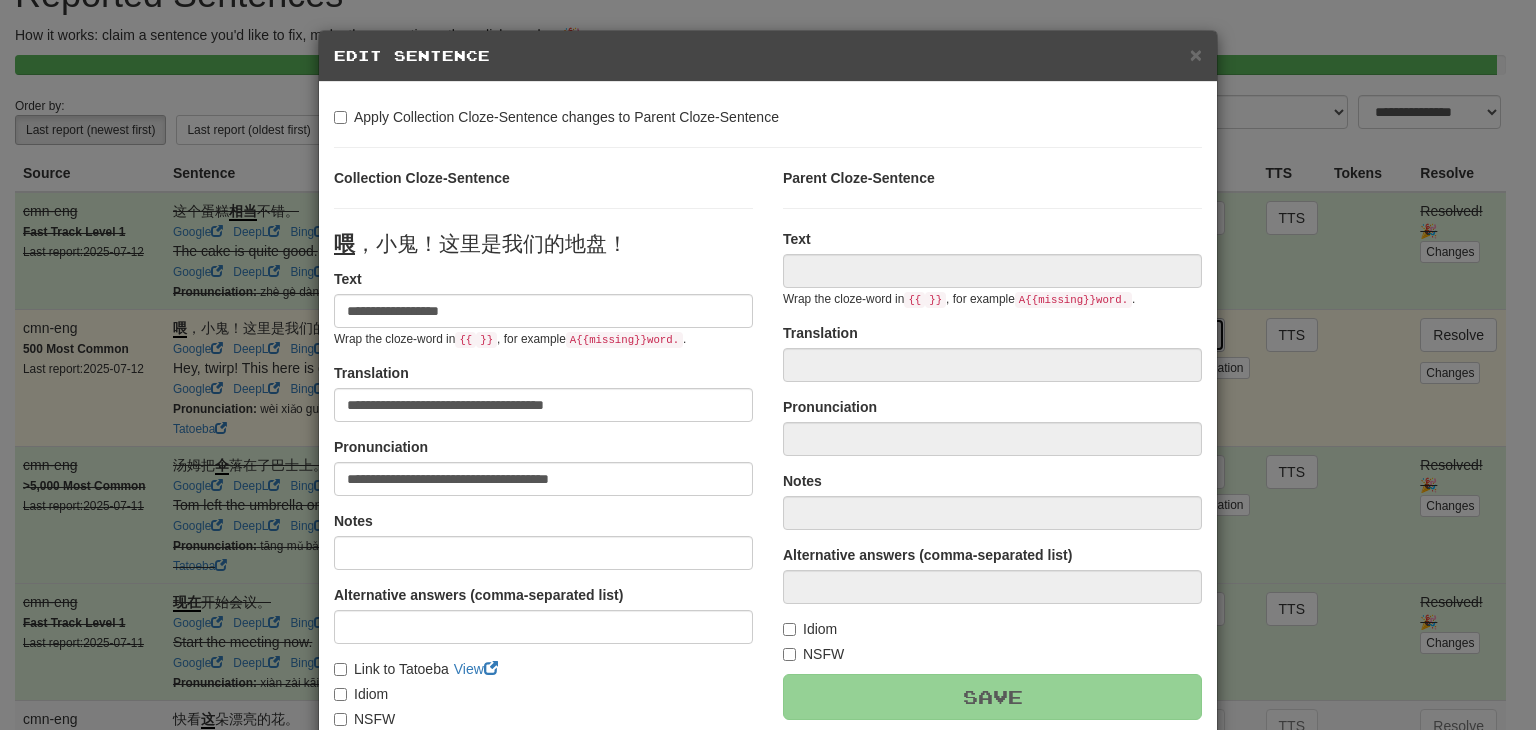 type on "**********" 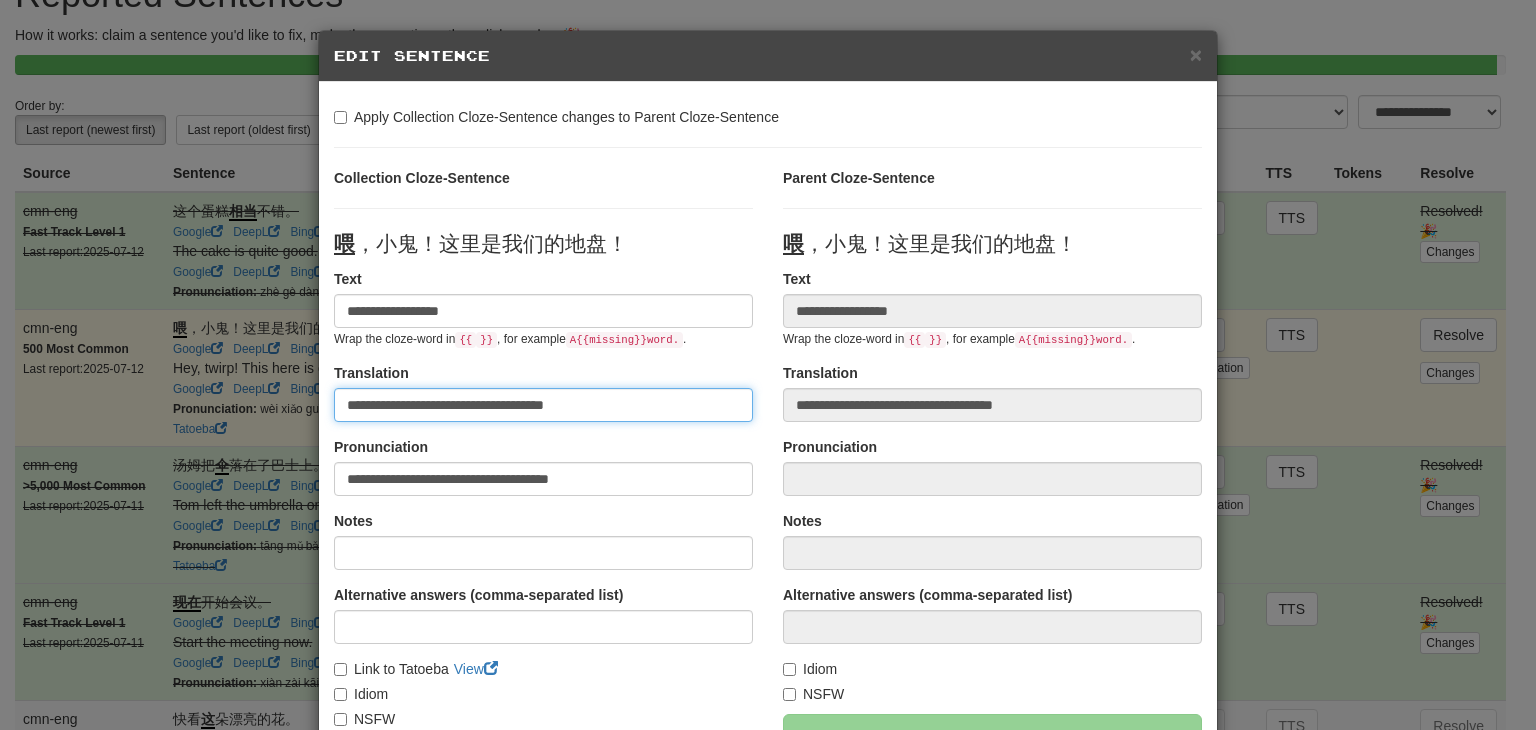 click on "**********" at bounding box center (543, 405) 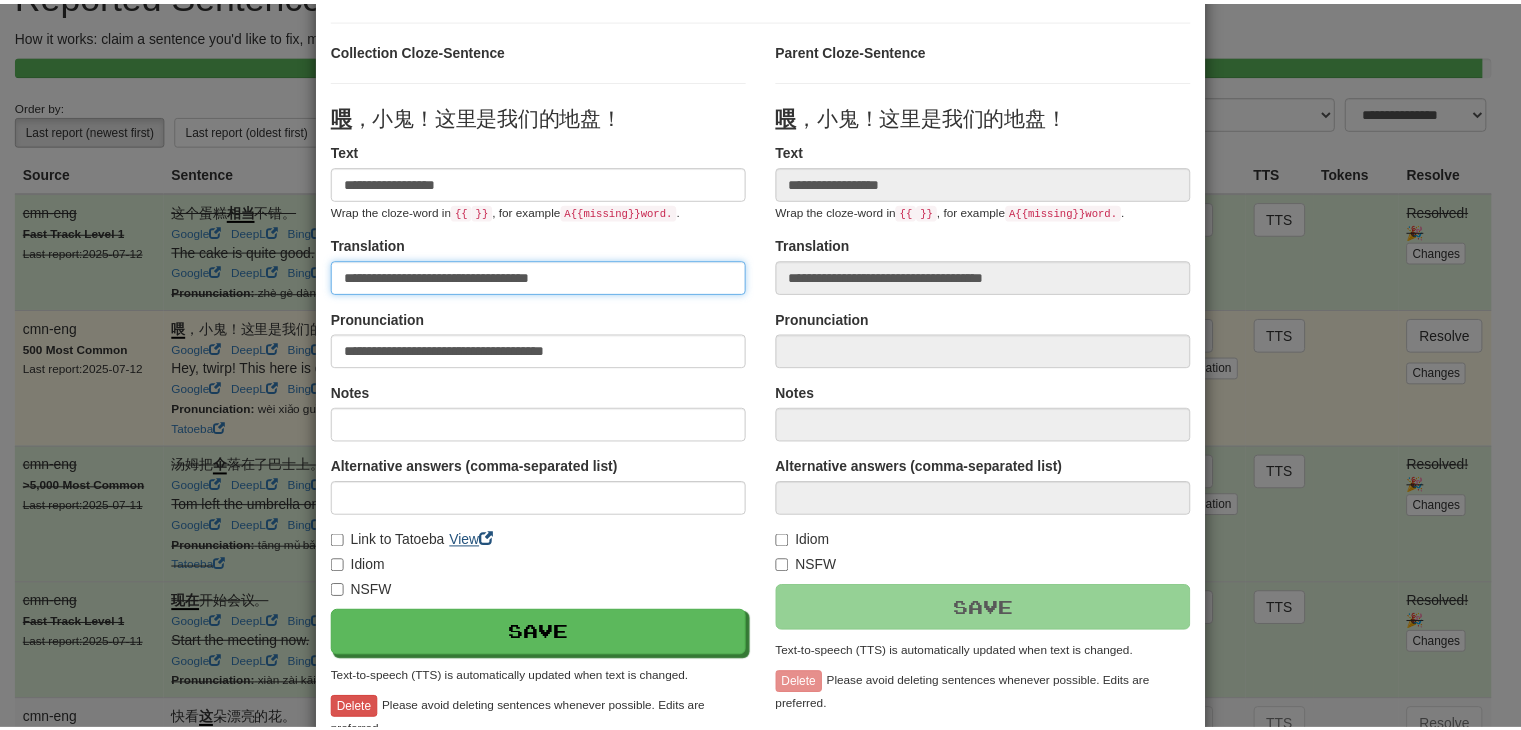 scroll, scrollTop: 246, scrollLeft: 0, axis: vertical 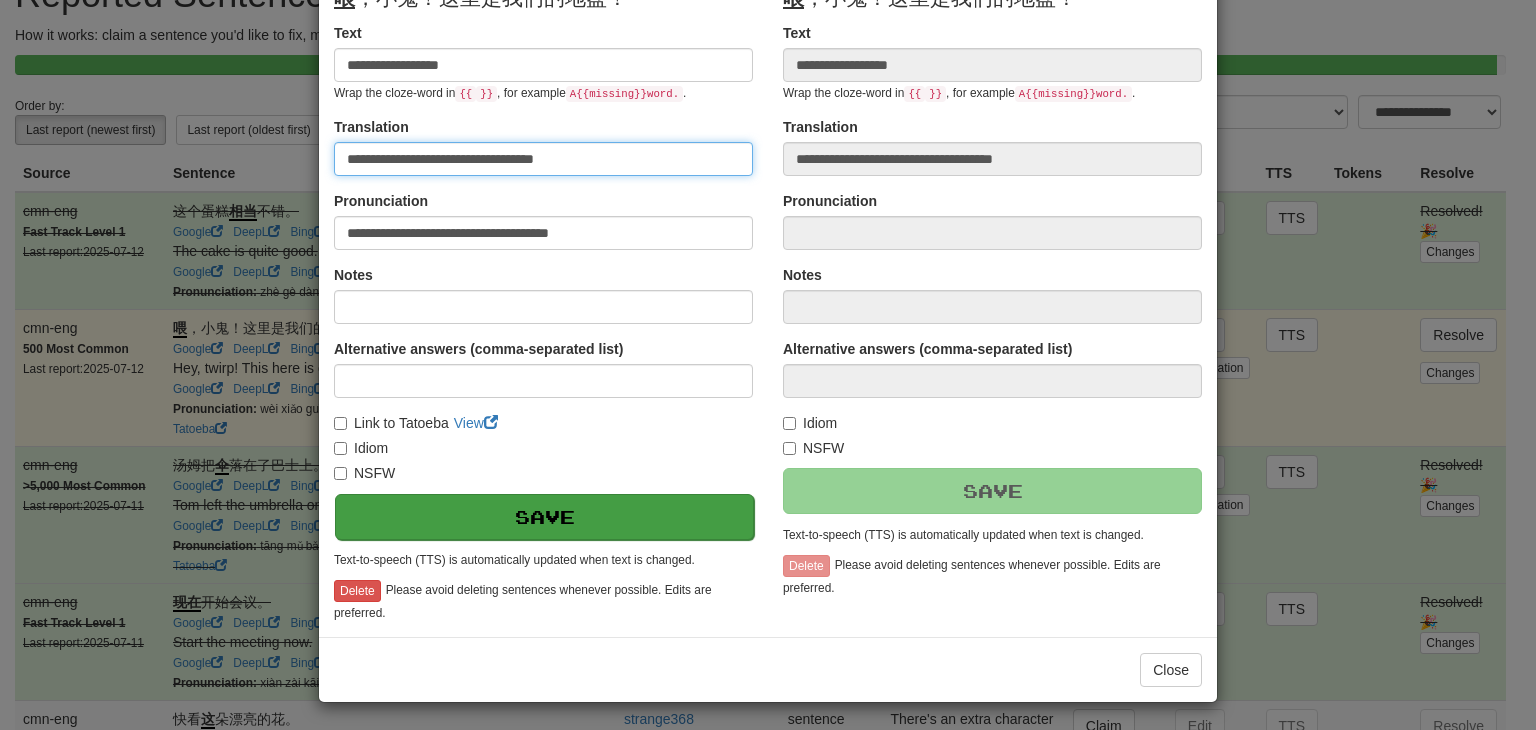type on "**********" 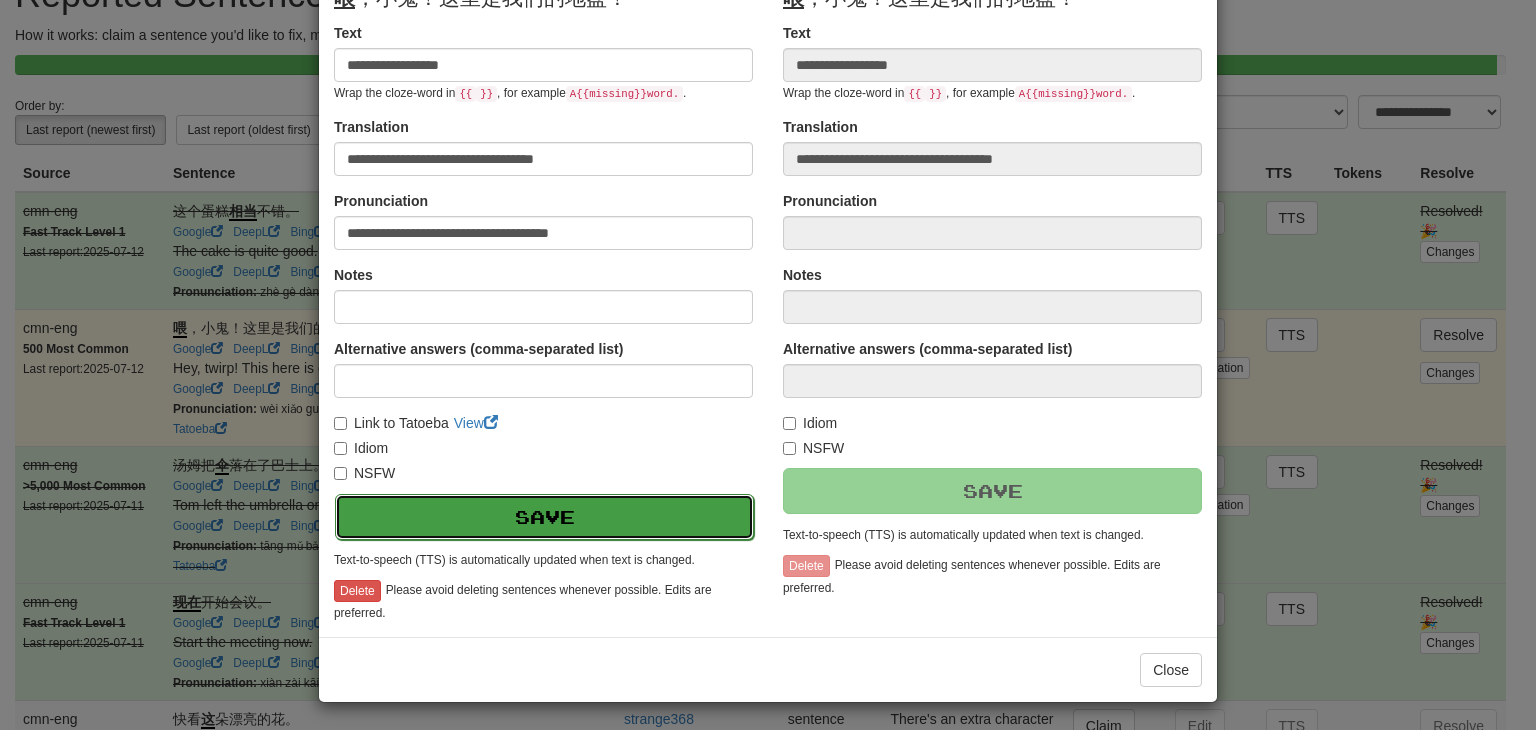 click on "Save" at bounding box center [544, 517] 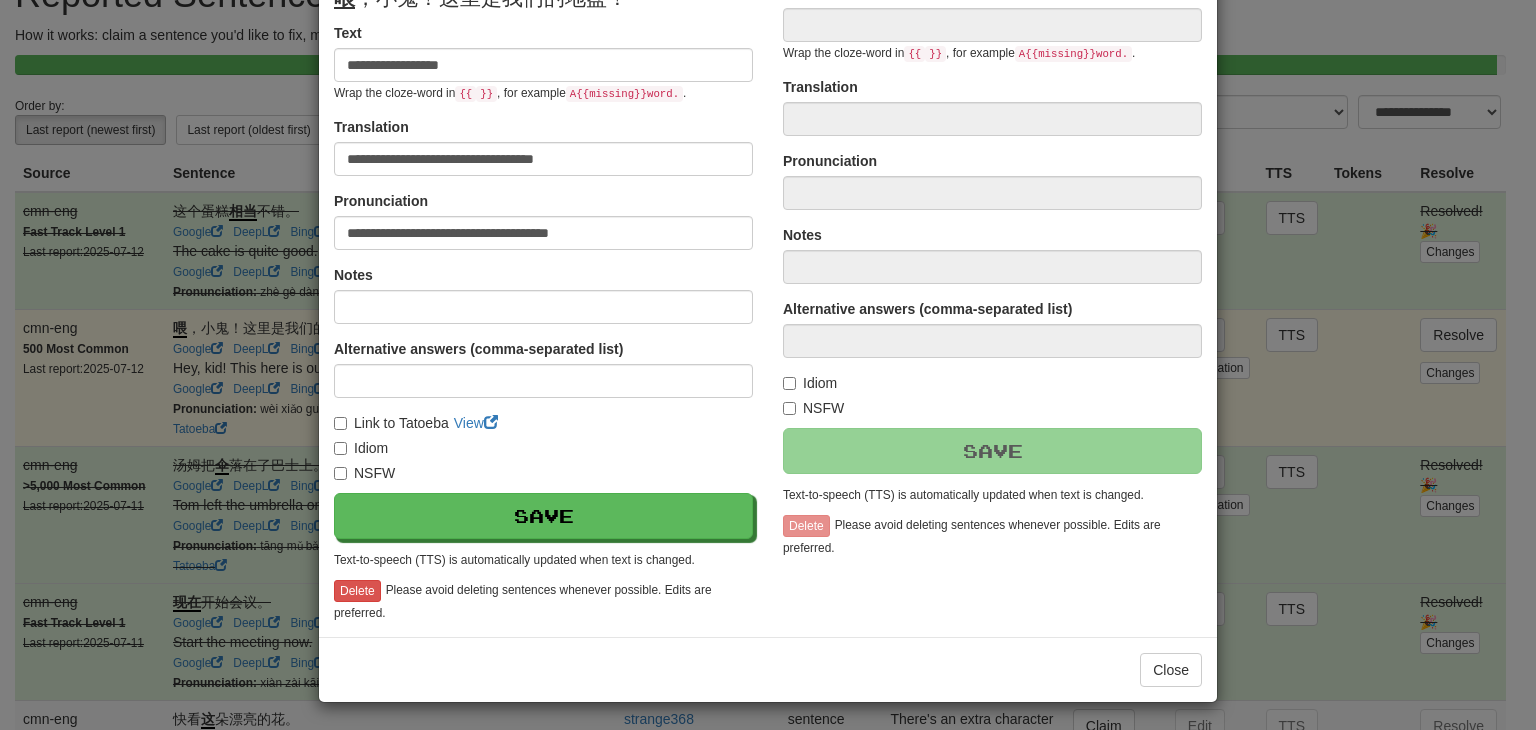 type on "**********" 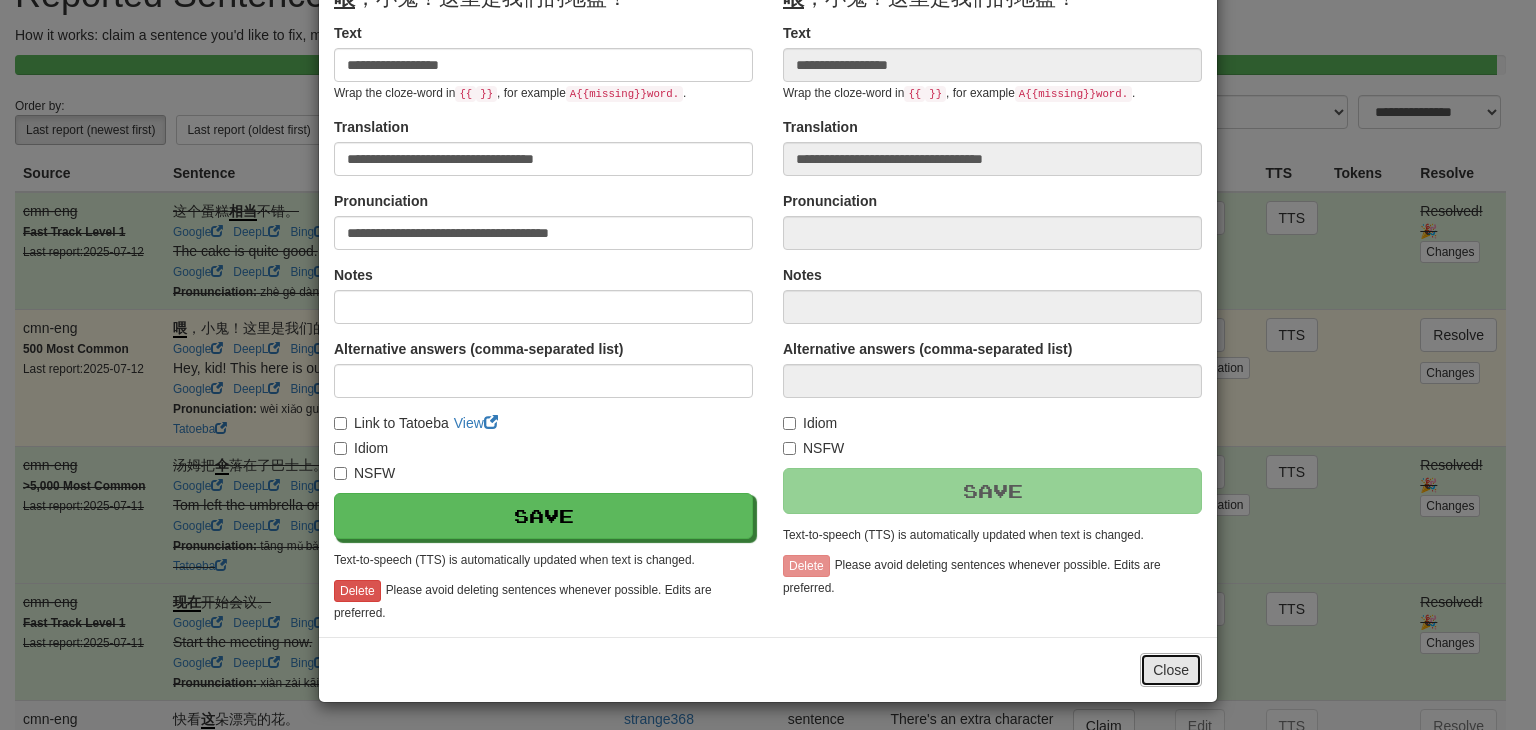 click on "Close" at bounding box center [1171, 670] 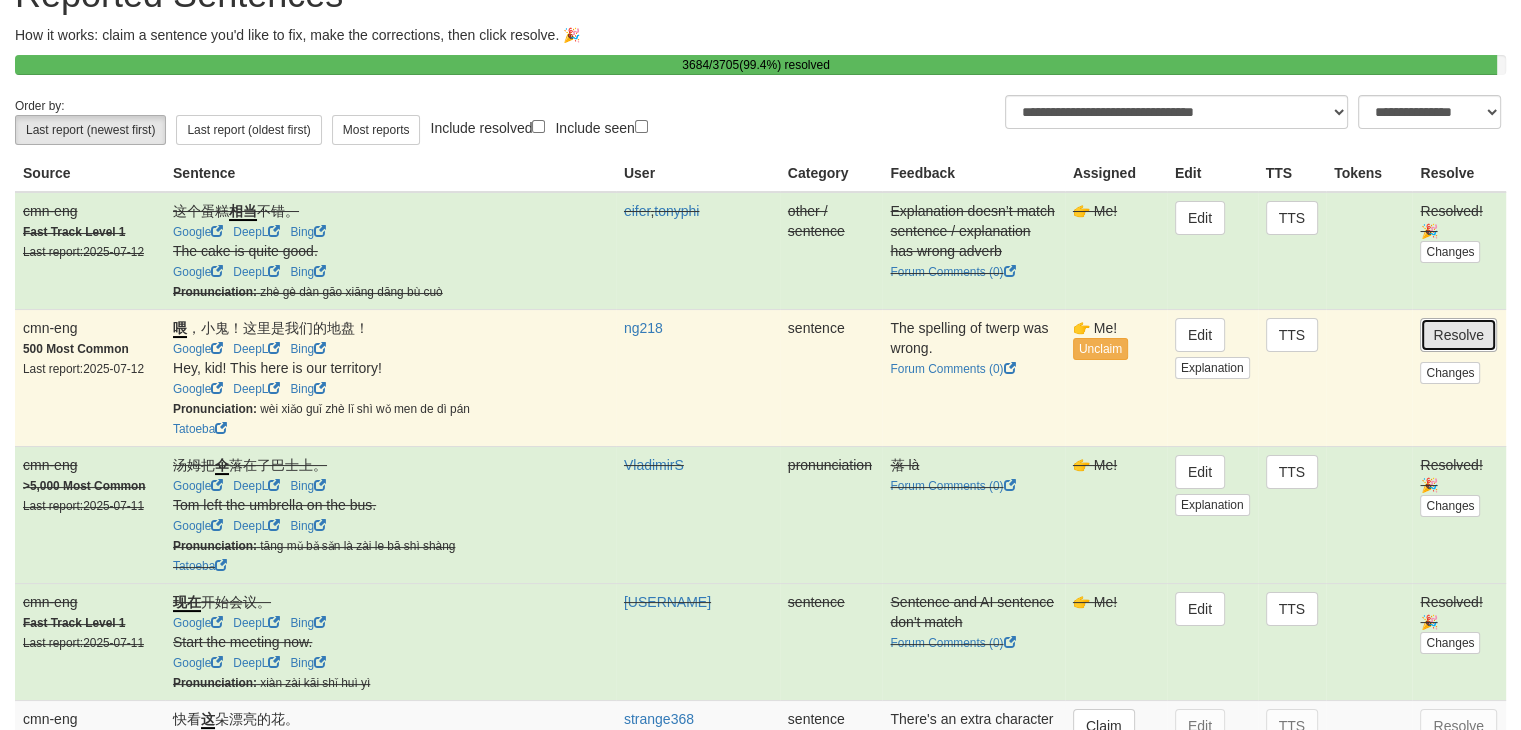 click on "Resolve" at bounding box center [1458, 335] 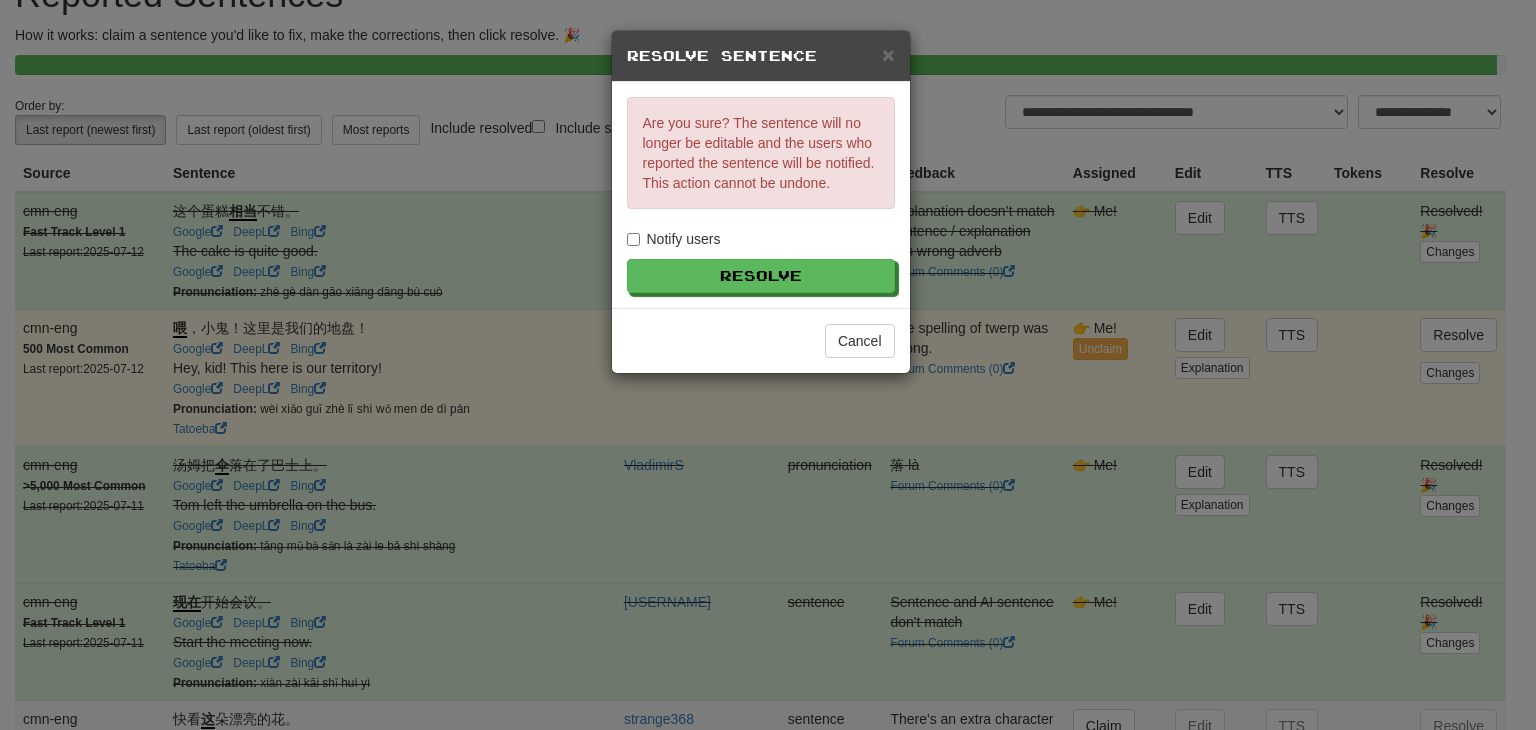 click on "Notify users" at bounding box center (674, 239) 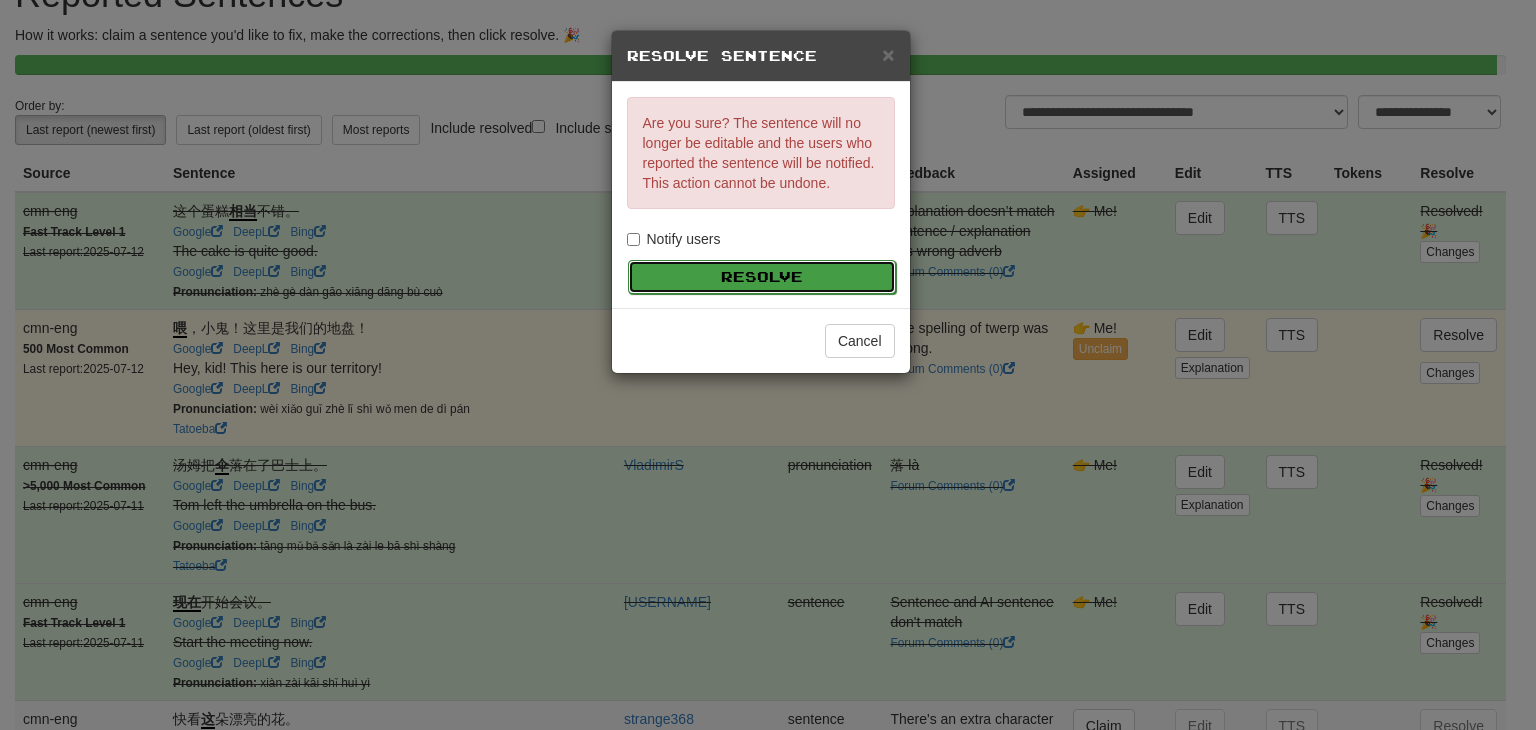 click on "Resolve" at bounding box center [762, 277] 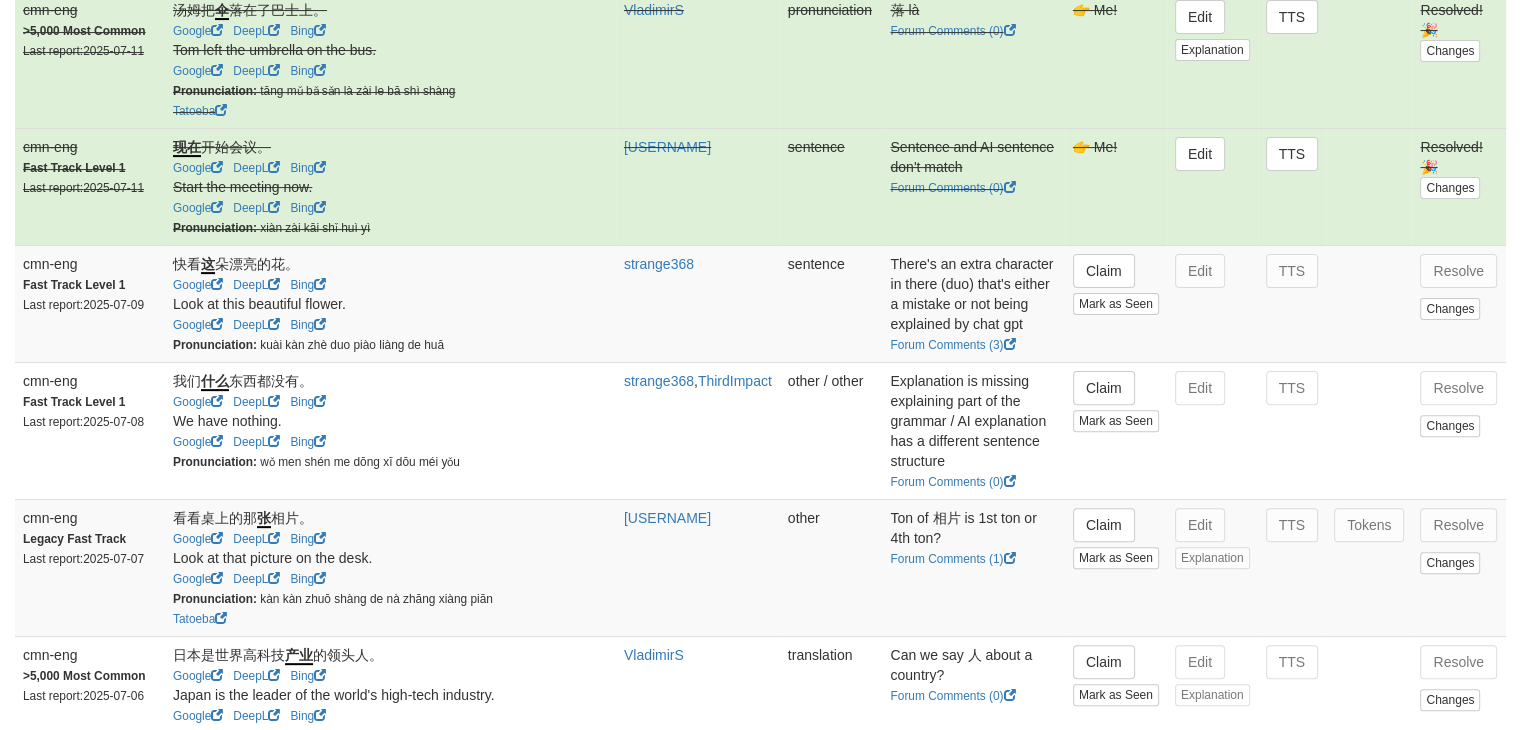 scroll, scrollTop: 552, scrollLeft: 0, axis: vertical 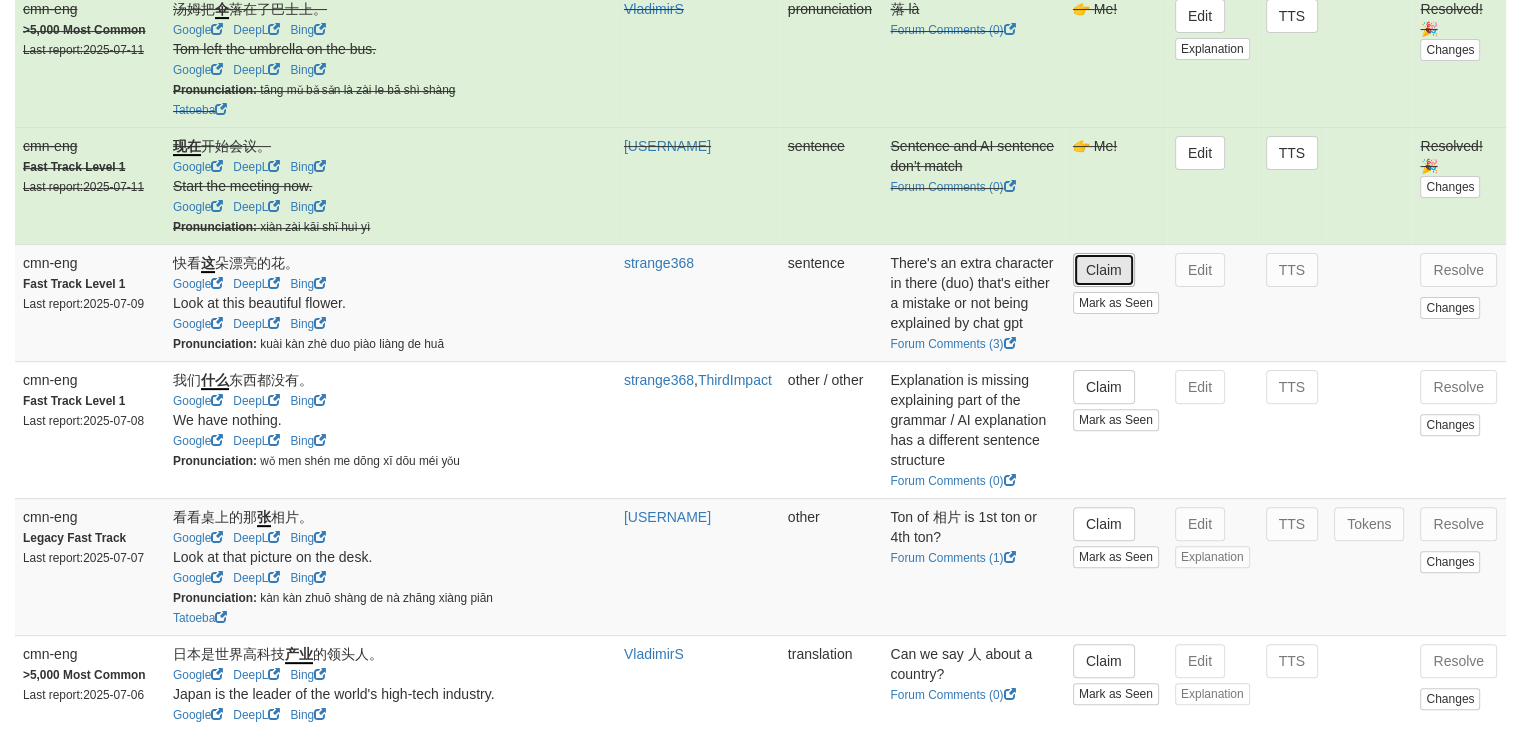 click on "Claim" at bounding box center [1104, 270] 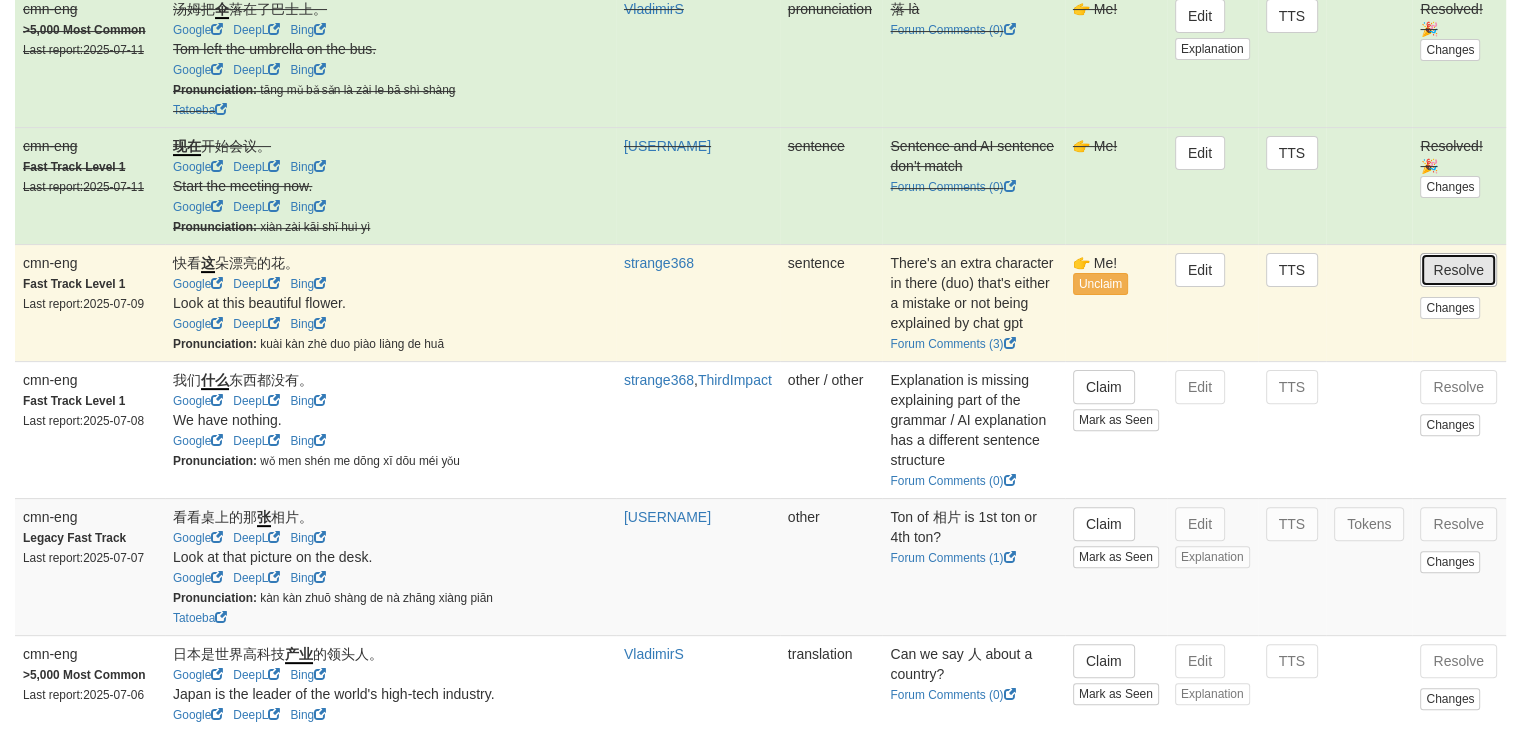 click on "Resolve" at bounding box center [1458, 270] 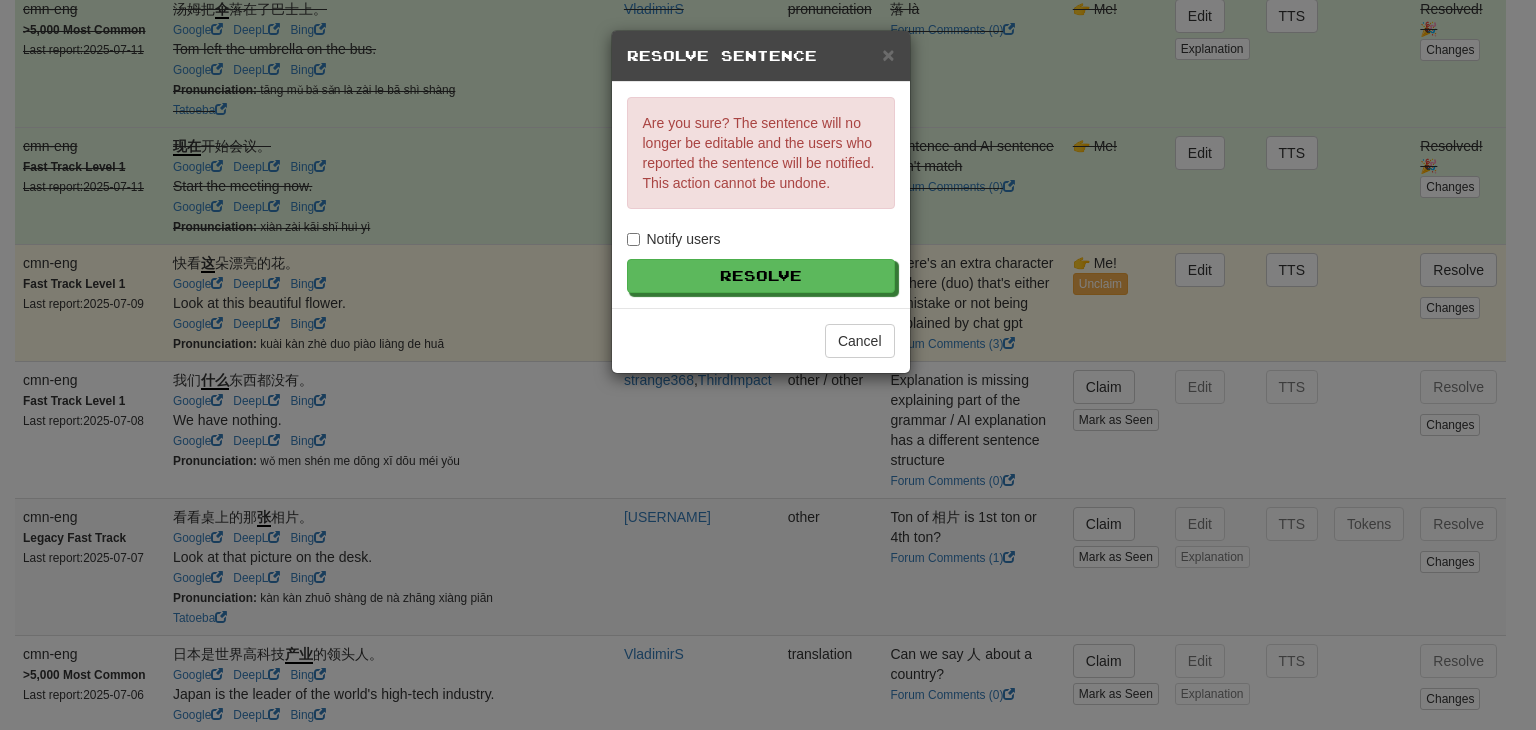 click on "Are you sure? The sentence will no longer be editable and the users who reported the sentence will be notified. This action cannot be undone. Notify users Resolve" at bounding box center (761, 195) 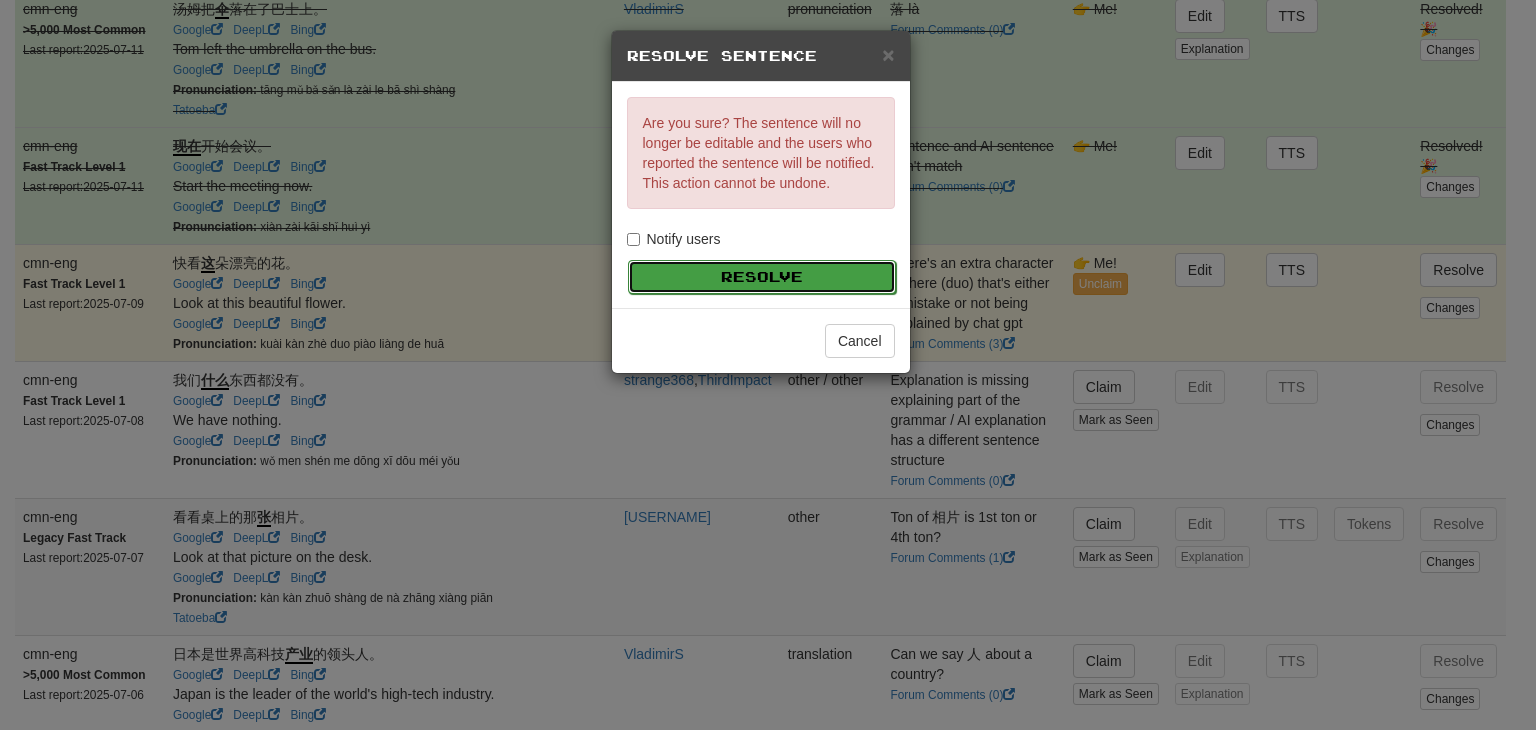 click on "Resolve" at bounding box center [762, 277] 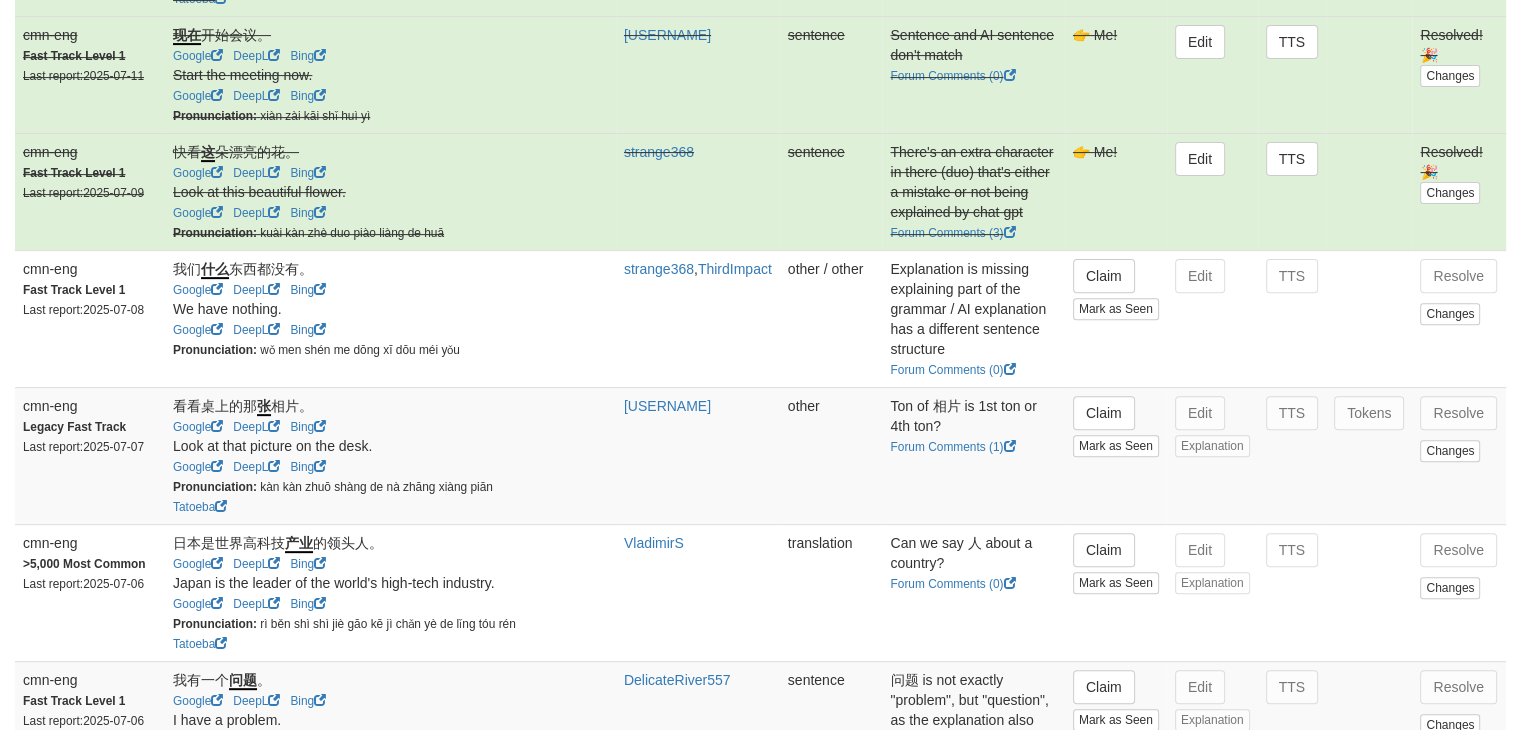 scroll, scrollTop: 667, scrollLeft: 0, axis: vertical 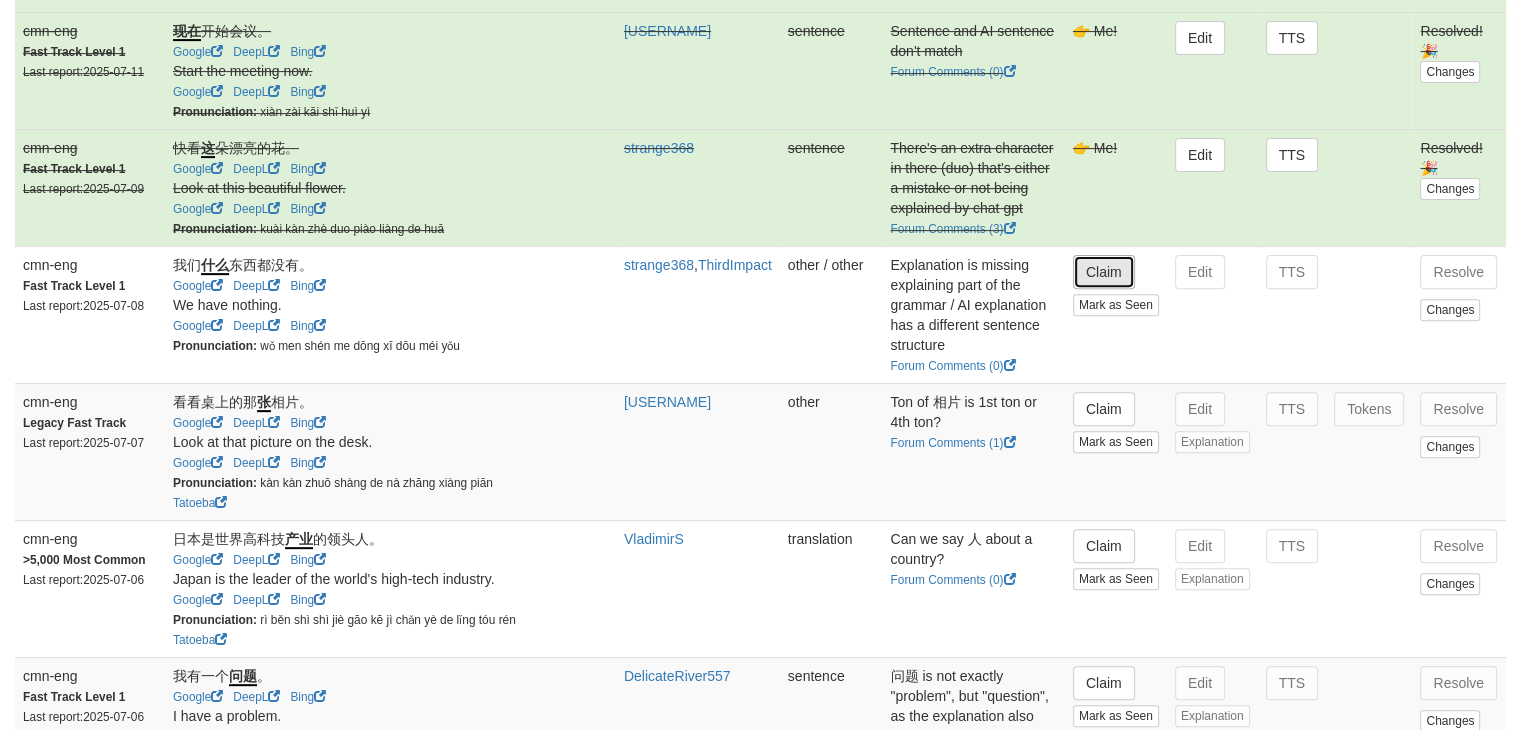 click on "Claim" at bounding box center [1104, 272] 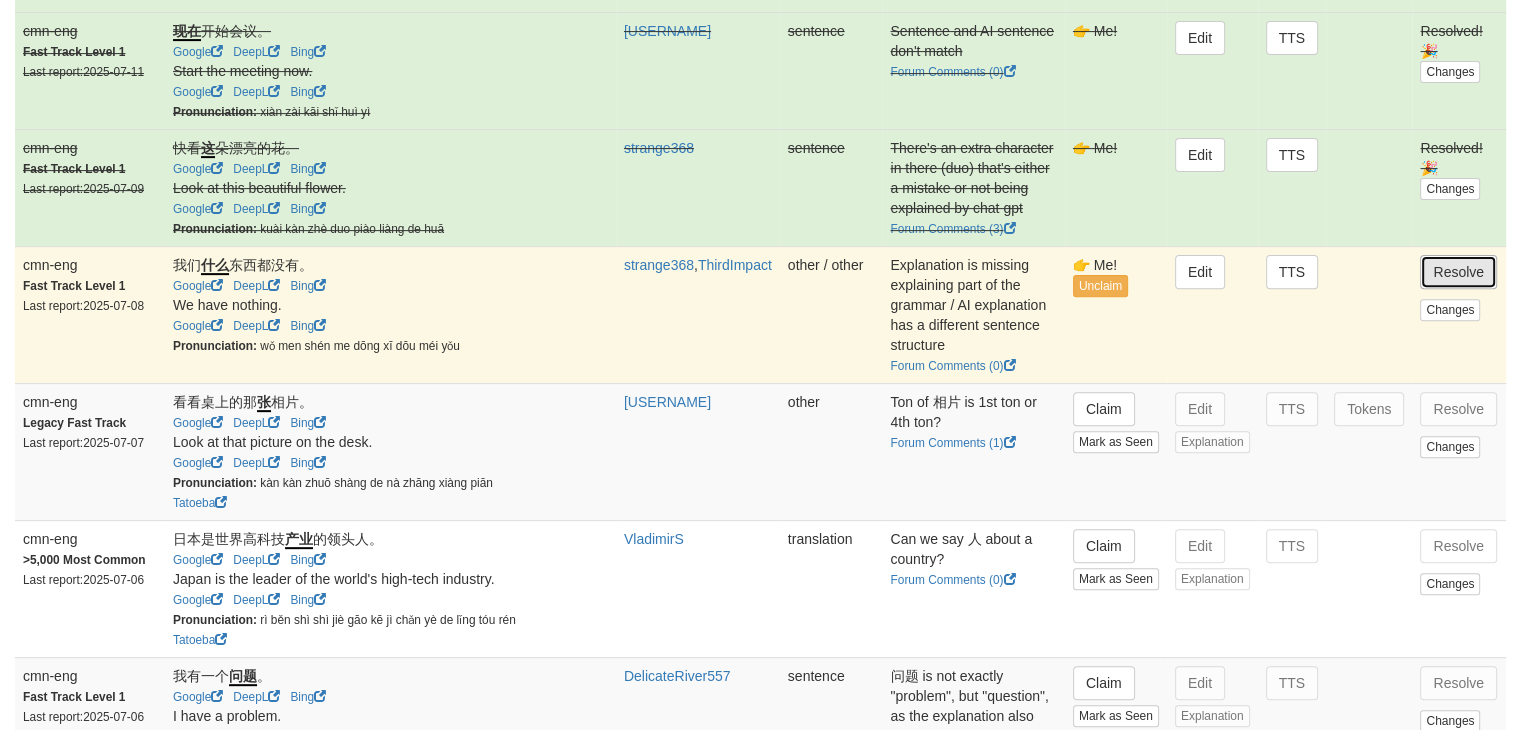 click on "Resolve" at bounding box center [1458, 272] 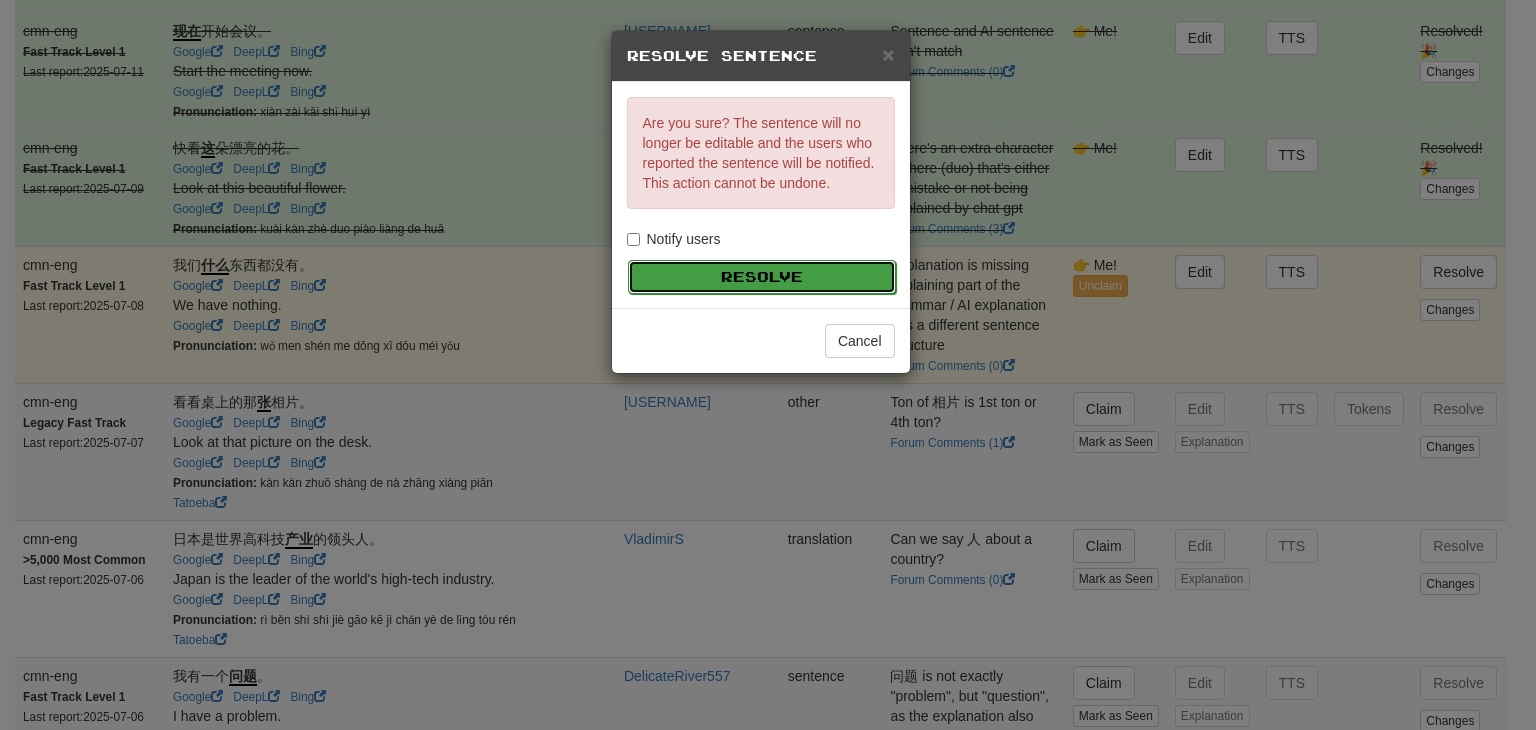 click on "Resolve" at bounding box center (762, 277) 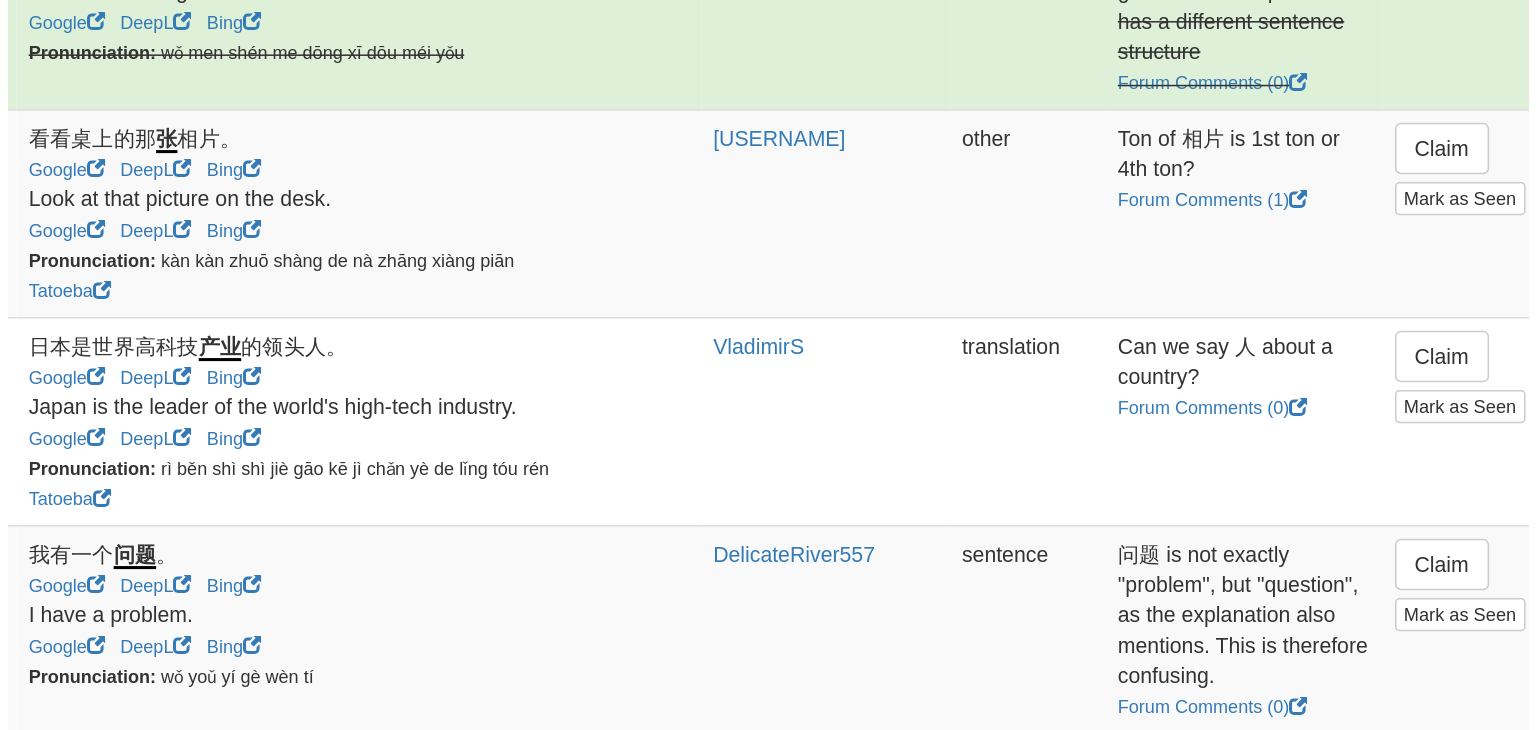 scroll, scrollTop: 868, scrollLeft: 0, axis: vertical 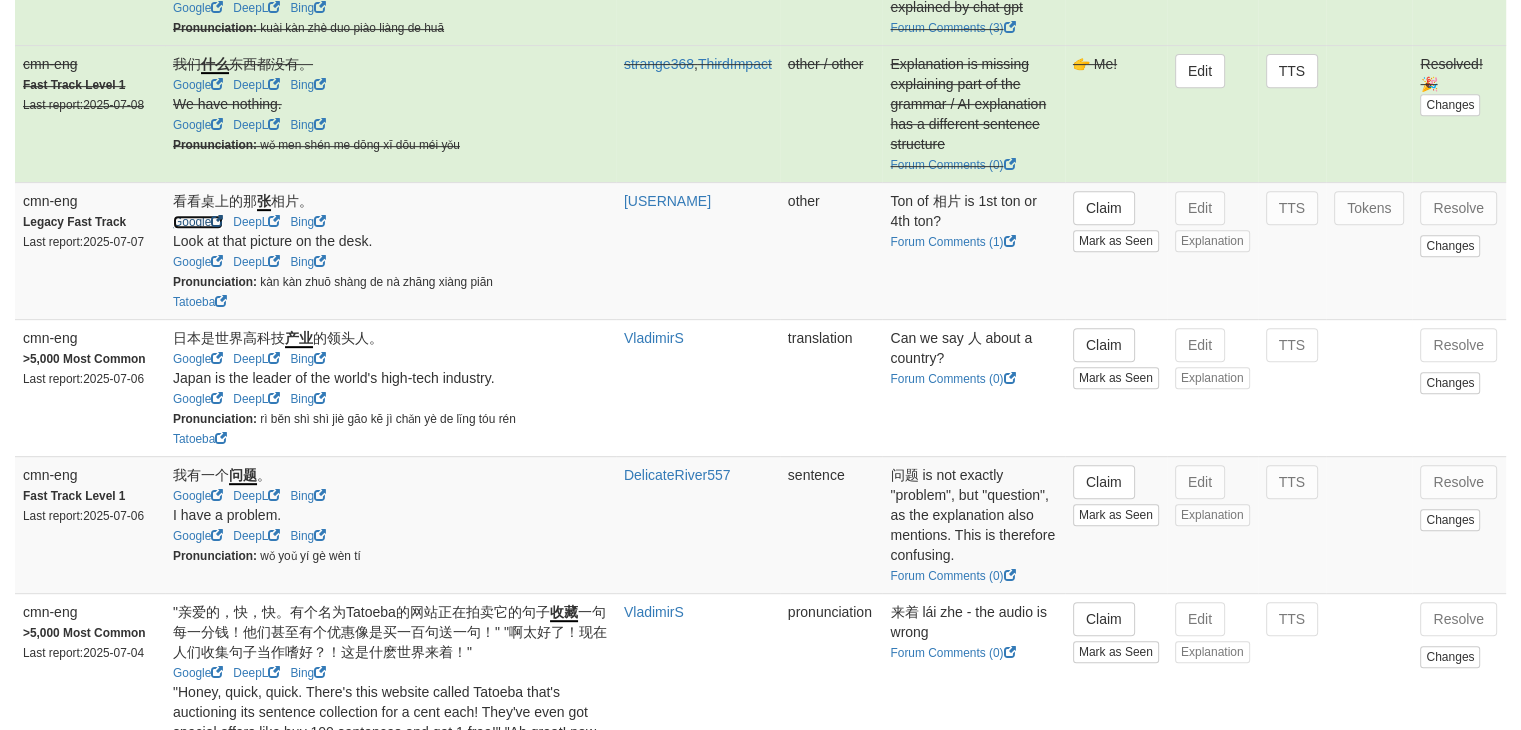 click on "Google" at bounding box center (198, 222) 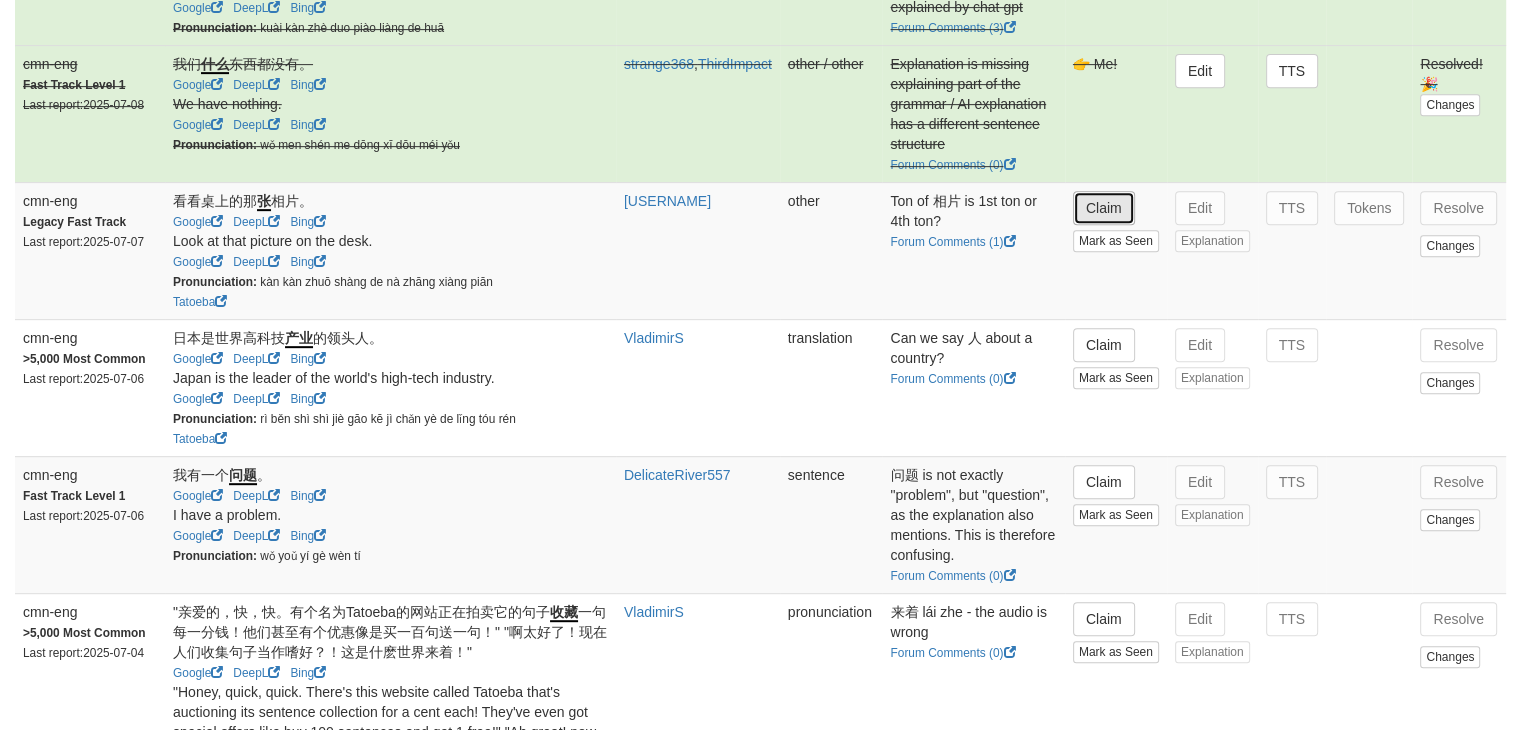 click on "Claim" at bounding box center [1104, 208] 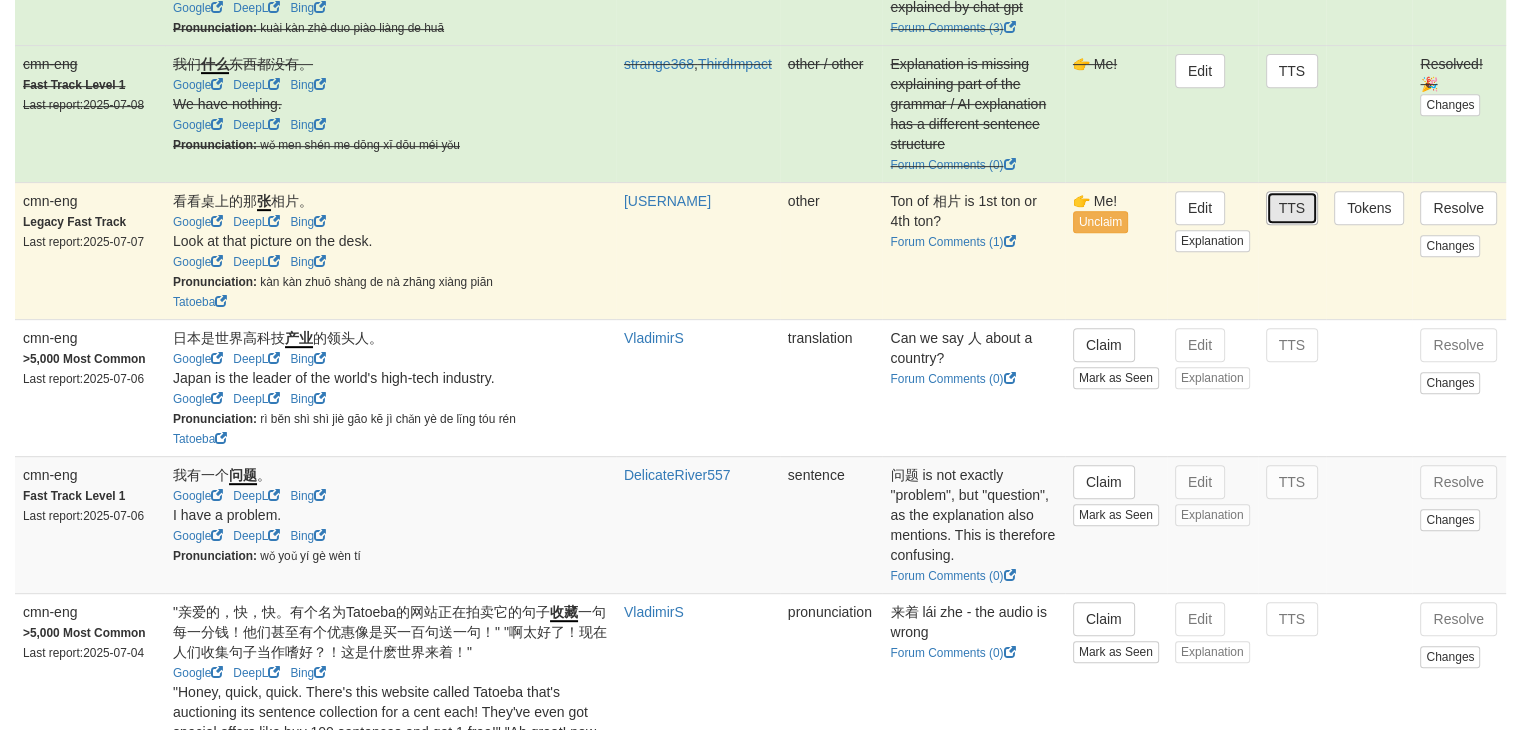 click on "TTS" at bounding box center (1292, 208) 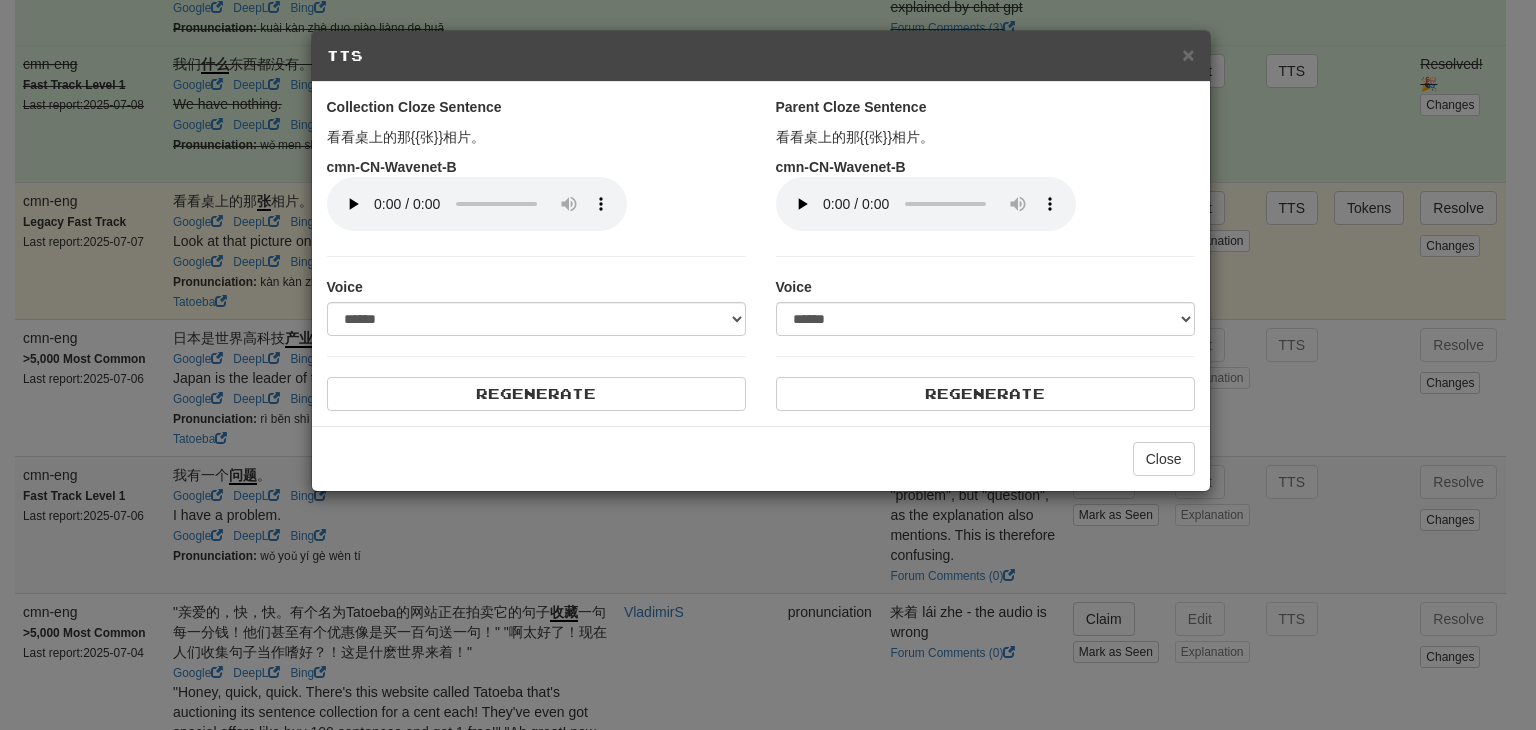 click on "Close" at bounding box center (761, 458) 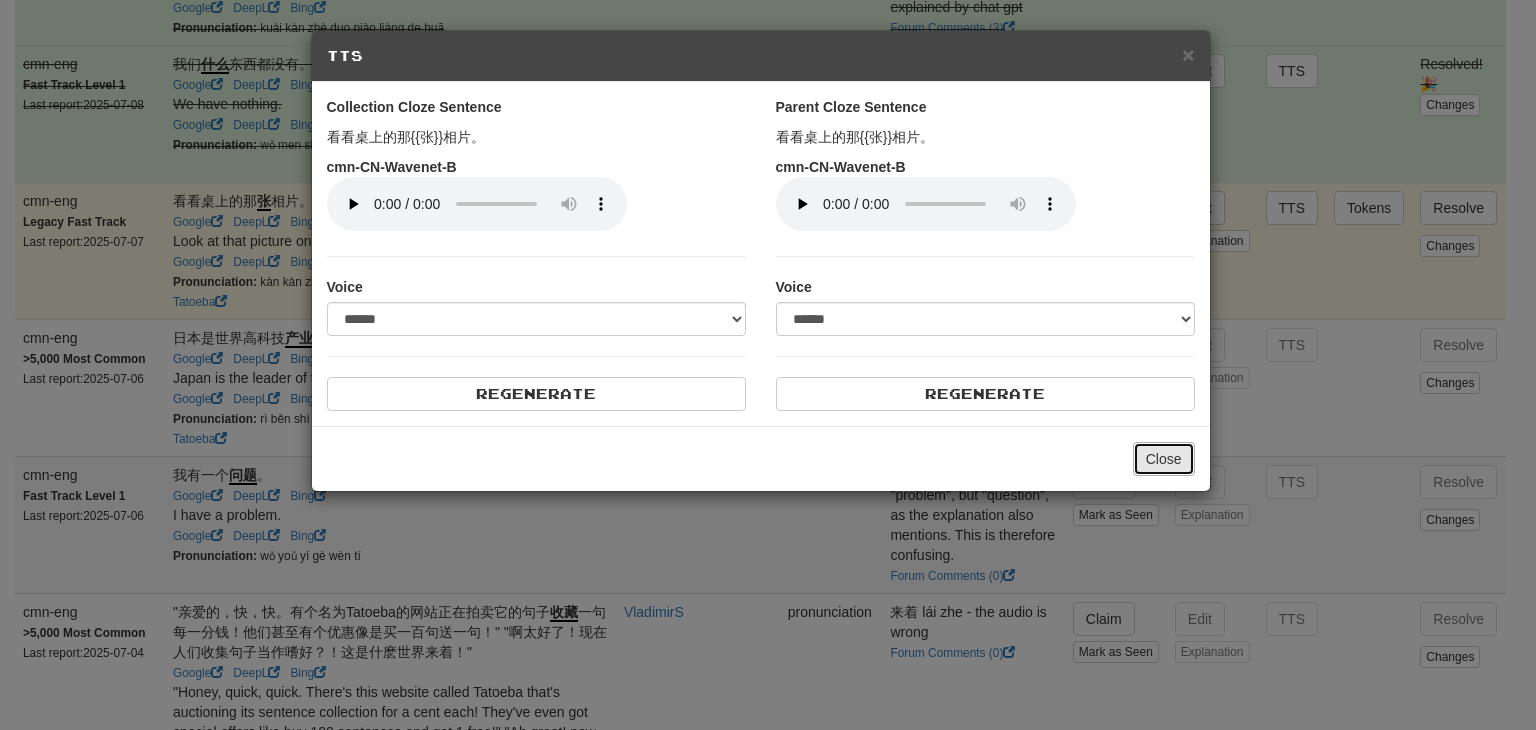 click on "Close" at bounding box center [1164, 459] 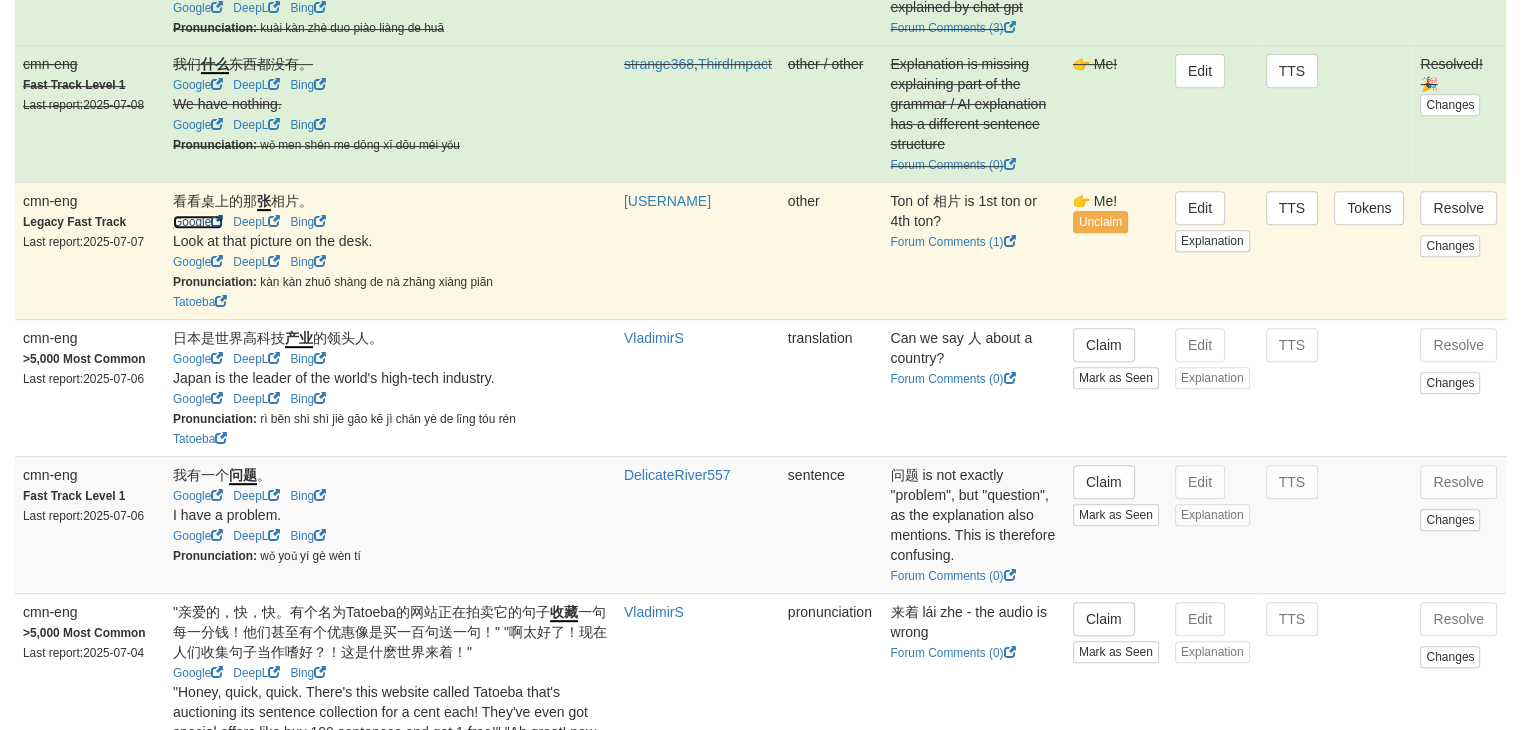 click on "Google" at bounding box center (198, 222) 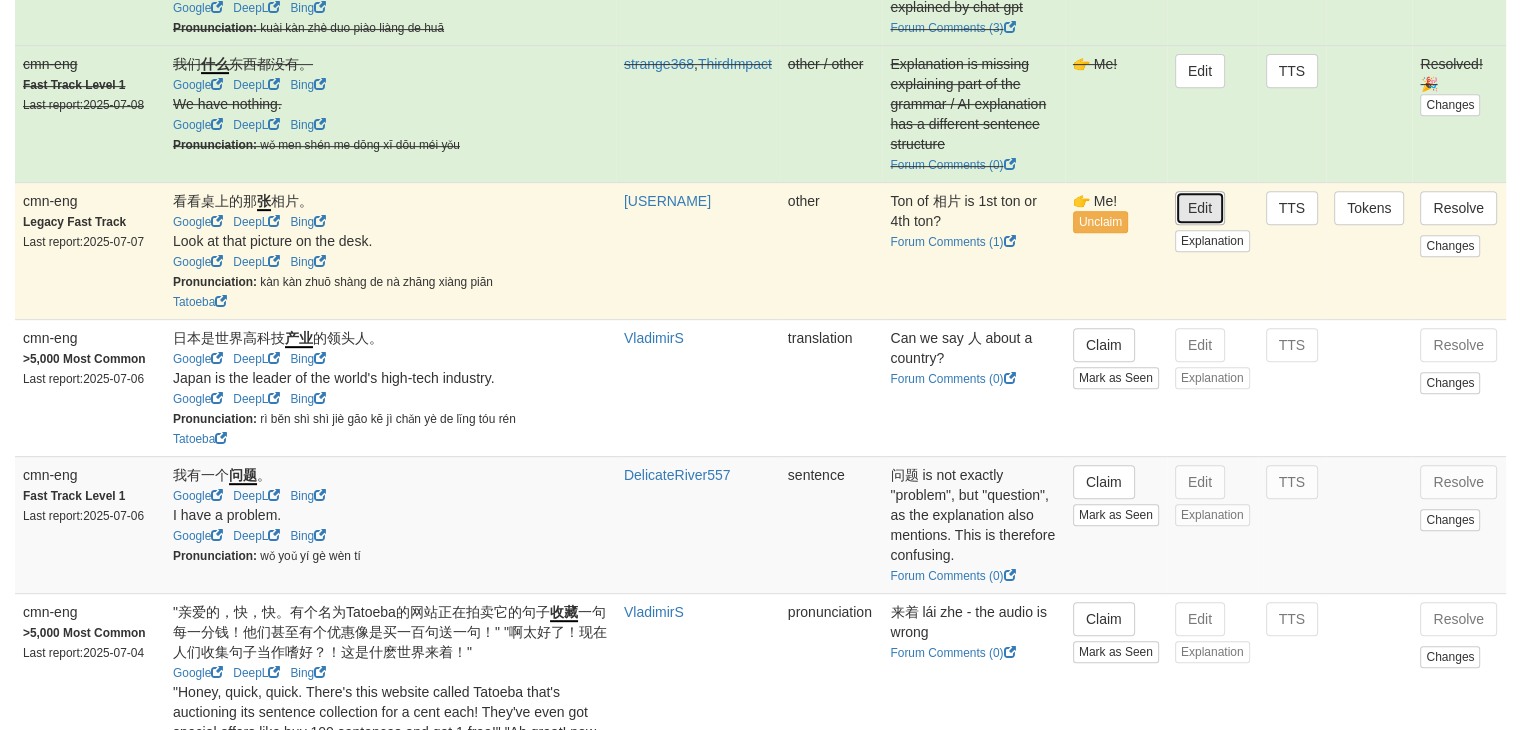 click on "Edit" at bounding box center [1200, 208] 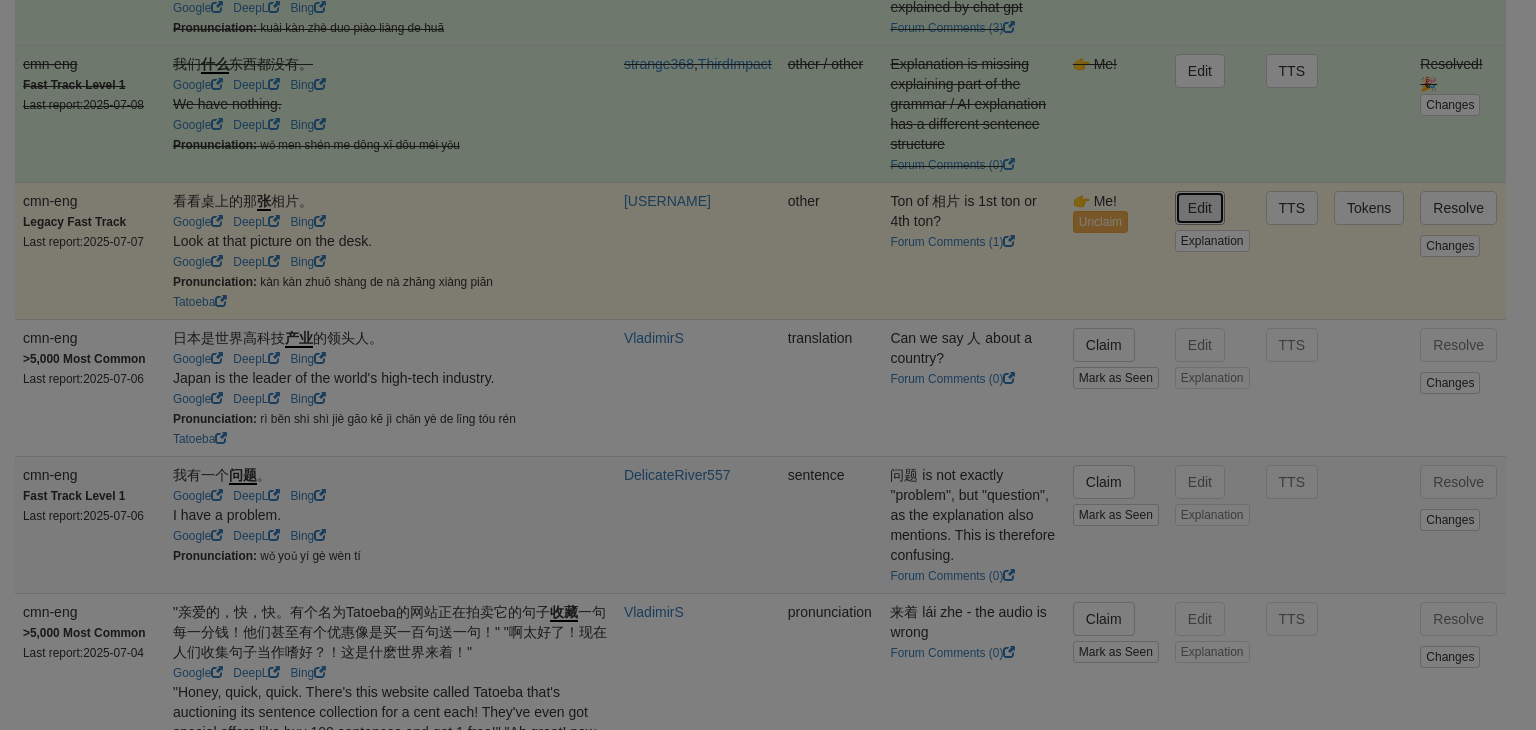 type on "**********" 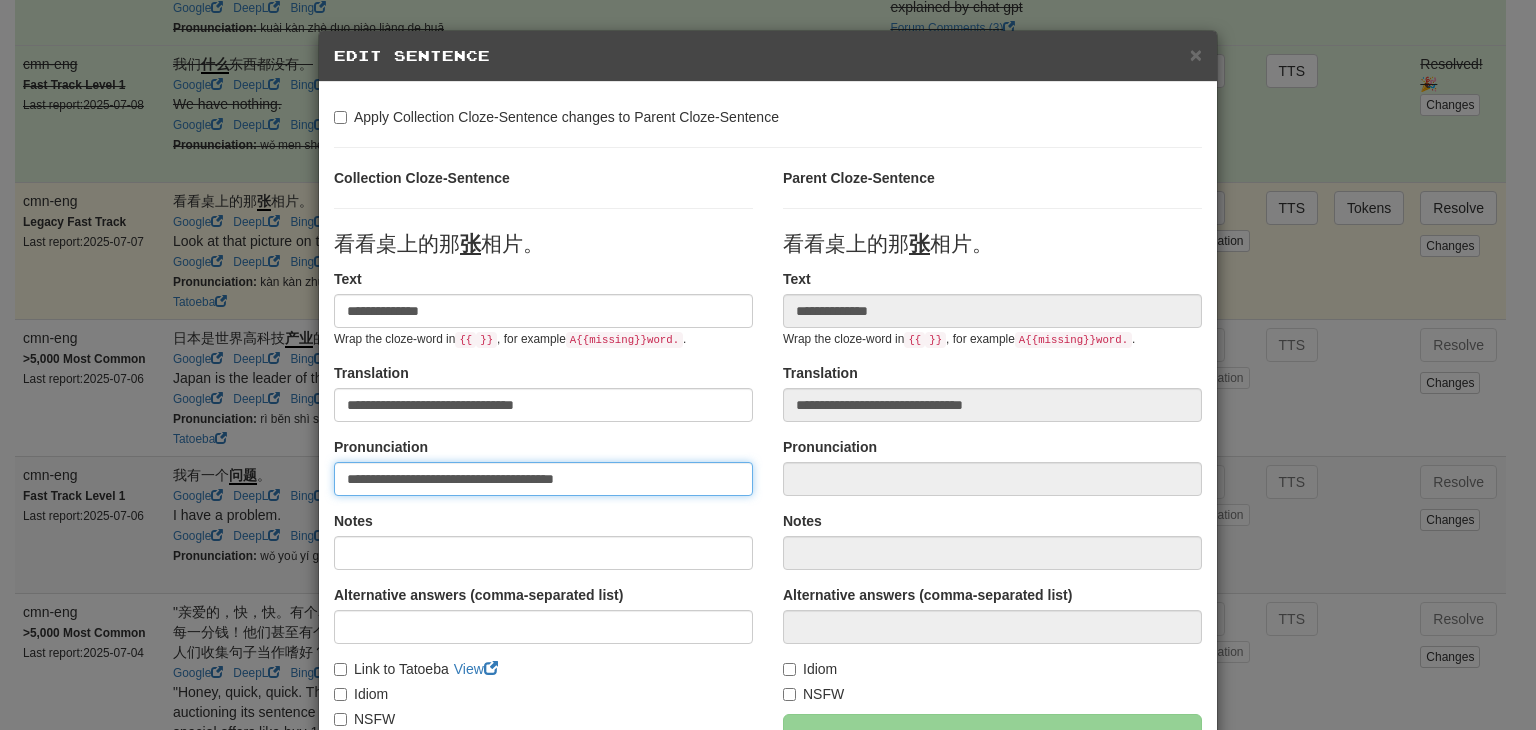 click on "**********" at bounding box center (543, 479) 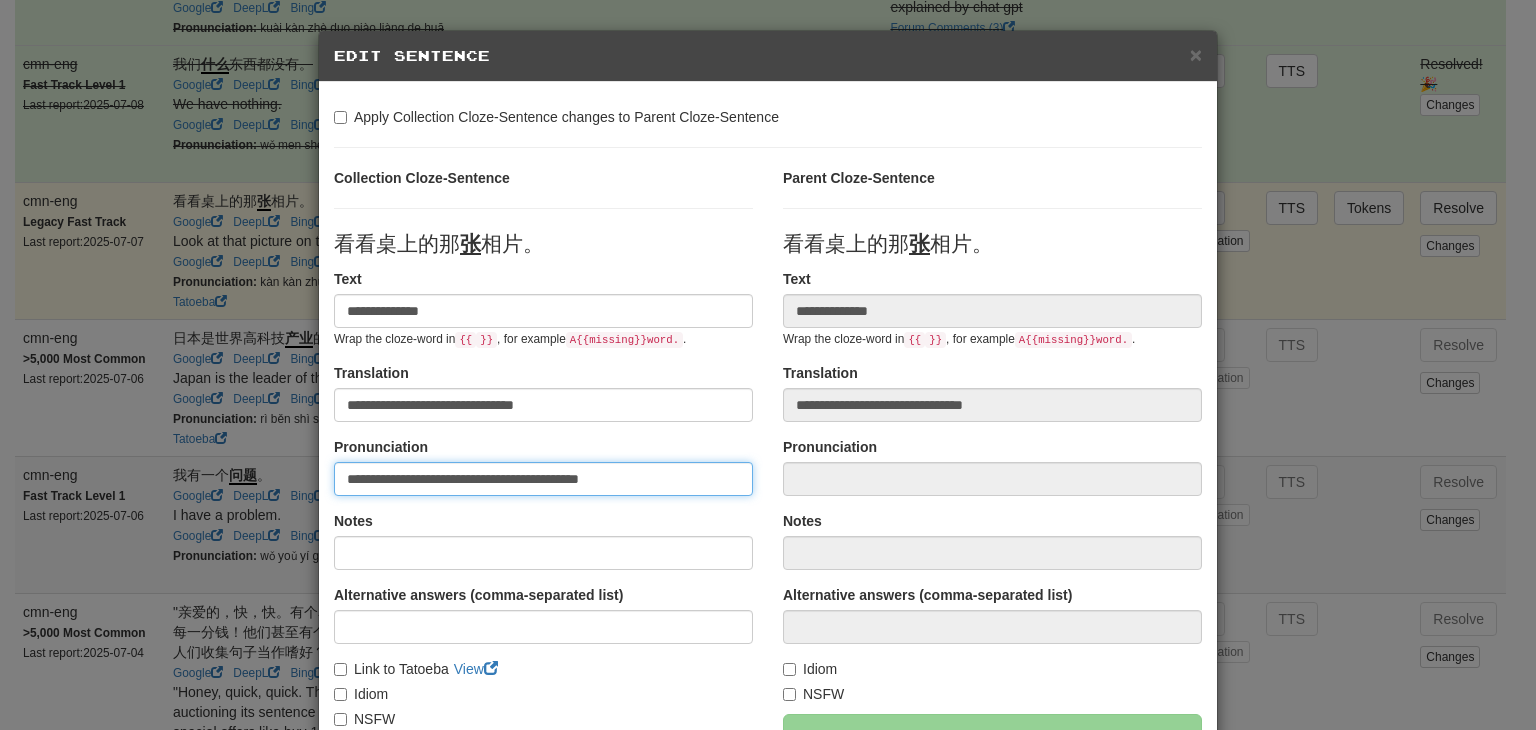 click on "**********" at bounding box center (543, 479) 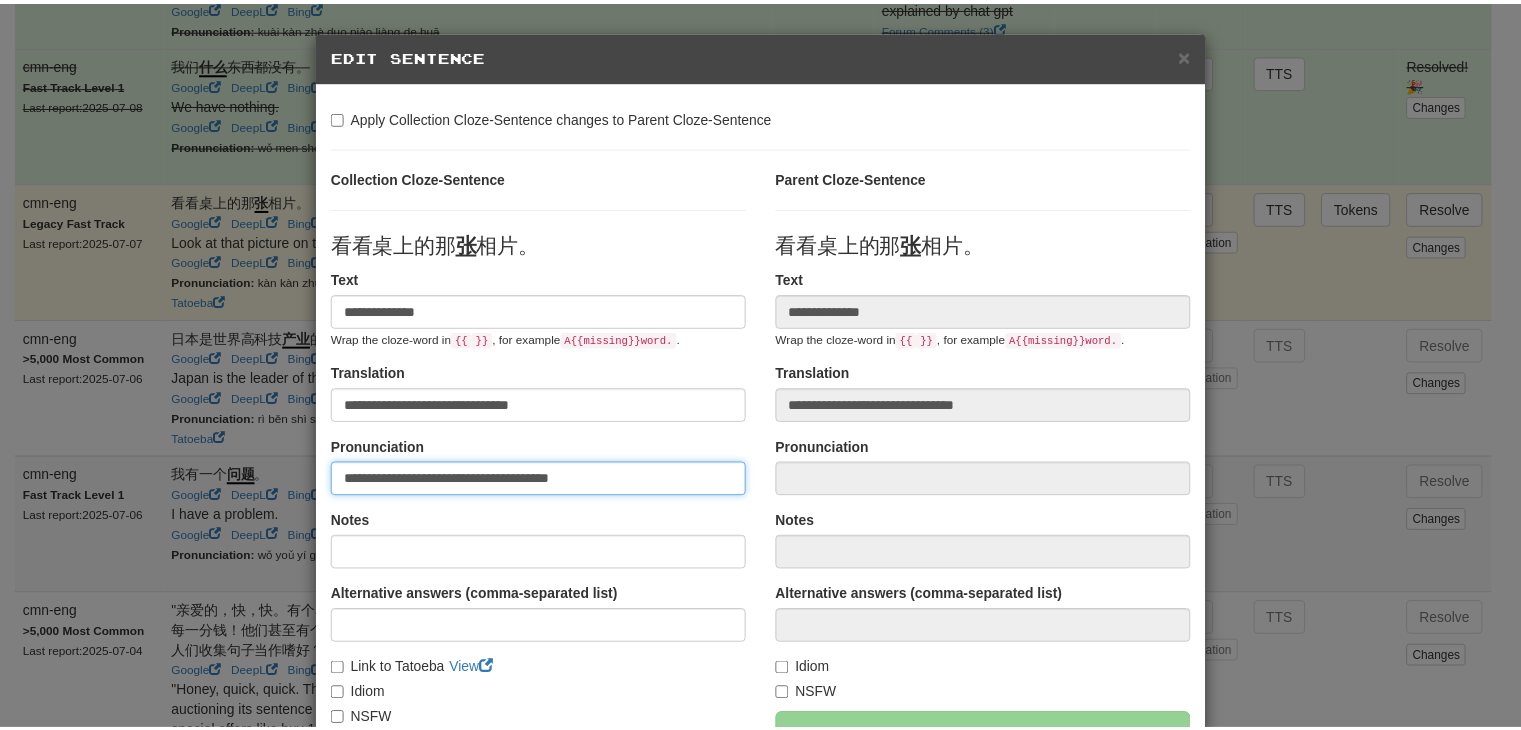 scroll, scrollTop: 246, scrollLeft: 0, axis: vertical 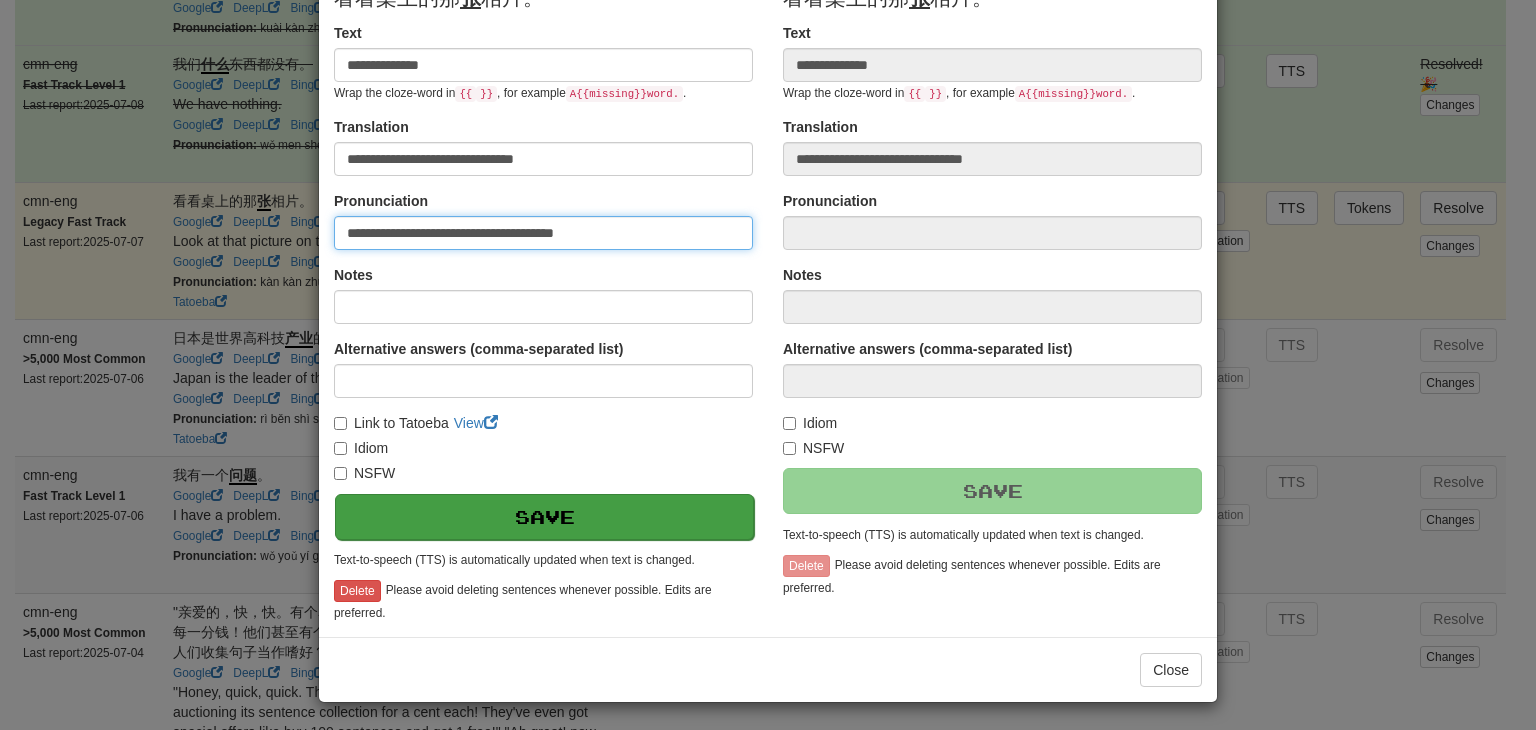 type on "**********" 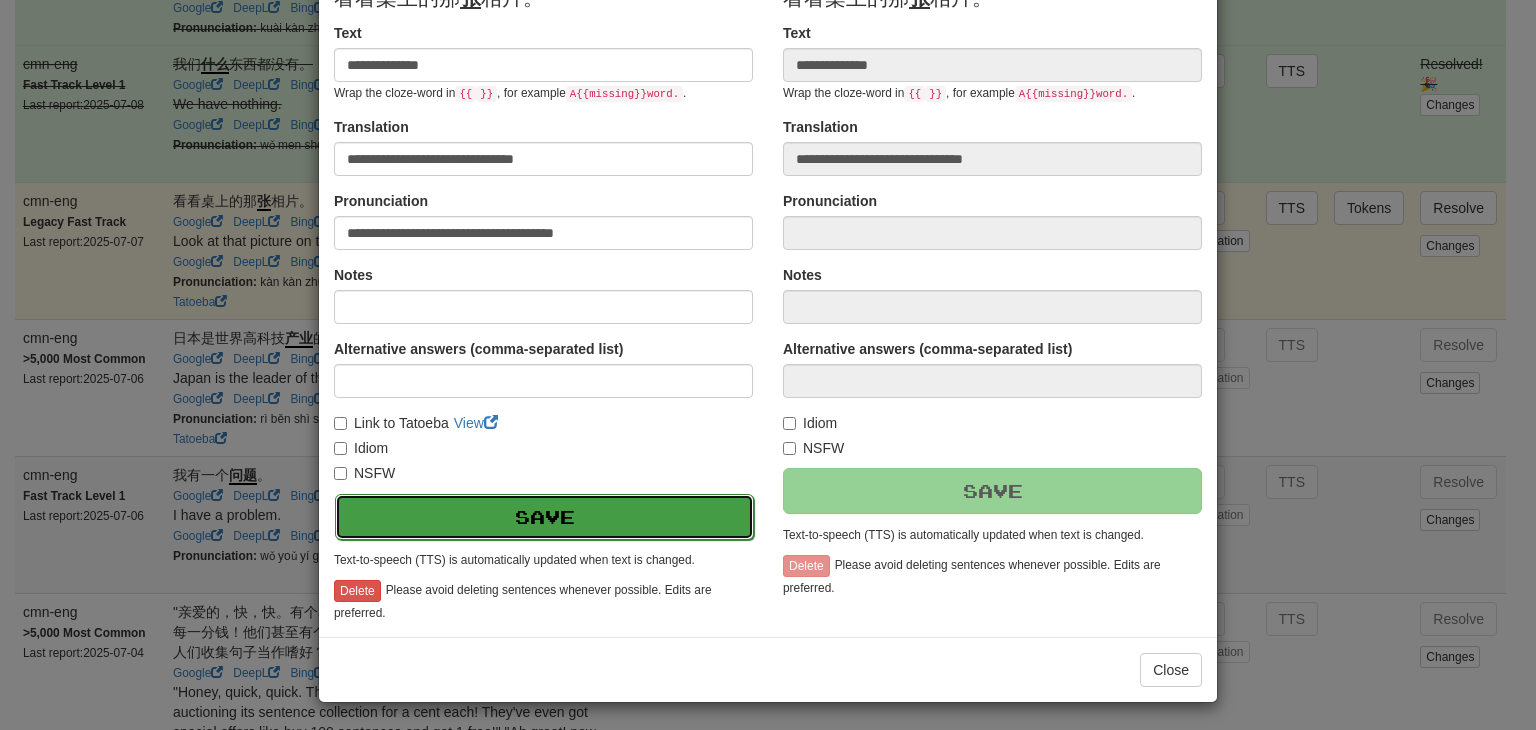click on "Save" at bounding box center [544, 517] 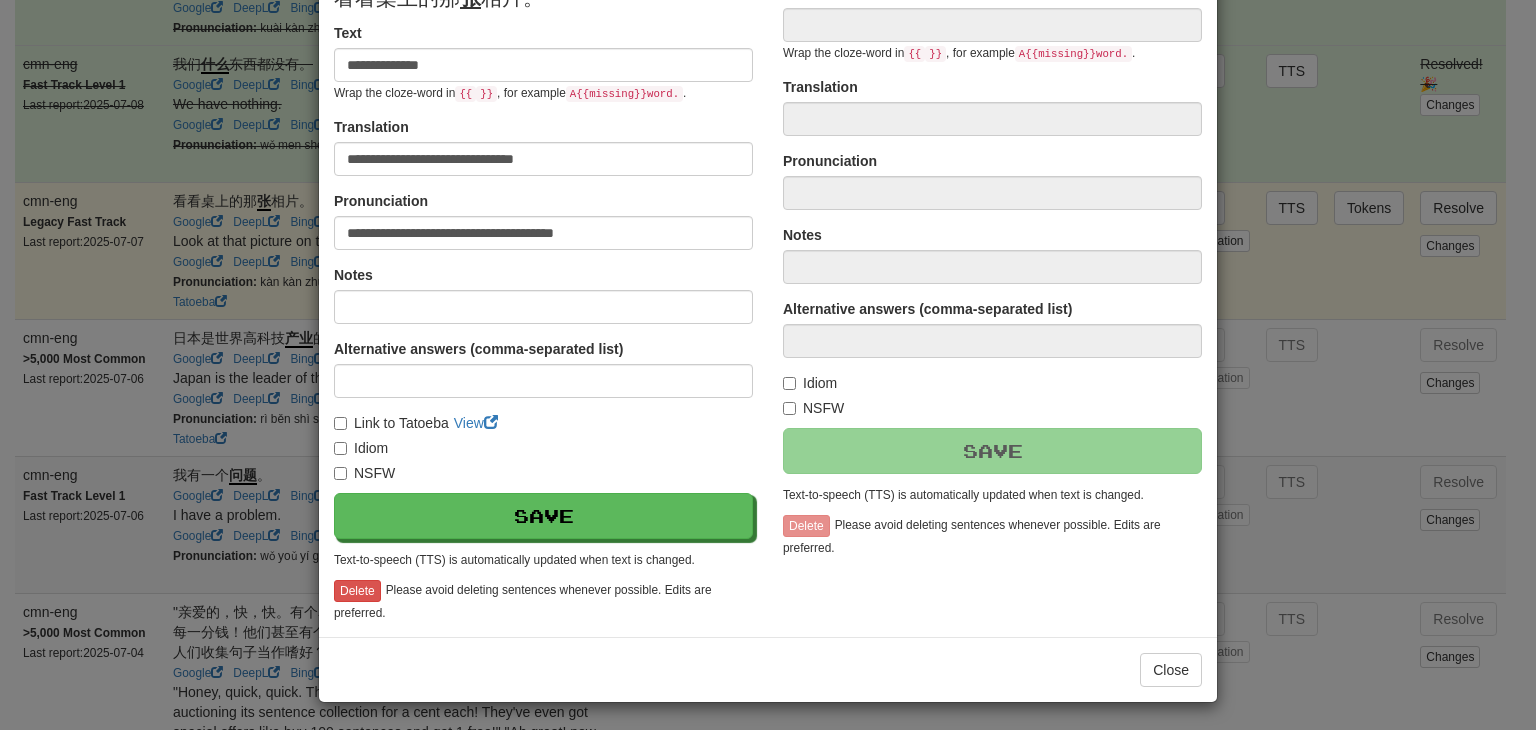 type on "**********" 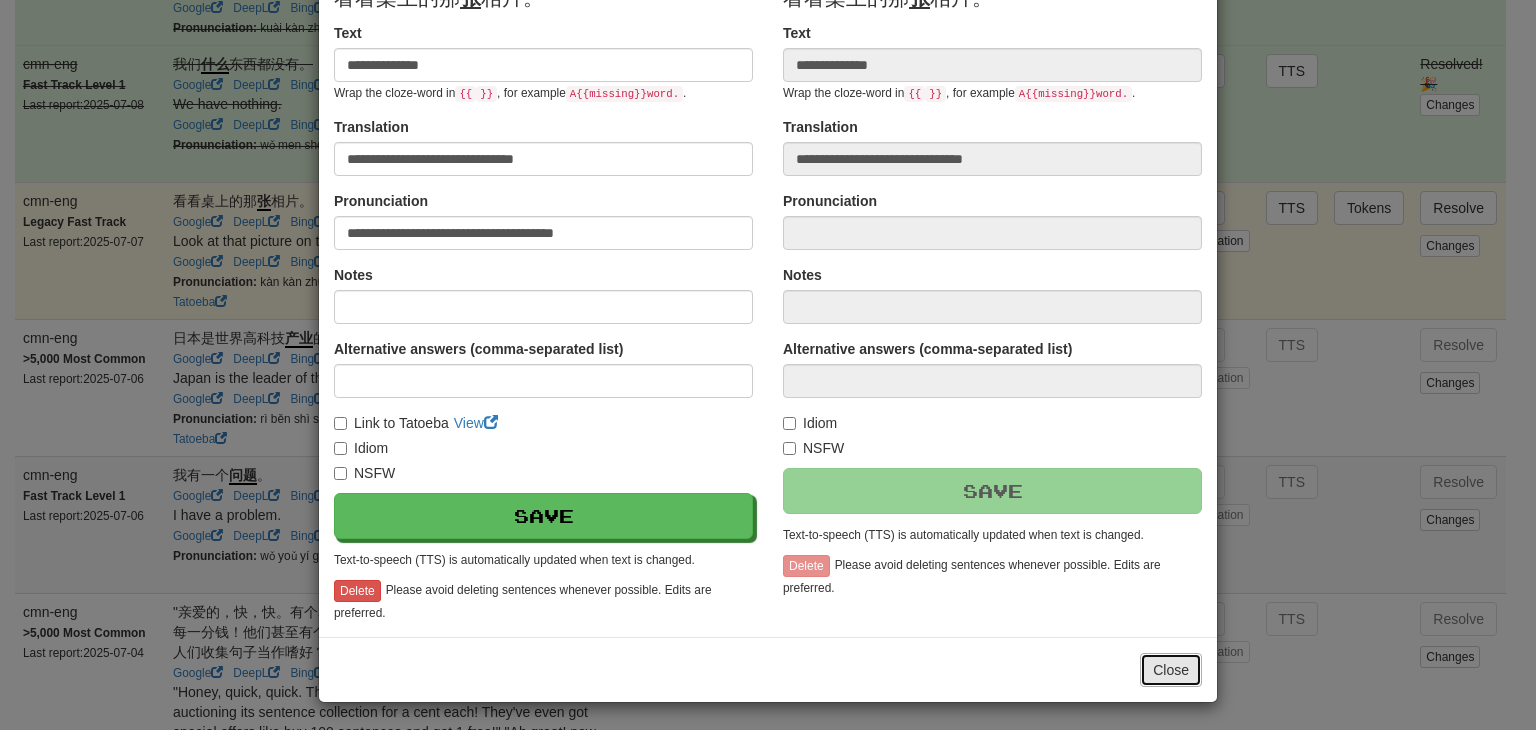 click on "Close" at bounding box center [1171, 670] 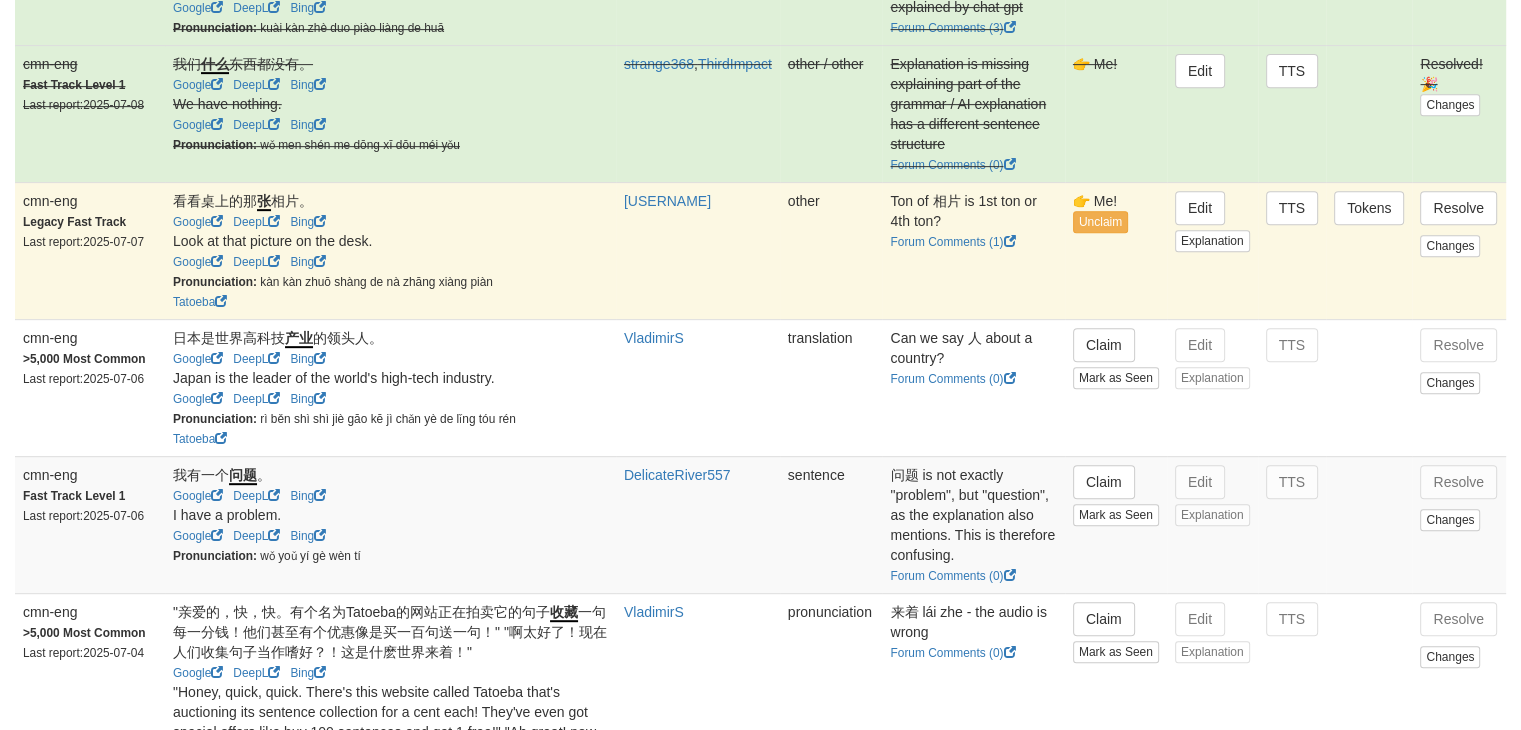 click on "Resolve Changes" at bounding box center [1459, 250] 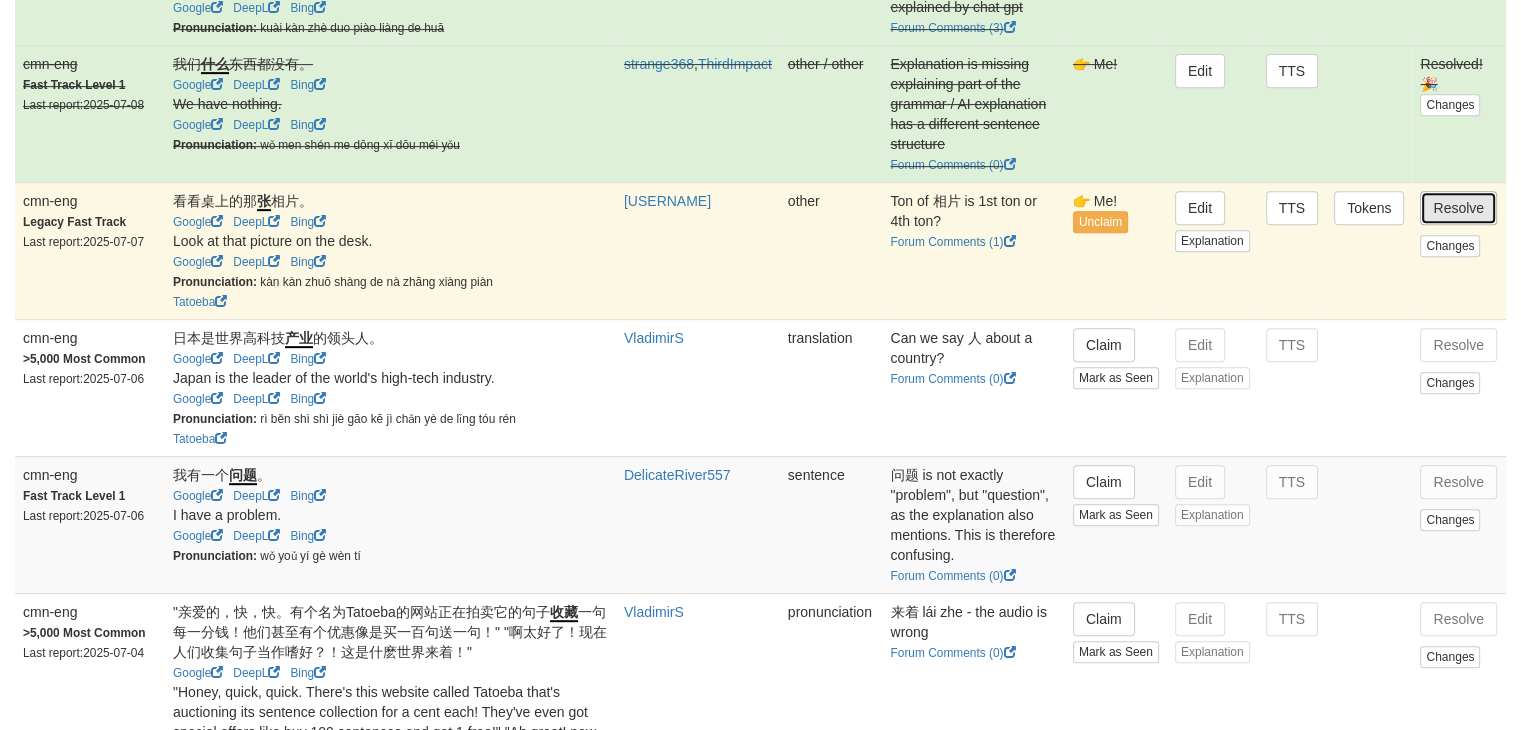 click on "Resolve" at bounding box center [1458, 208] 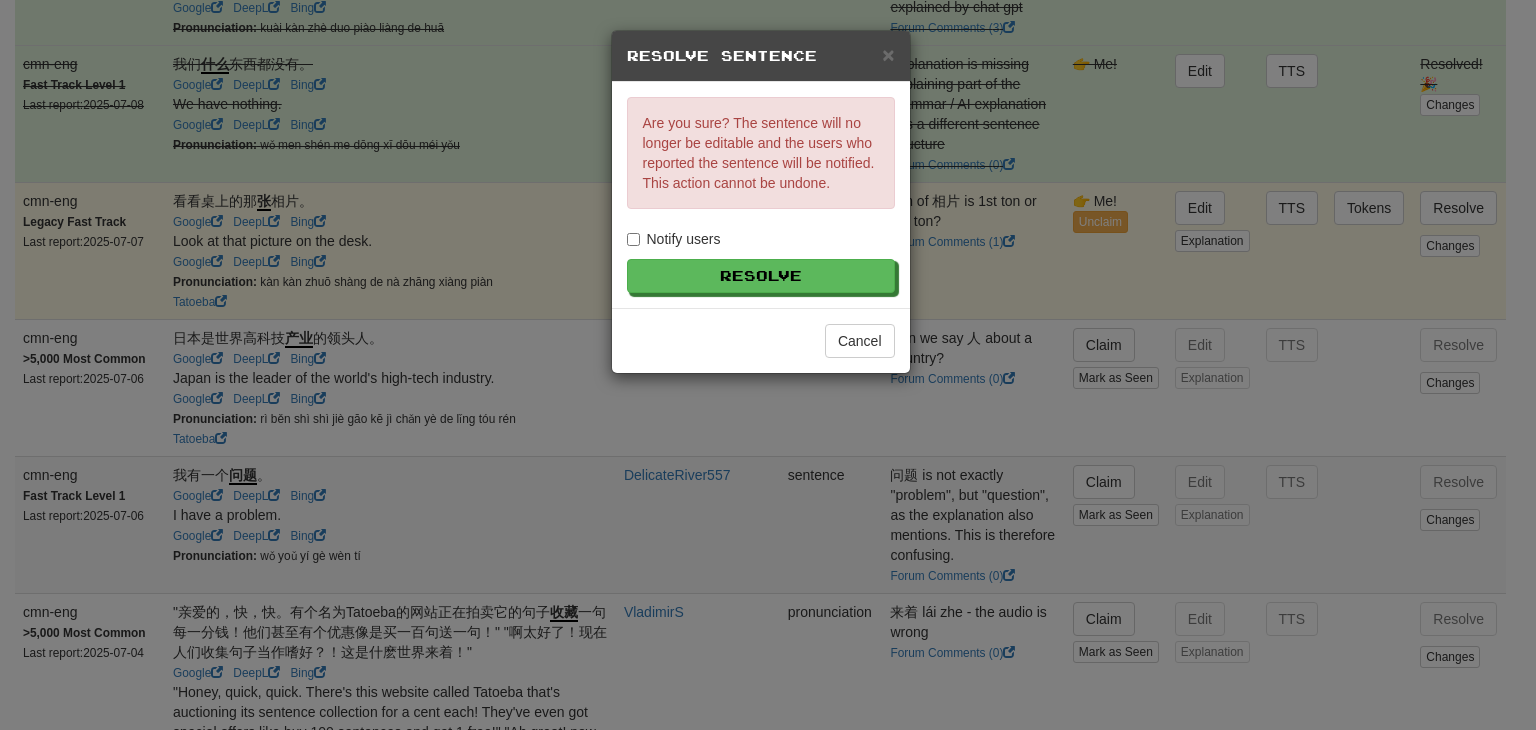 click on "Notify users" at bounding box center (674, 239) 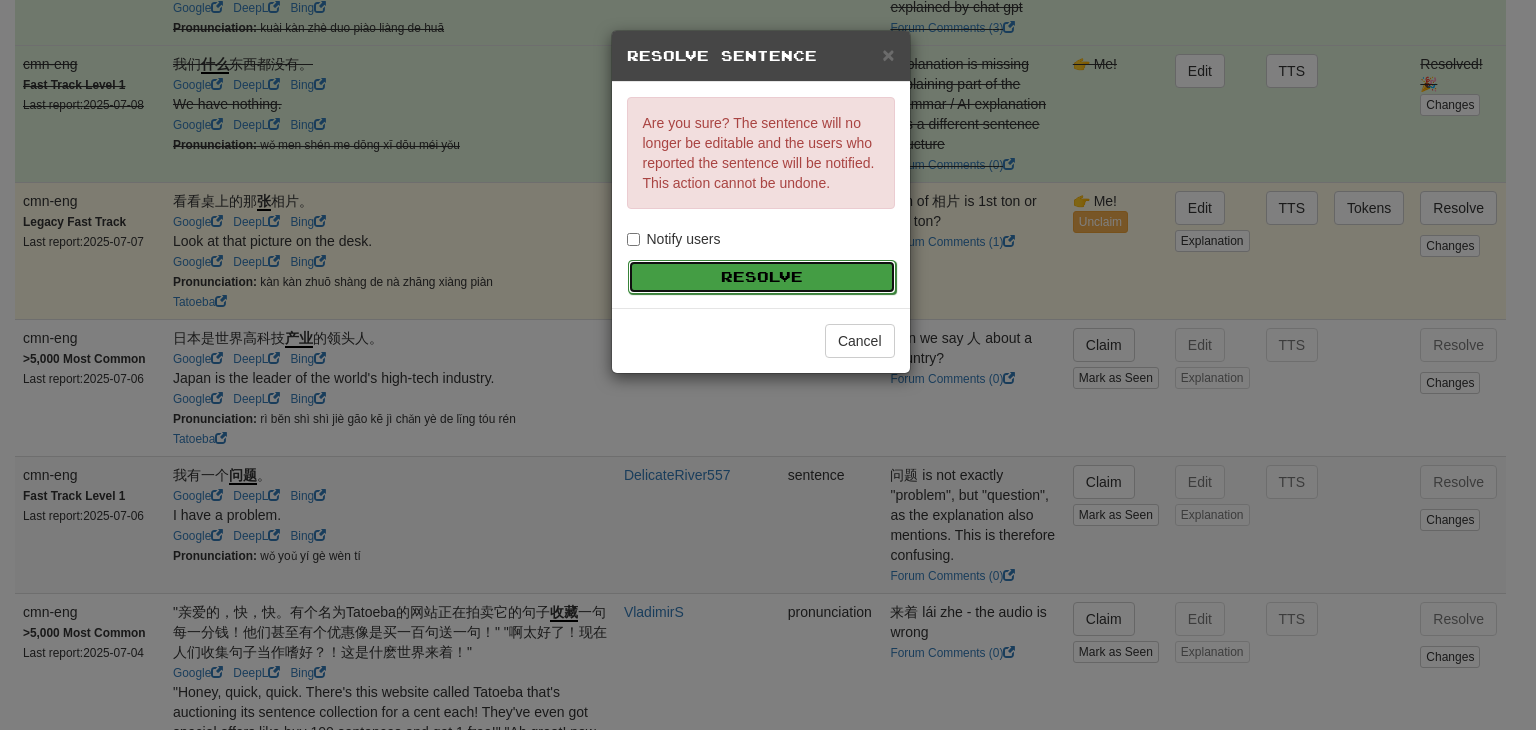 click on "Resolve" at bounding box center (762, 277) 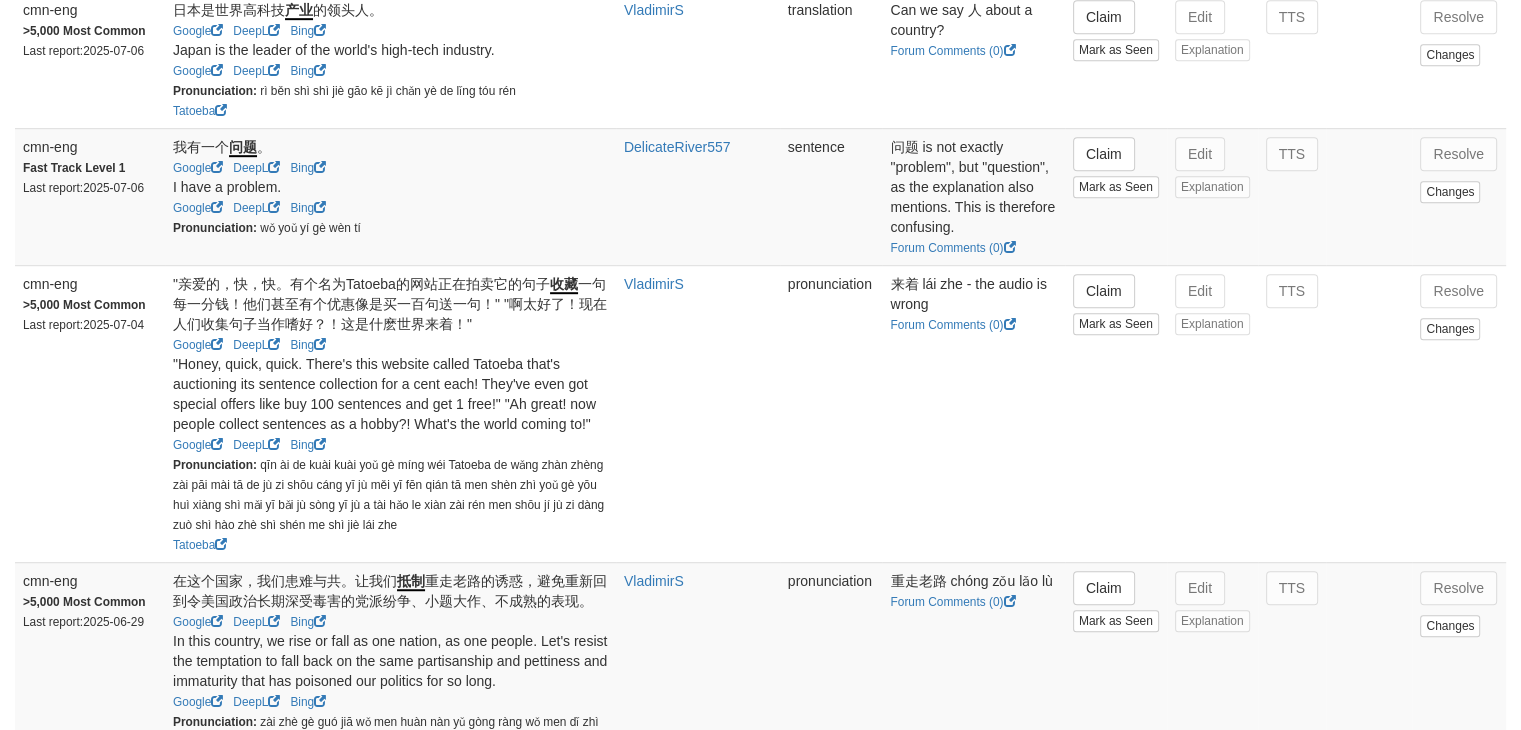 scroll, scrollTop: 1198, scrollLeft: 0, axis: vertical 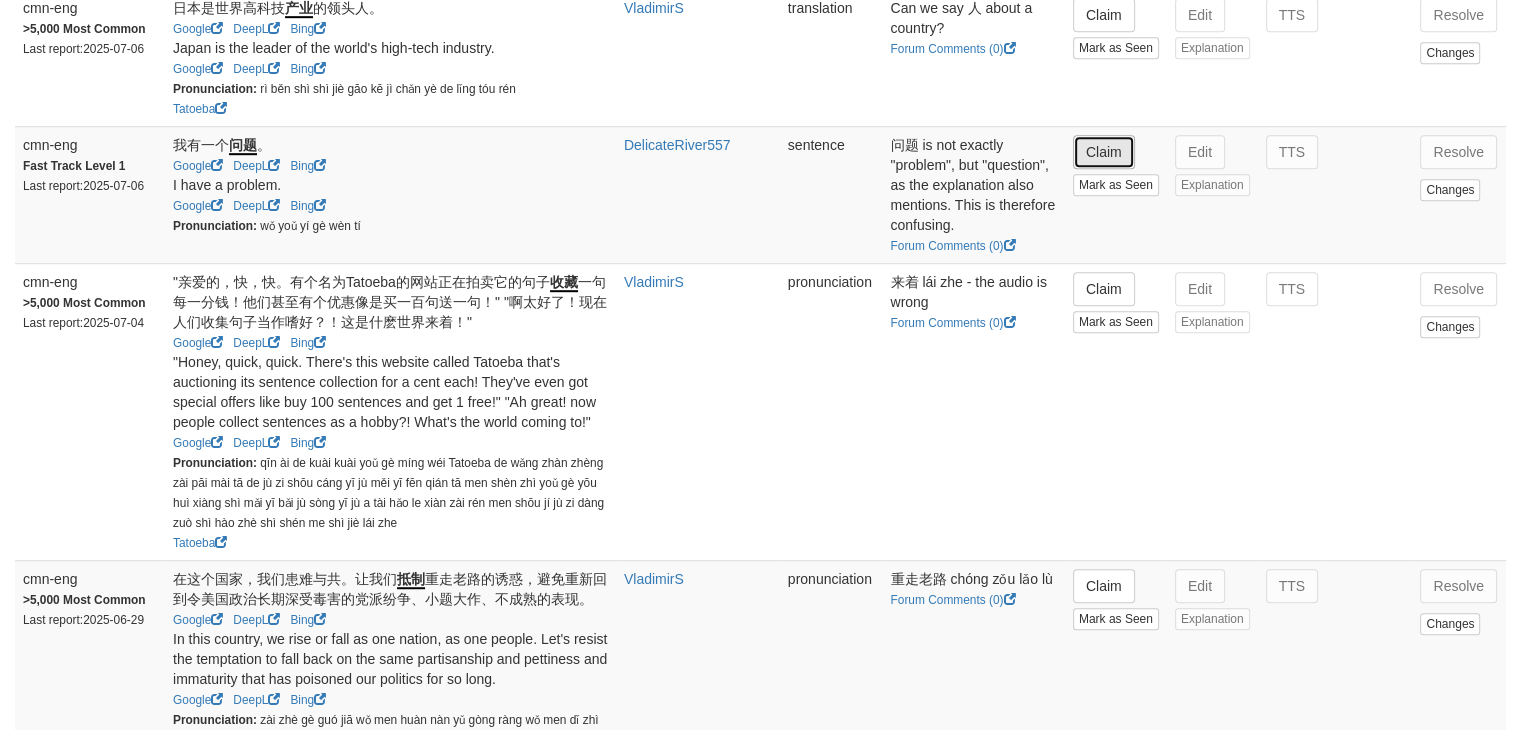 click on "Claim" at bounding box center [1104, 152] 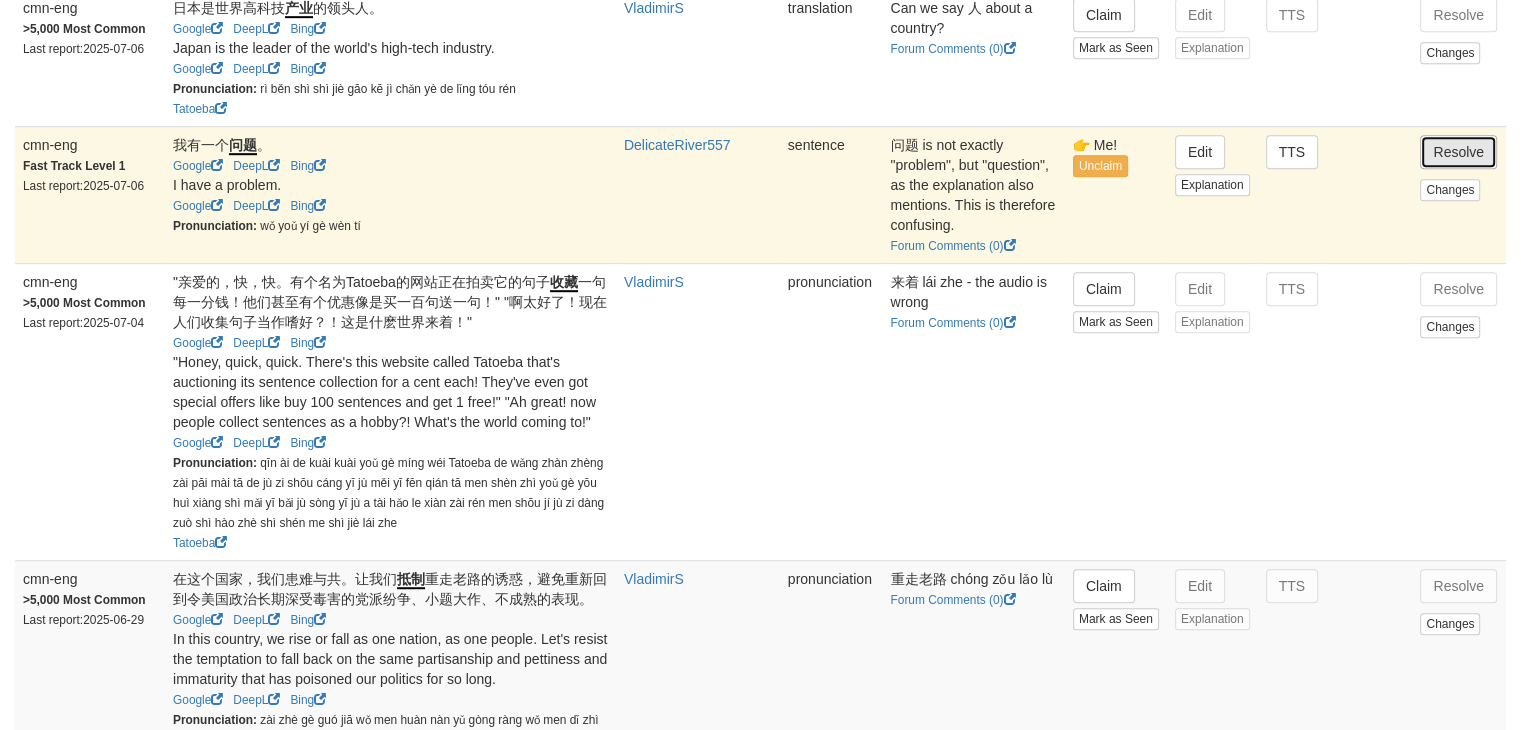 click on "Resolve" at bounding box center [1458, 152] 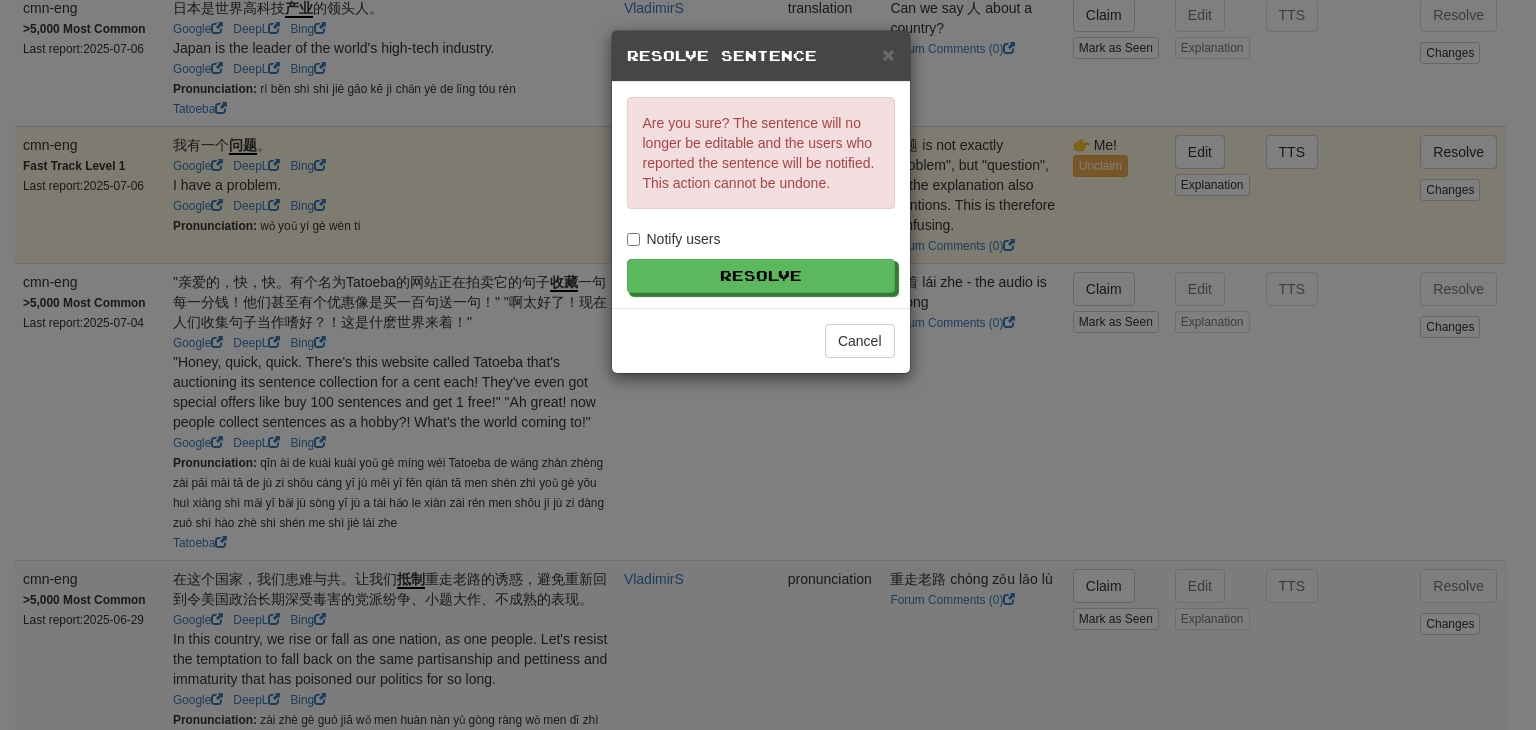 click on "Notify users" at bounding box center (674, 239) 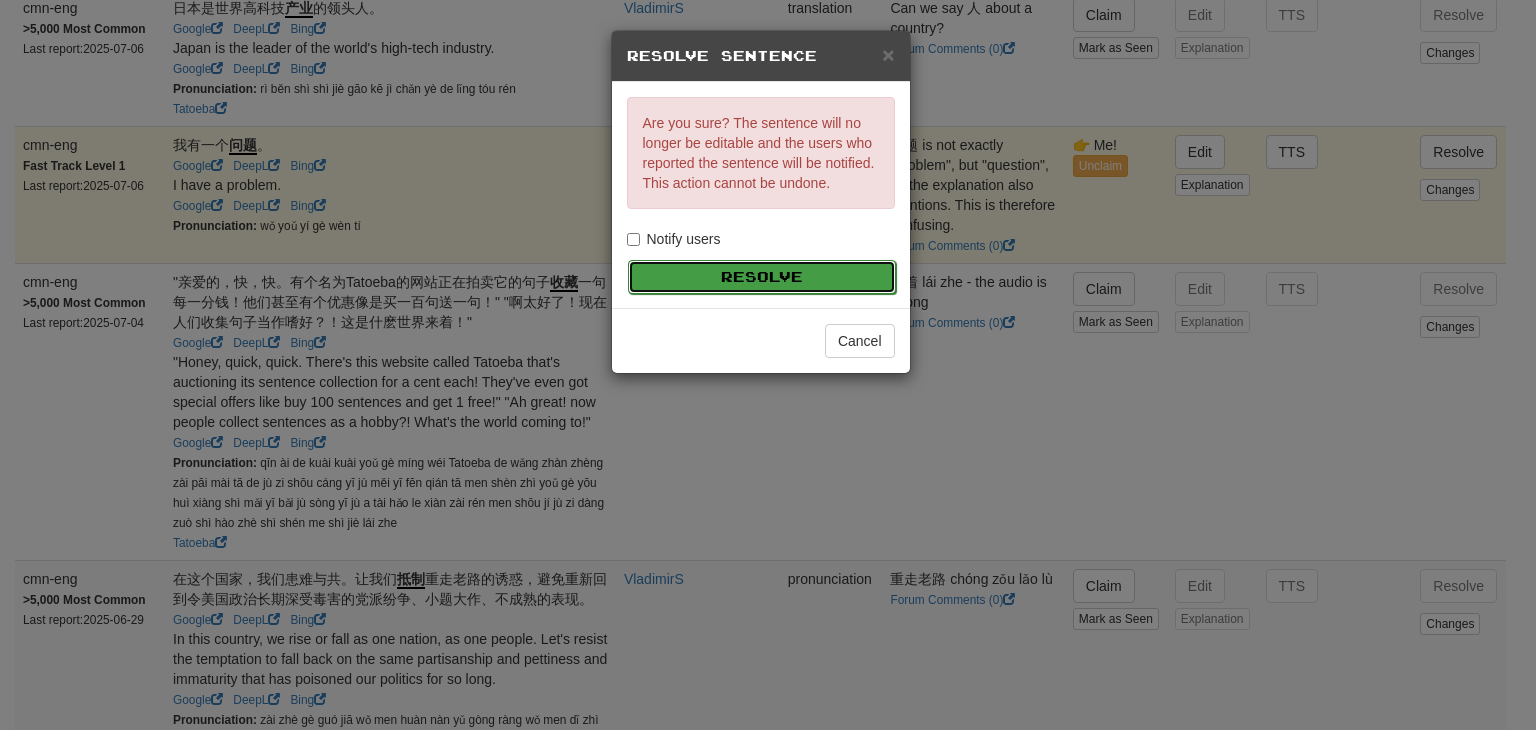 click on "Resolve" at bounding box center (762, 277) 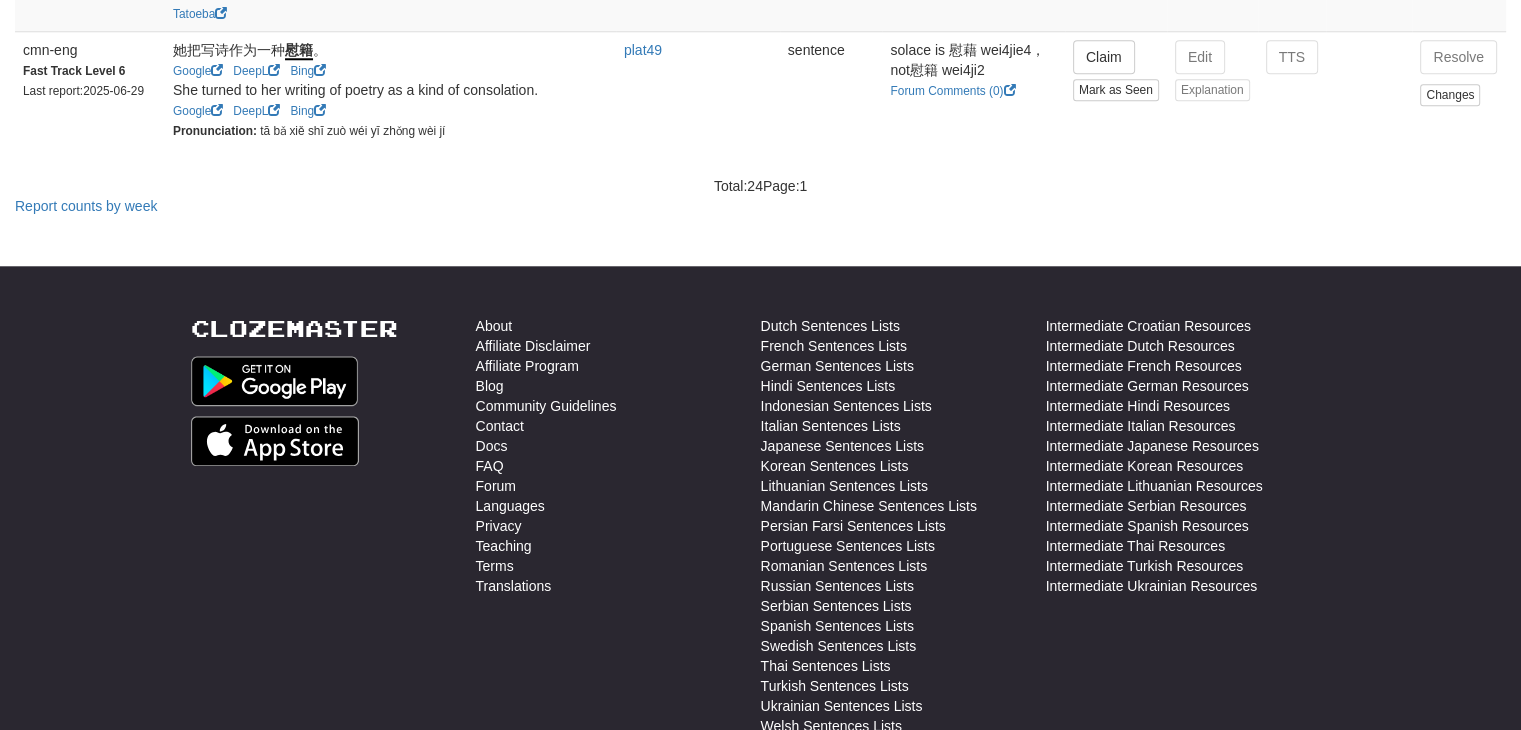 scroll, scrollTop: 1966, scrollLeft: 0, axis: vertical 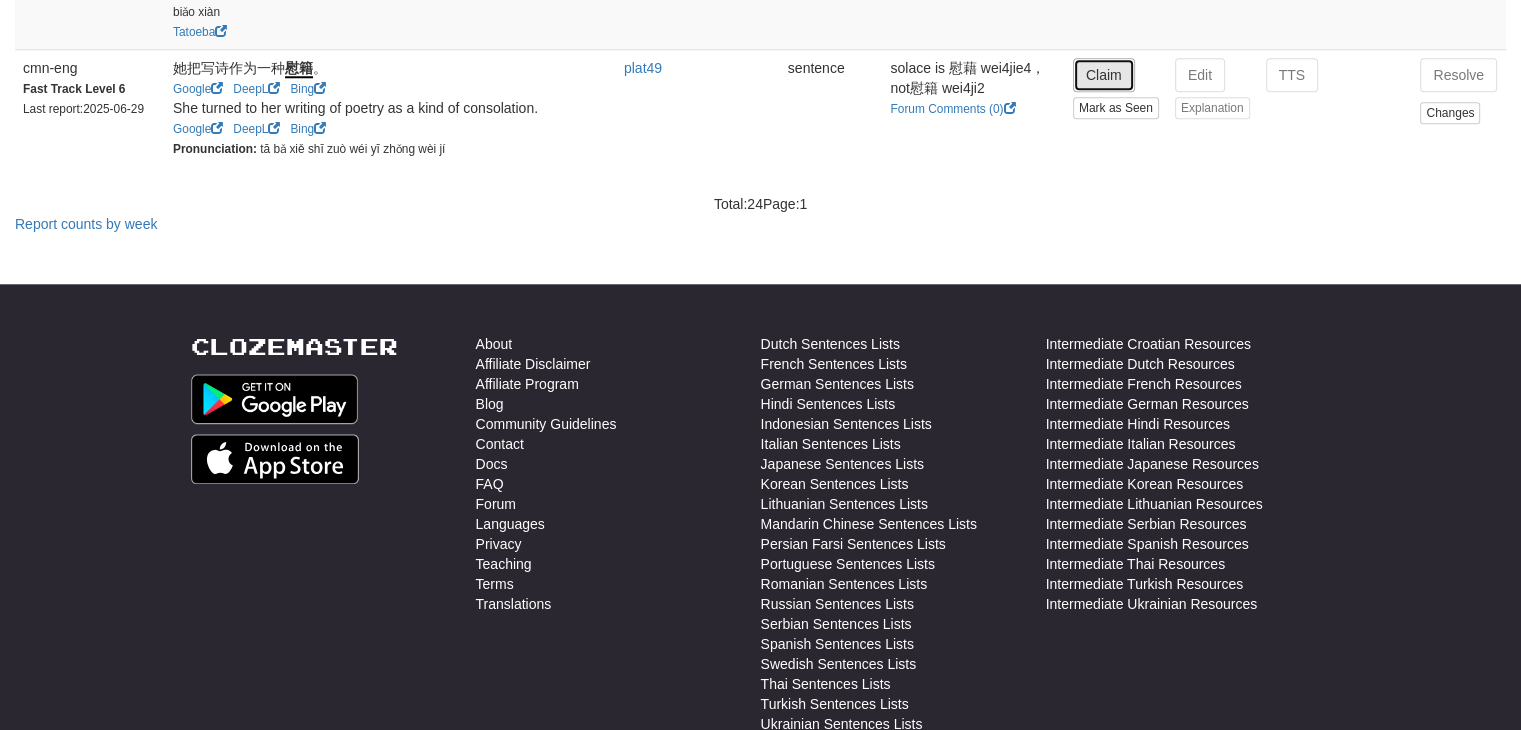 click on "Claim" at bounding box center (1104, 75) 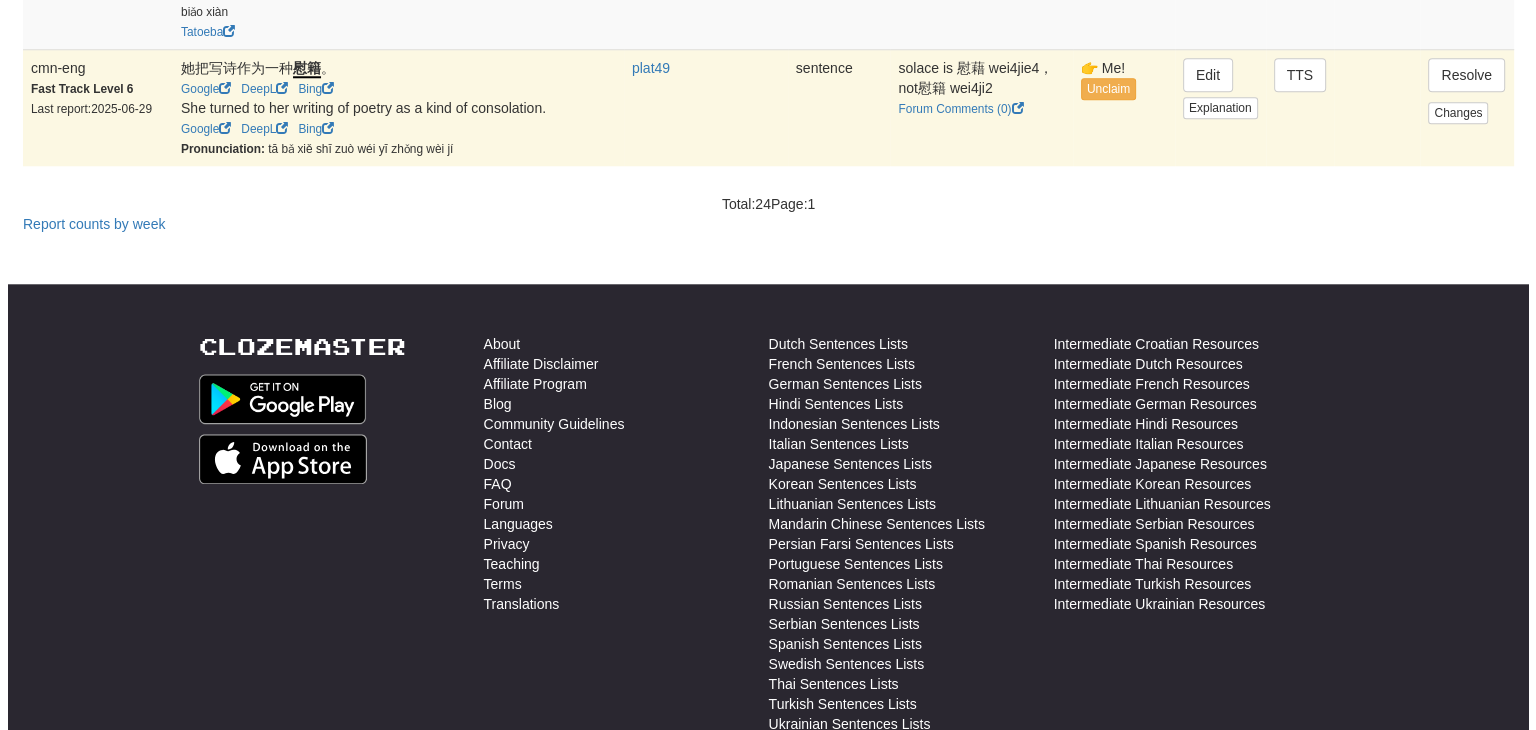 scroll, scrollTop: 1967, scrollLeft: 0, axis: vertical 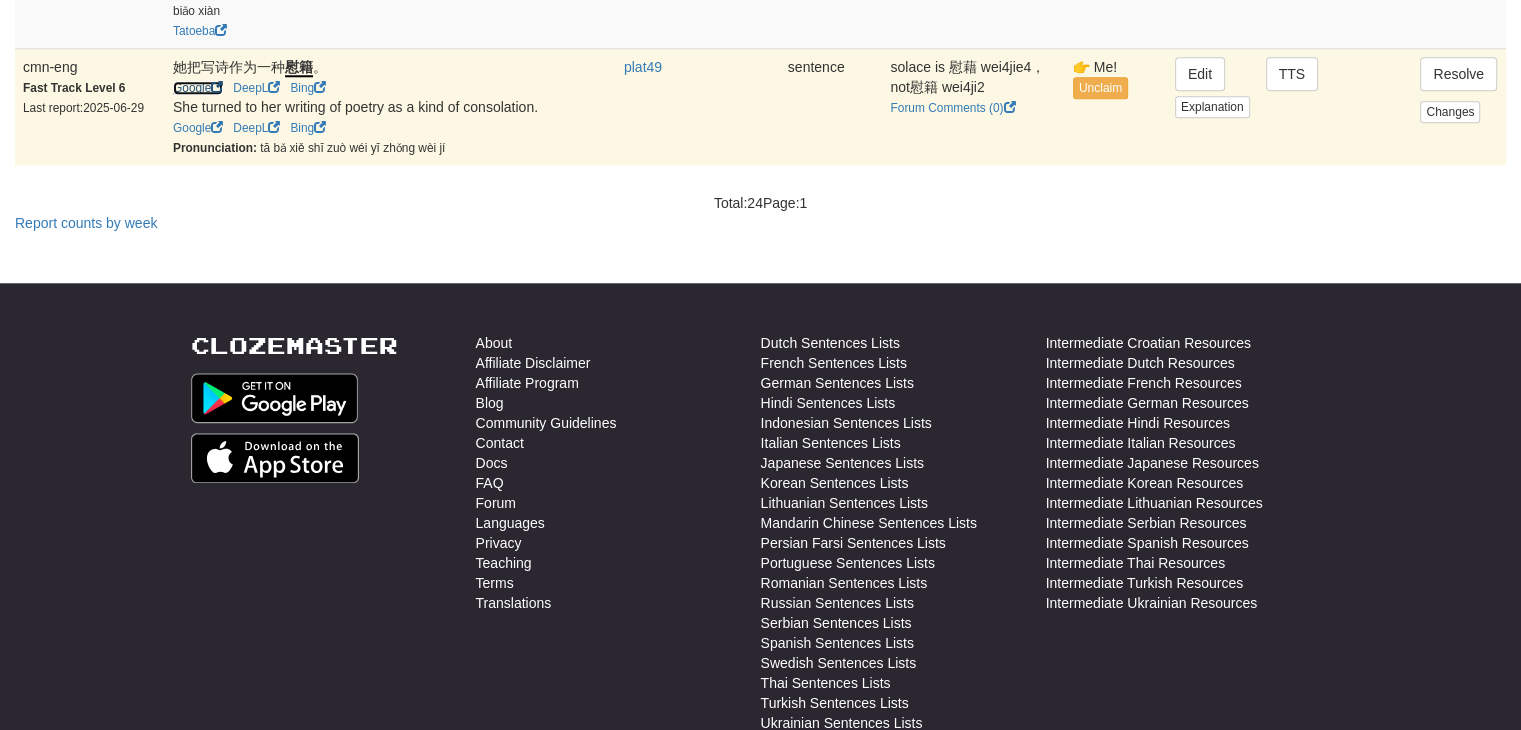 click on "Google" at bounding box center (198, 88) 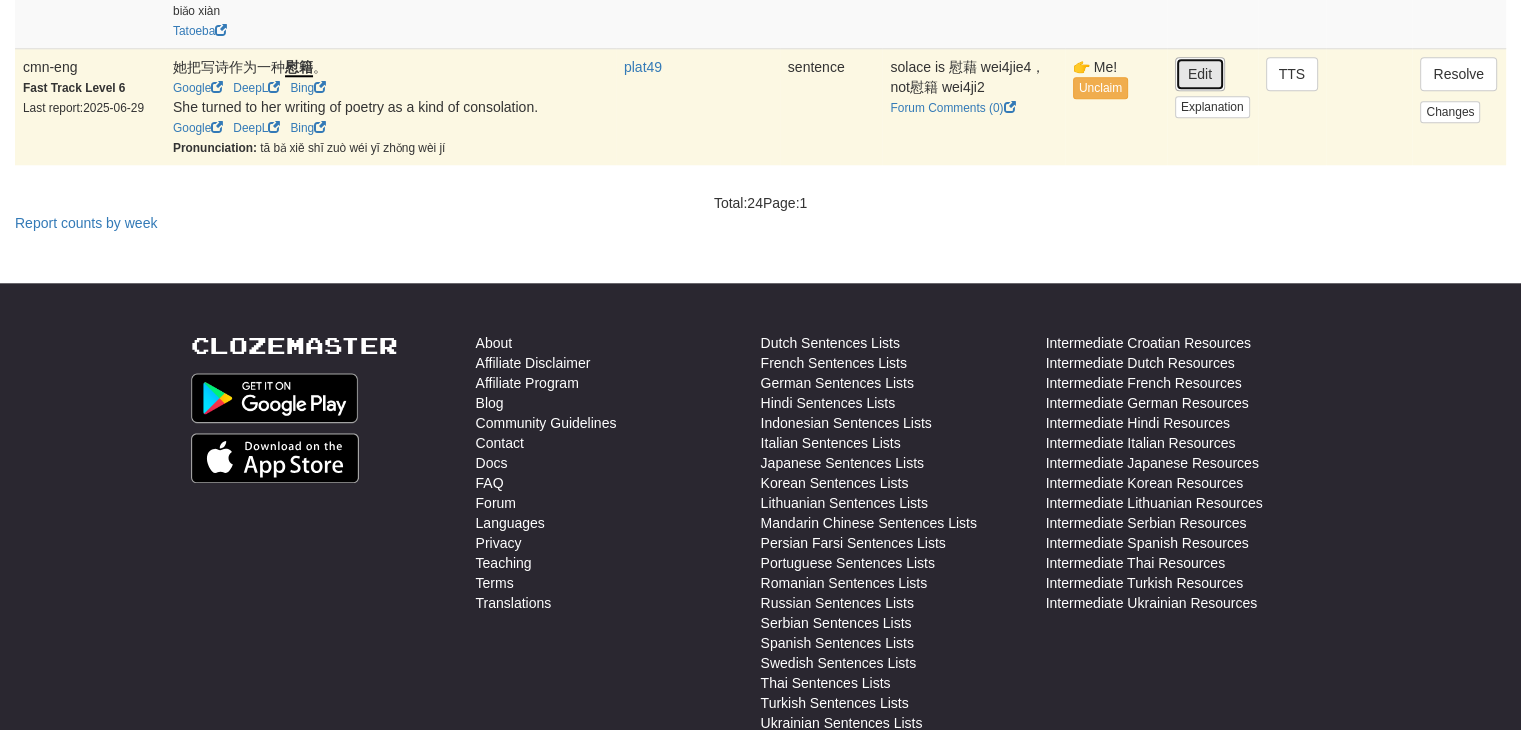 click on "Edit" at bounding box center (1200, 74) 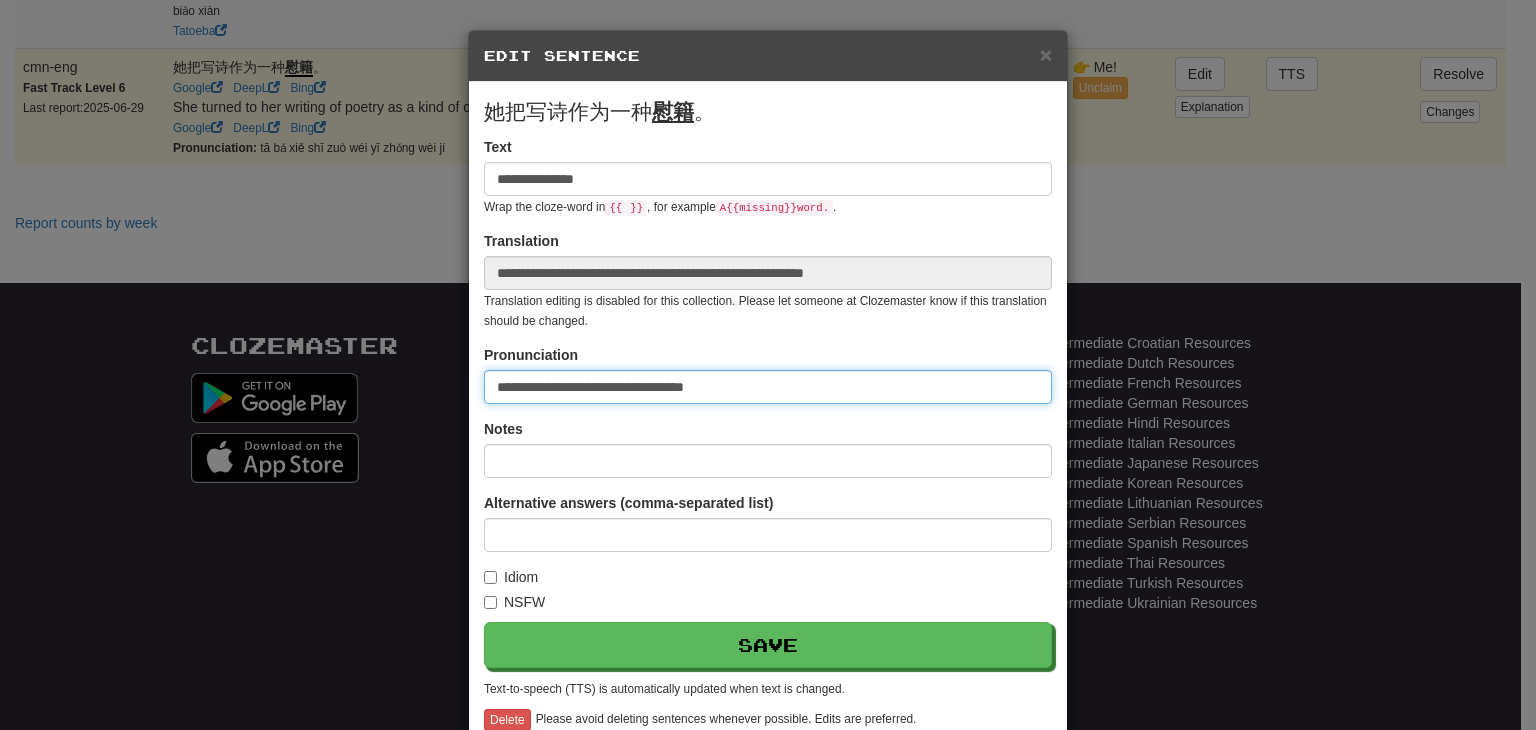 click on "**********" at bounding box center [768, 387] 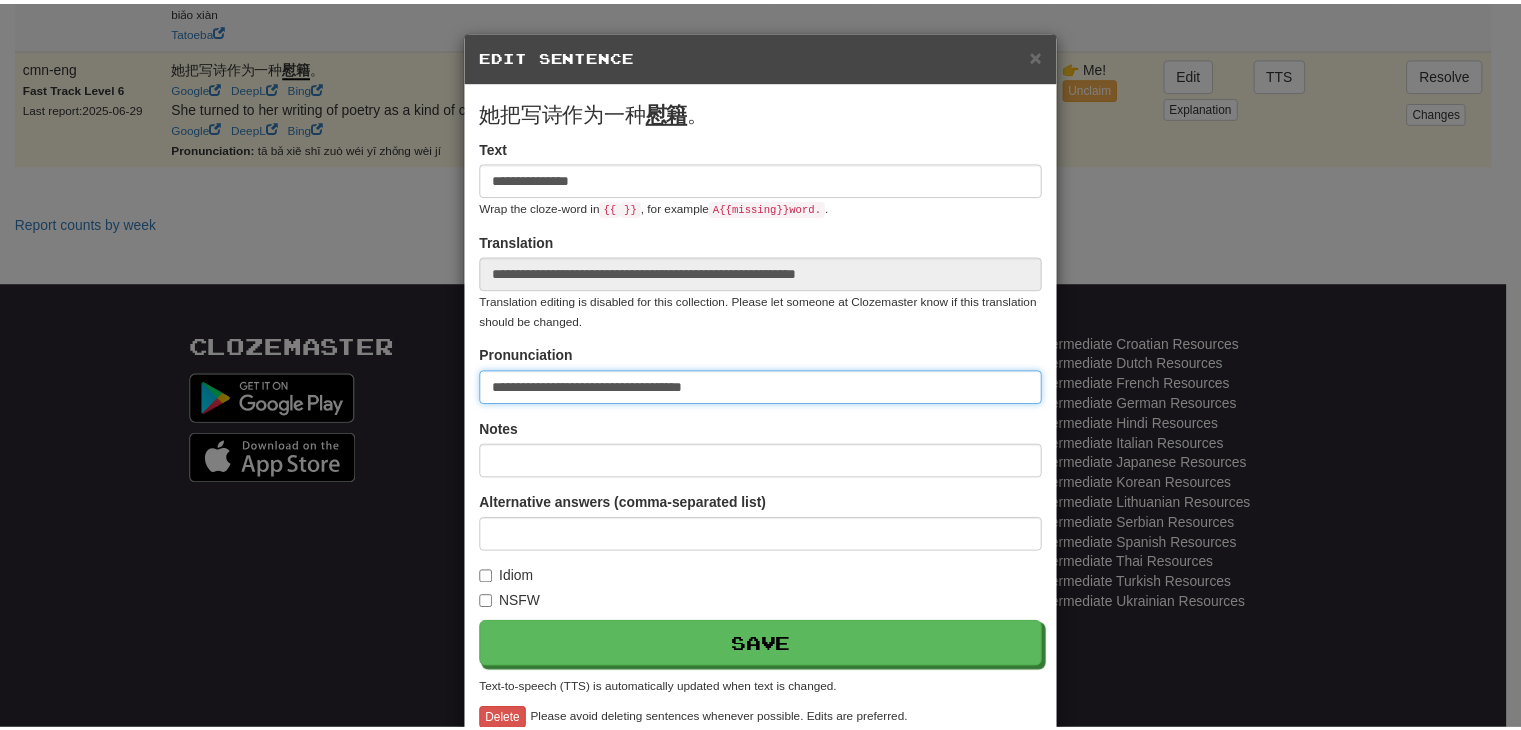 scroll, scrollTop: 109, scrollLeft: 0, axis: vertical 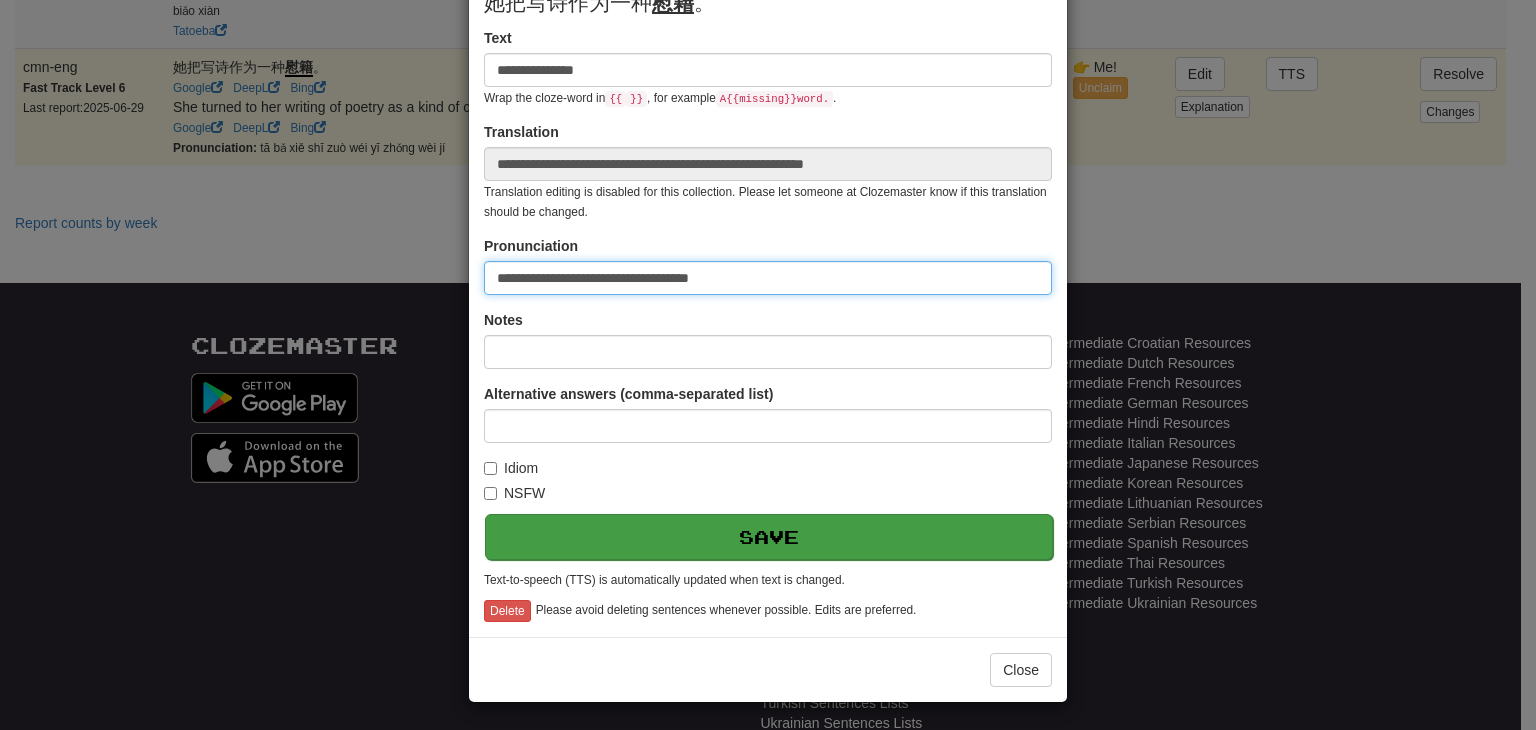 type on "**********" 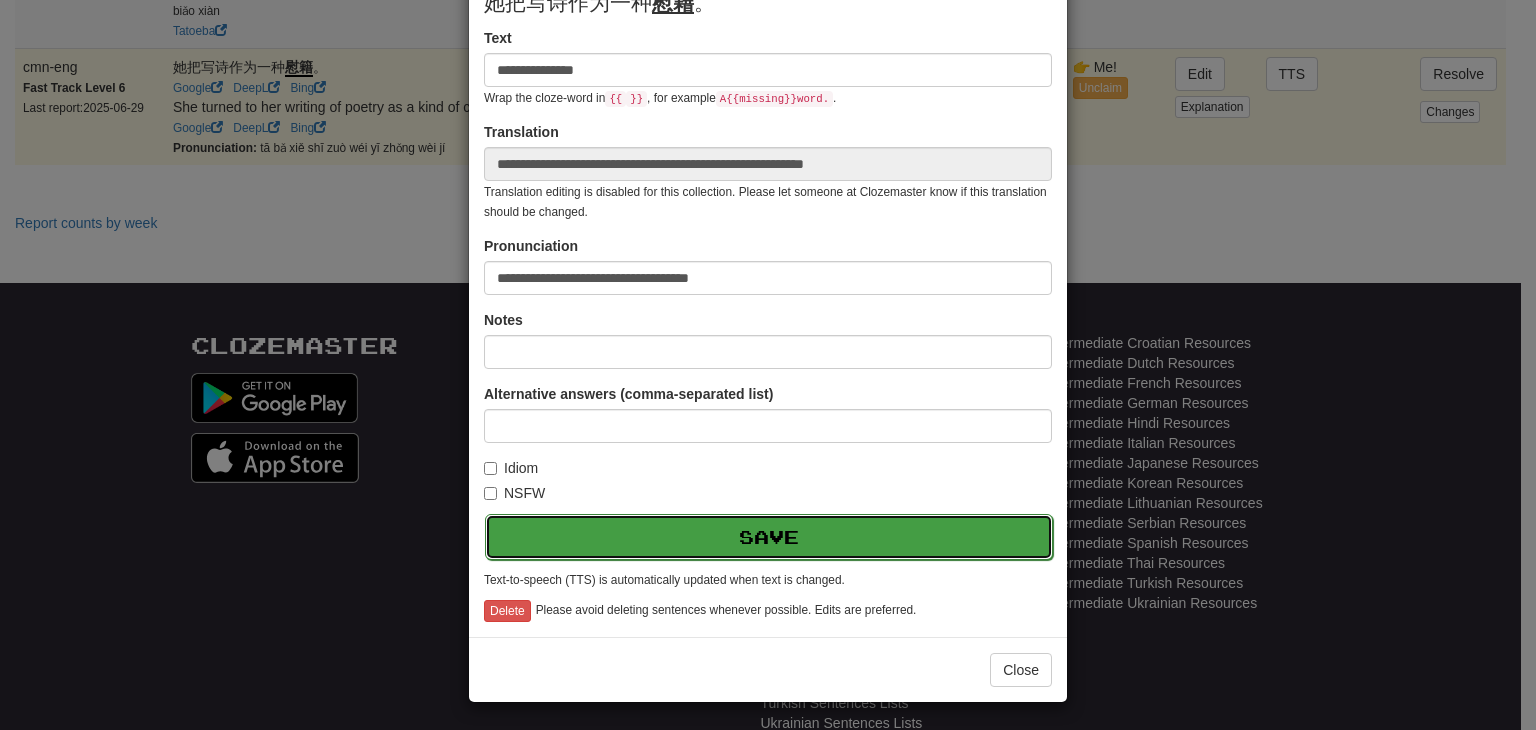 click on "Save" at bounding box center [769, 537] 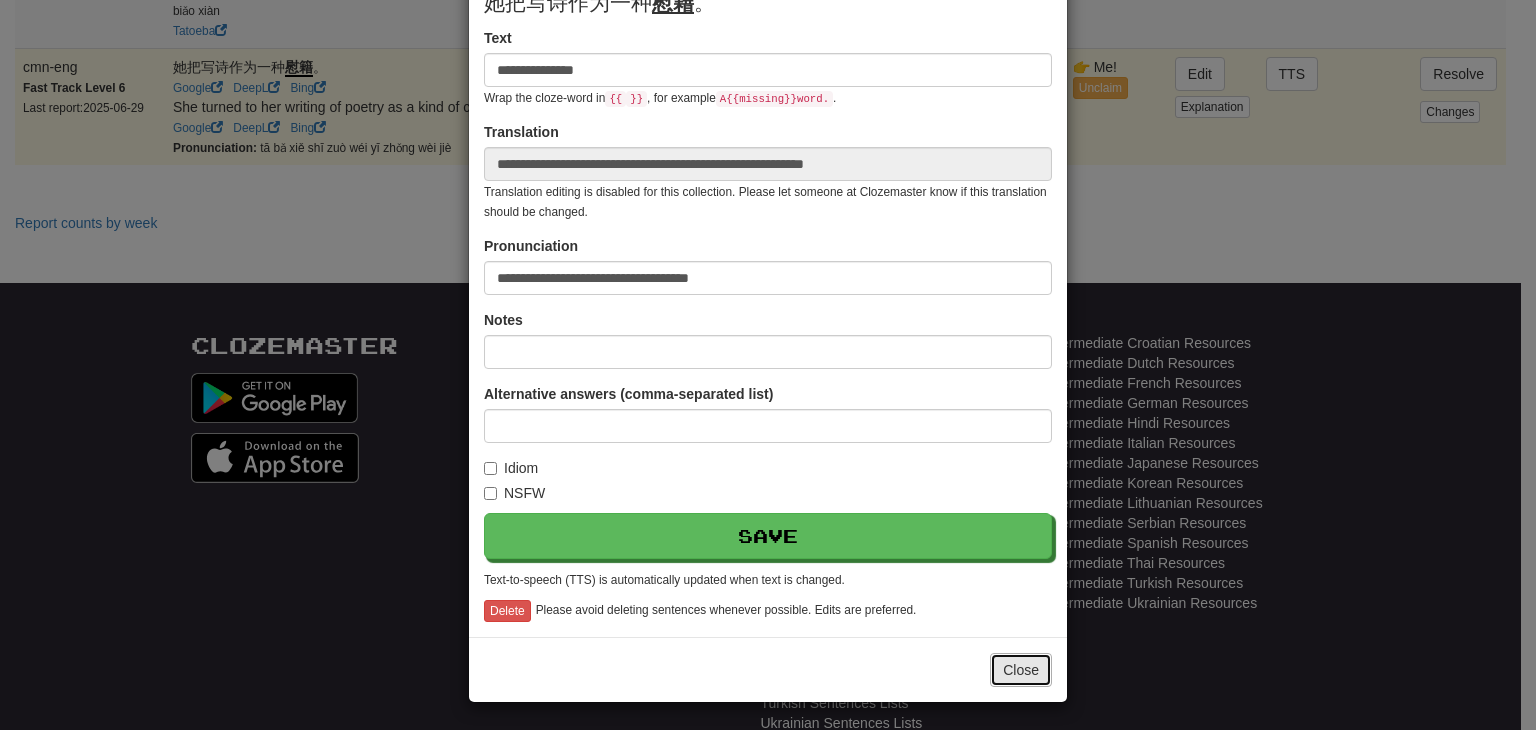 click on "Close" at bounding box center [1021, 670] 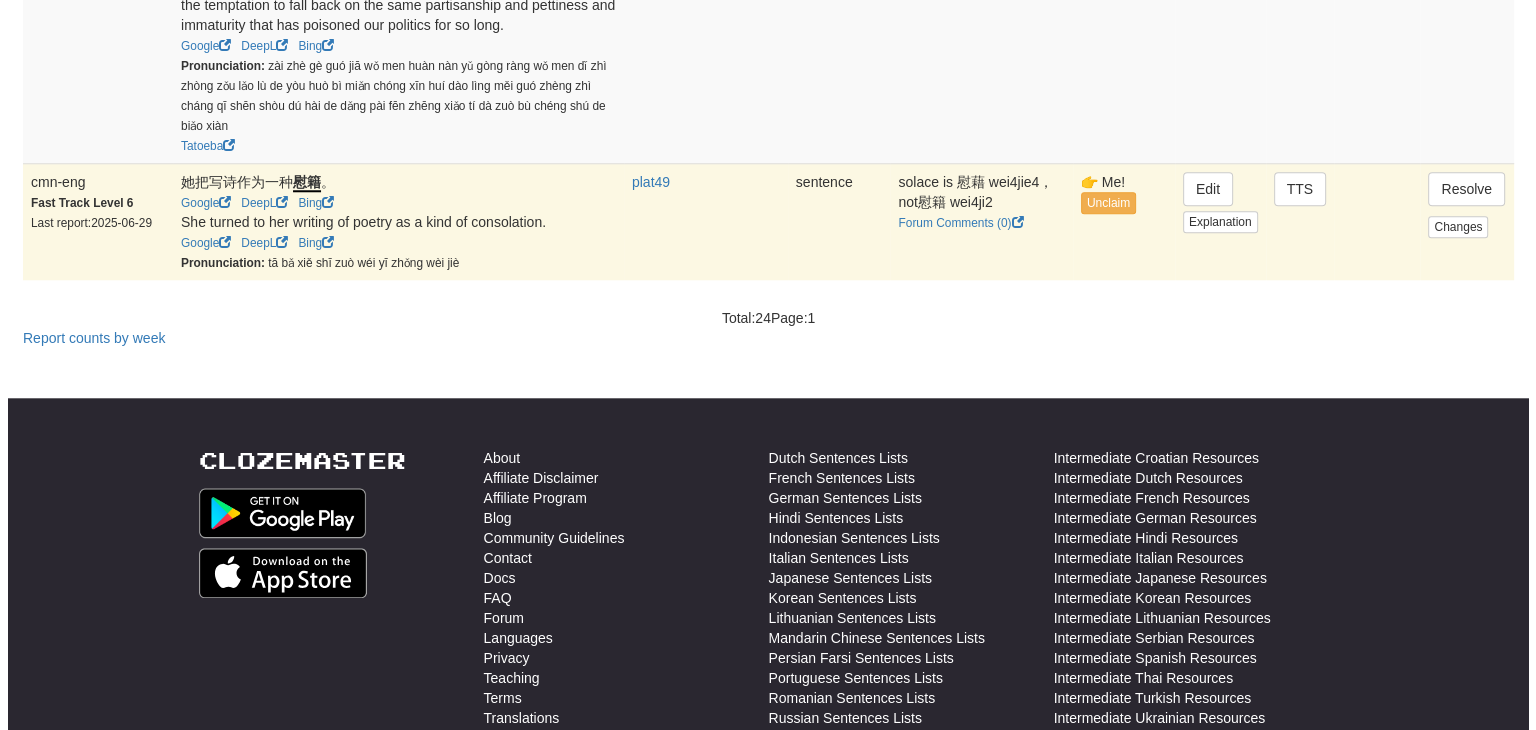 scroll, scrollTop: 1851, scrollLeft: 0, axis: vertical 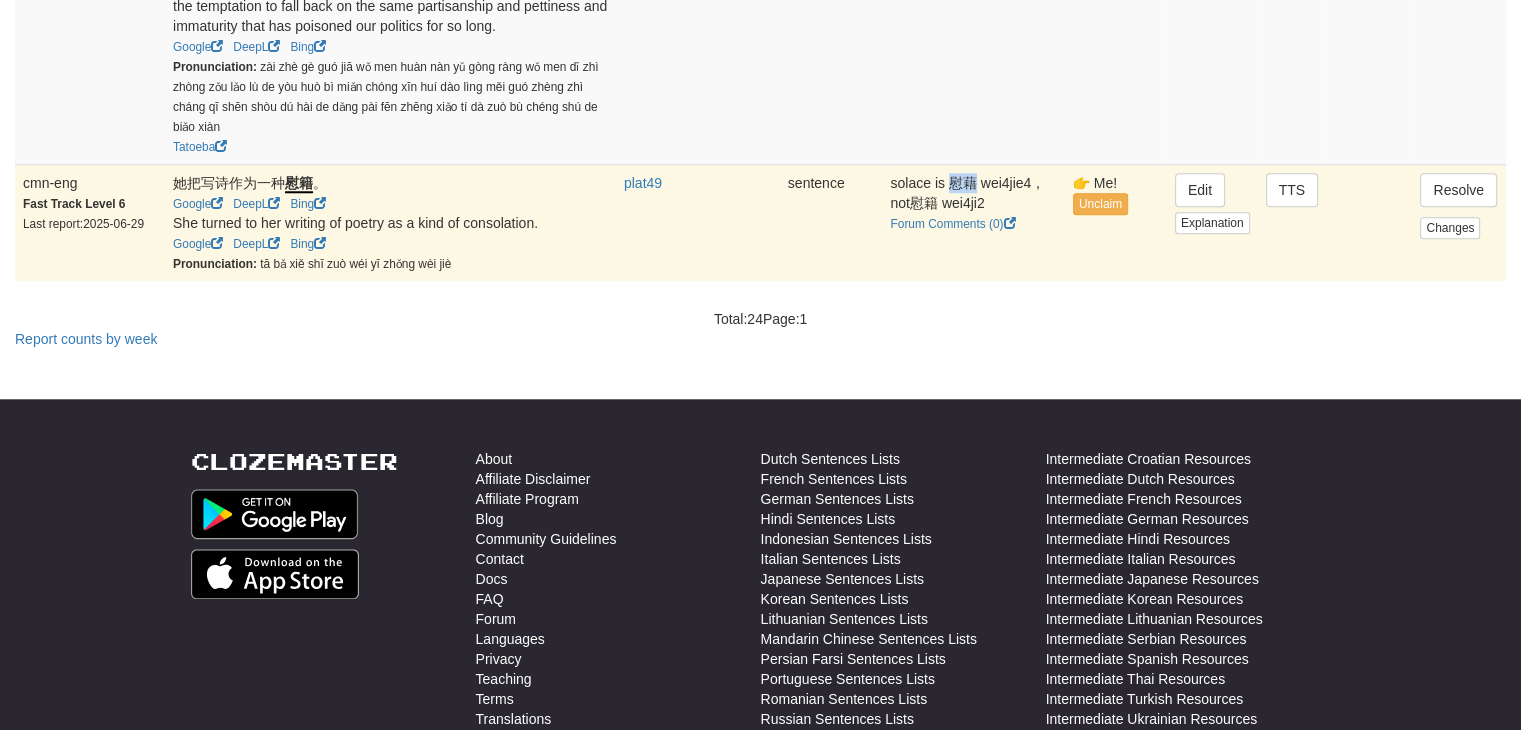 drag, startPoint x: 941, startPoint y: 153, endPoint x: 964, endPoint y: 157, distance: 23.345236 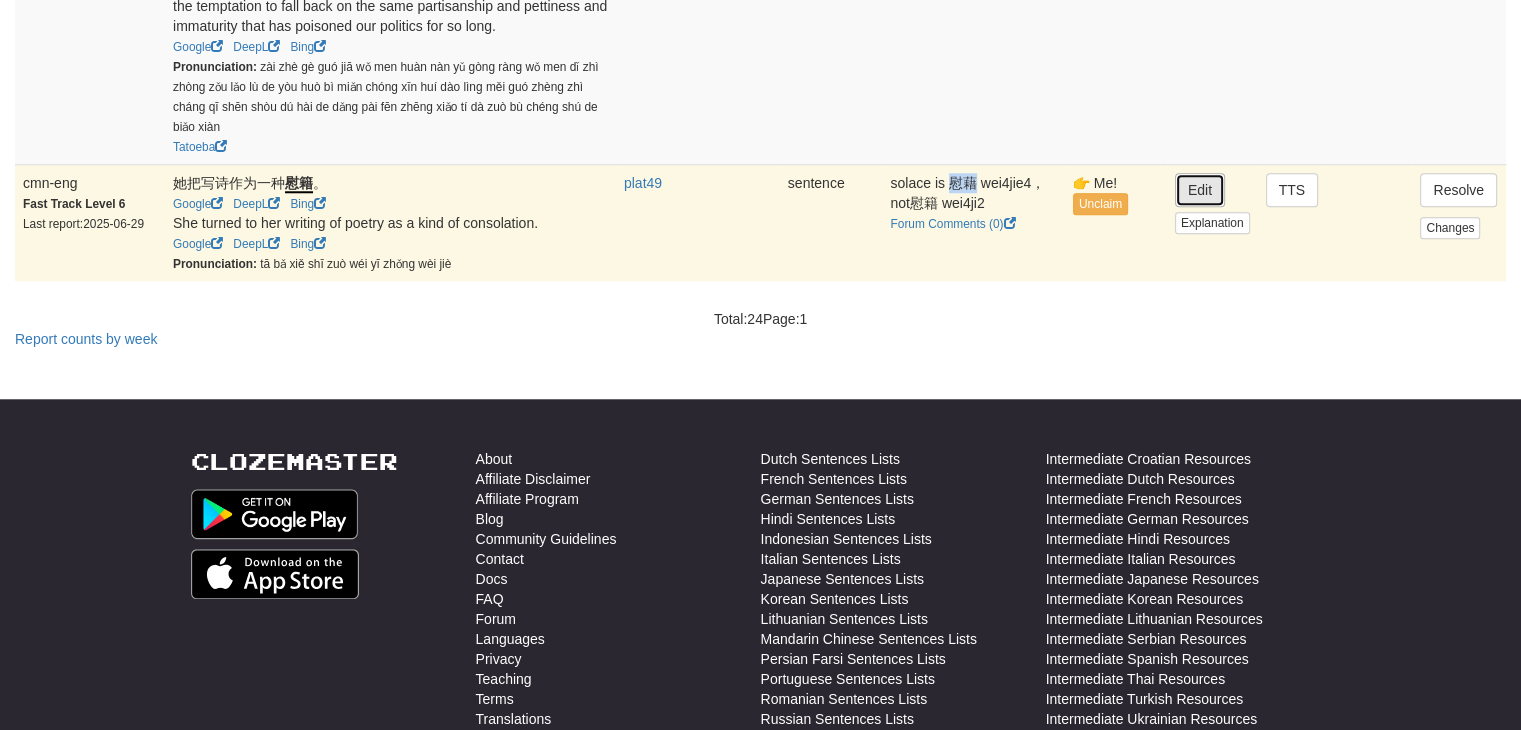 click on "Edit" at bounding box center (1200, 190) 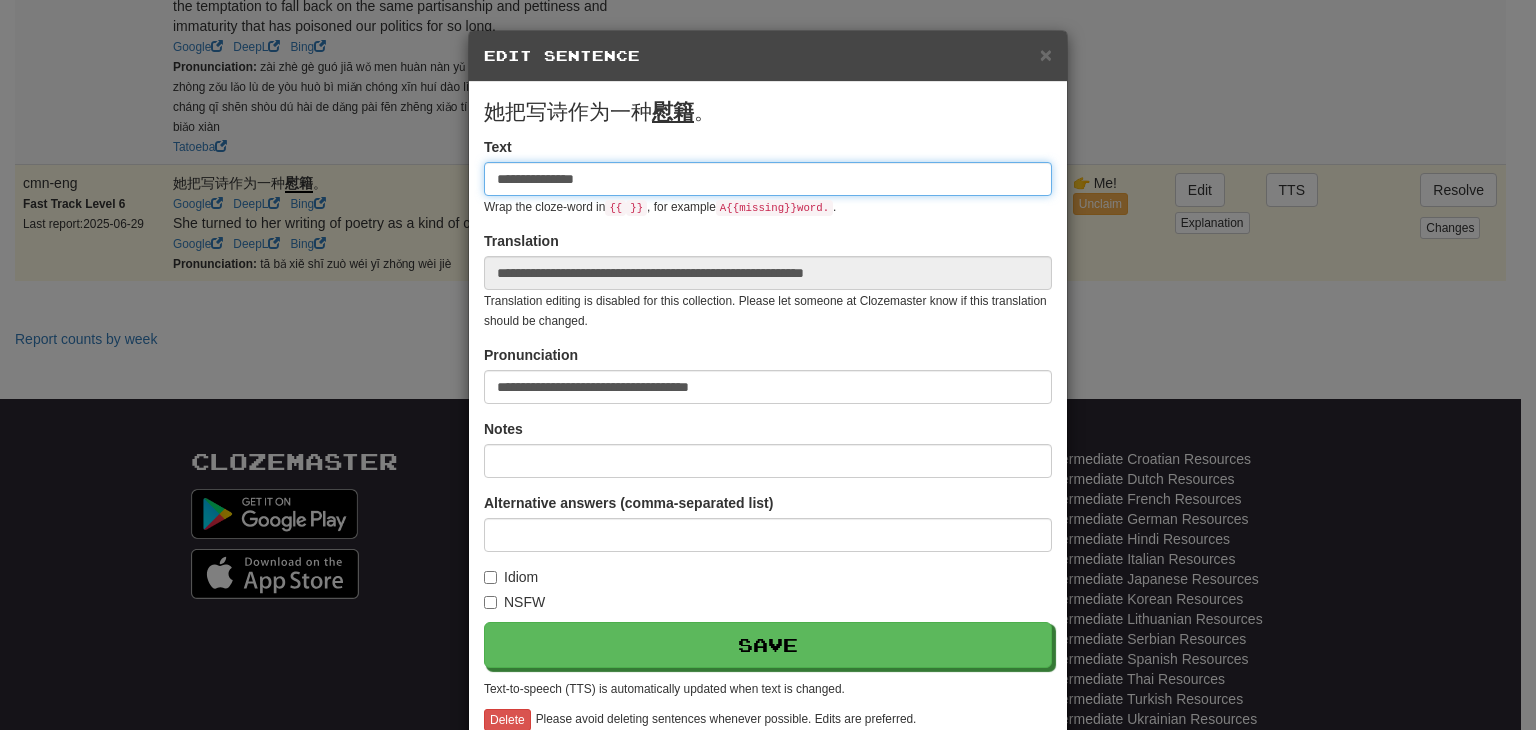 click on "**********" at bounding box center [768, 179] 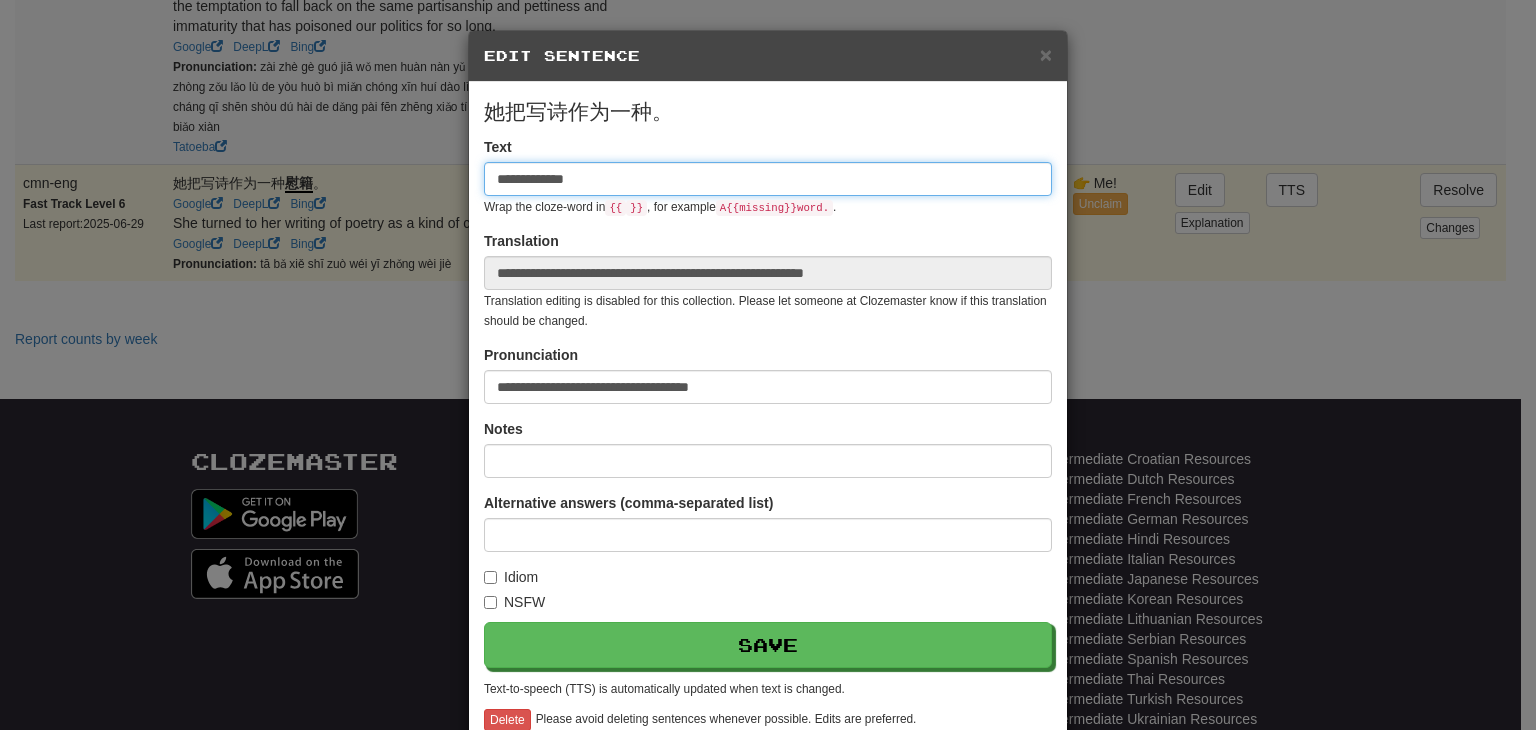 paste on "**" 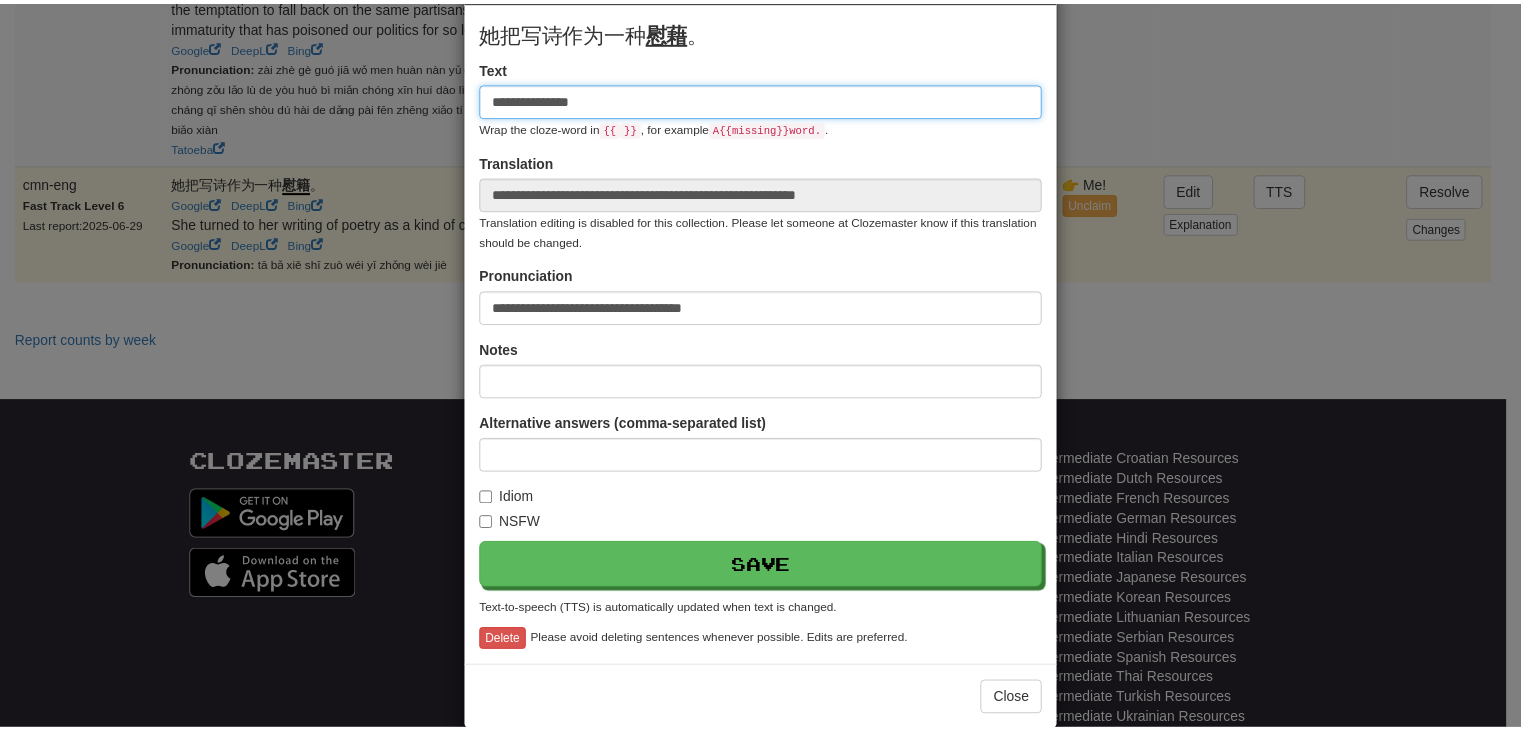 scroll, scrollTop: 109, scrollLeft: 0, axis: vertical 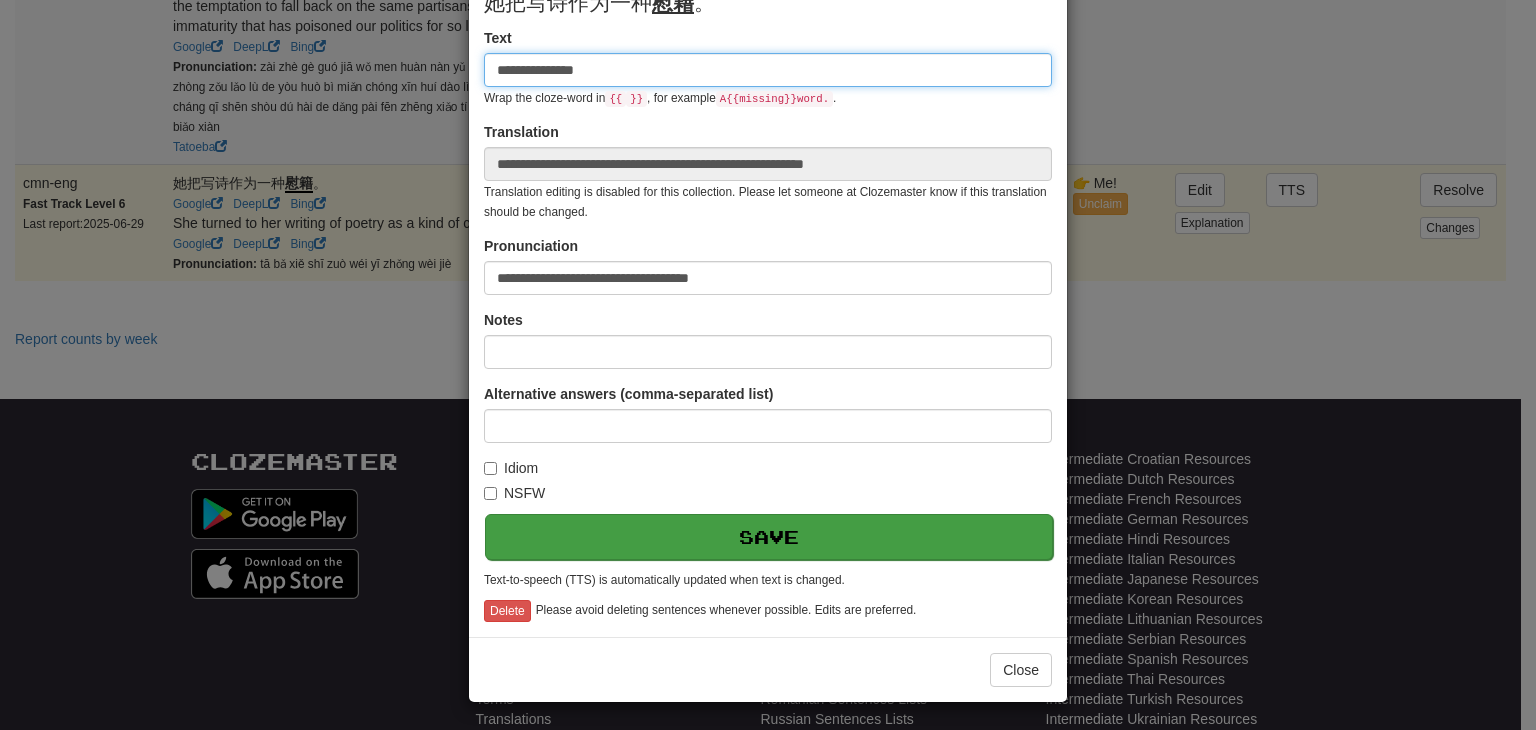type on "**********" 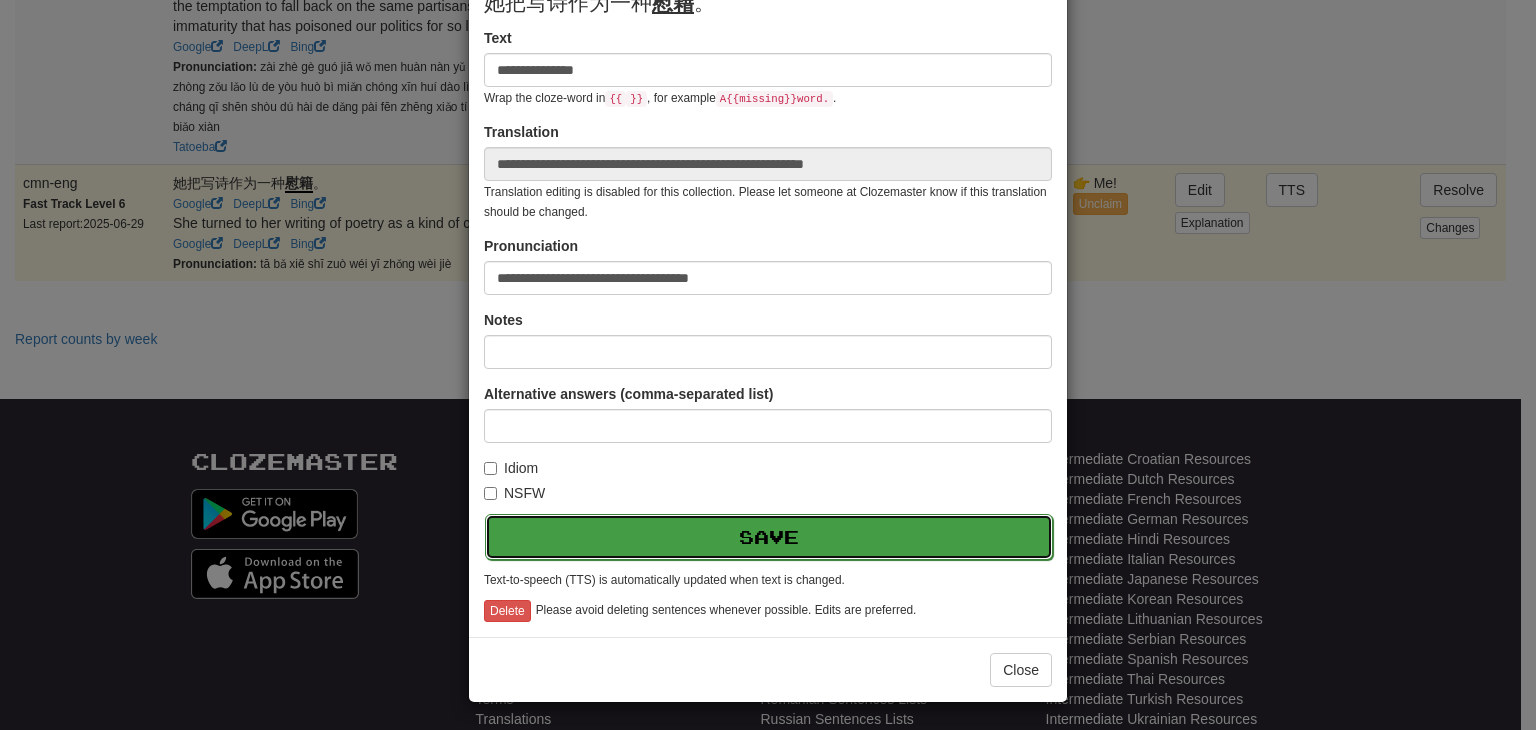 click on "Save" at bounding box center [769, 537] 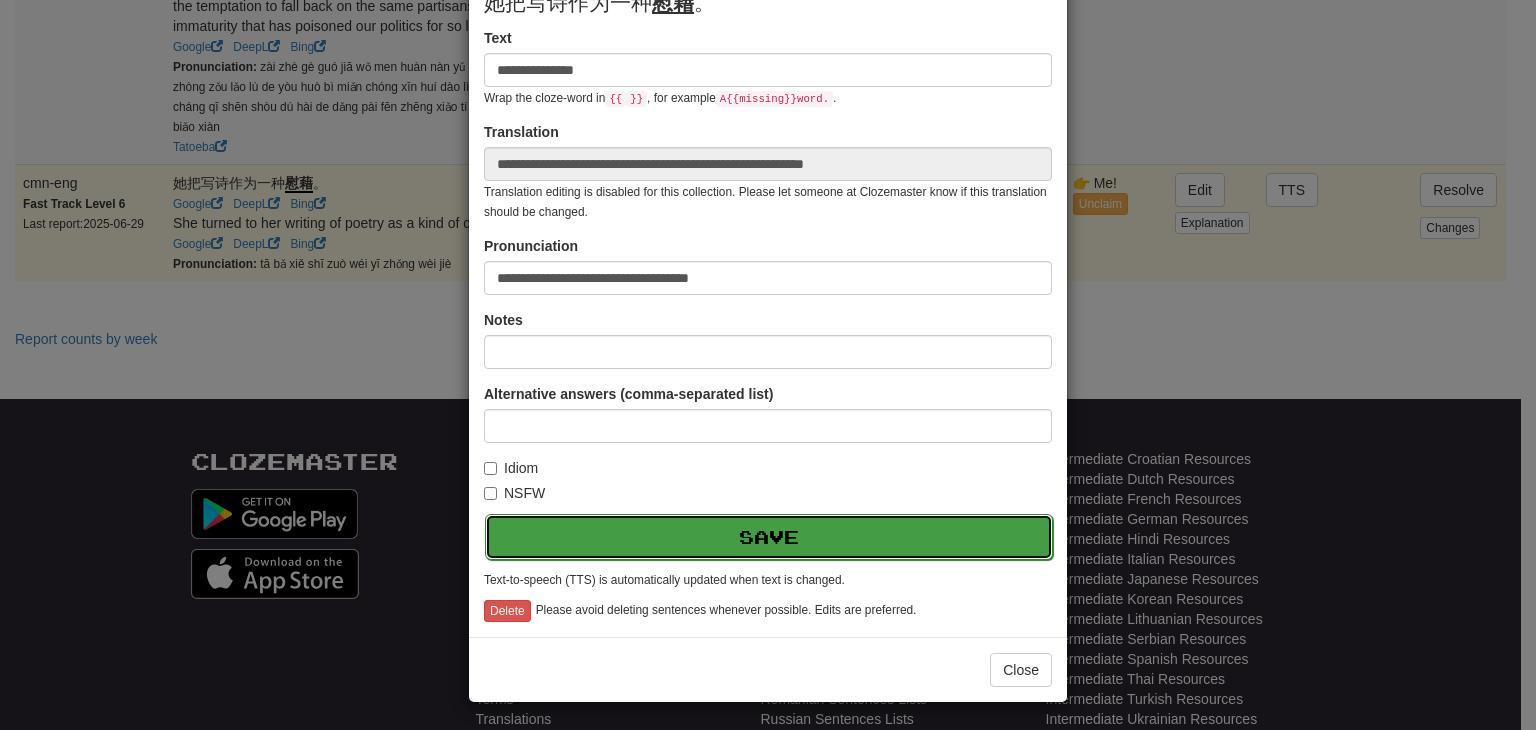 click on "Save" at bounding box center [769, 537] 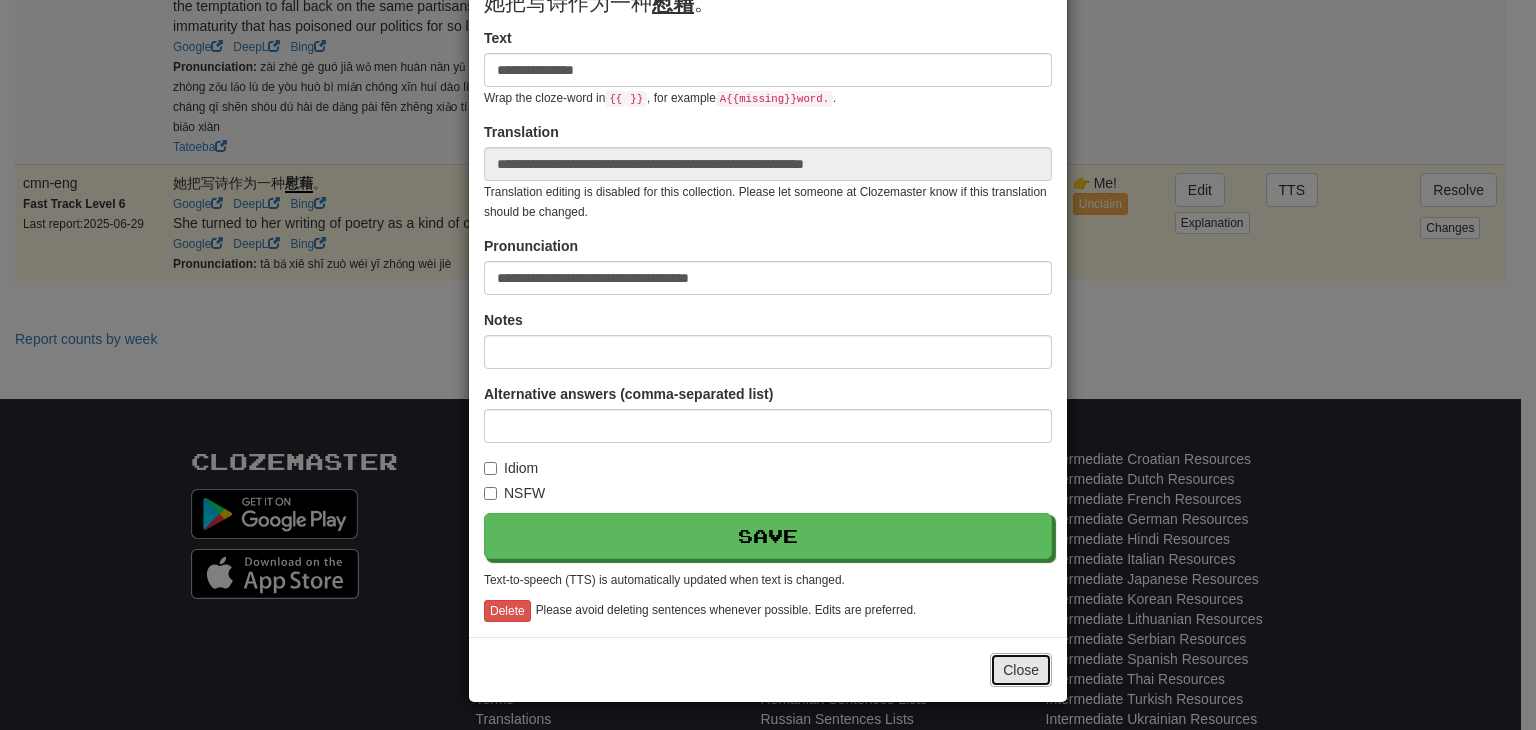 click on "Close" at bounding box center (1021, 670) 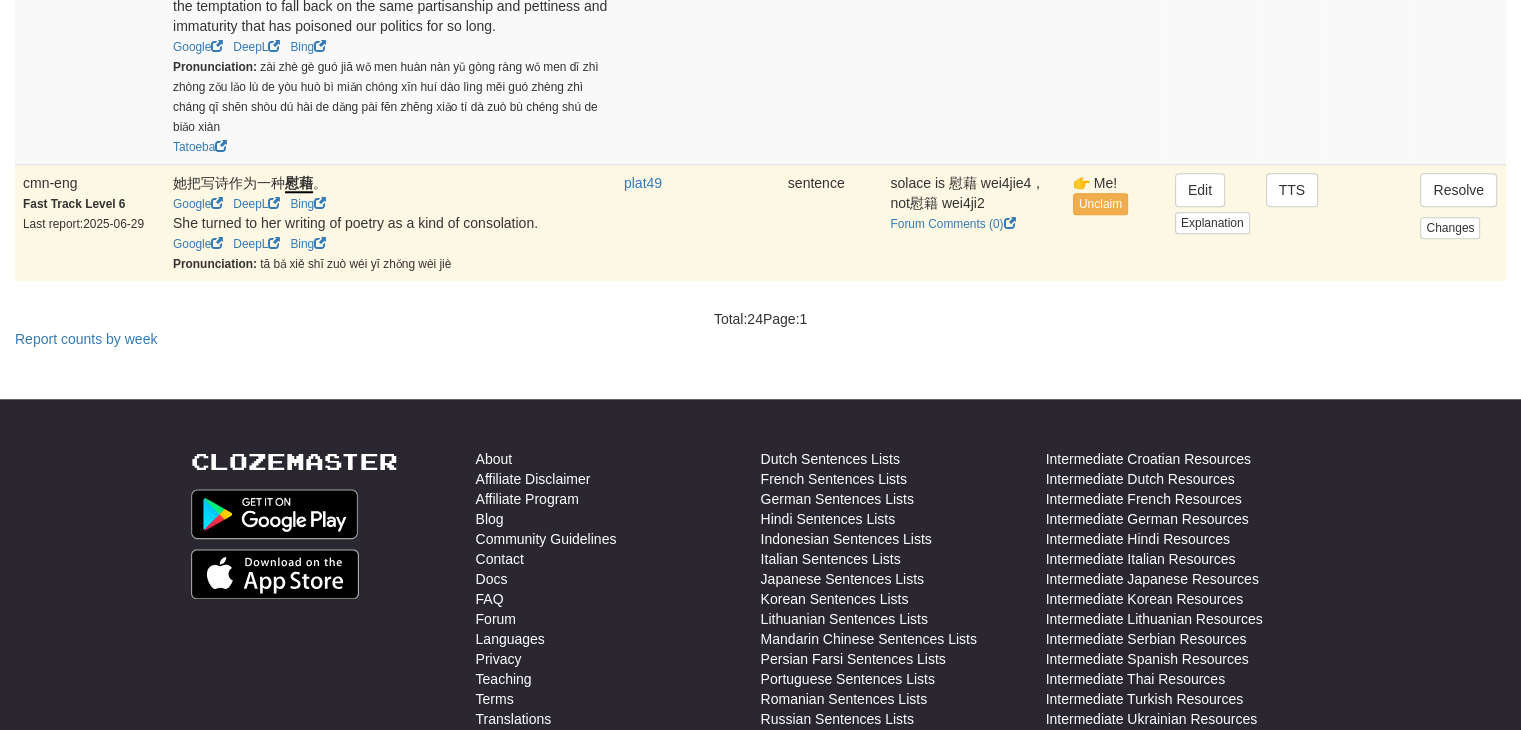 click on "**********" at bounding box center (760, -686) 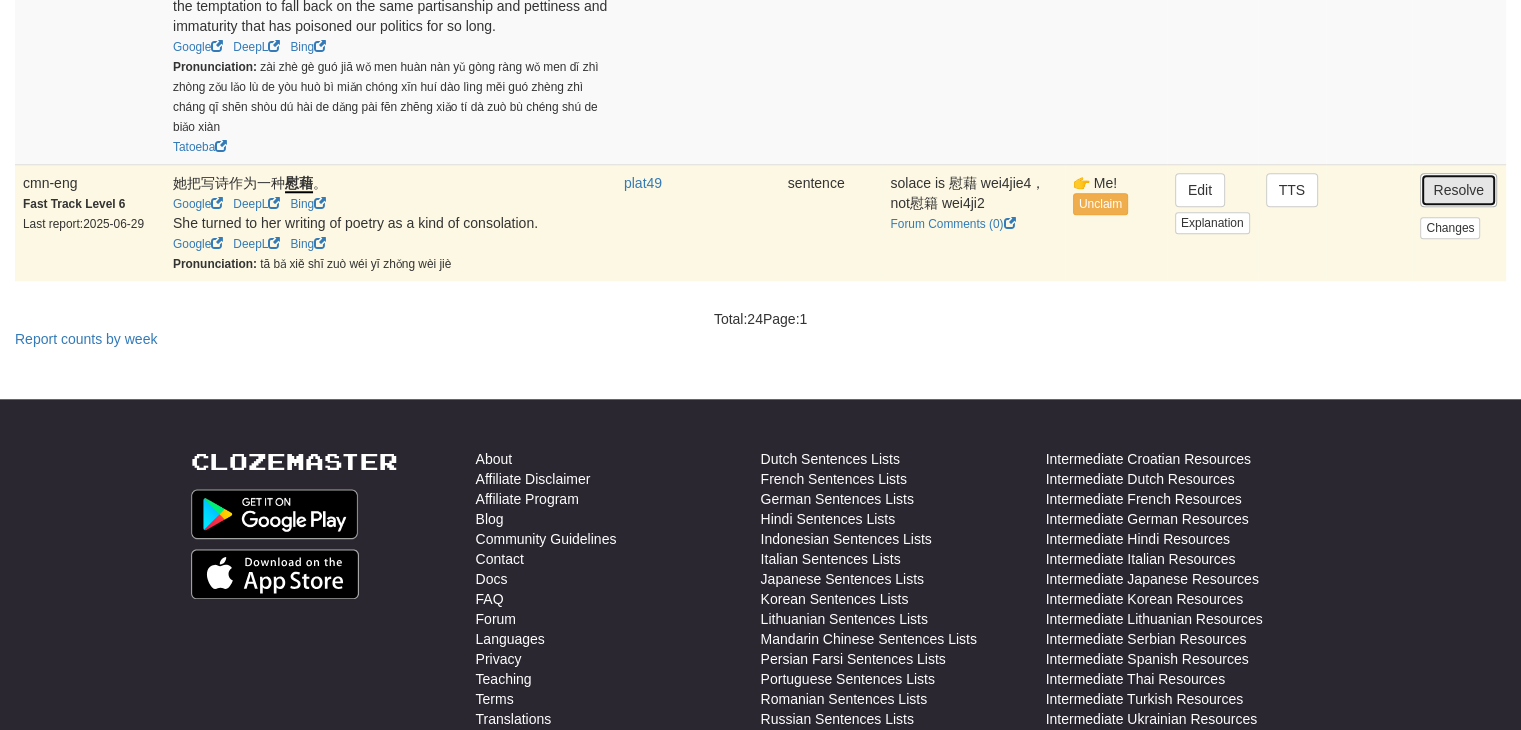 click on "Resolve" at bounding box center [1458, 190] 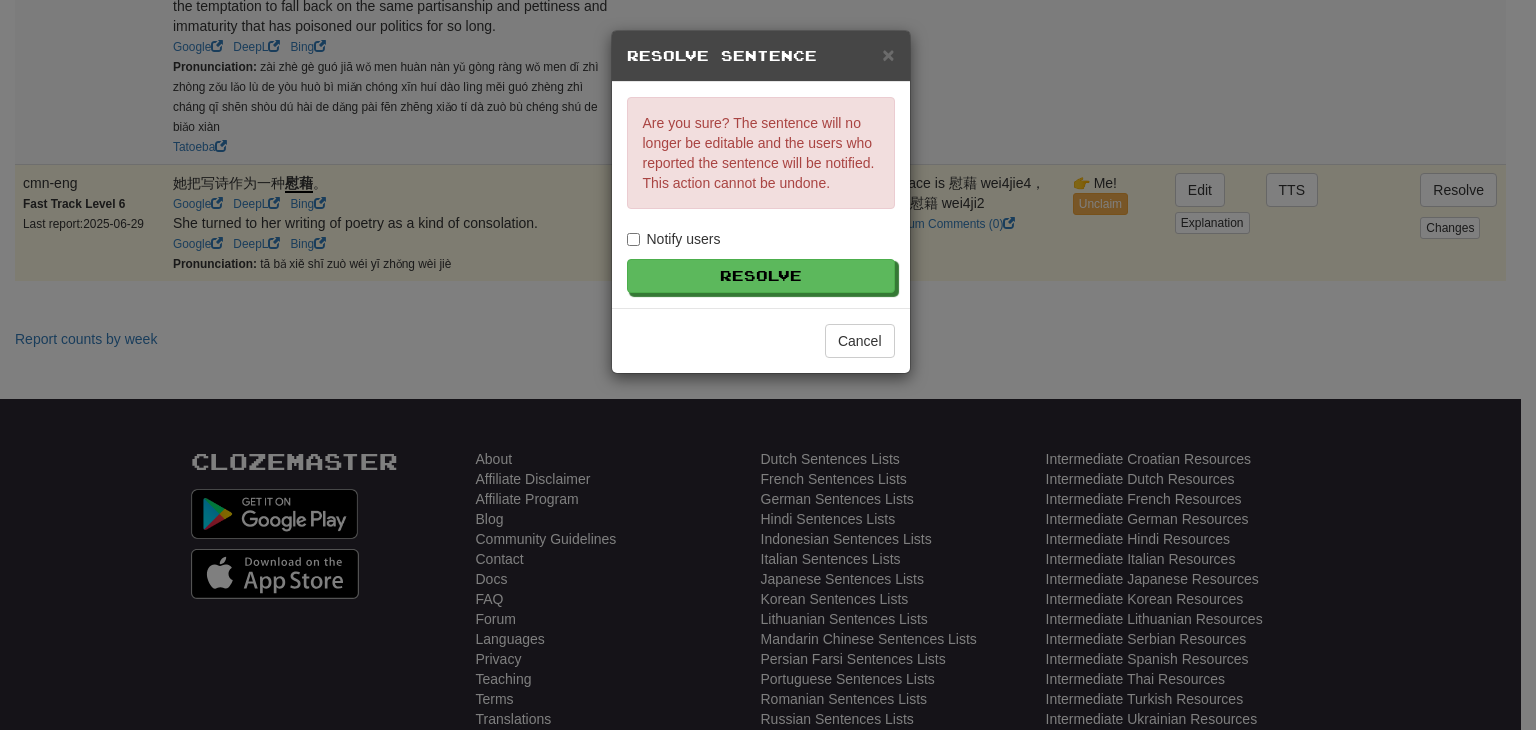 click on "Notify users" at bounding box center [674, 239] 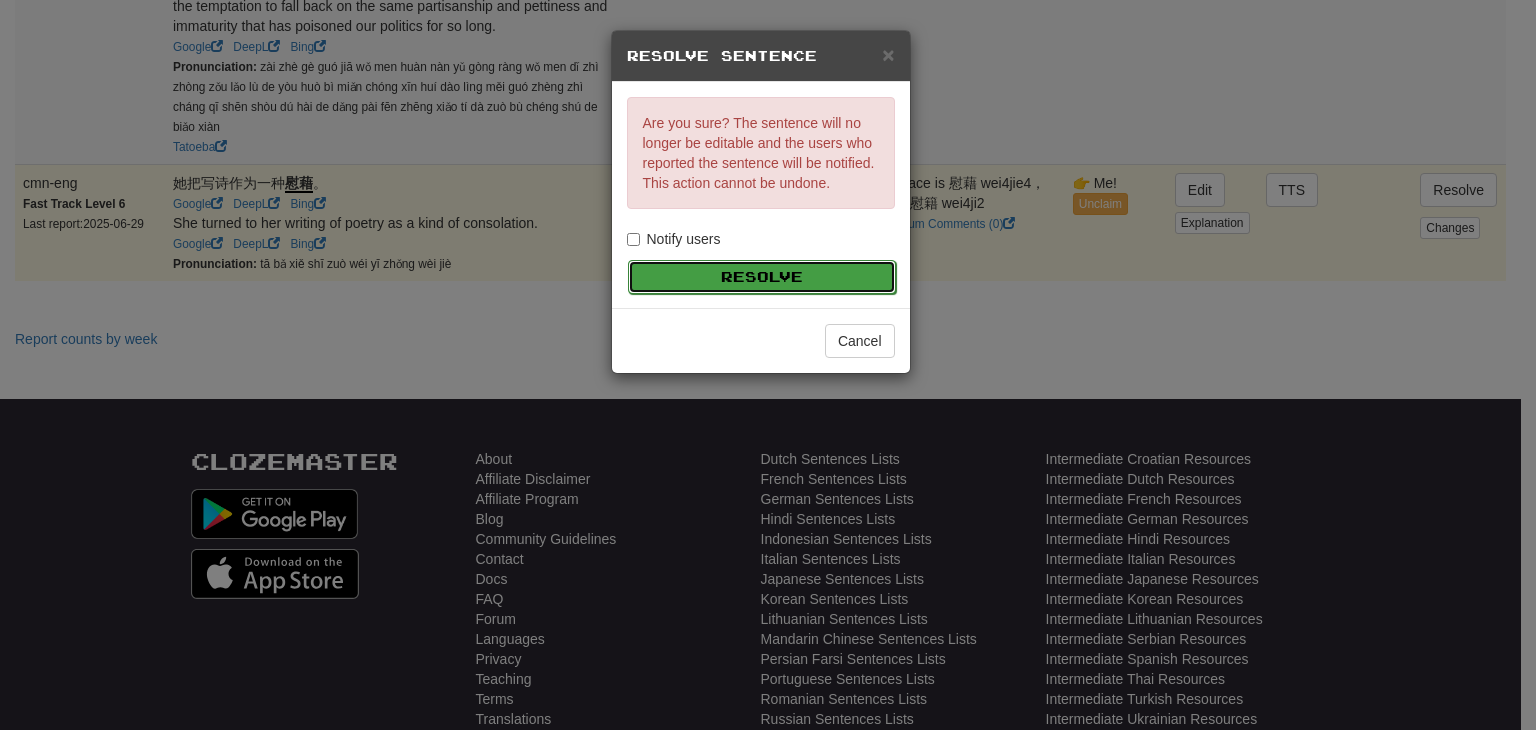 click on "Resolve" at bounding box center [762, 277] 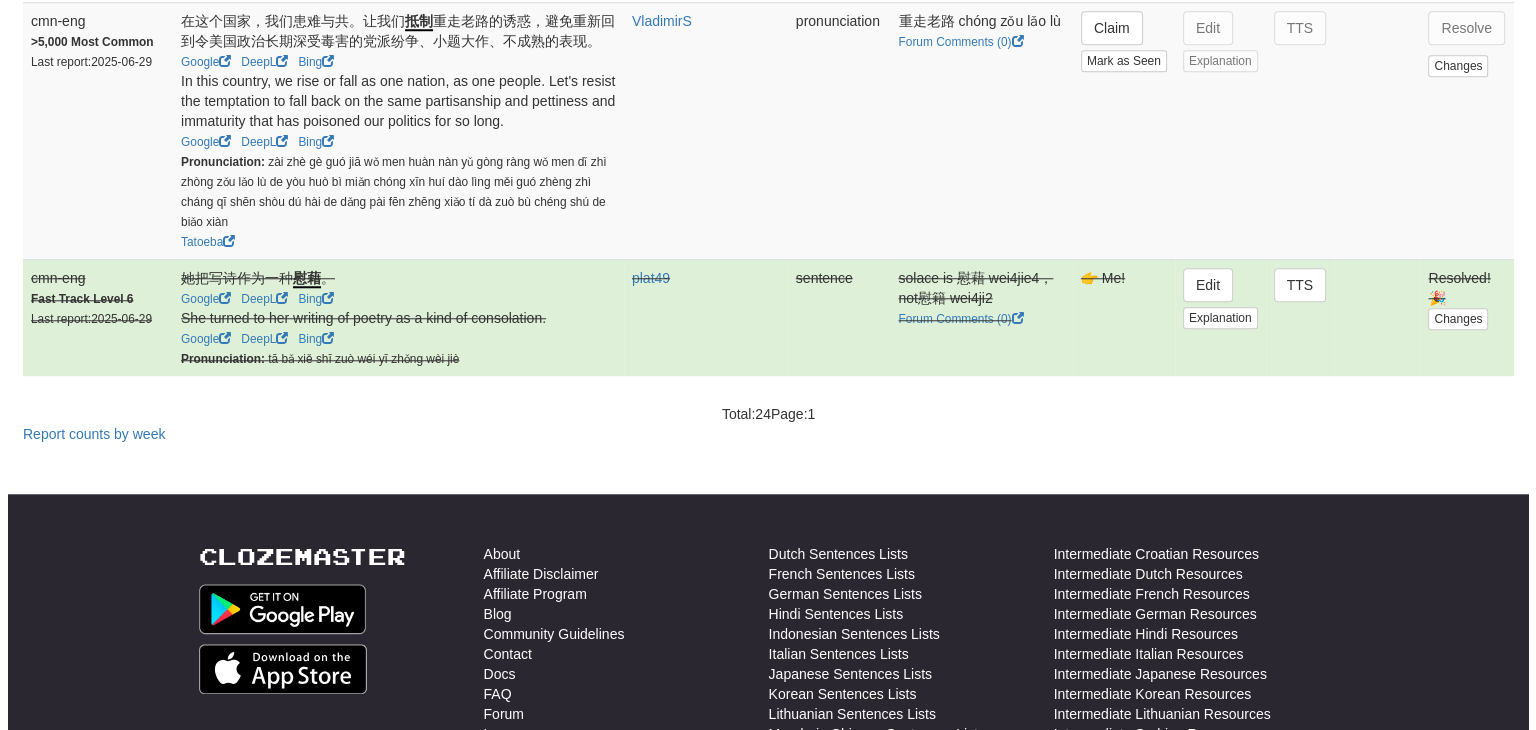 scroll, scrollTop: 1587, scrollLeft: 0, axis: vertical 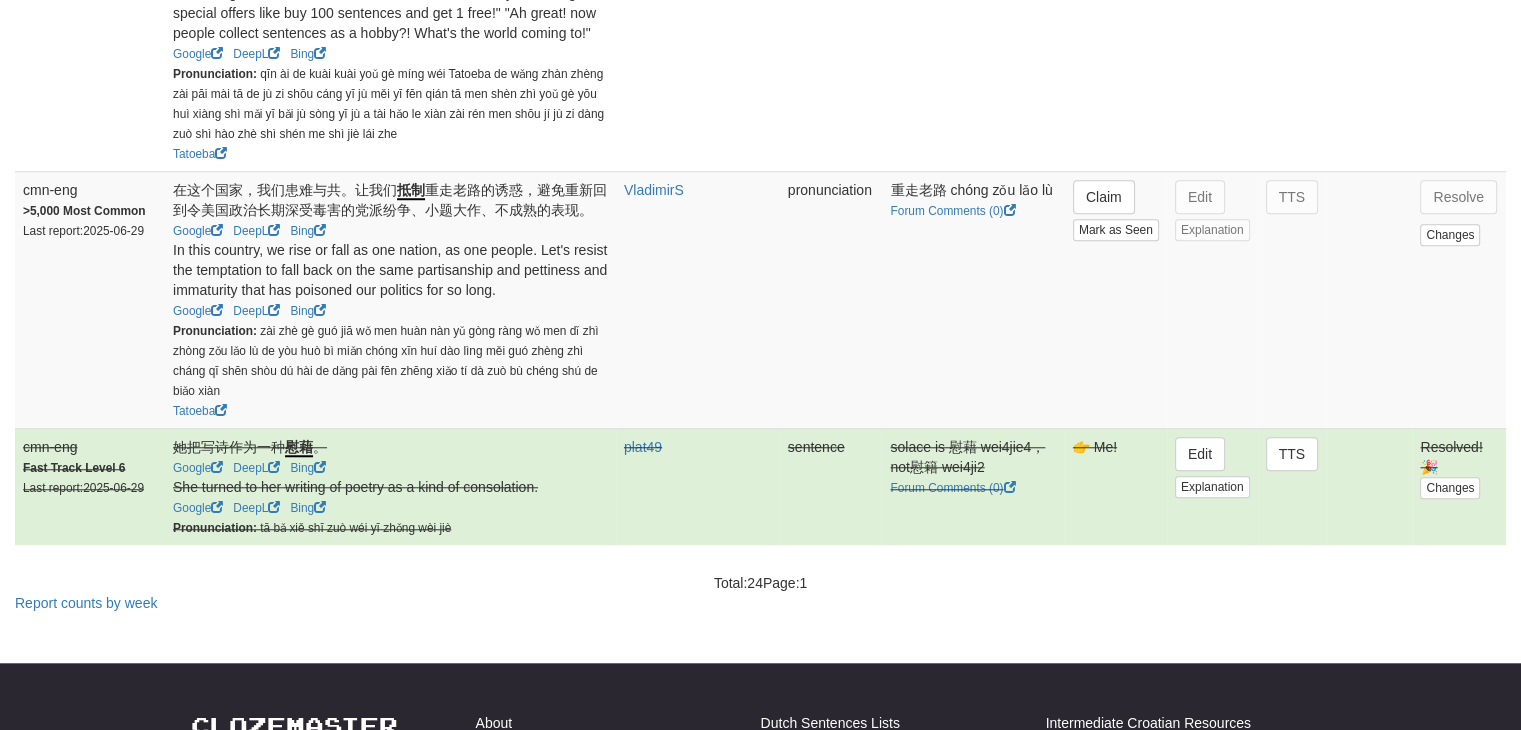 click on "重走老路  chóng zǒu lǎo lù Forum Comments ( 0 )" at bounding box center [973, 299] 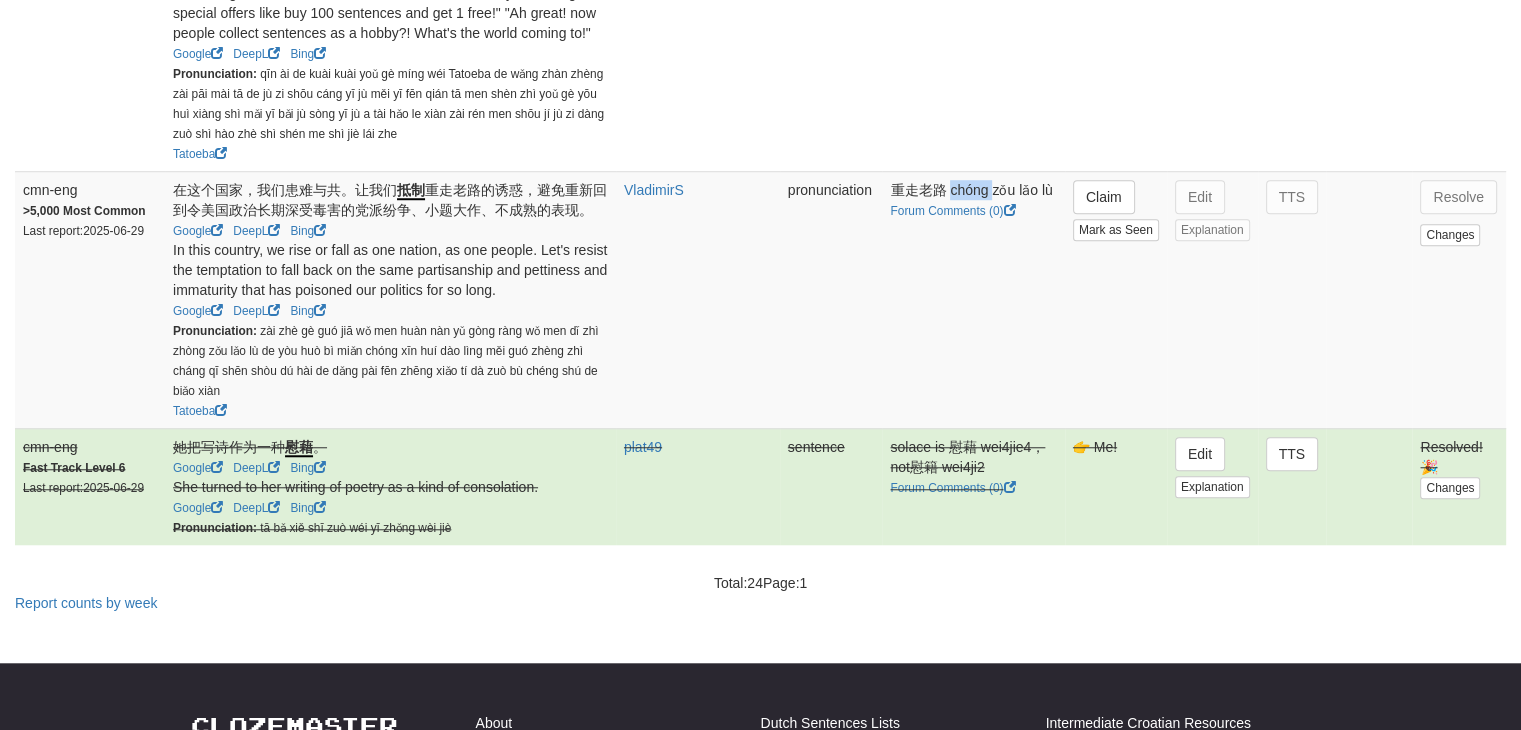 click on "重走老路  chóng zǒu lǎo lù Forum Comments ( 0 )" at bounding box center [973, 299] 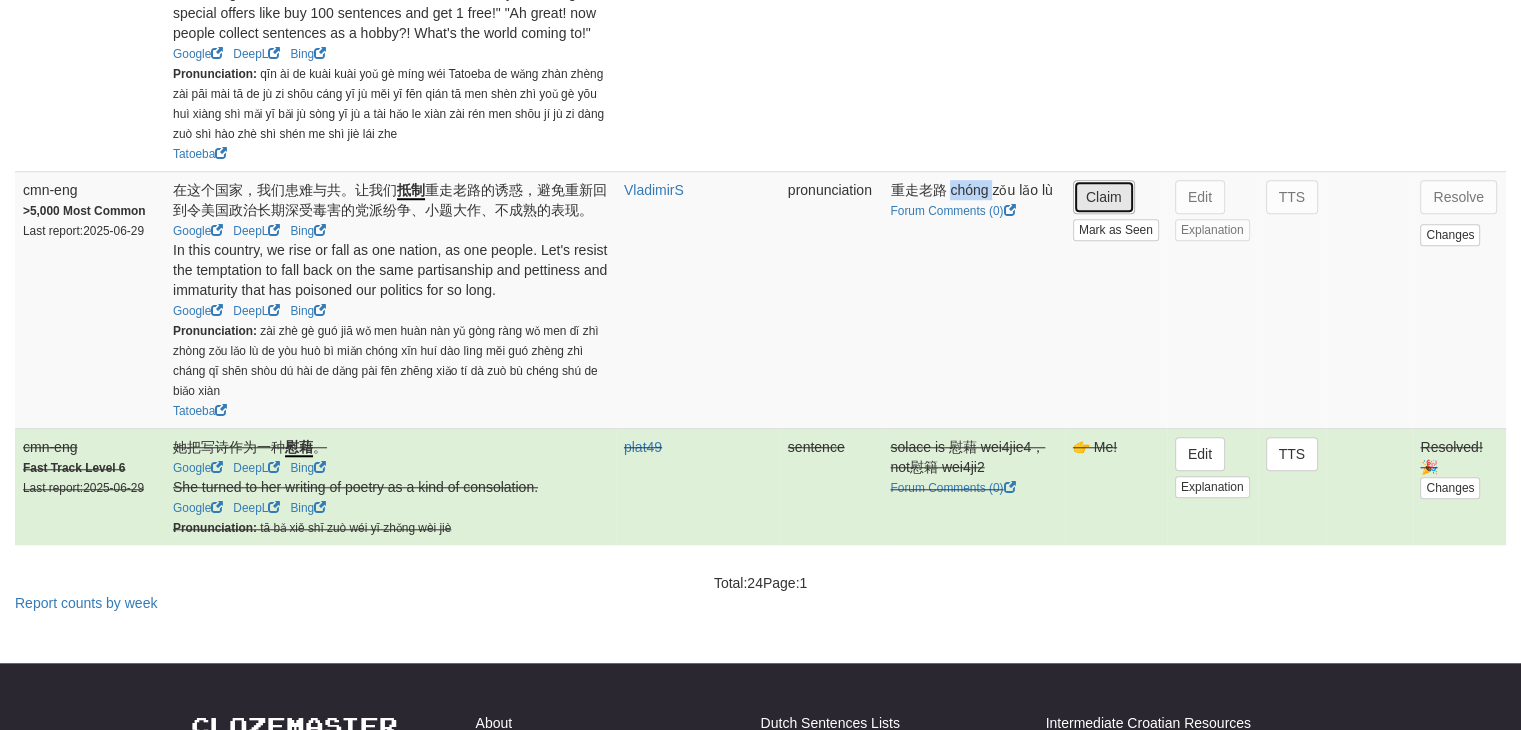 click on "Claim" at bounding box center (1104, 197) 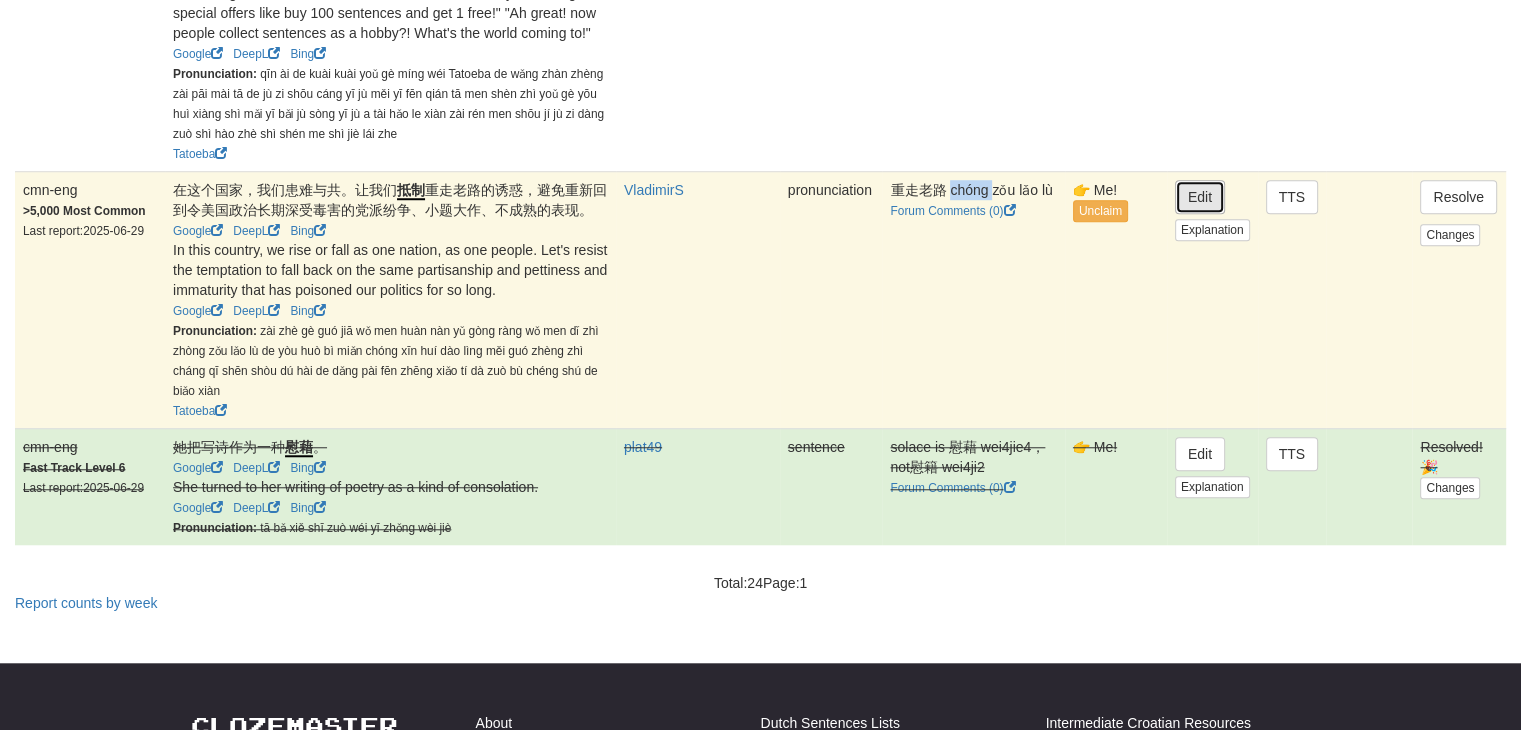 click on "Edit" at bounding box center (1200, 197) 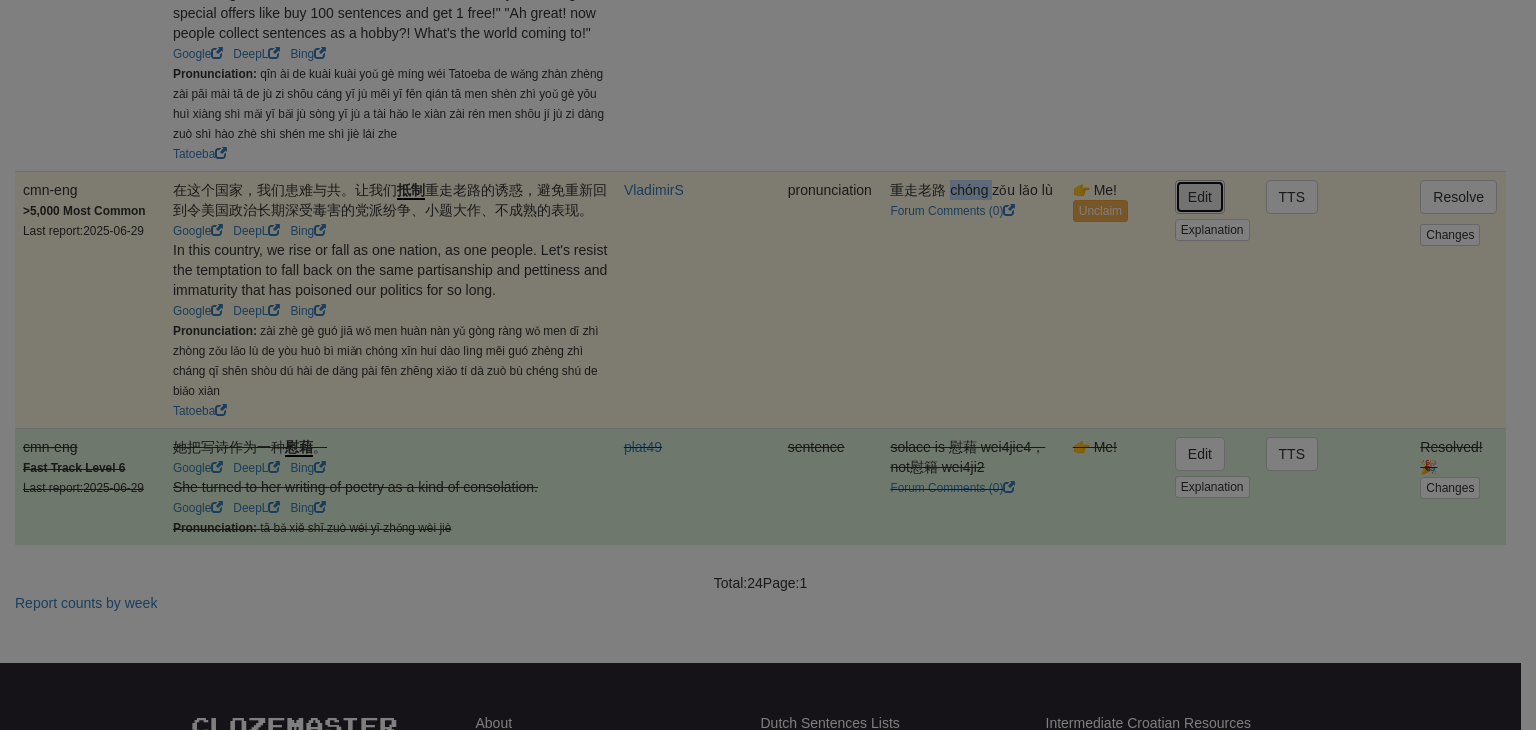 type on "**********" 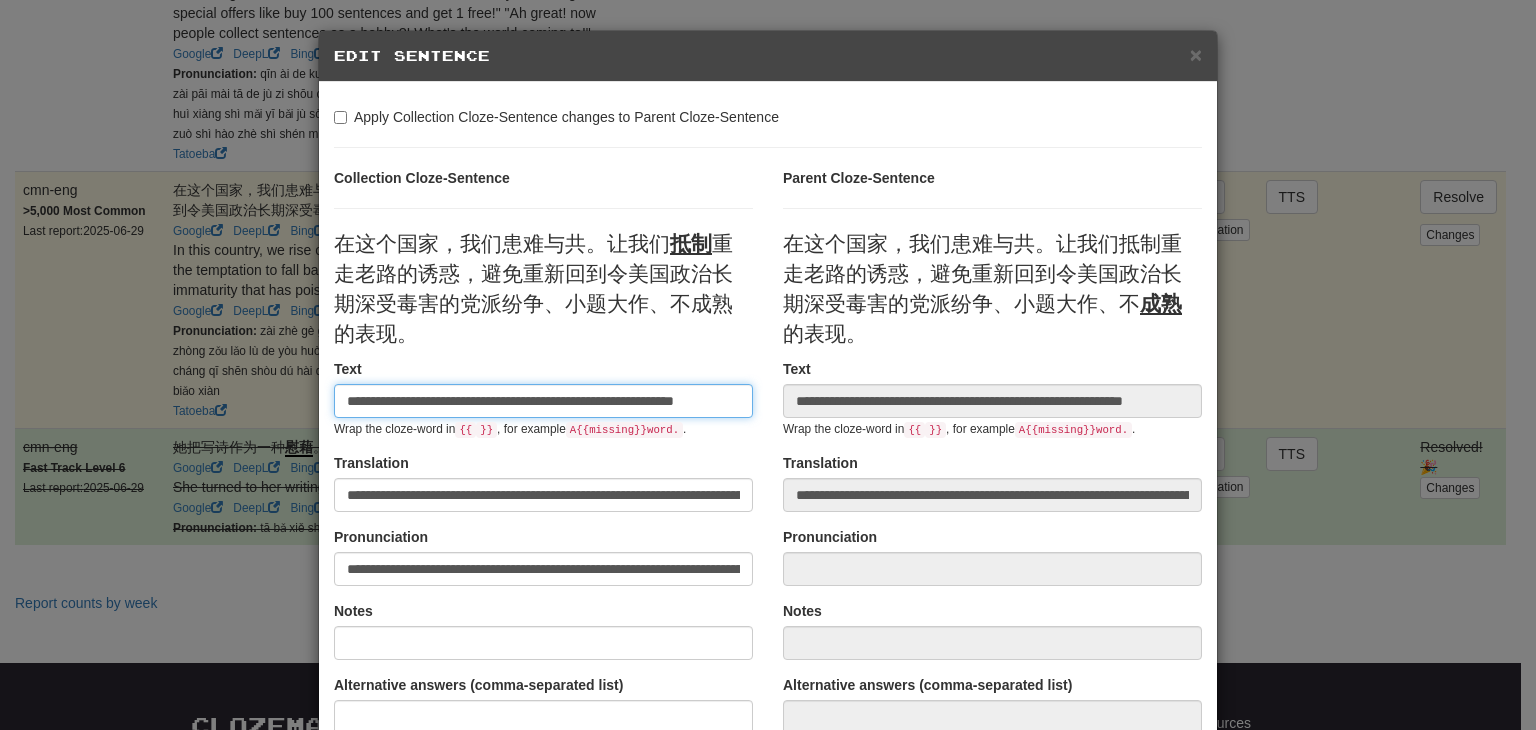 scroll, scrollTop: 0, scrollLeft: 479, axis: horizontal 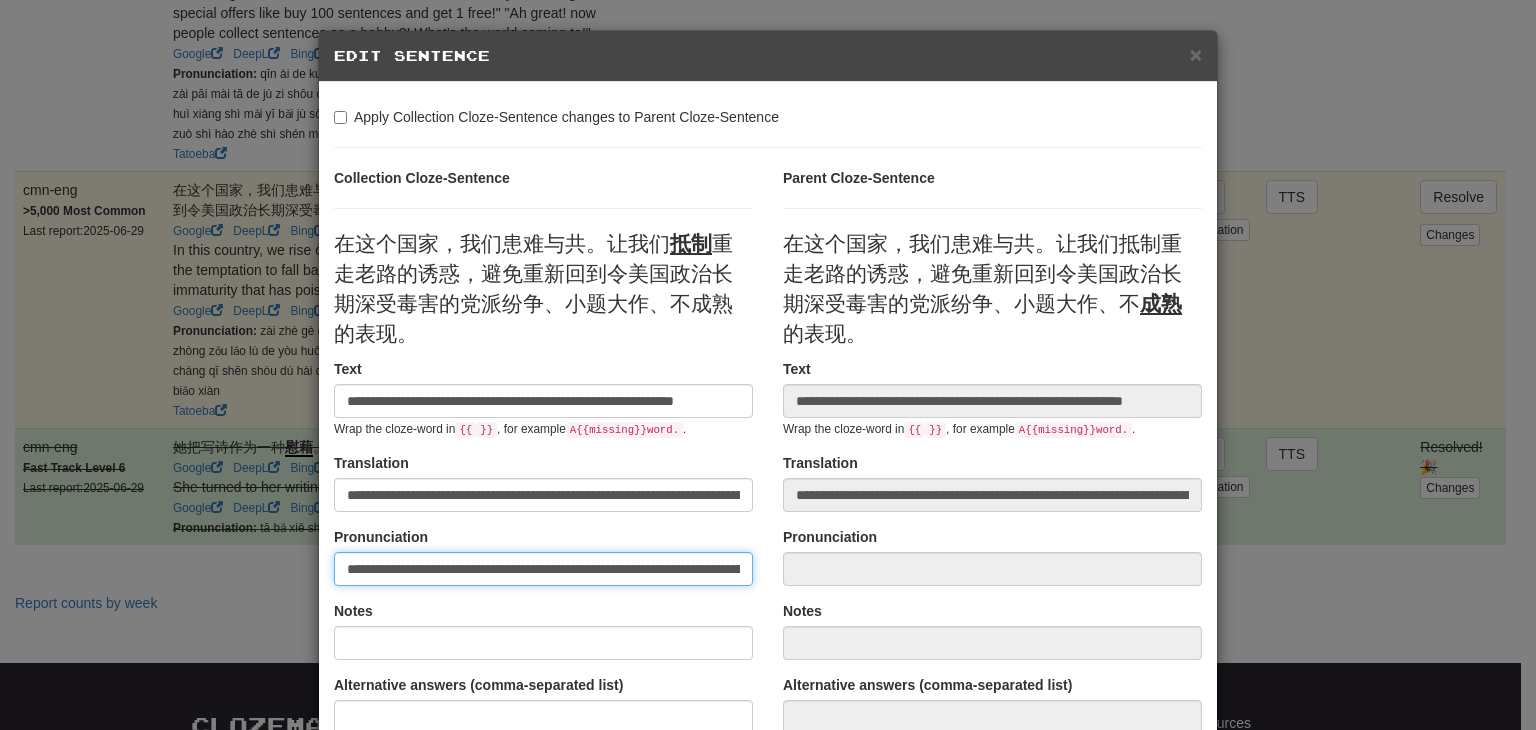 click on "**********" at bounding box center (543, 569) 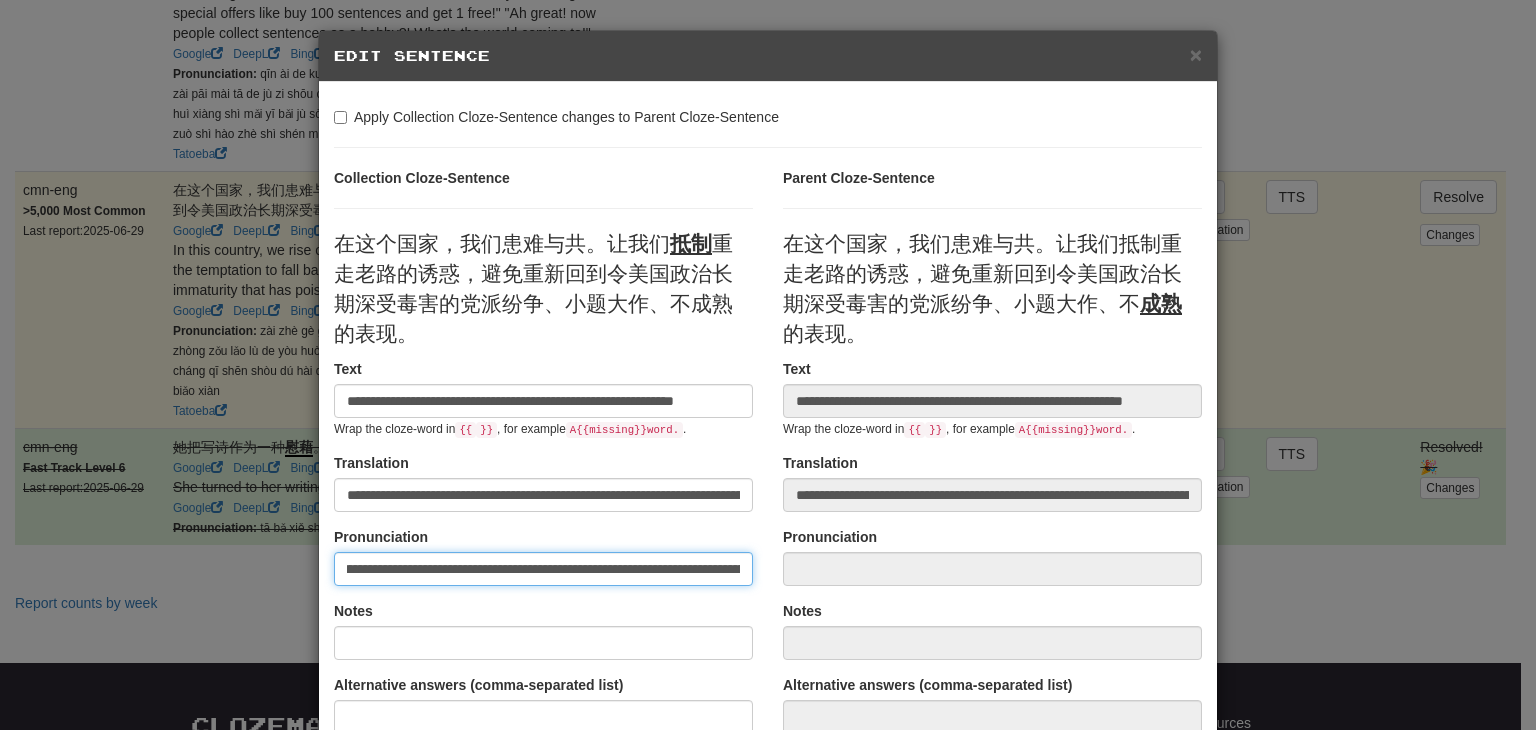 scroll, scrollTop: 0, scrollLeft: 180, axis: horizontal 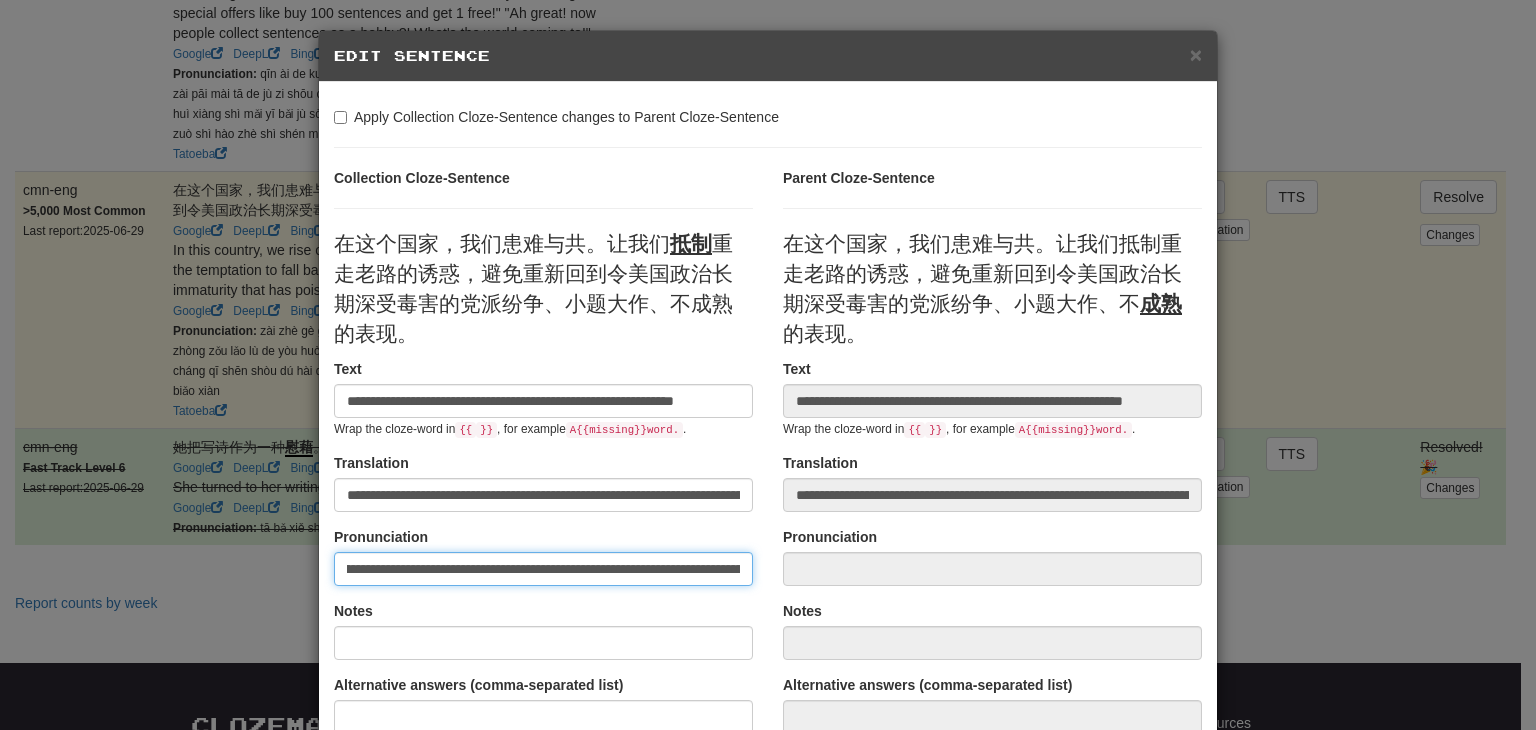 click on "**********" at bounding box center (543, 569) 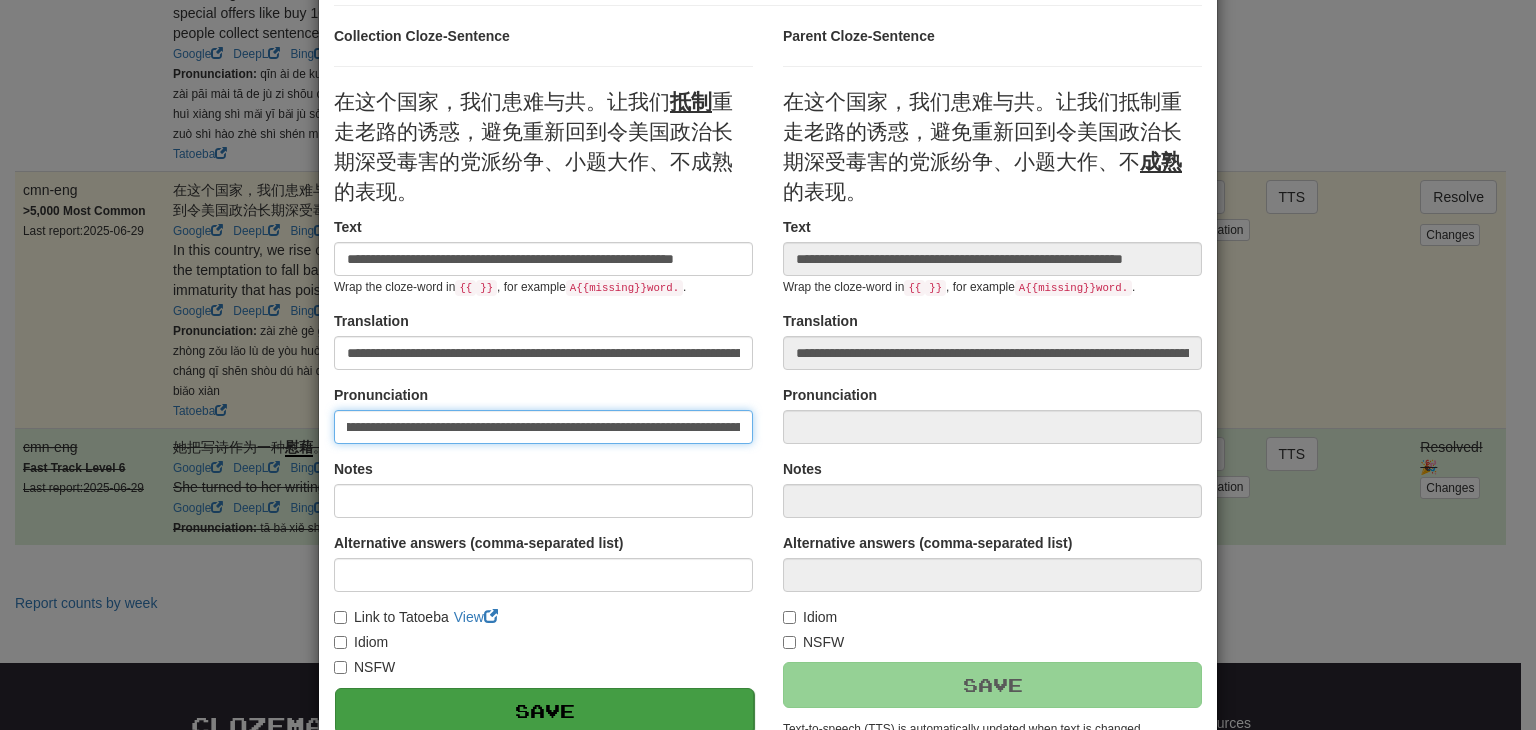 type on "**********" 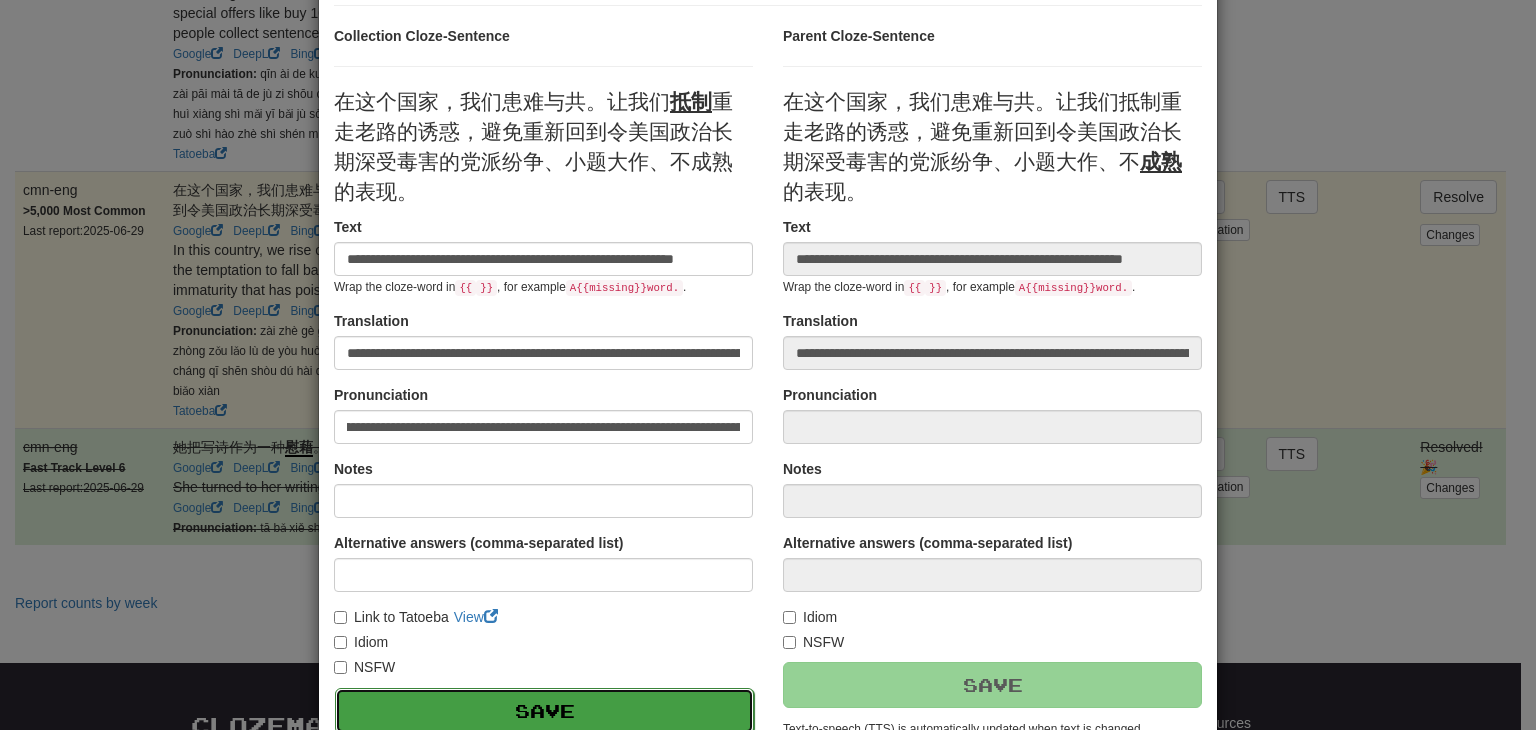 scroll, scrollTop: 0, scrollLeft: 0, axis: both 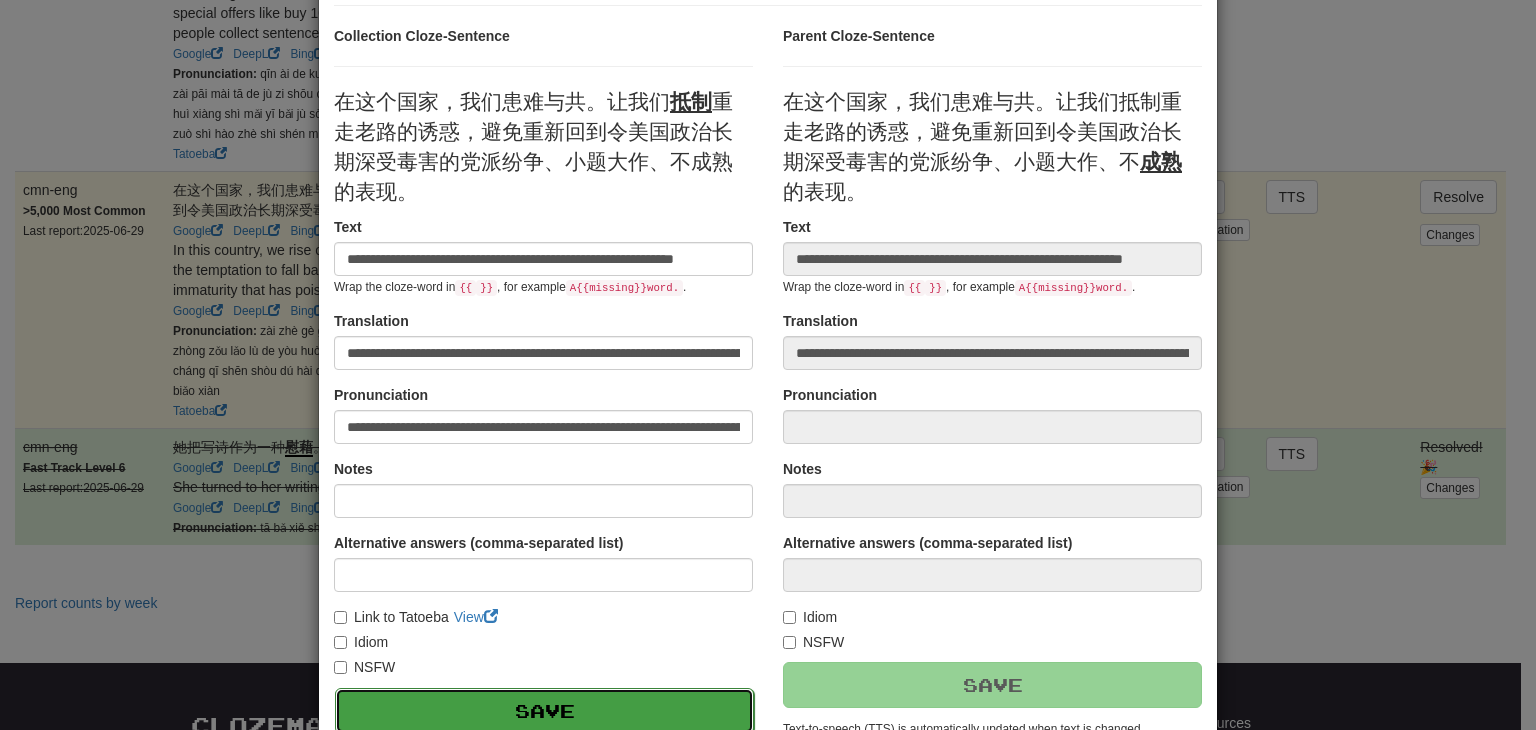 click on "Save" at bounding box center [544, 711] 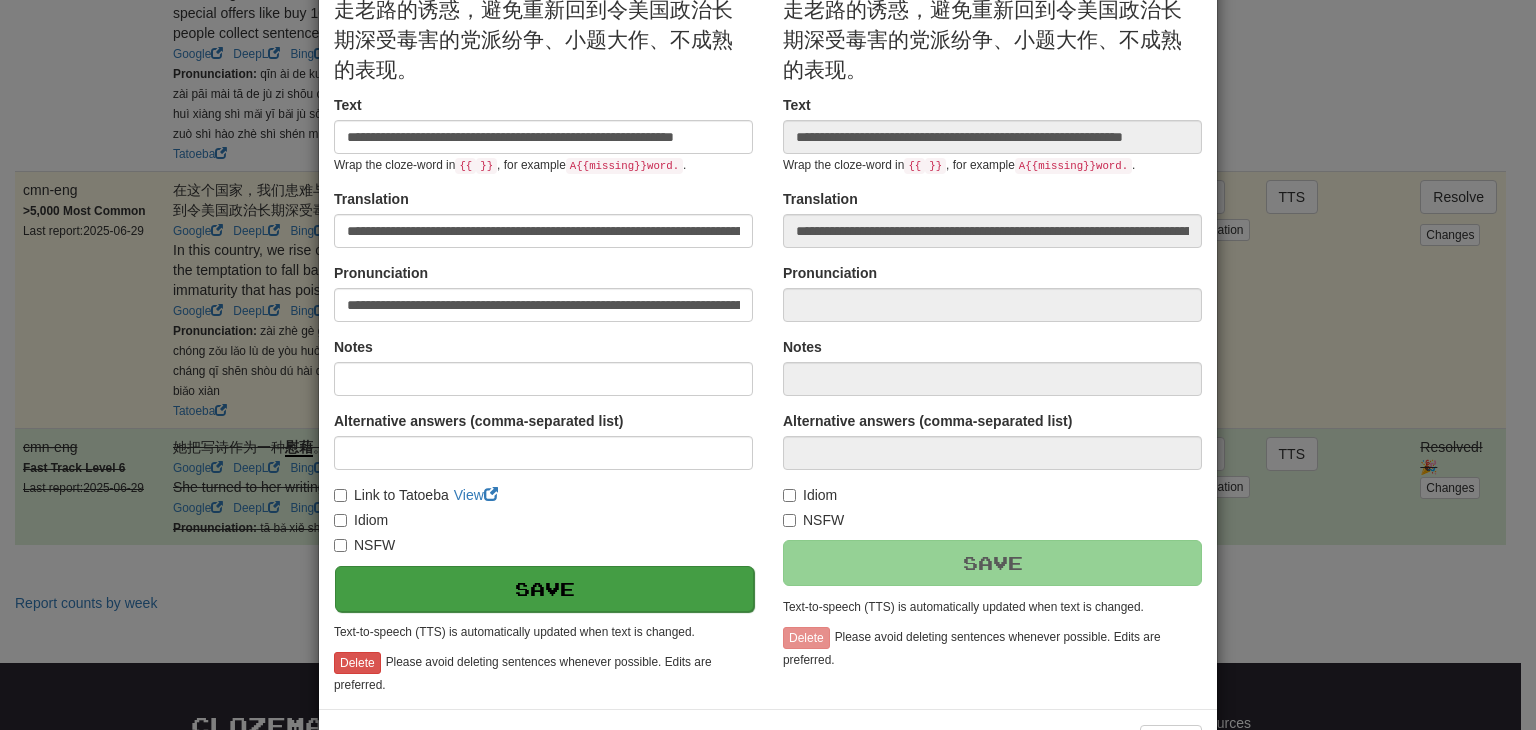 scroll, scrollTop: 266, scrollLeft: 0, axis: vertical 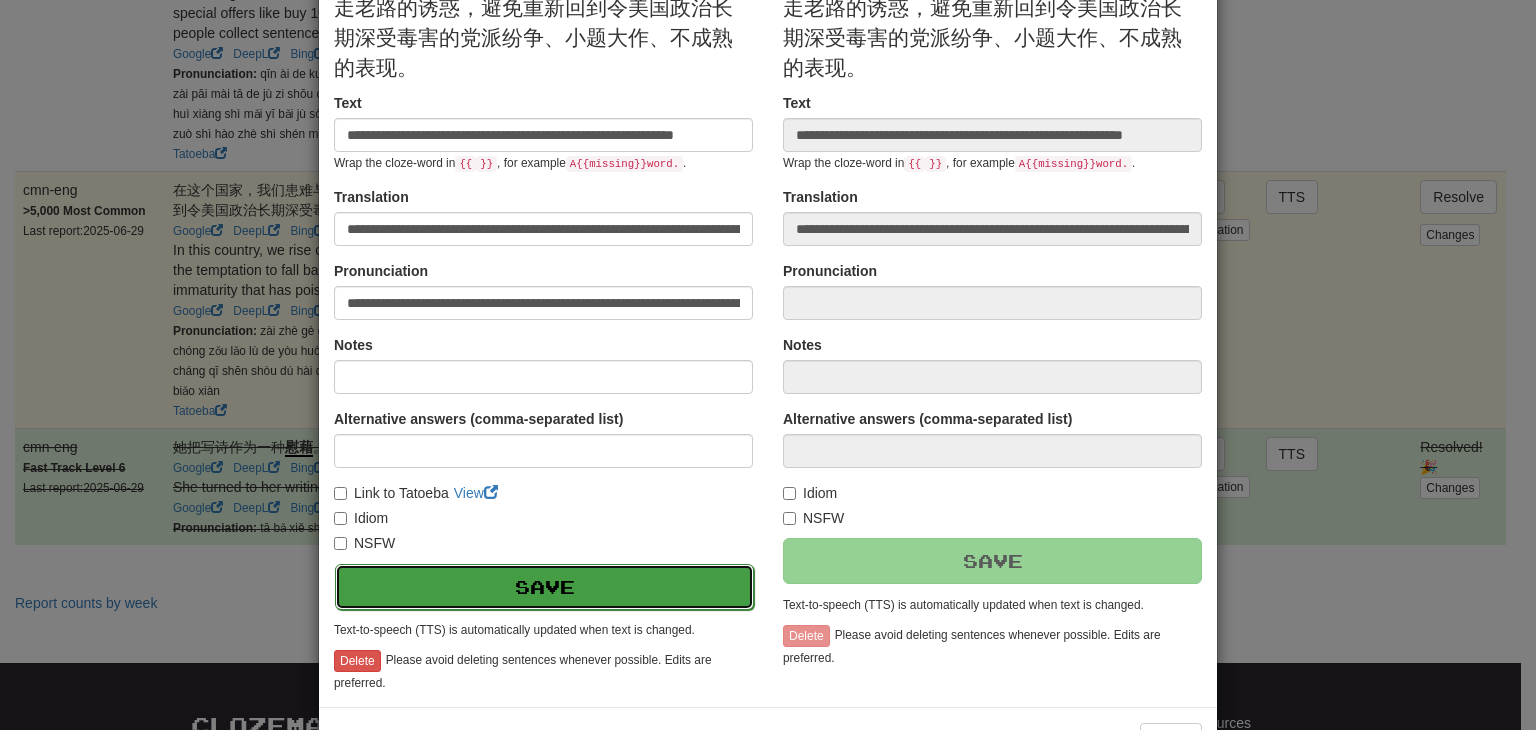 click on "Save" at bounding box center (544, 587) 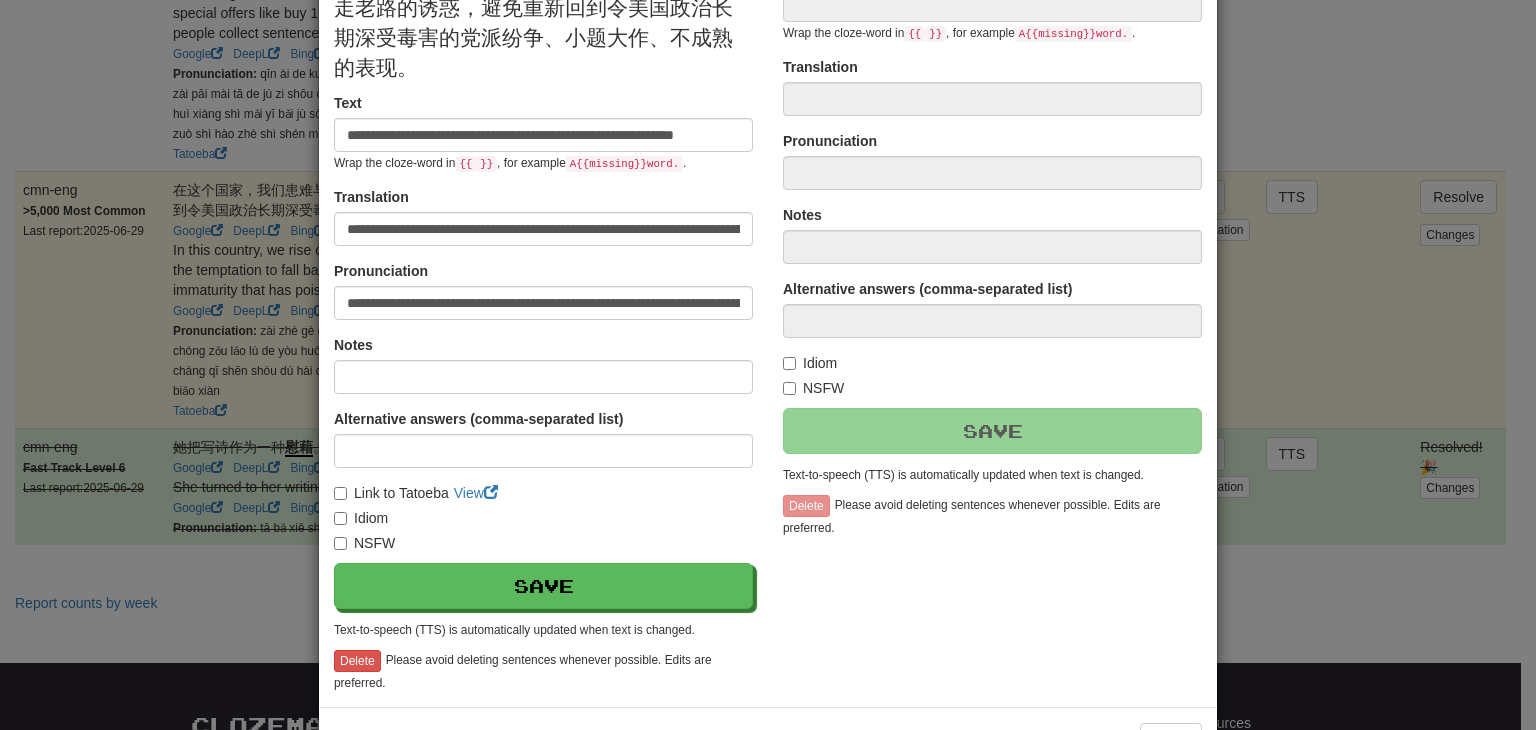 type on "**********" 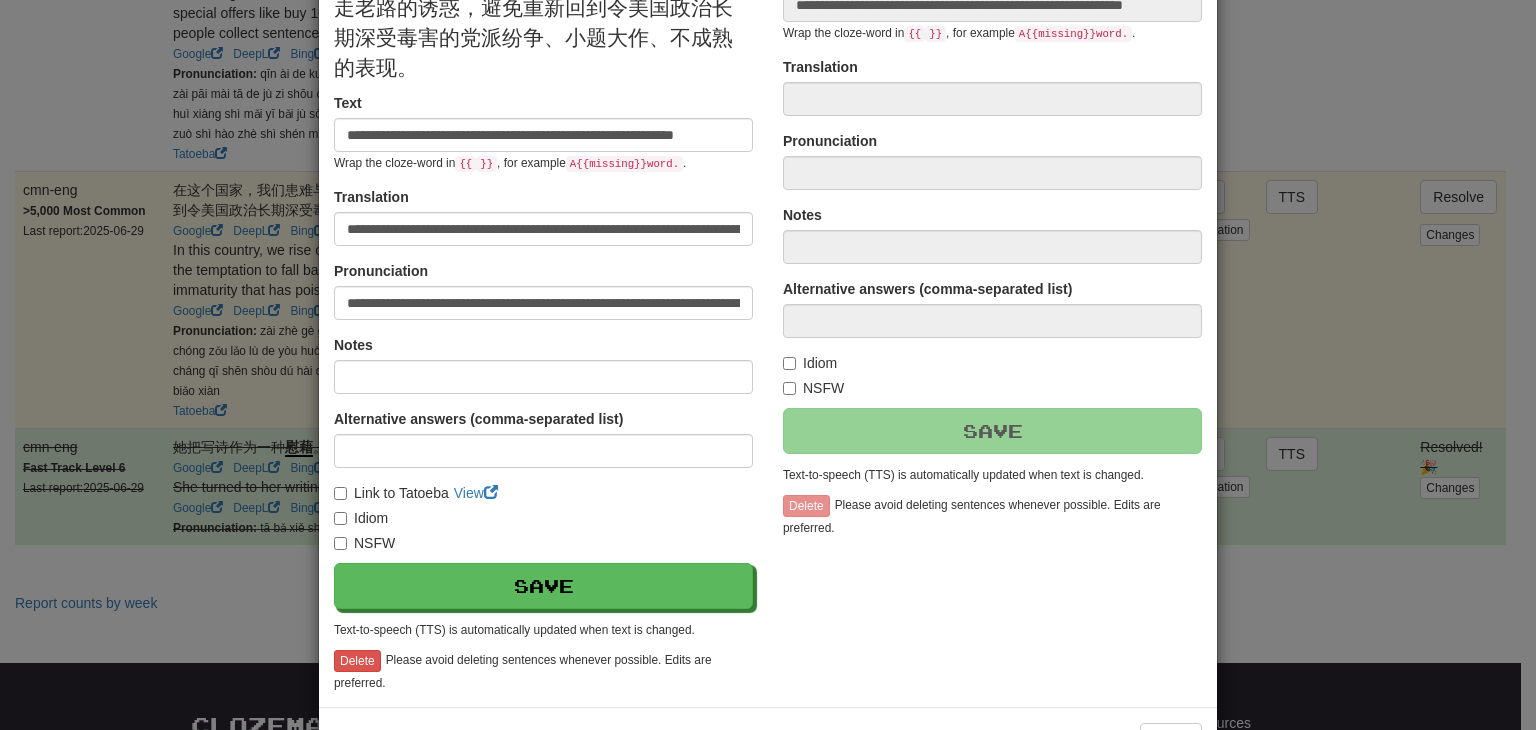 type on "**********" 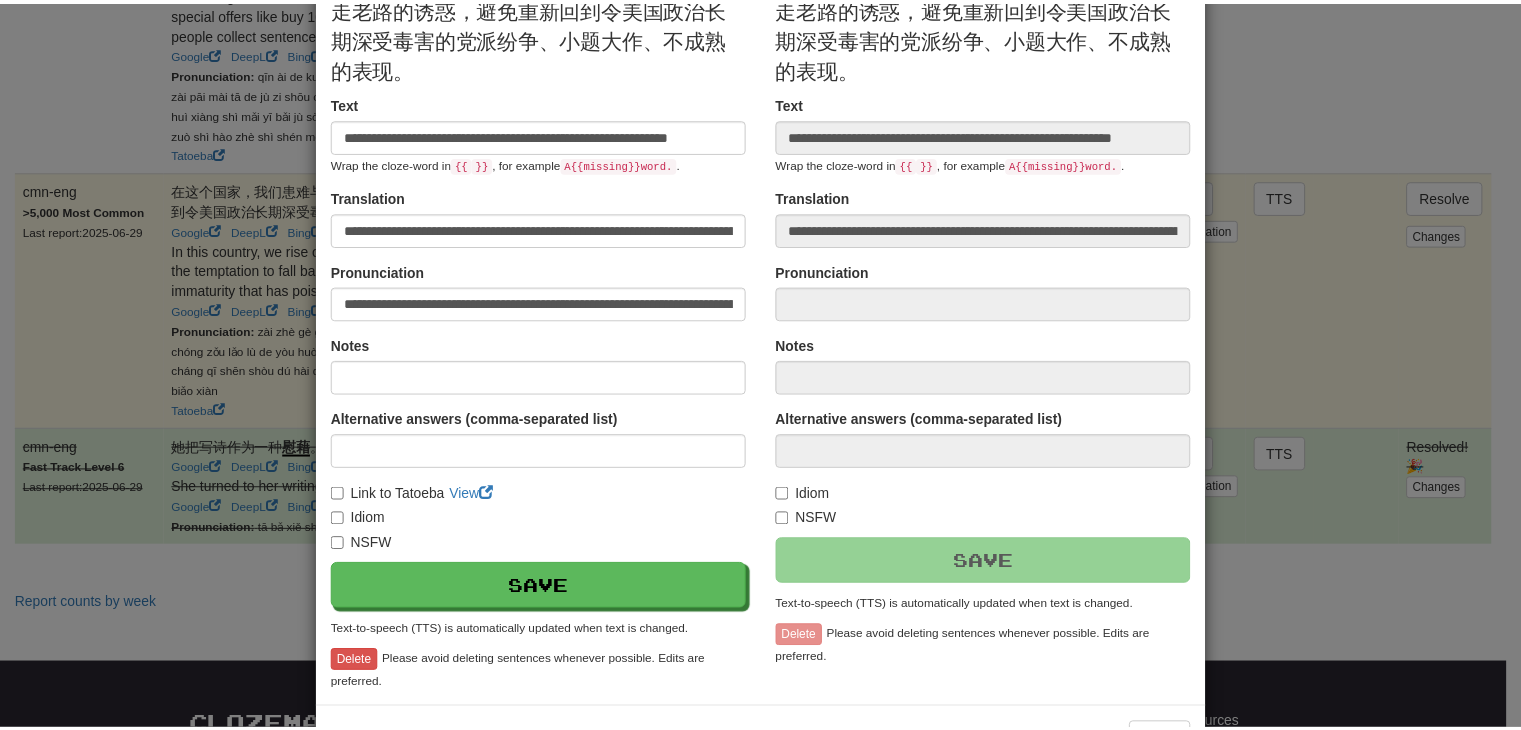 scroll, scrollTop: 336, scrollLeft: 0, axis: vertical 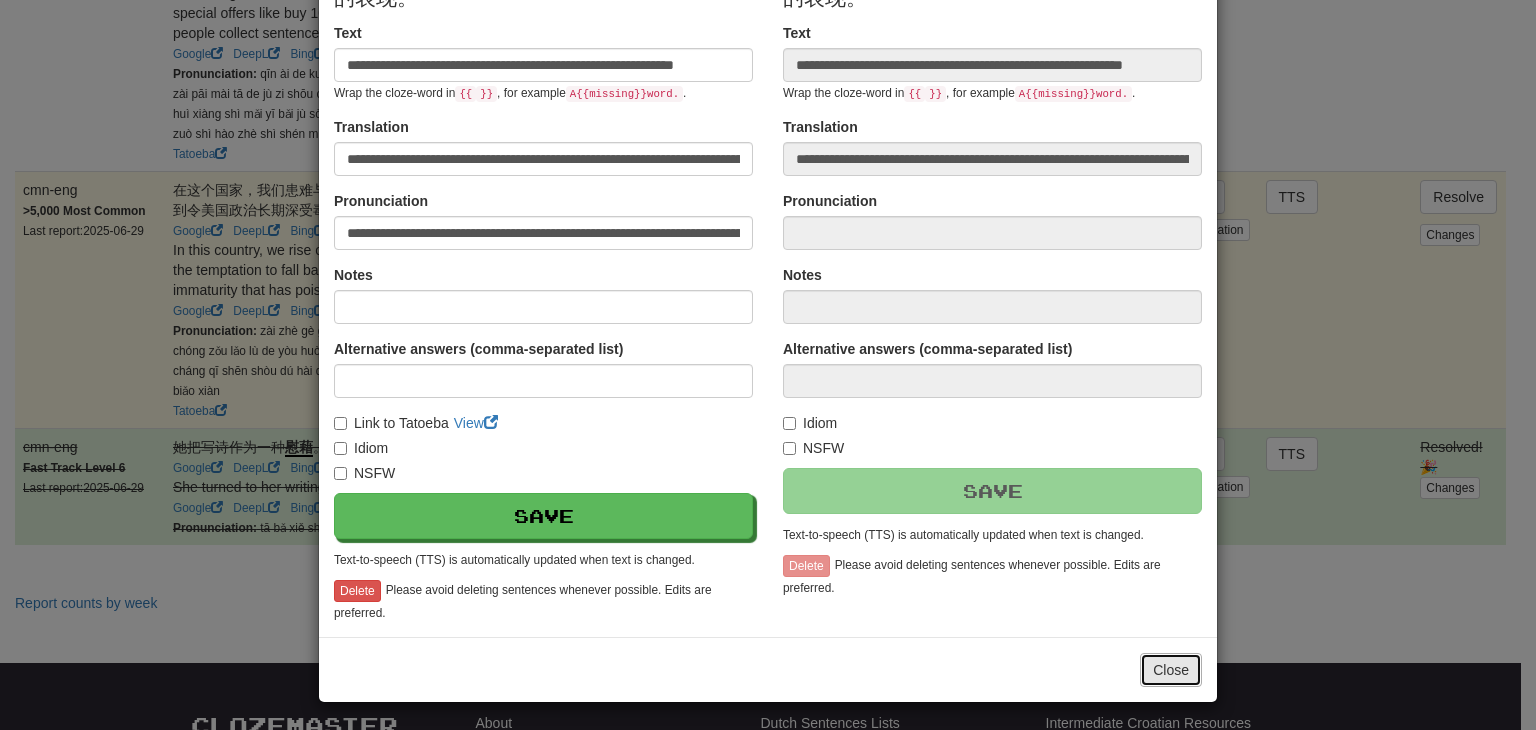 click on "Close" at bounding box center [1171, 670] 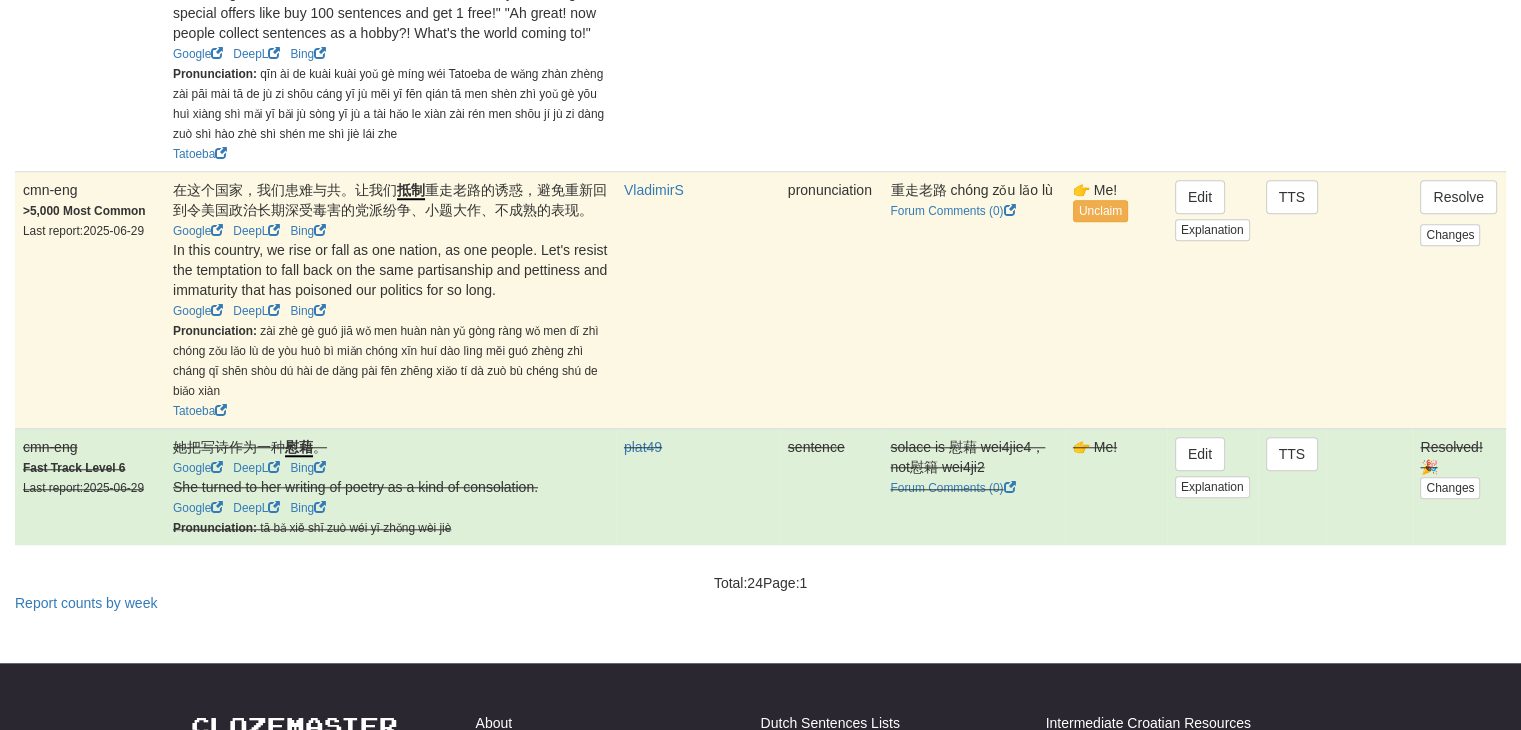 click on "Resolve Changes" at bounding box center [1459, 22] 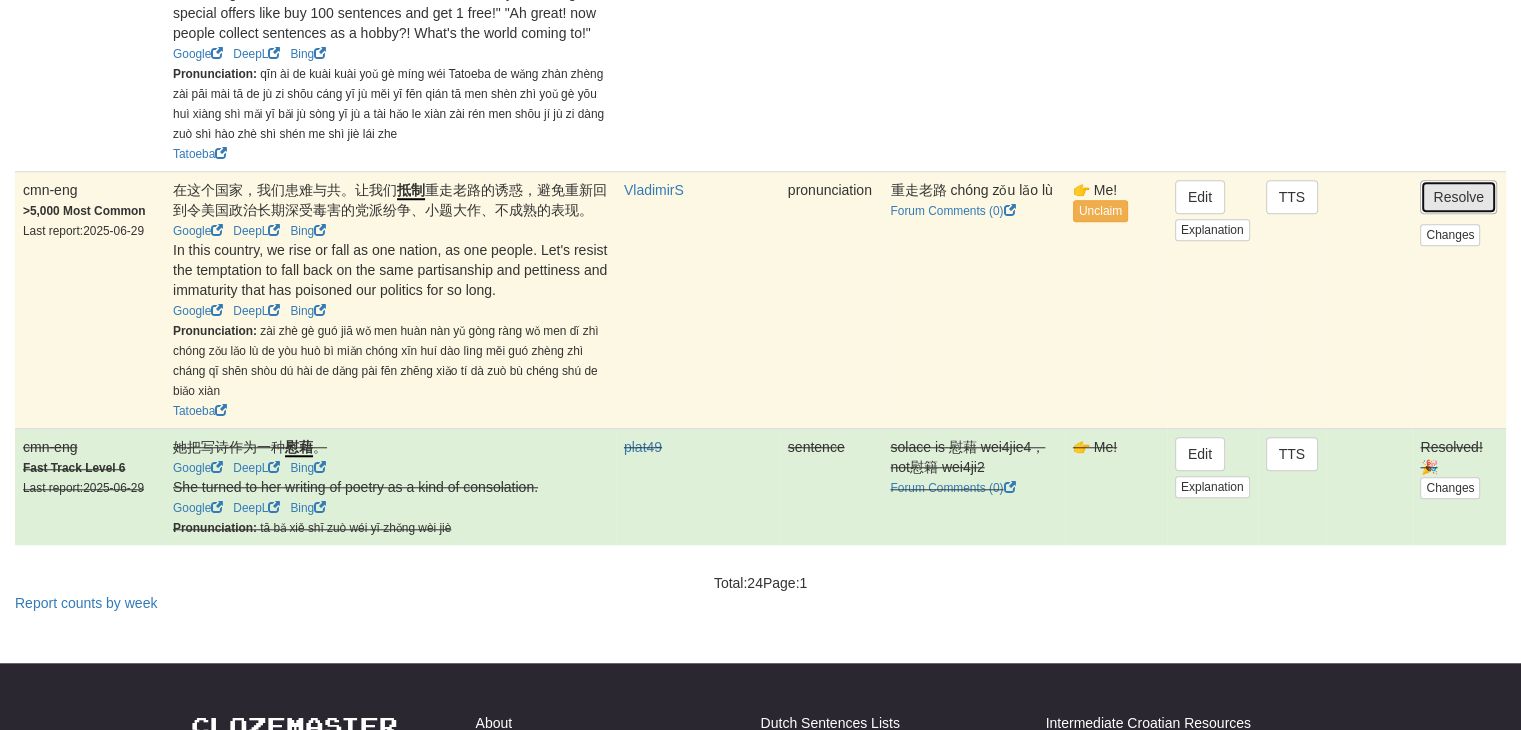 click on "Resolve" at bounding box center (1458, 197) 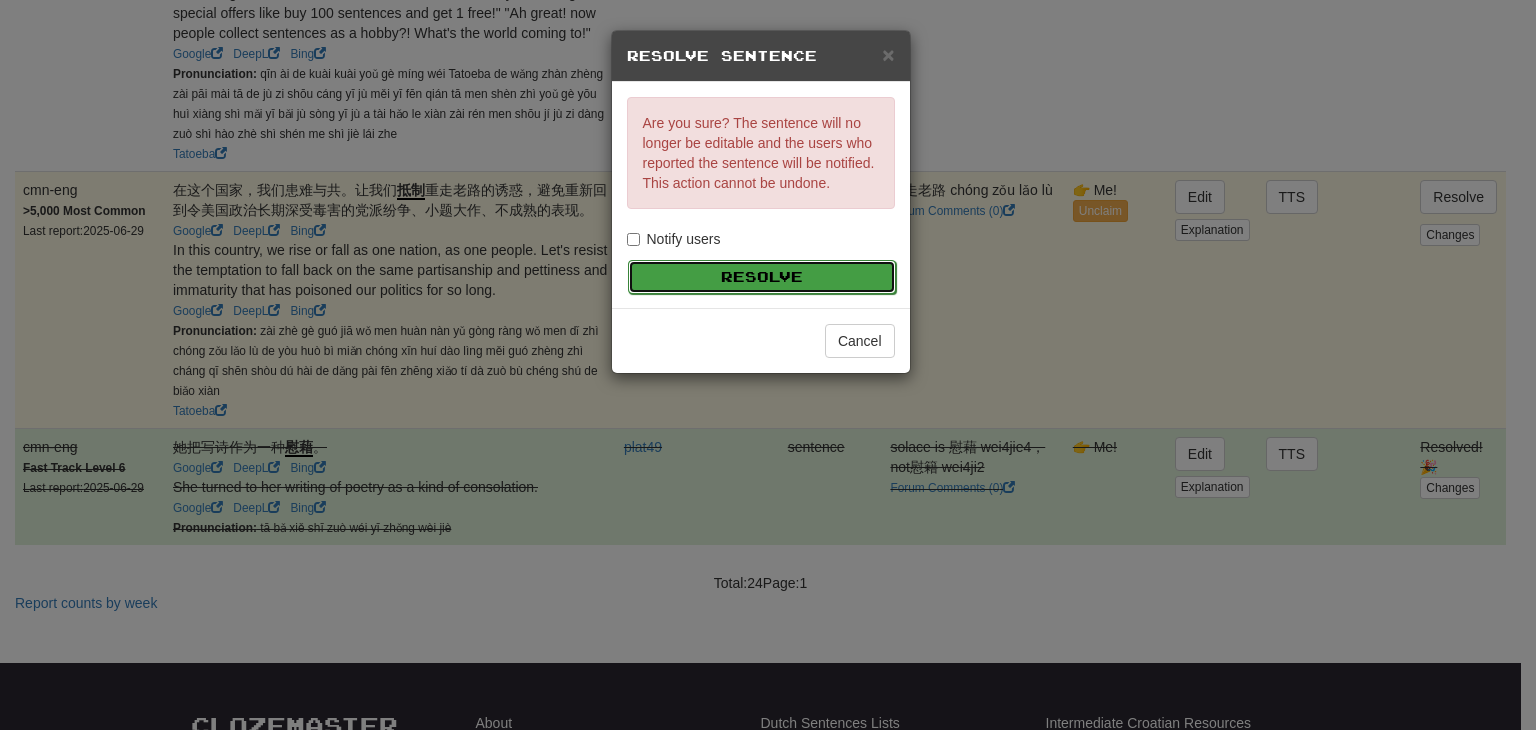 click on "Resolve" at bounding box center [762, 277] 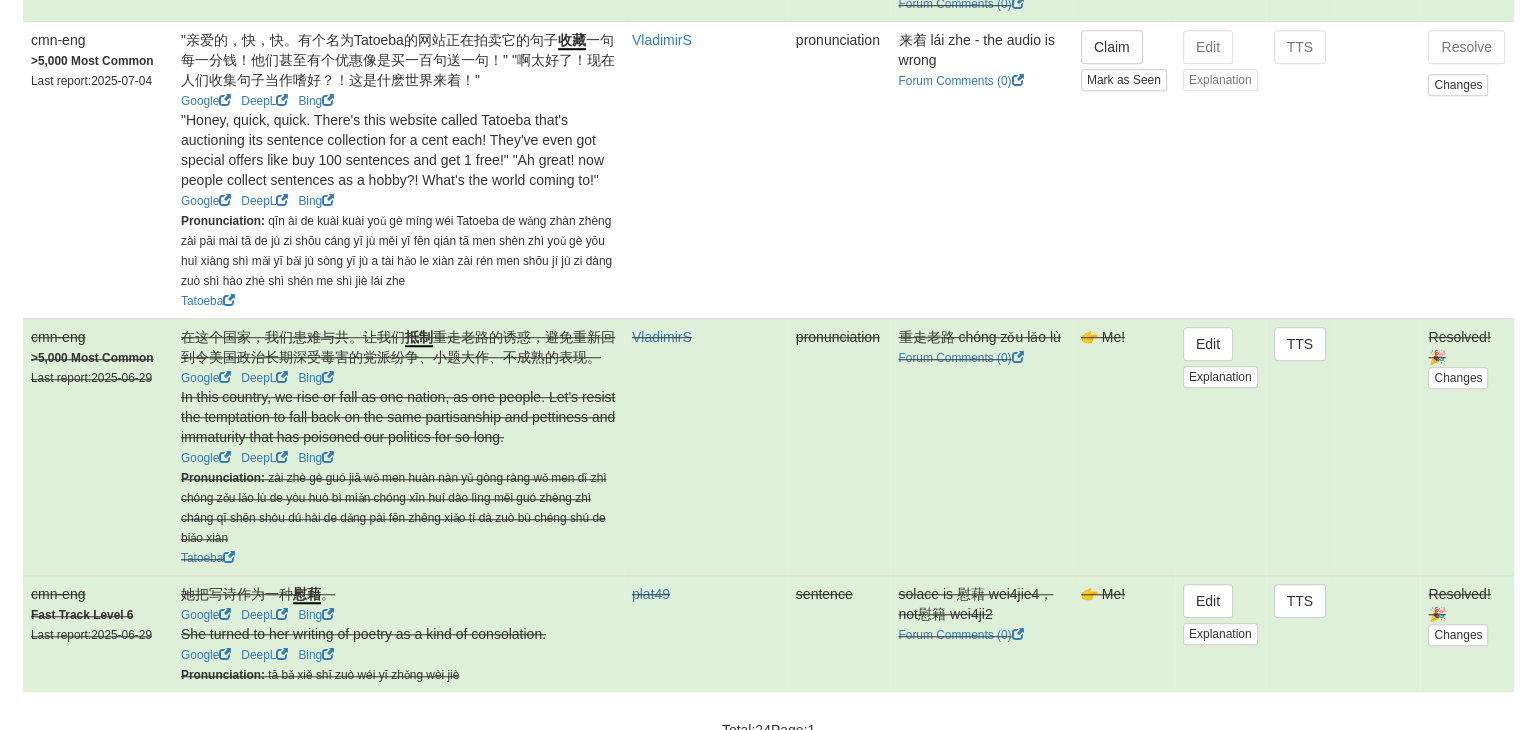 scroll, scrollTop: 1326, scrollLeft: 0, axis: vertical 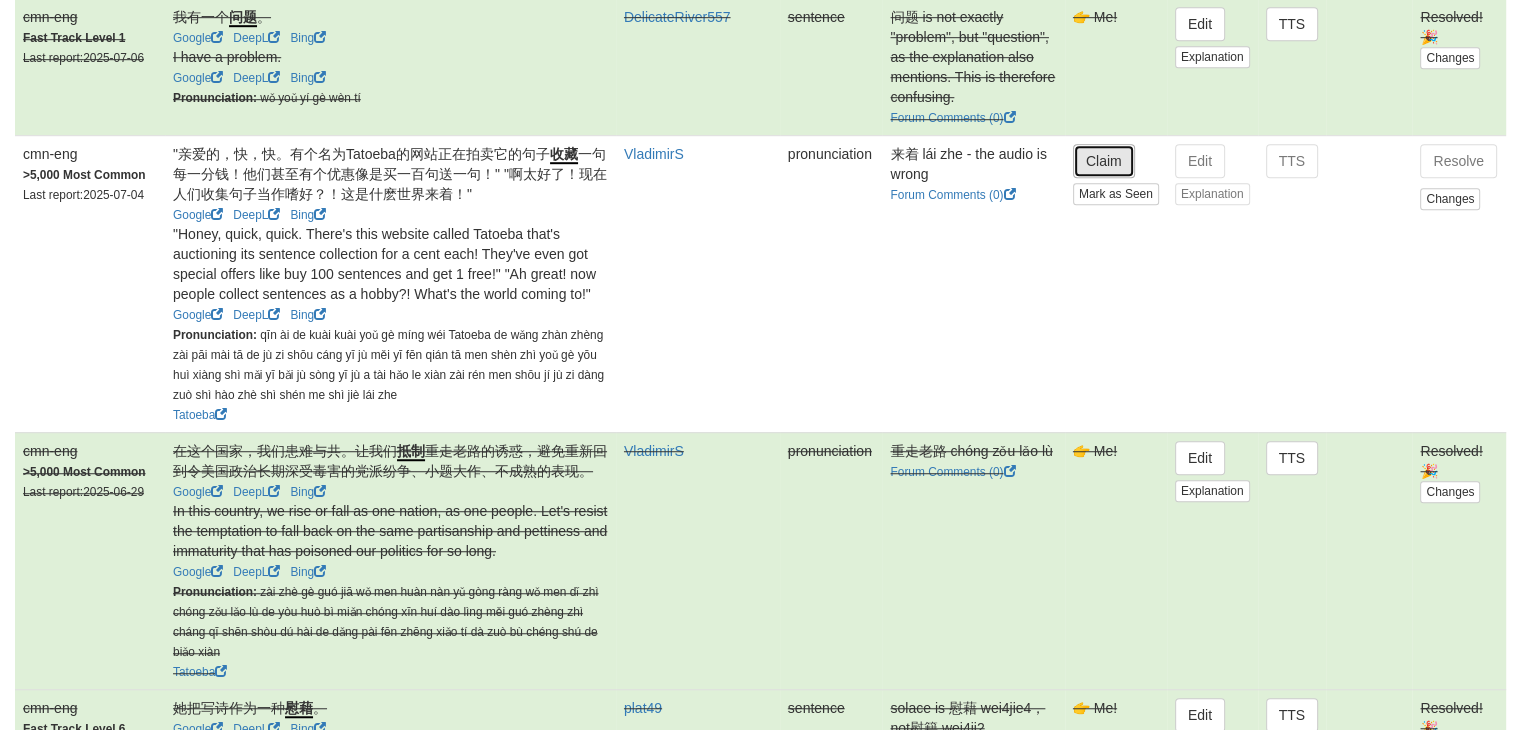 click on "Claim" at bounding box center [1104, 161] 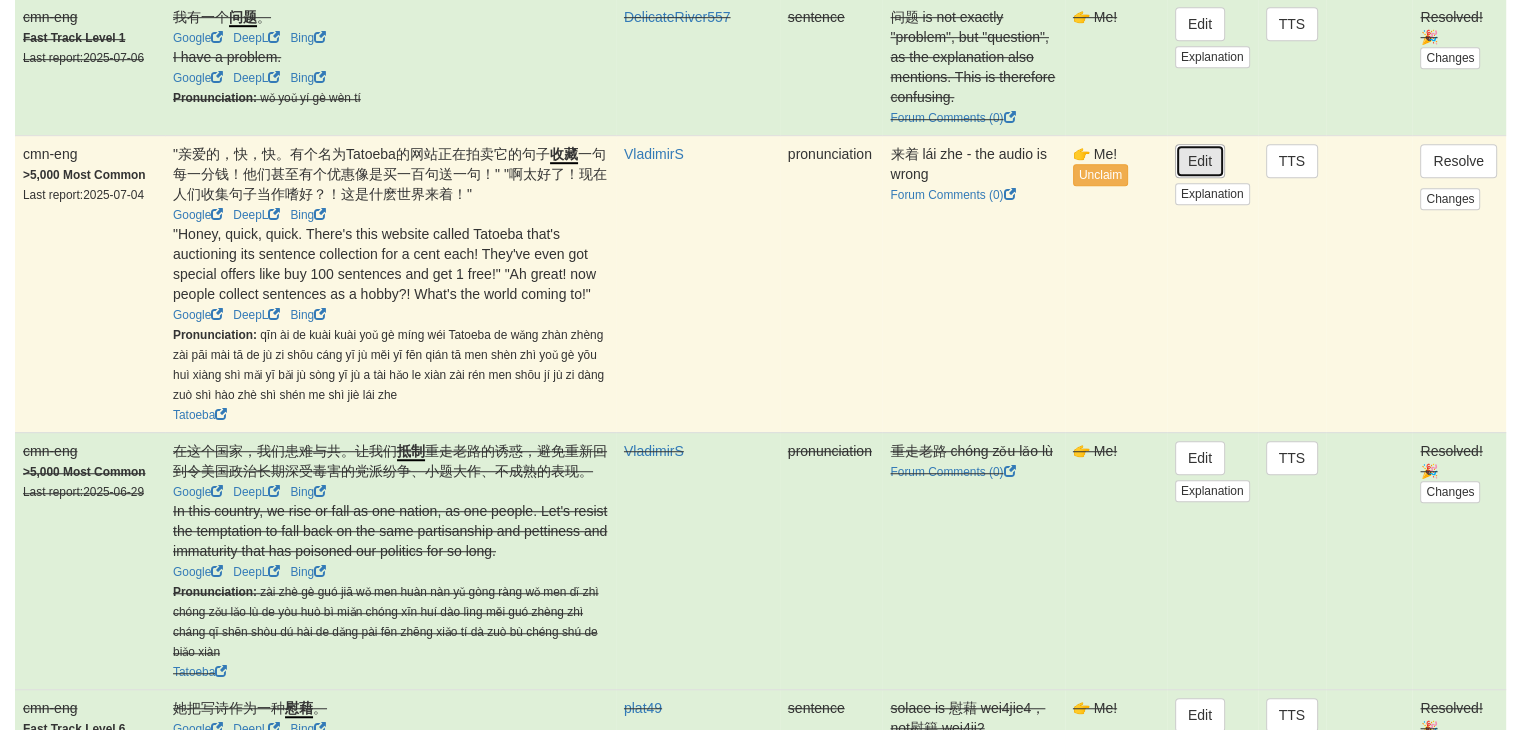 click on "Edit" at bounding box center (1200, 161) 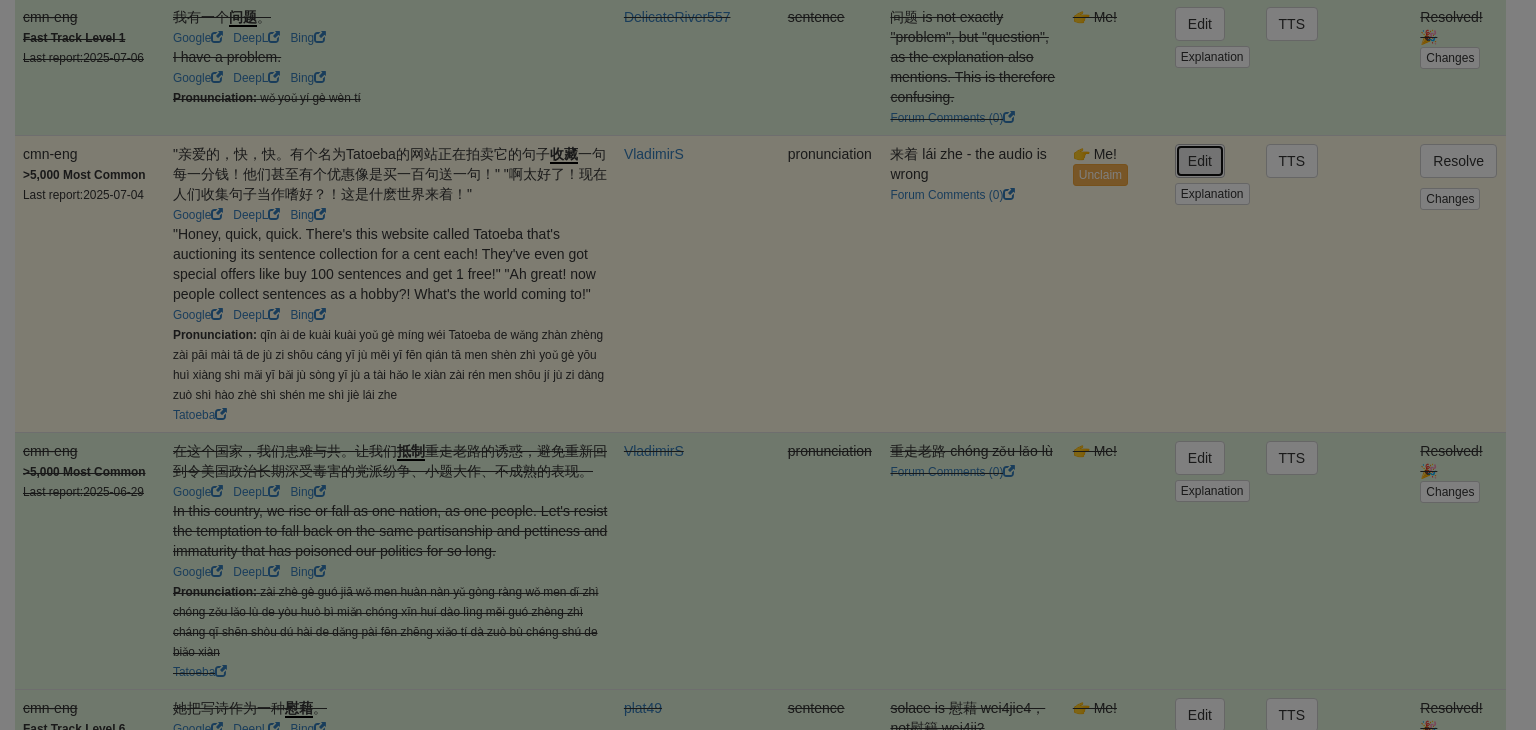 type on "**********" 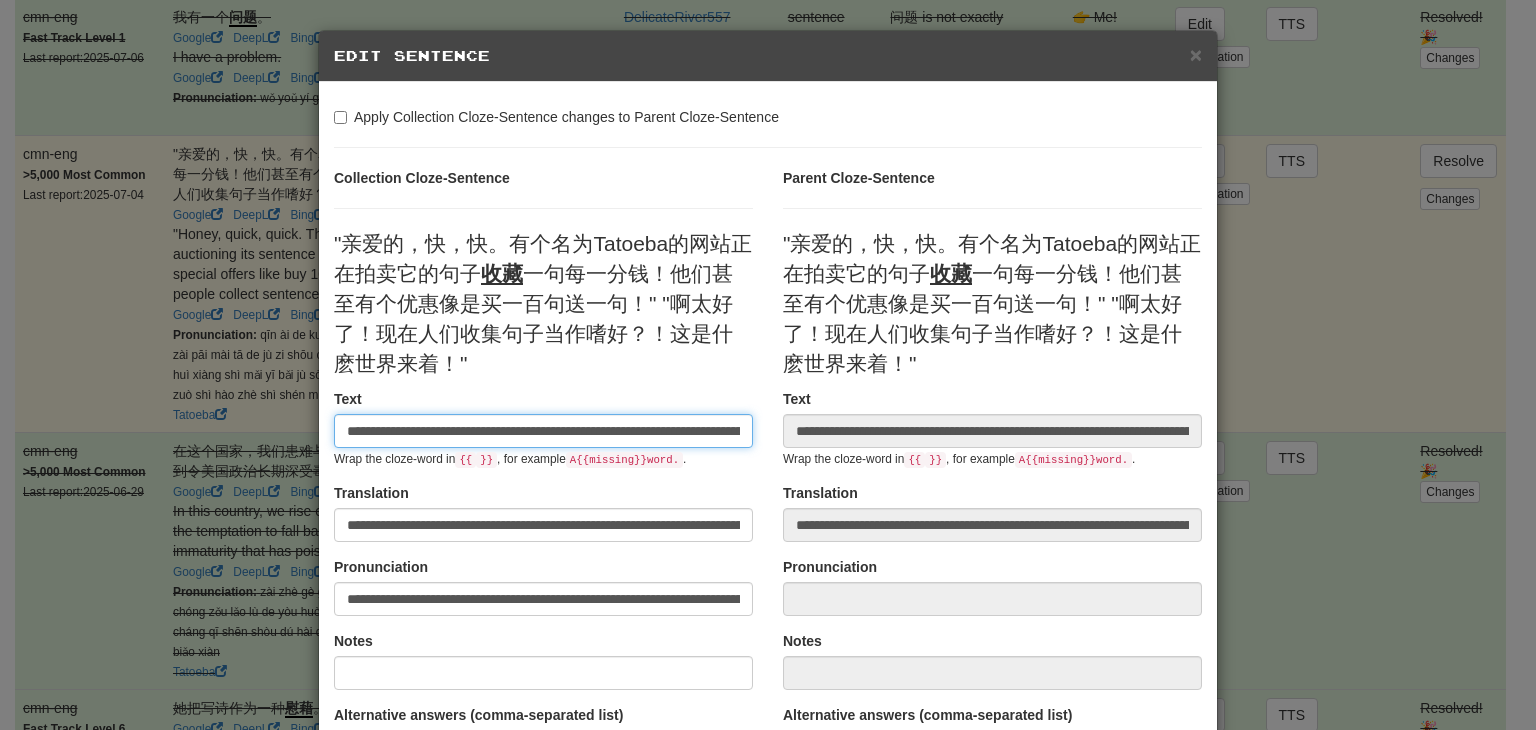 scroll, scrollTop: 0, scrollLeft: 790, axis: horizontal 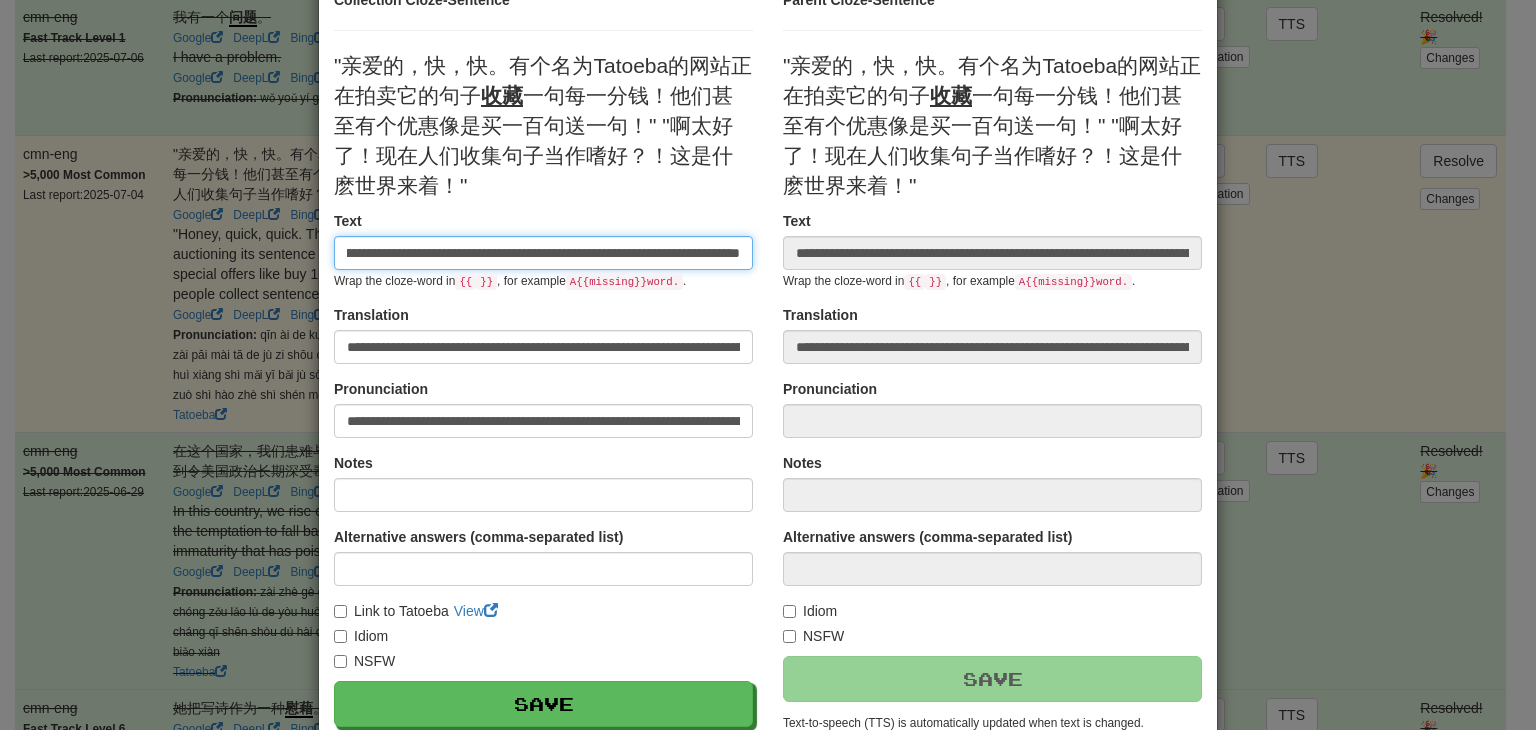 click on "**********" at bounding box center [543, 253] 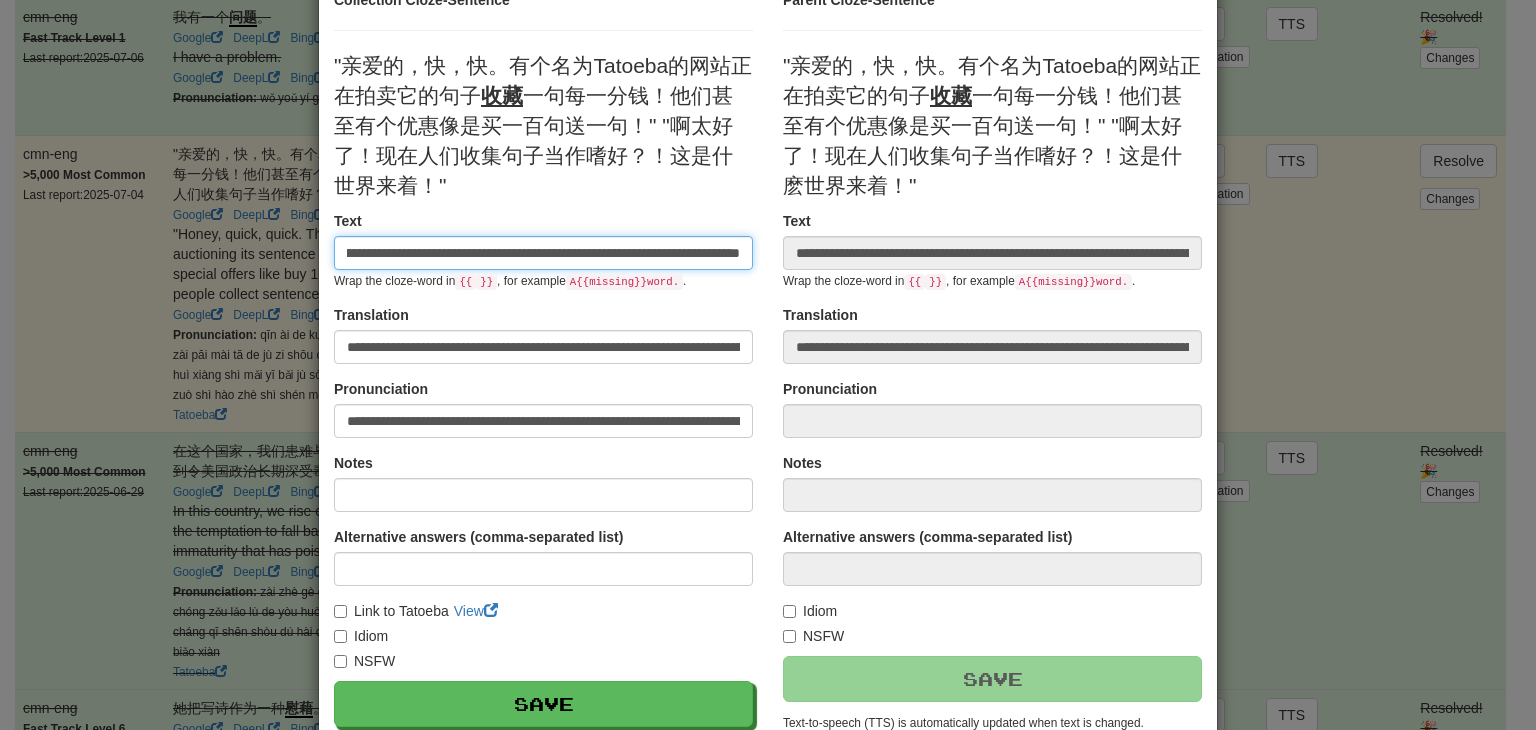 scroll, scrollTop: 0, scrollLeft: 762, axis: horizontal 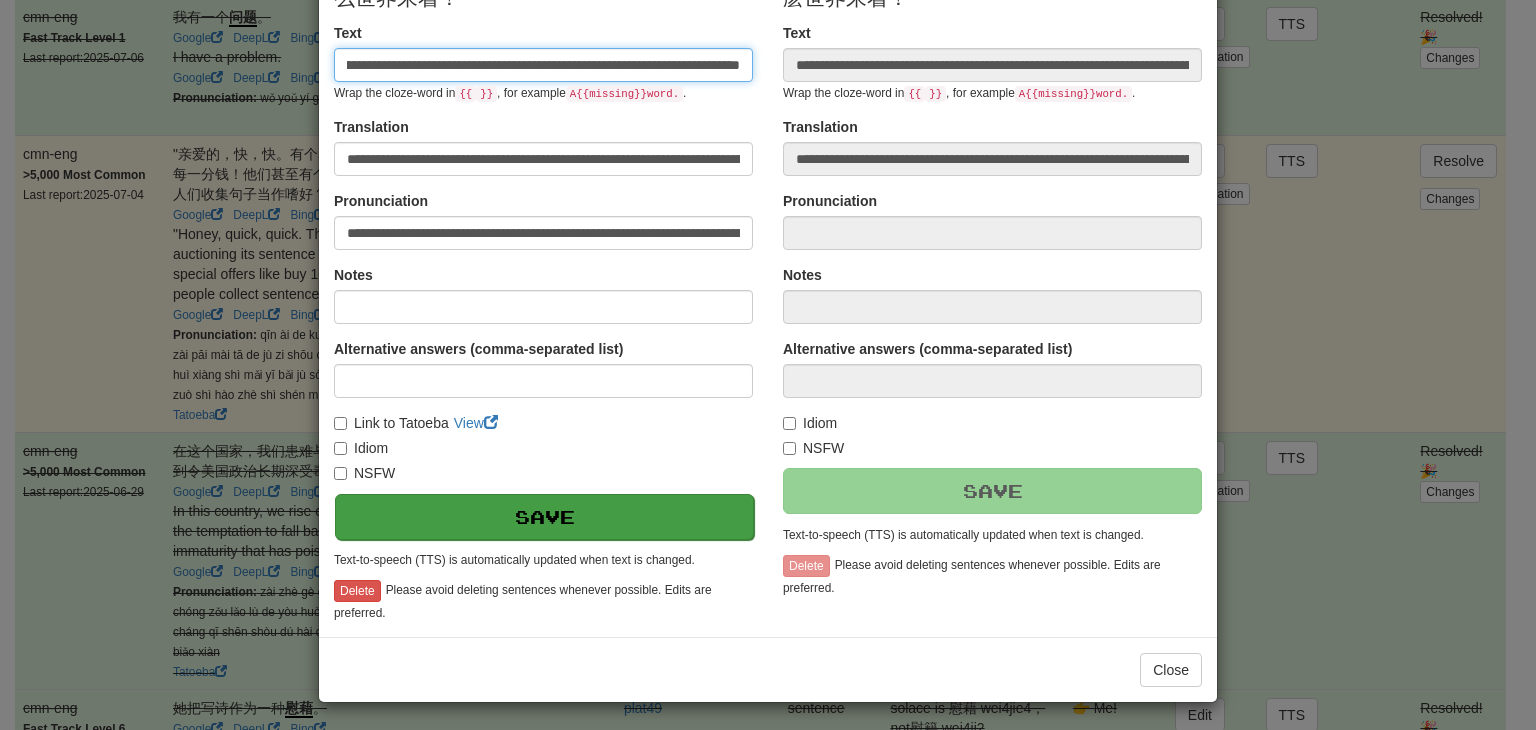 type on "**********" 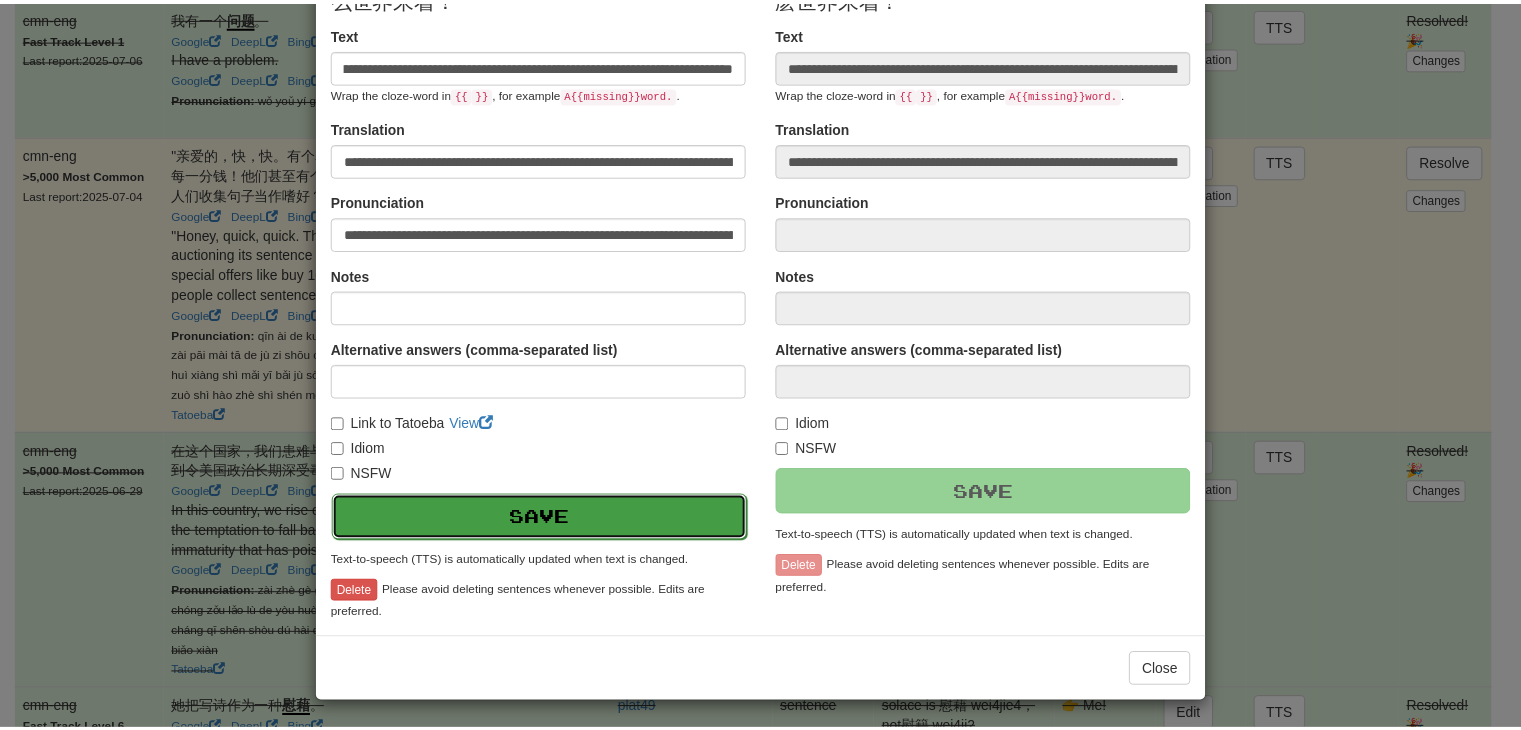 scroll, scrollTop: 0, scrollLeft: 0, axis: both 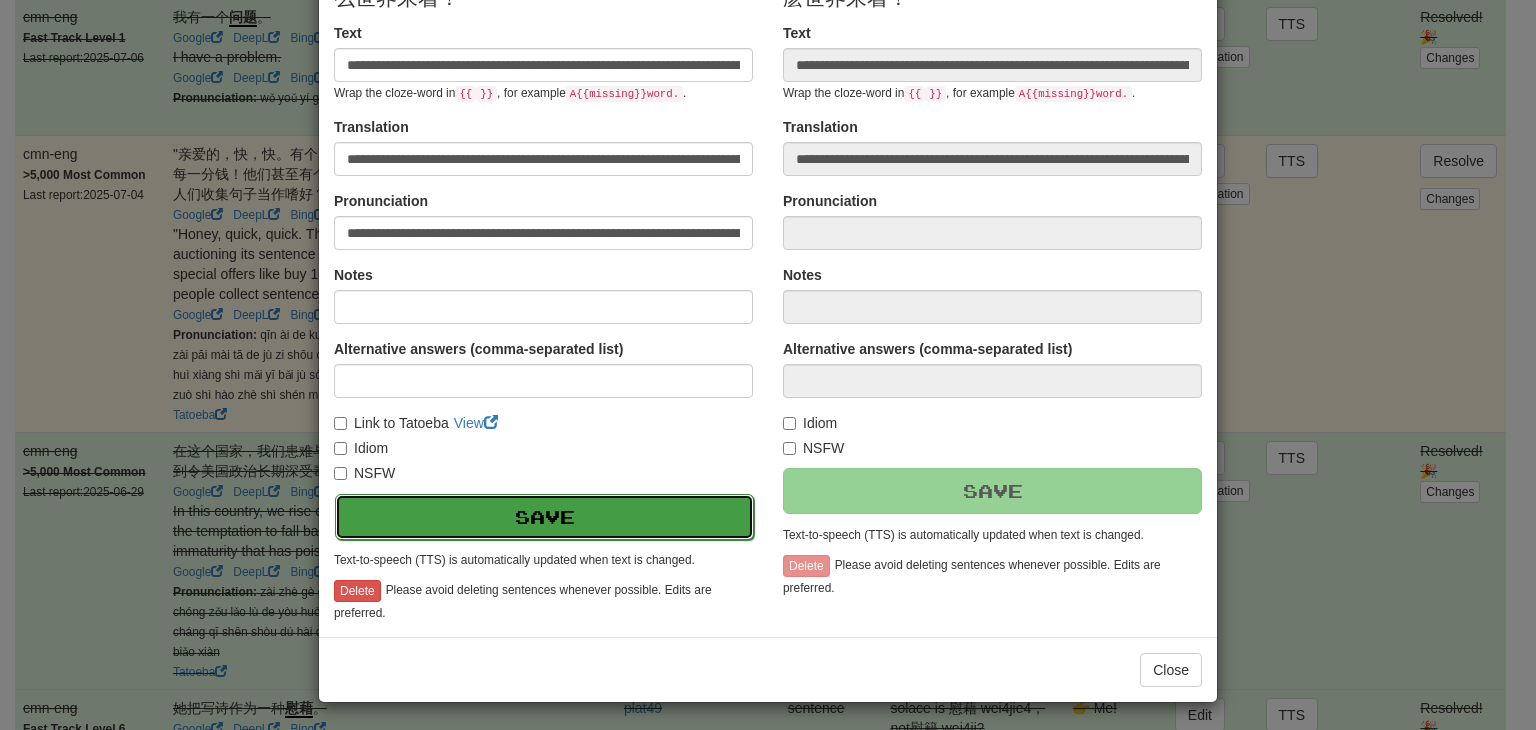 click on "Save" at bounding box center (544, 517) 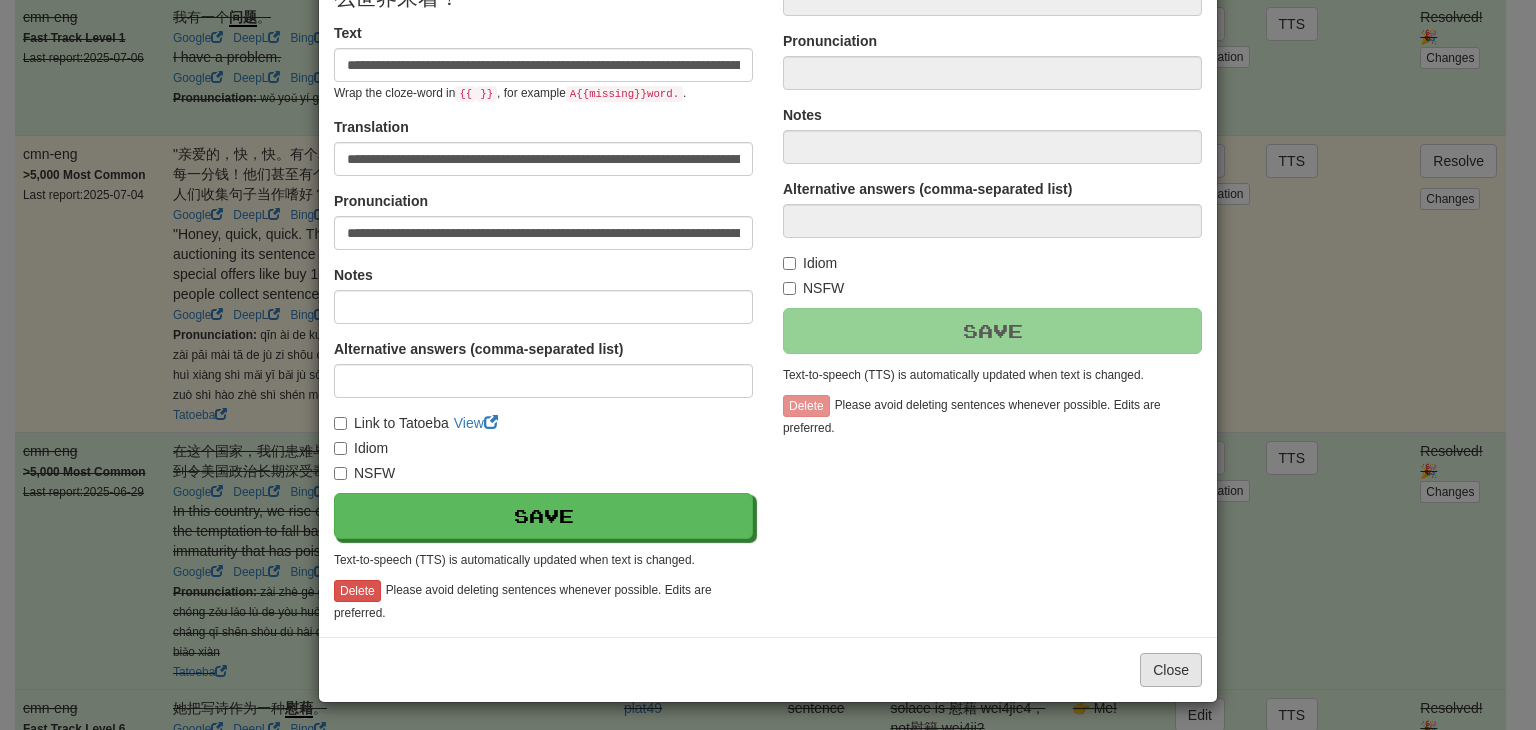 type on "**********" 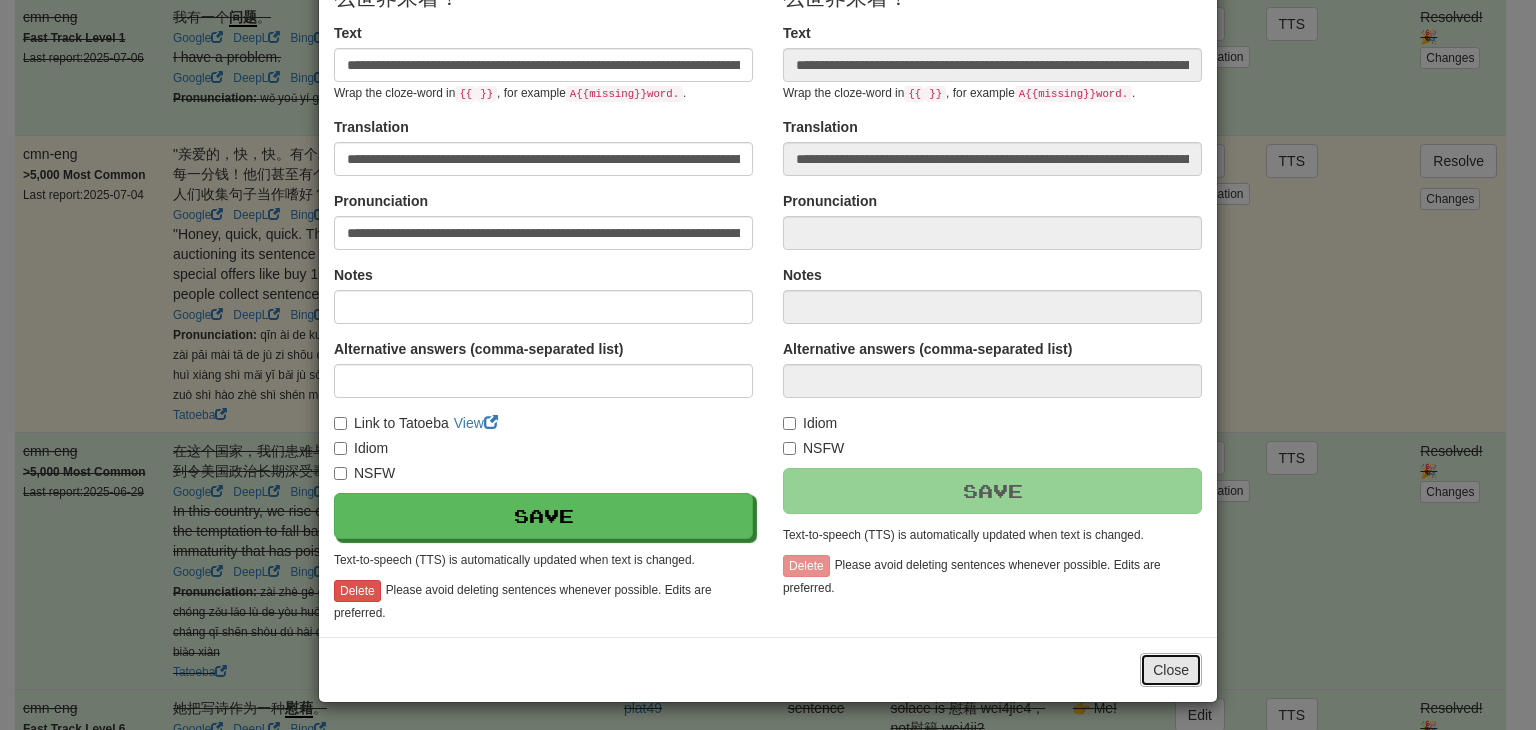 click on "Close" at bounding box center [1171, 670] 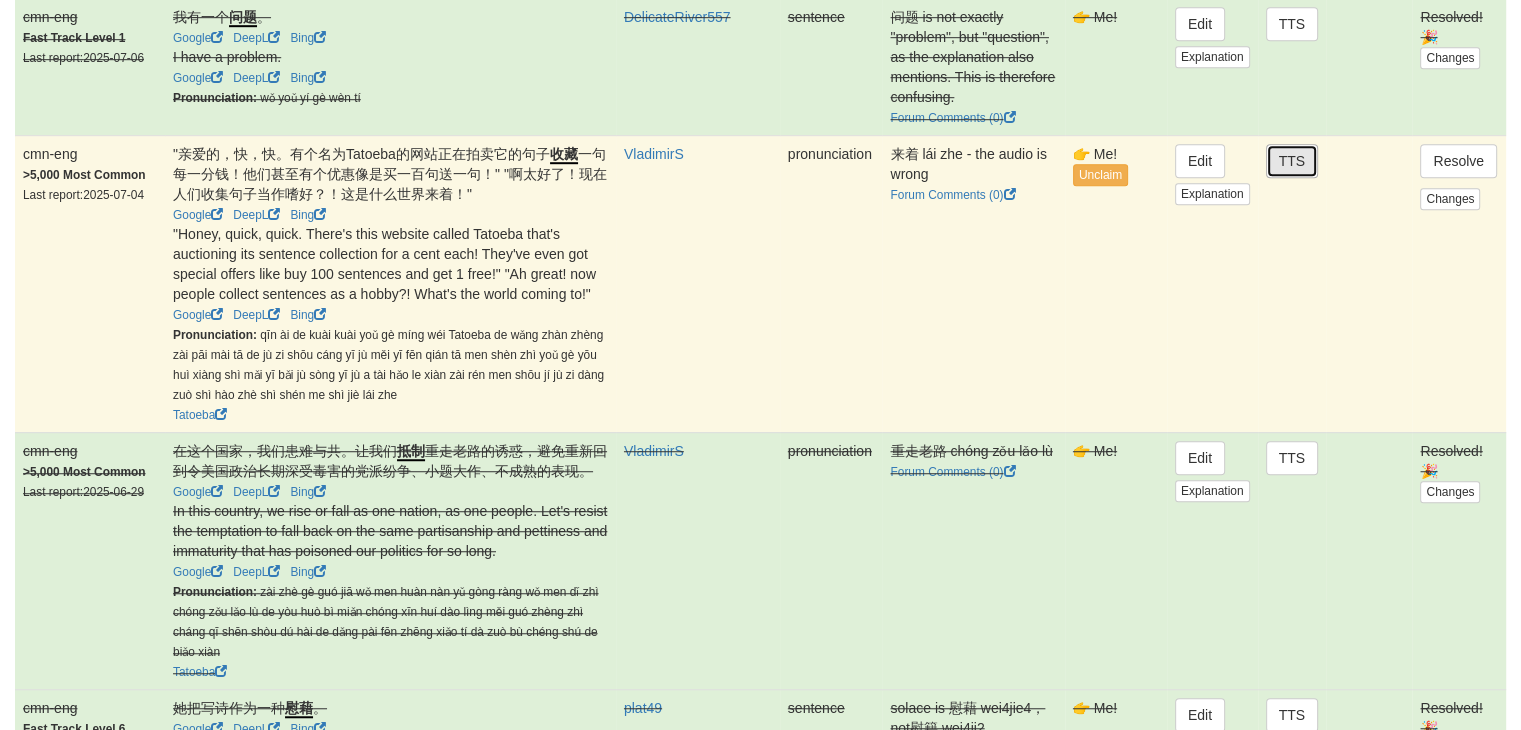 click on "TTS" at bounding box center (1292, 161) 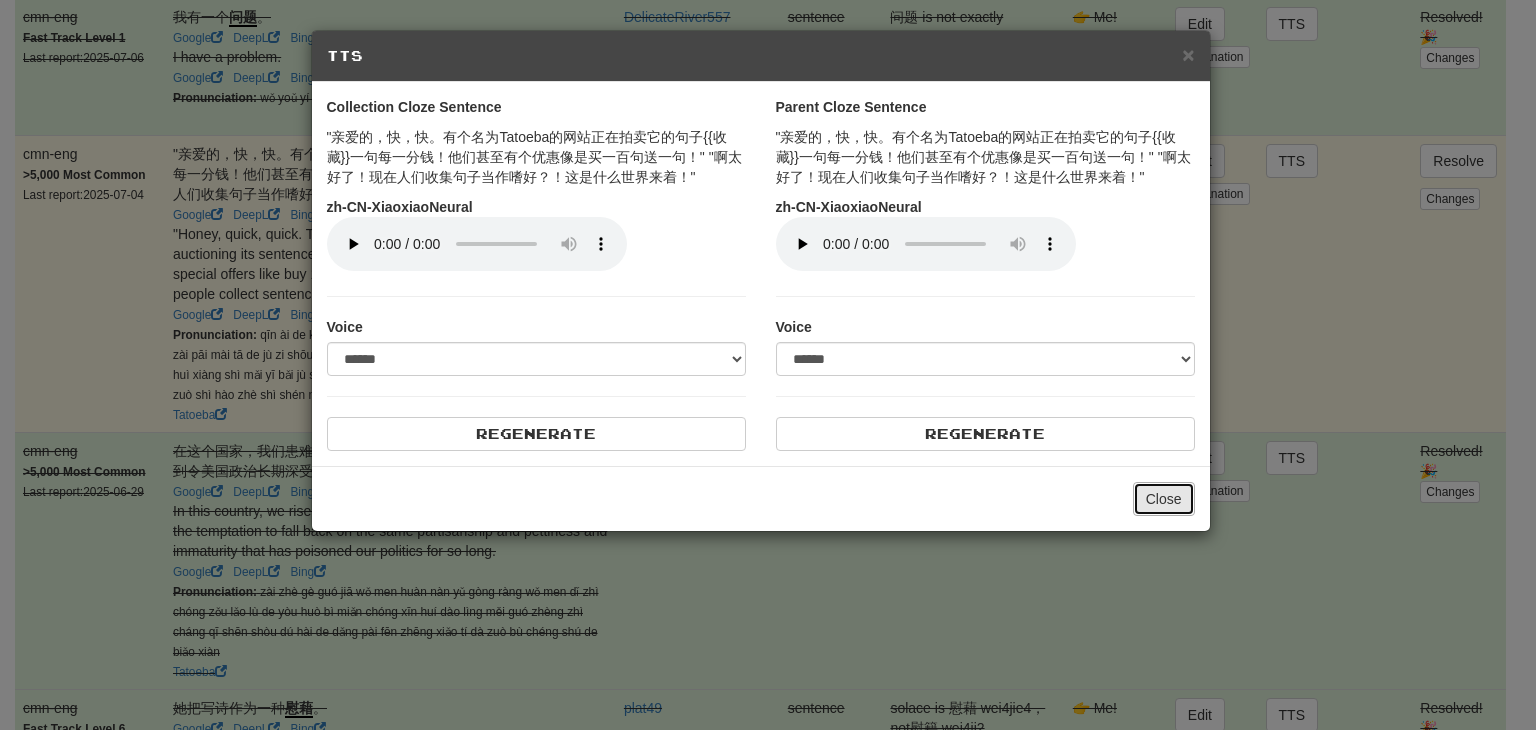 click on "Close" at bounding box center (1164, 499) 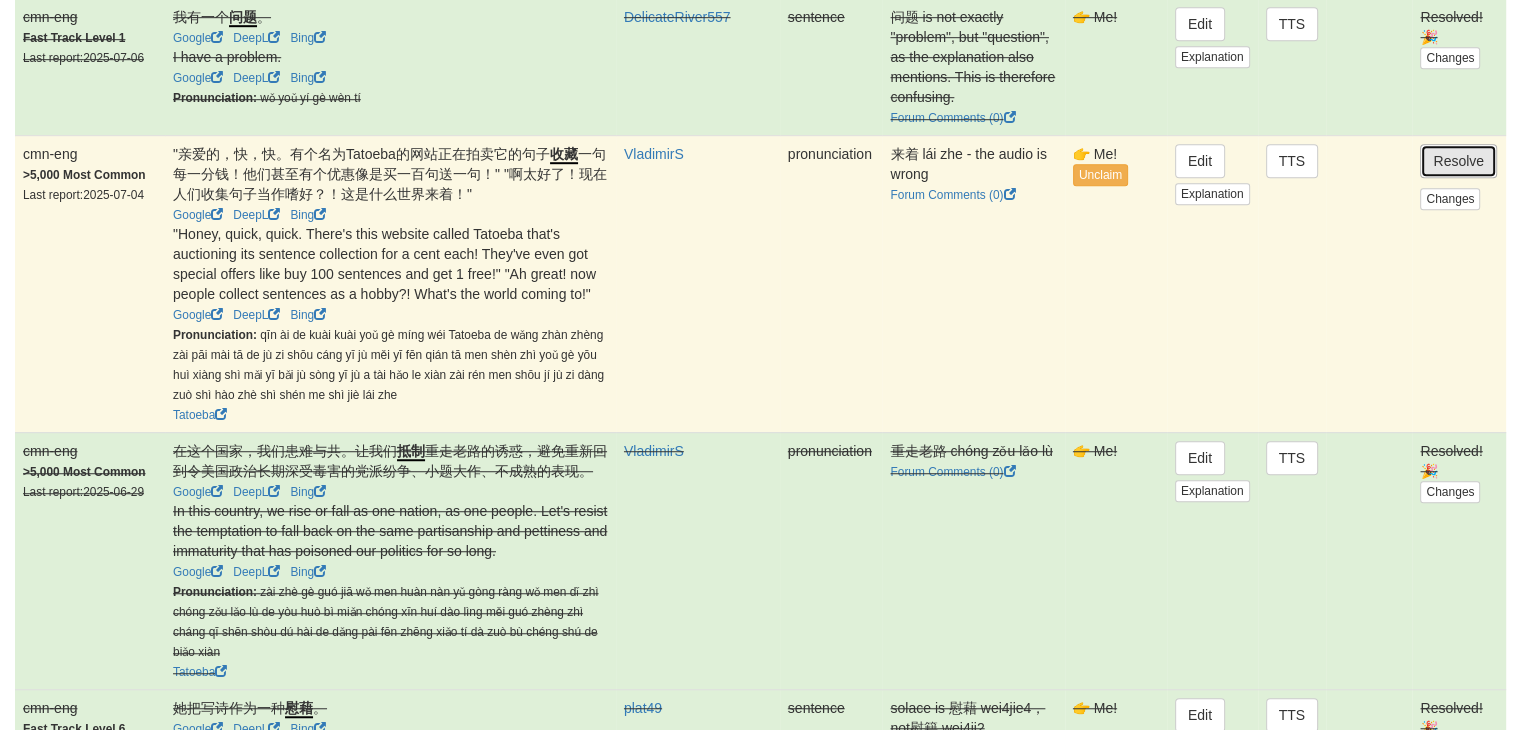 click on "Resolve" at bounding box center (1458, 161) 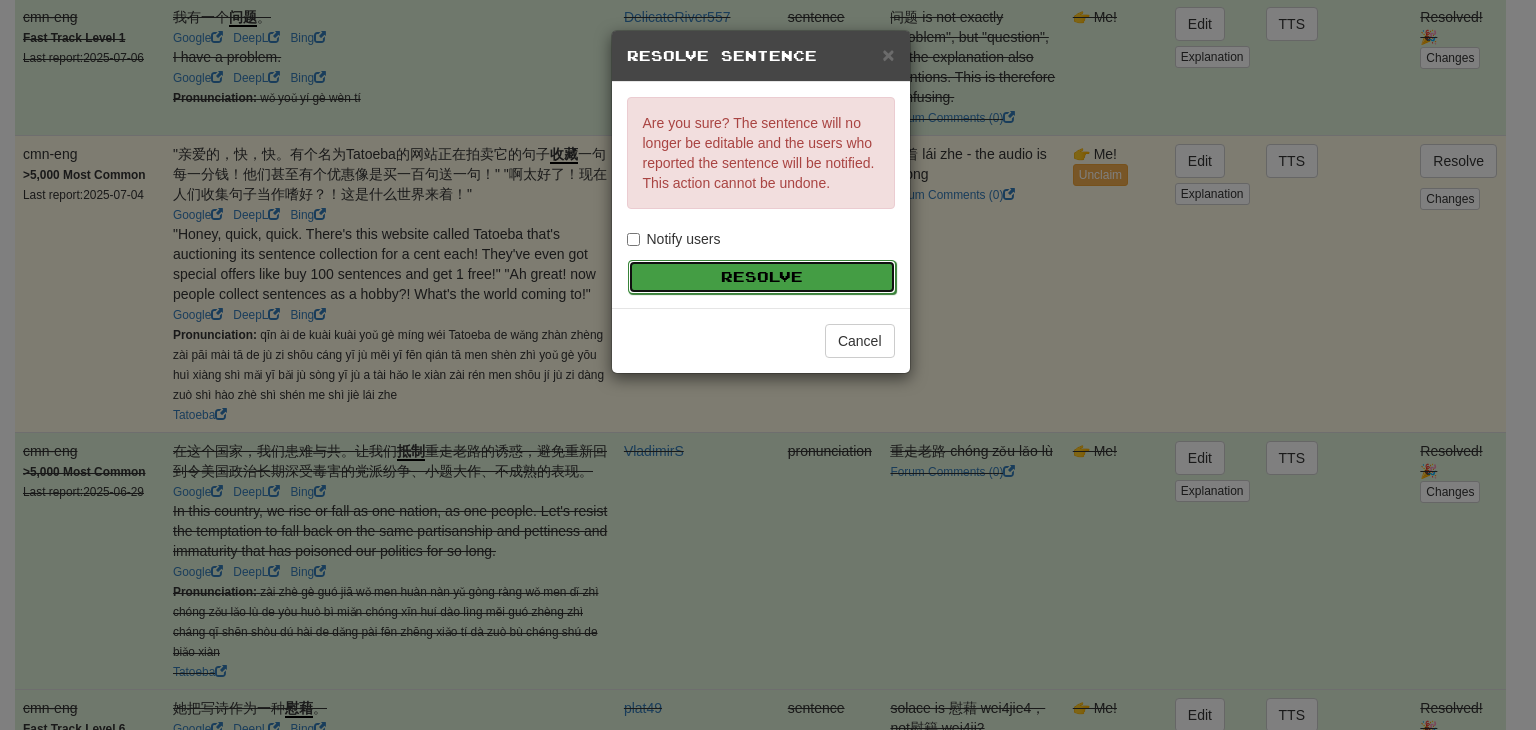 click on "Resolve" at bounding box center [762, 277] 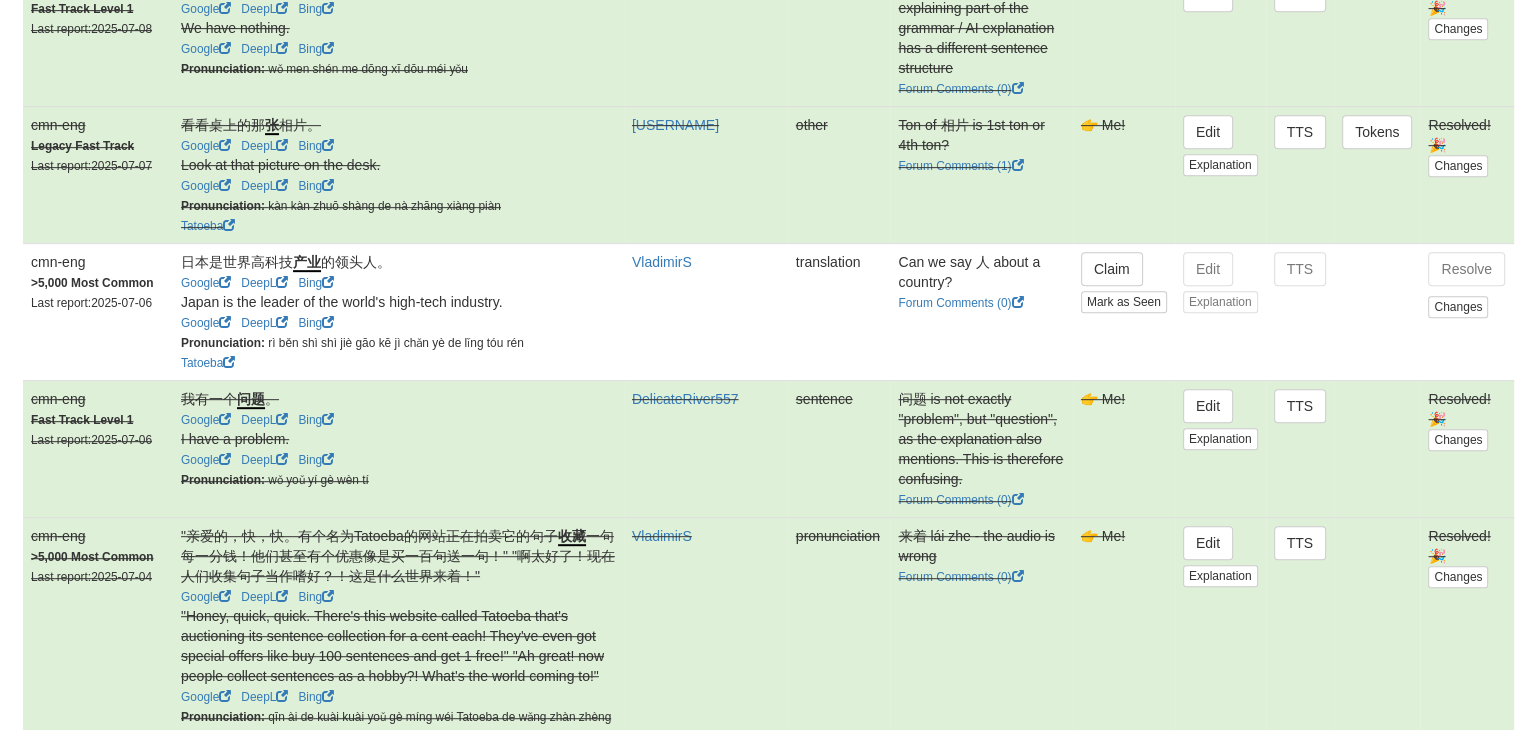 scroll, scrollTop: 950, scrollLeft: 0, axis: vertical 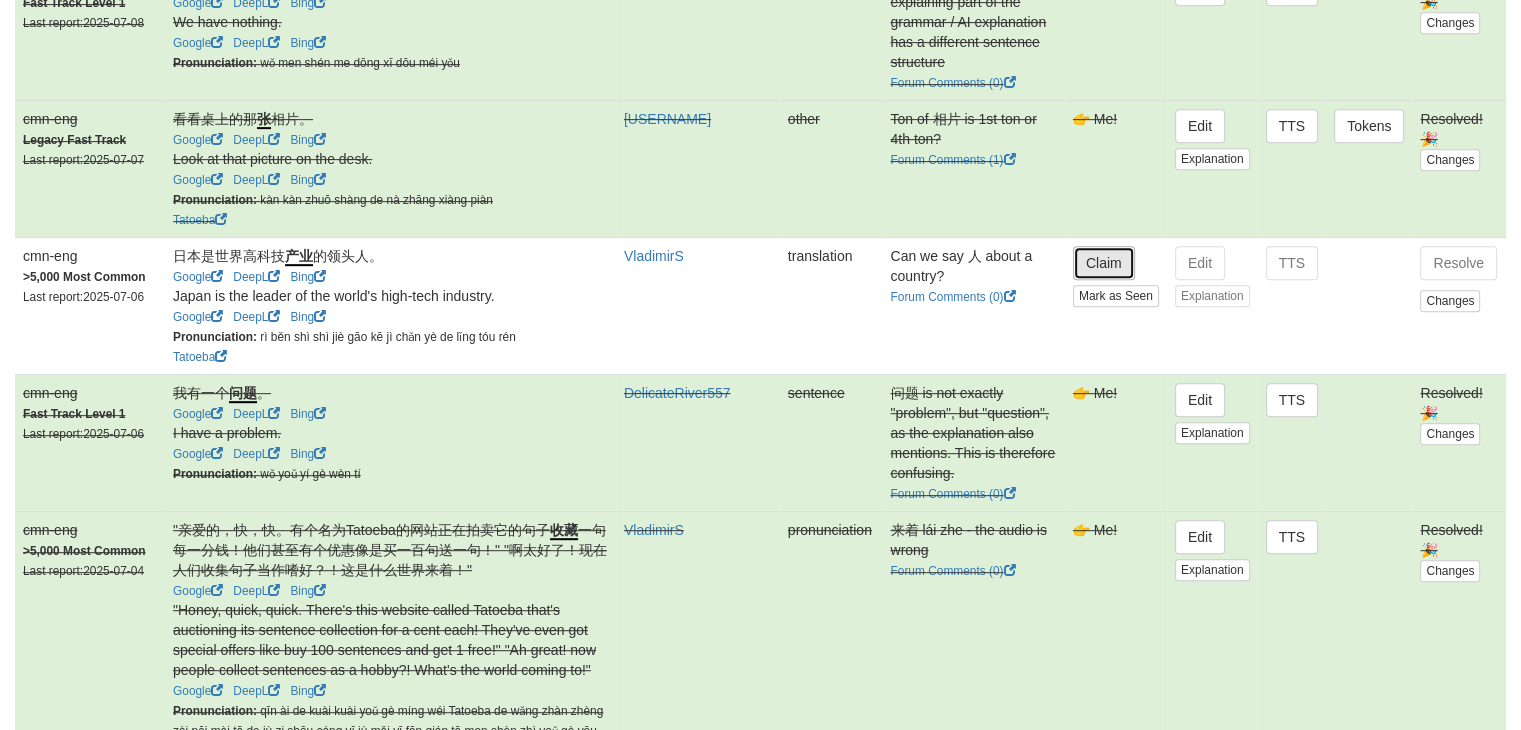 click on "Claim" at bounding box center (1104, 263) 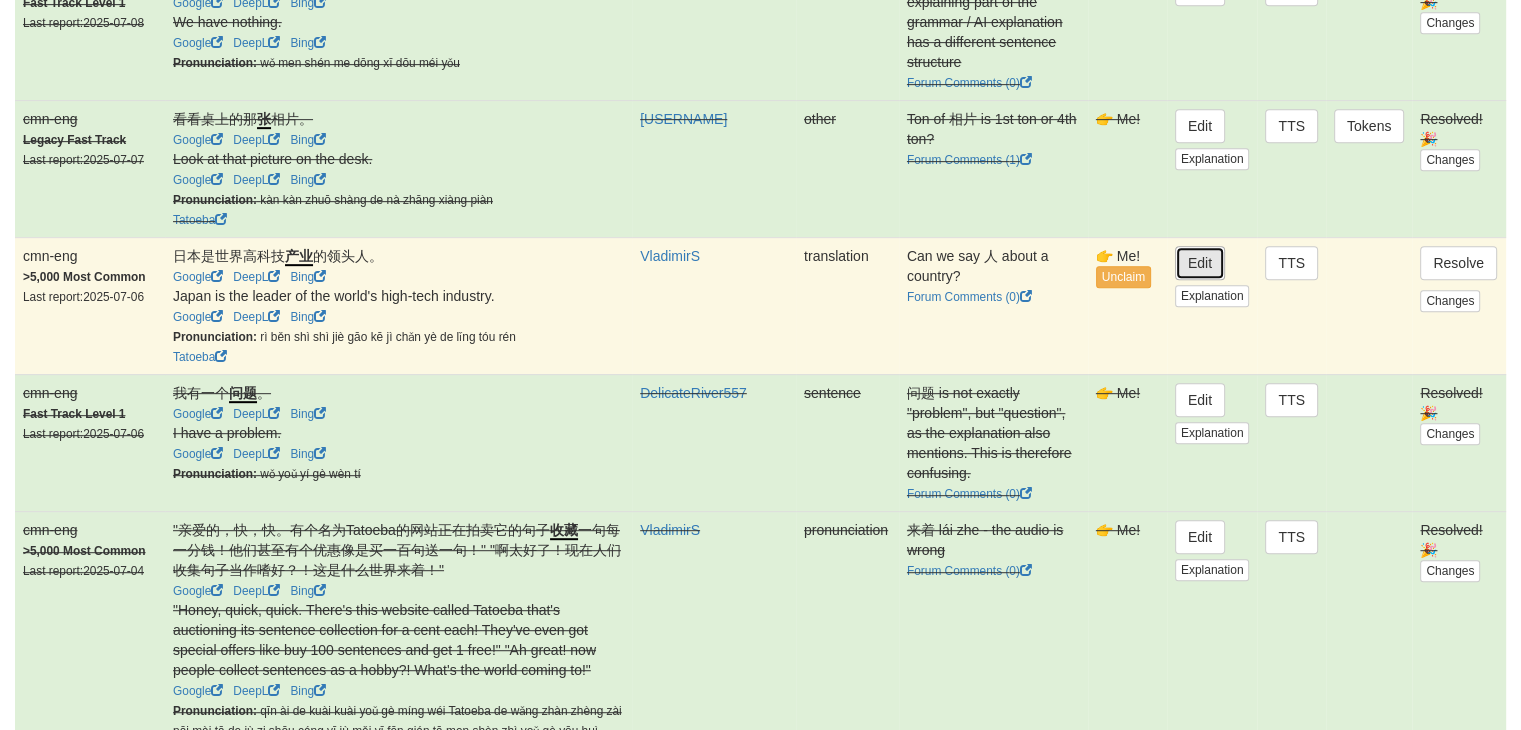 click on "Edit" at bounding box center [1200, 263] 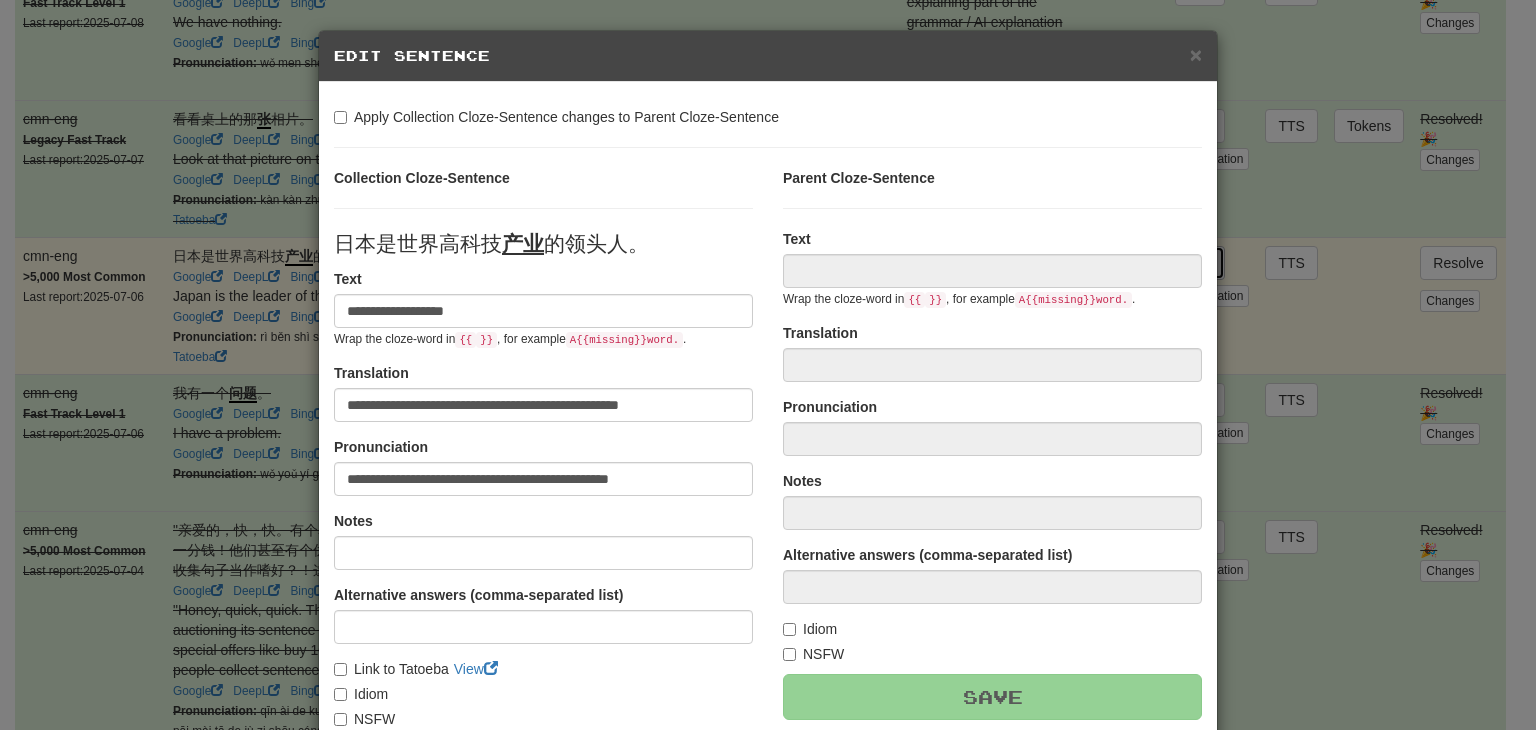 type on "**********" 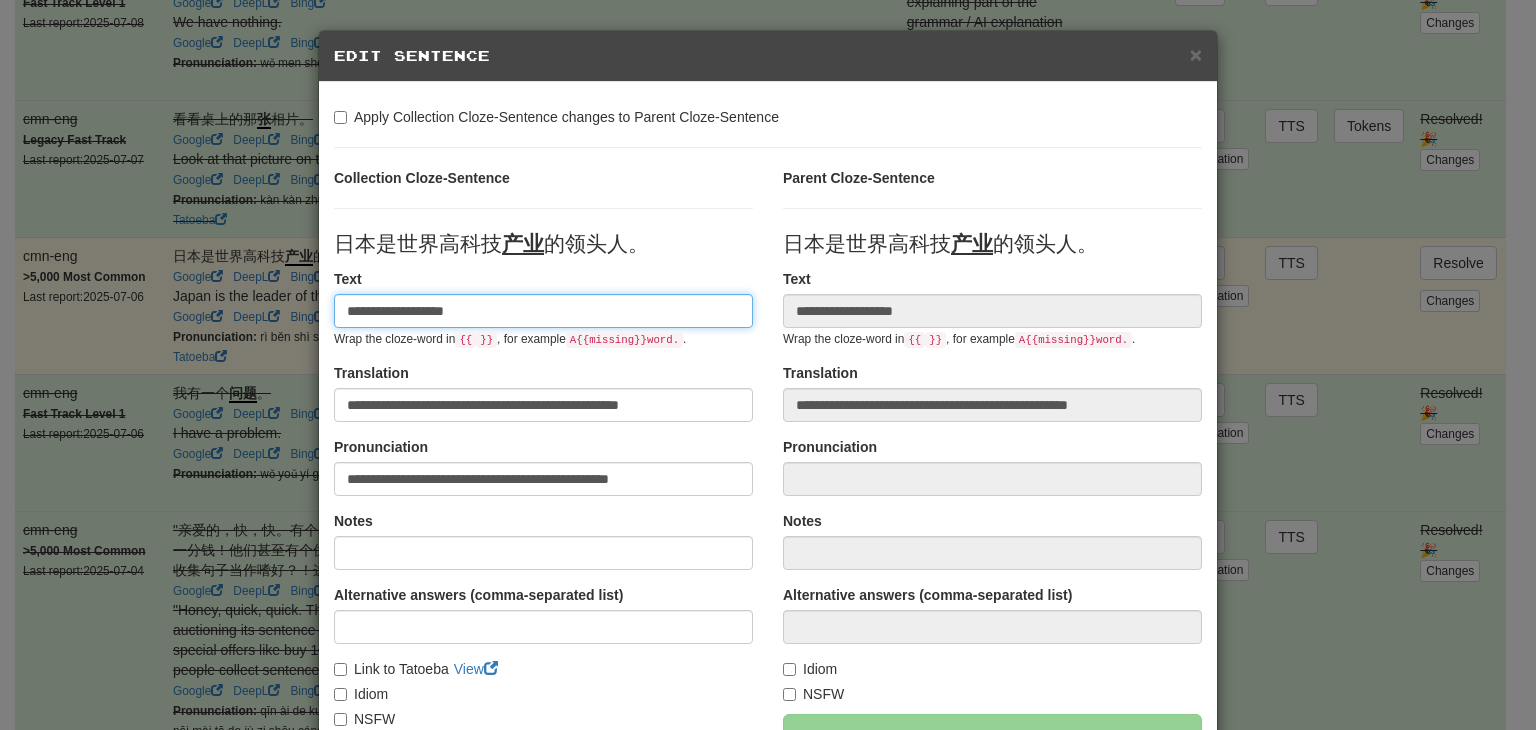 click on "**********" at bounding box center (543, 311) 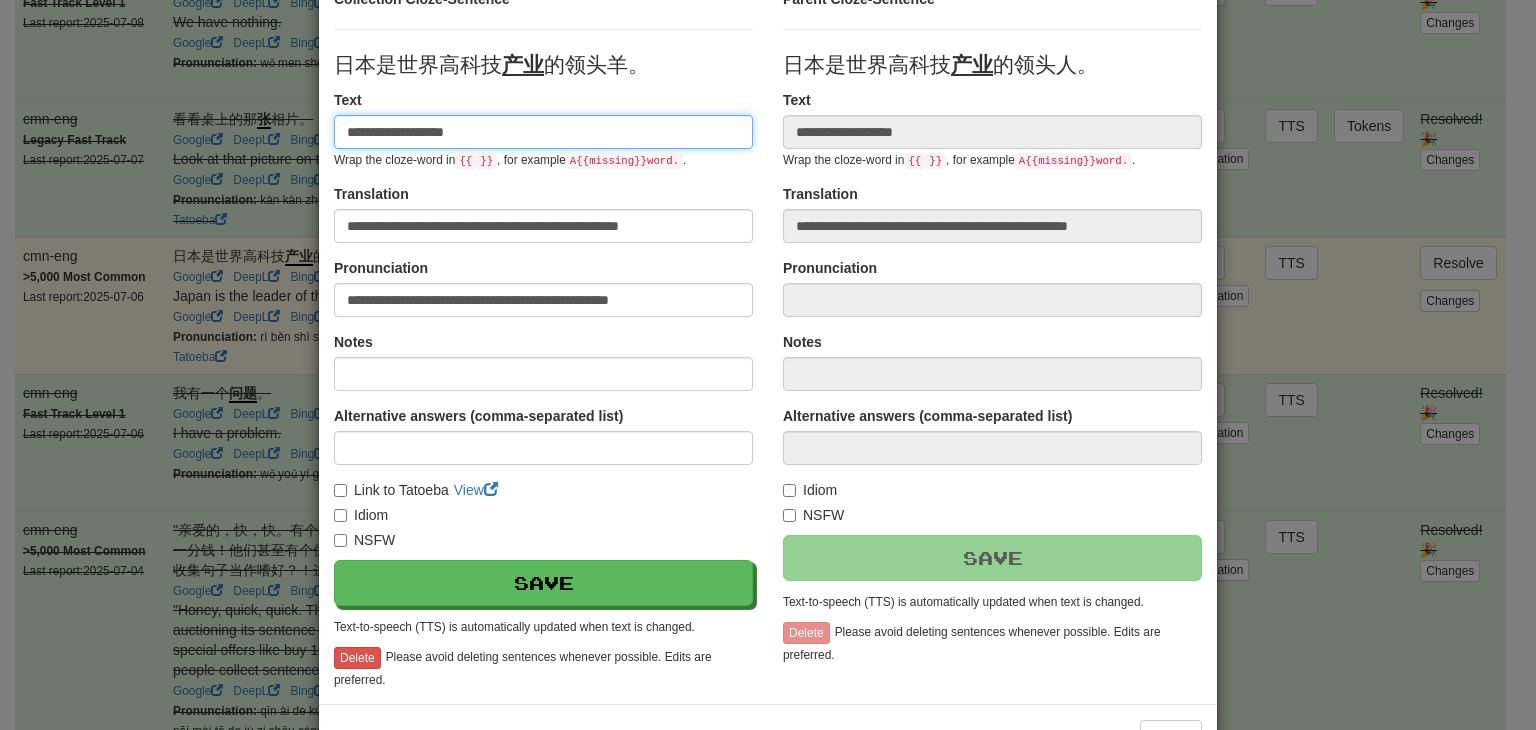 scroll, scrollTop: 180, scrollLeft: 0, axis: vertical 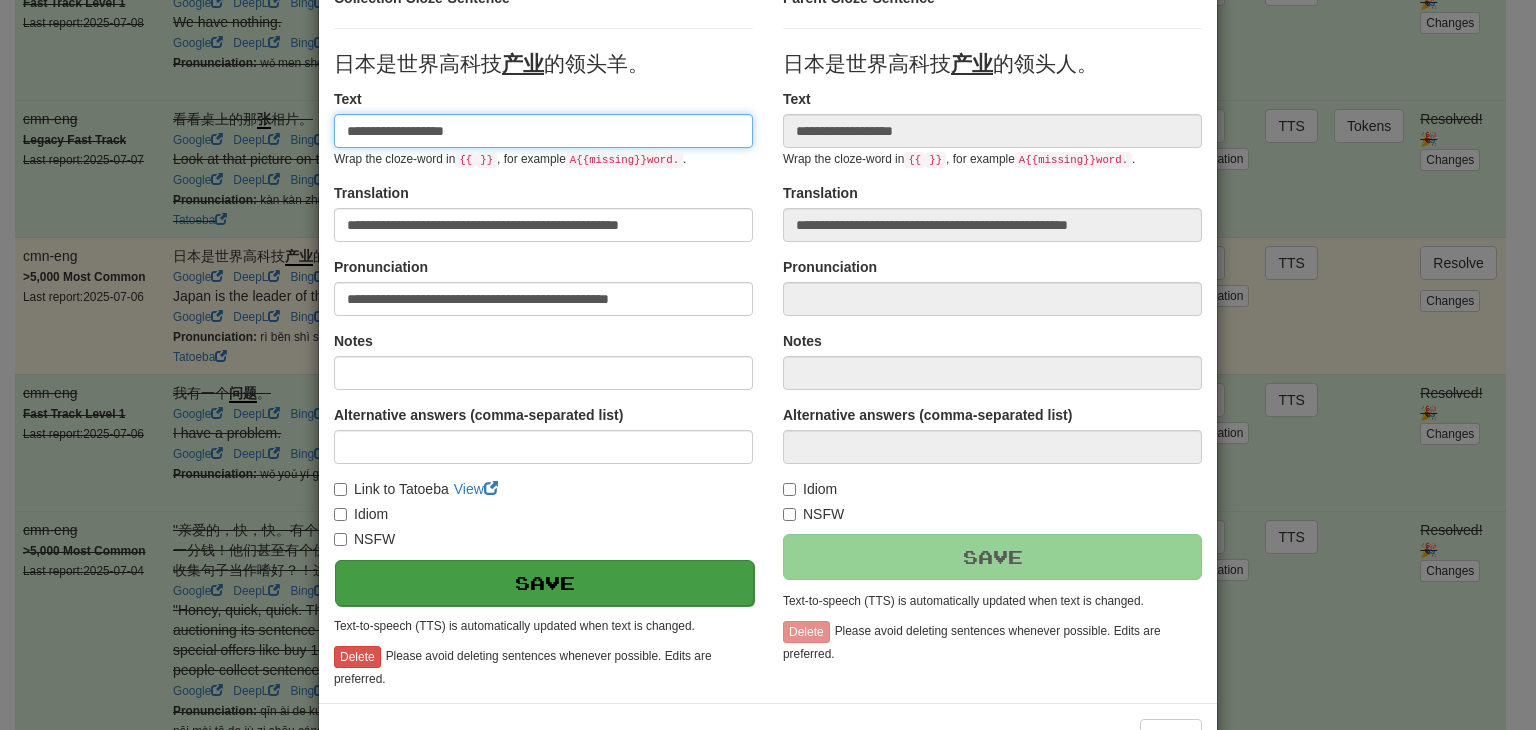 type on "**********" 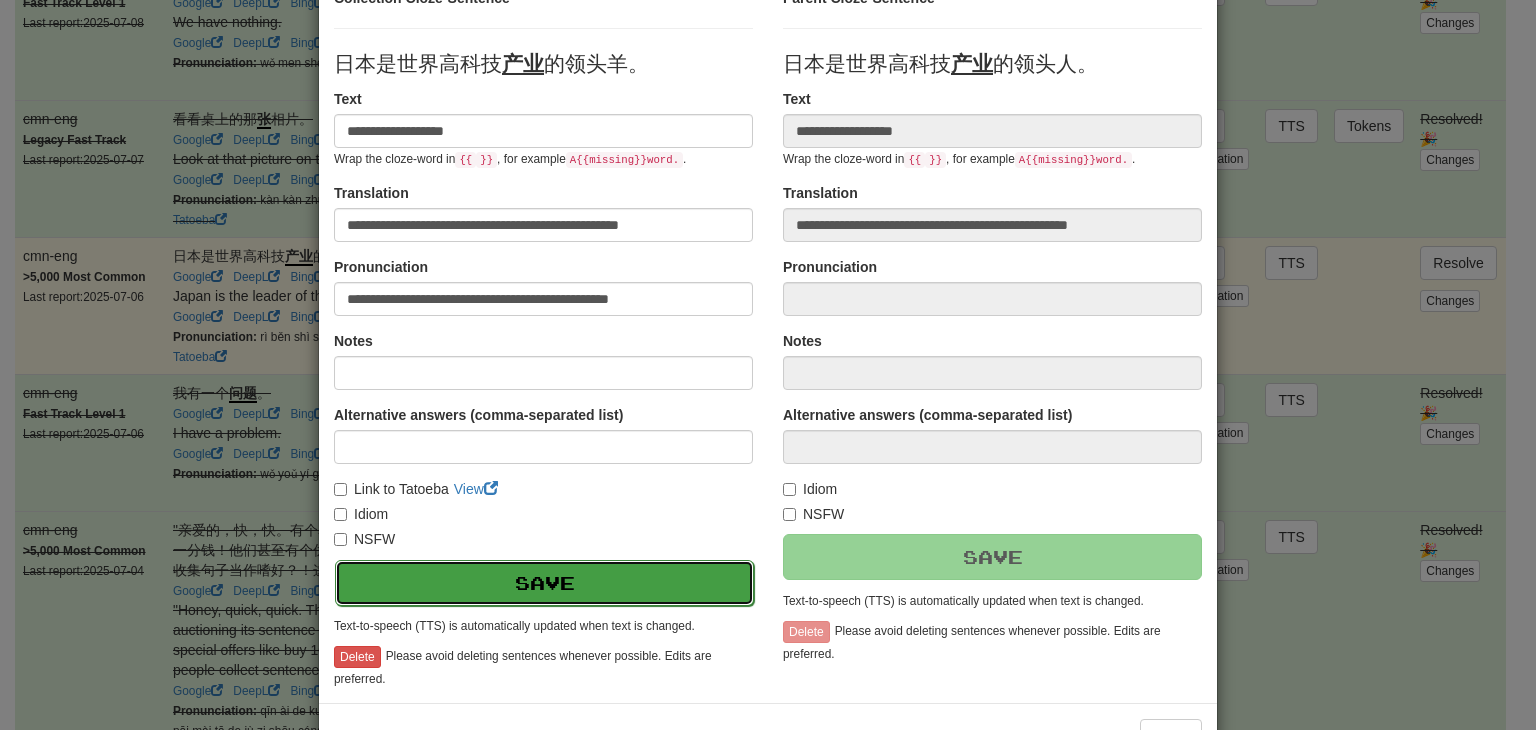 click on "Save" at bounding box center (544, 583) 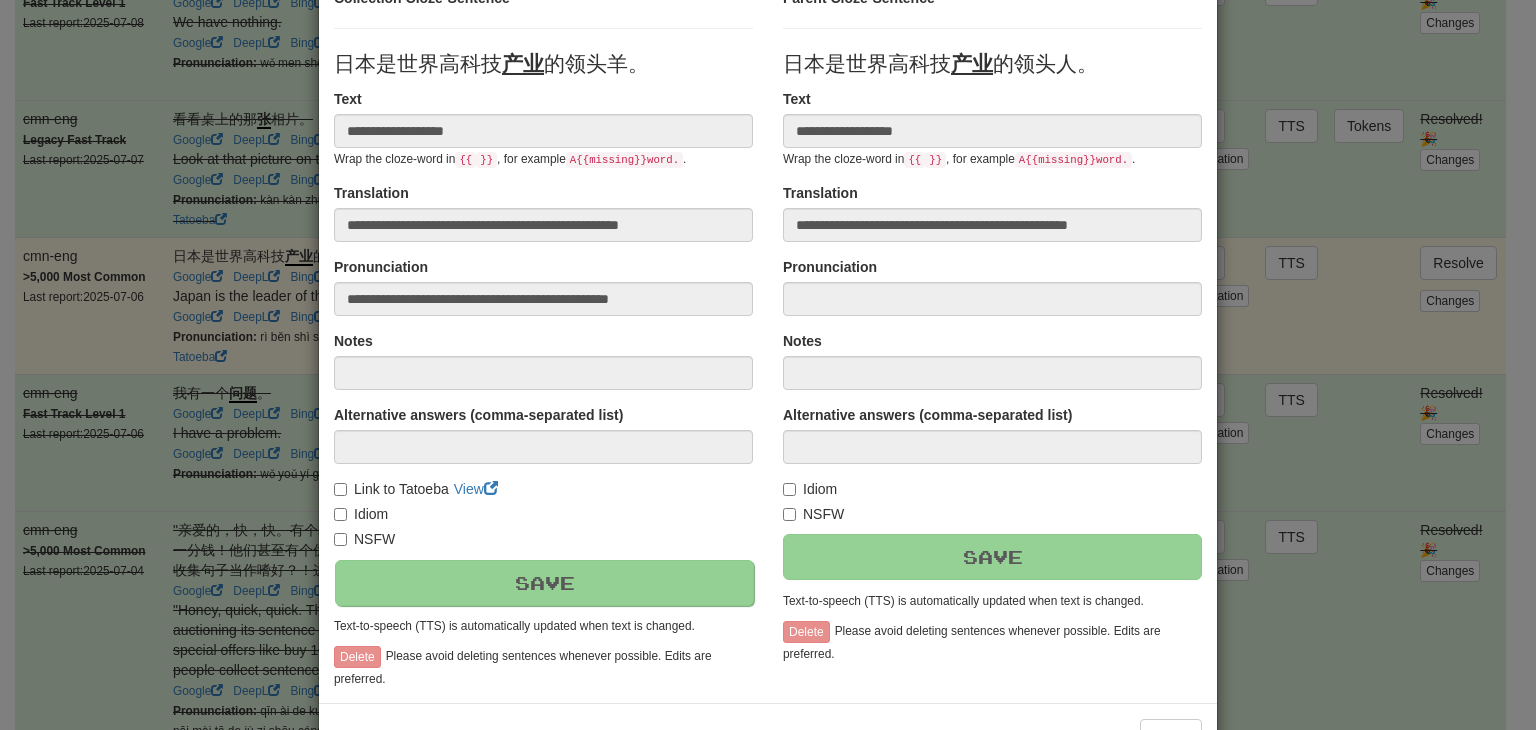 scroll, scrollTop: 246, scrollLeft: 0, axis: vertical 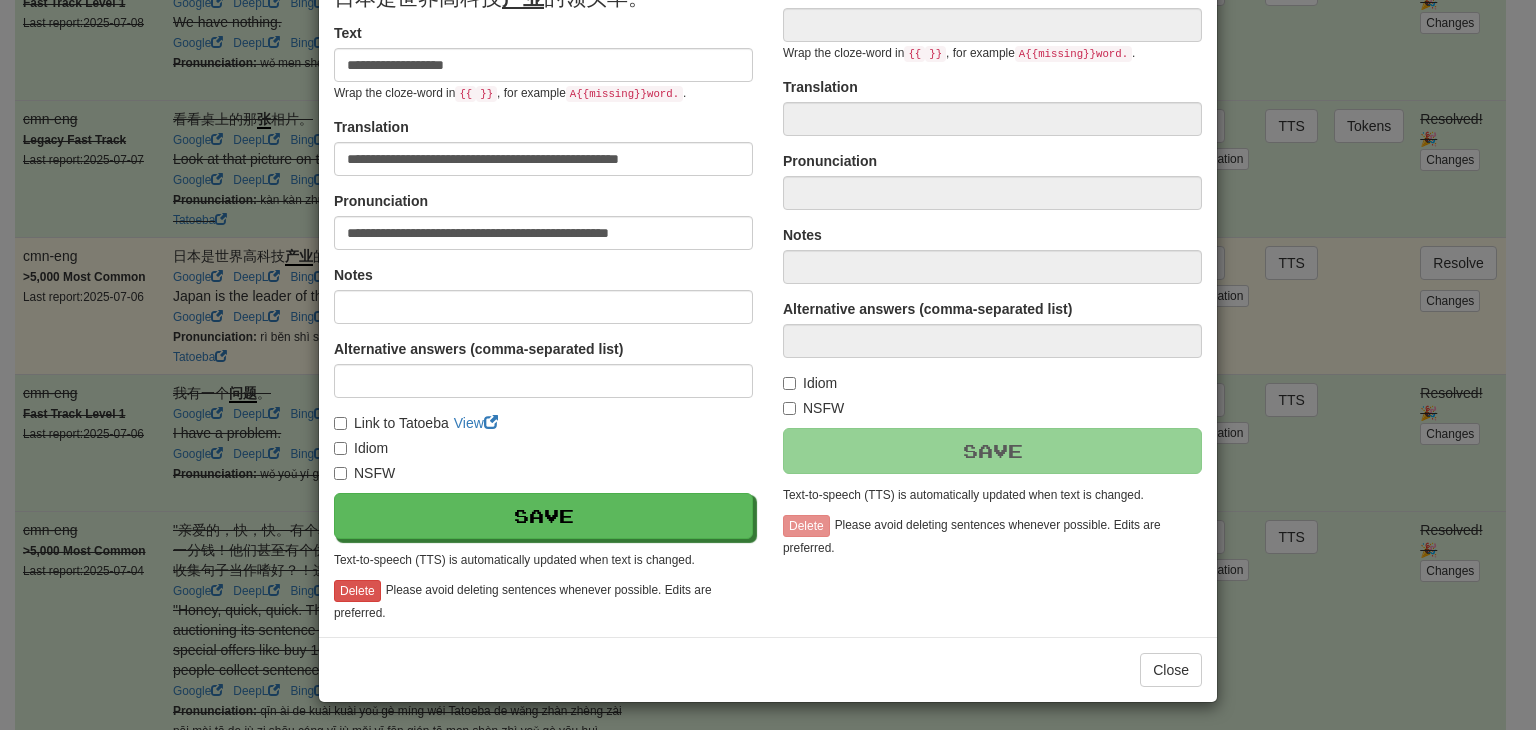 type on "**********" 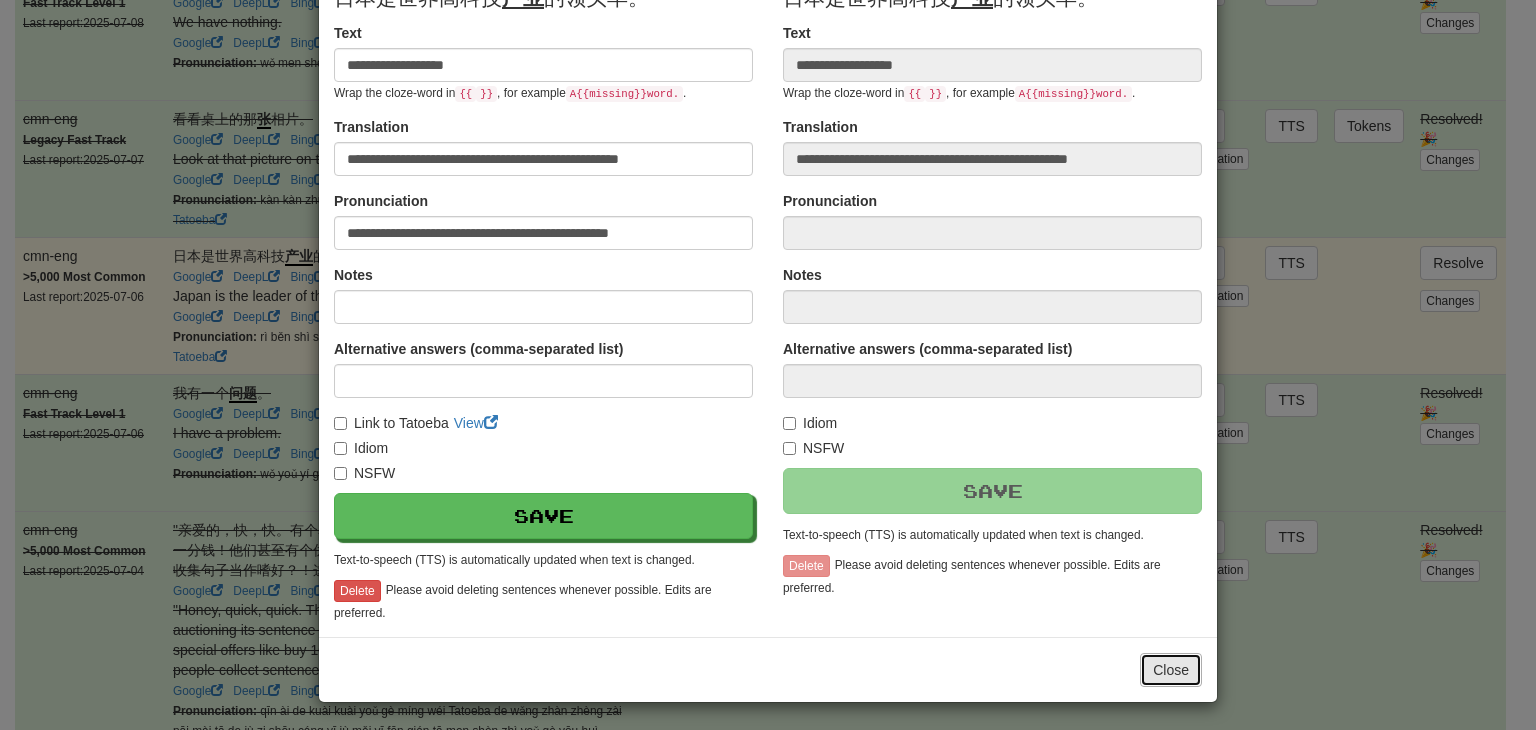click on "Close" at bounding box center (1171, 670) 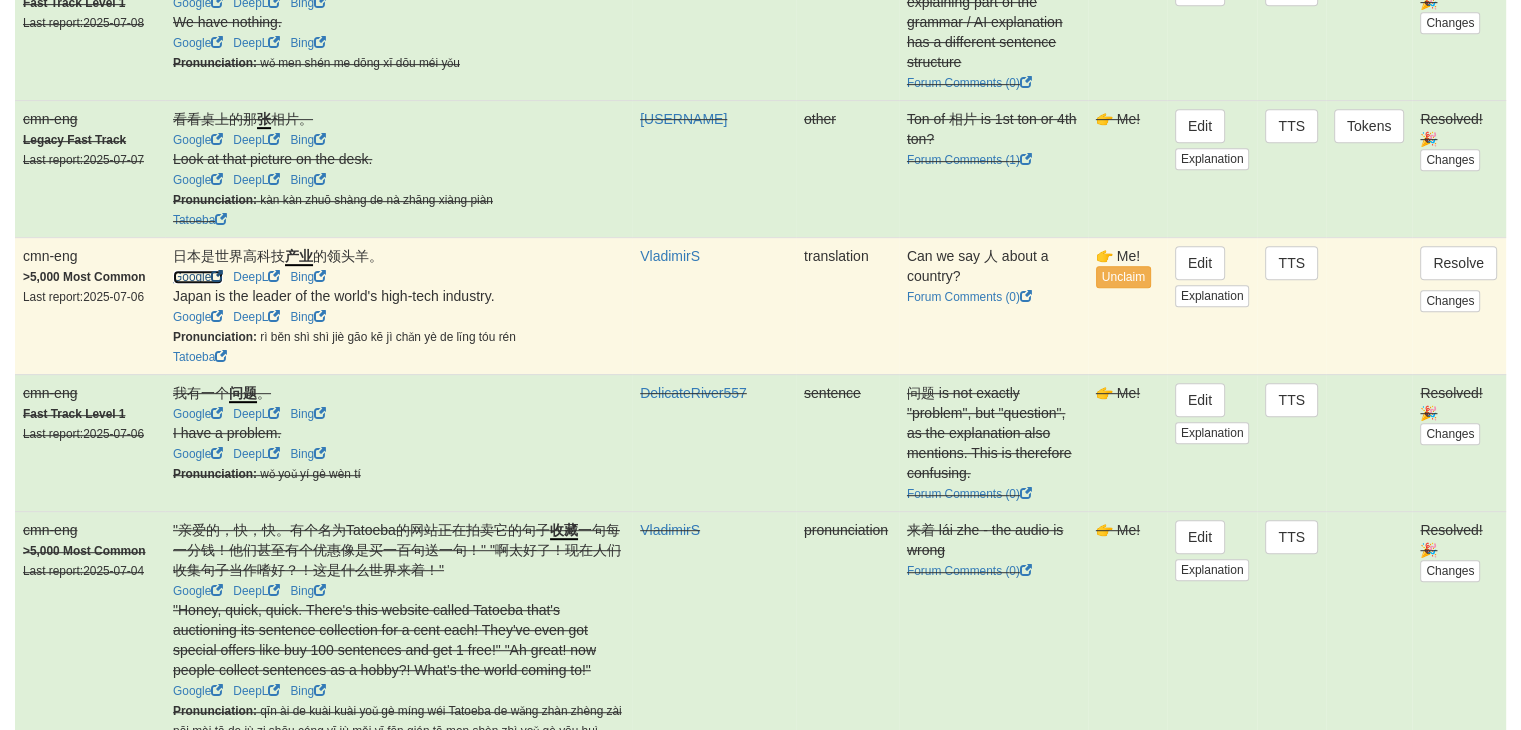 click on "Google" at bounding box center (198, 277) 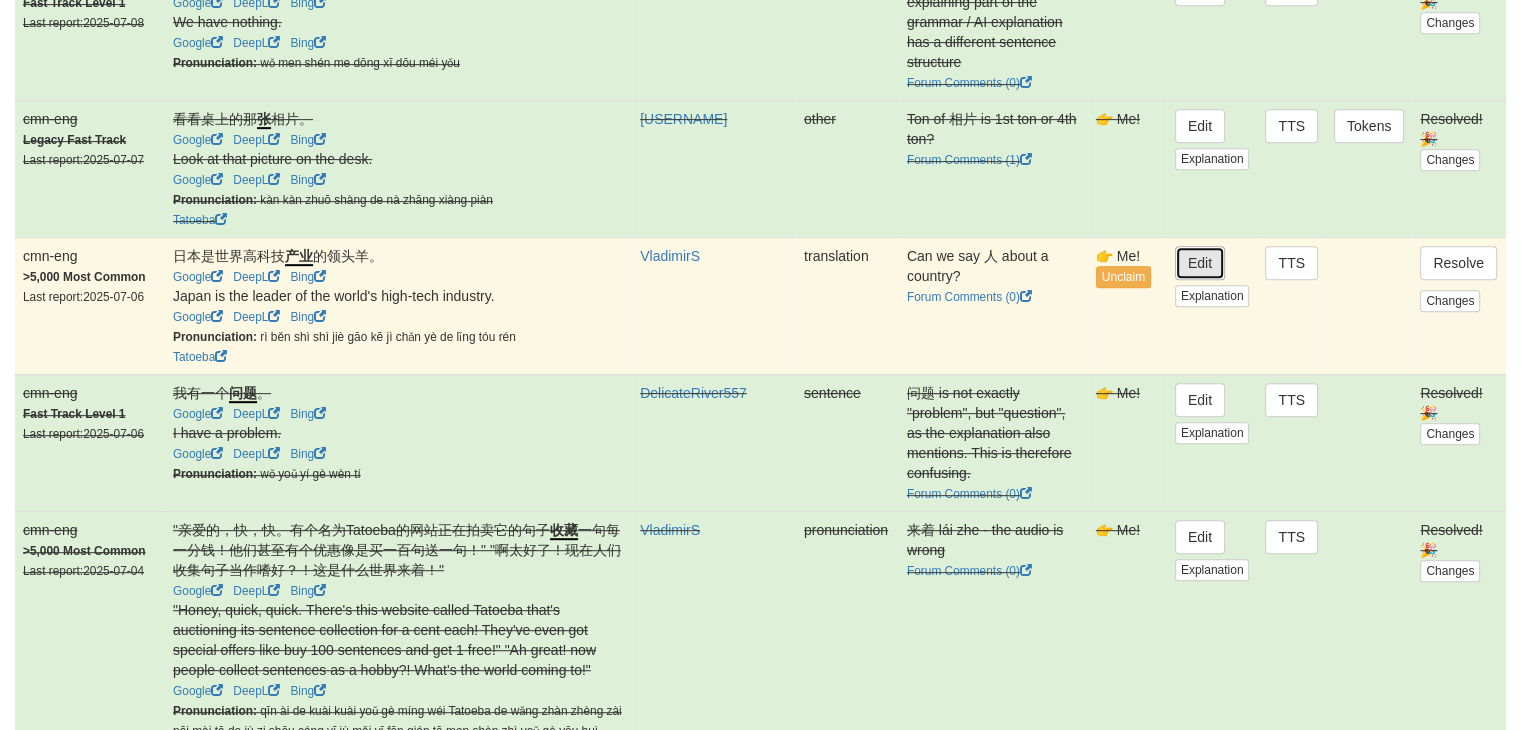 click on "Edit" at bounding box center [1200, 263] 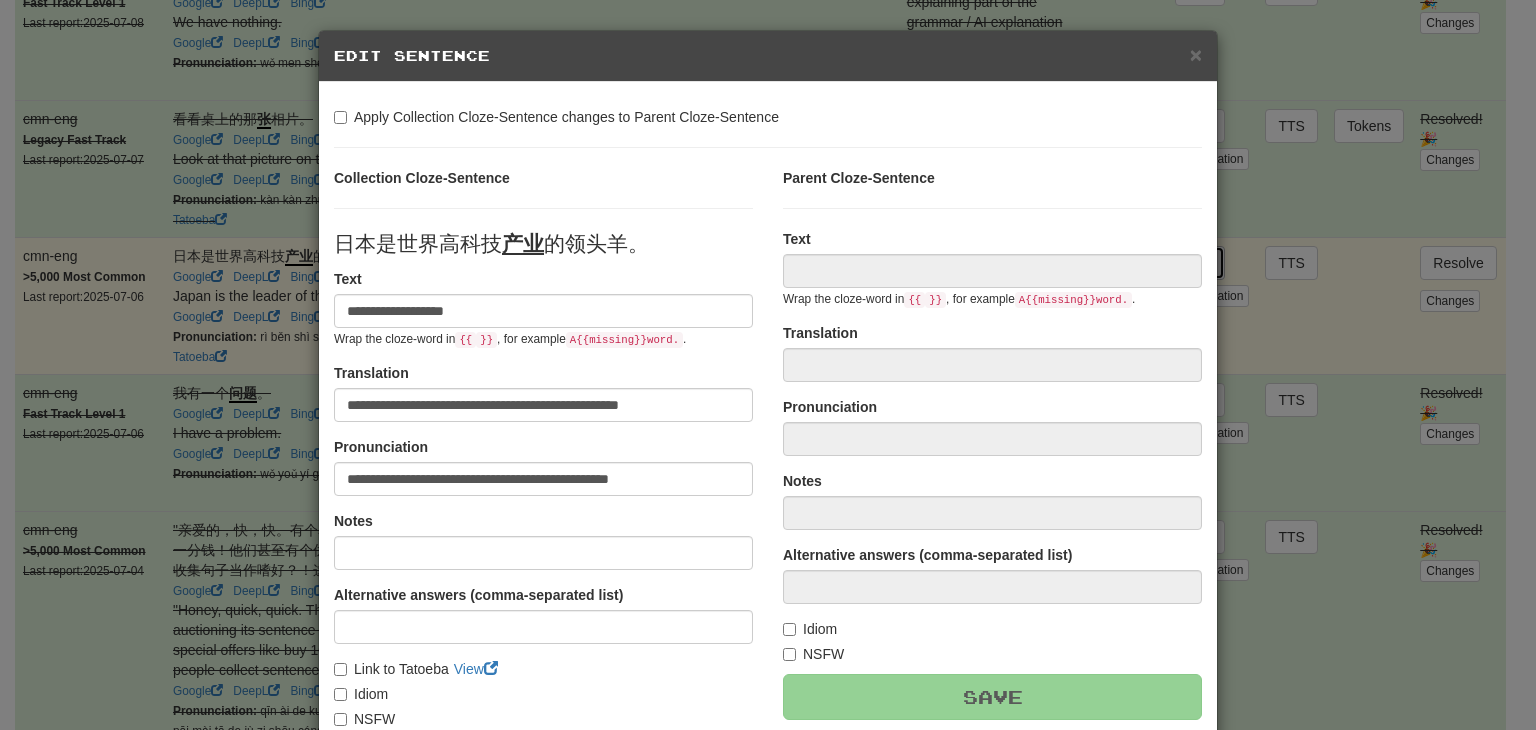 type on "**********" 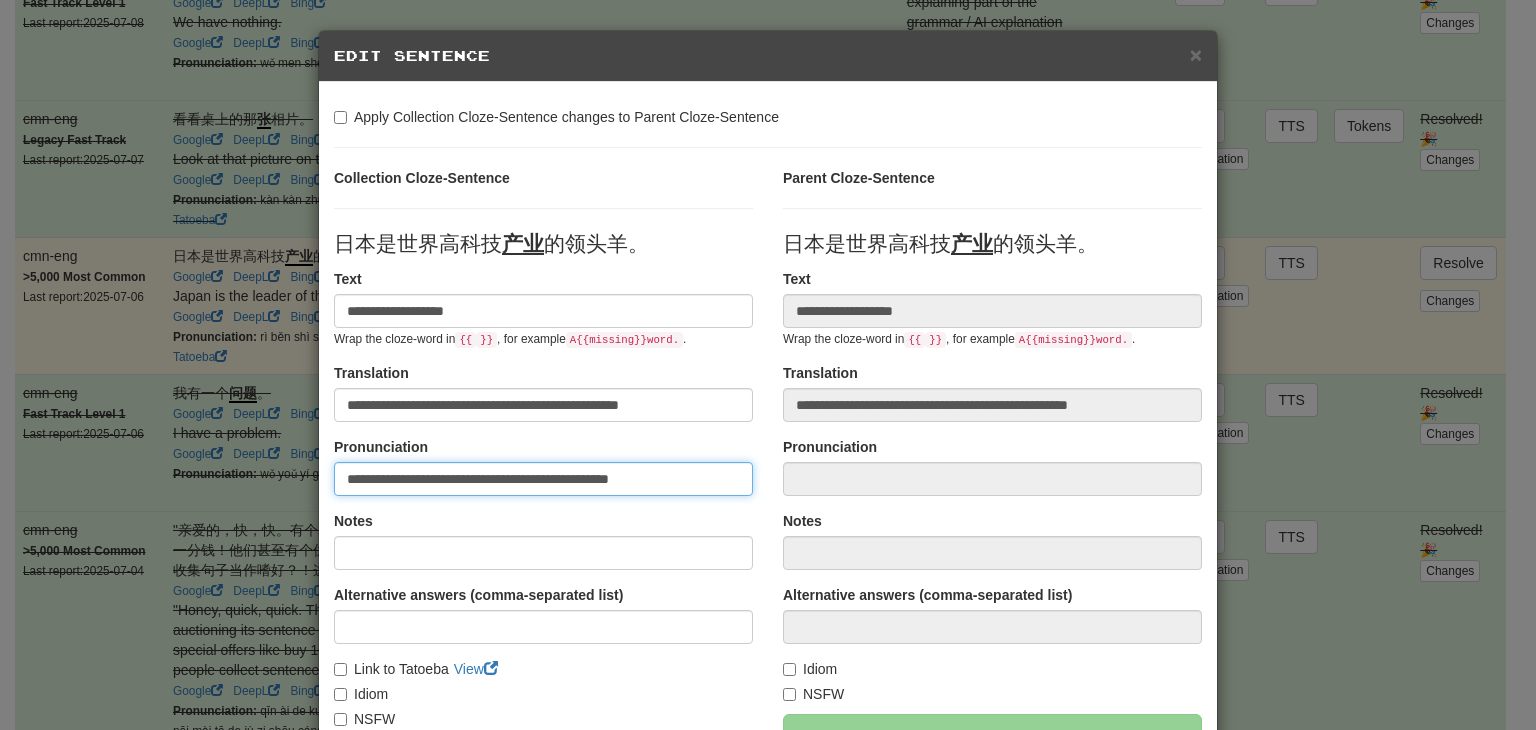 click on "**********" at bounding box center (543, 479) 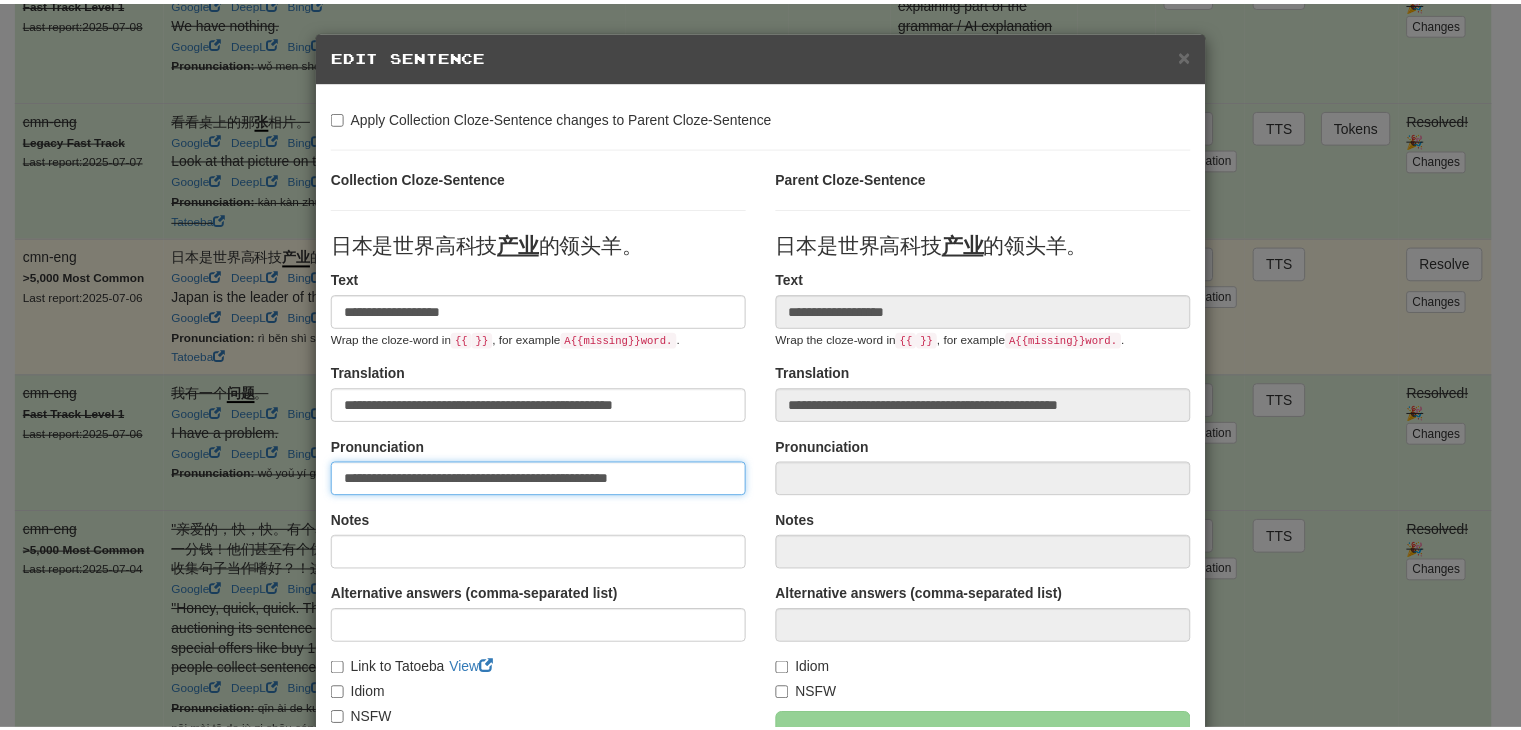 scroll, scrollTop: 246, scrollLeft: 0, axis: vertical 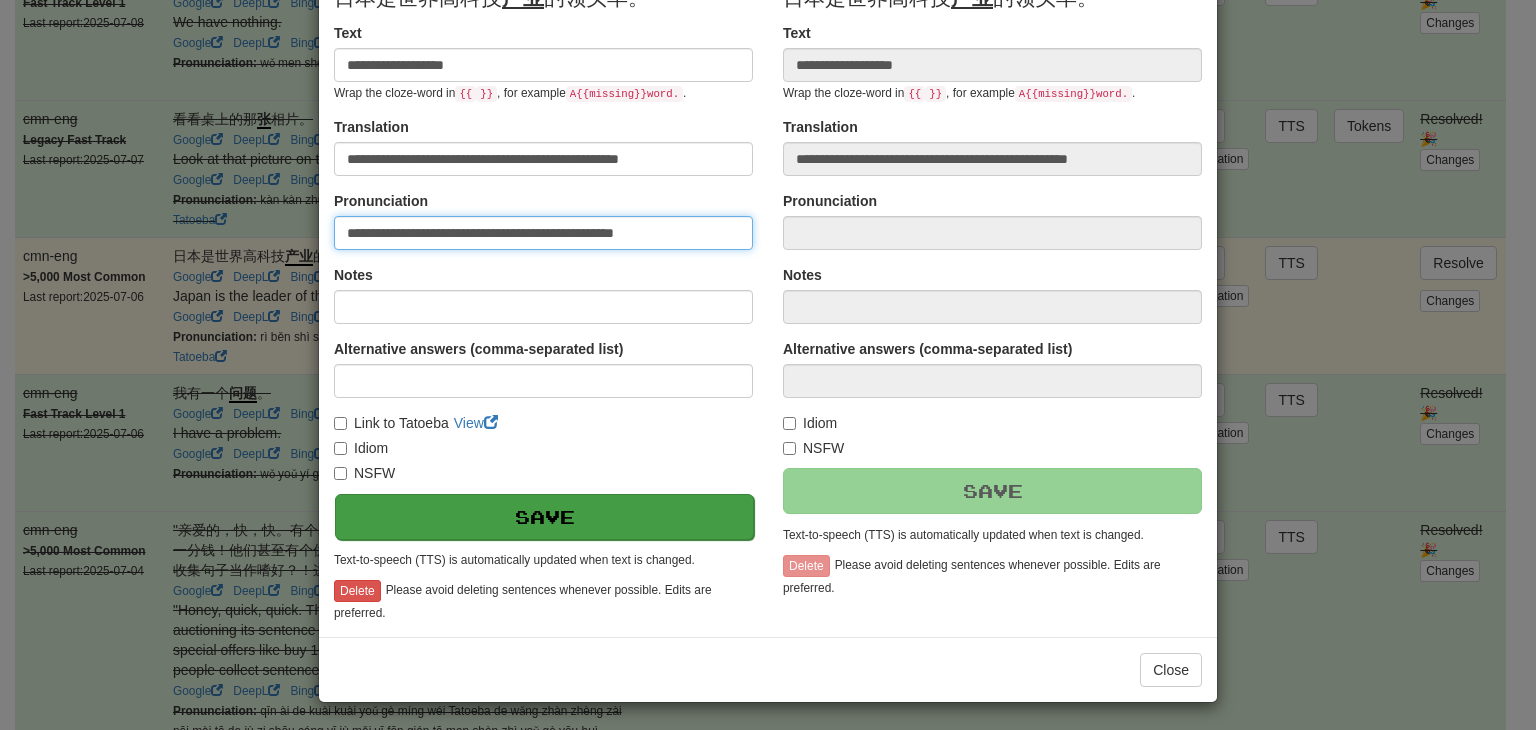 type on "**********" 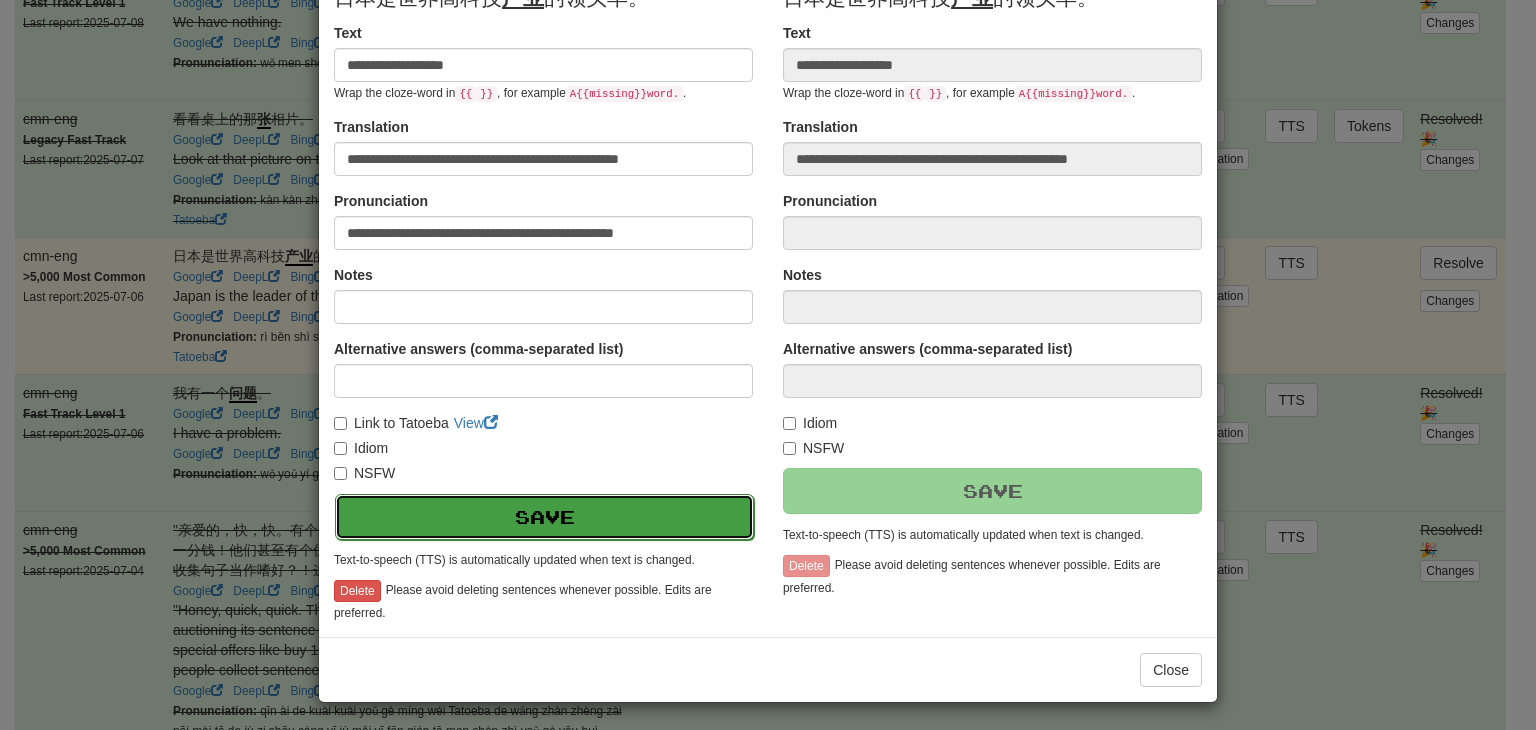 click on "Save" at bounding box center (544, 517) 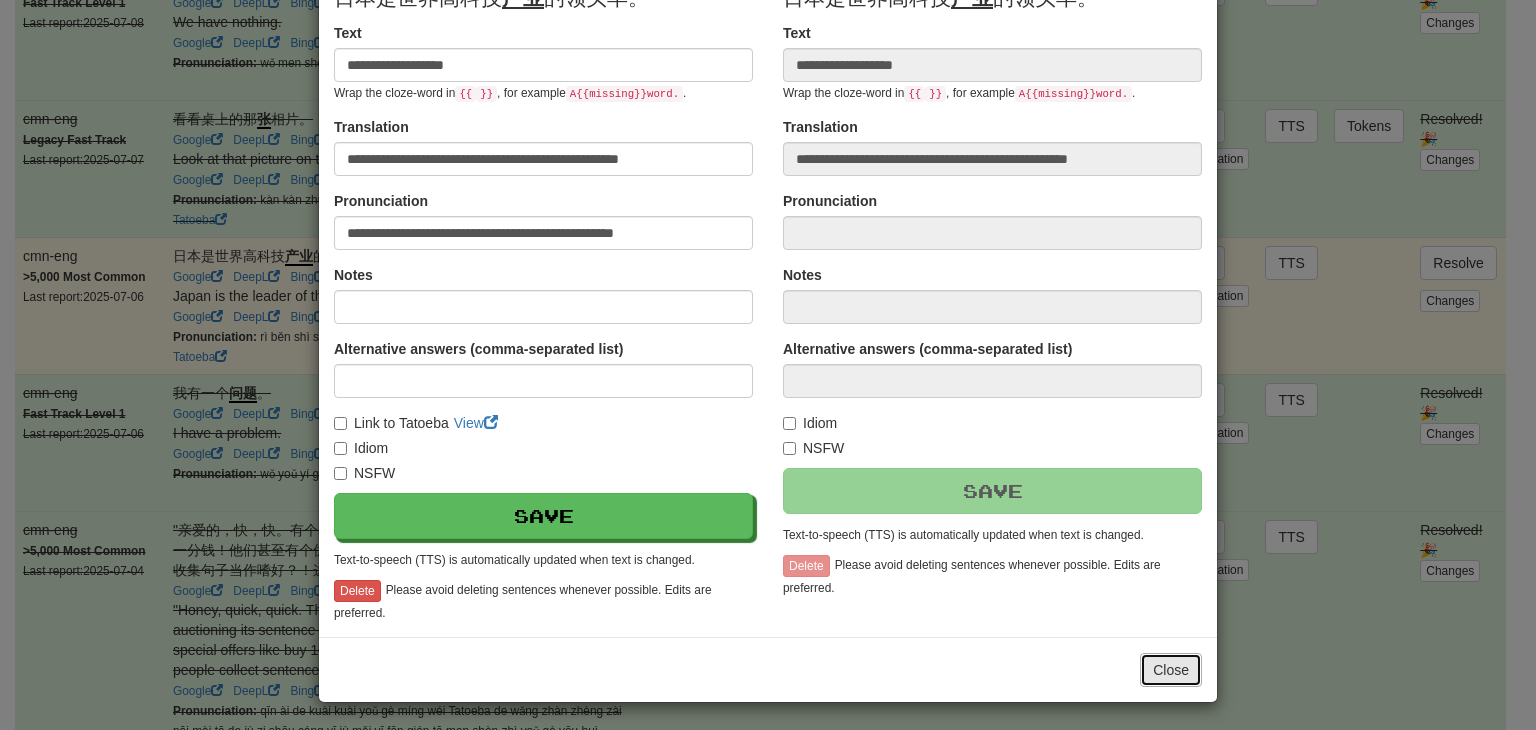 click on "Close" at bounding box center [1171, 670] 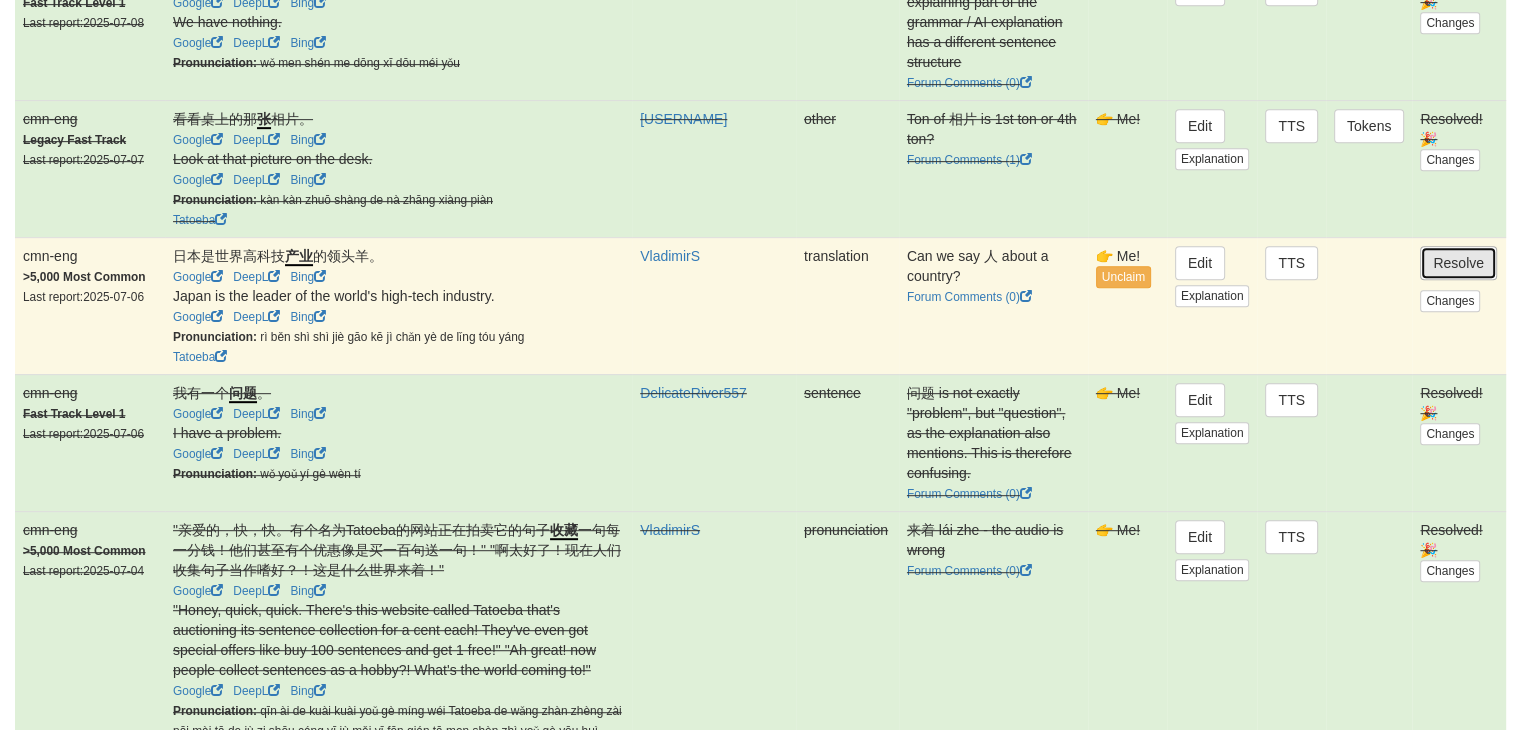 click on "Resolve" at bounding box center [1458, 263] 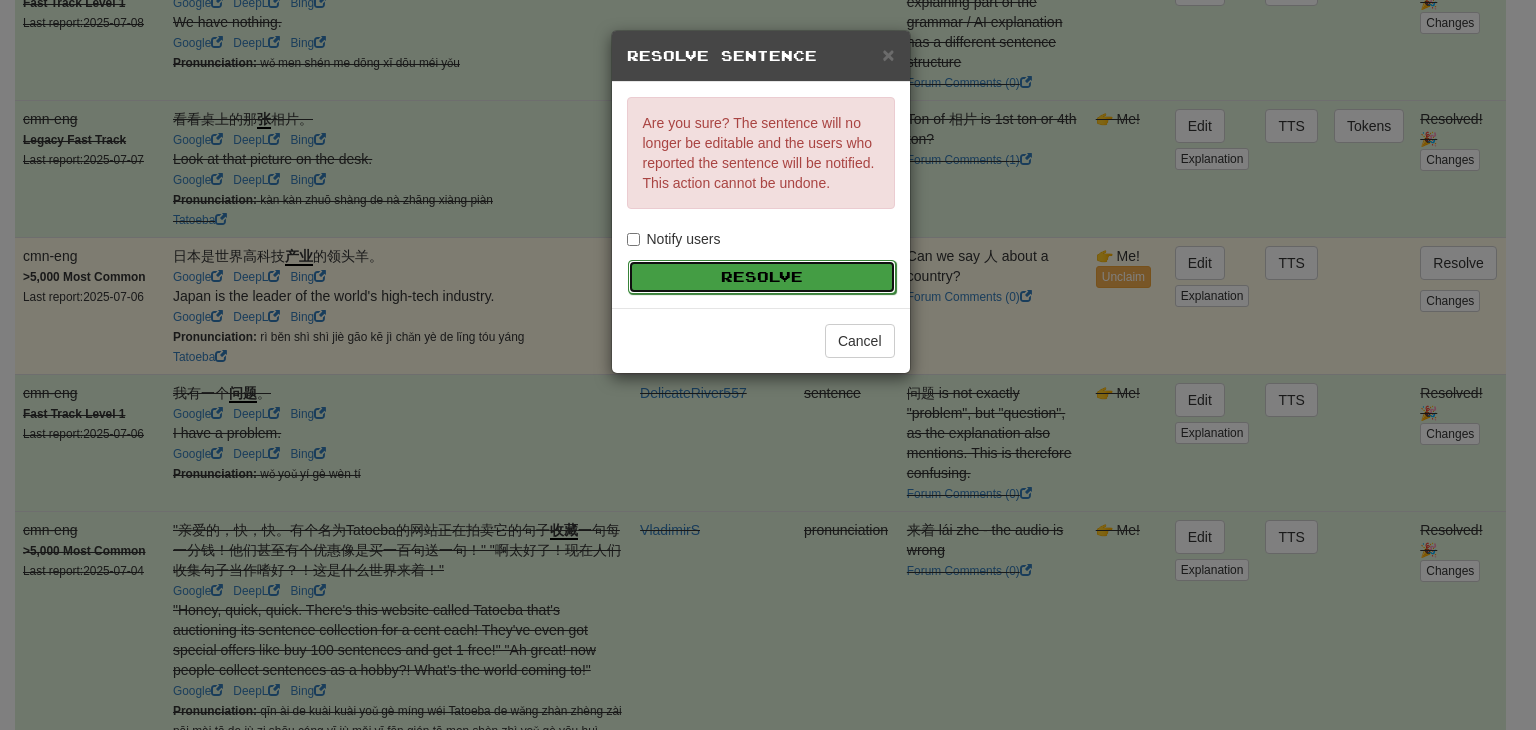 click on "Resolve" at bounding box center (762, 277) 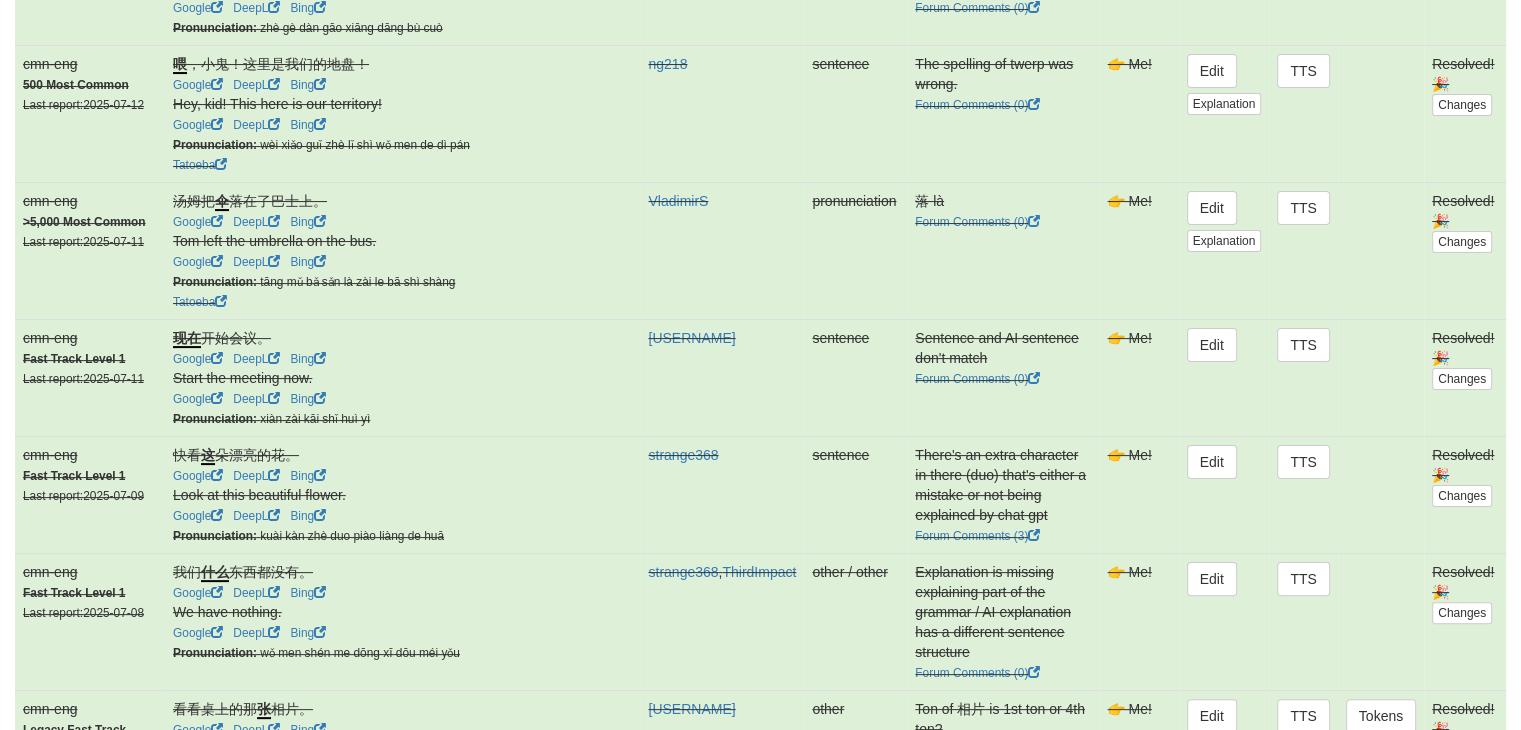 scroll, scrollTop: 0, scrollLeft: 0, axis: both 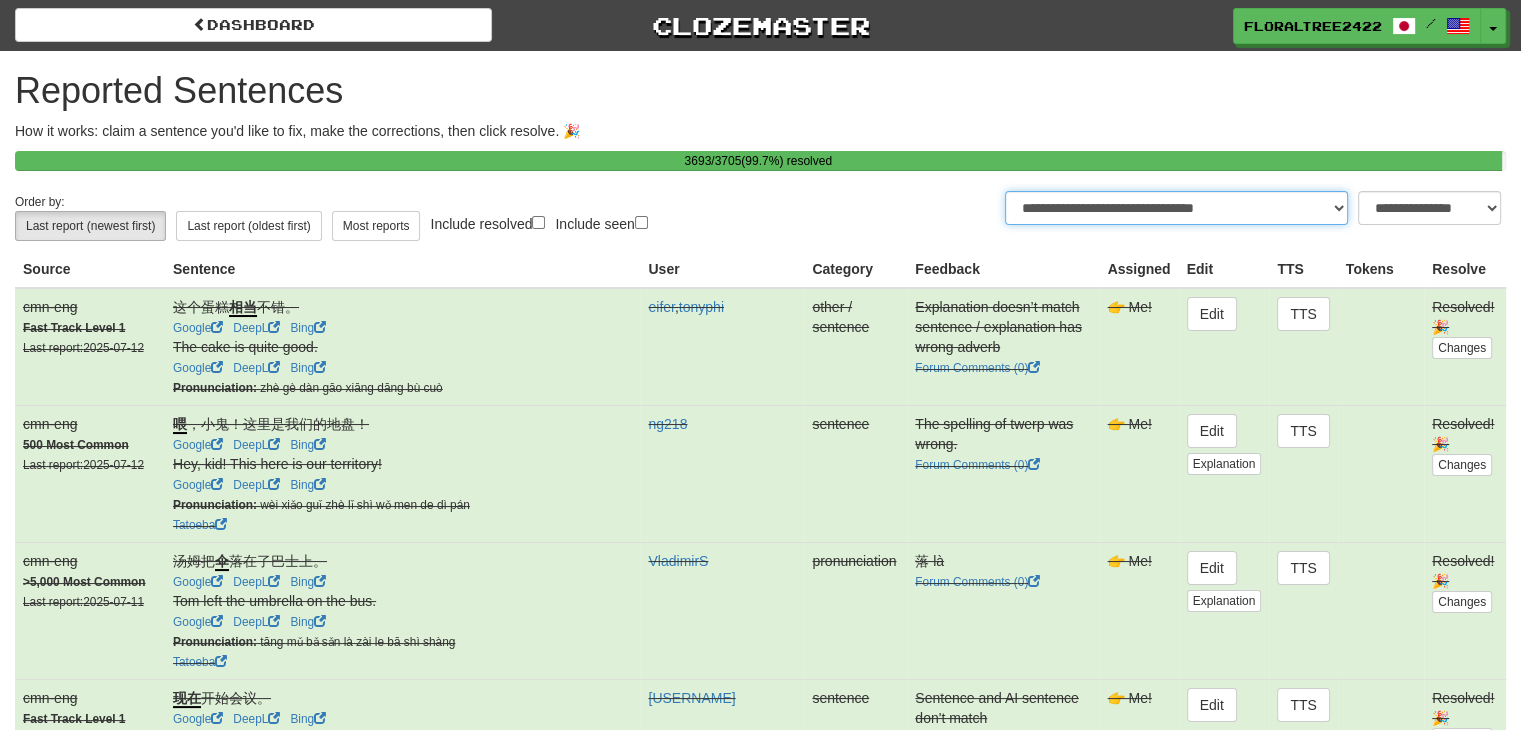 click on "**********" at bounding box center (1176, 208) 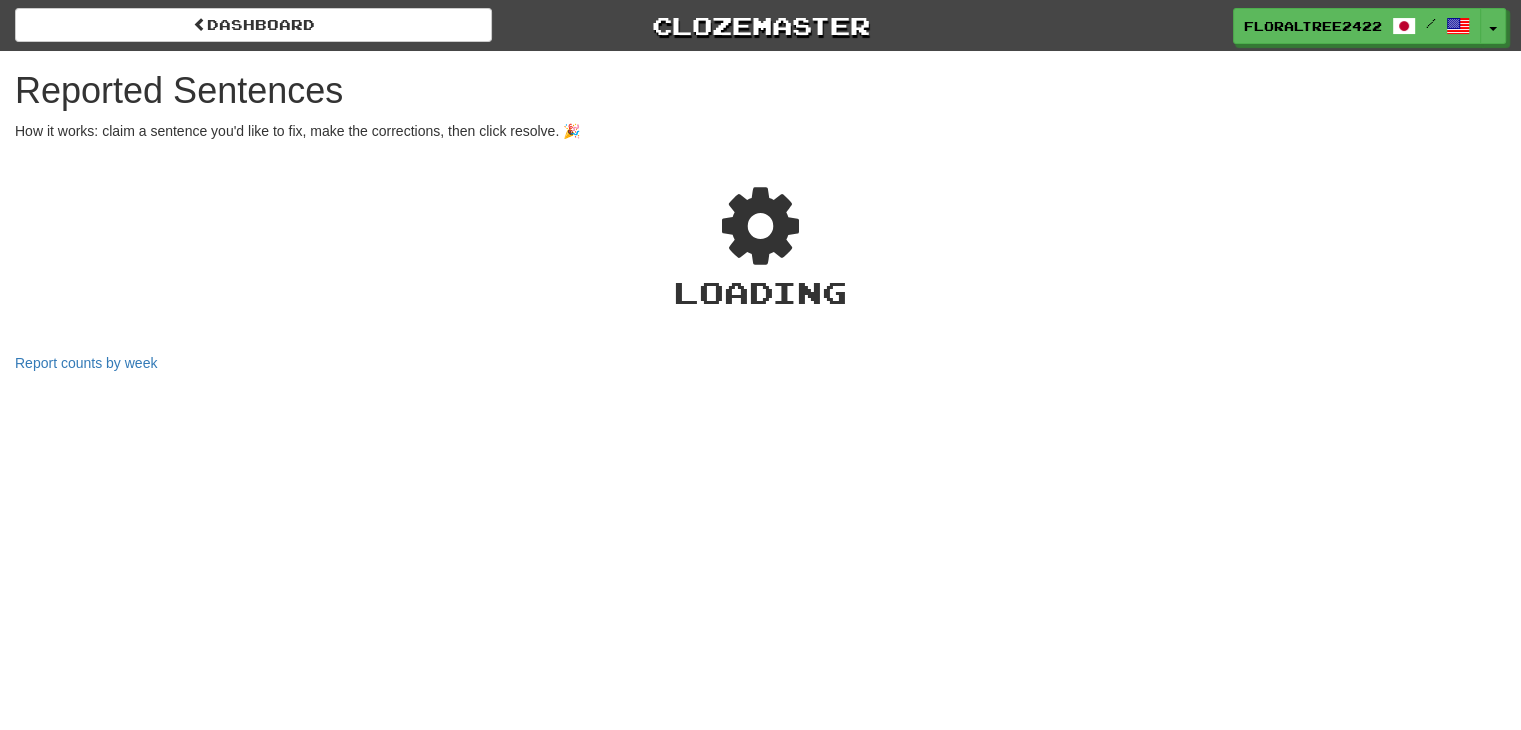 select on "**" 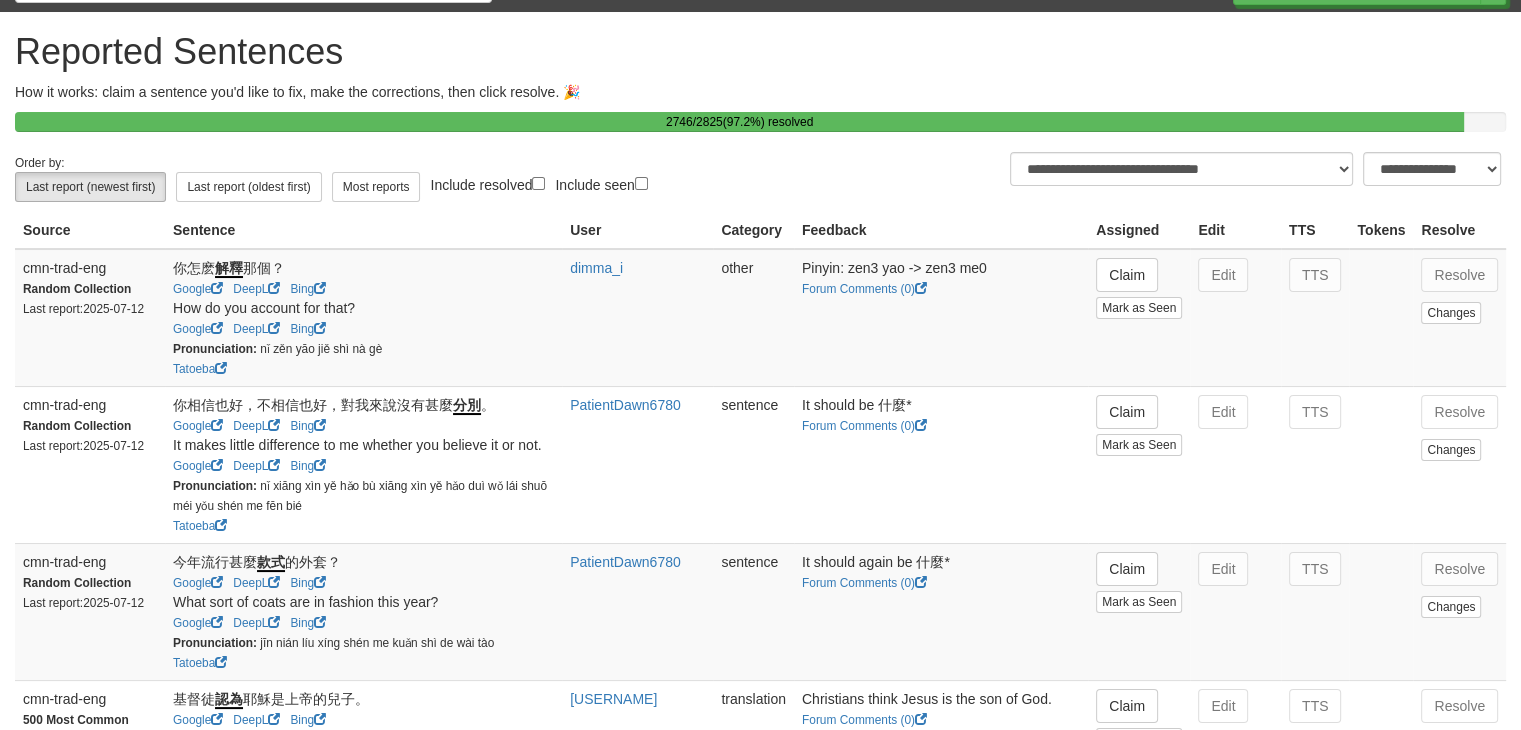 scroll, scrollTop: 48, scrollLeft: 0, axis: vertical 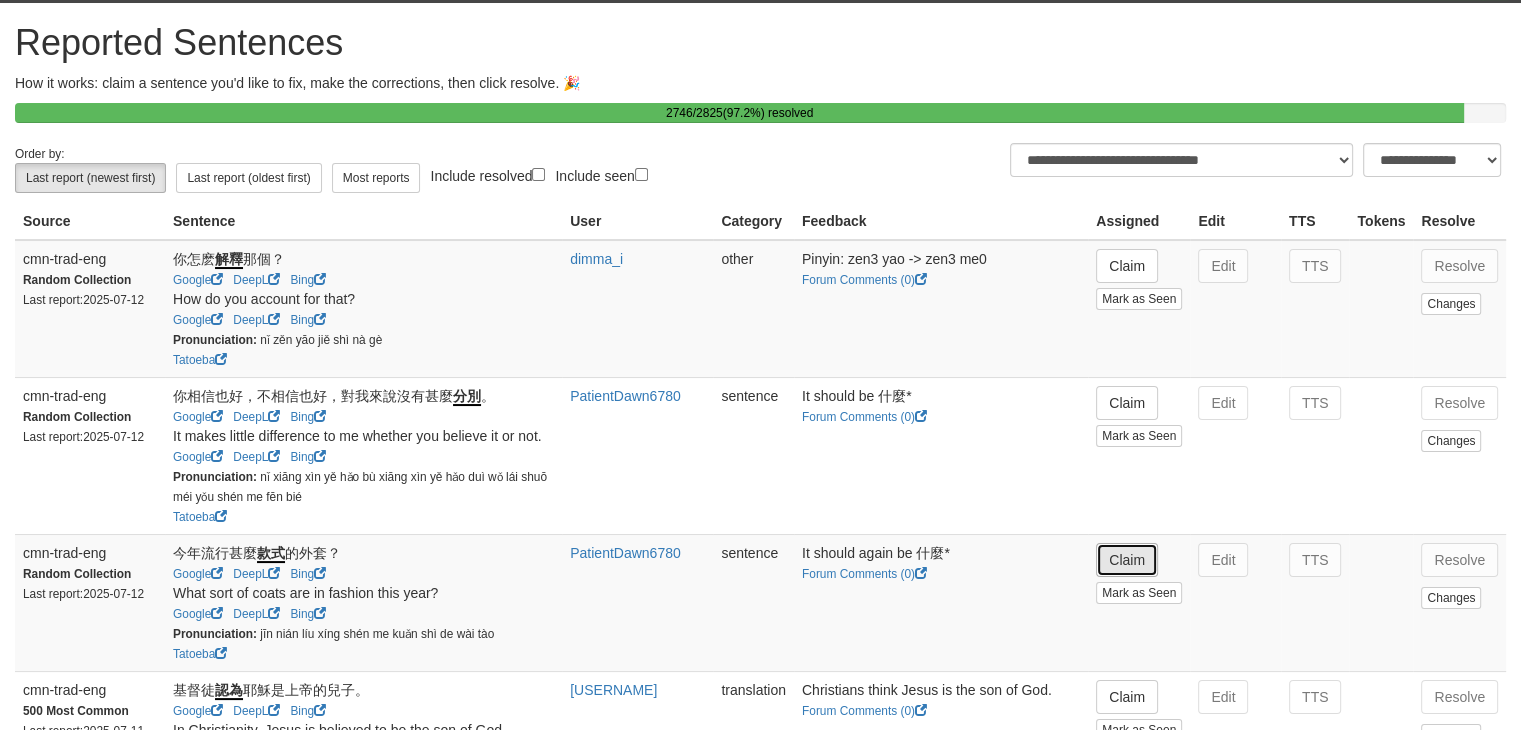 click on "Claim" at bounding box center (1127, 560) 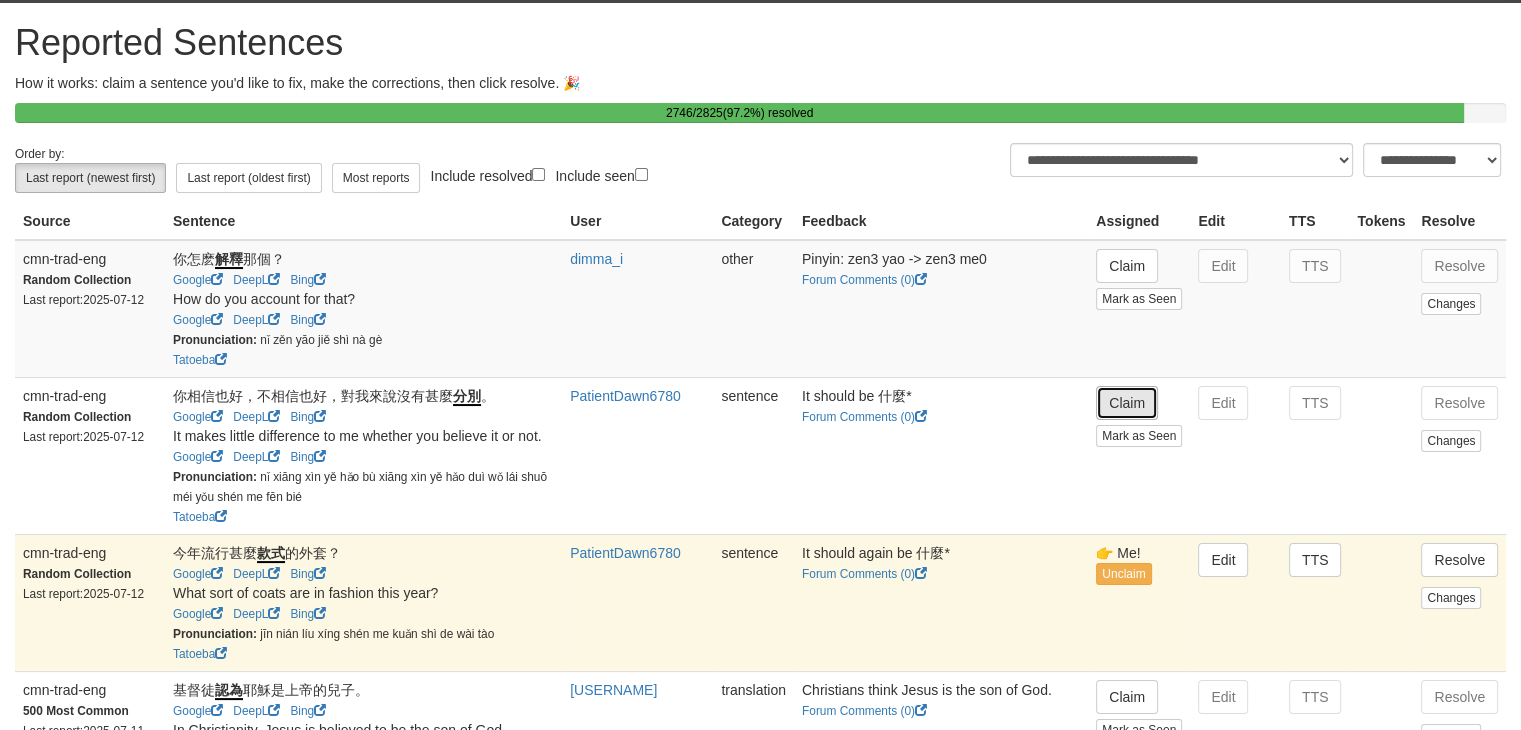 click on "Claim" at bounding box center (1127, 403) 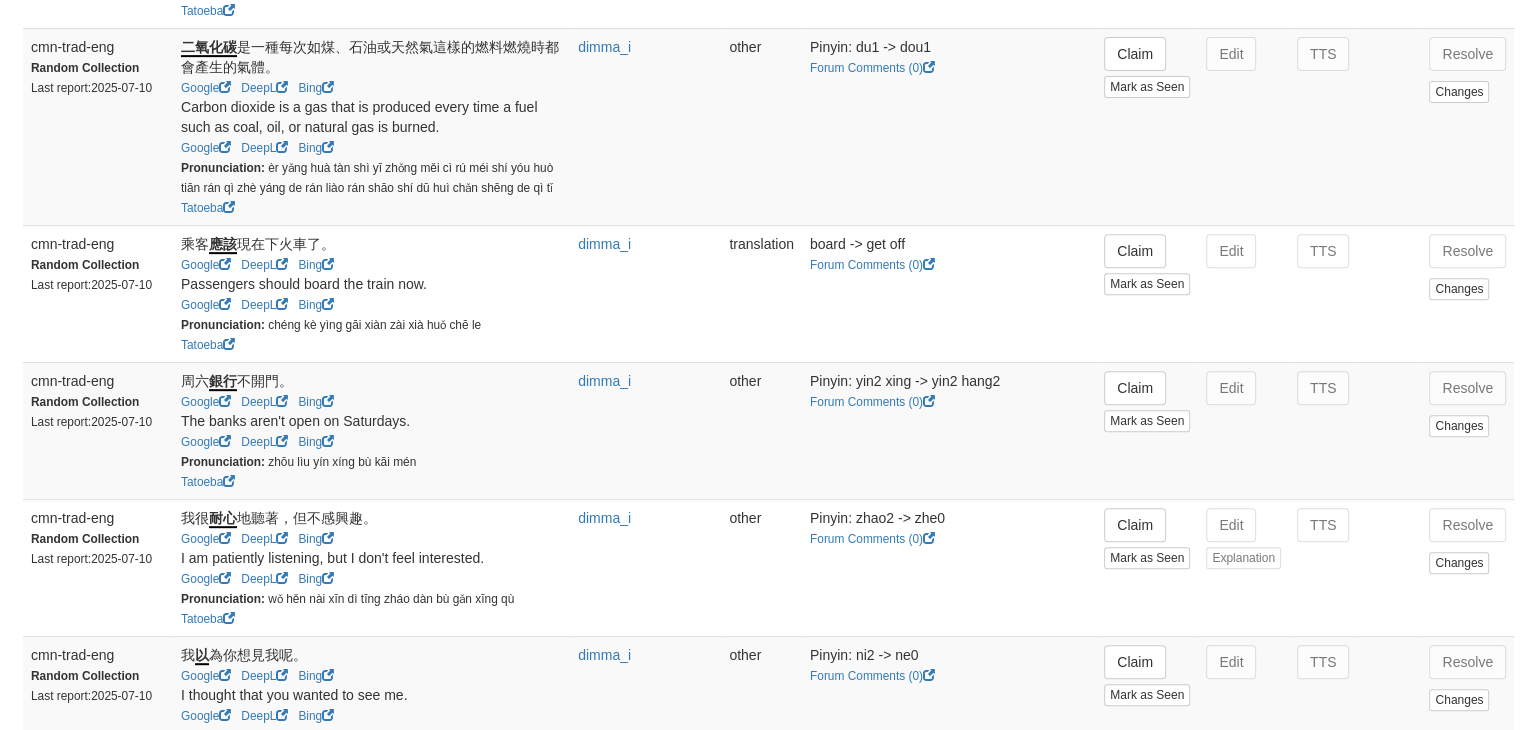 scroll, scrollTop: 830, scrollLeft: 0, axis: vertical 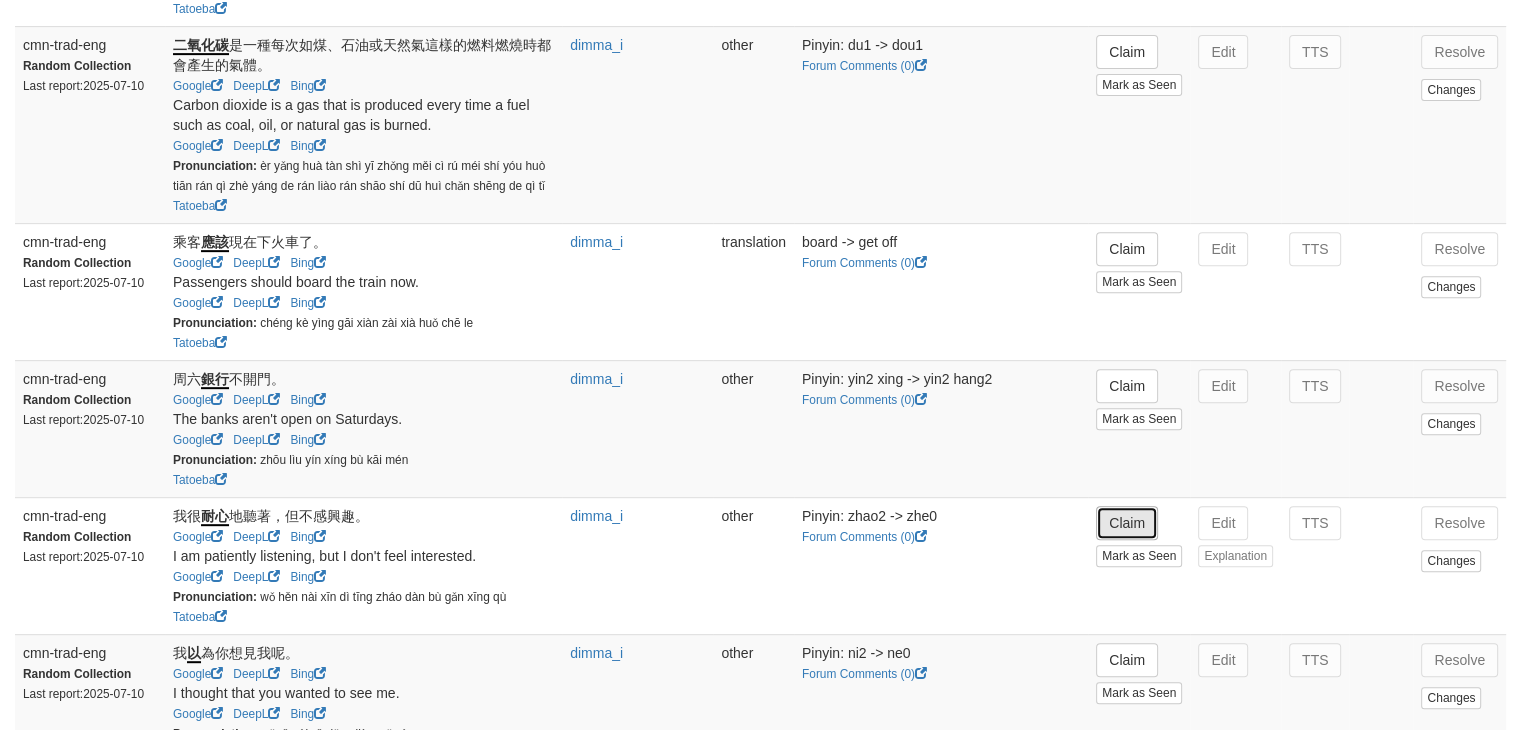 click on "Claim" at bounding box center [1127, 523] 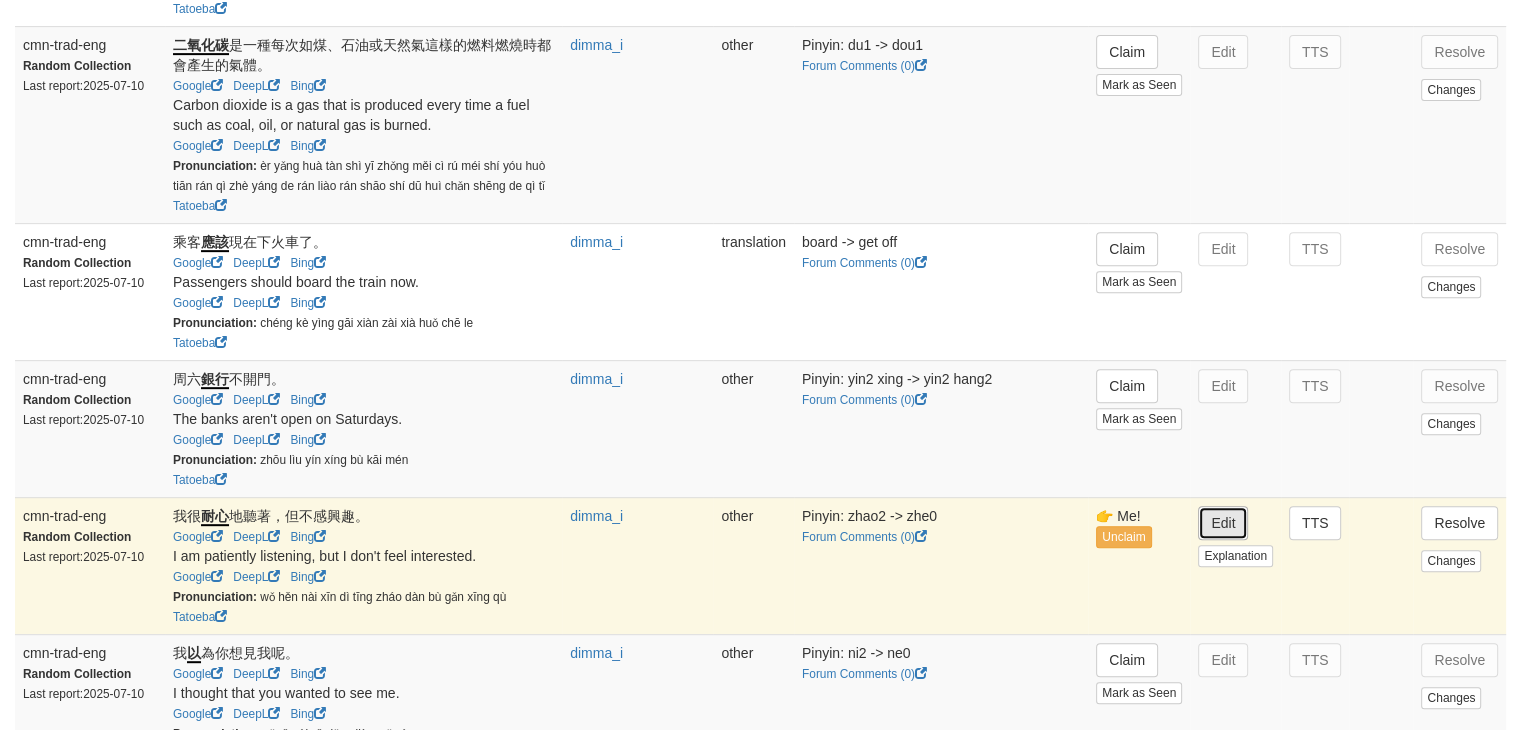 click on "Edit" at bounding box center (1223, 523) 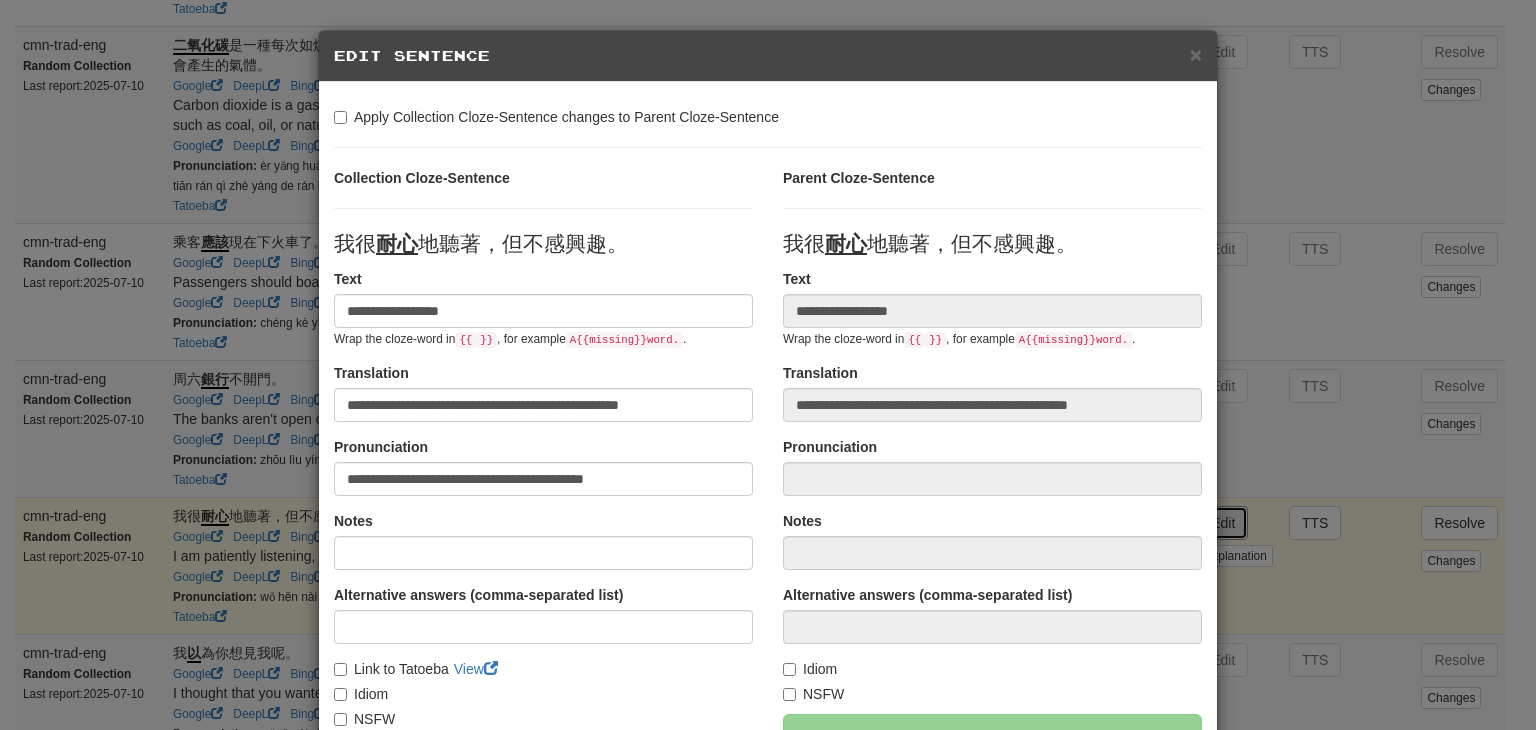 type on "**********" 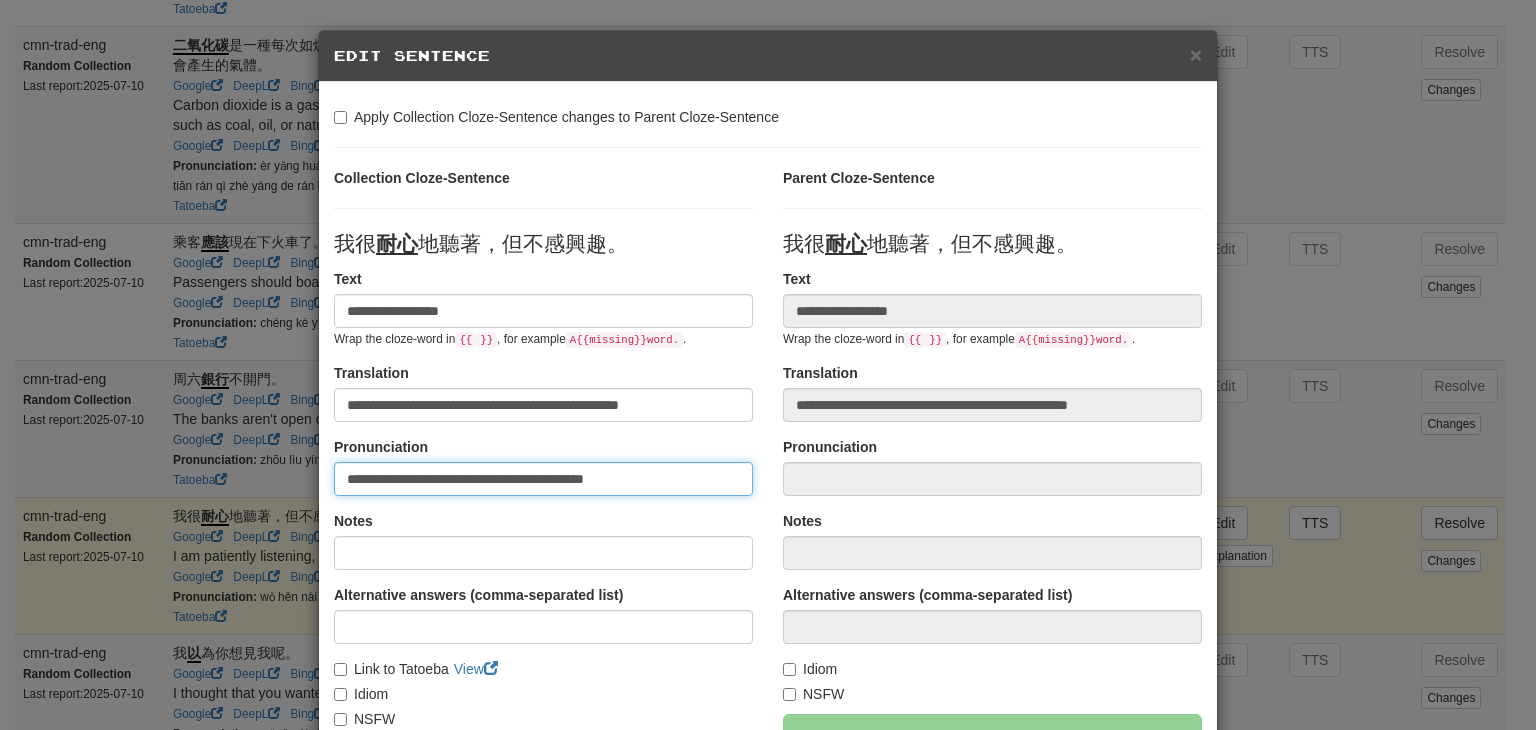 click on "**********" at bounding box center [543, 479] 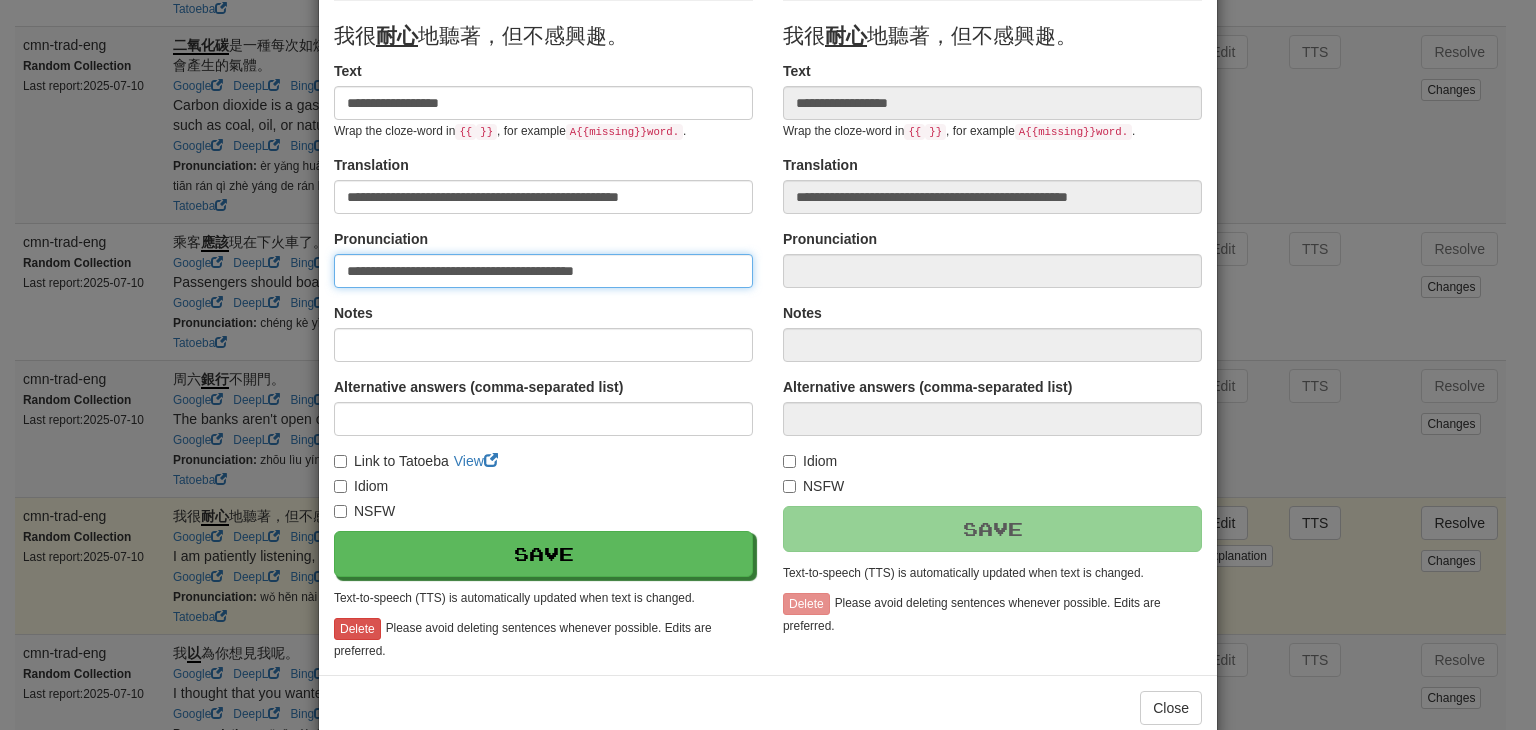 scroll, scrollTop: 210, scrollLeft: 0, axis: vertical 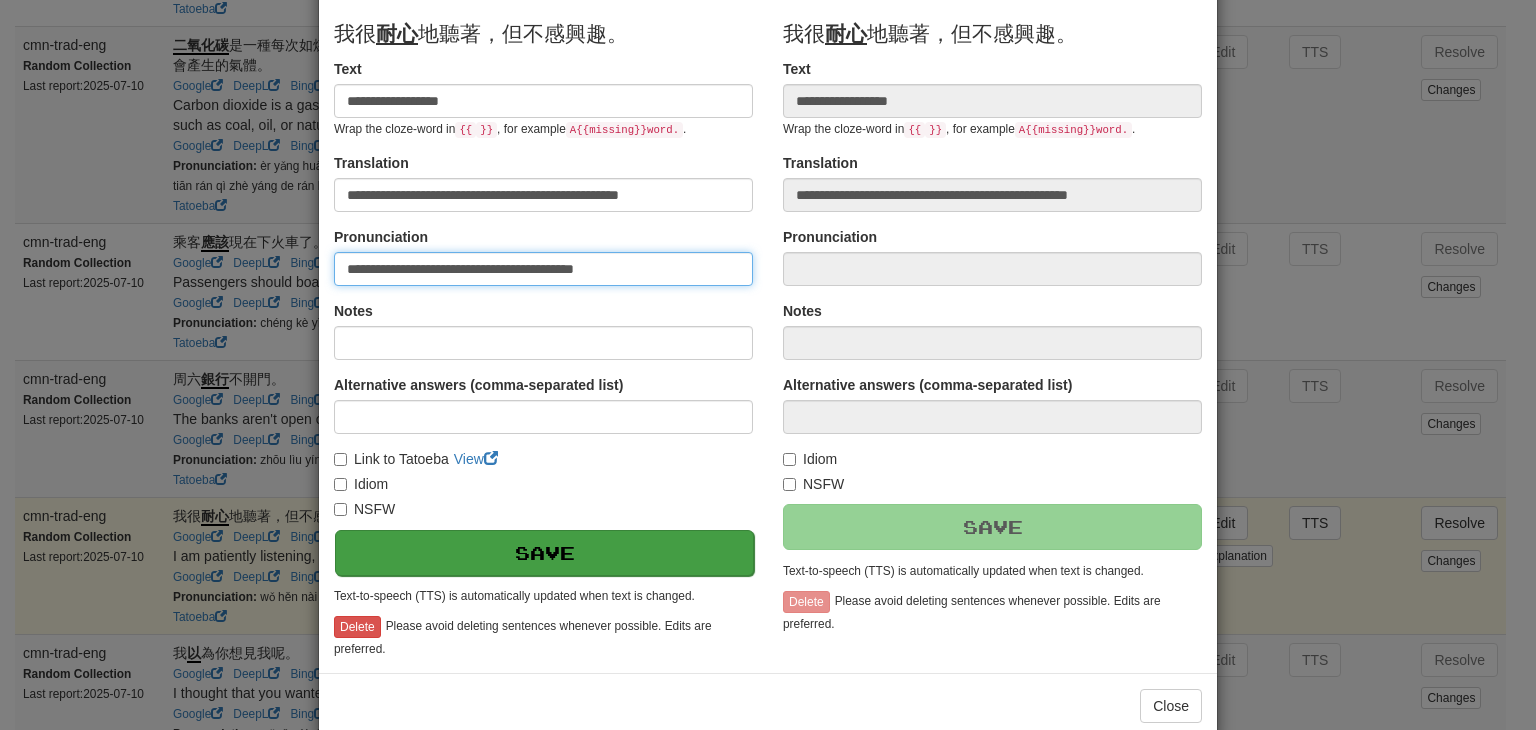 type on "**********" 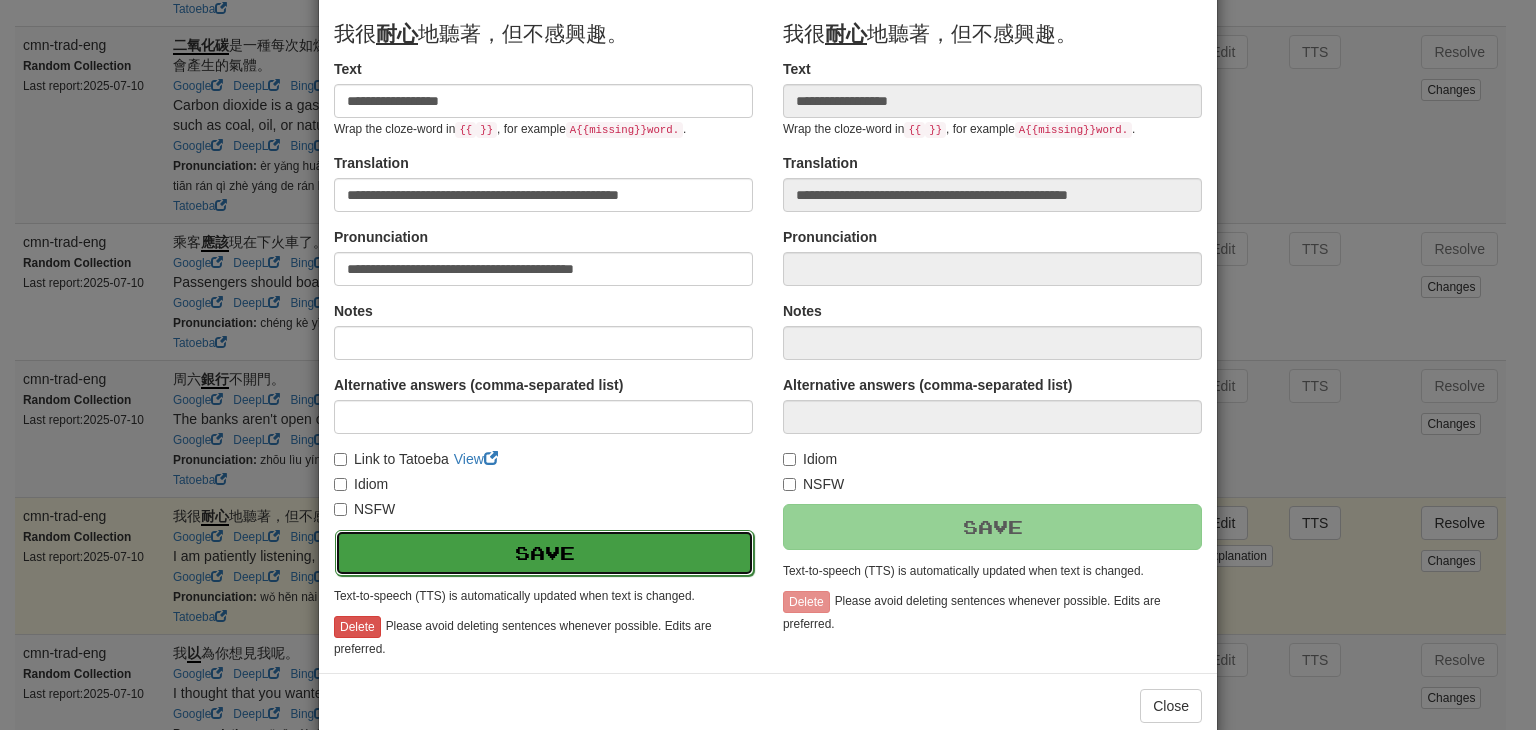 click on "Save" at bounding box center (544, 553) 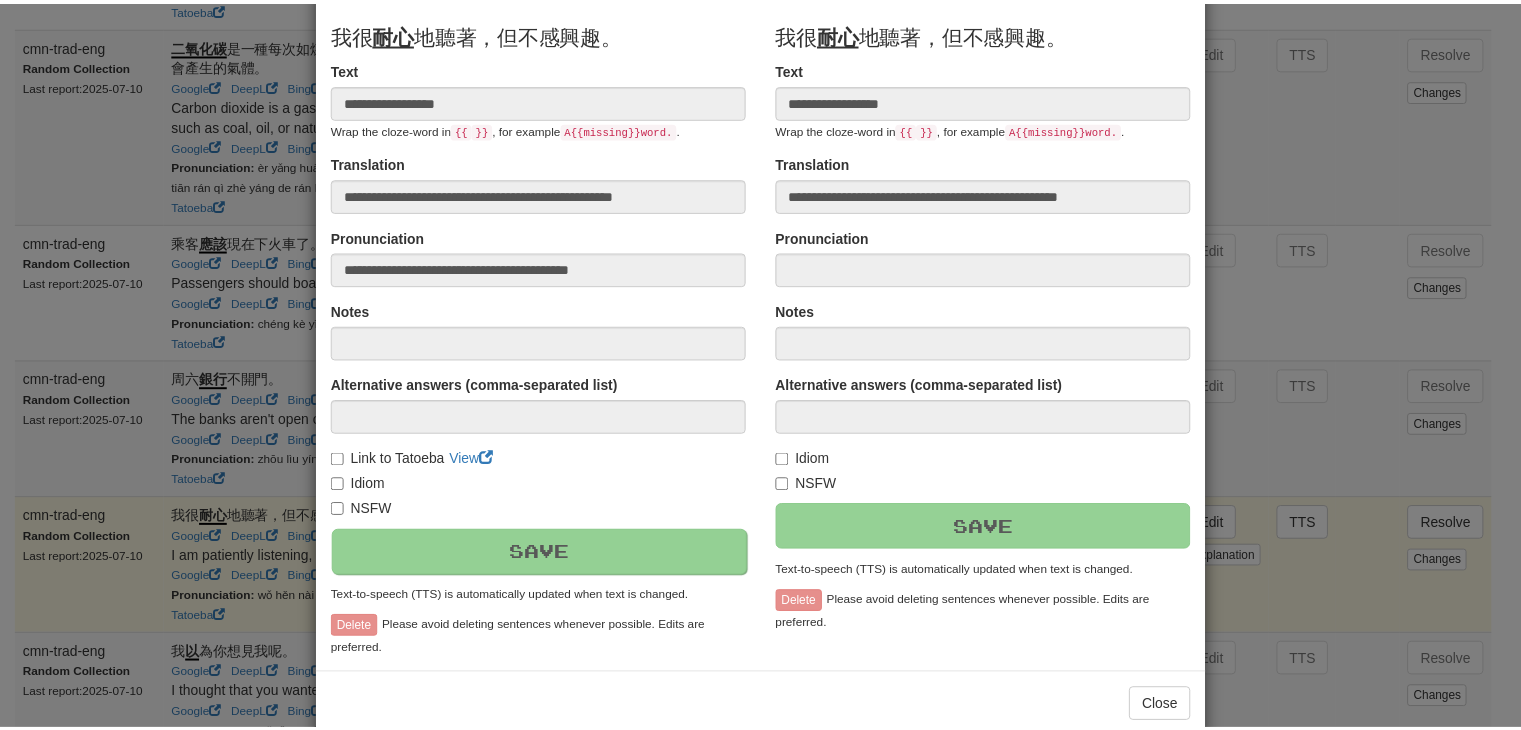 scroll, scrollTop: 246, scrollLeft: 0, axis: vertical 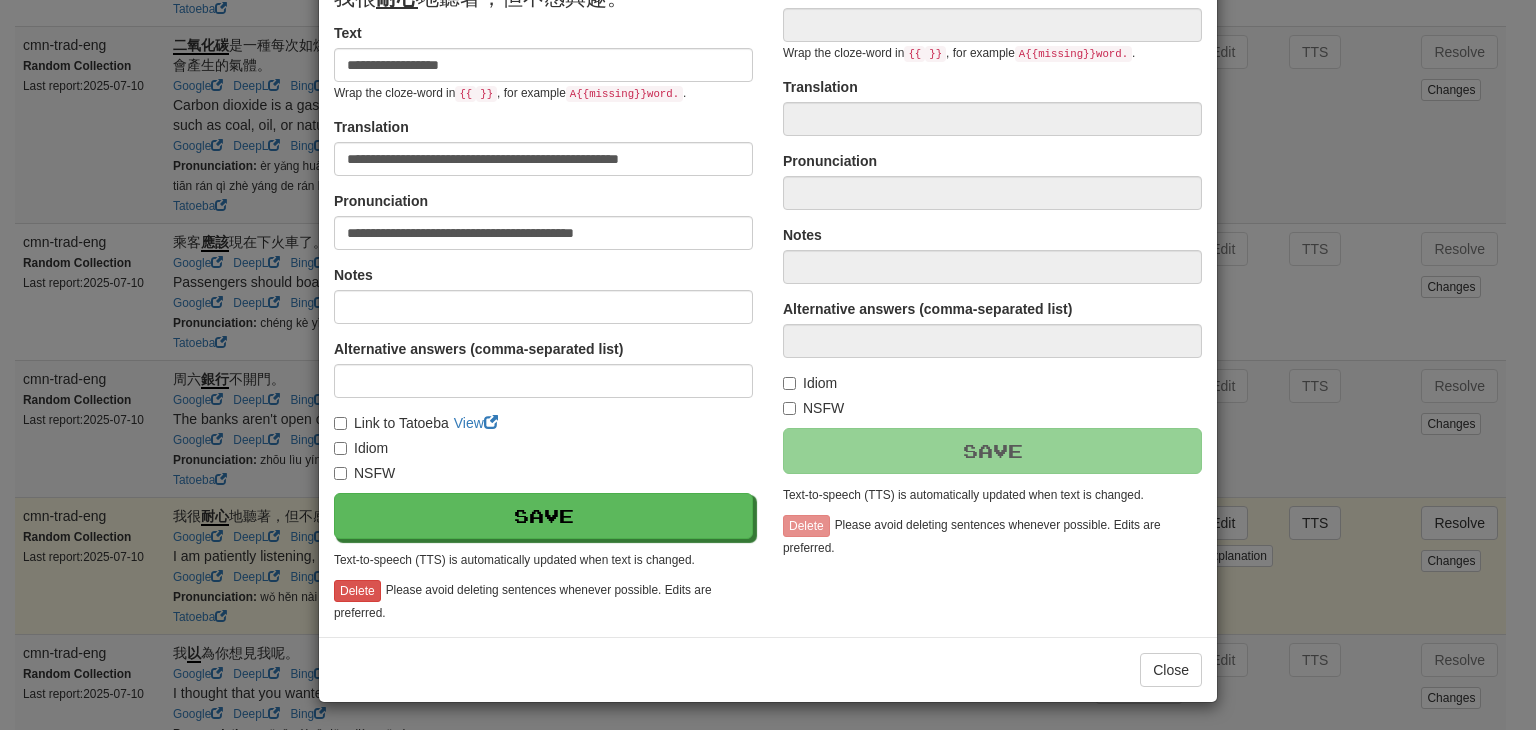 type on "**********" 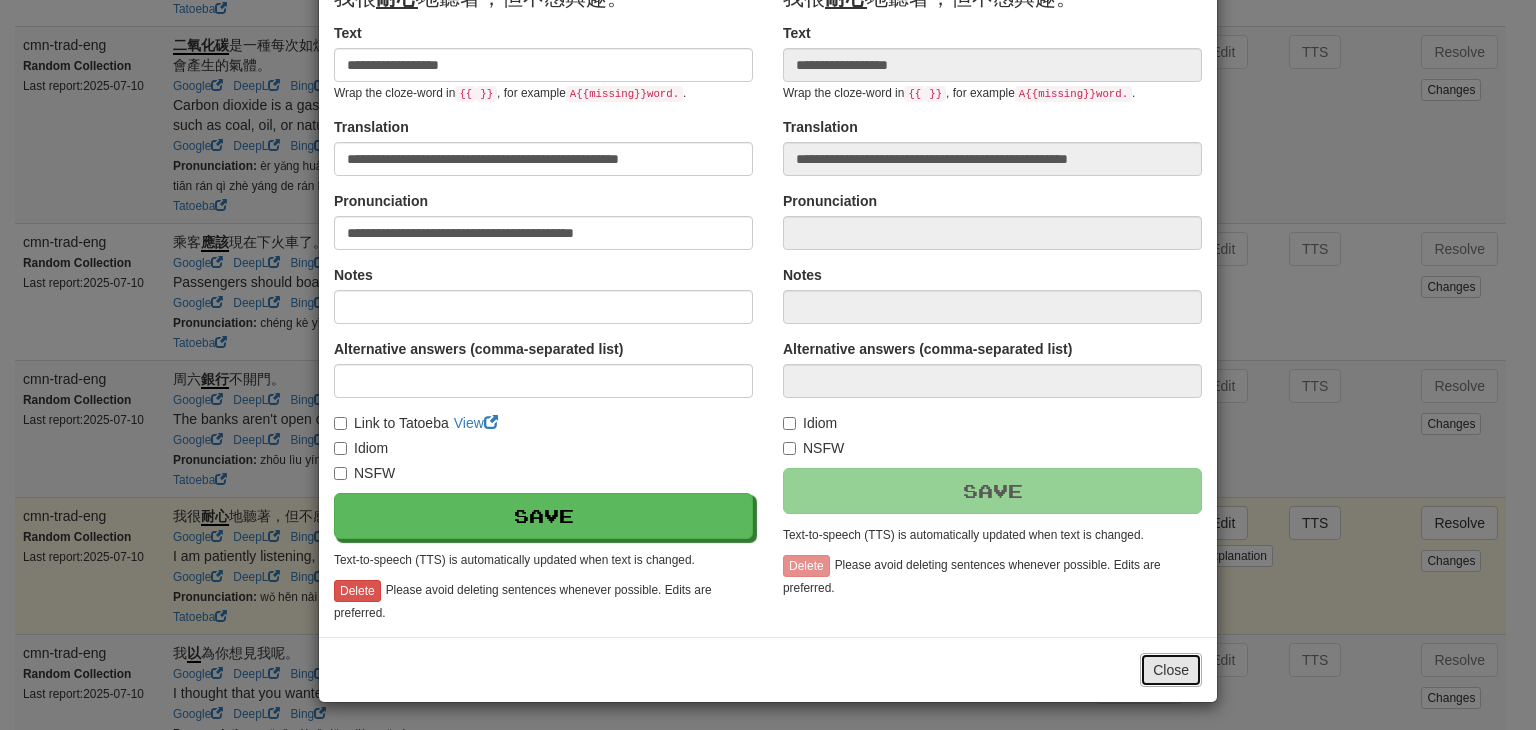 click on "Close" at bounding box center (1171, 670) 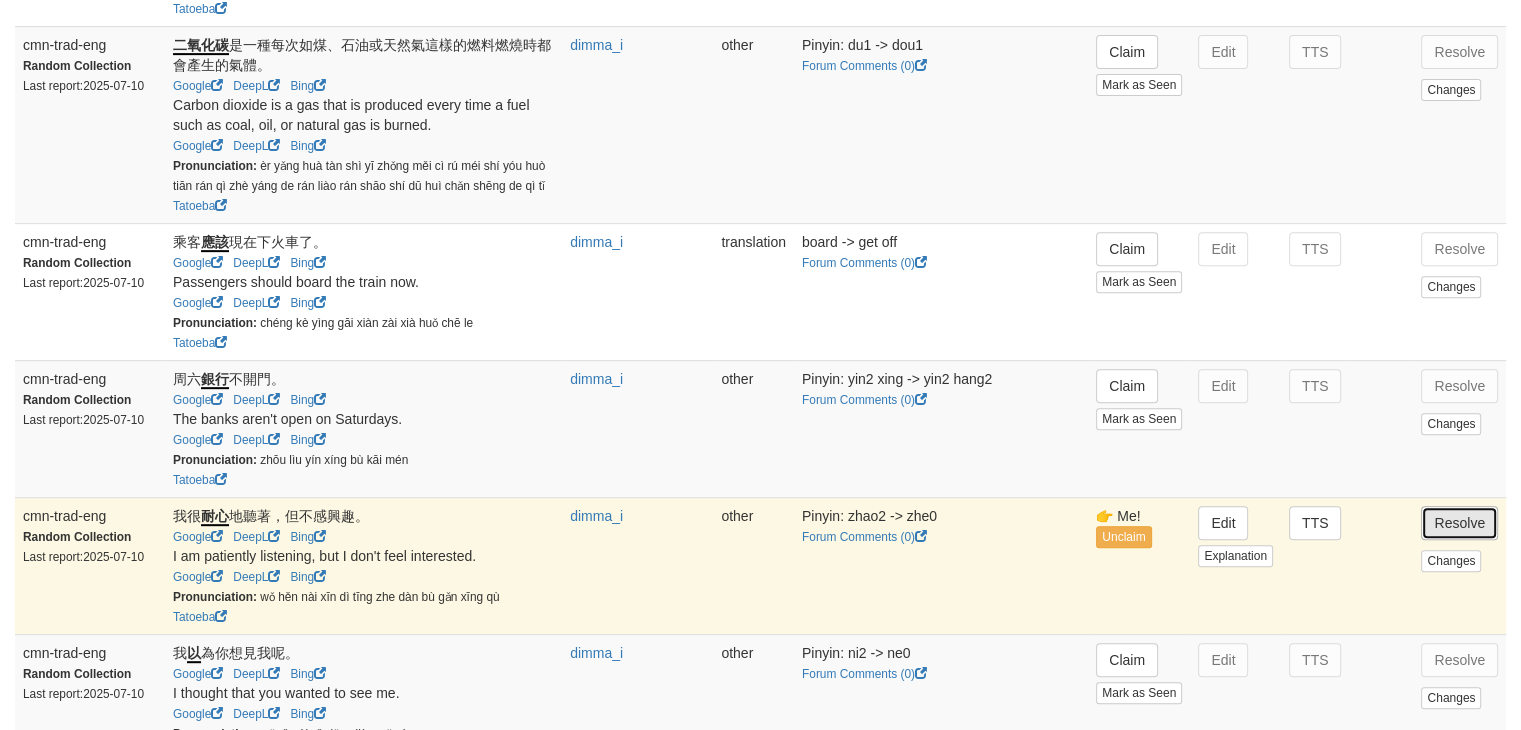 click on "Resolve" at bounding box center [1459, 523] 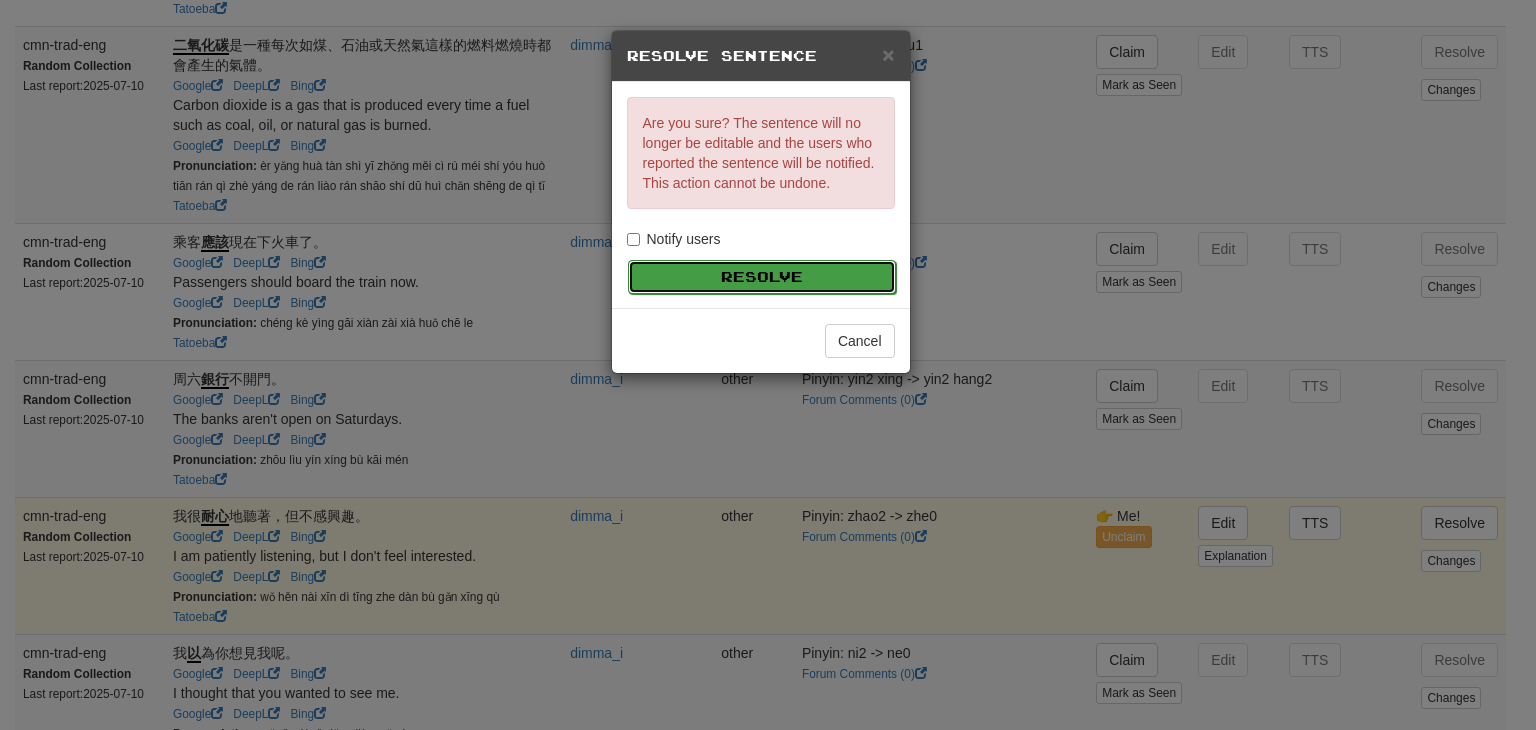 click on "Resolve" at bounding box center (762, 277) 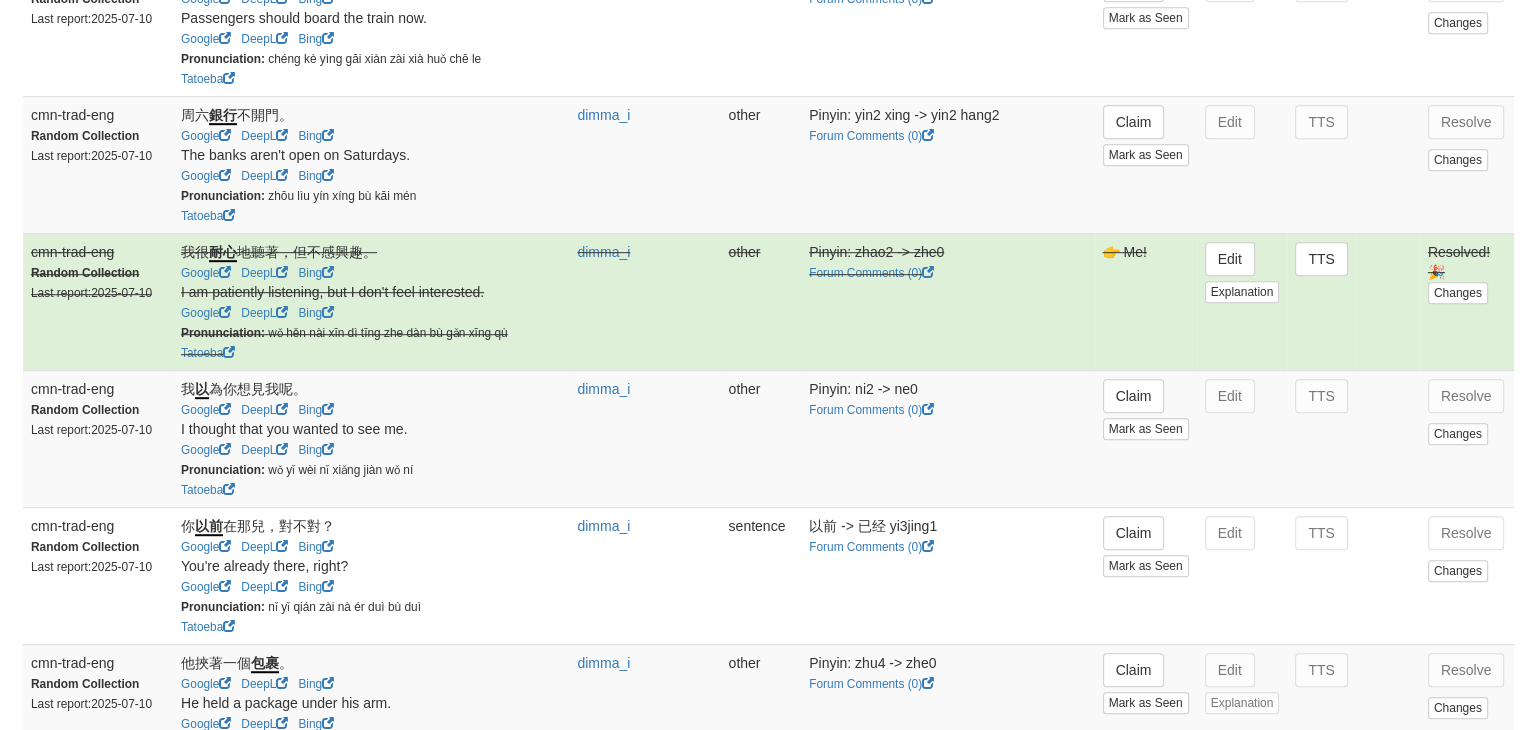 scroll, scrollTop: 1138, scrollLeft: 0, axis: vertical 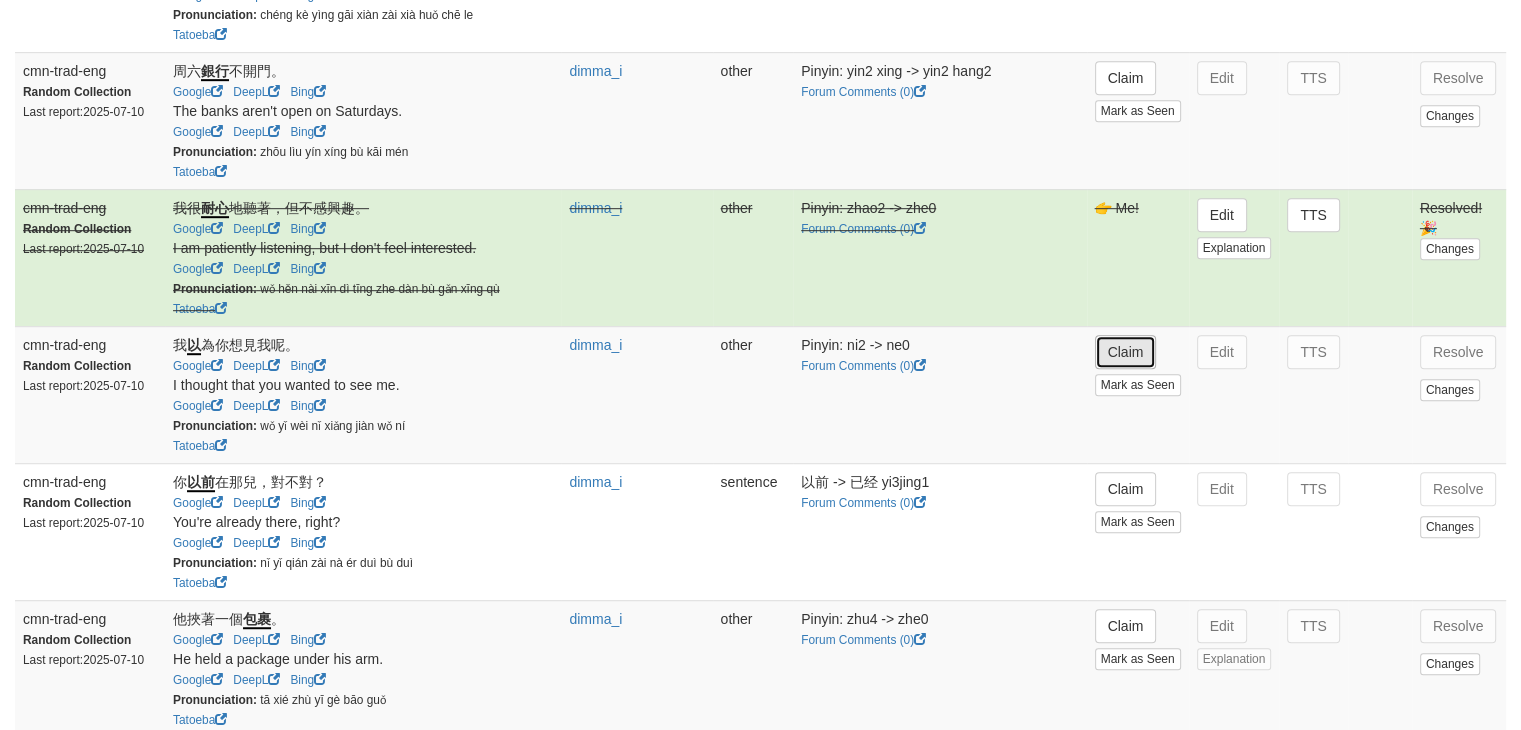 click on "Claim" at bounding box center [1126, 352] 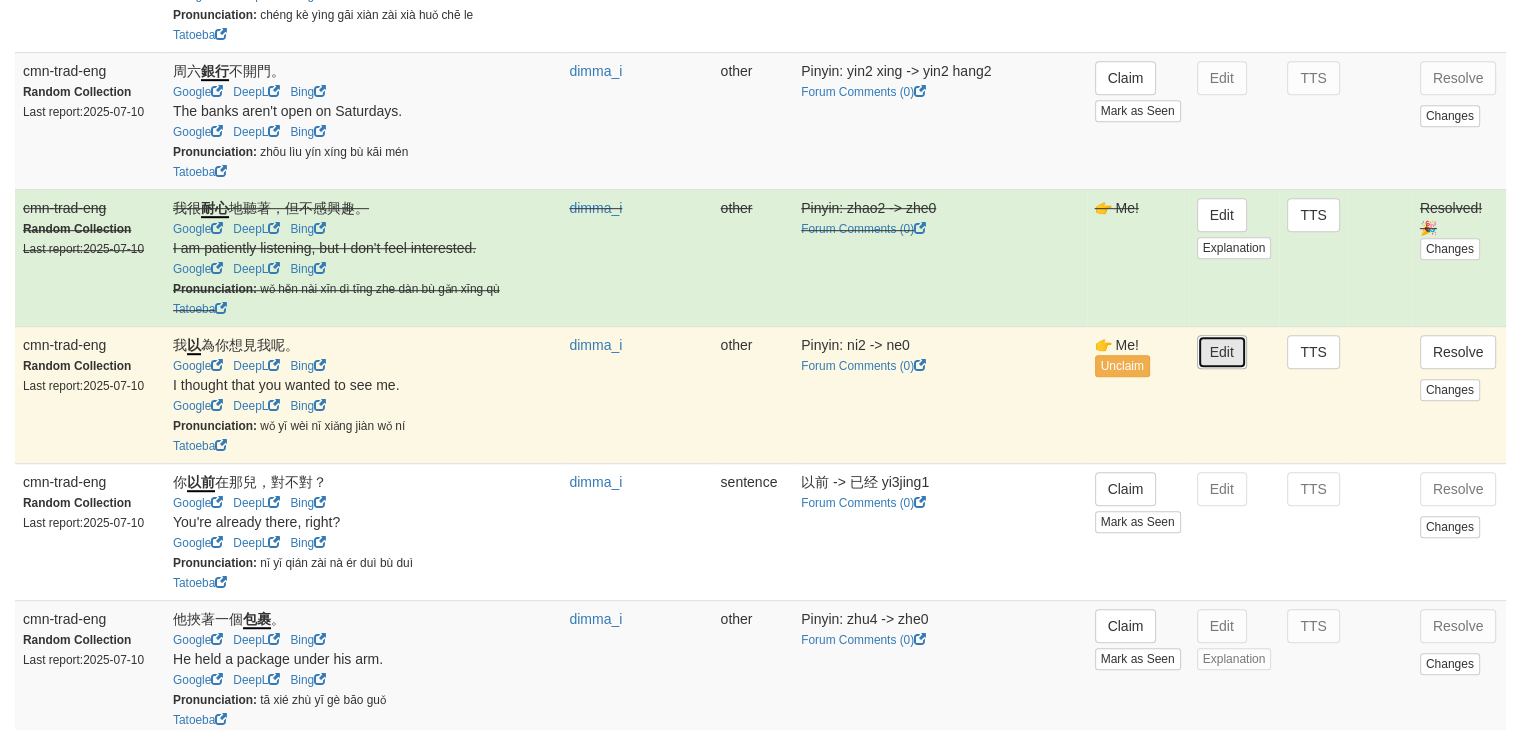 click on "Edit" at bounding box center (1222, 352) 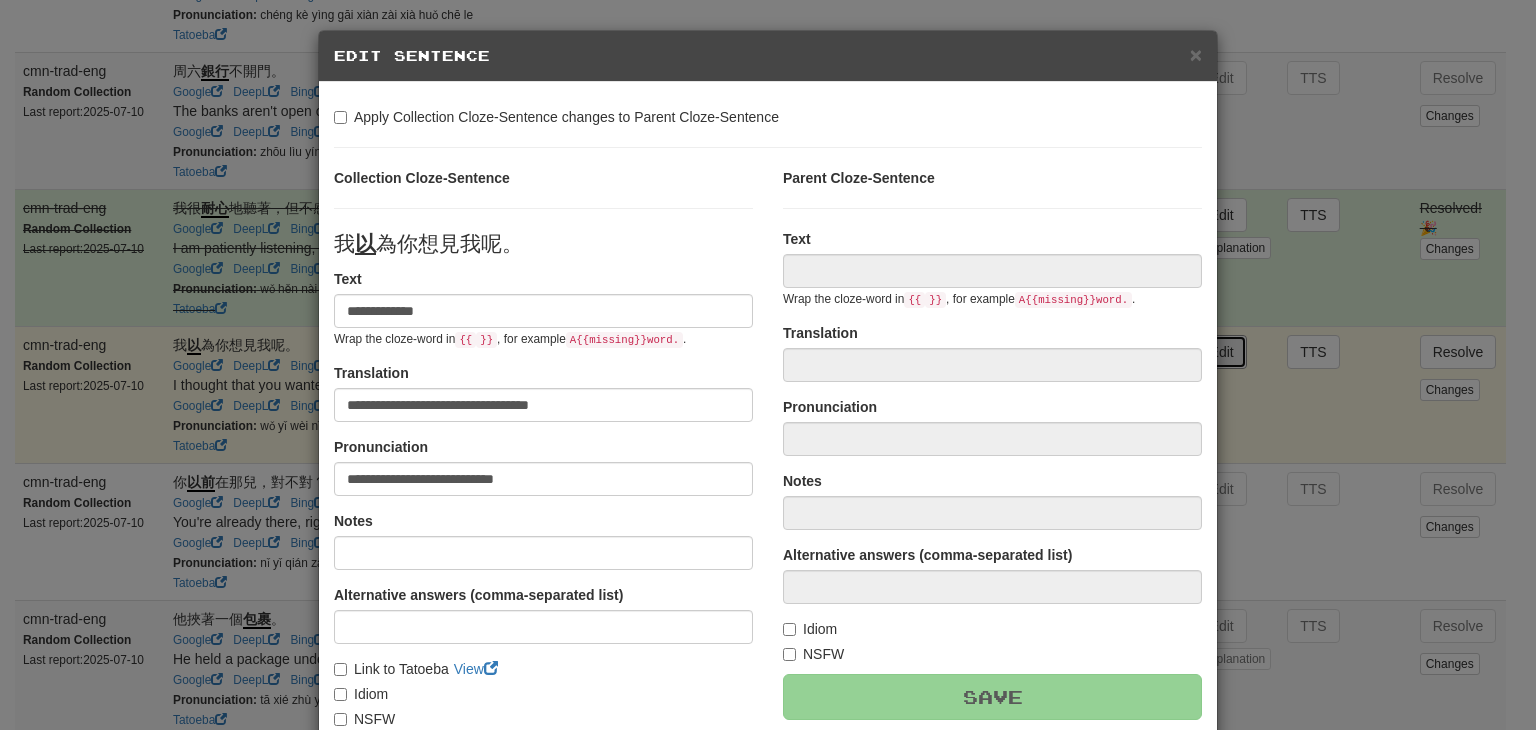 type on "**********" 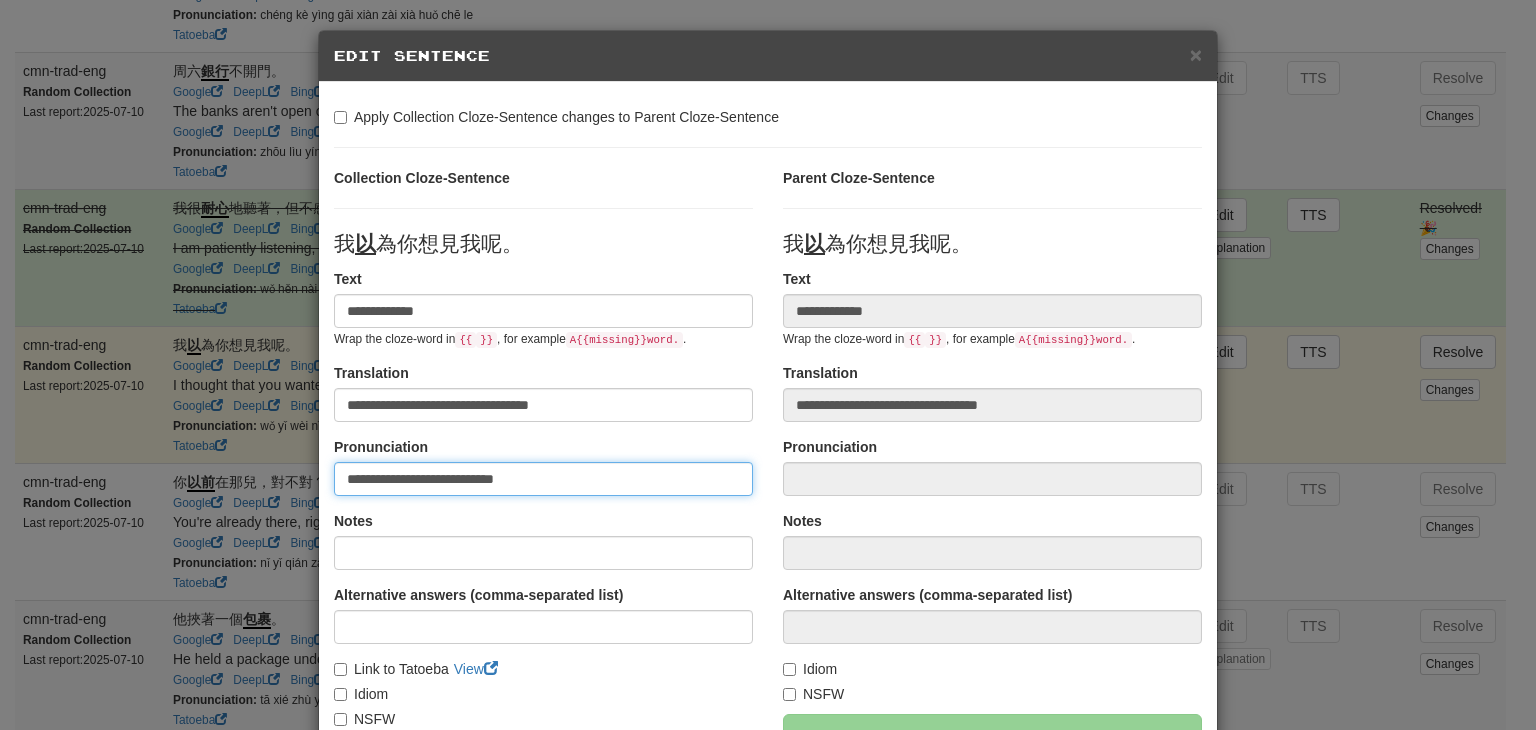 click on "**********" at bounding box center [543, 479] 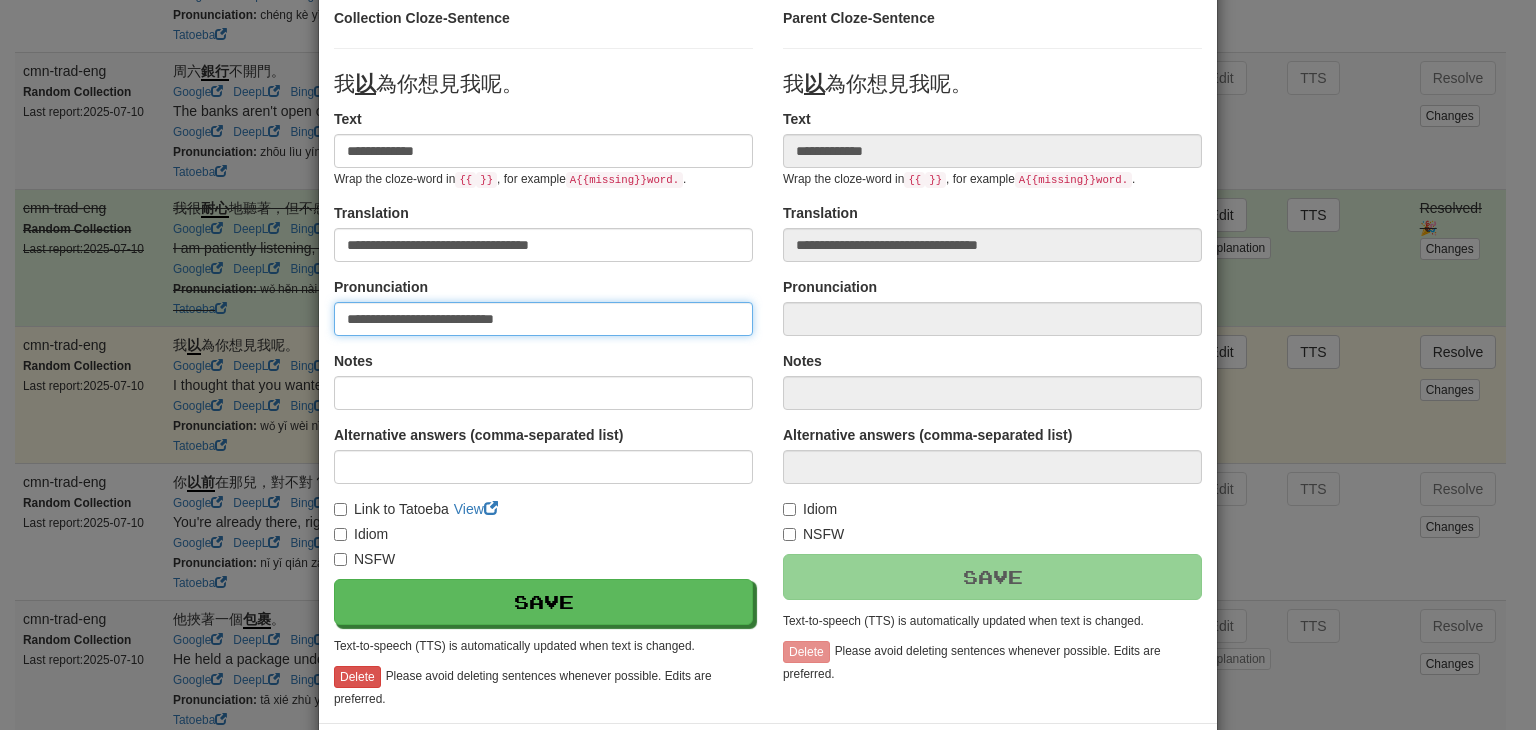 scroll, scrollTop: 162, scrollLeft: 0, axis: vertical 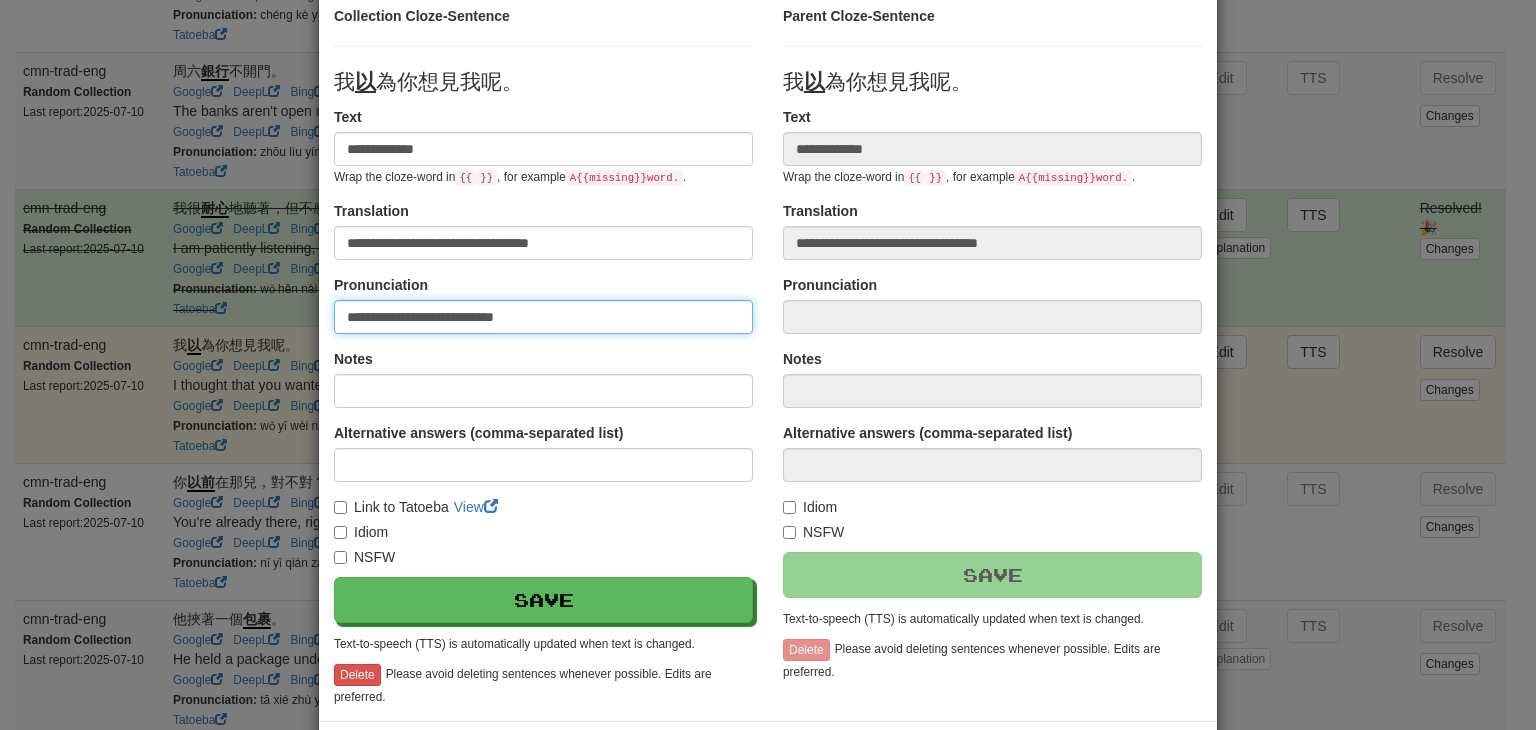 type on "**********" 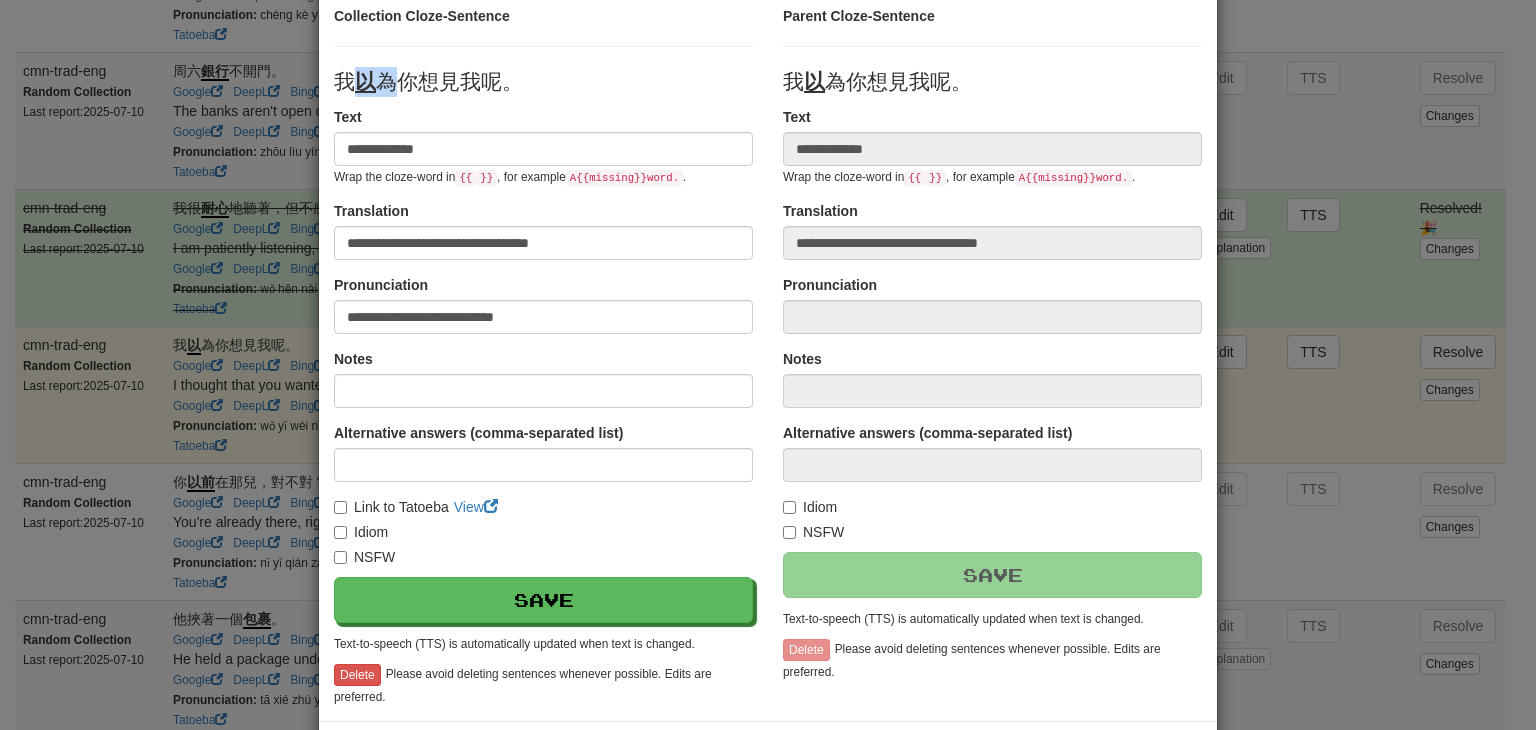 drag, startPoint x: 384, startPoint y: 77, endPoint x: 352, endPoint y: 71, distance: 32.55764 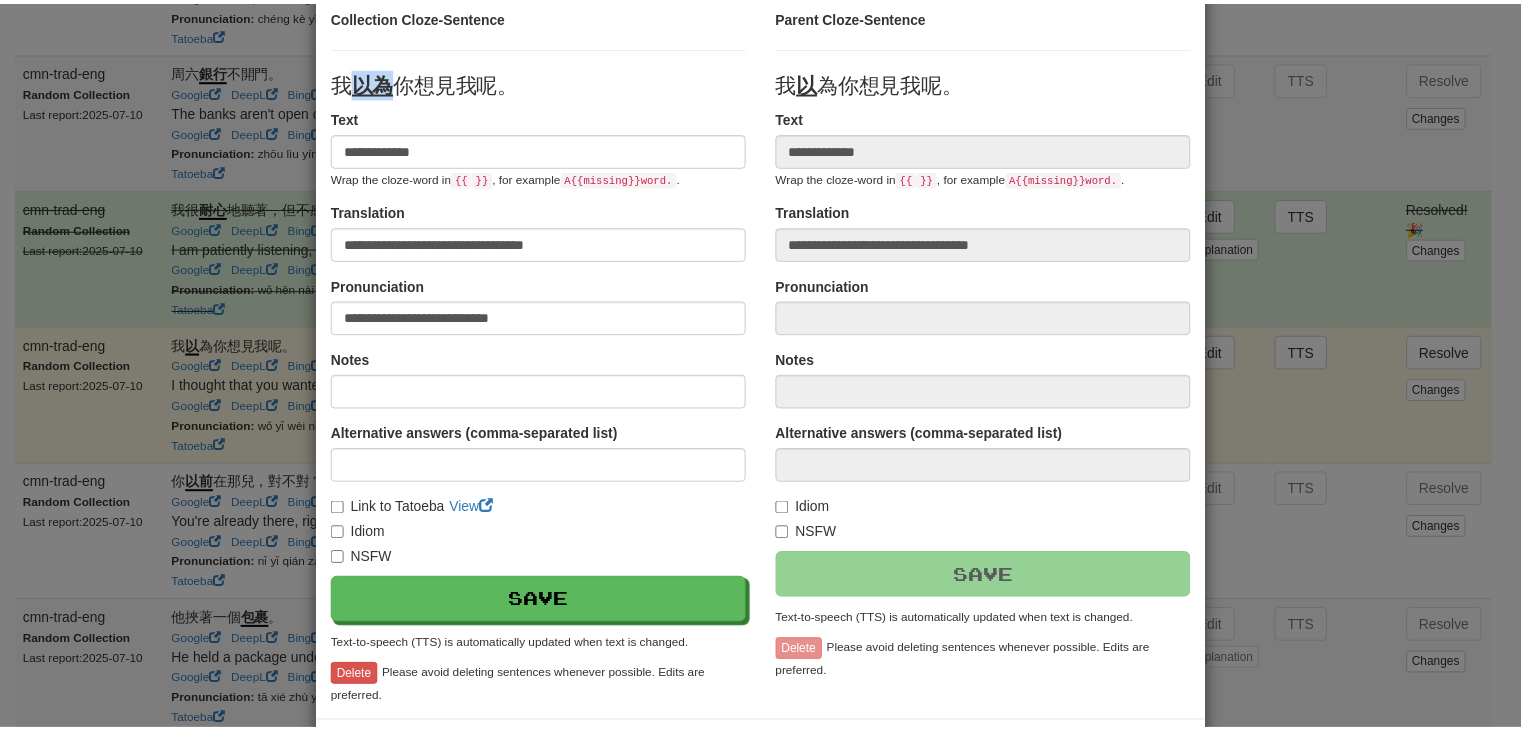 scroll, scrollTop: 246, scrollLeft: 0, axis: vertical 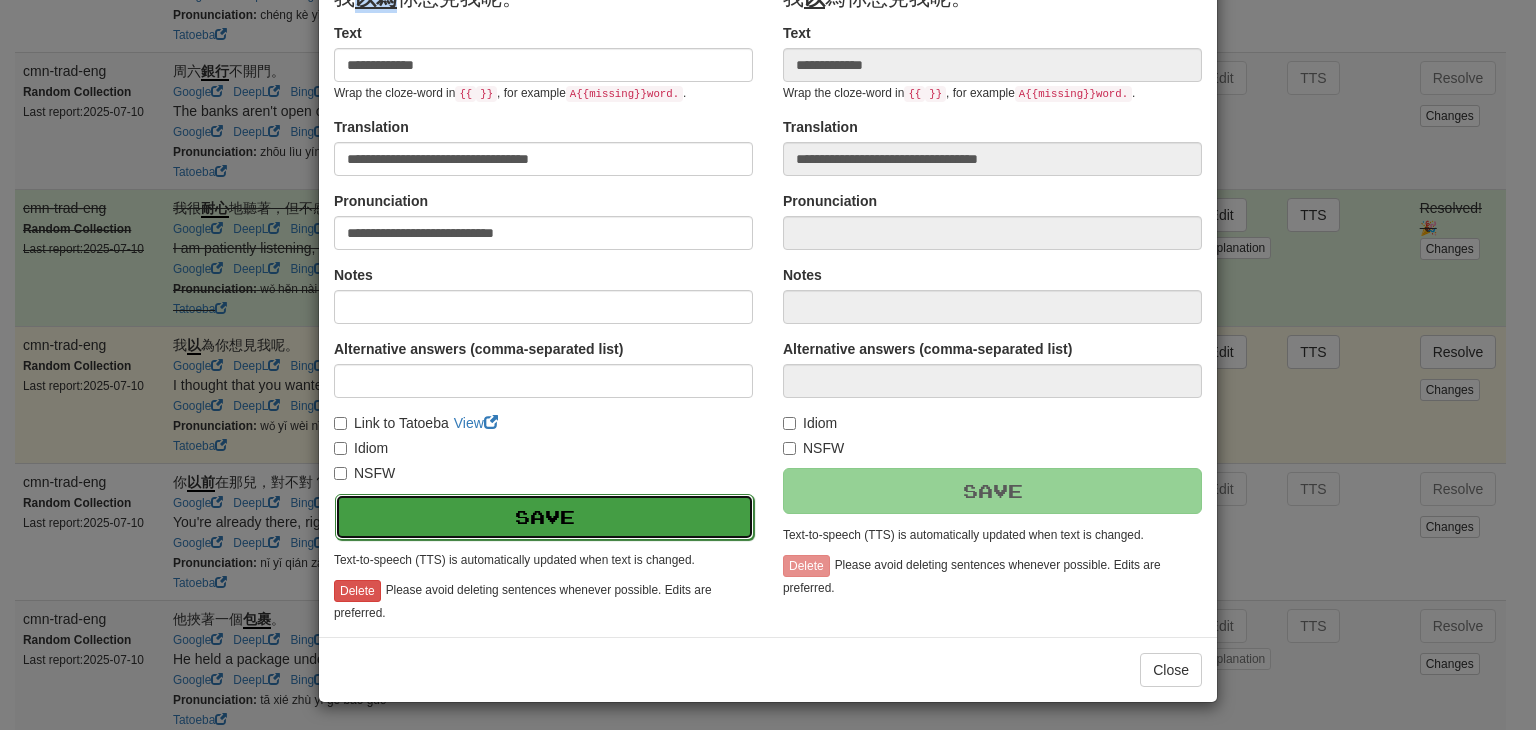 click on "Save" at bounding box center [544, 517] 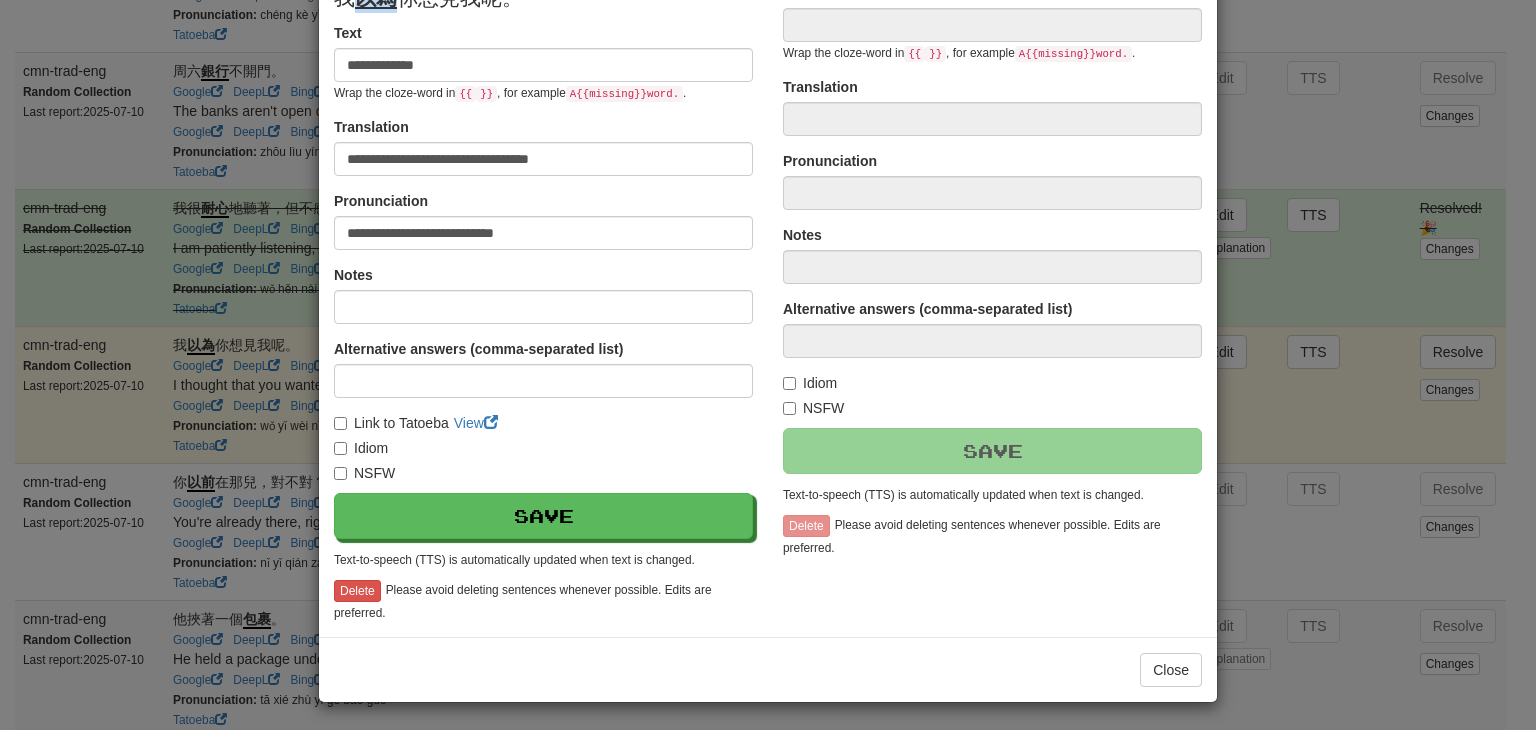 type on "**********" 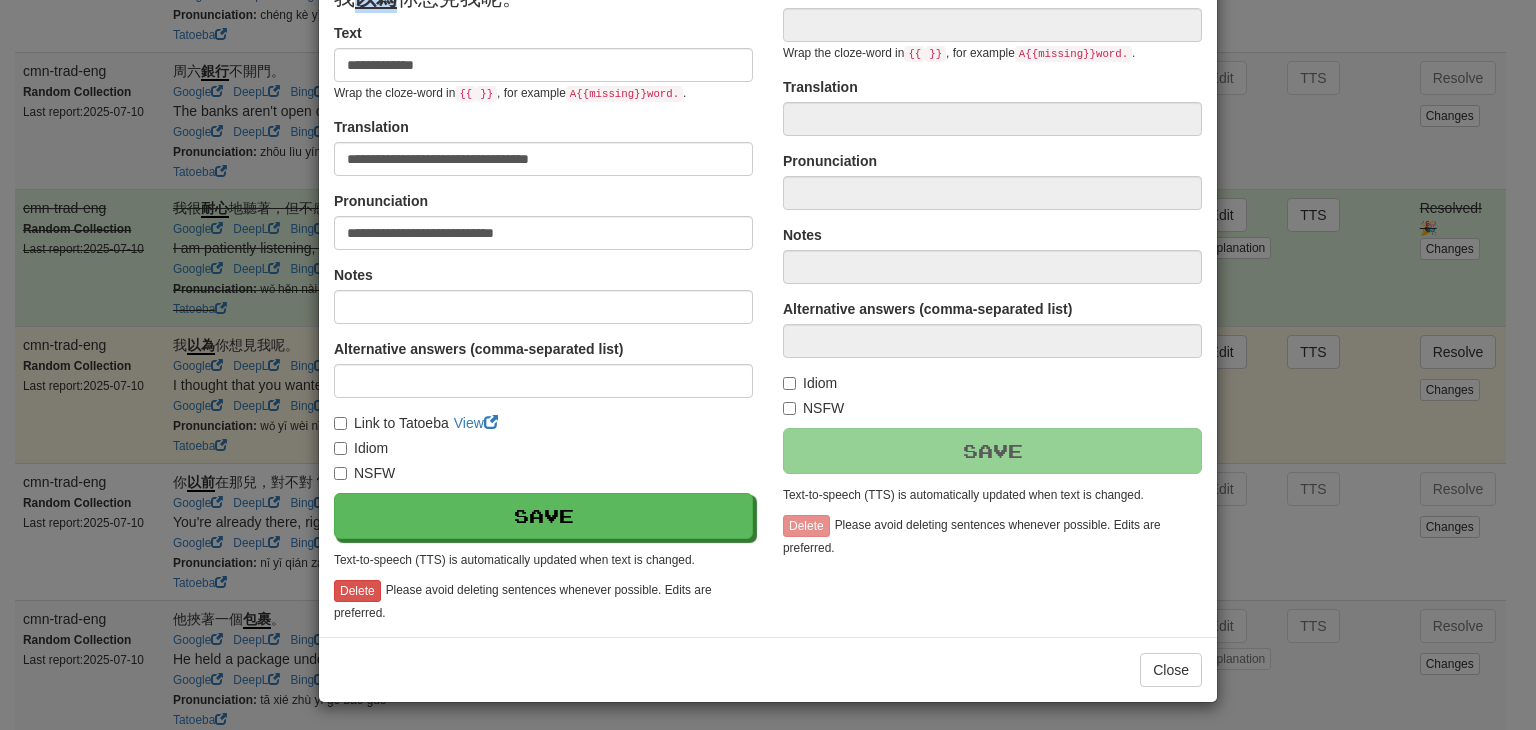 type on "**********" 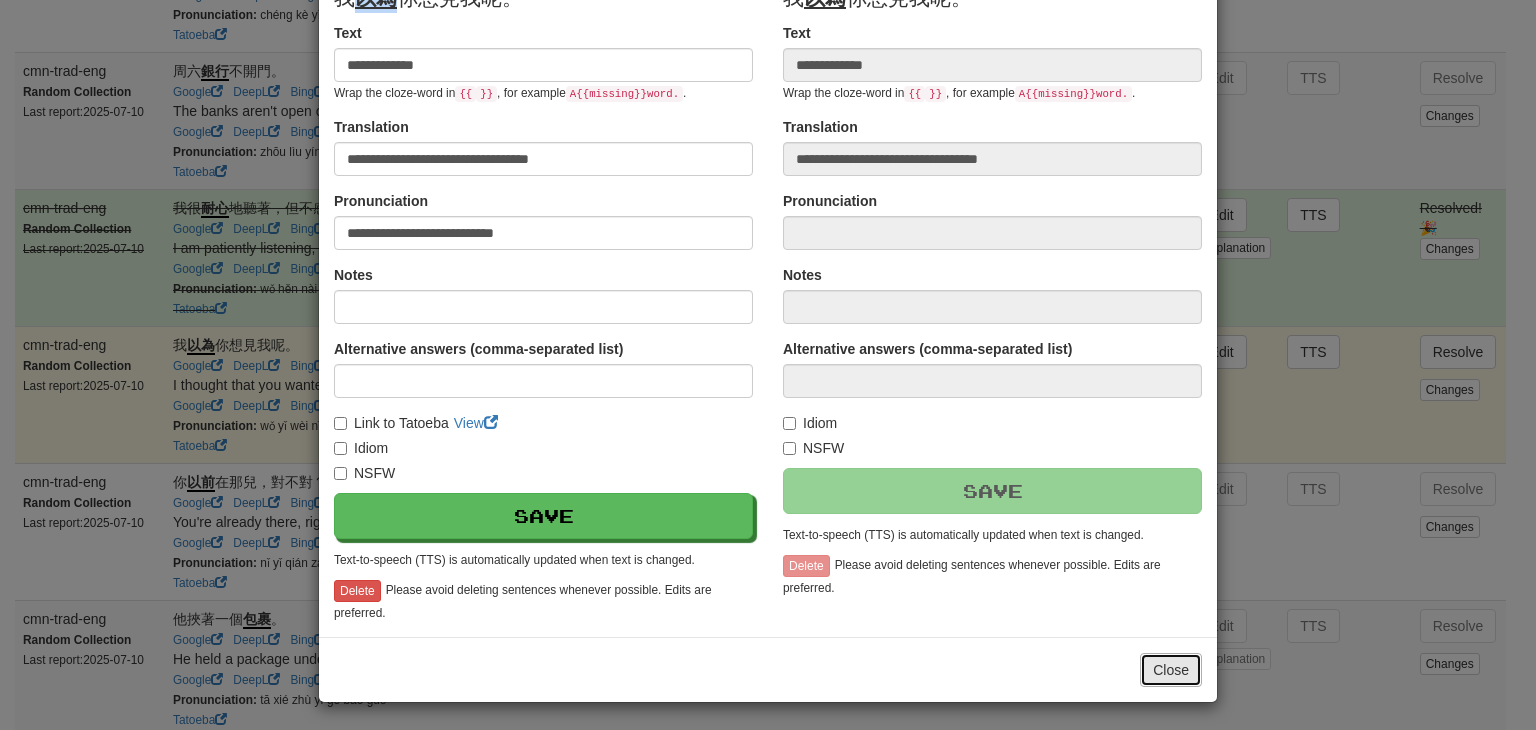 click on "Close" at bounding box center [1171, 670] 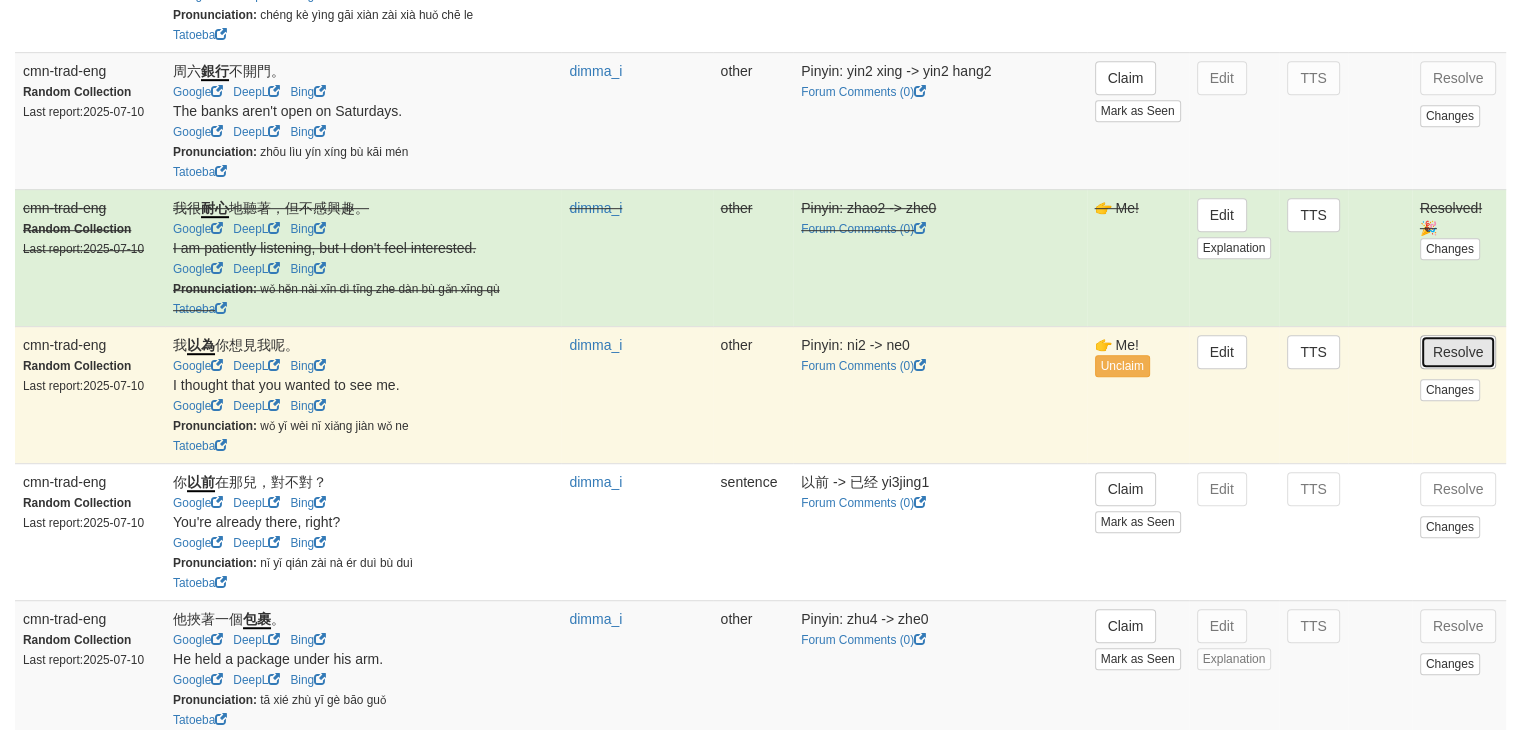 click on "Resolve" at bounding box center (1458, 352) 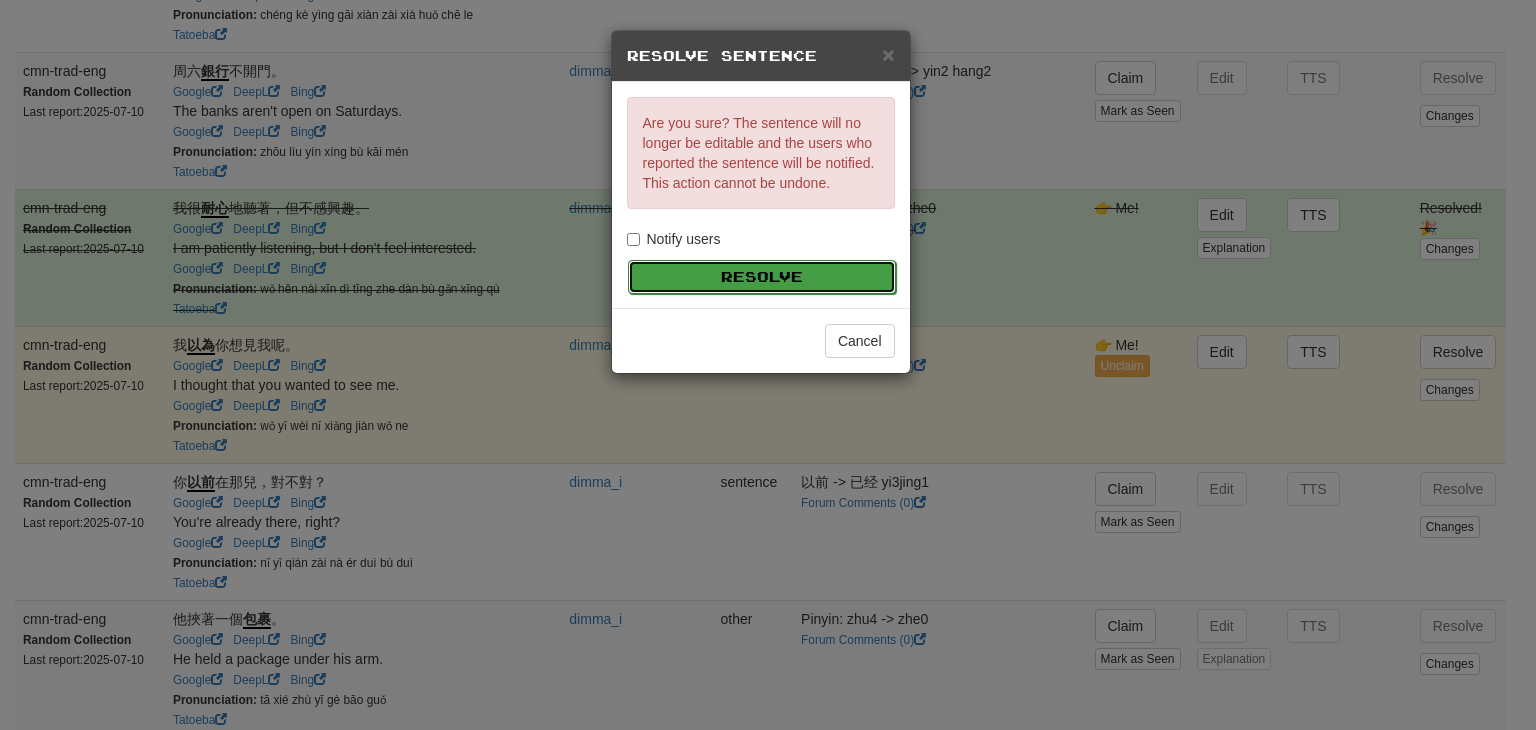 click on "Resolve" at bounding box center (762, 277) 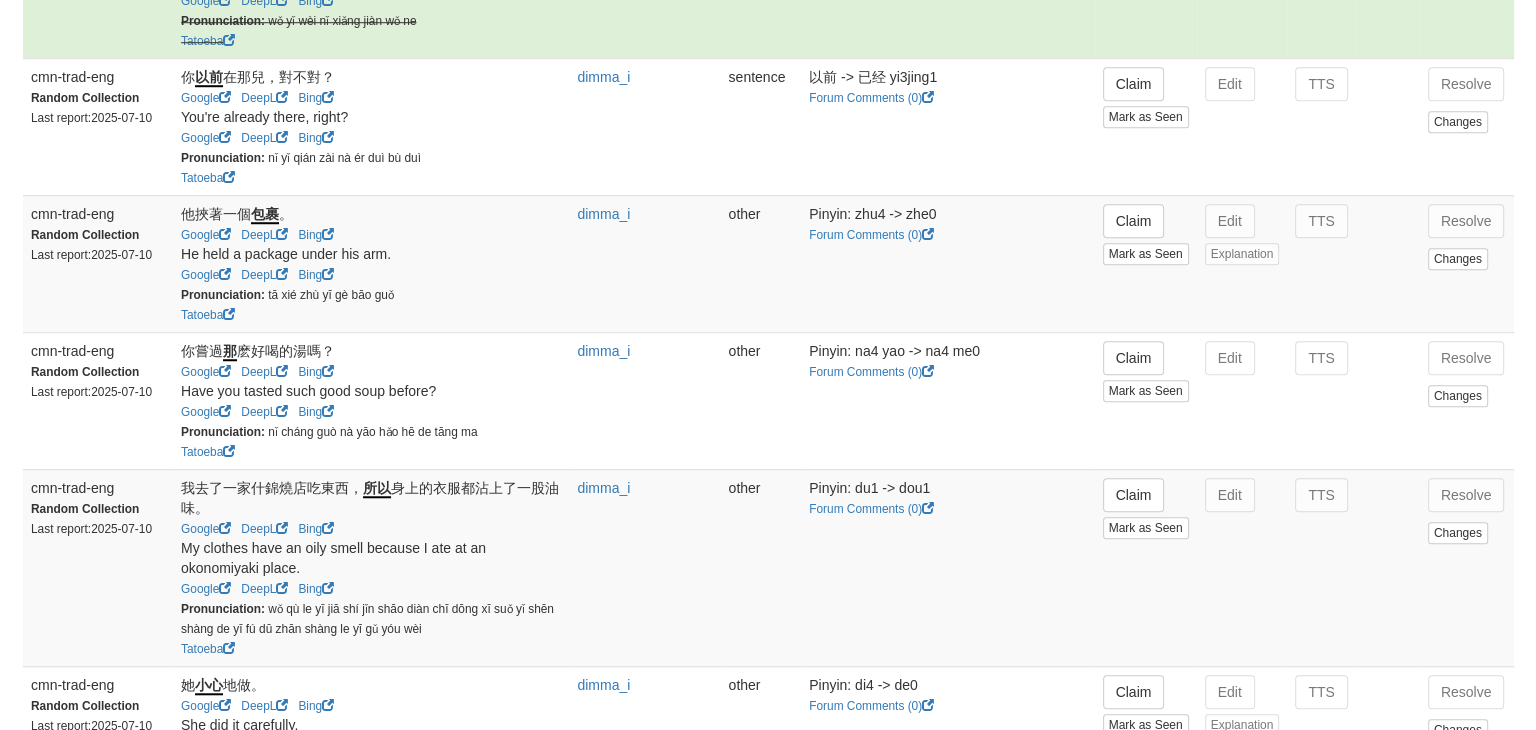 scroll, scrollTop: 1547, scrollLeft: 0, axis: vertical 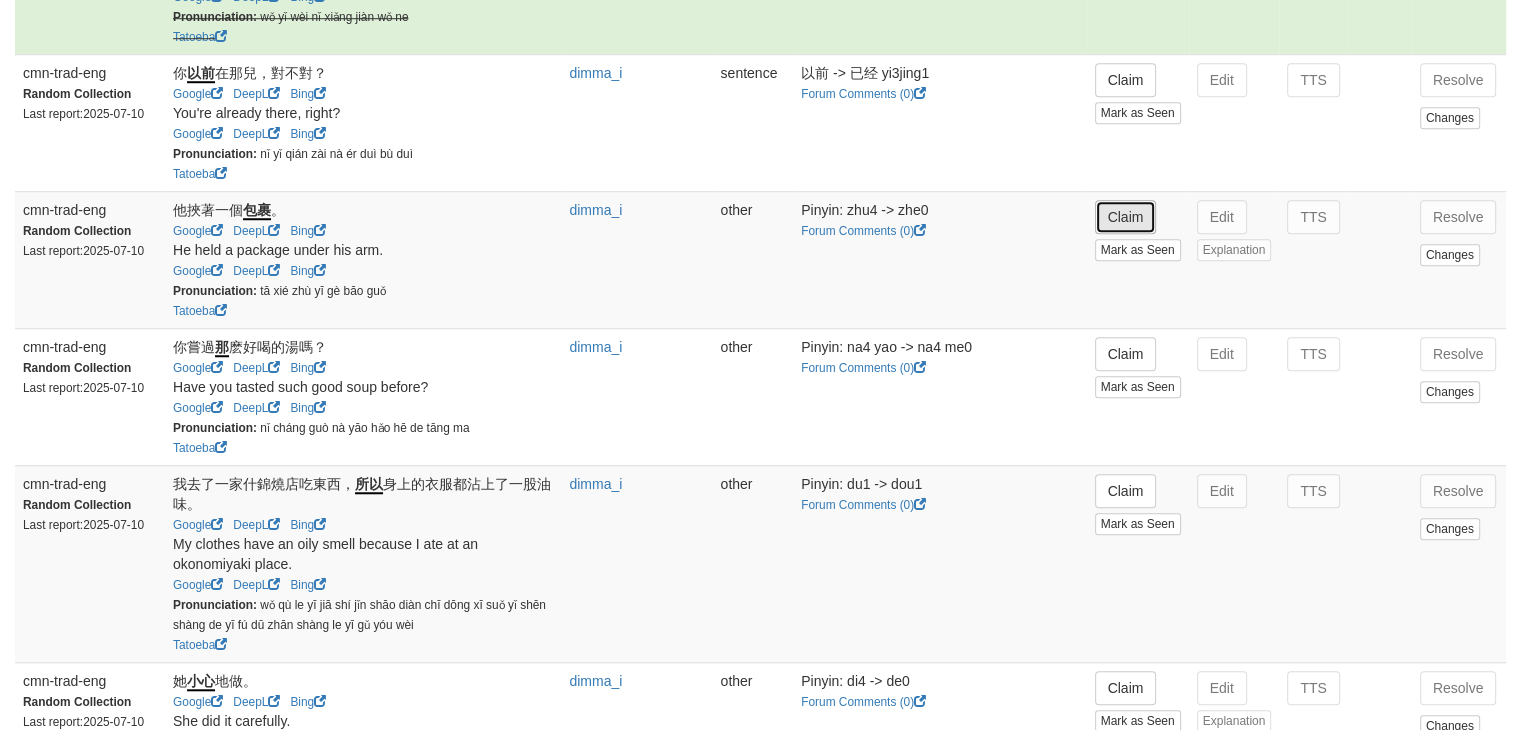 click on "Claim" at bounding box center [1126, 217] 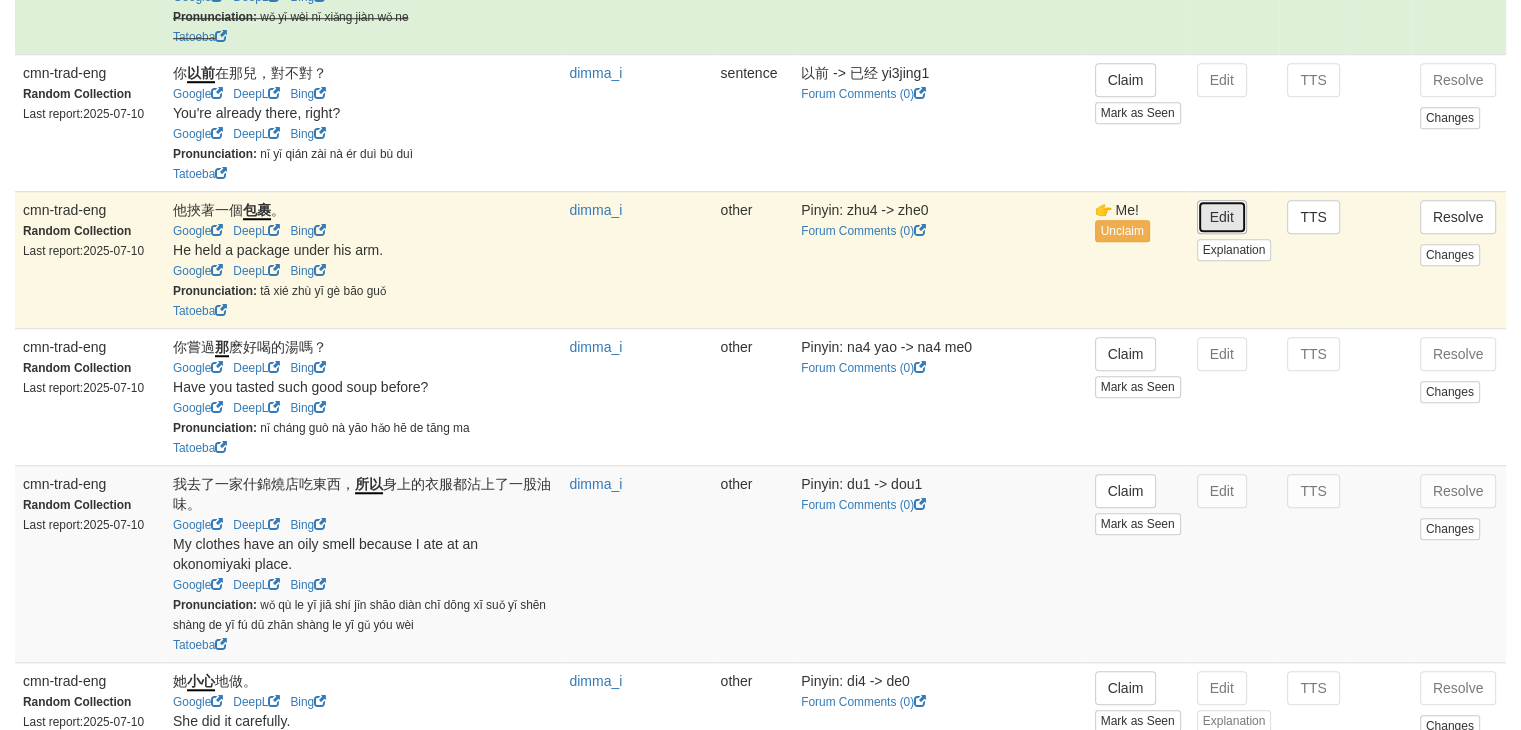 click on "Edit" at bounding box center (1222, 217) 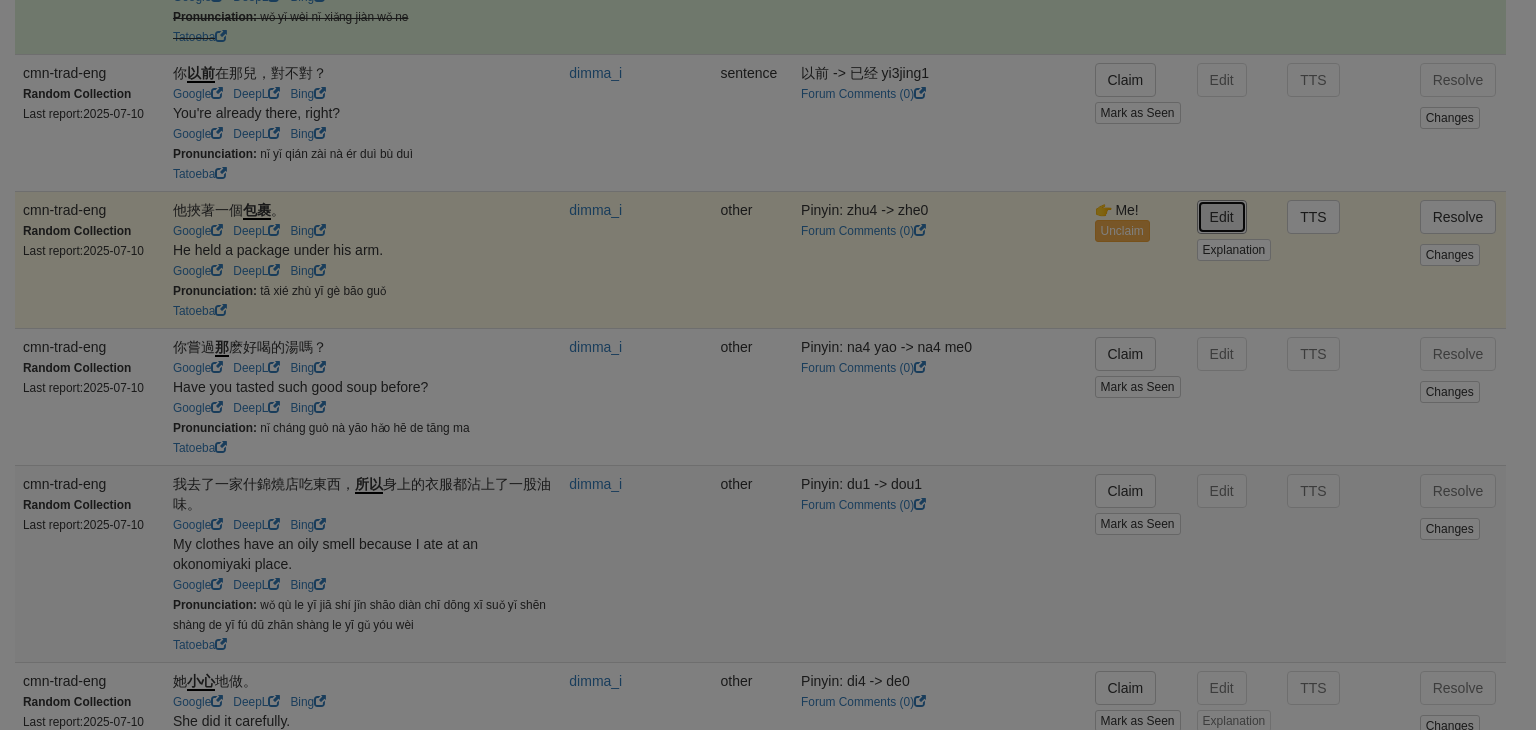type on "**********" 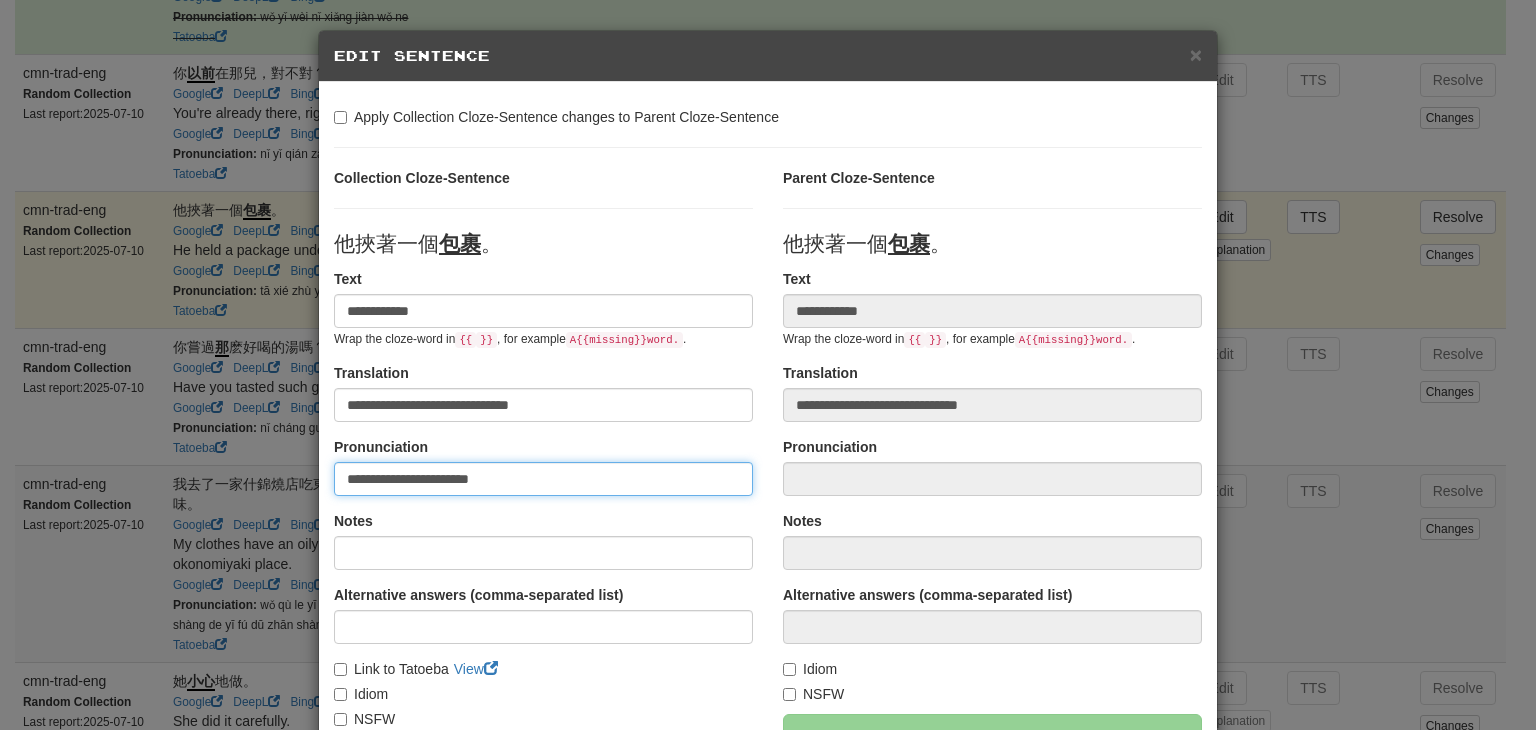 click on "**********" at bounding box center [543, 479] 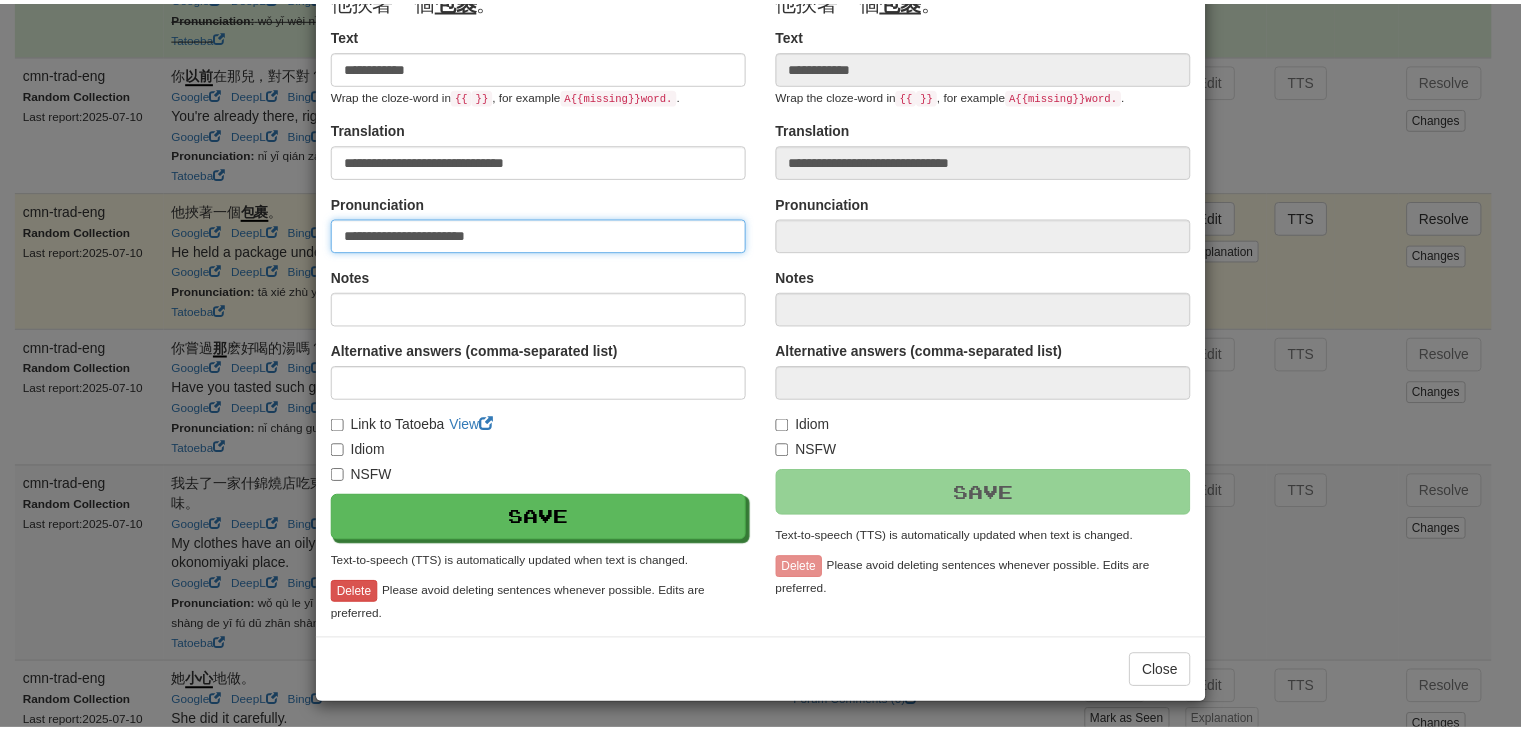 scroll, scrollTop: 246, scrollLeft: 0, axis: vertical 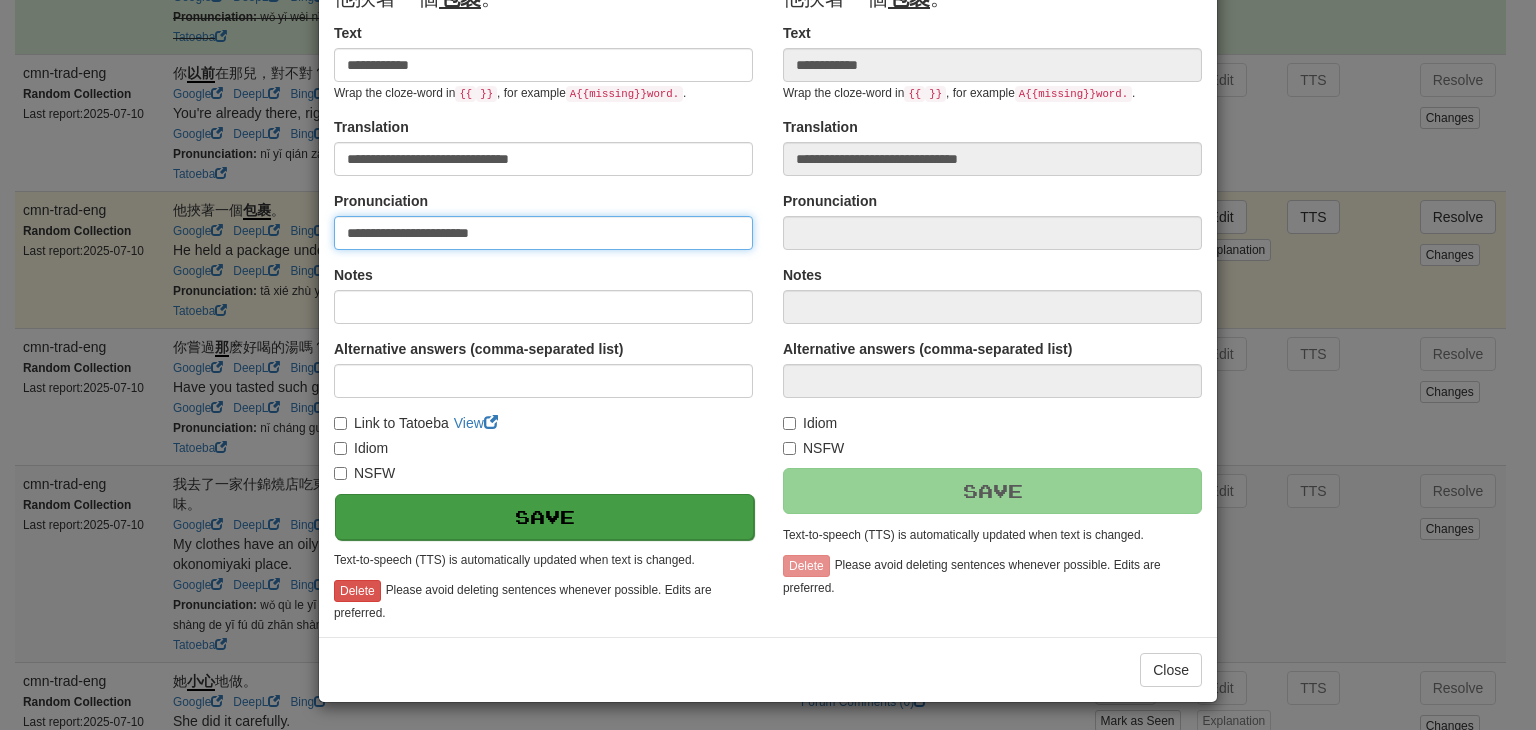 type on "**********" 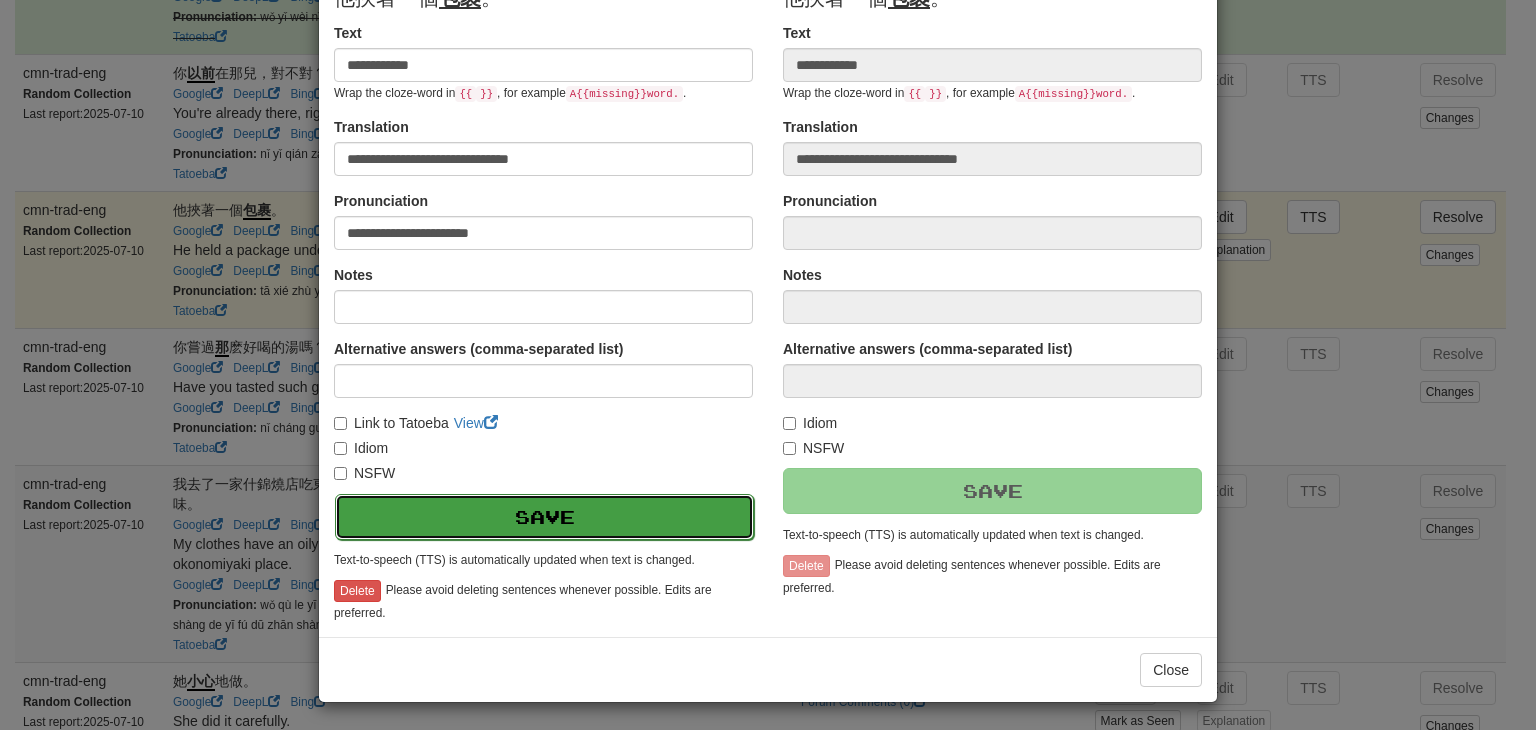 click on "Save" at bounding box center (544, 517) 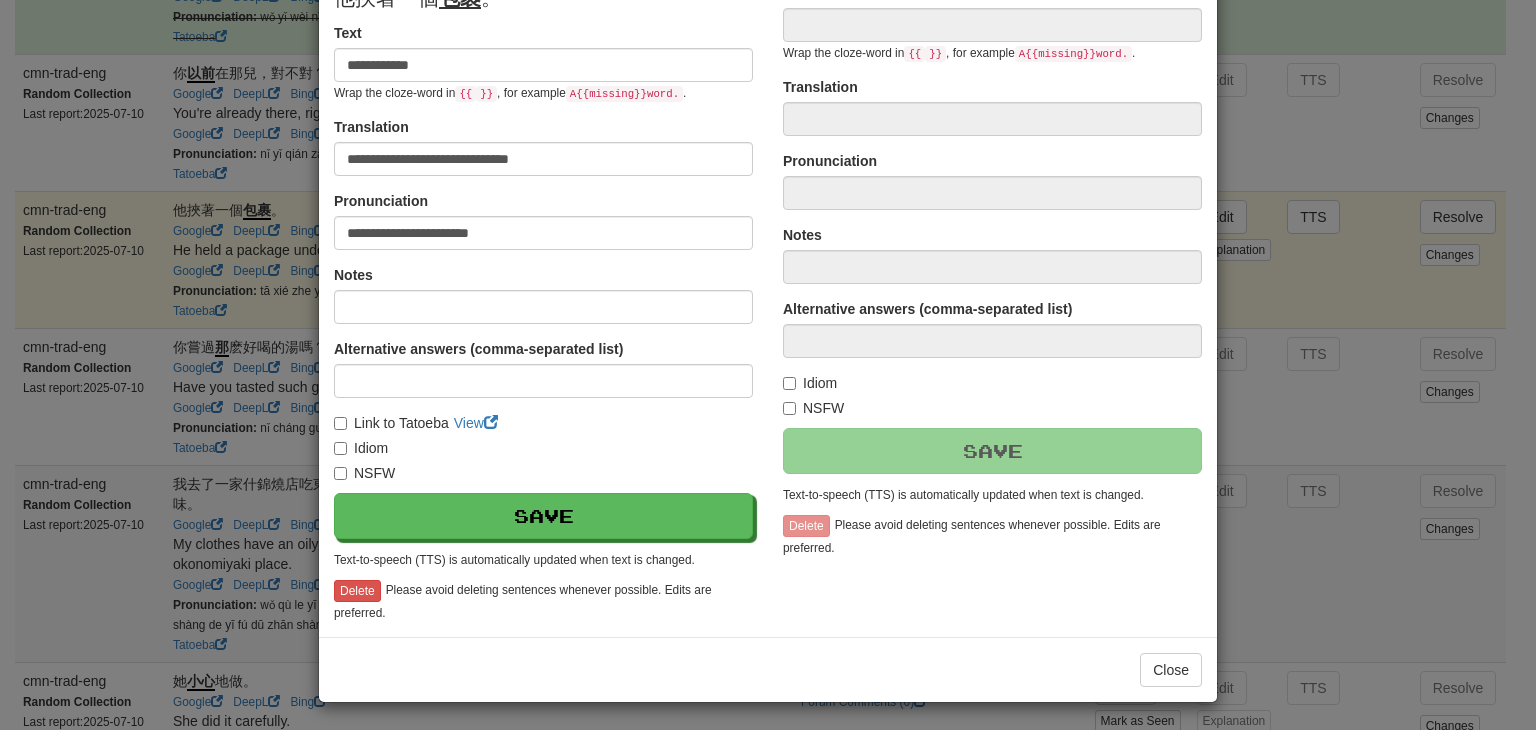 type on "**********" 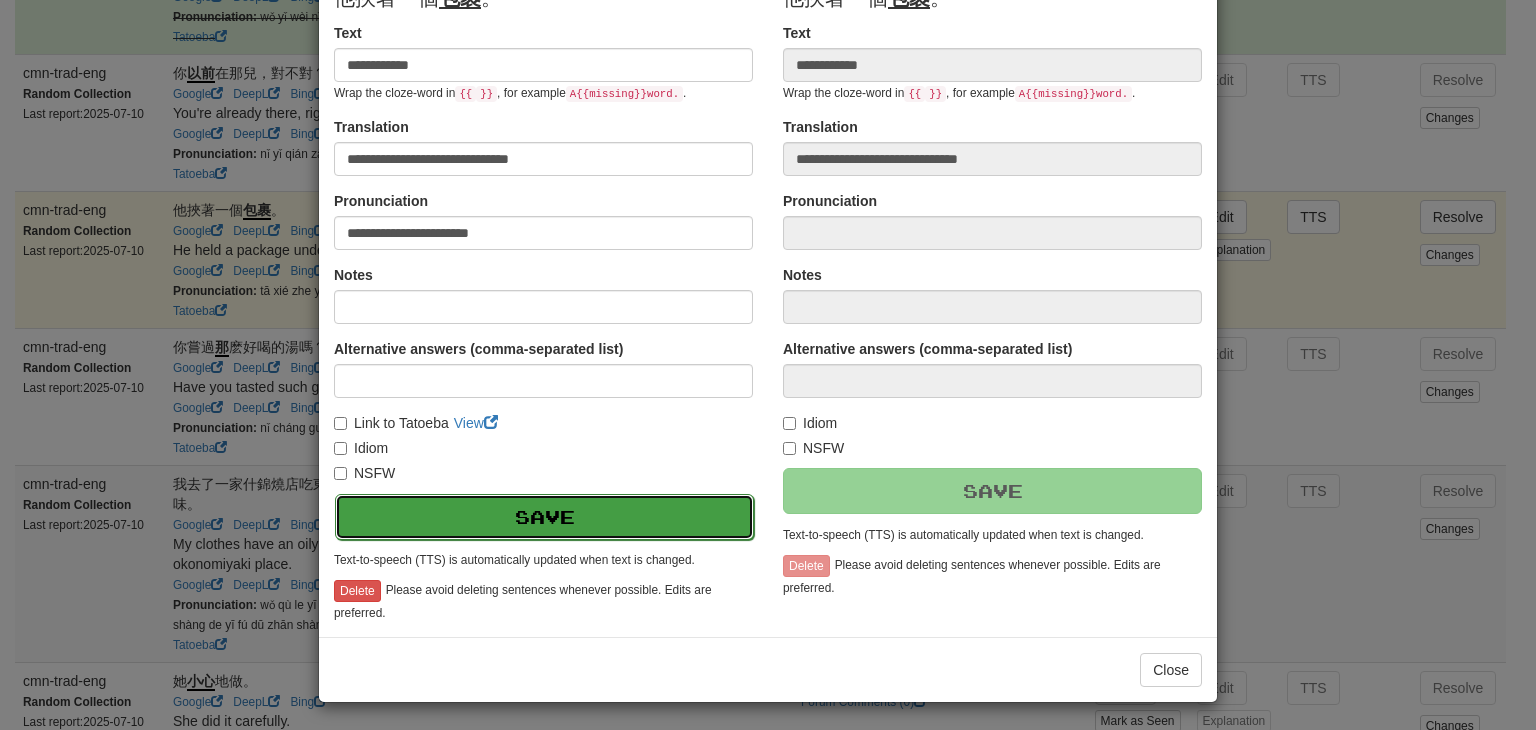 click on "Save" at bounding box center (544, 517) 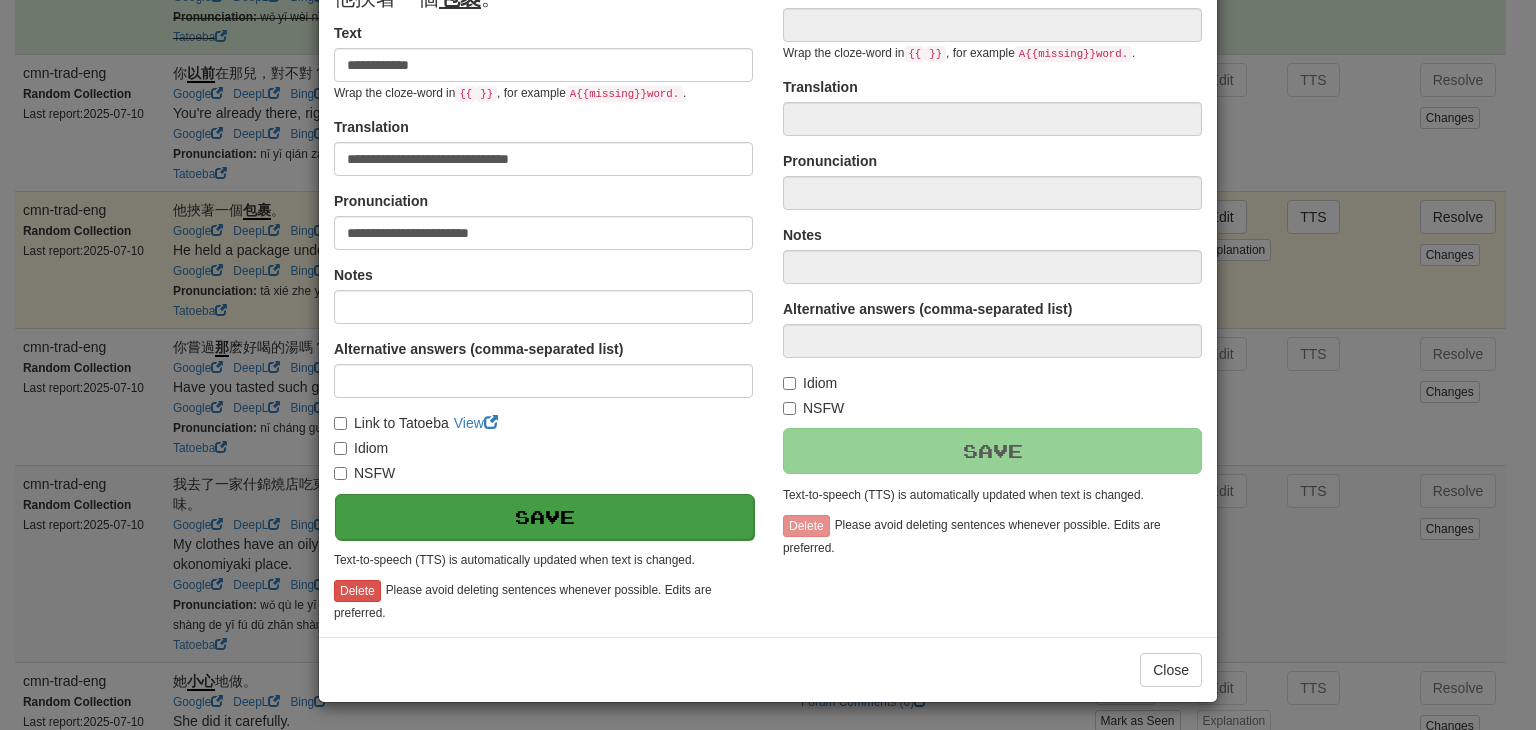 type on "**********" 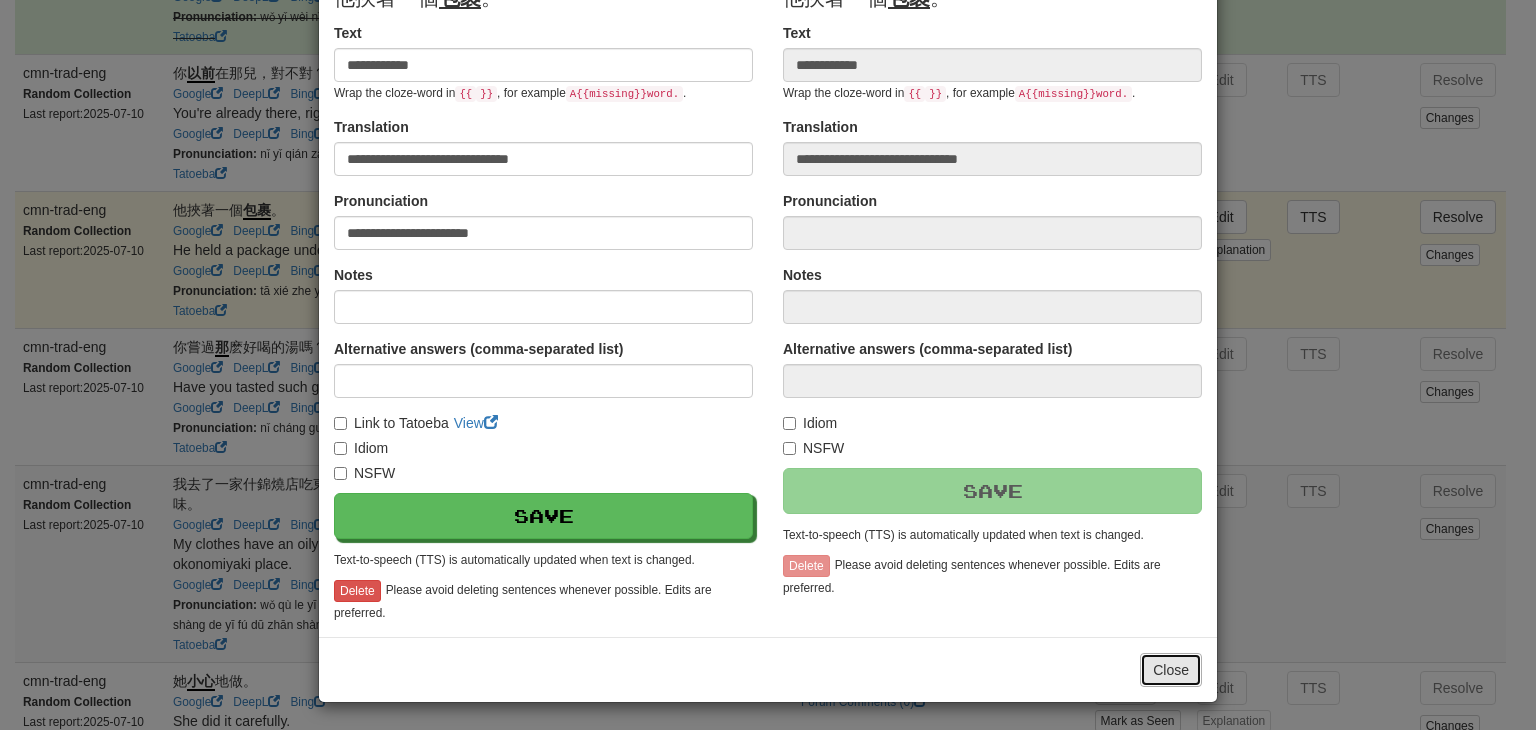 click on "Close" at bounding box center (1171, 670) 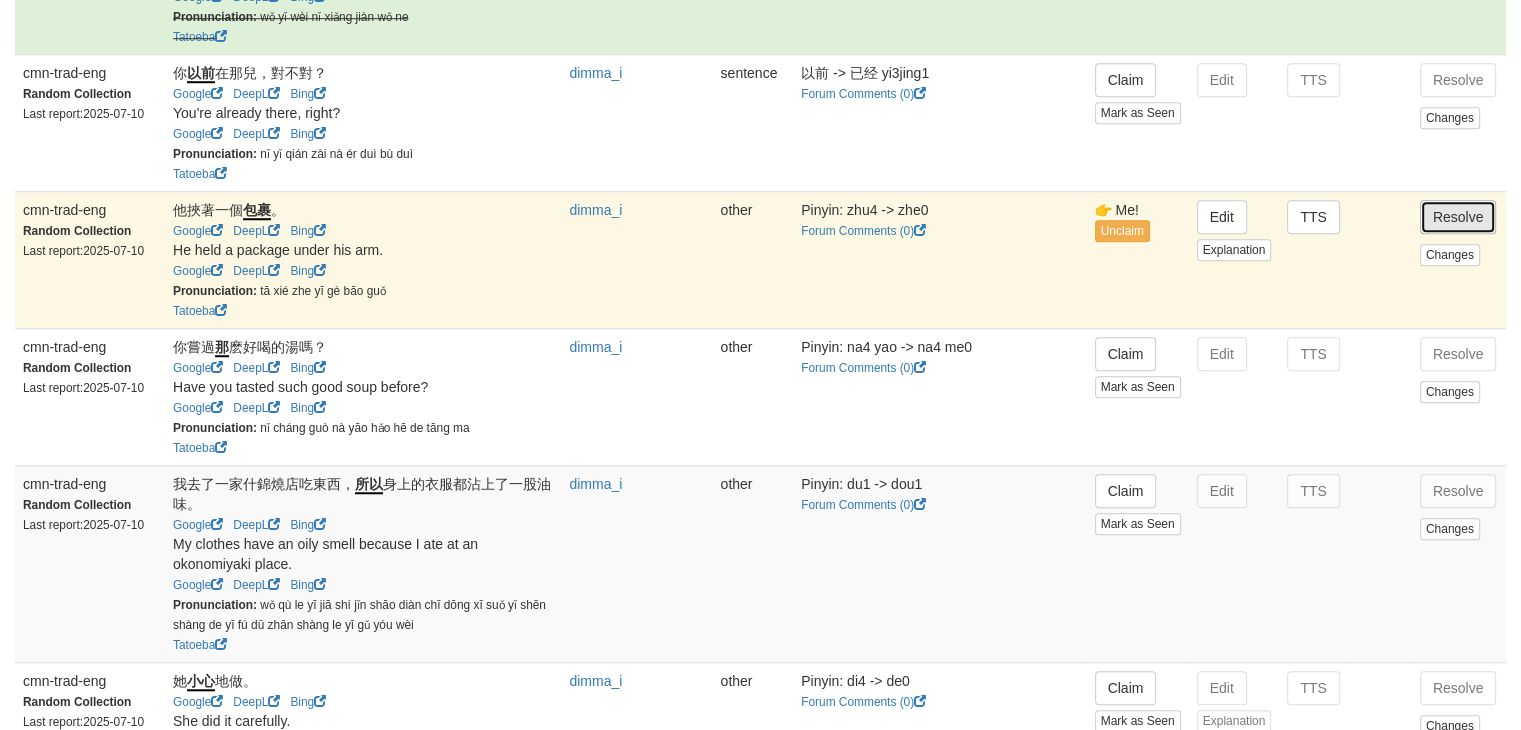 click on "Resolve" at bounding box center (1458, 217) 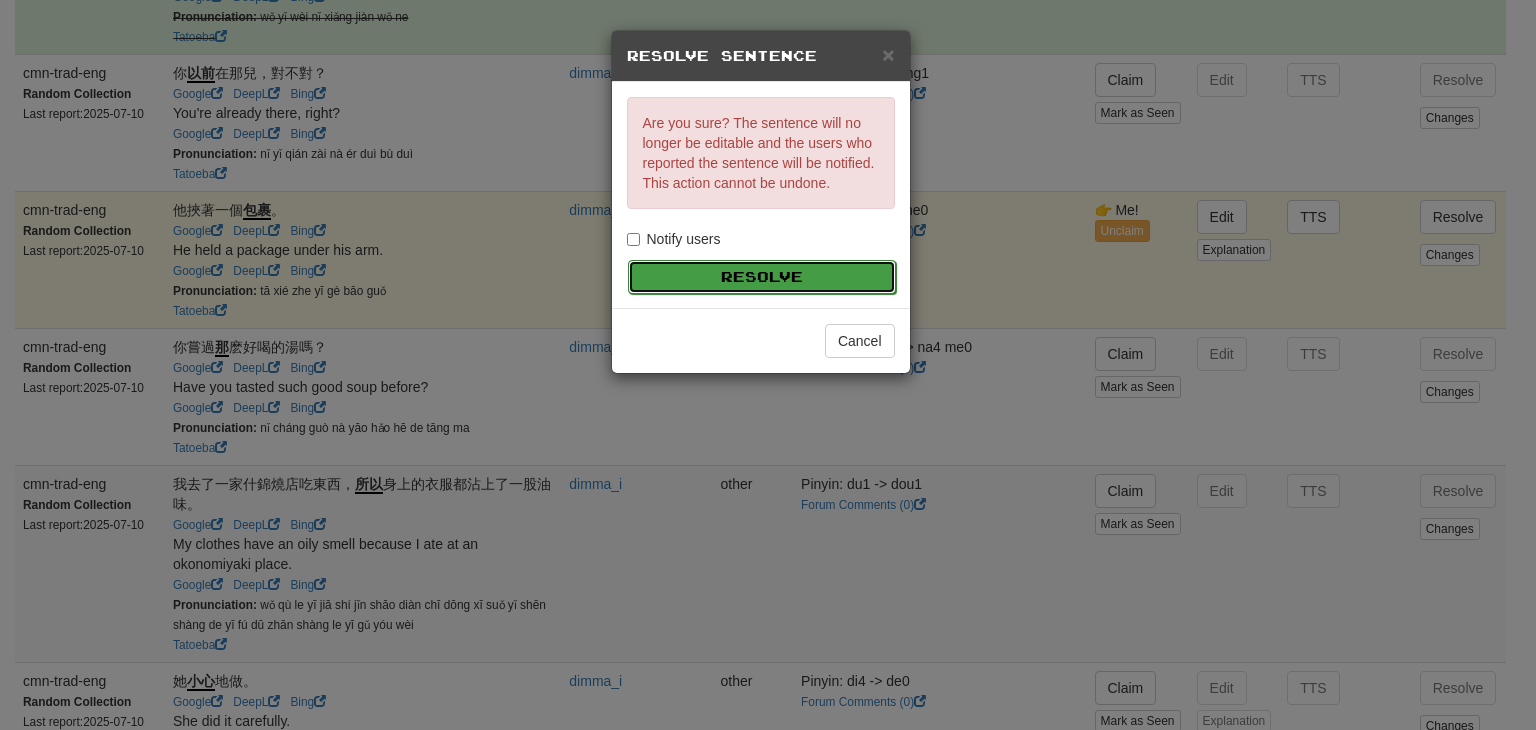 click on "Resolve" at bounding box center [762, 277] 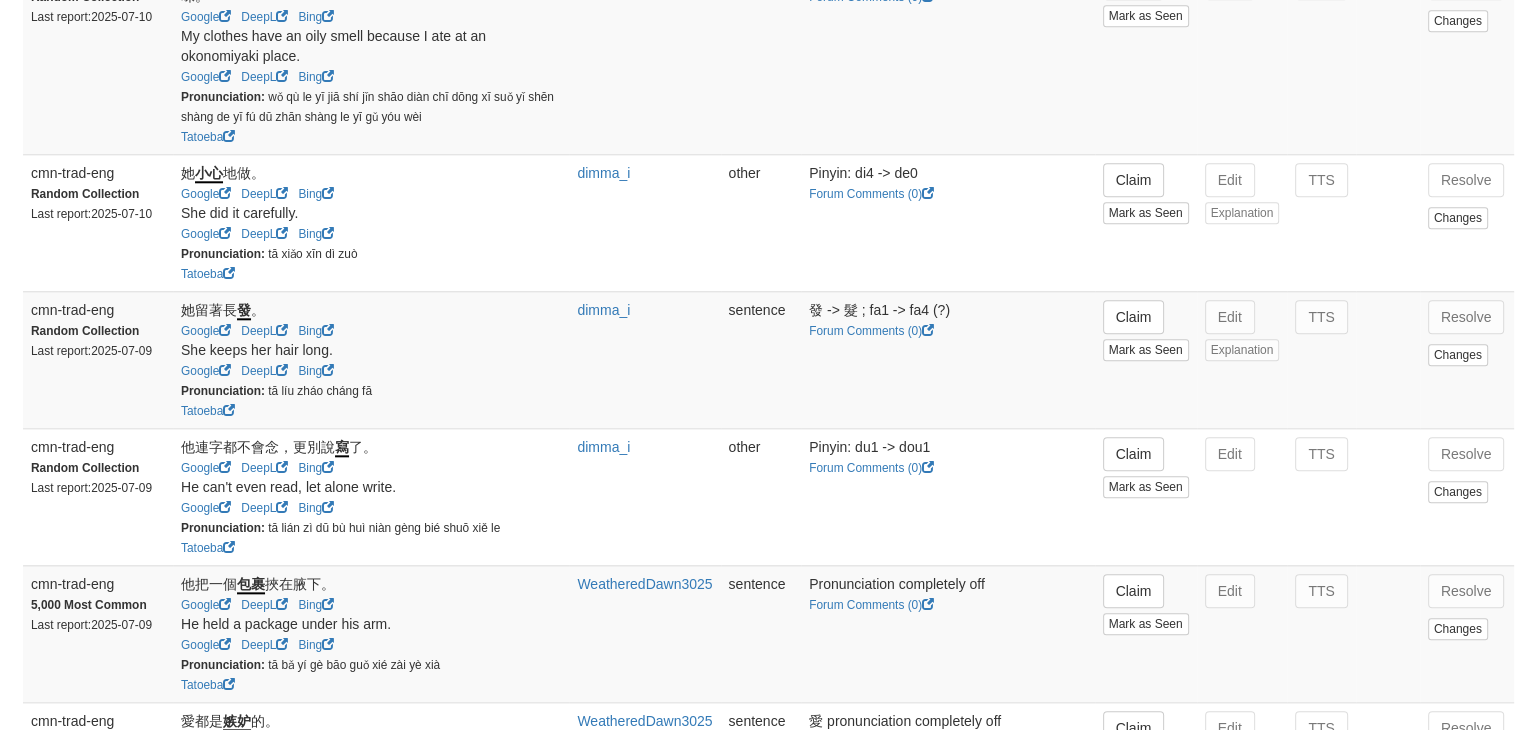 scroll, scrollTop: 2056, scrollLeft: 0, axis: vertical 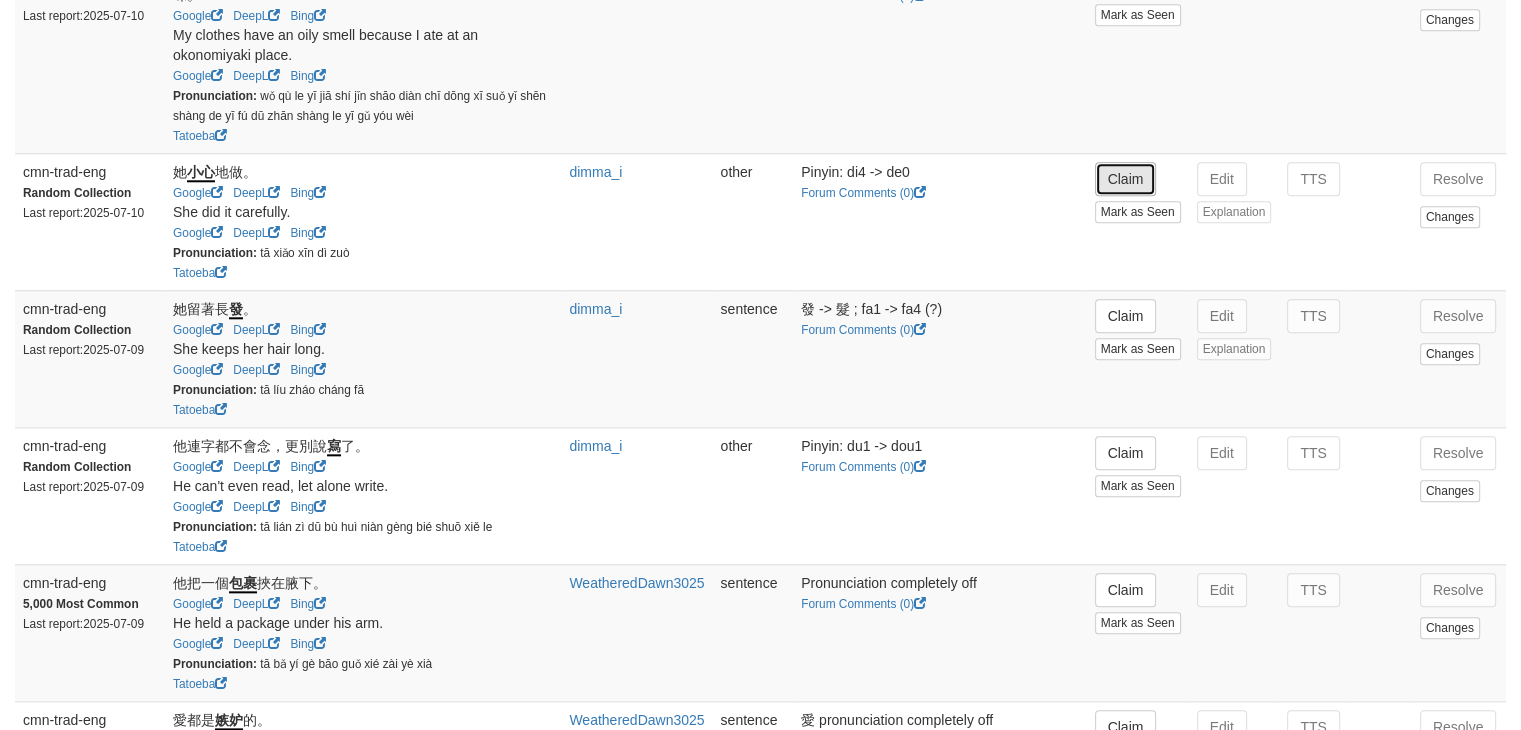 click on "Claim" at bounding box center (1126, 179) 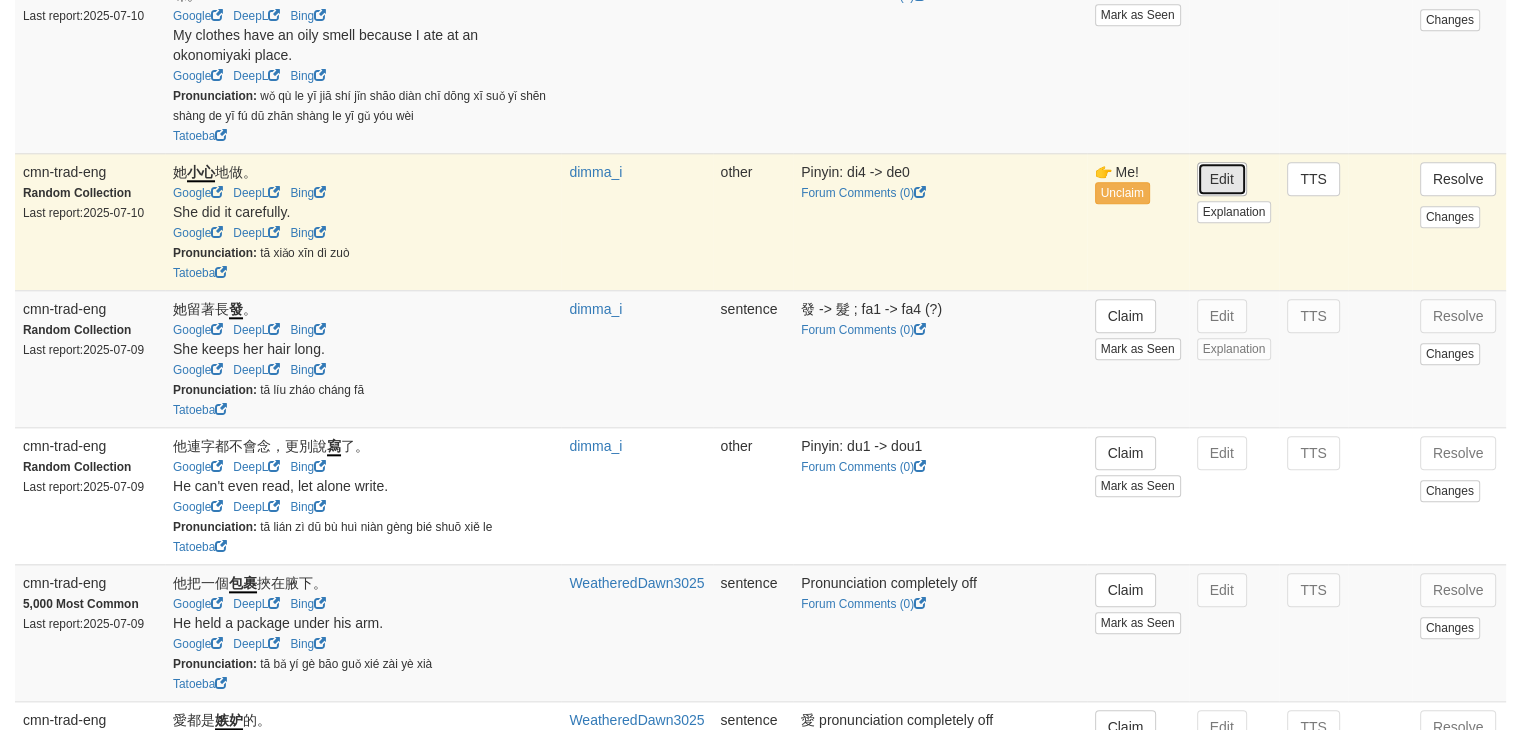 click on "Edit" at bounding box center (1222, 179) 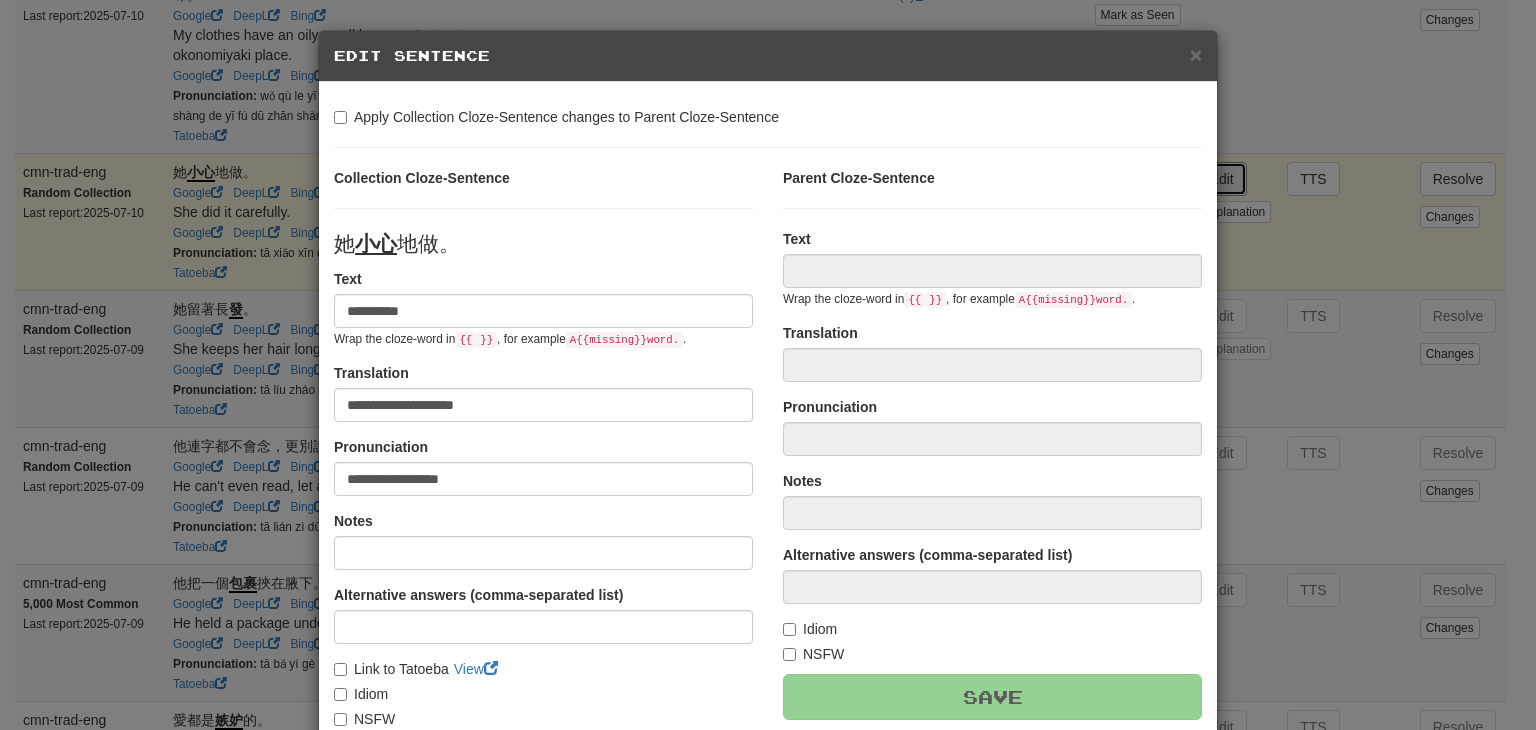 type on "**********" 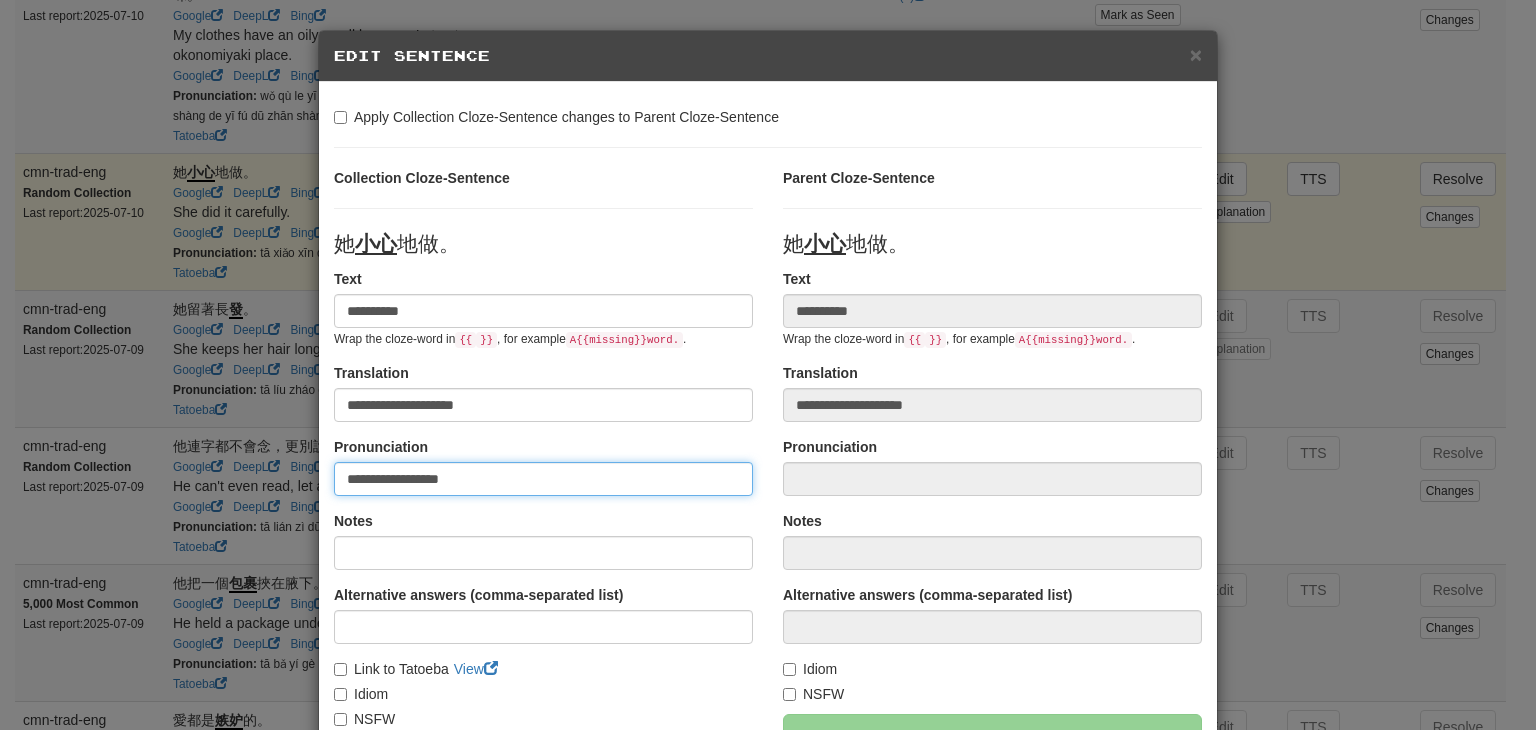 click on "**********" at bounding box center [543, 479] 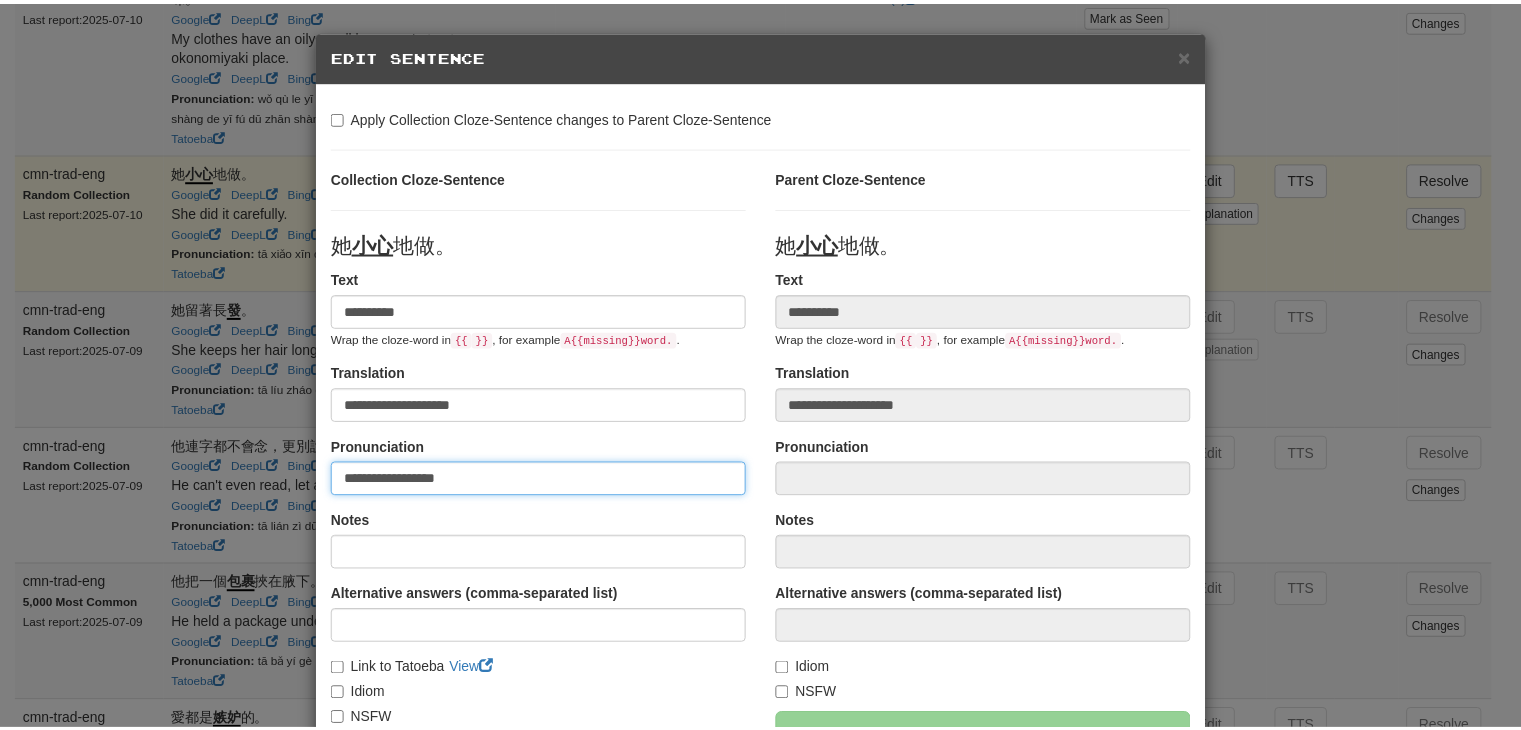 scroll, scrollTop: 246, scrollLeft: 0, axis: vertical 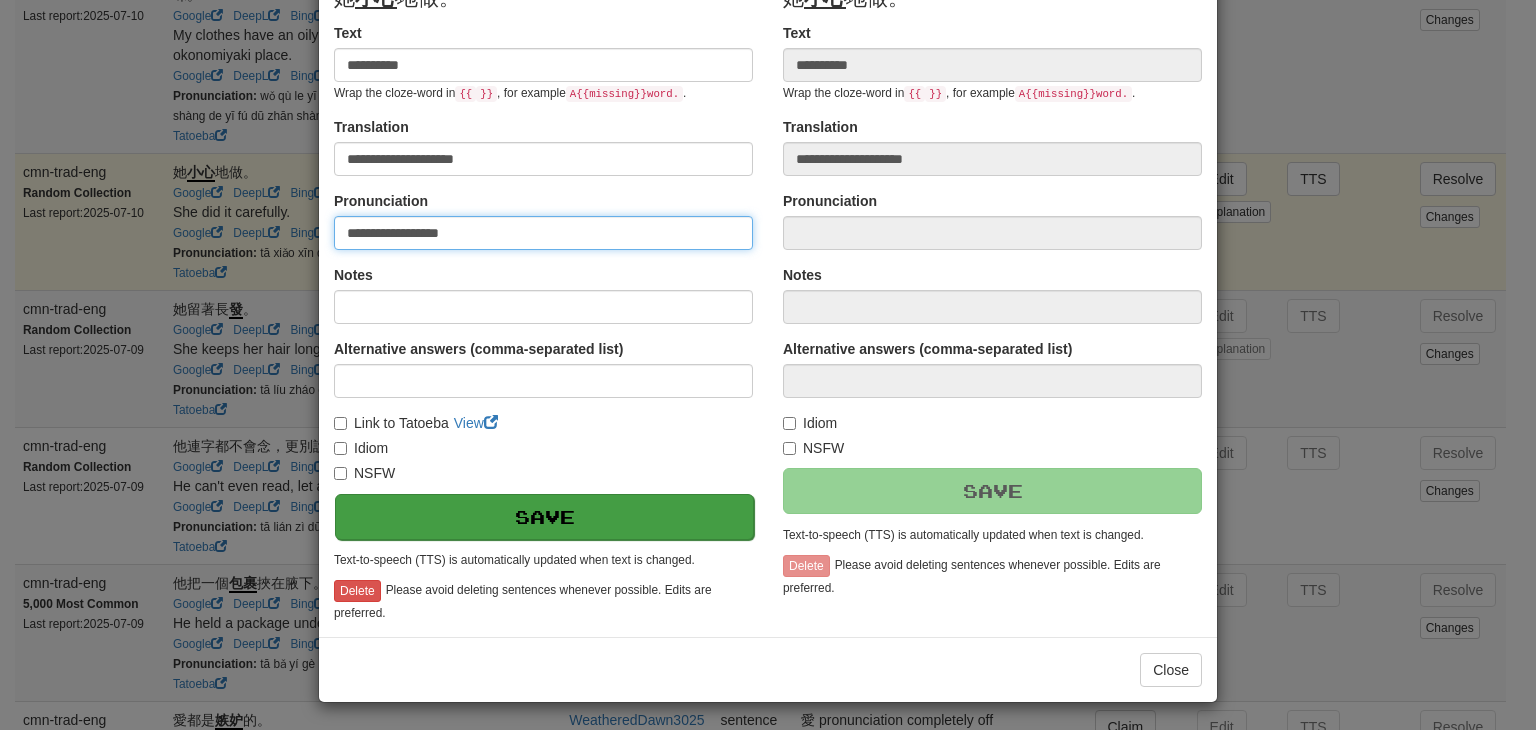 type on "**********" 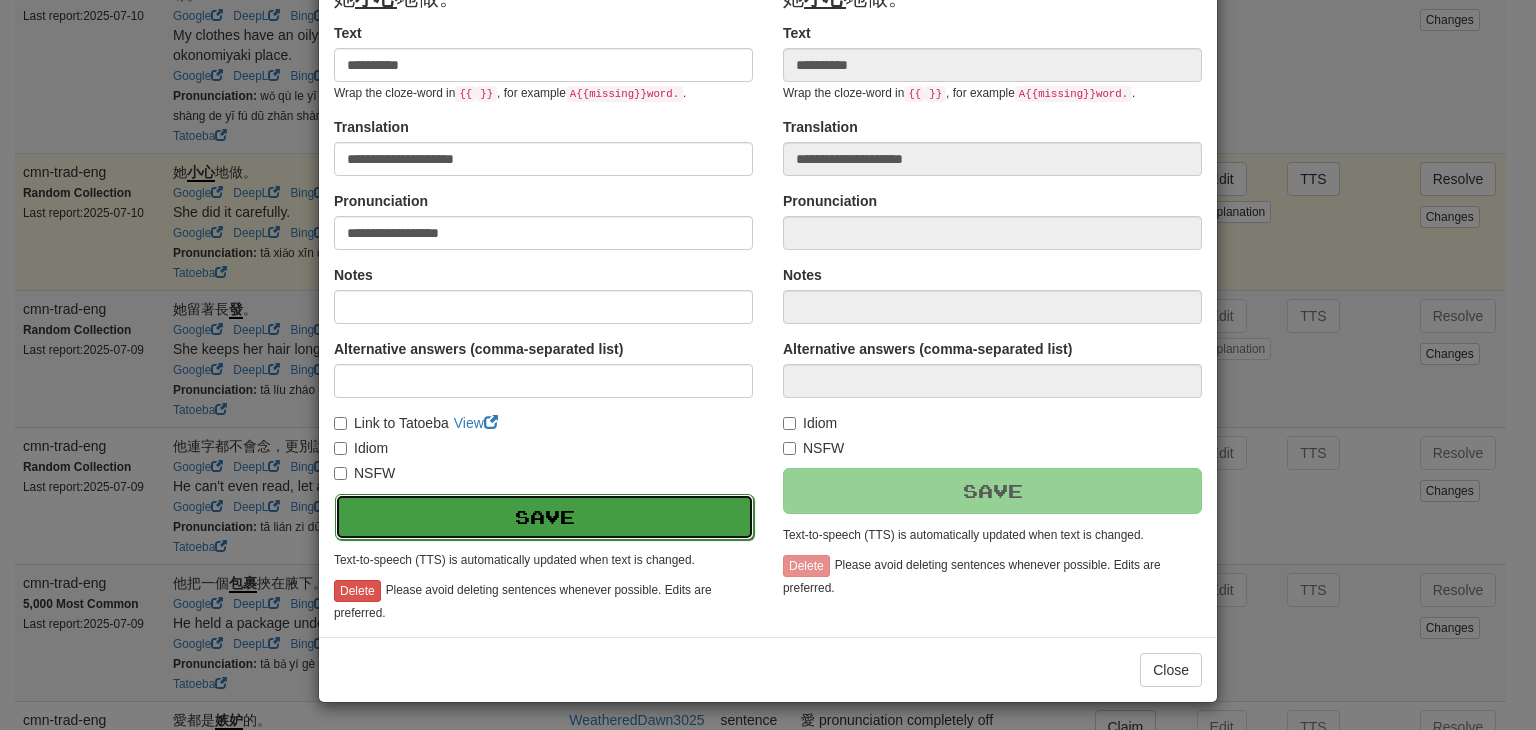 click on "Save" at bounding box center (544, 517) 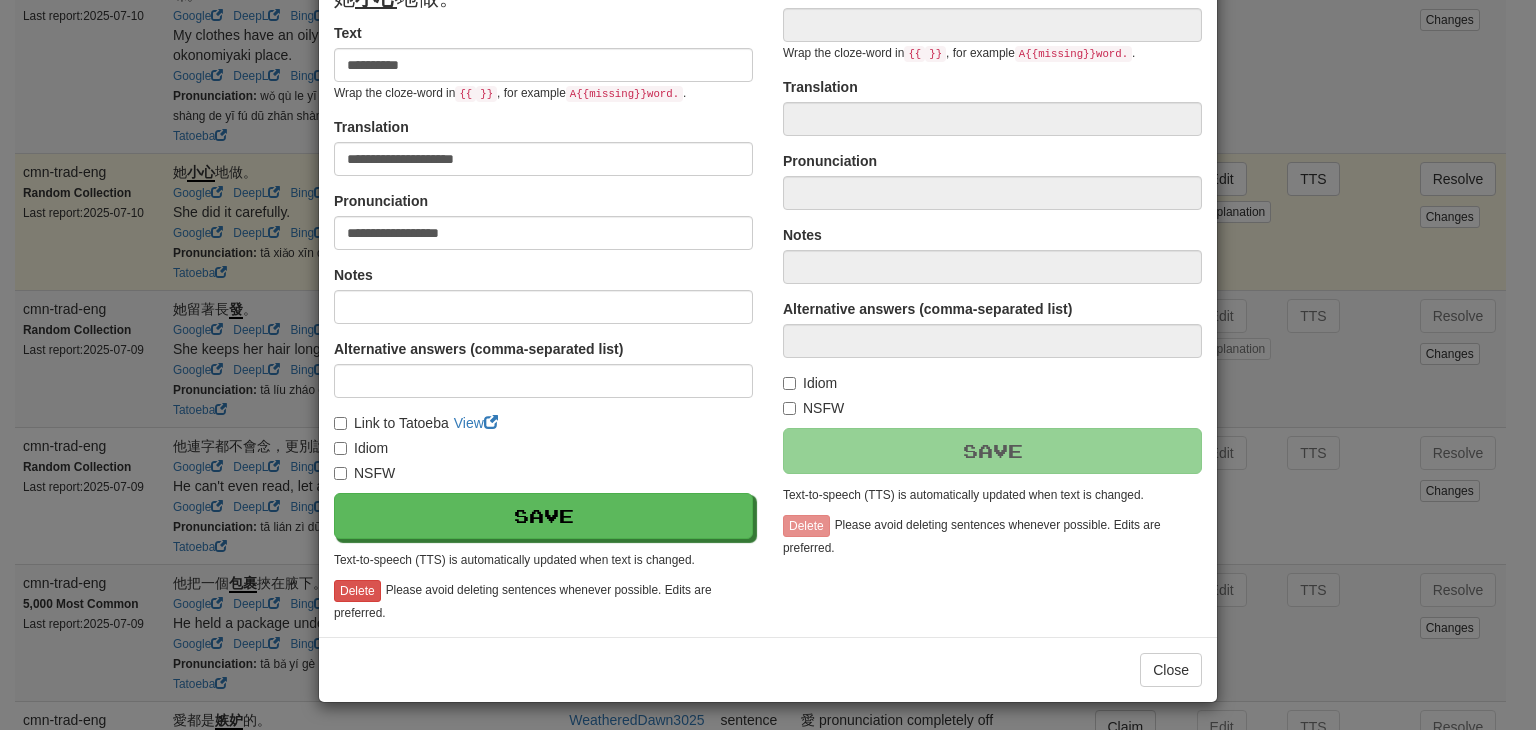 type on "**********" 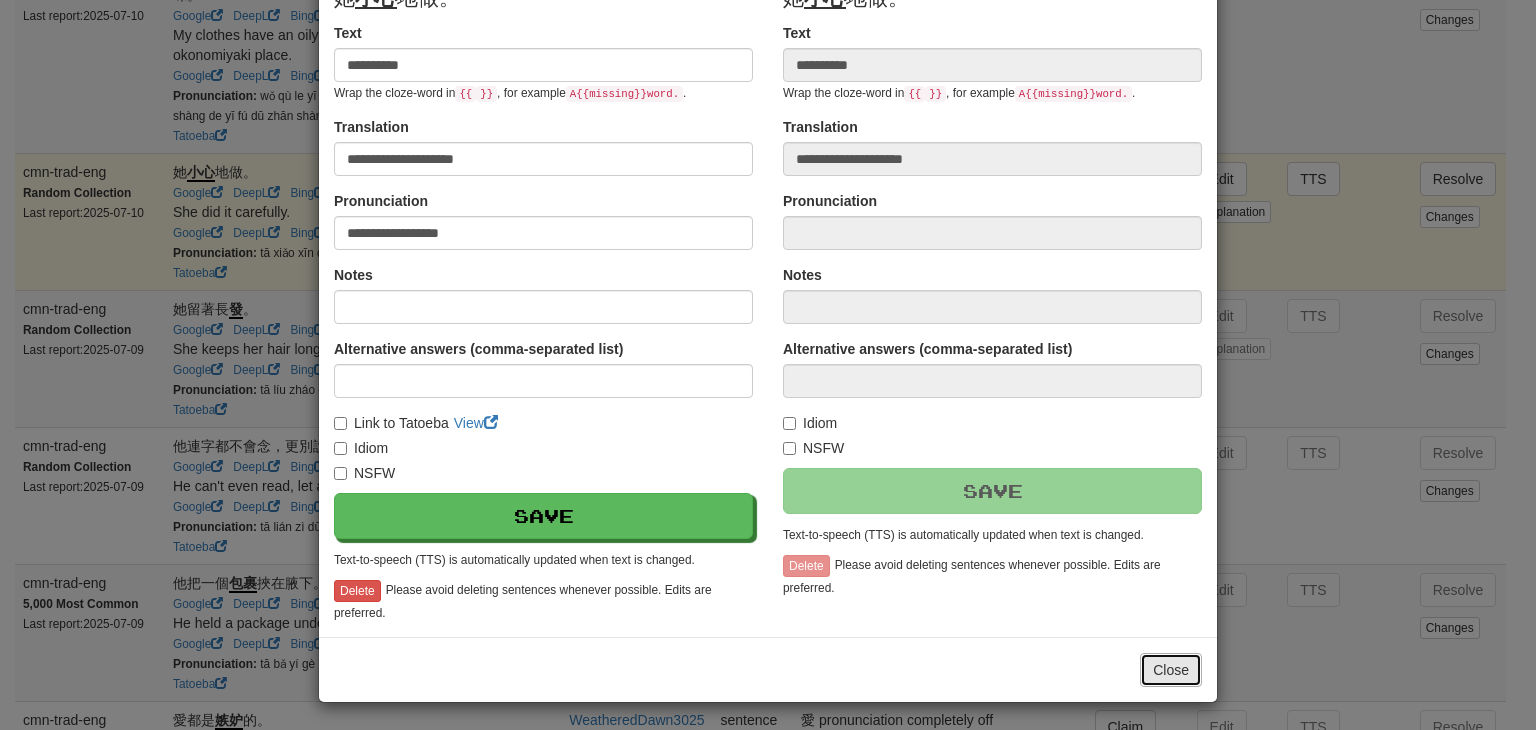 click on "Close" at bounding box center (1171, 670) 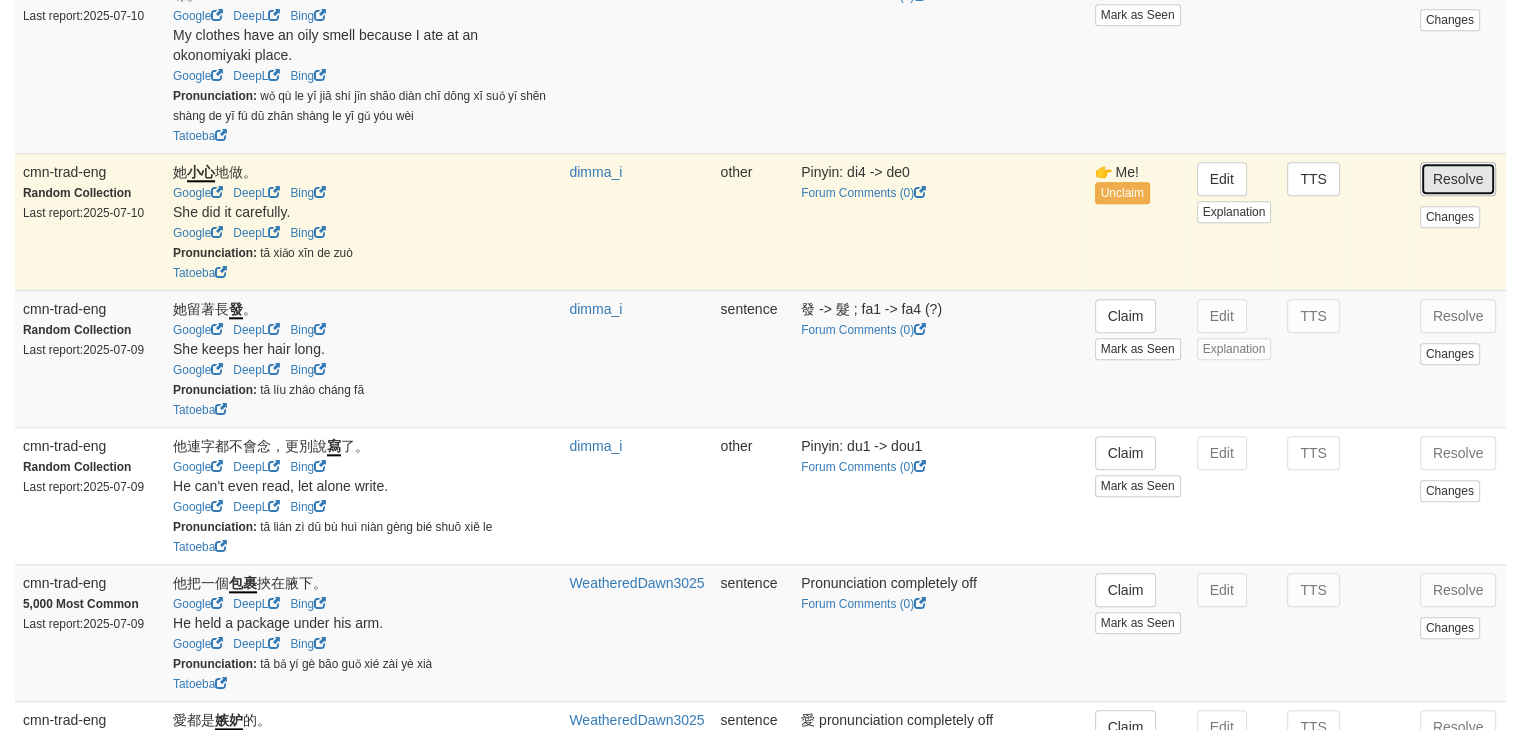 click on "Resolve" at bounding box center (1458, 179) 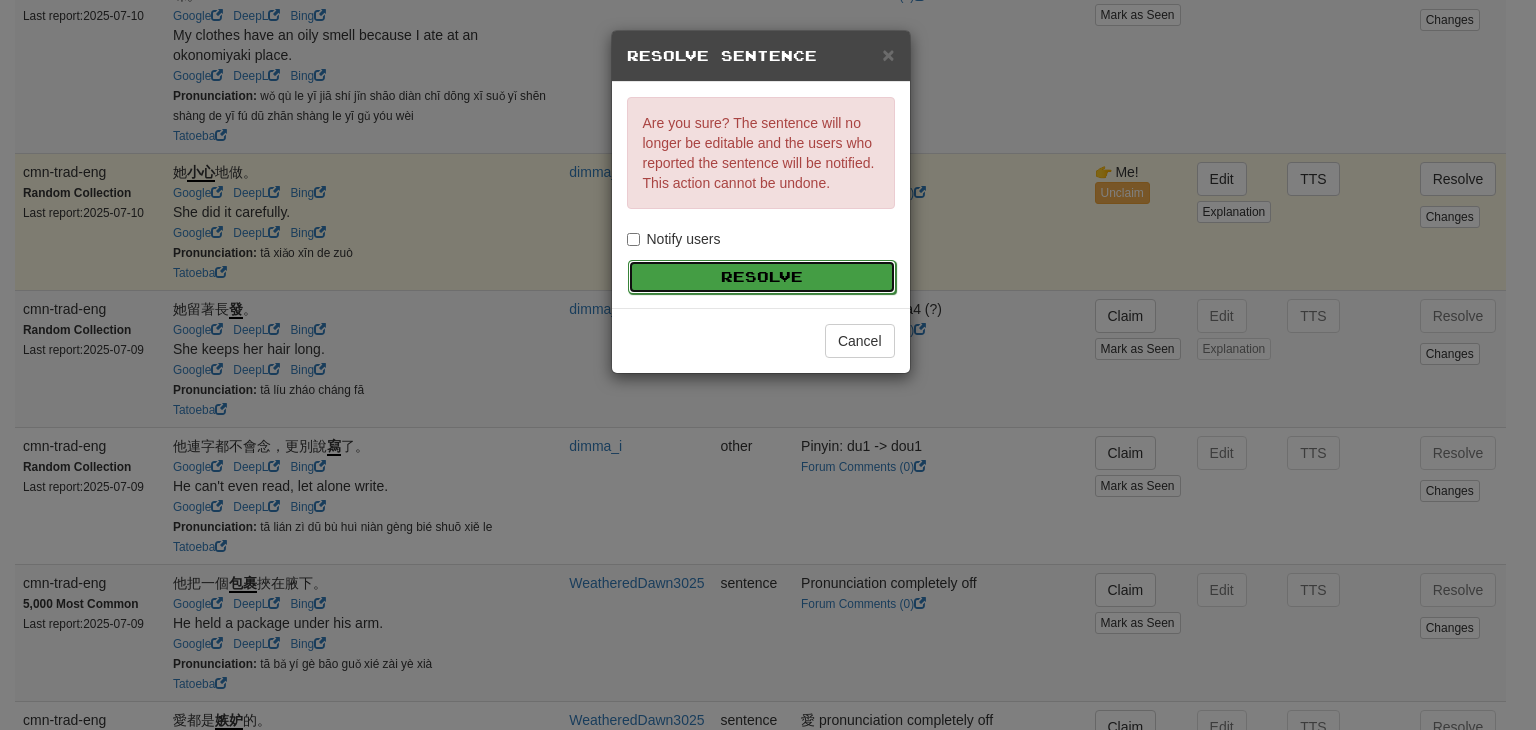click on "Resolve" at bounding box center [762, 277] 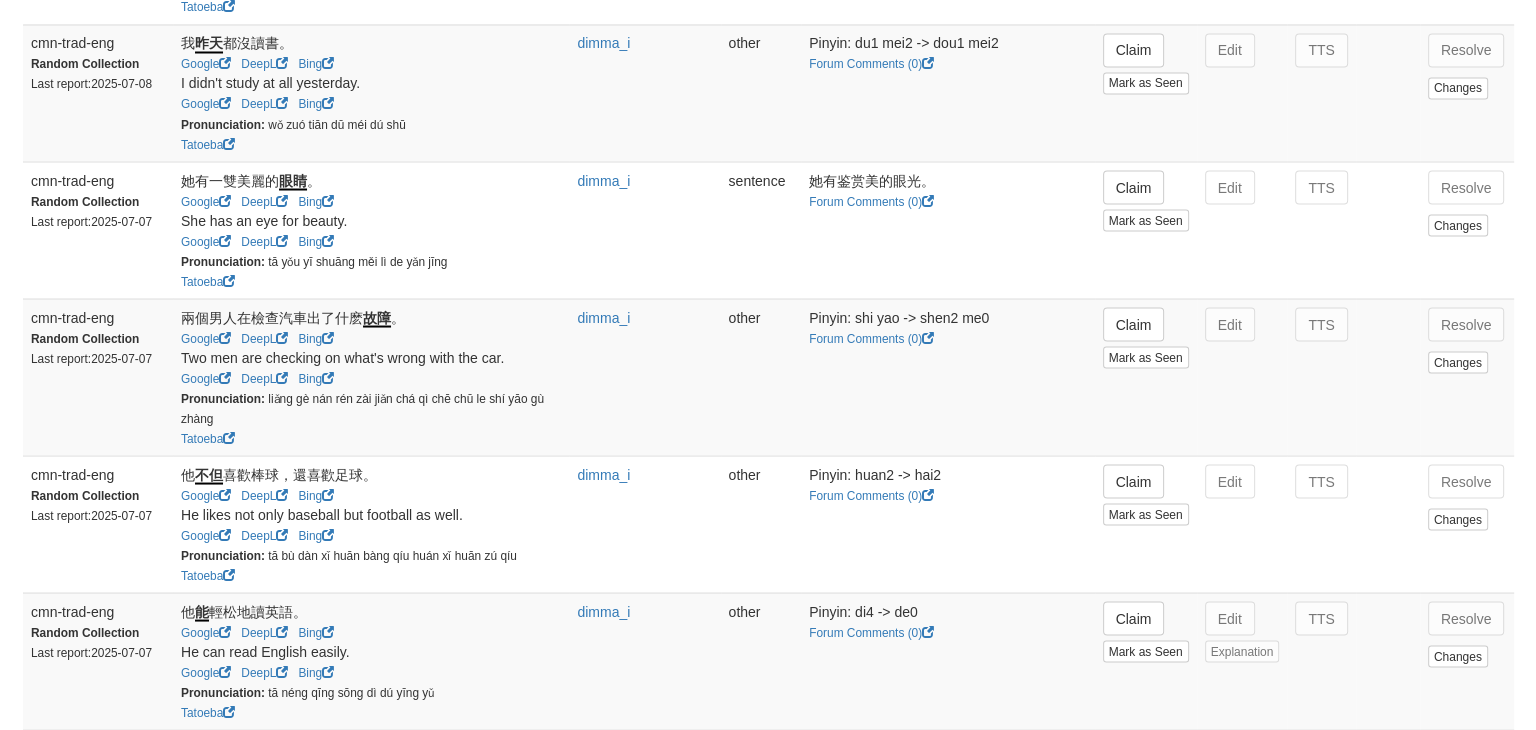 scroll, scrollTop: 3695, scrollLeft: 0, axis: vertical 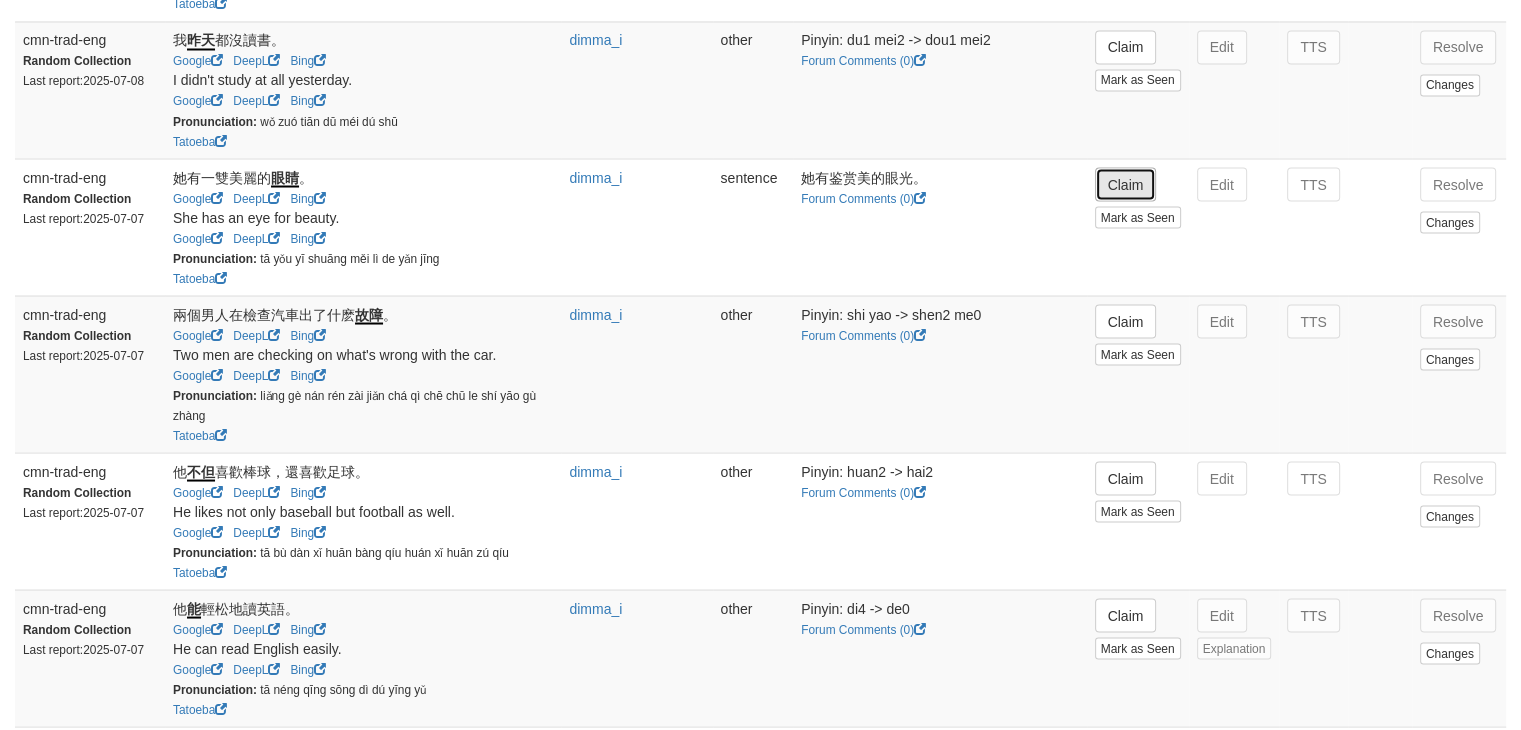 click on "Claim" at bounding box center [1126, 184] 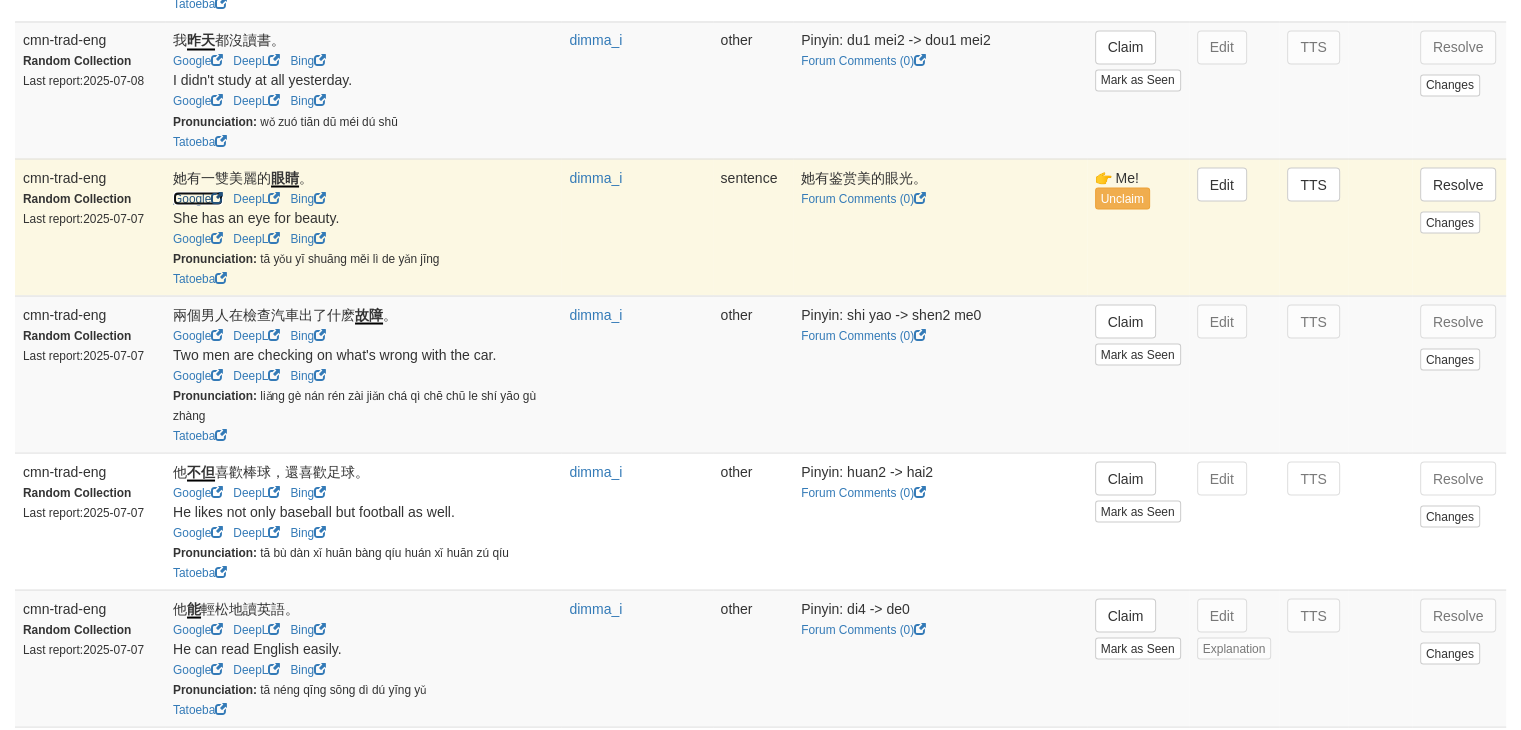 click on "Google" at bounding box center [198, 198] 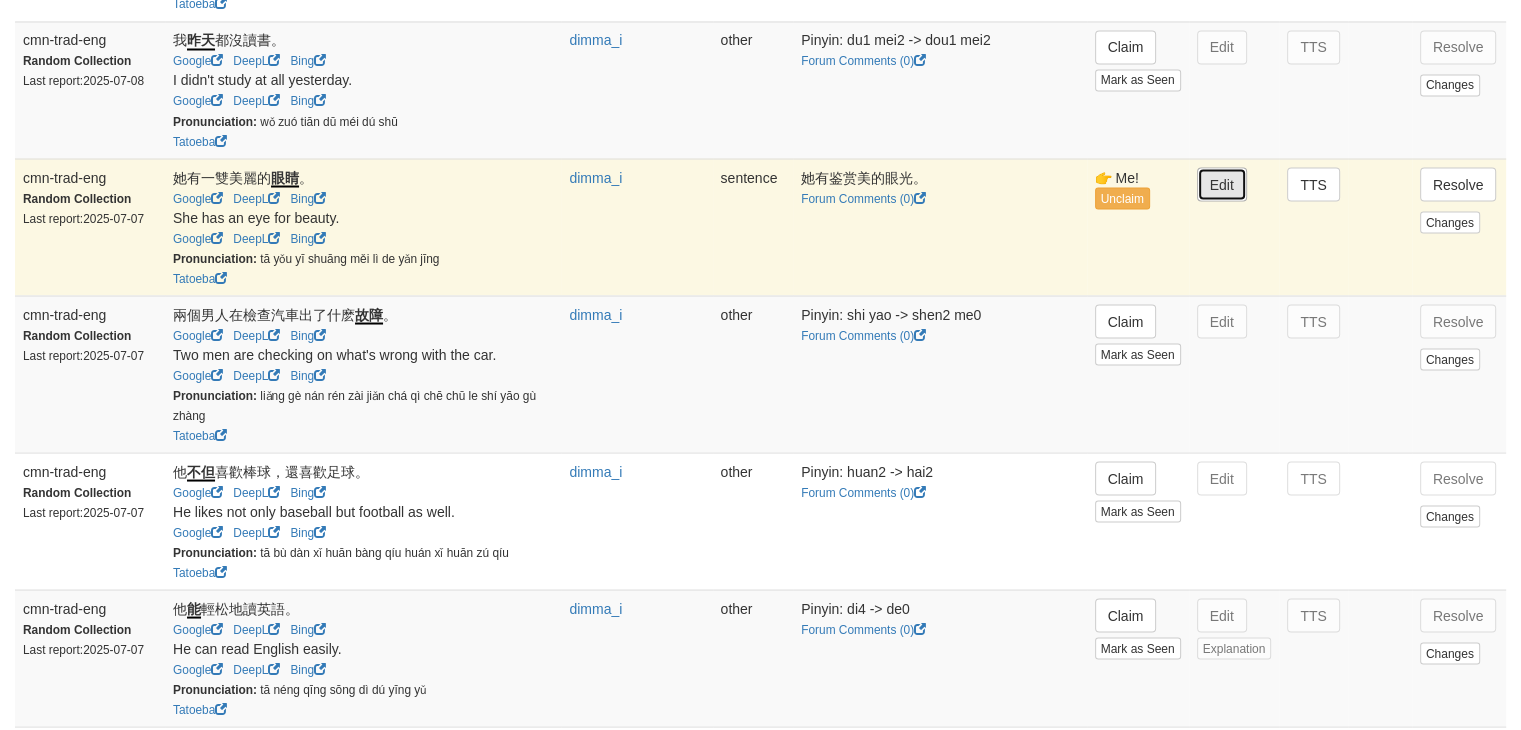 click on "Edit" at bounding box center [1222, 184] 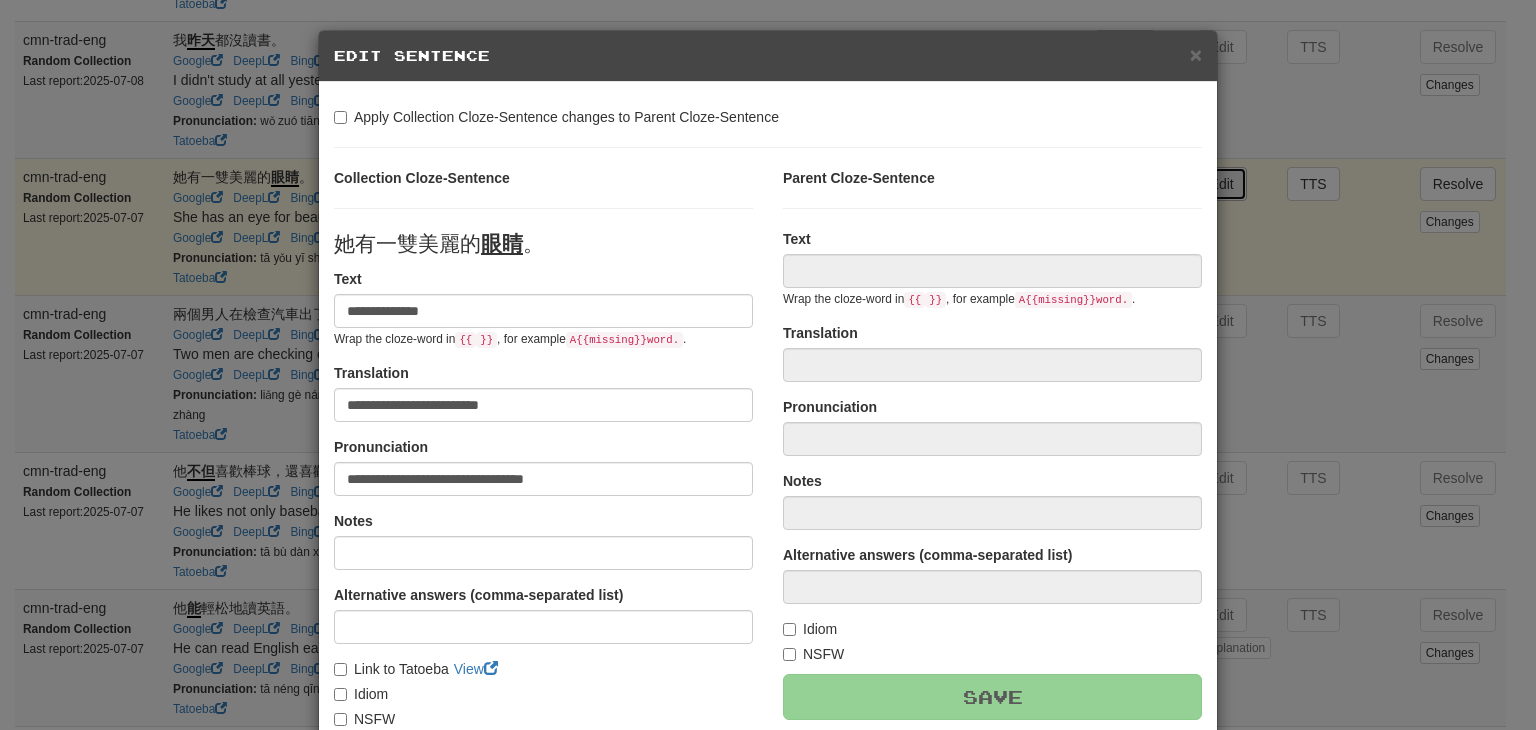 type on "**********" 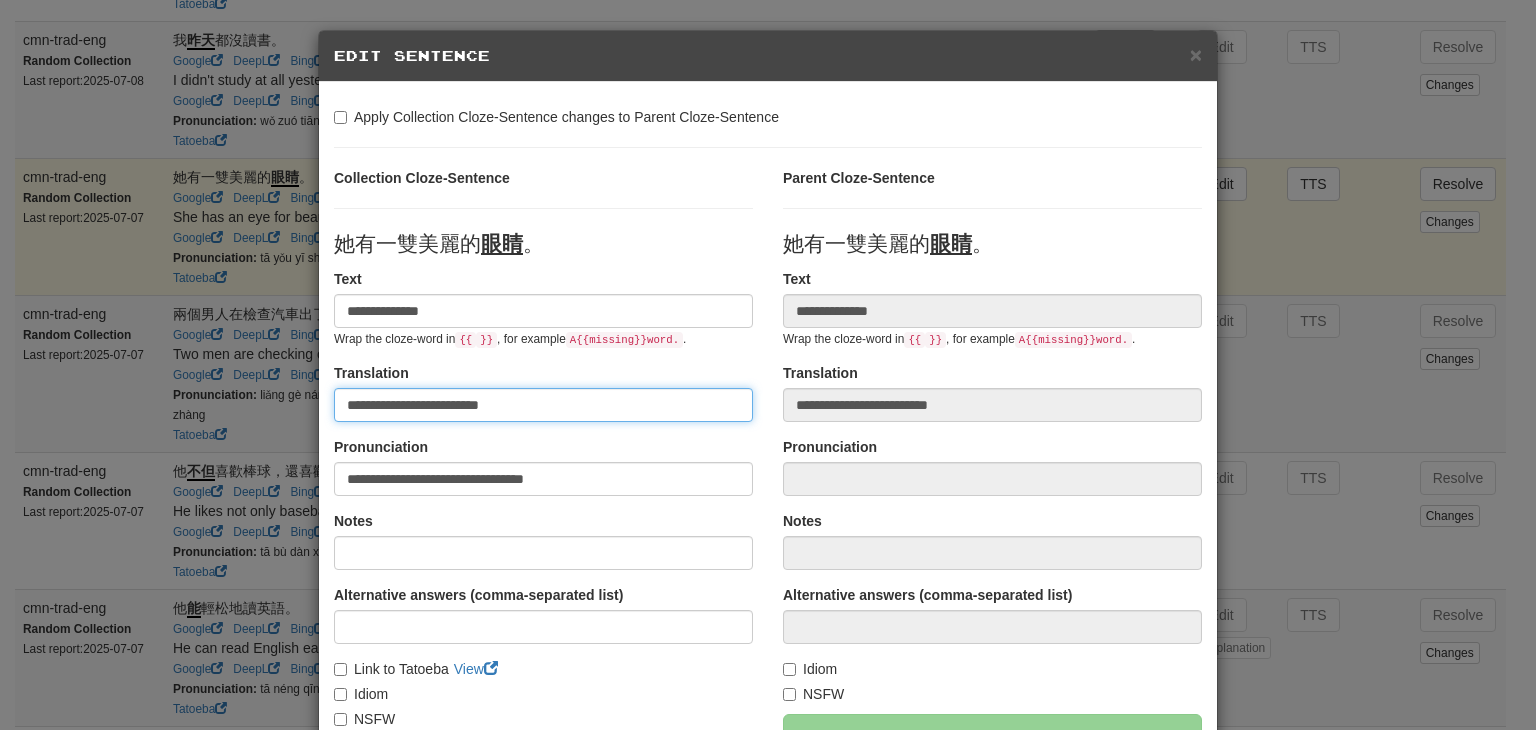 click on "**********" at bounding box center [543, 405] 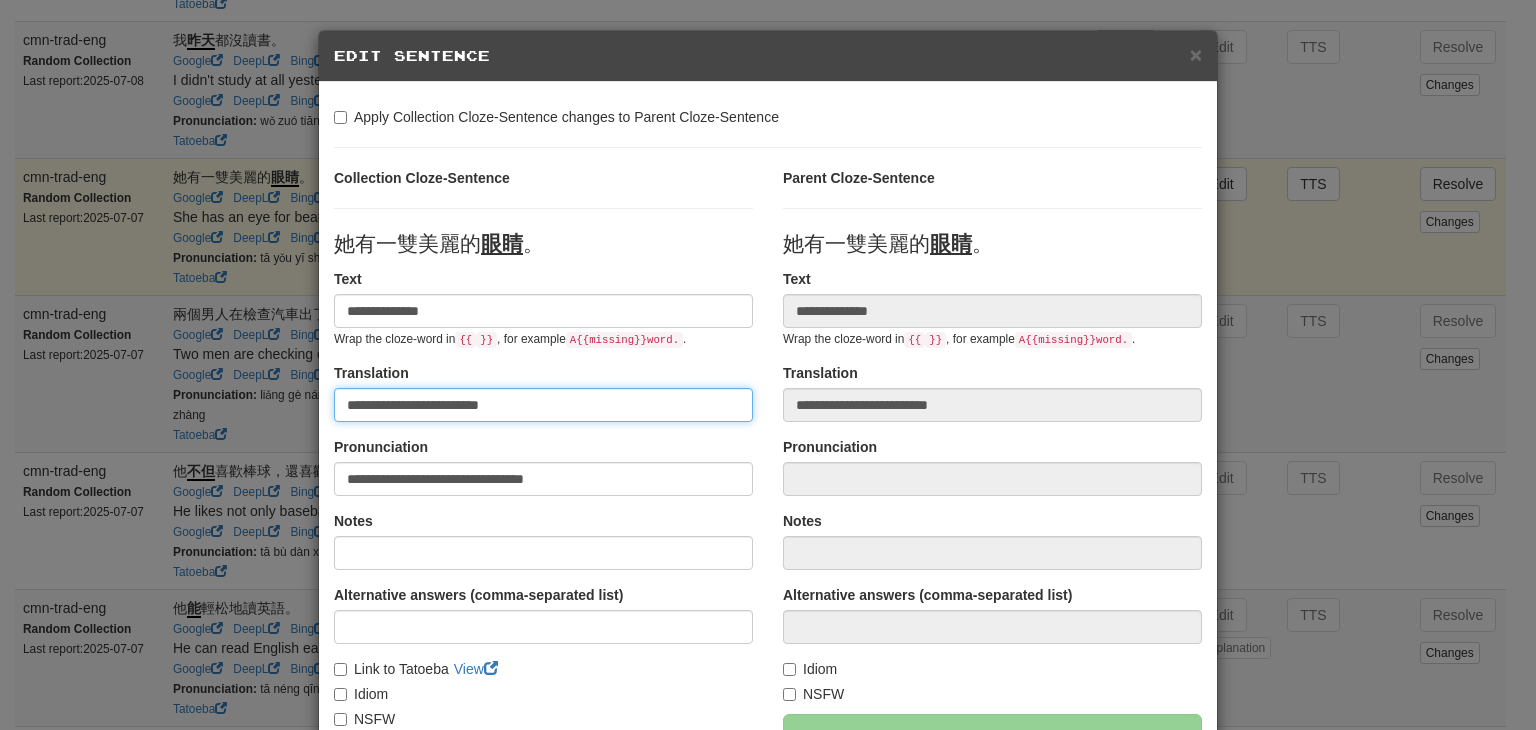 click on "**********" at bounding box center [543, 405] 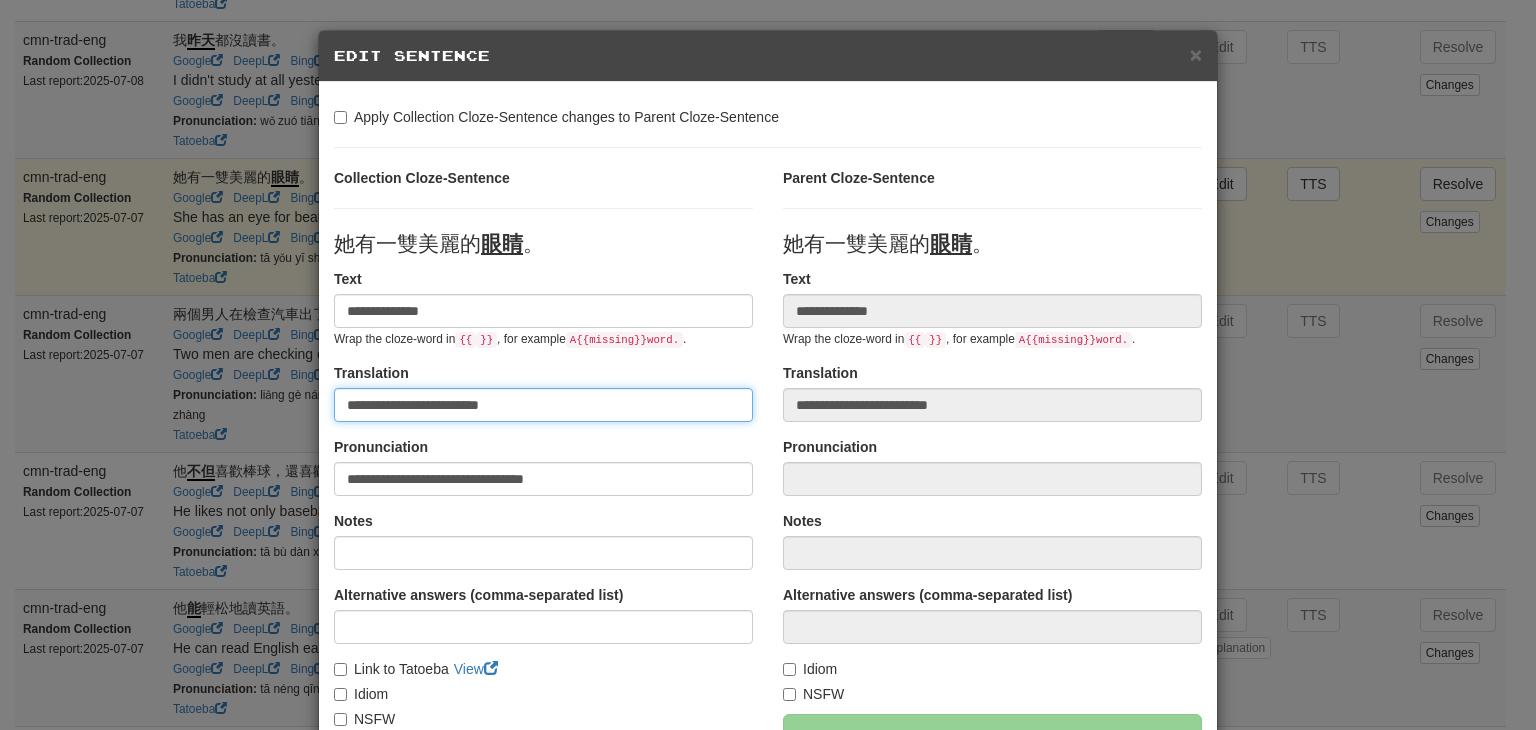 paste 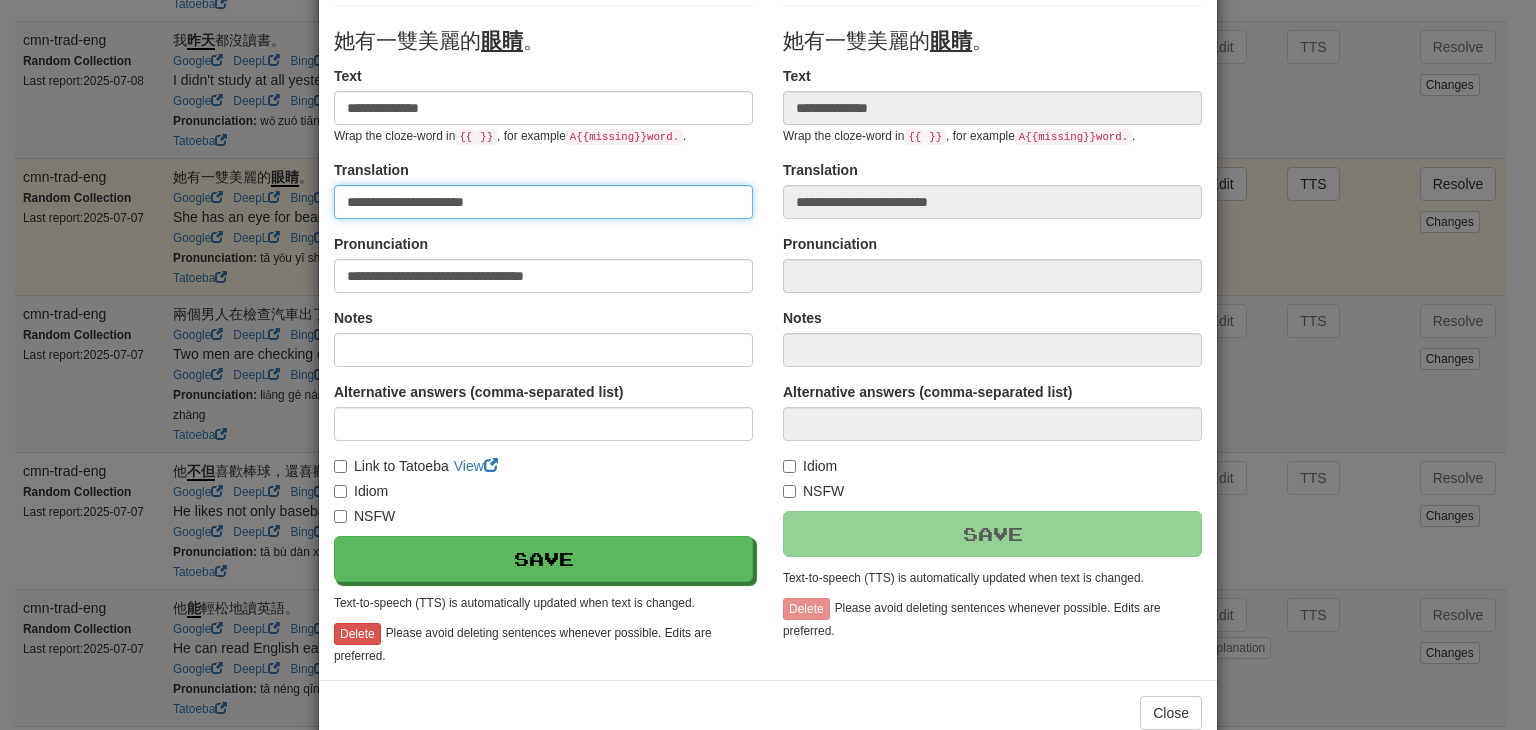 scroll, scrollTop: 204, scrollLeft: 0, axis: vertical 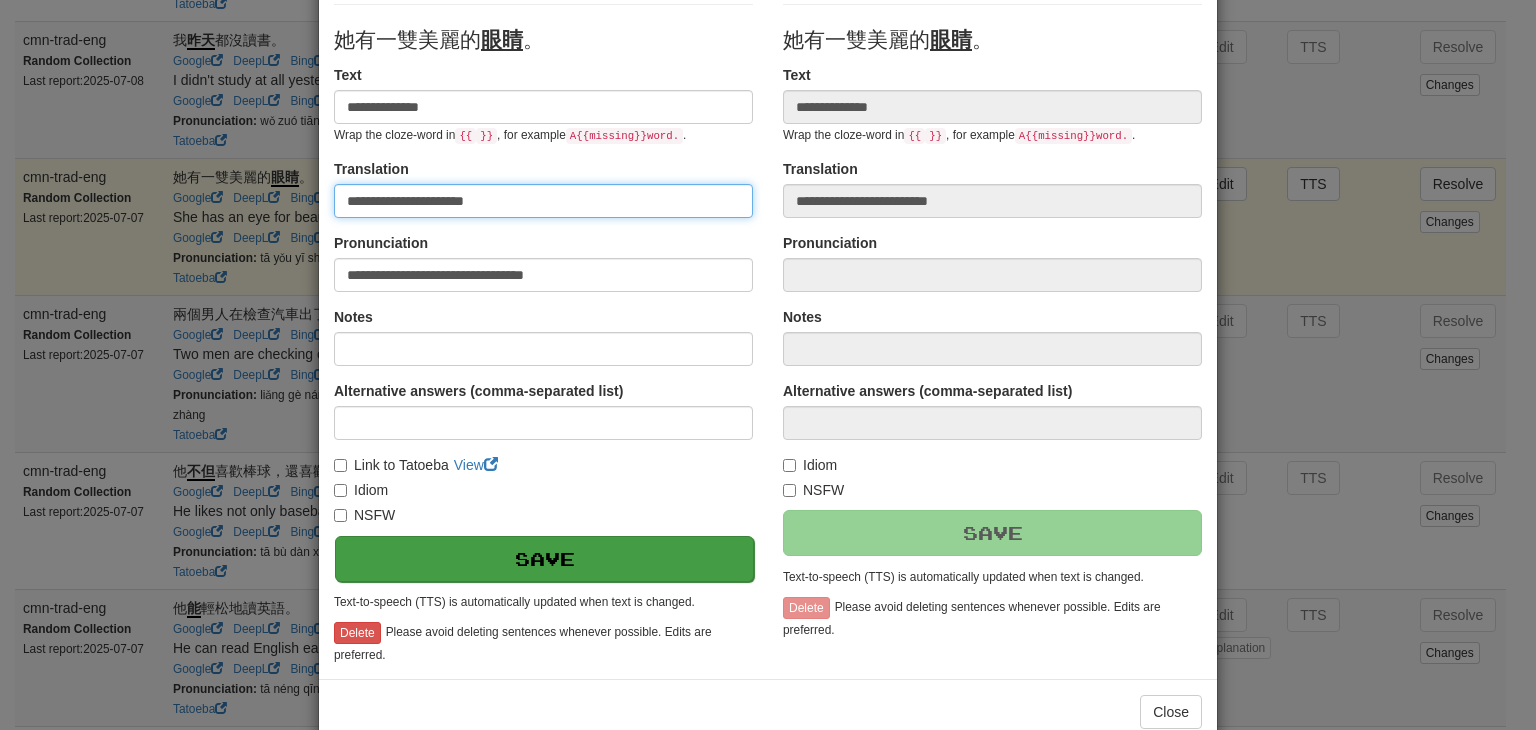 type on "**********" 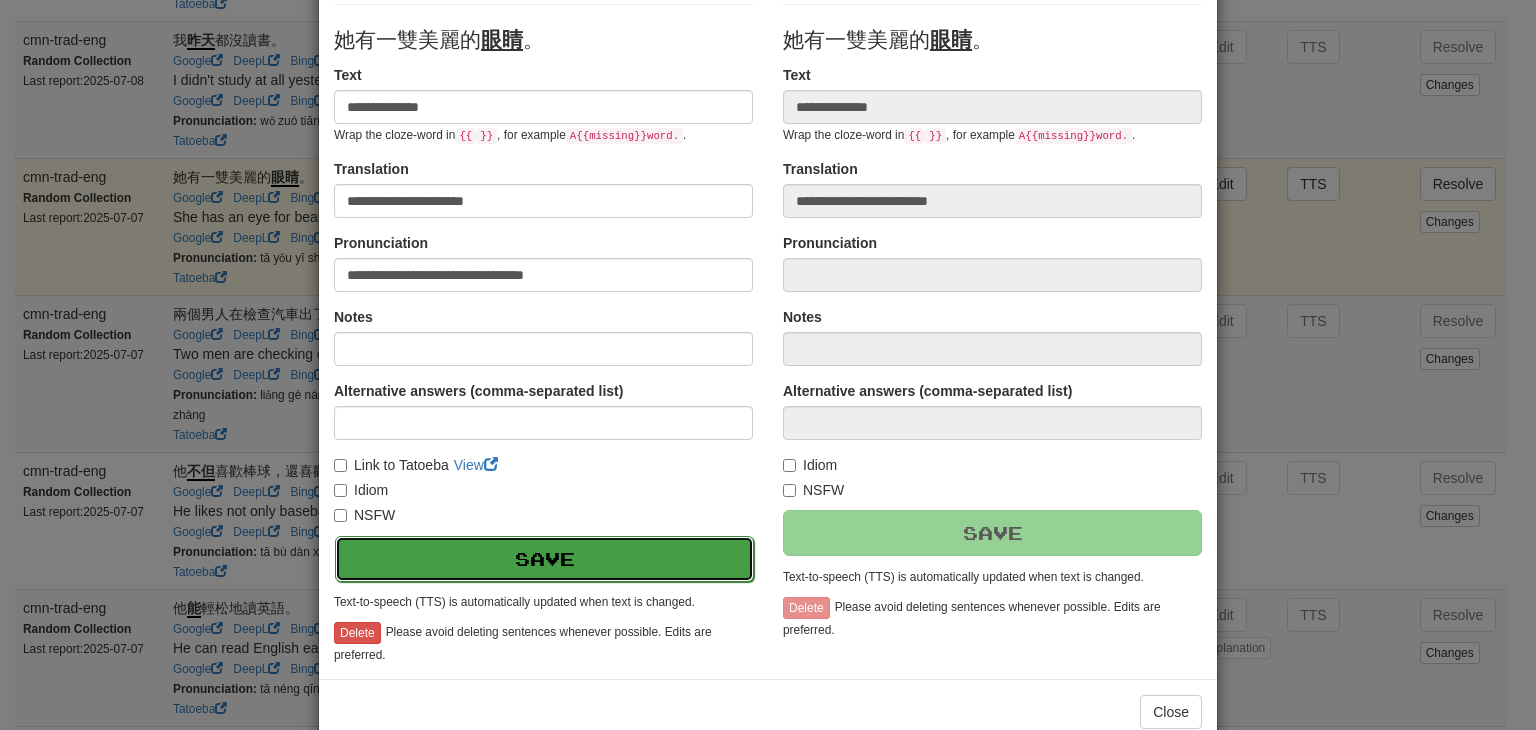 click on "Save" at bounding box center [544, 559] 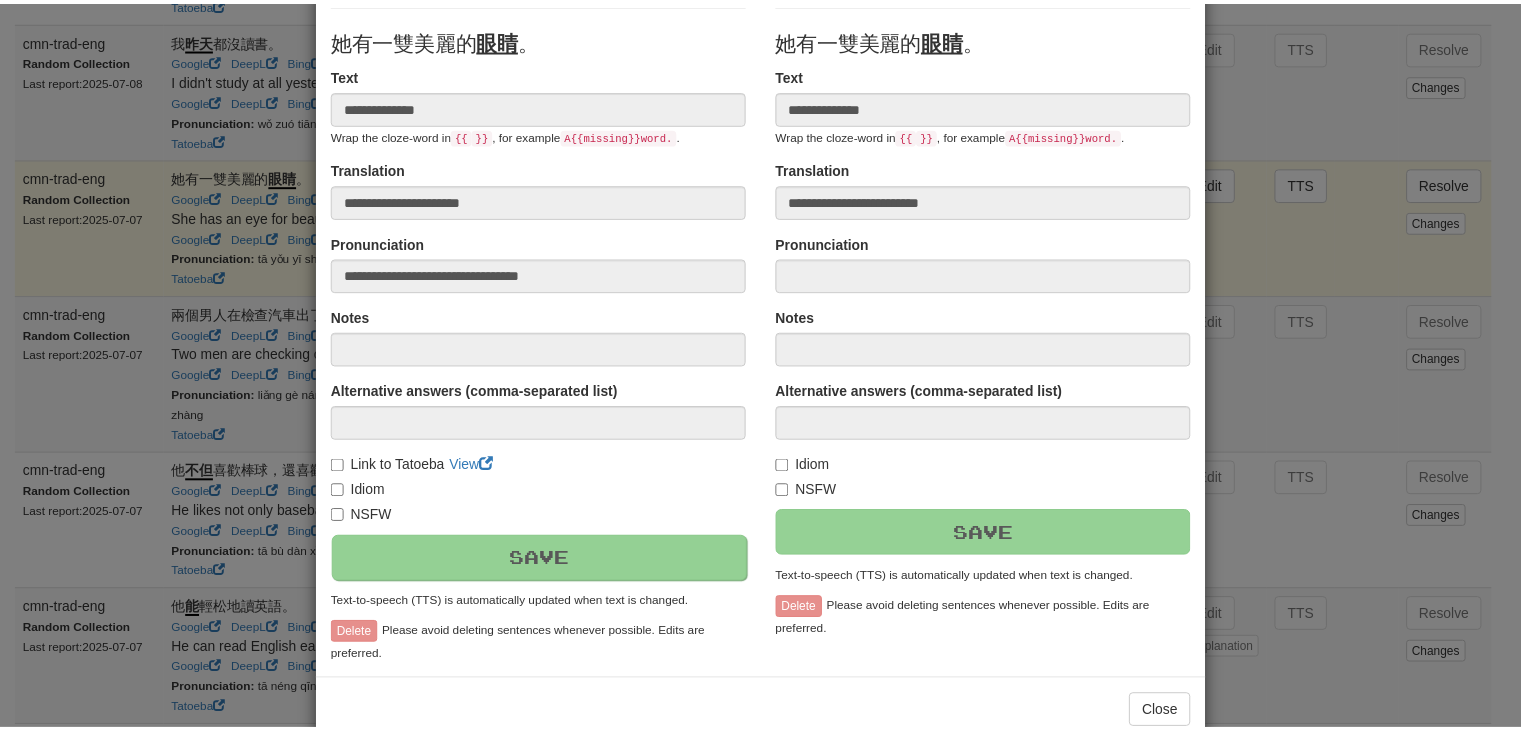 scroll, scrollTop: 246, scrollLeft: 0, axis: vertical 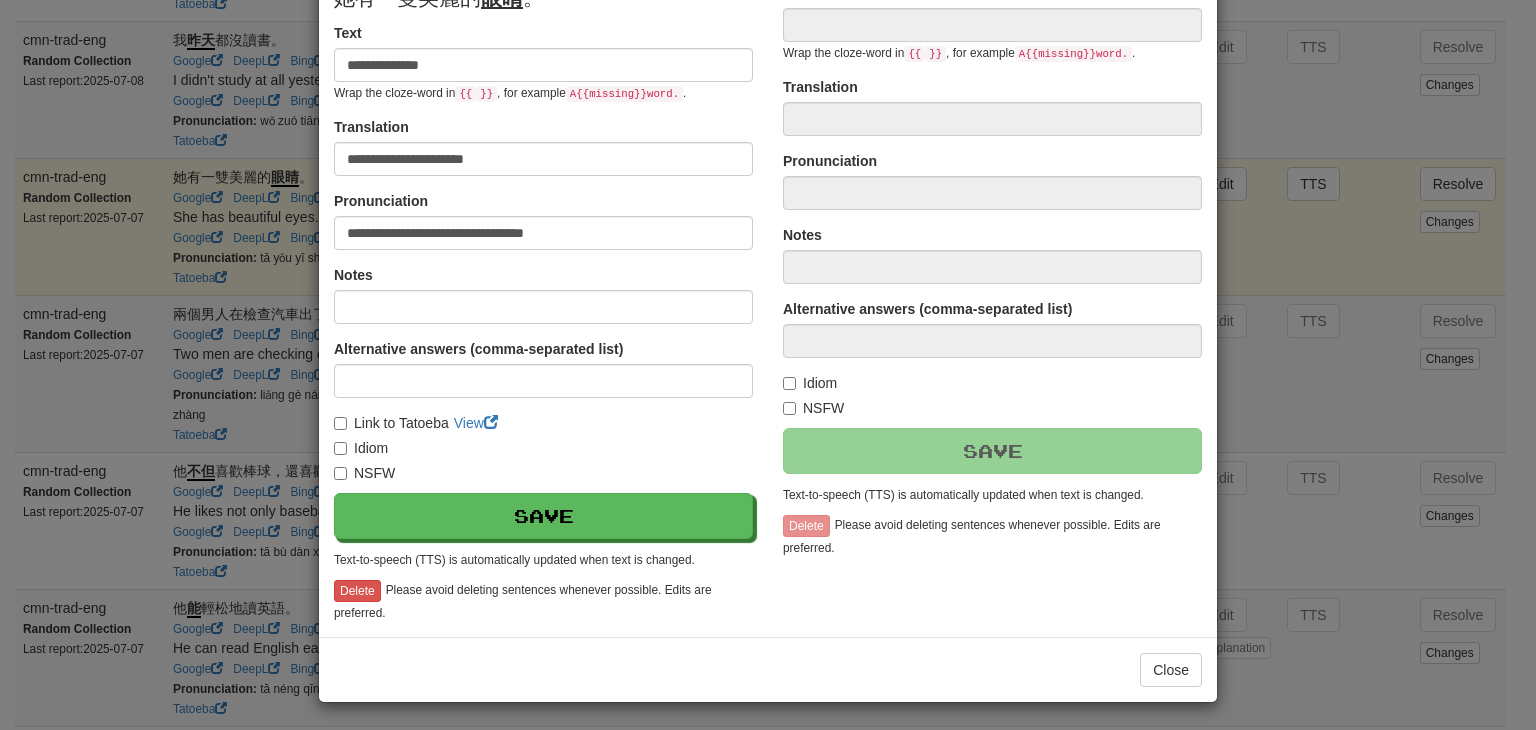 type on "**********" 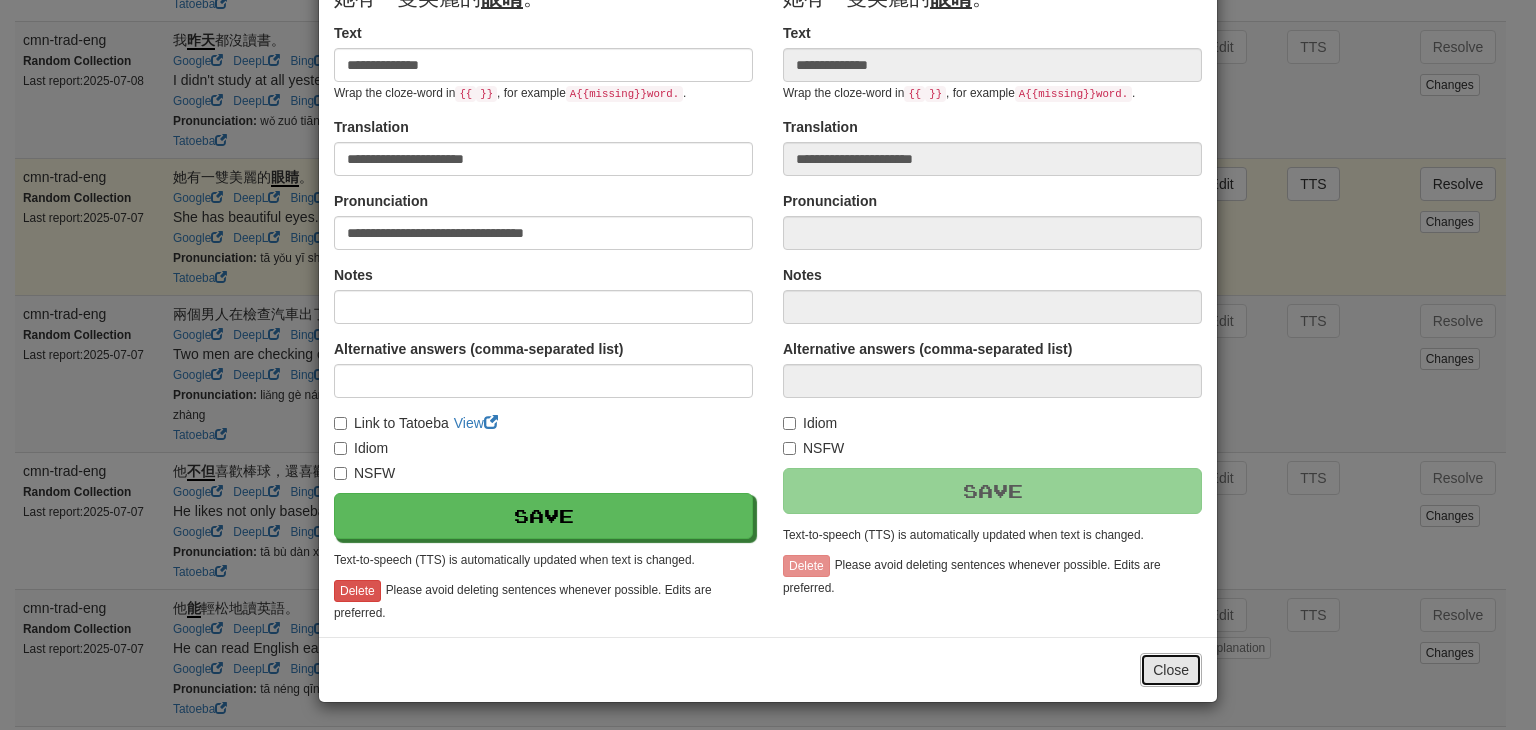 click on "Close" at bounding box center (1171, 670) 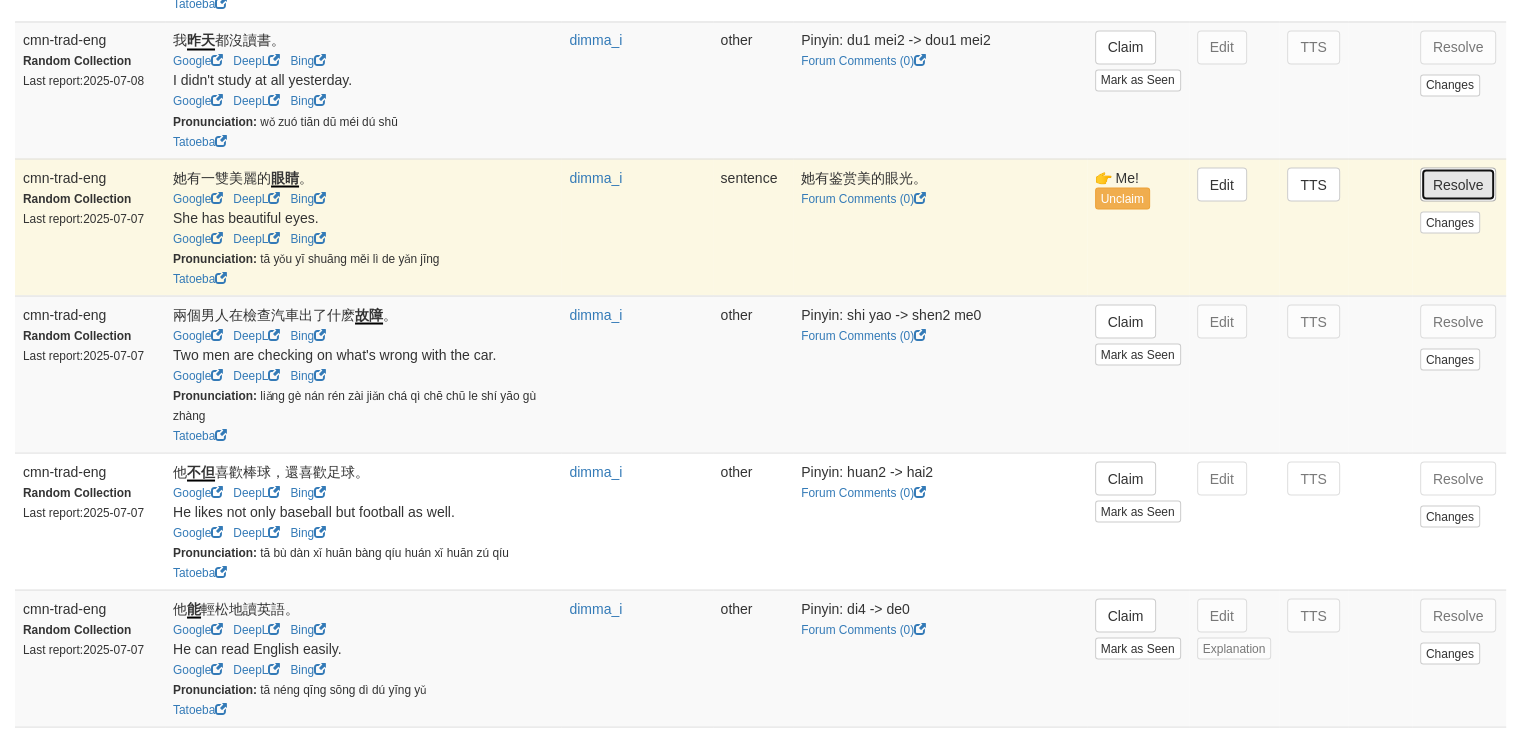 click on "Resolve" at bounding box center [1458, 184] 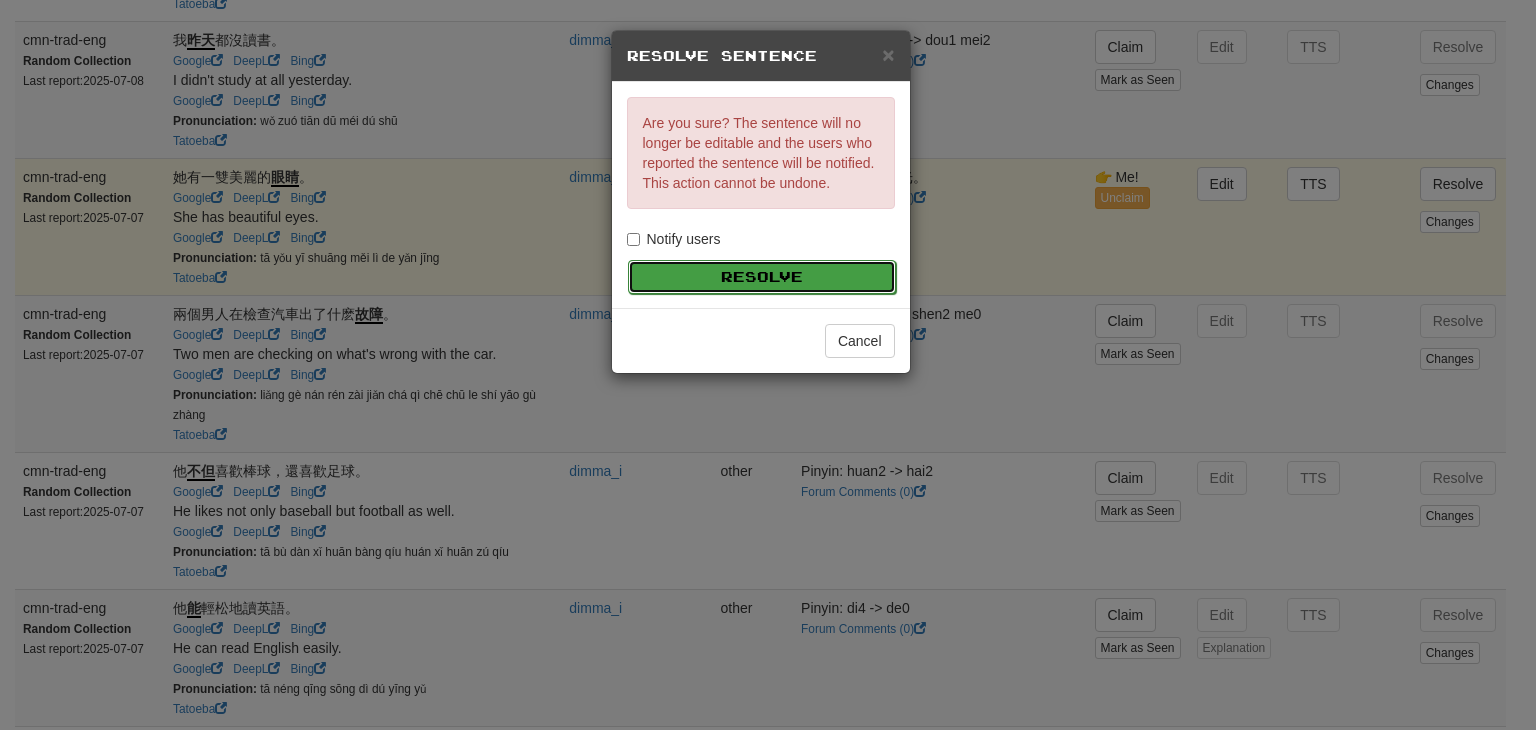 click on "Resolve" at bounding box center [762, 277] 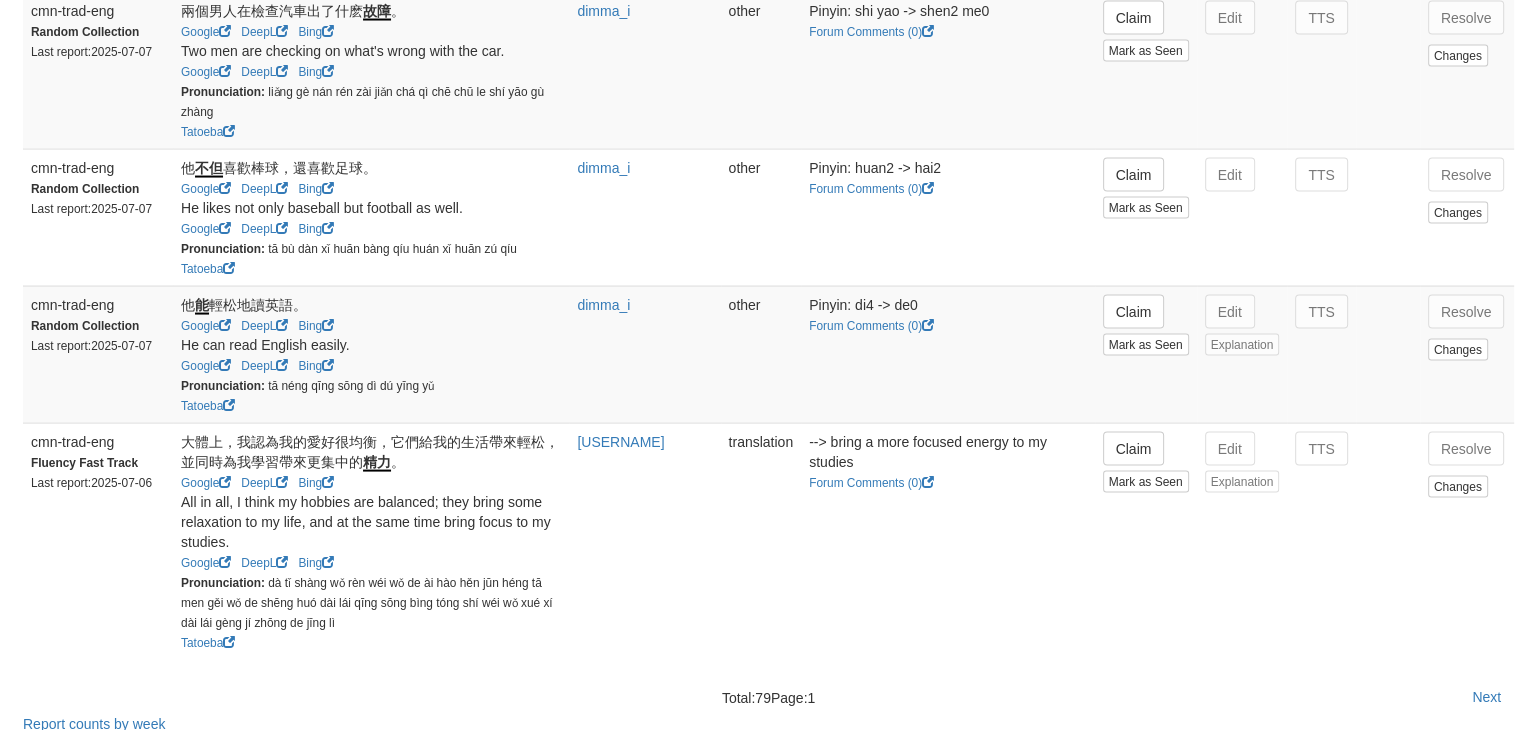 scroll, scrollTop: 4082, scrollLeft: 0, axis: vertical 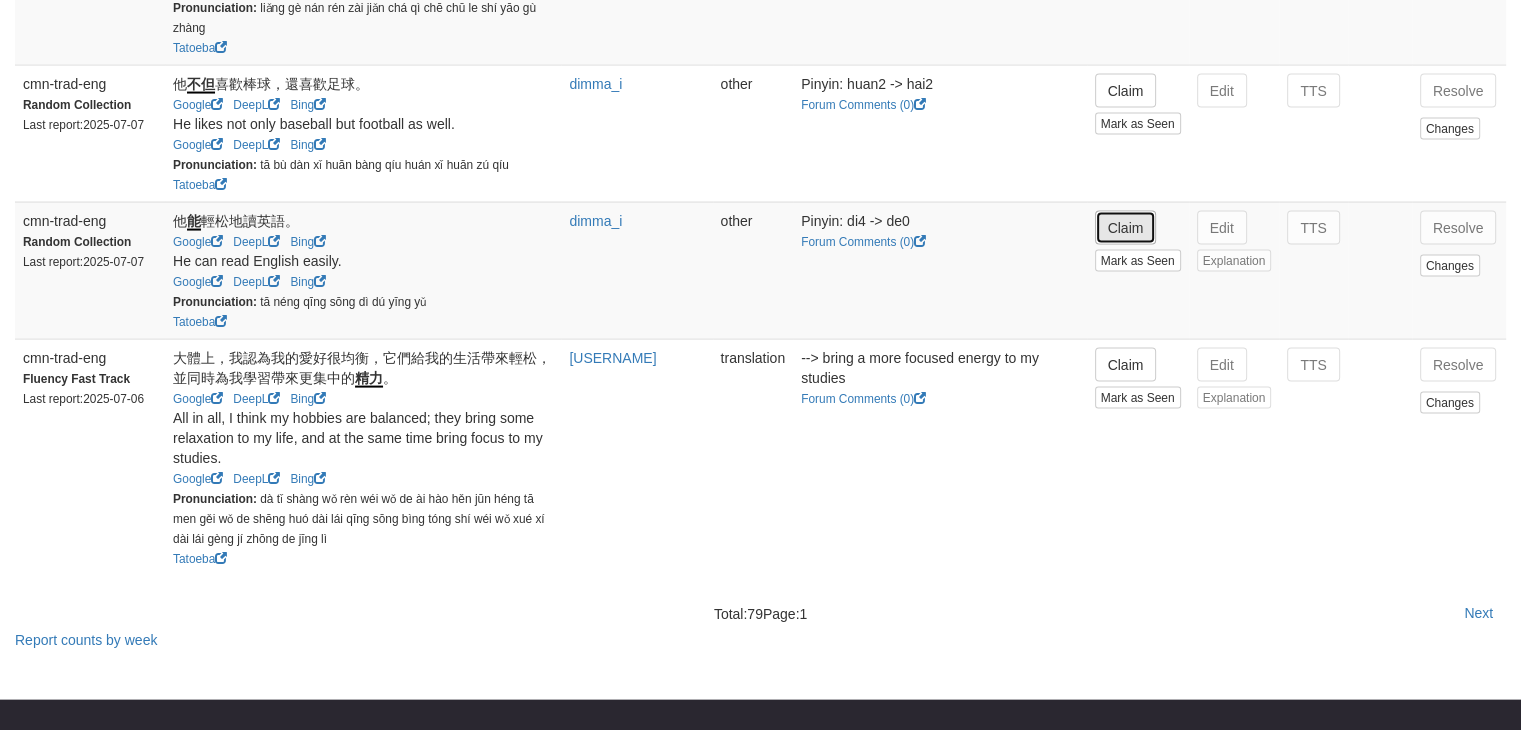click on "Claim" at bounding box center (1126, 228) 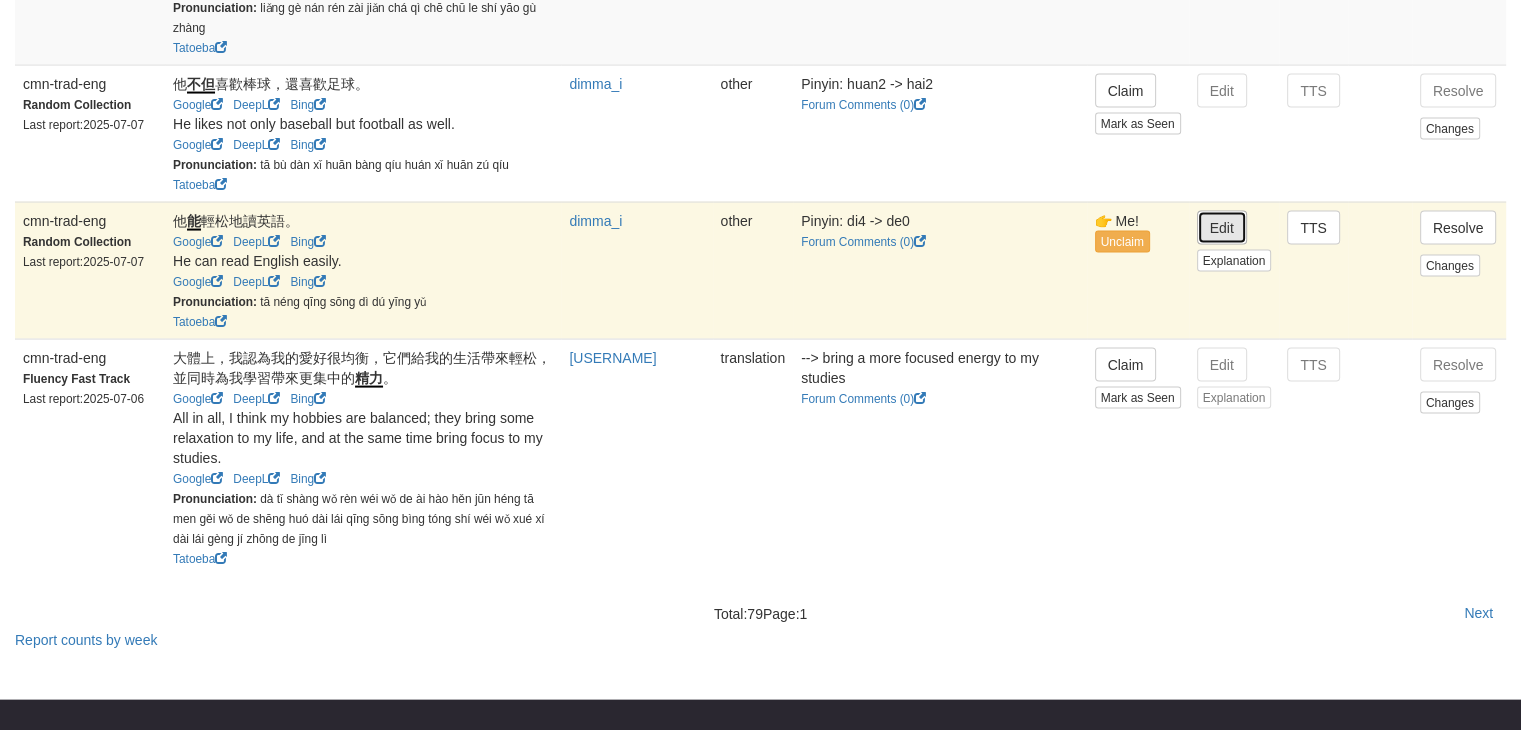 click on "Edit" at bounding box center (1222, 228) 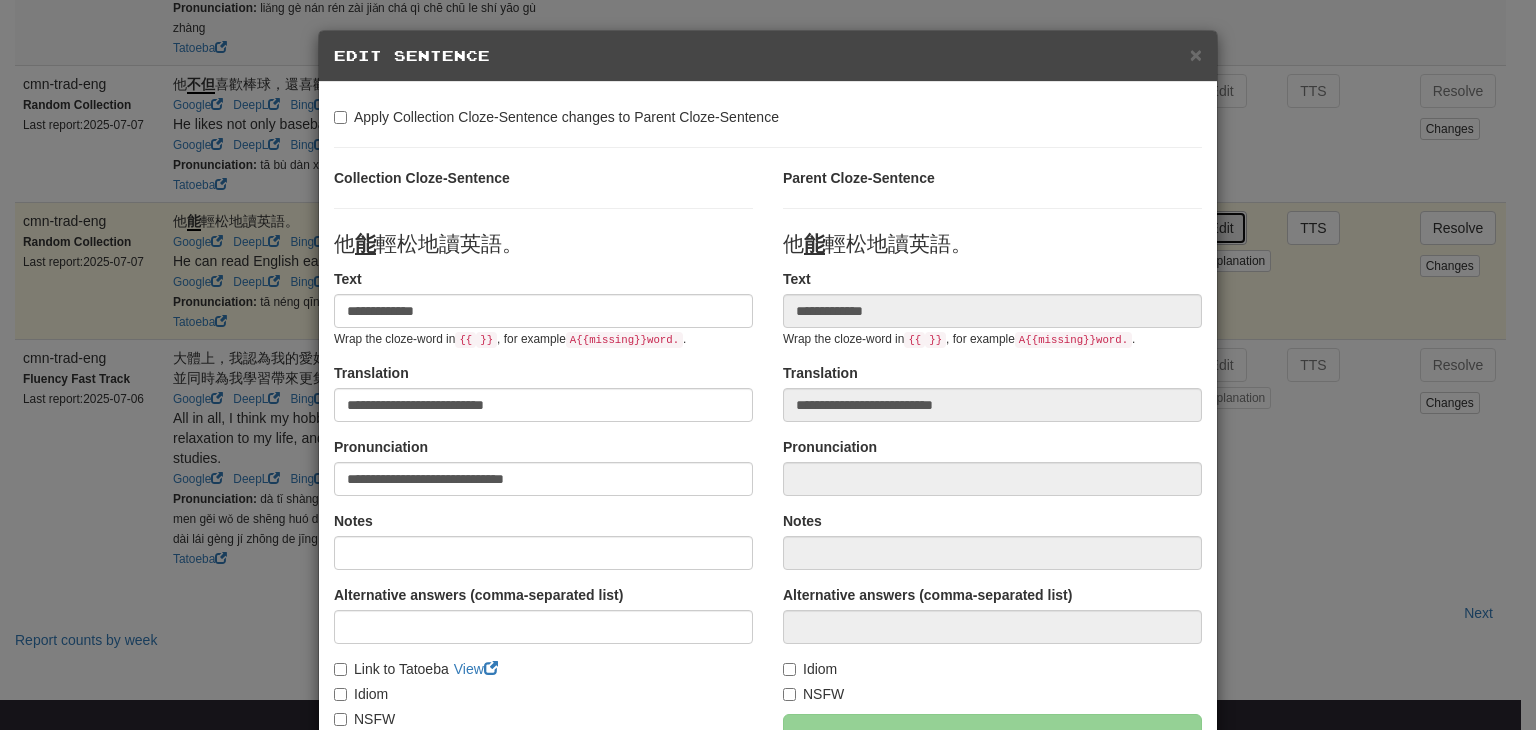 type on "**********" 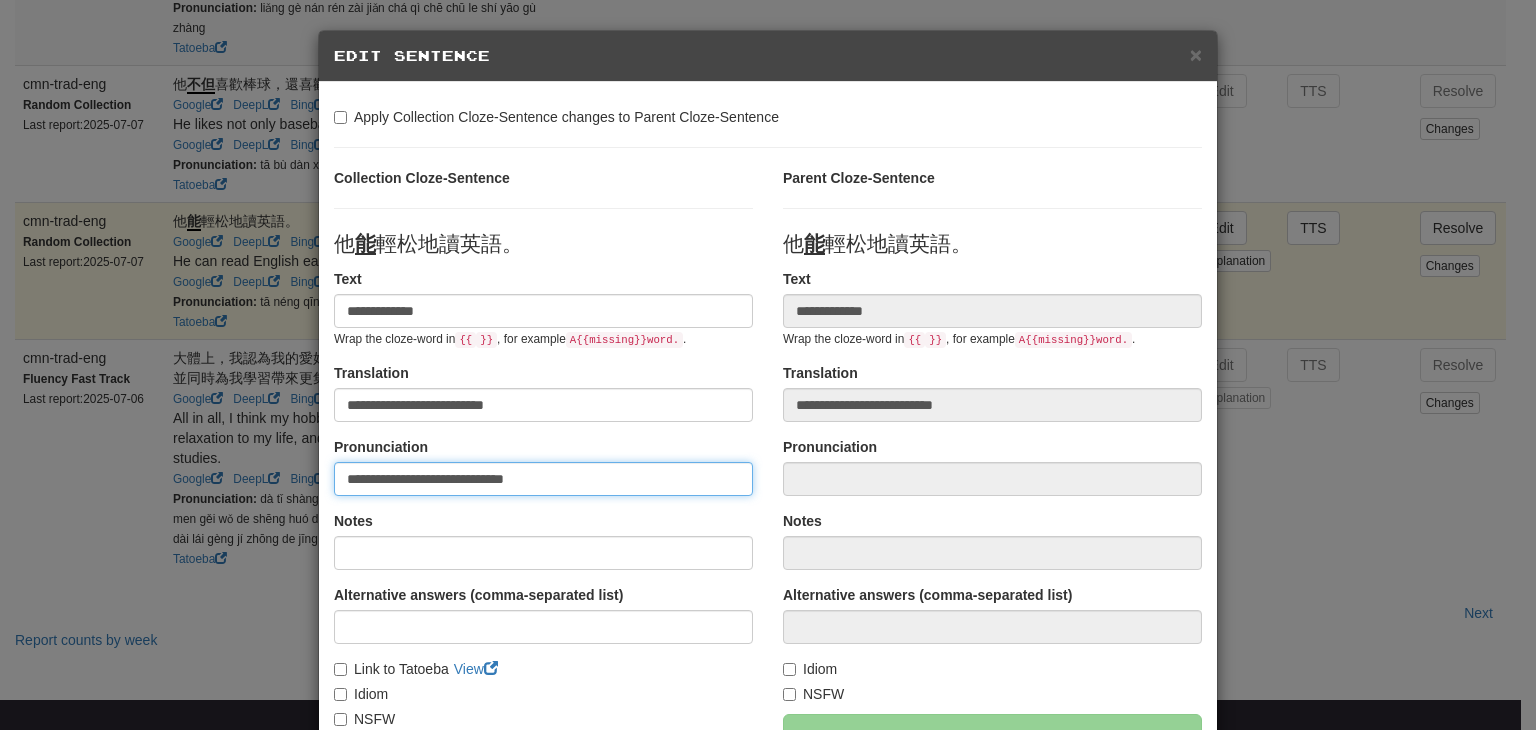 click on "**********" at bounding box center [543, 479] 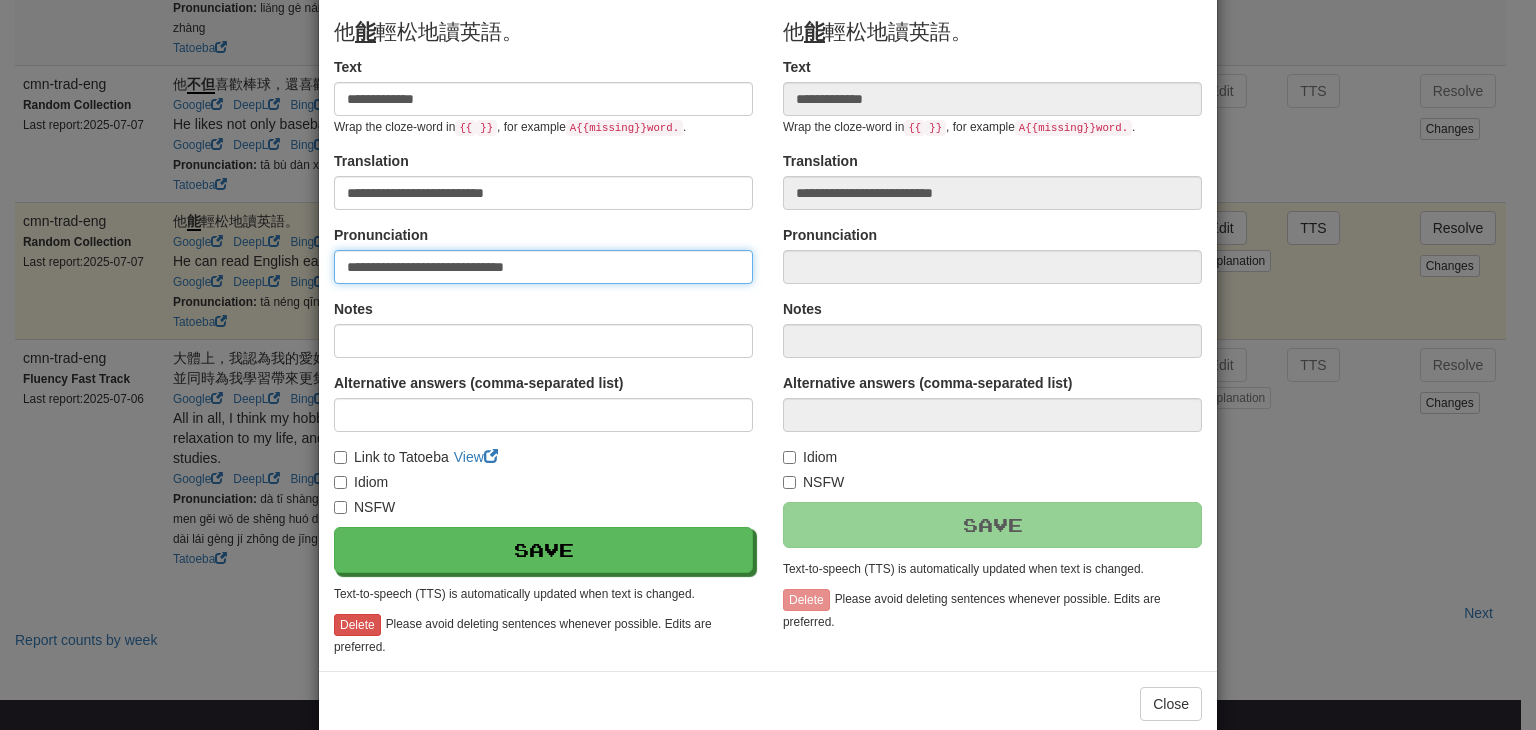 scroll, scrollTop: 216, scrollLeft: 0, axis: vertical 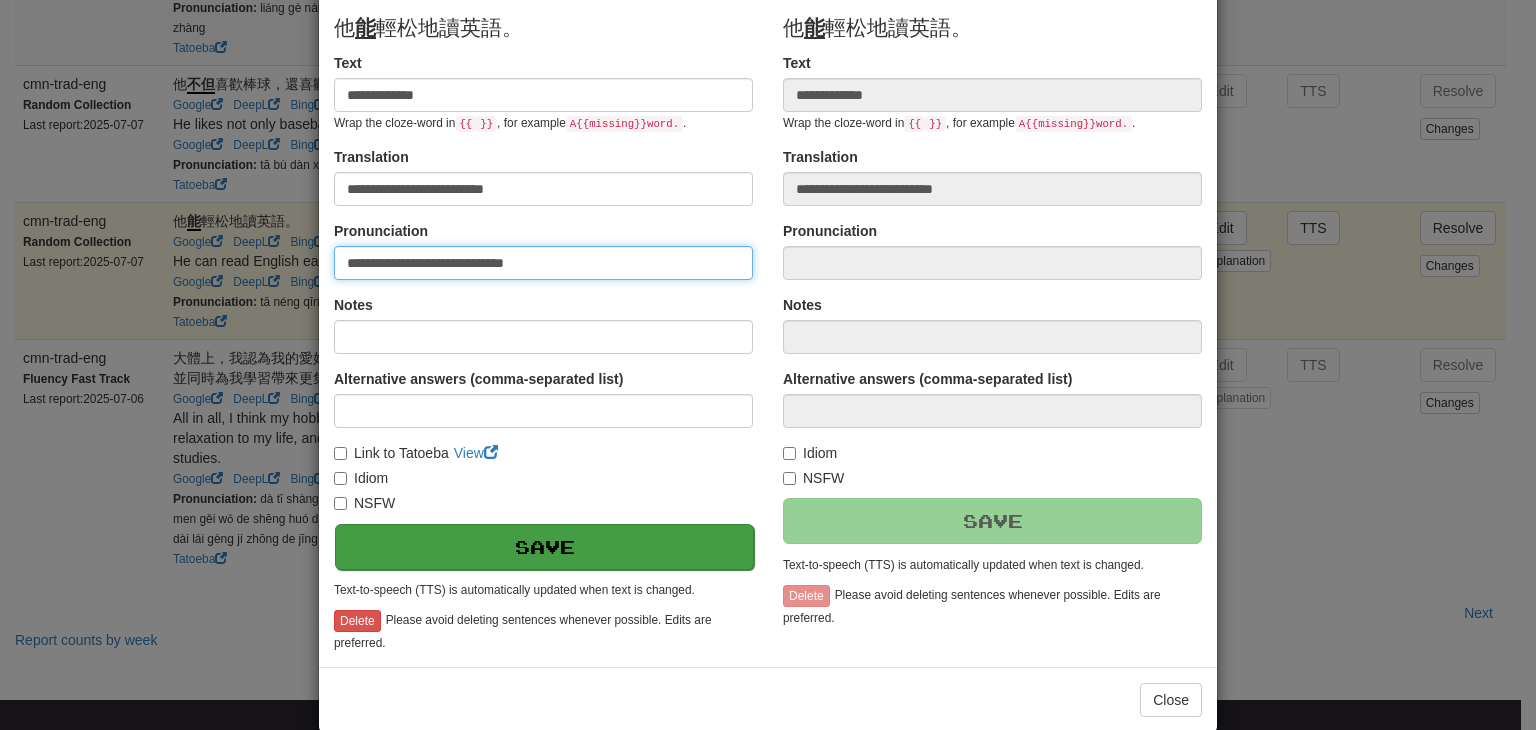 type on "**********" 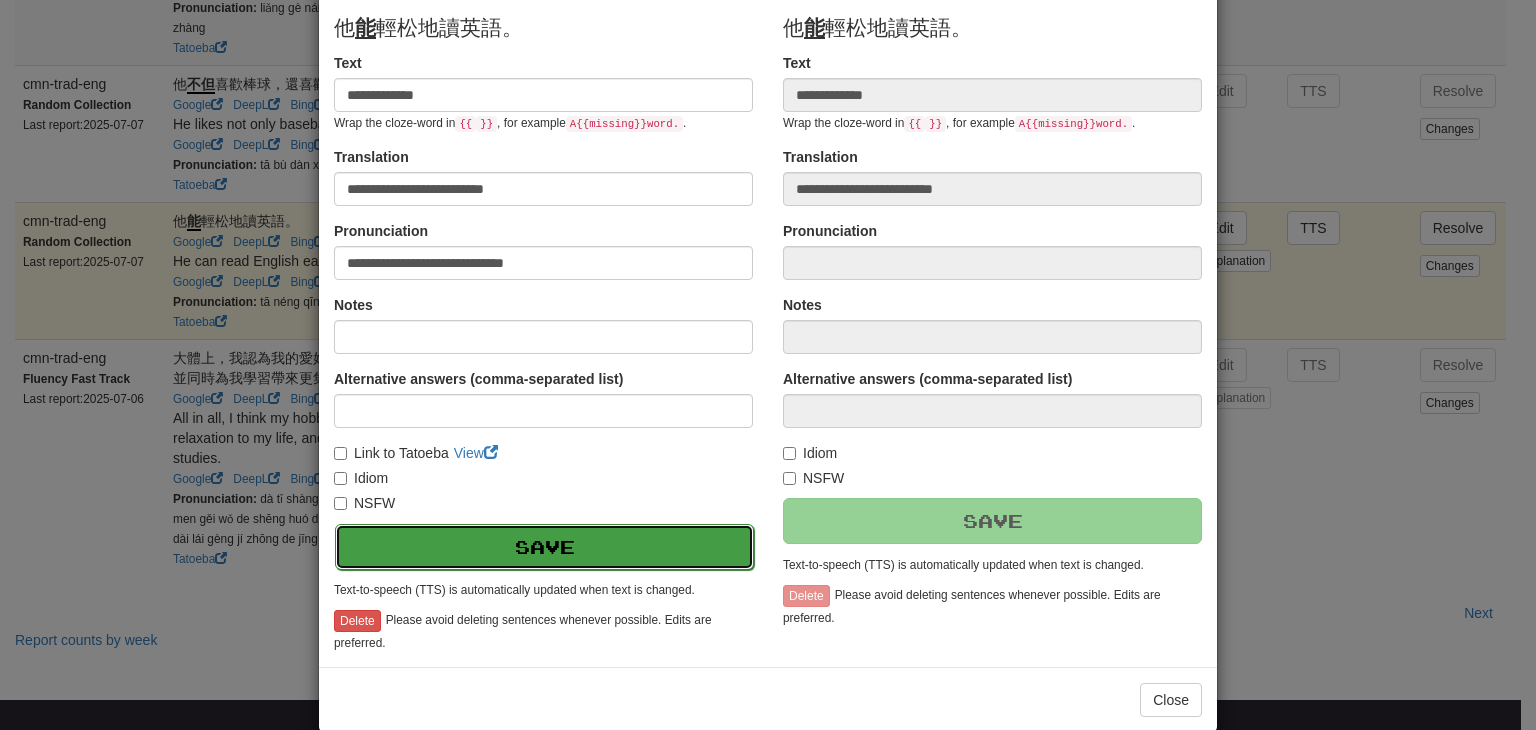 click on "Save" at bounding box center (544, 547) 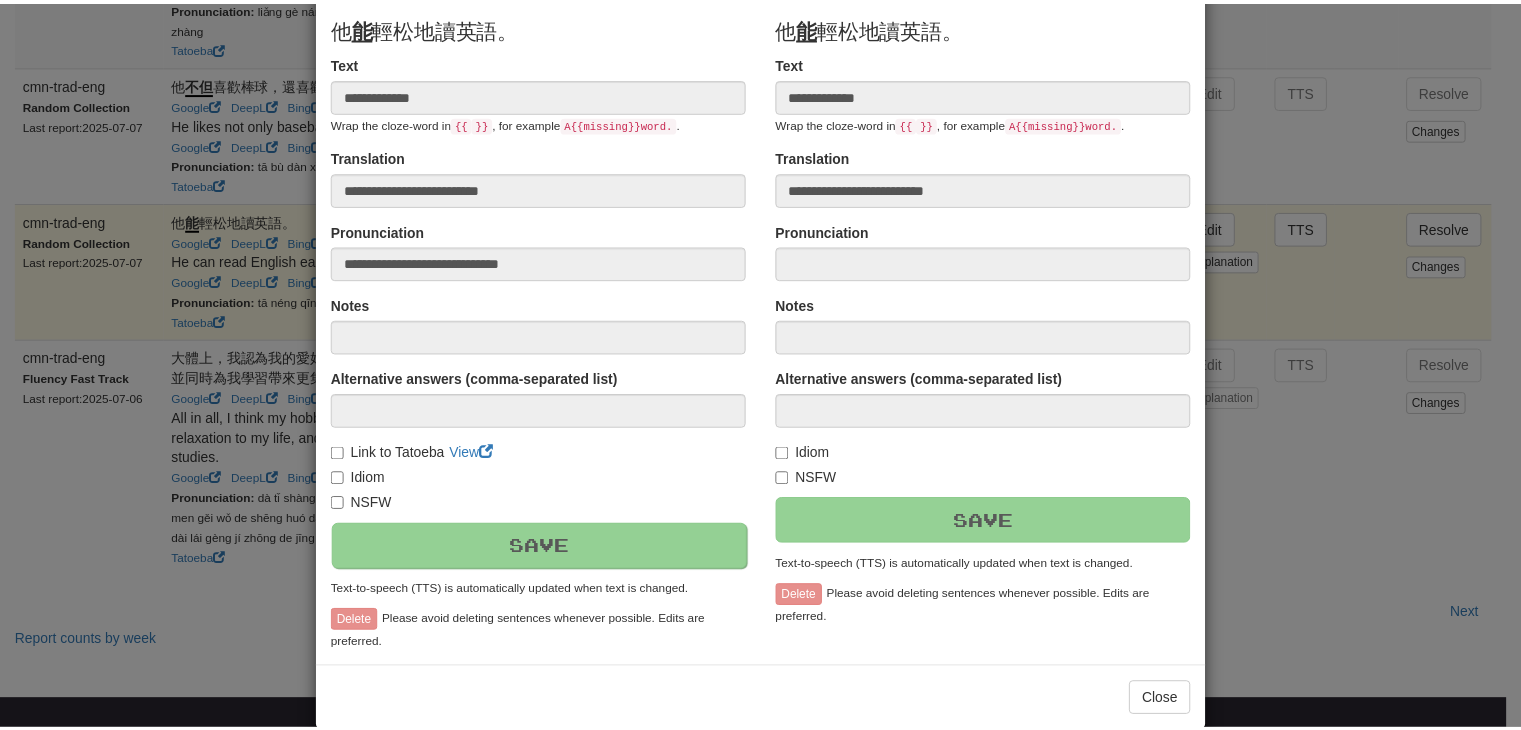 scroll, scrollTop: 246, scrollLeft: 0, axis: vertical 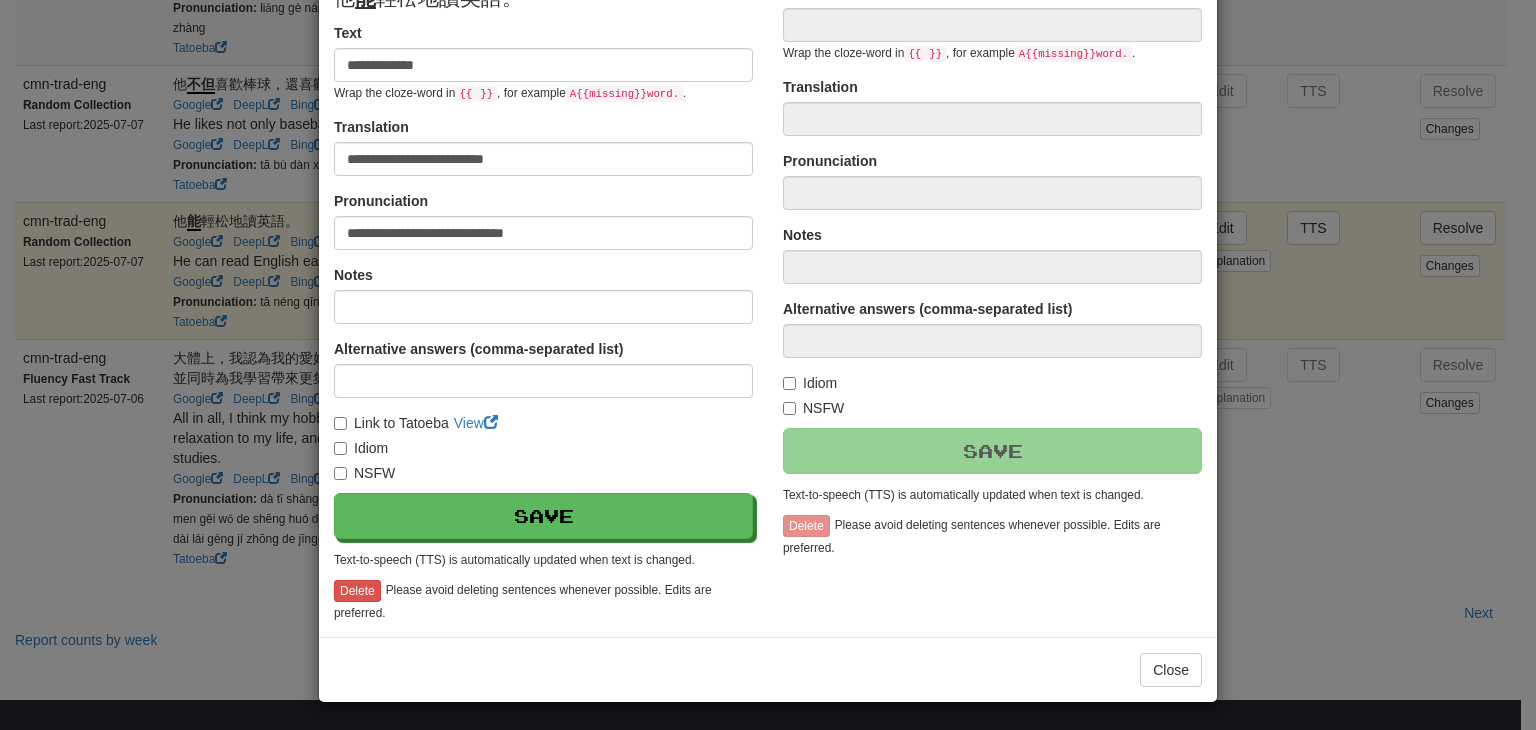 type on "**********" 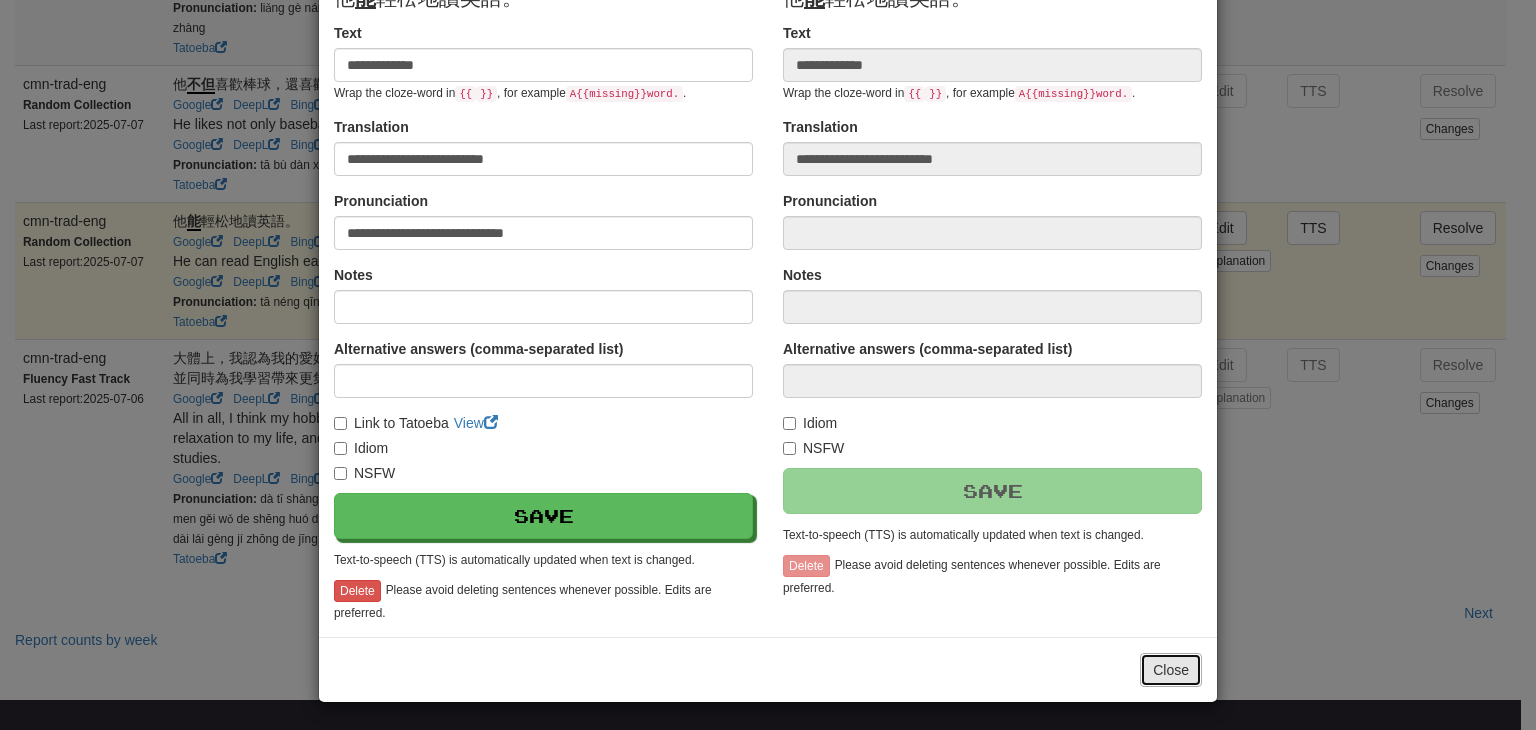 click on "Close" at bounding box center (1171, 670) 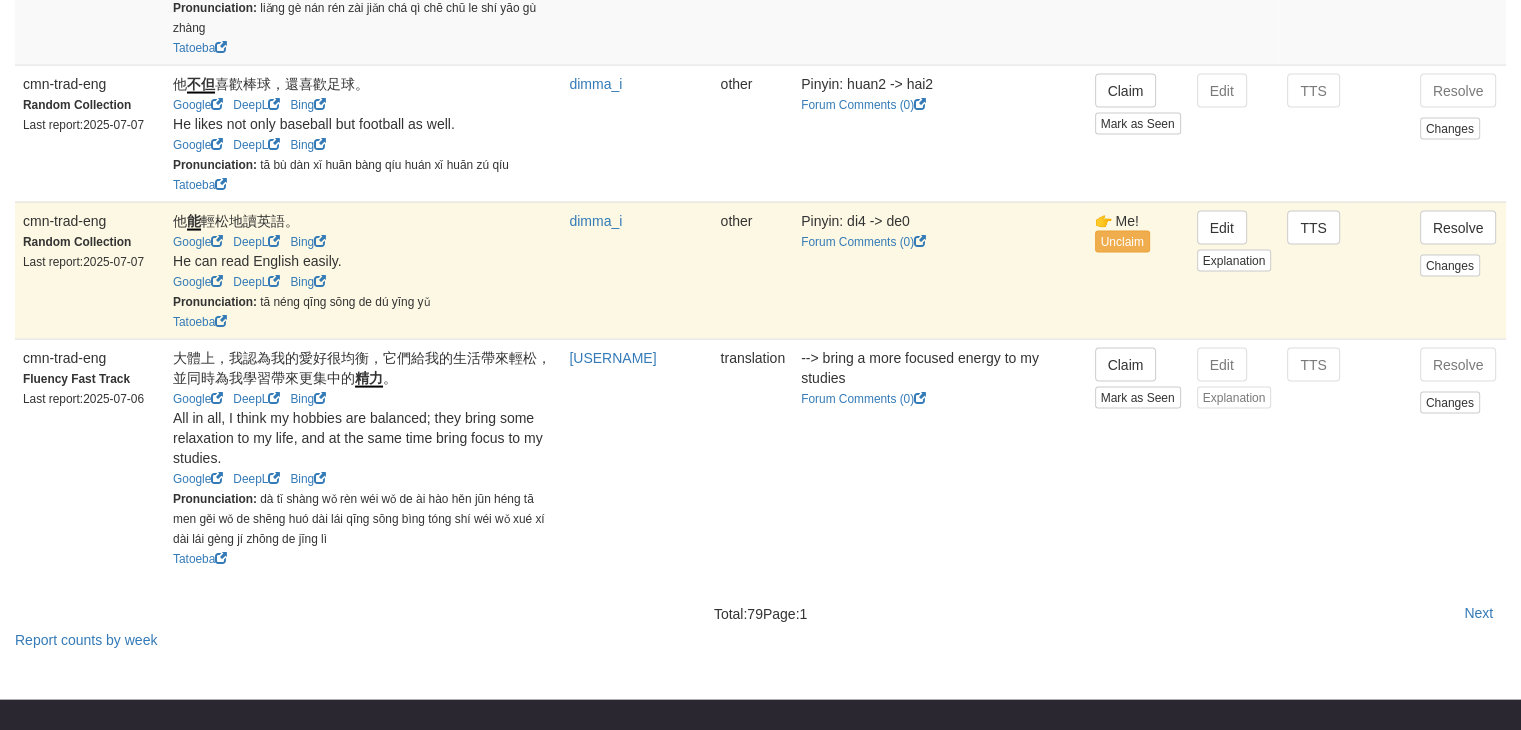 click on "Resolve Changes" at bounding box center [1459, 270] 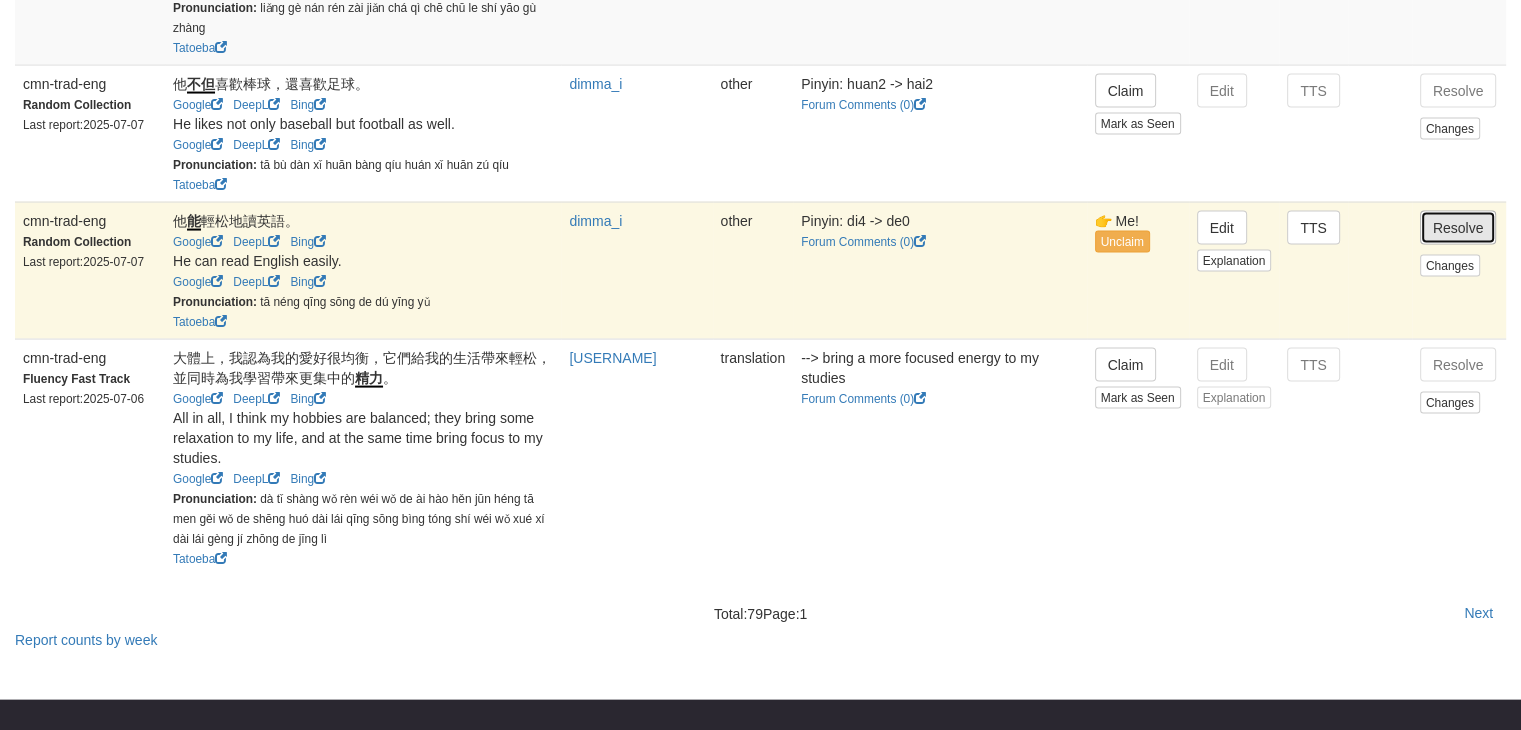 click on "Resolve" at bounding box center [1458, 228] 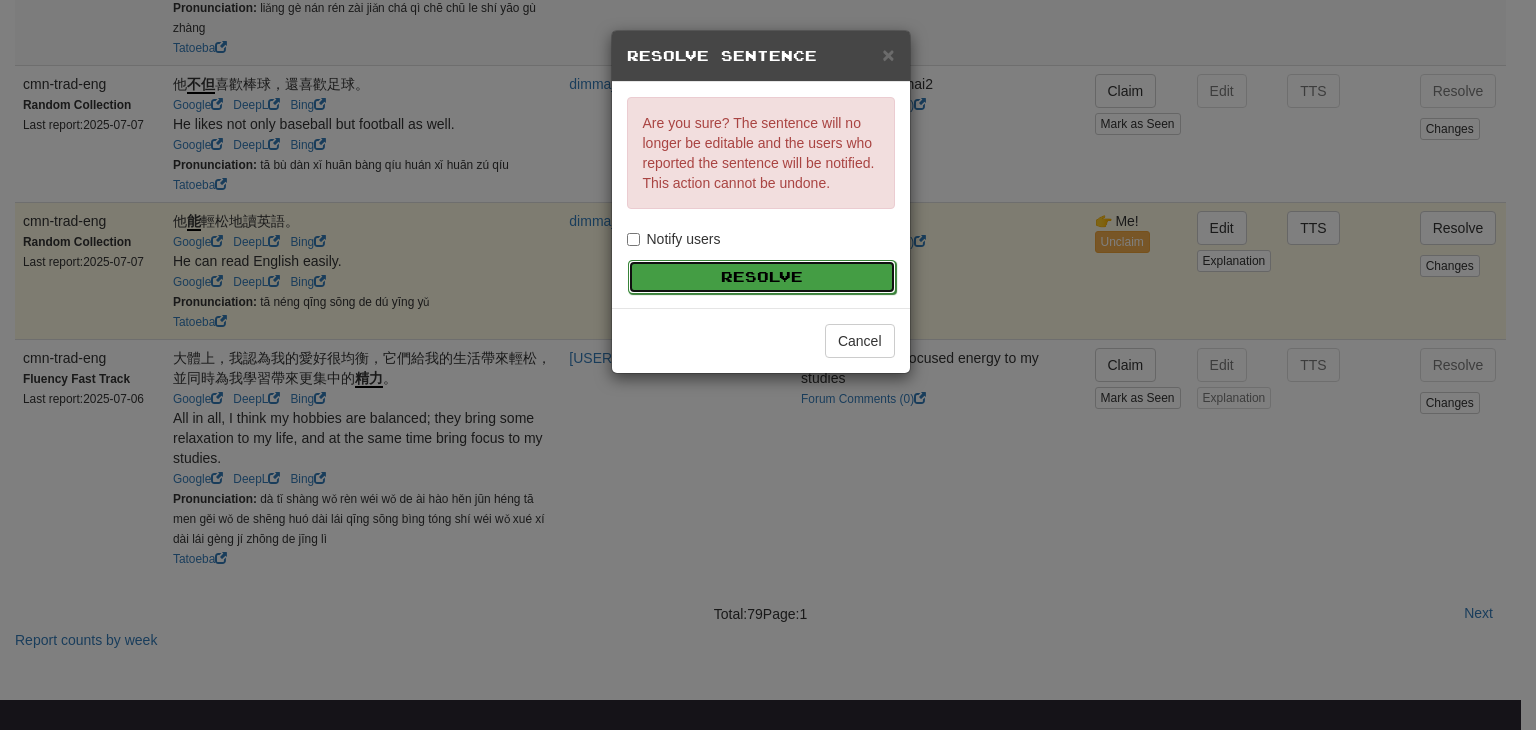 click on "Resolve" at bounding box center (762, 277) 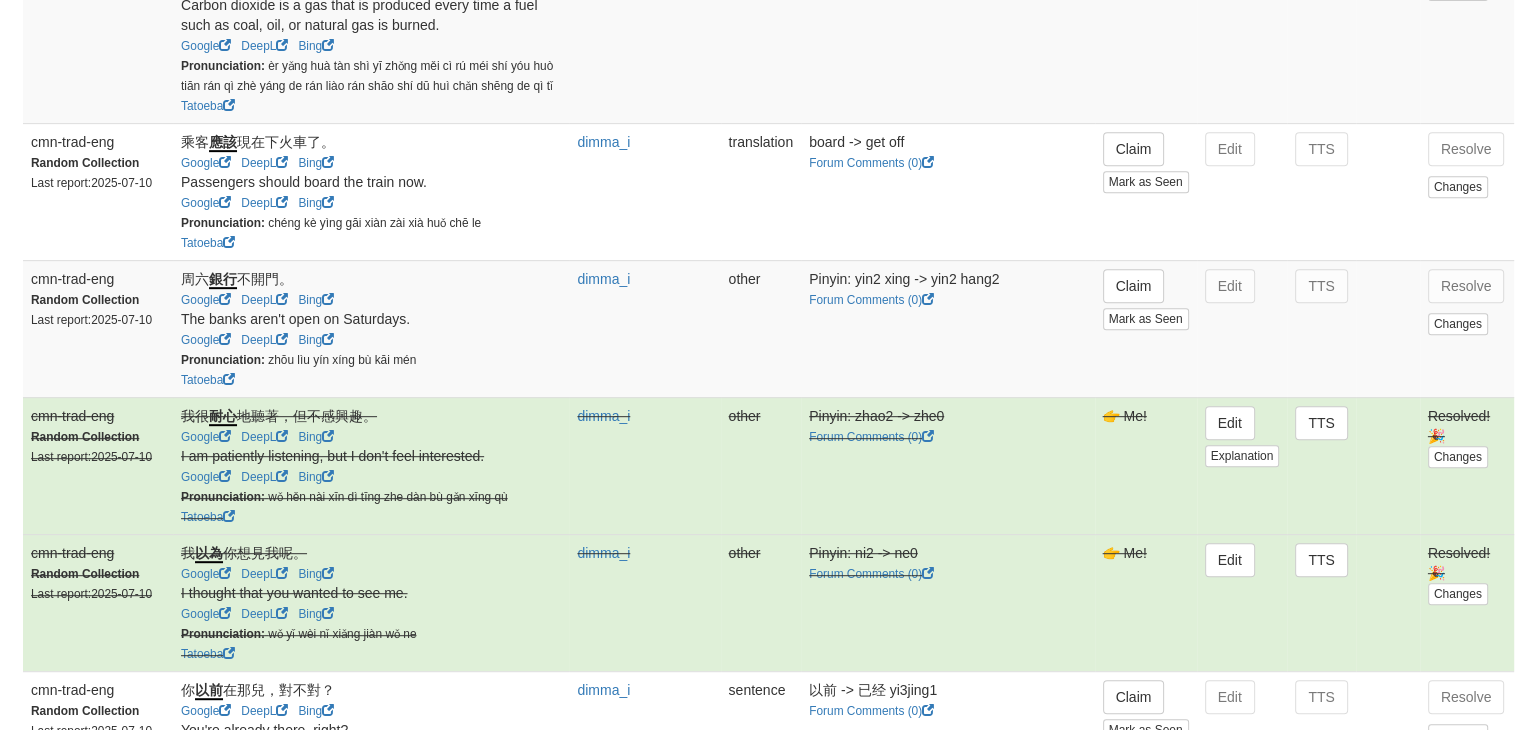 scroll, scrollTop: 1008, scrollLeft: 0, axis: vertical 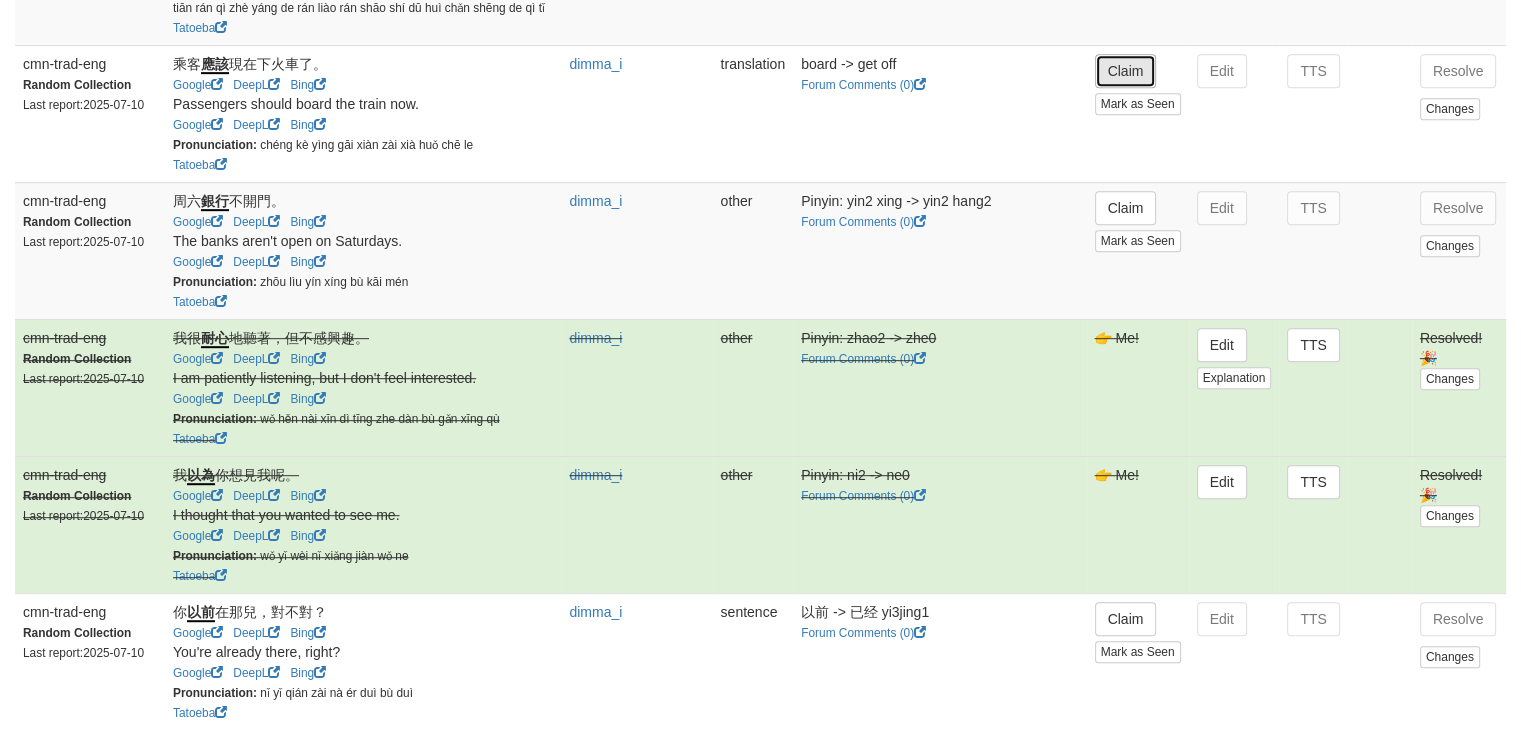 click on "Claim" at bounding box center [1126, 71] 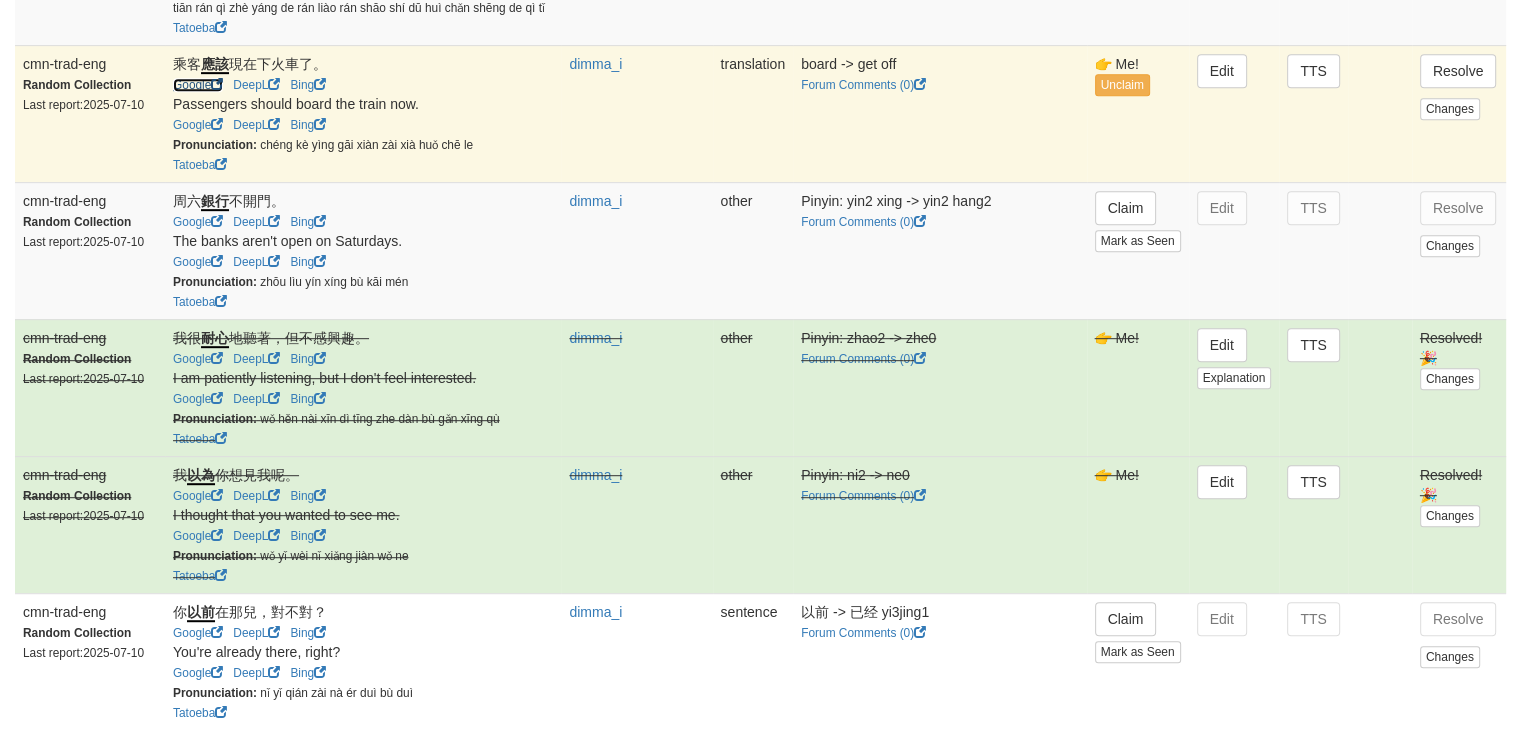 click on "Google" at bounding box center (198, 85) 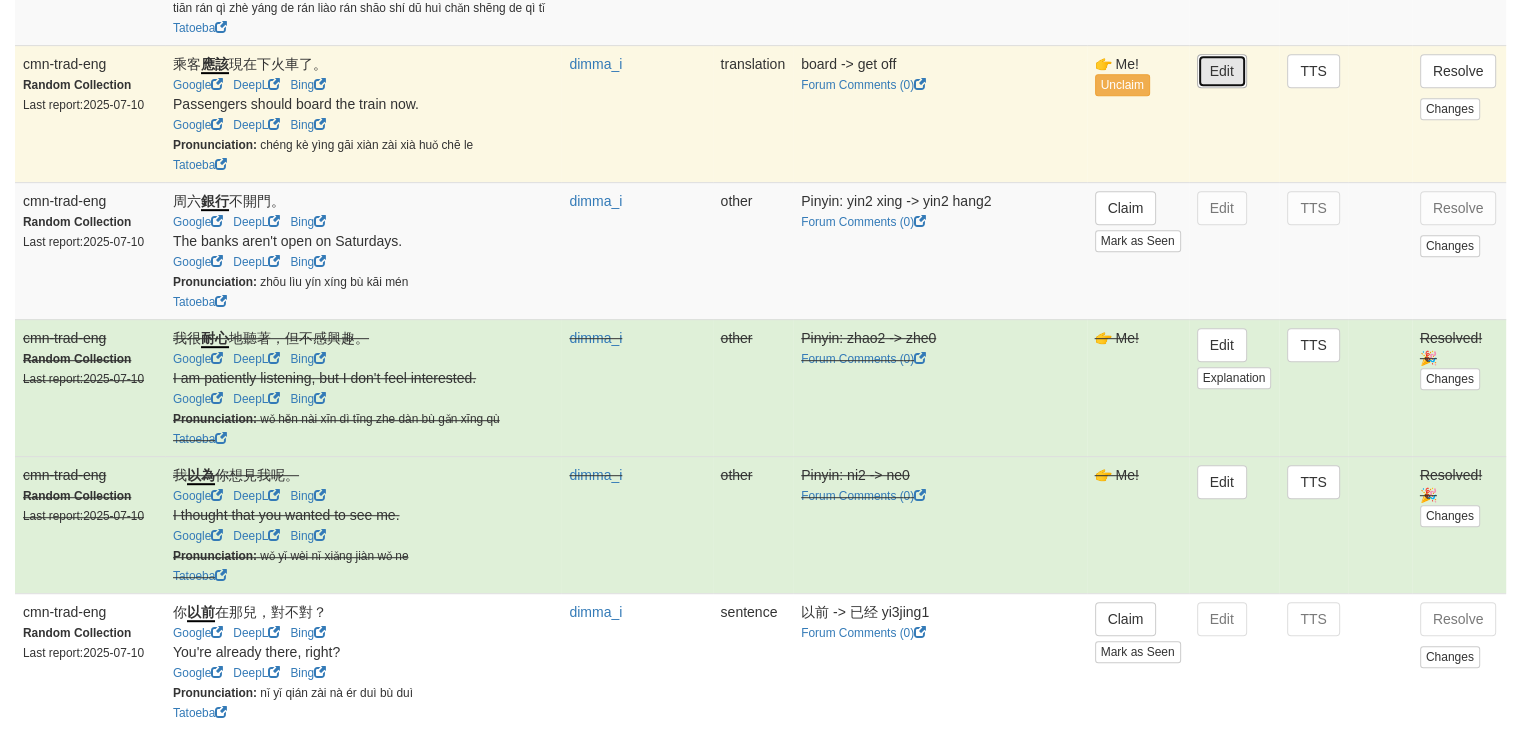 click on "Edit" at bounding box center (1222, 71) 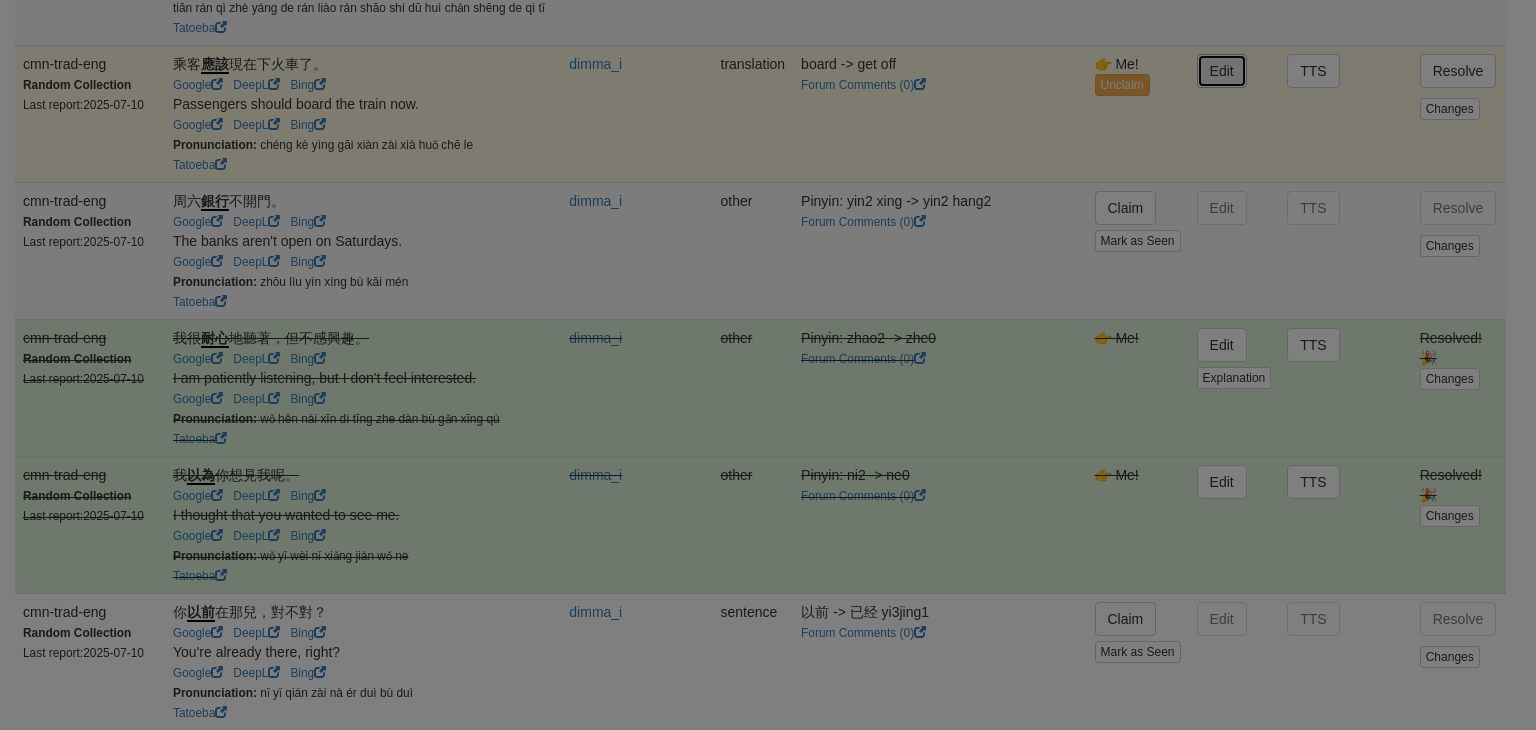 type on "**********" 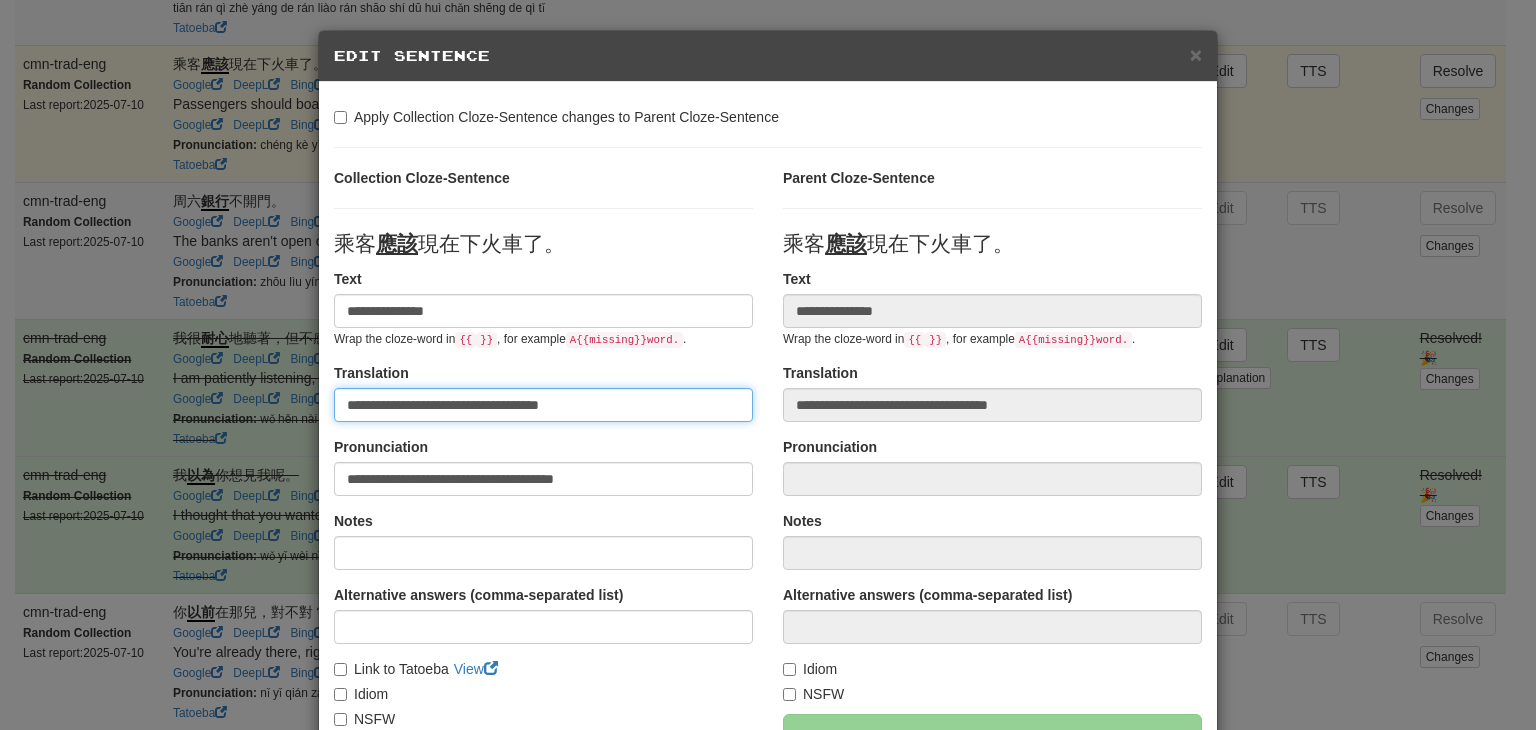 click on "**********" at bounding box center [543, 405] 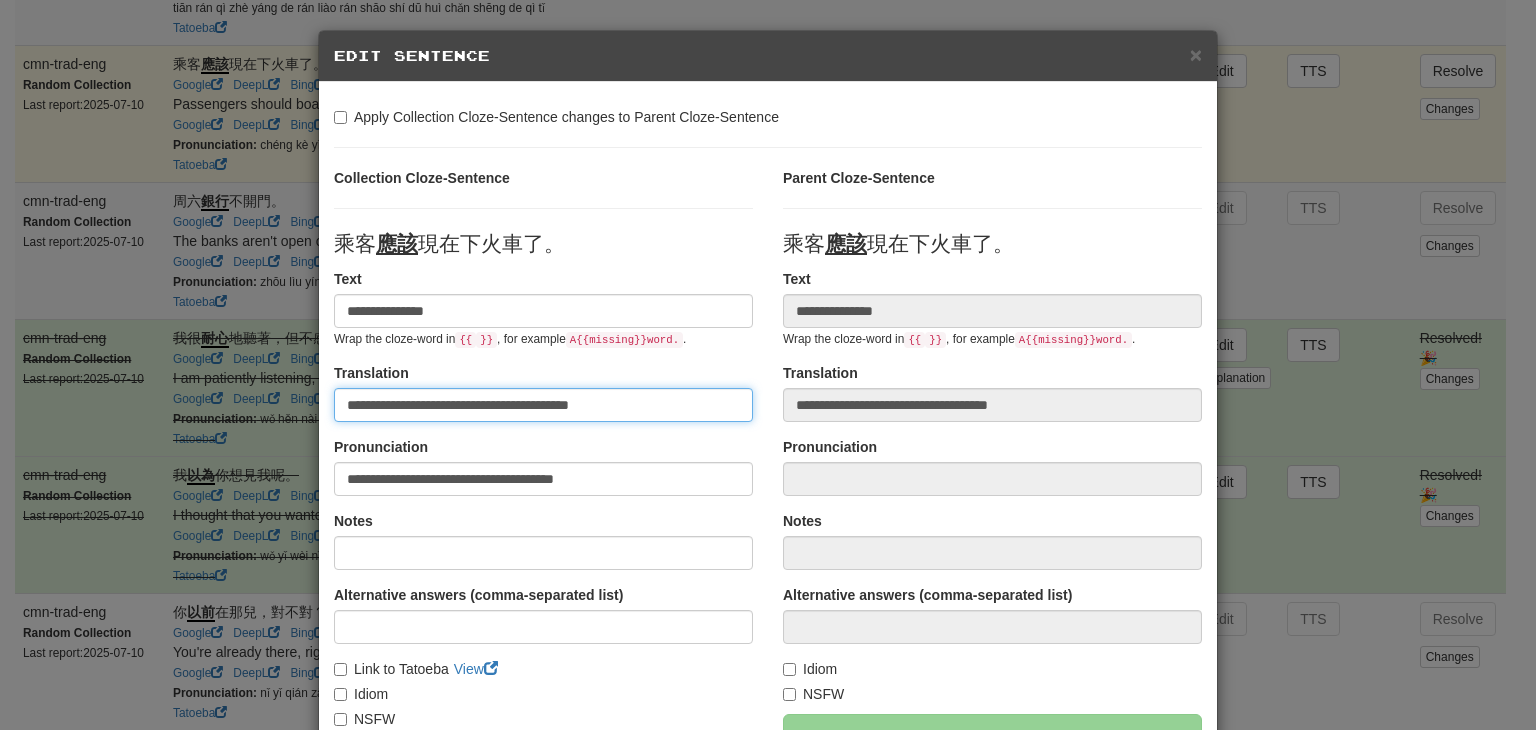 click on "**********" at bounding box center (543, 405) 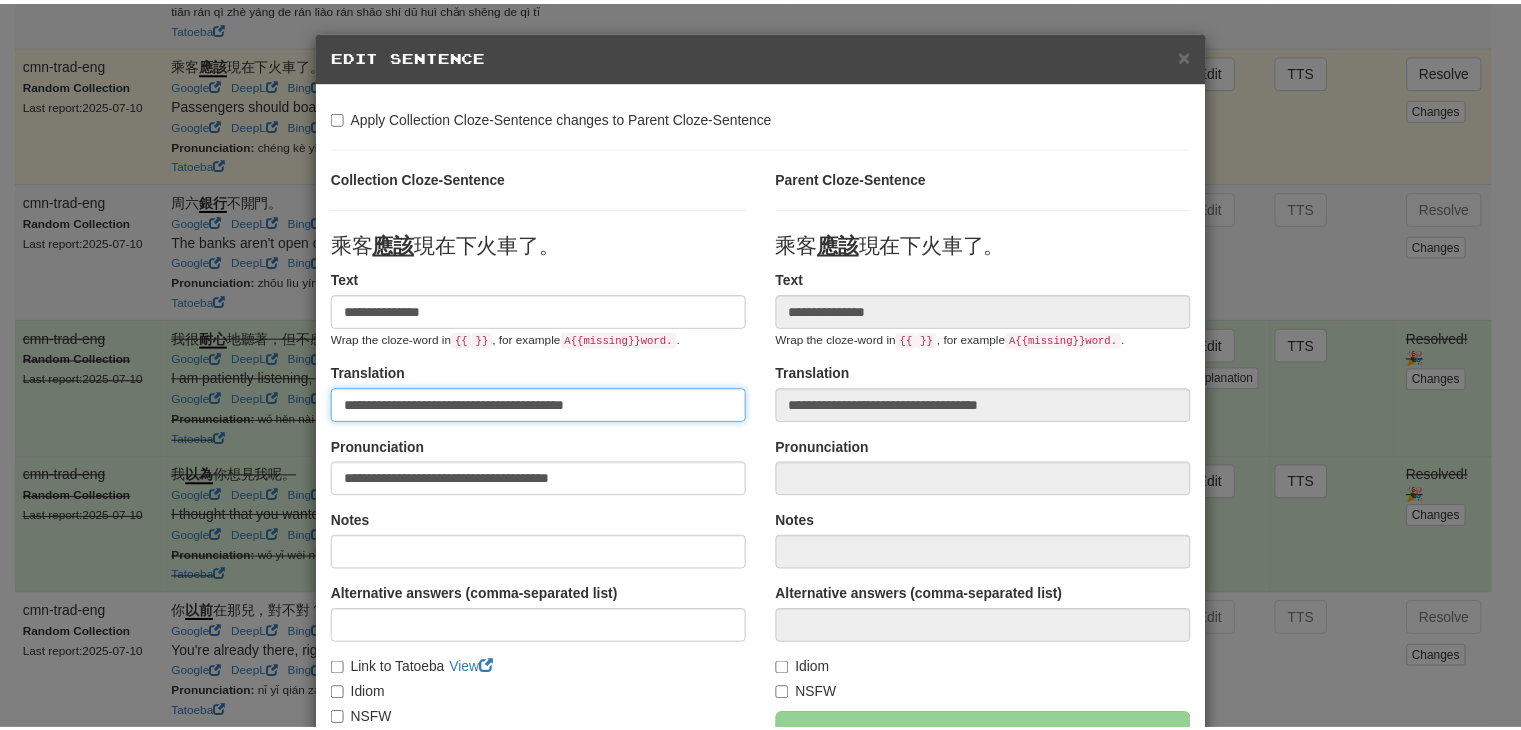 scroll, scrollTop: 246, scrollLeft: 0, axis: vertical 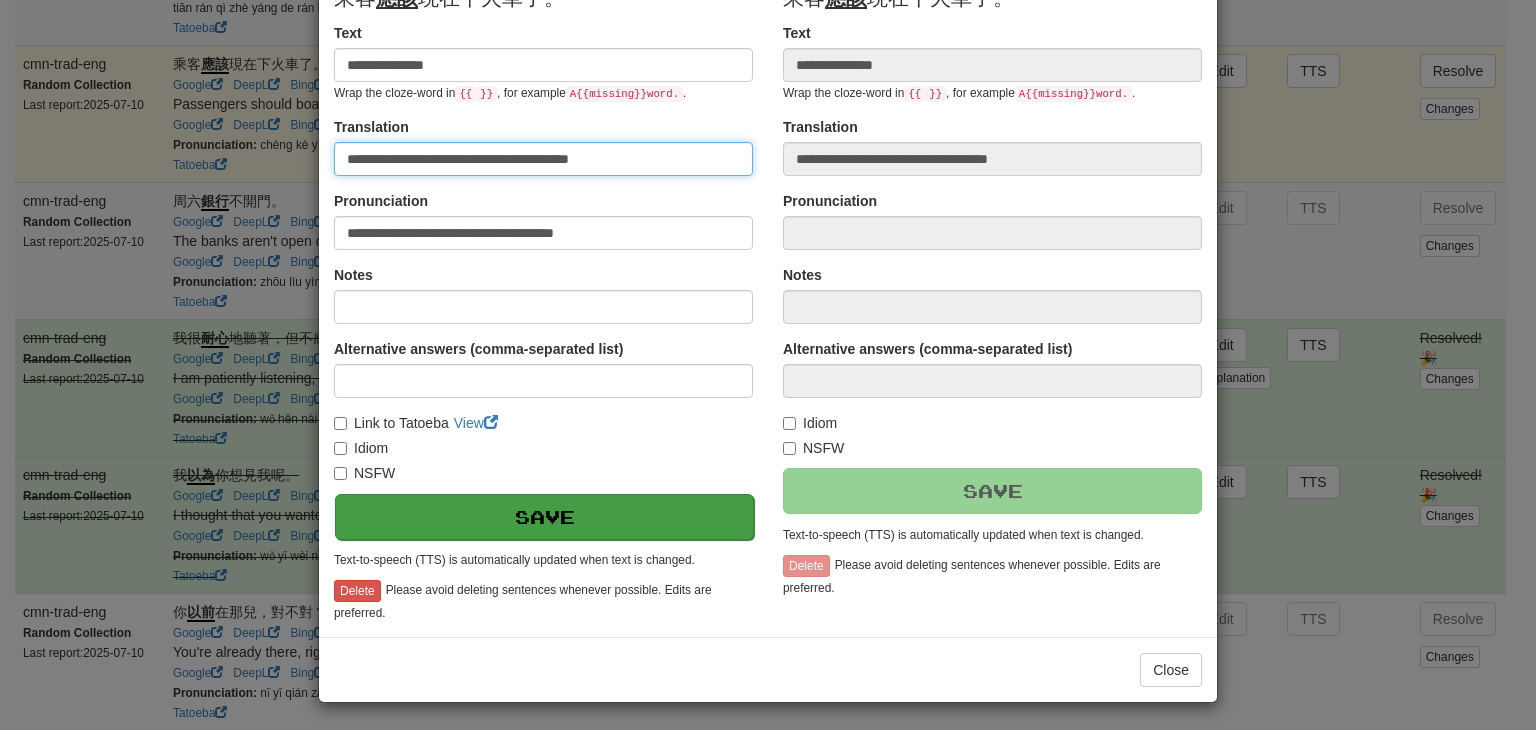 type on "**********" 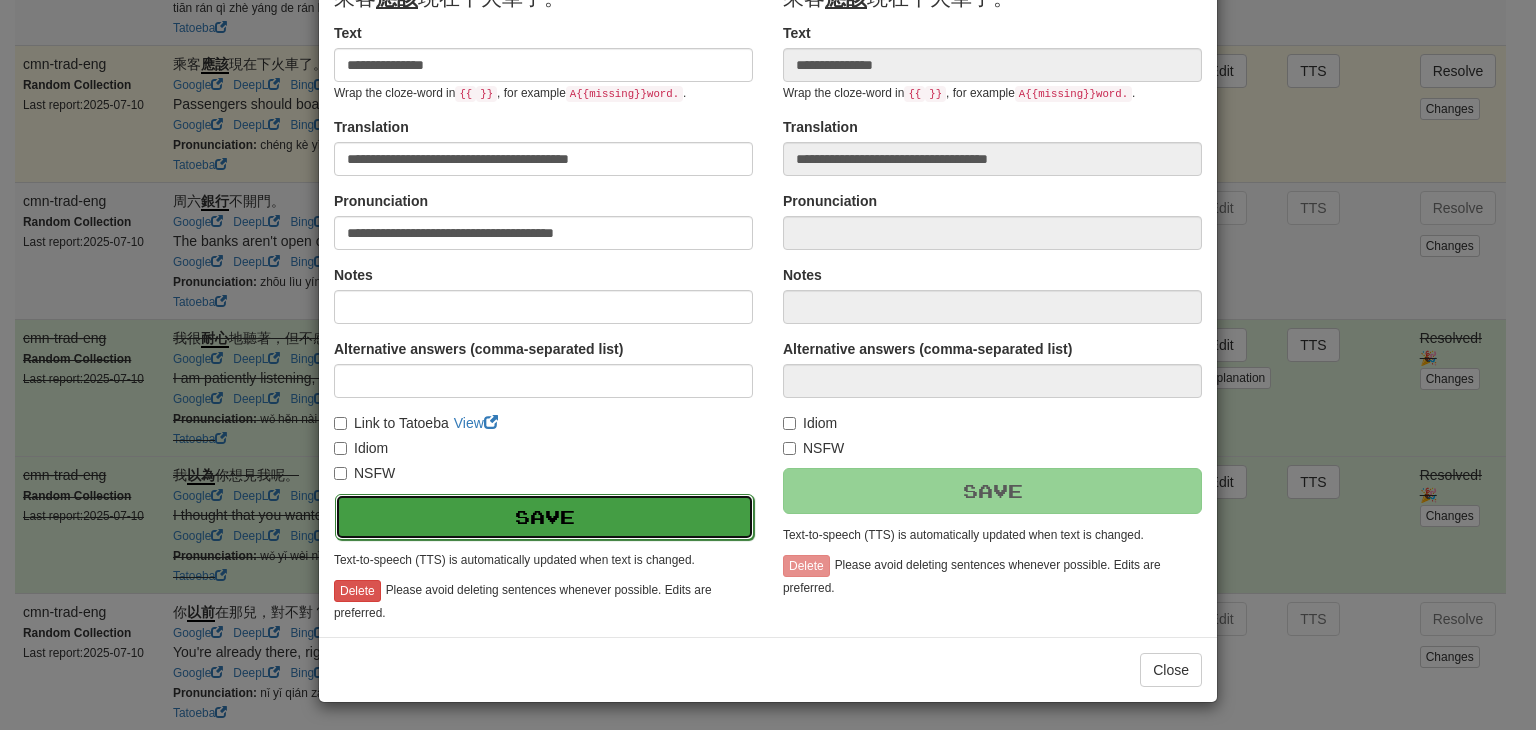 click on "Save" at bounding box center [544, 517] 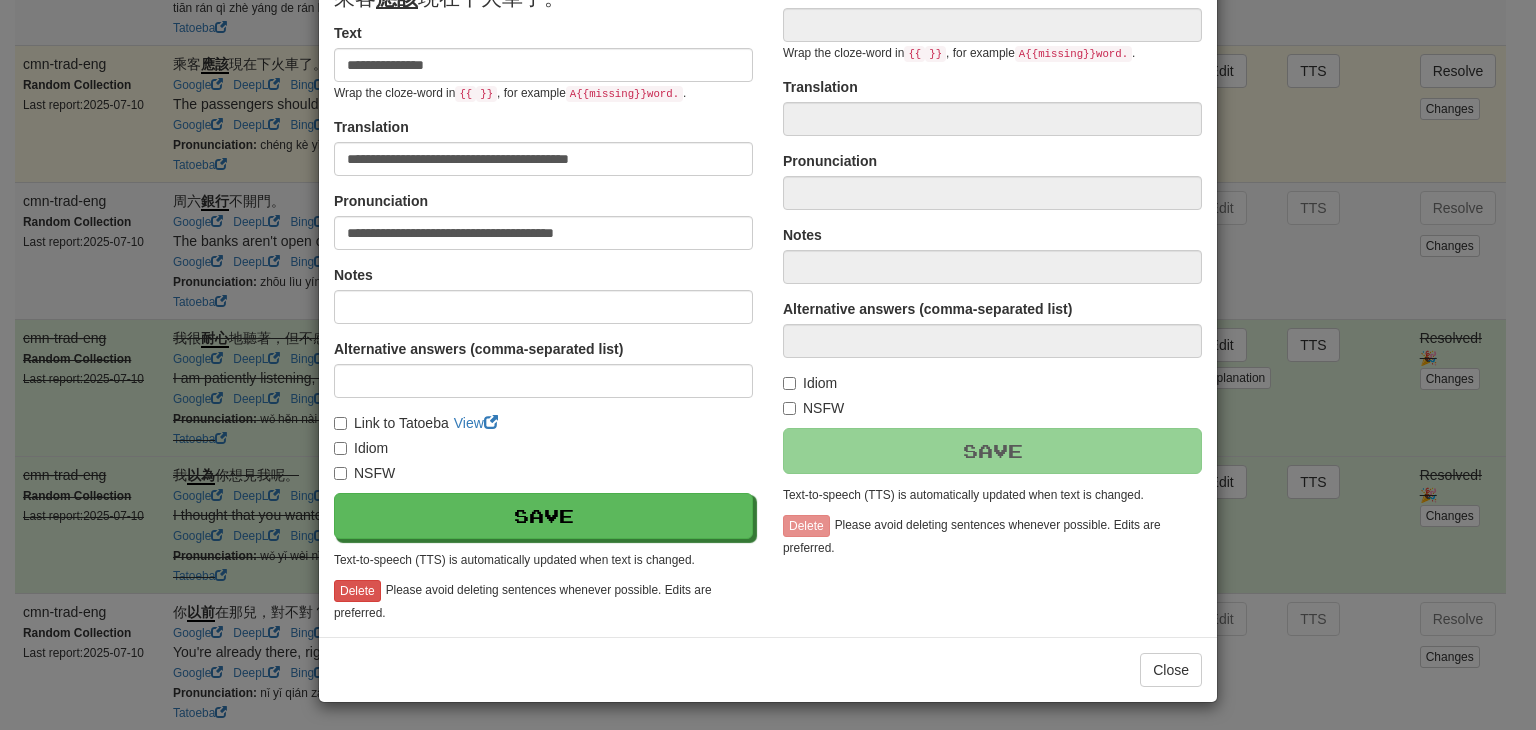 type on "**********" 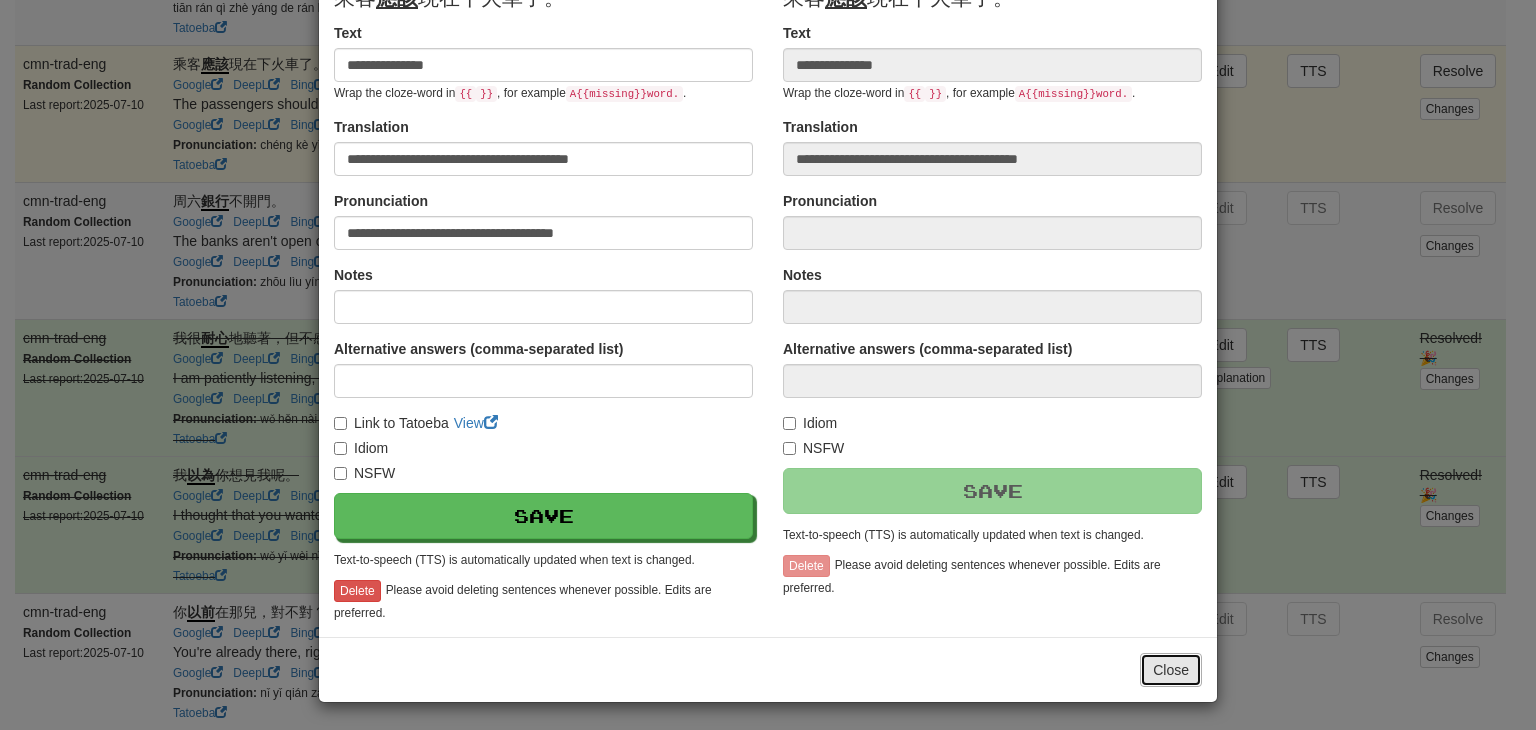 click on "Close" at bounding box center (1171, 670) 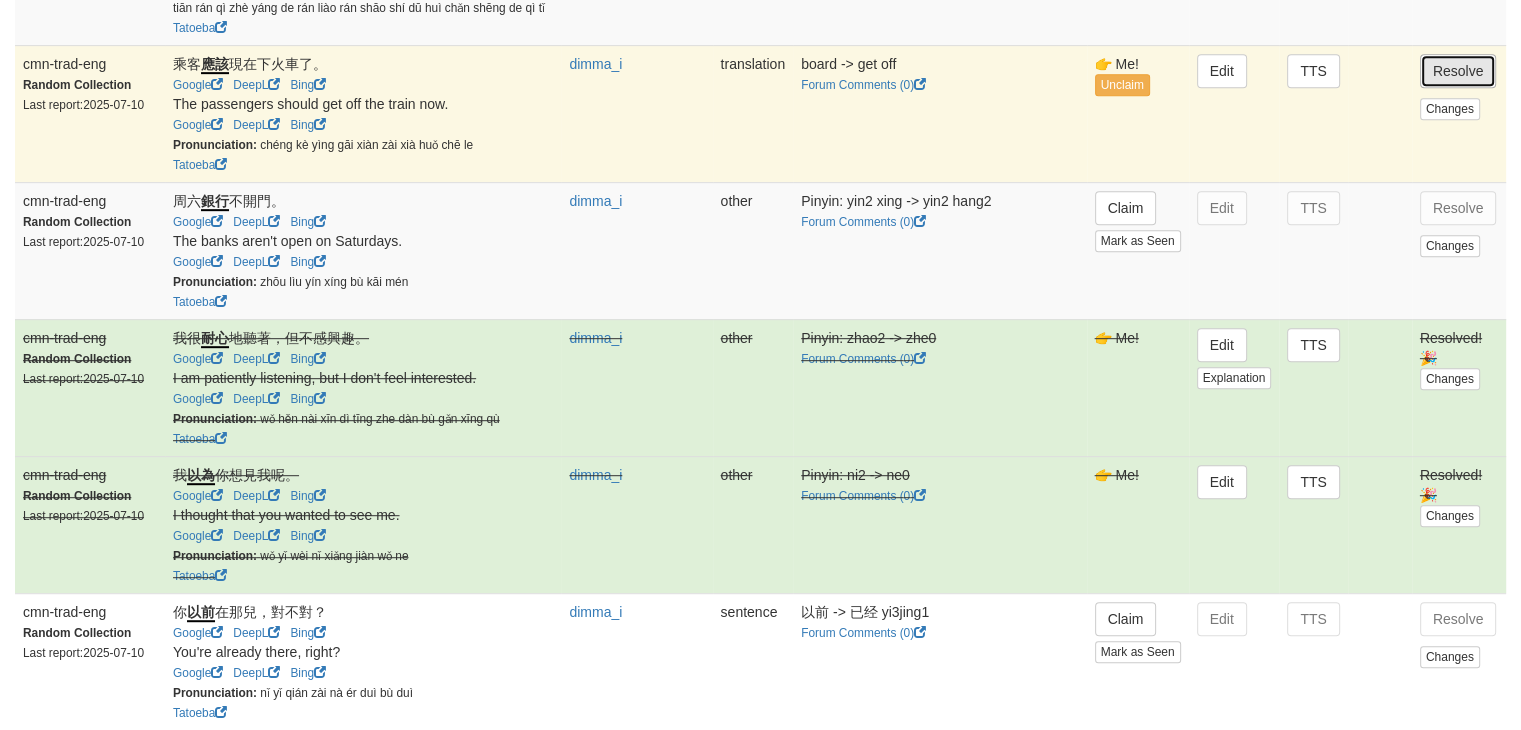 click on "Resolve" at bounding box center (1458, 71) 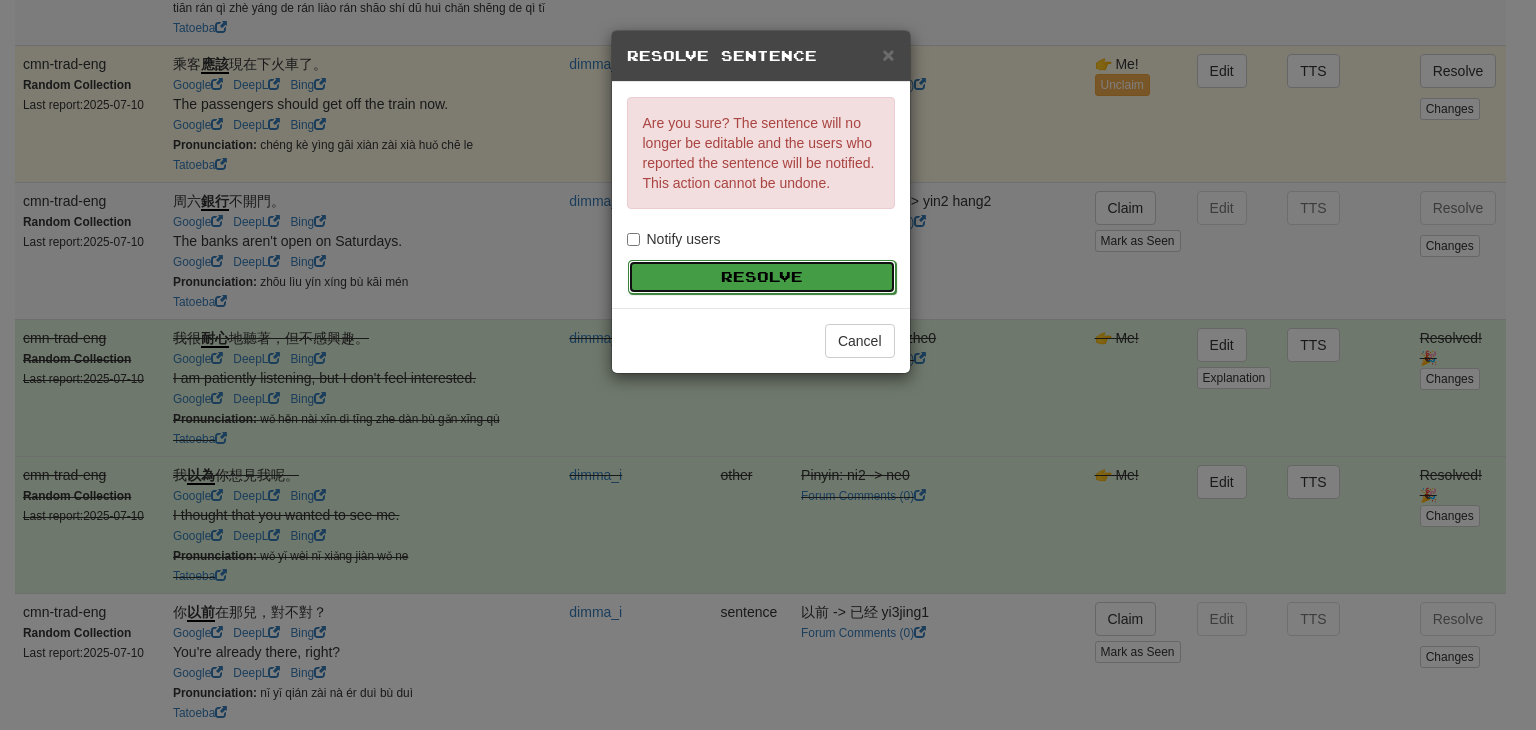 click on "Resolve" at bounding box center (762, 277) 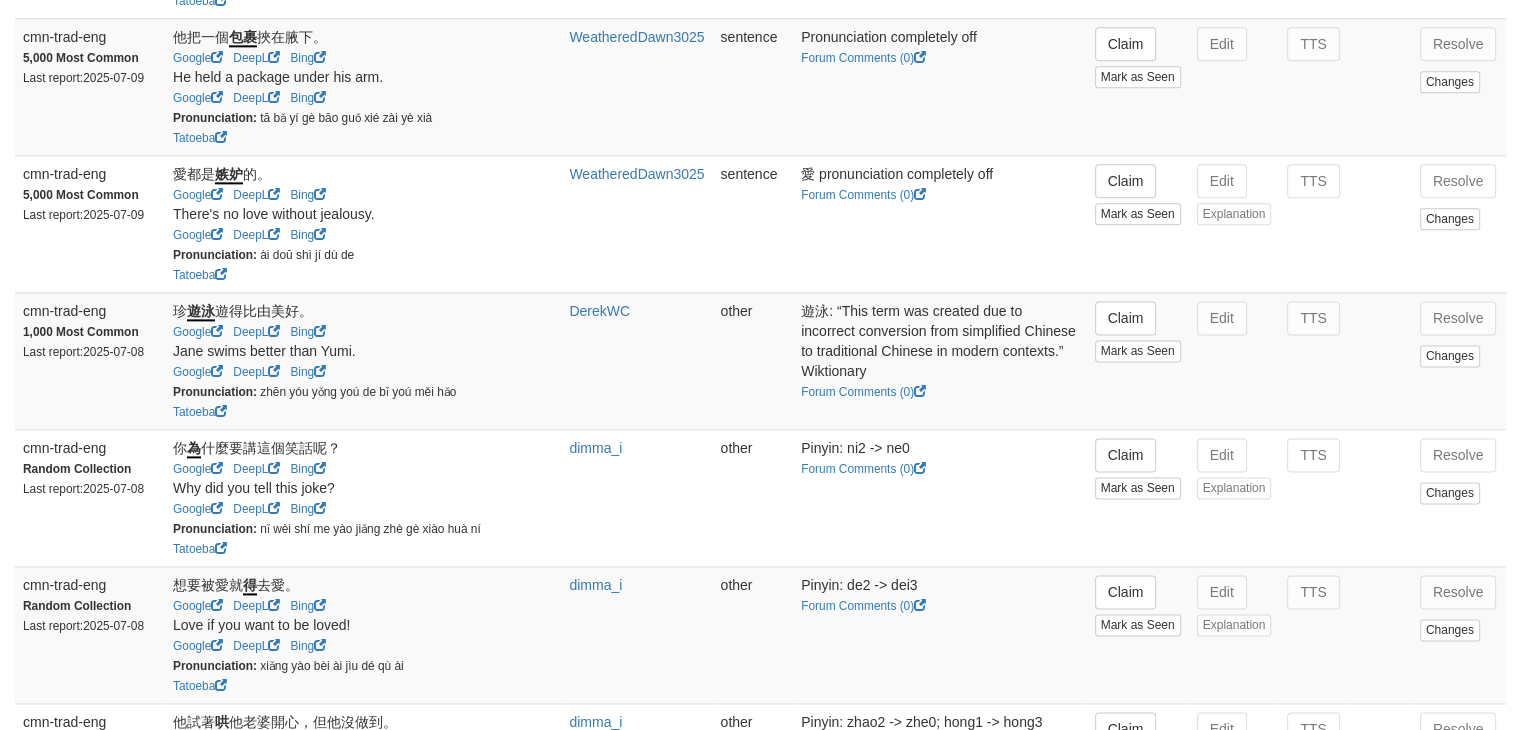scroll, scrollTop: 2600, scrollLeft: 0, axis: vertical 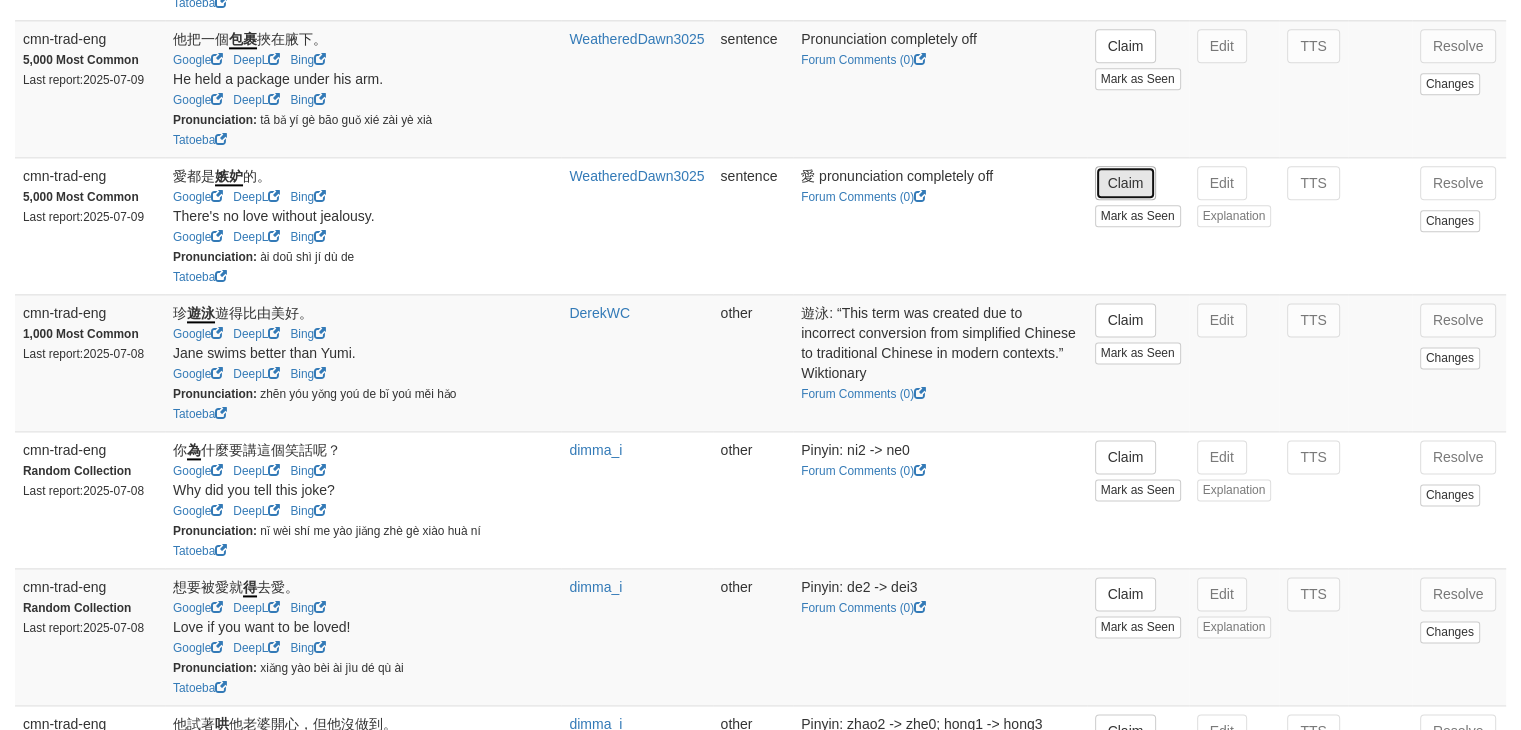 click on "Claim" at bounding box center (1126, 183) 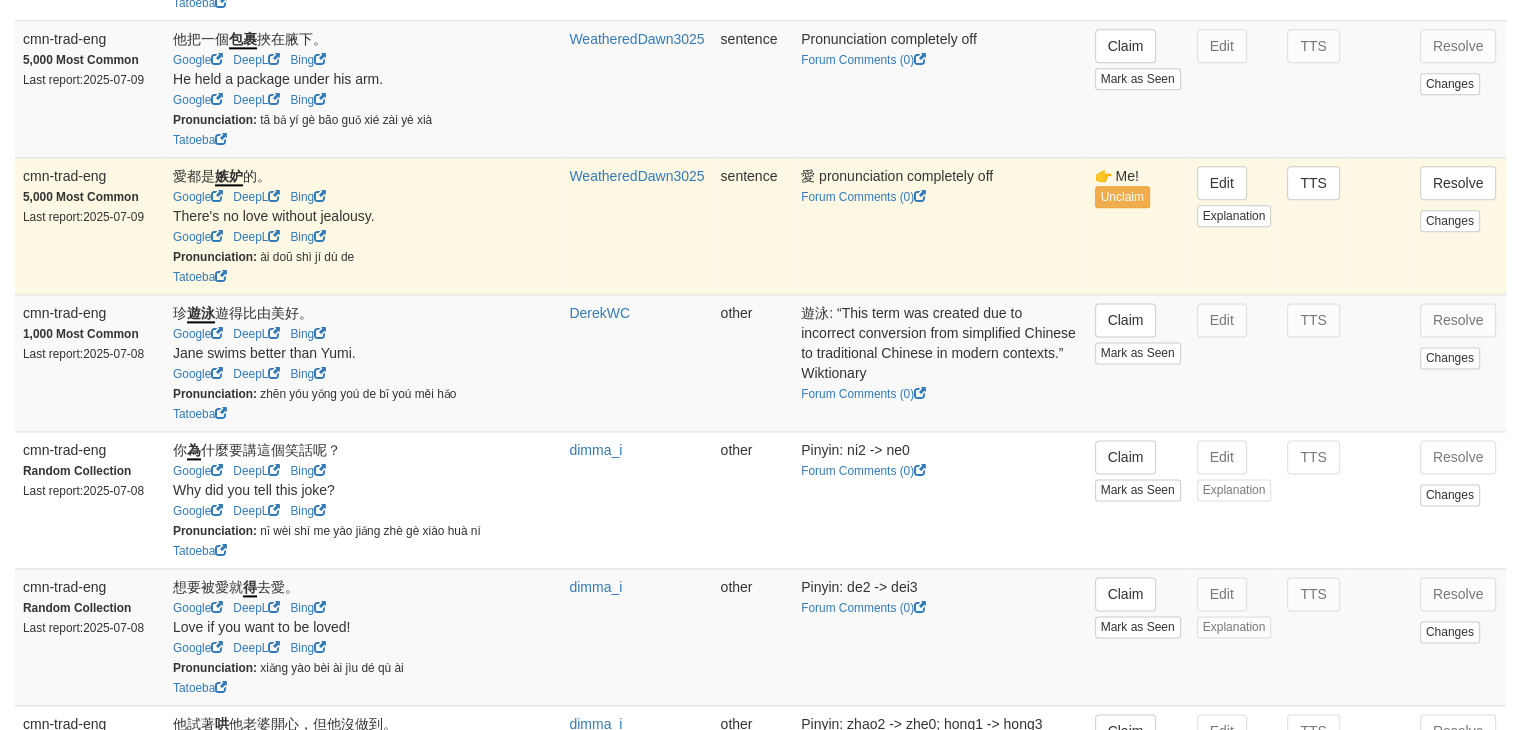 click on "TTS" at bounding box center [1313, 225] 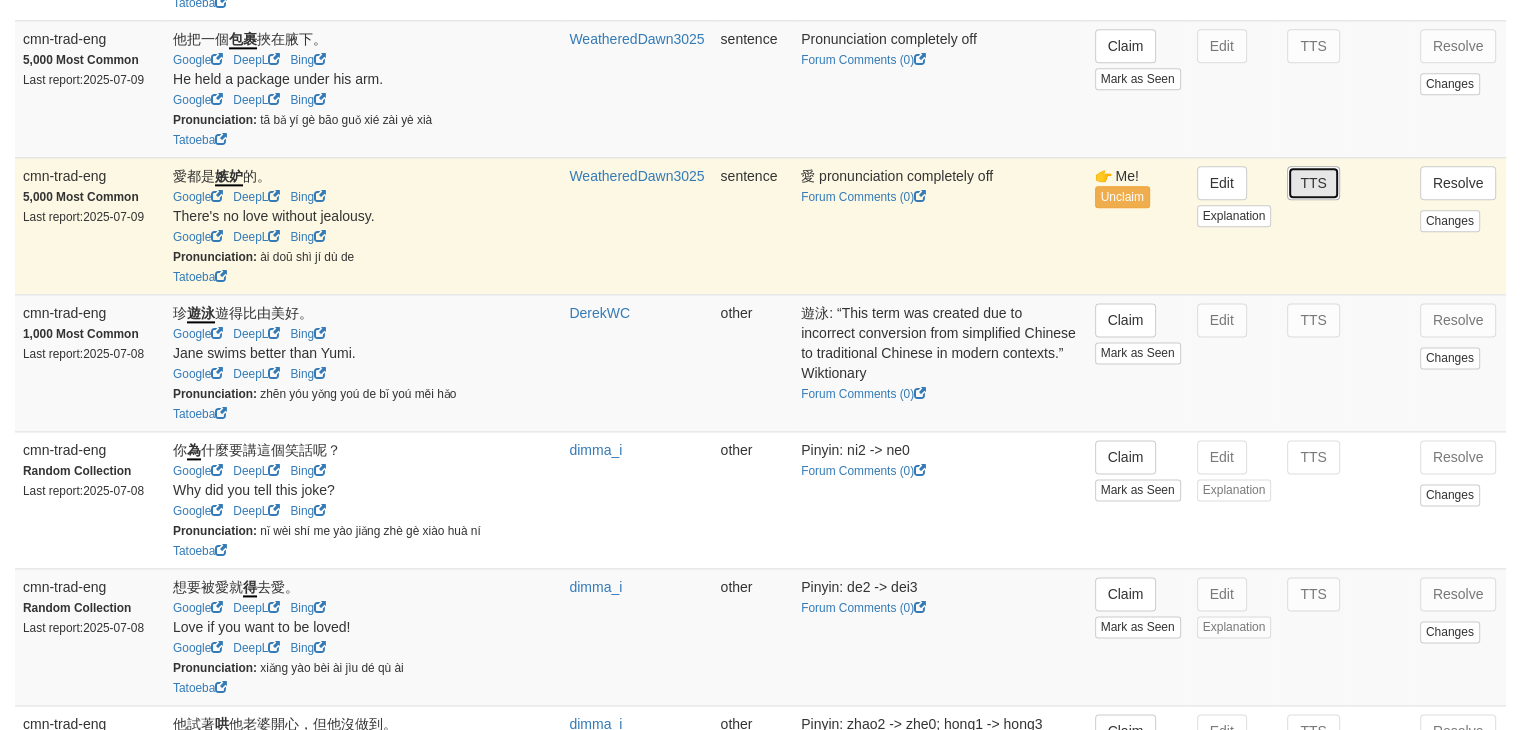 click on "TTS" at bounding box center (1313, 183) 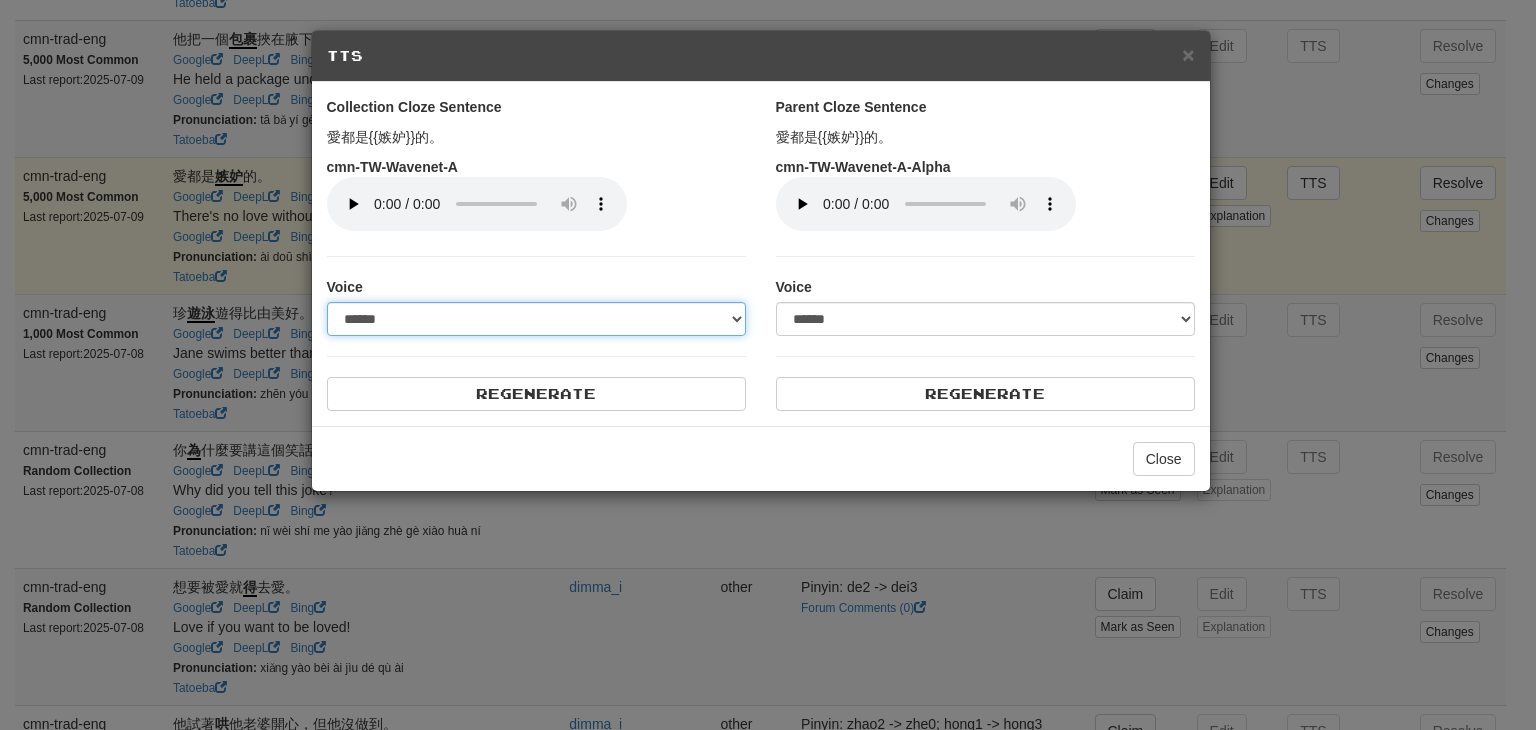 click on "**********" at bounding box center (536, 319) 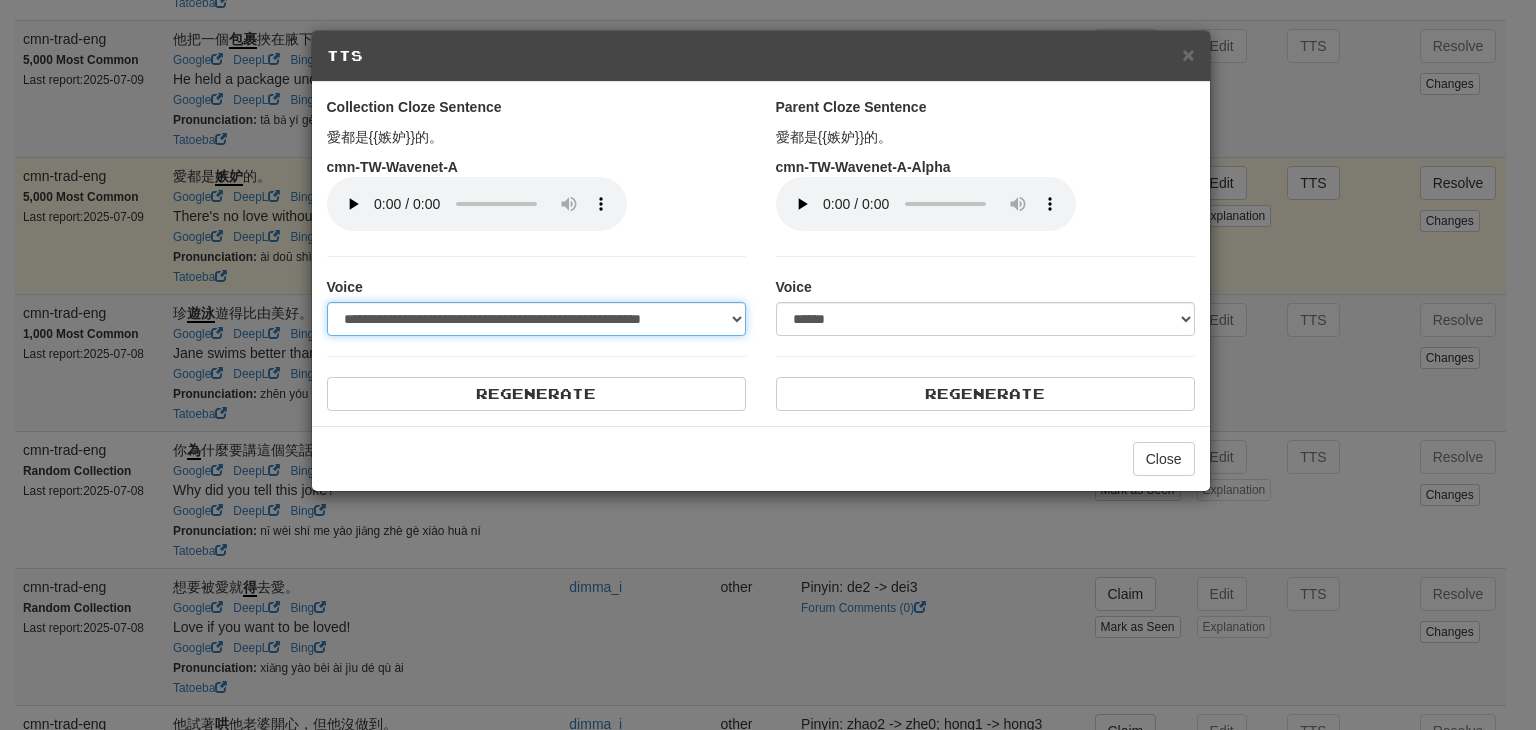 click on "**********" at bounding box center (536, 319) 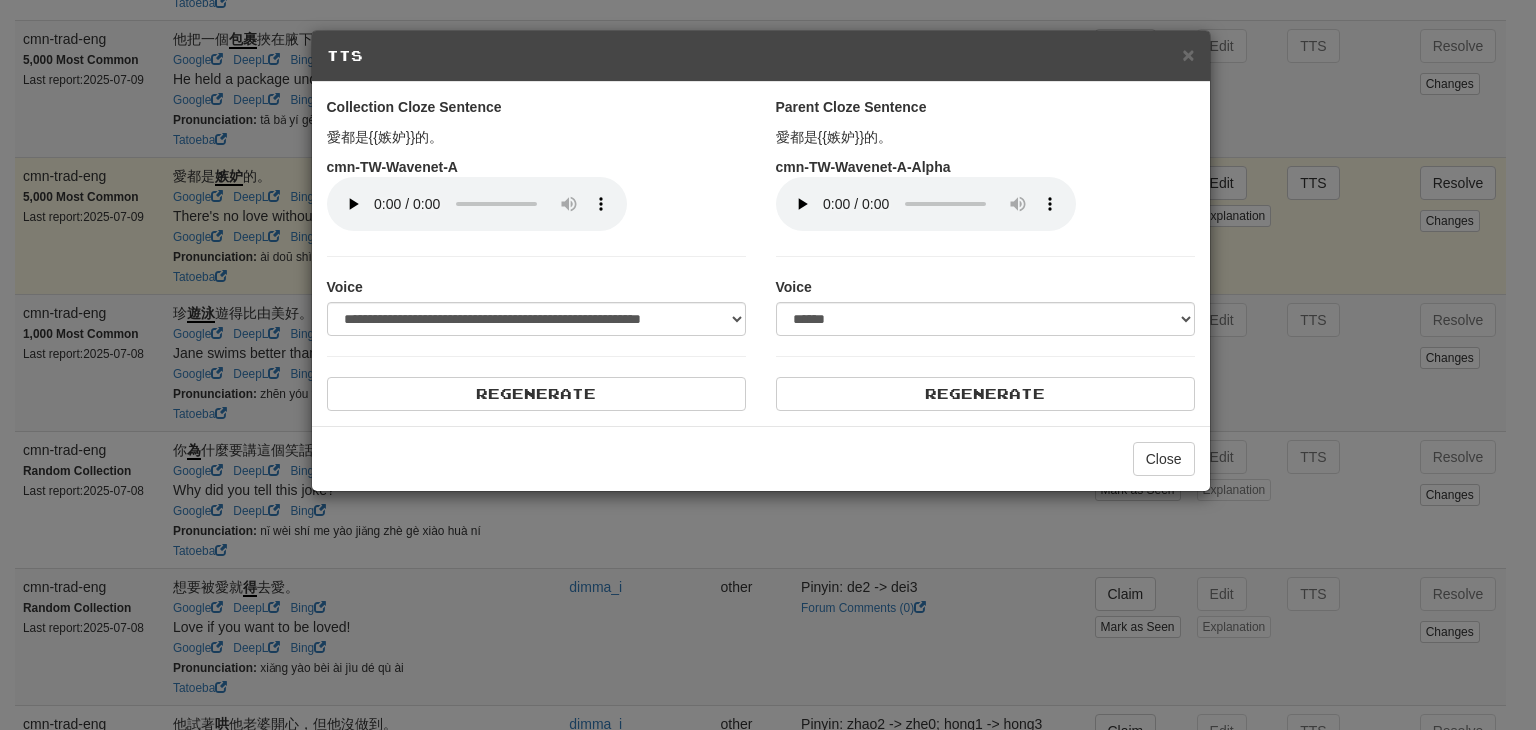 click on "**********" at bounding box center (536, 269) 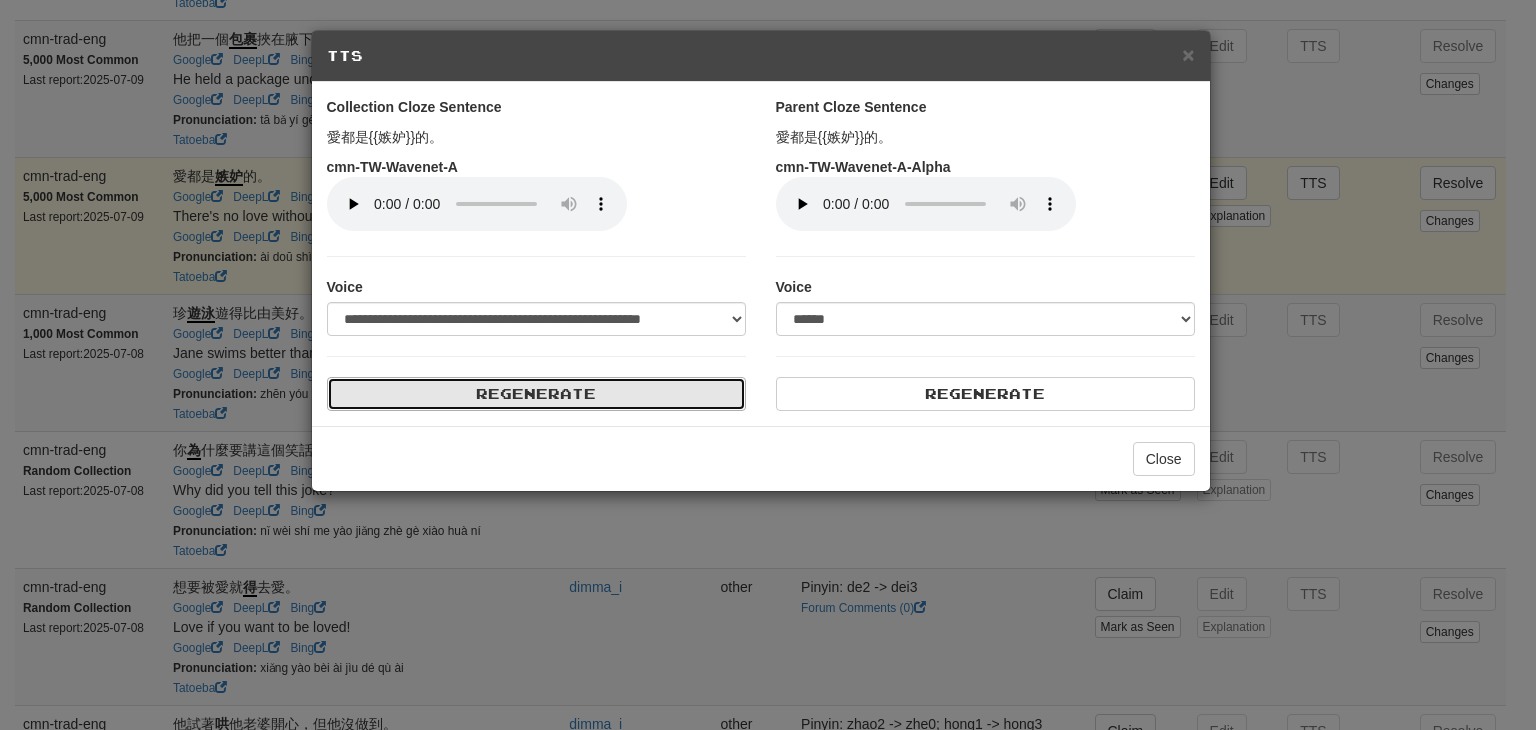 click on "Regenerate" at bounding box center [536, 394] 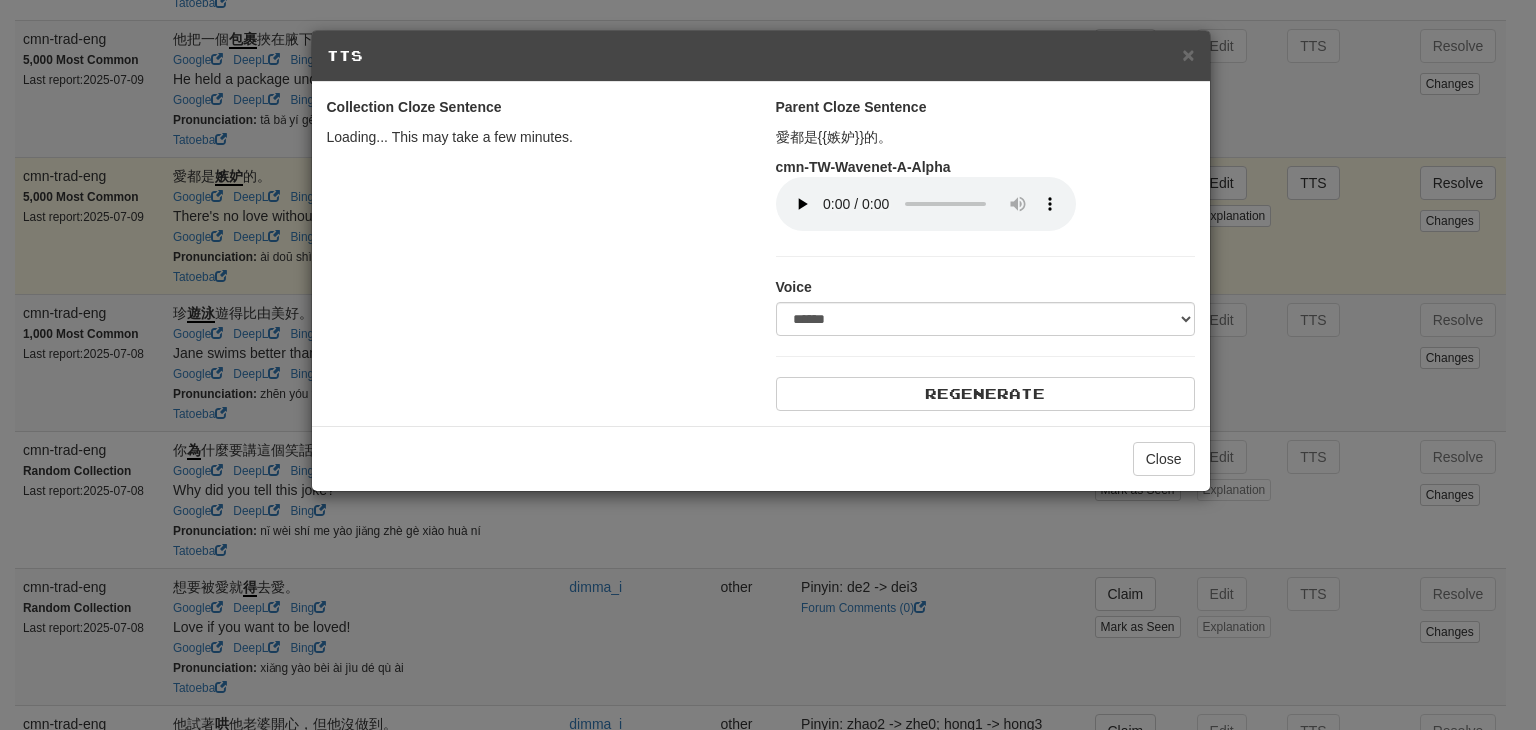 select on "***" 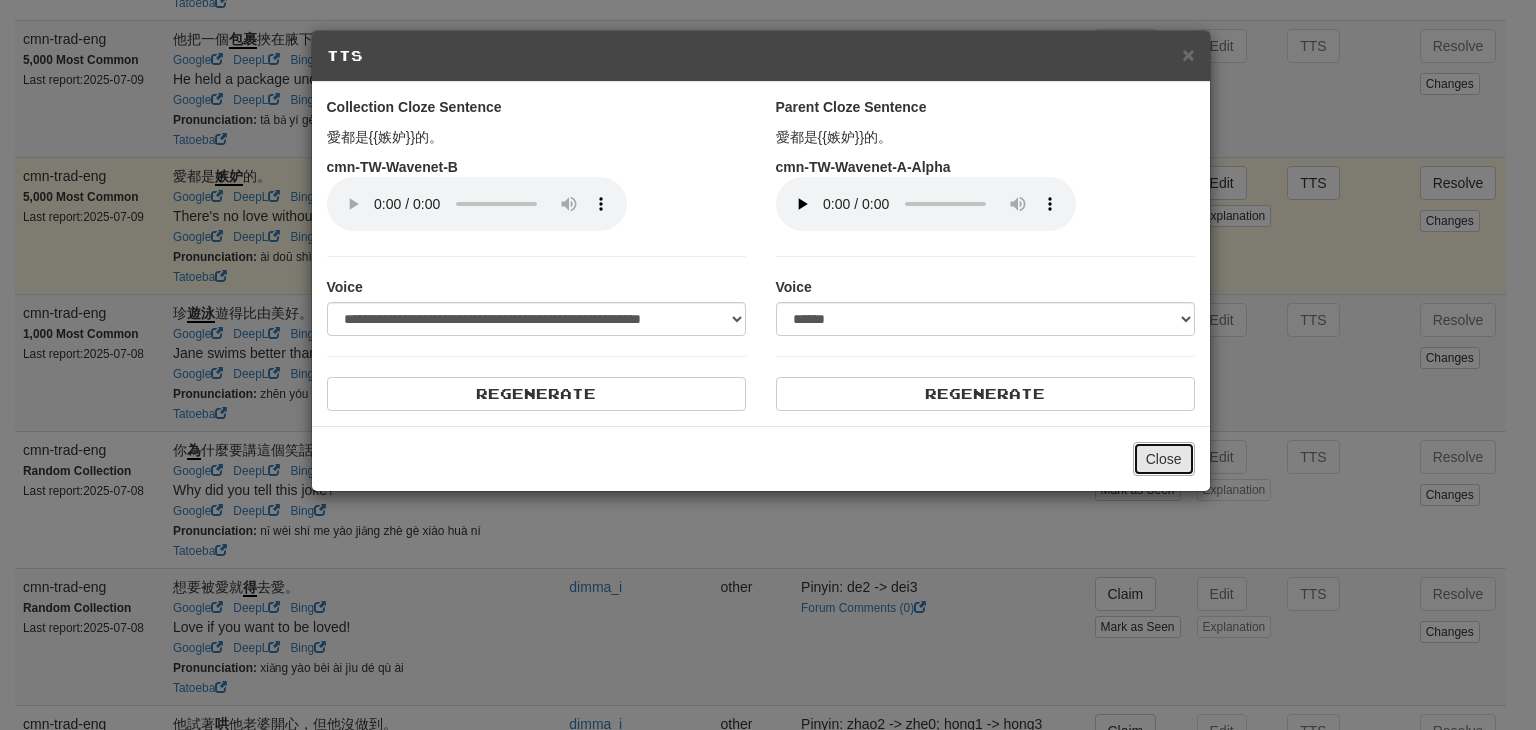 click on "Close" at bounding box center (1164, 459) 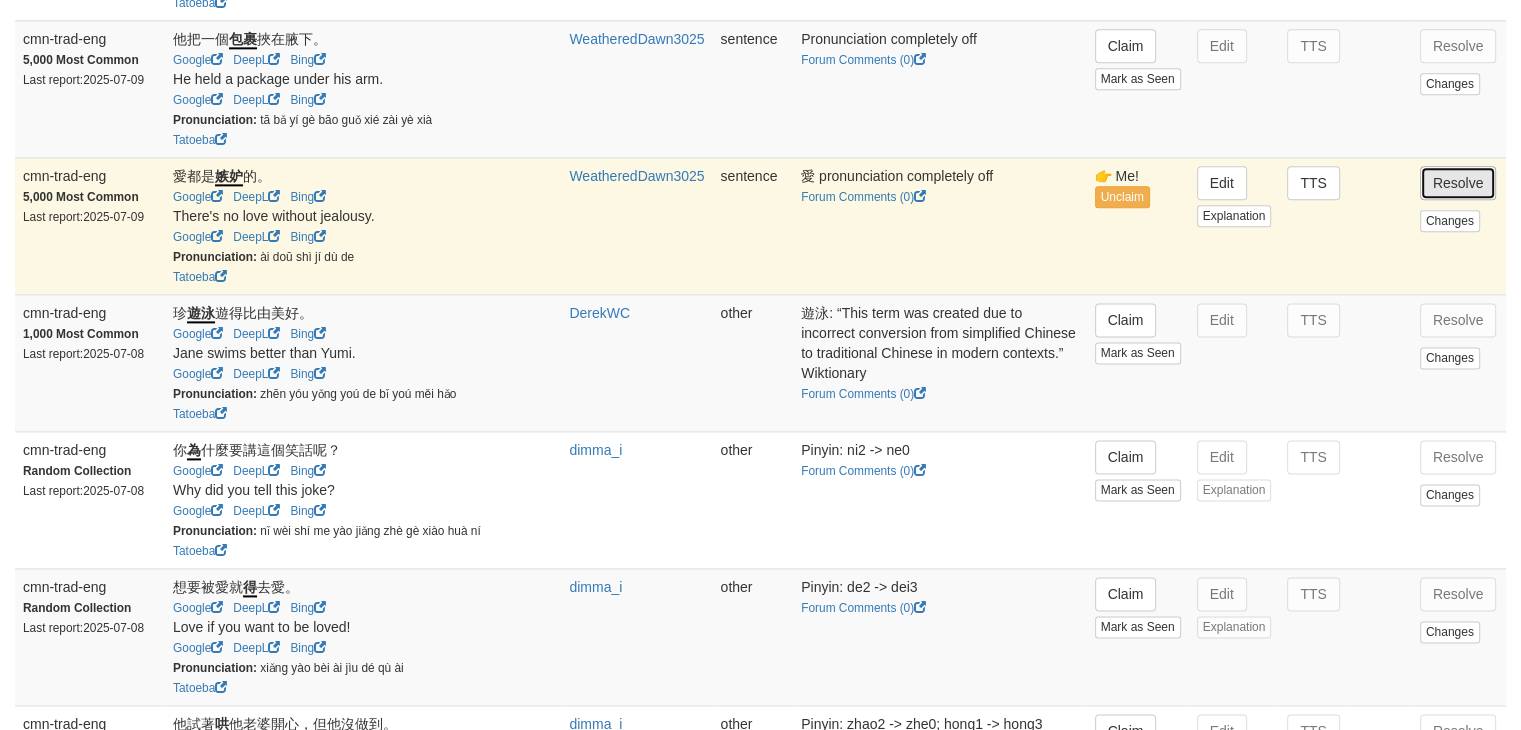 click on "Resolve" at bounding box center [1458, 183] 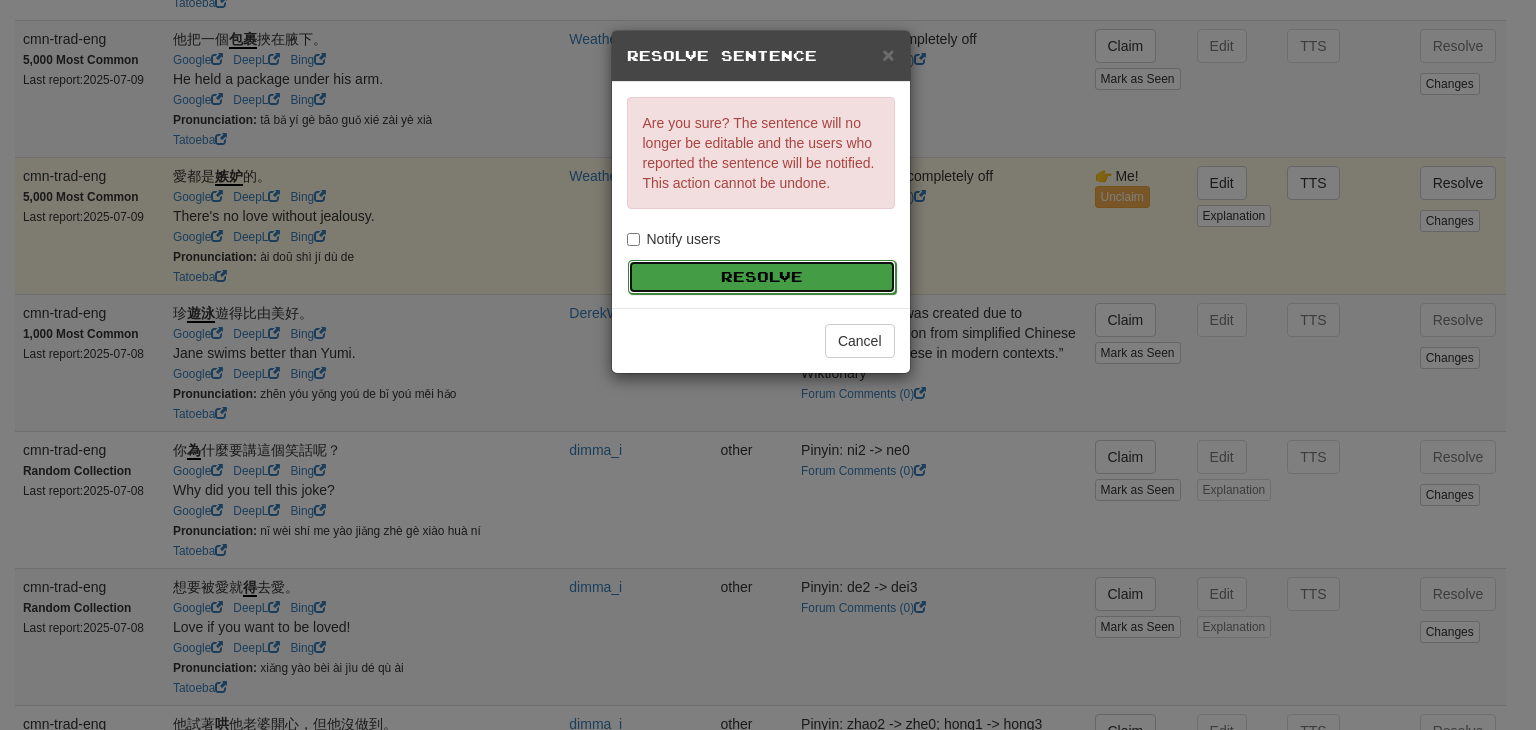 click on "Resolve" at bounding box center (762, 277) 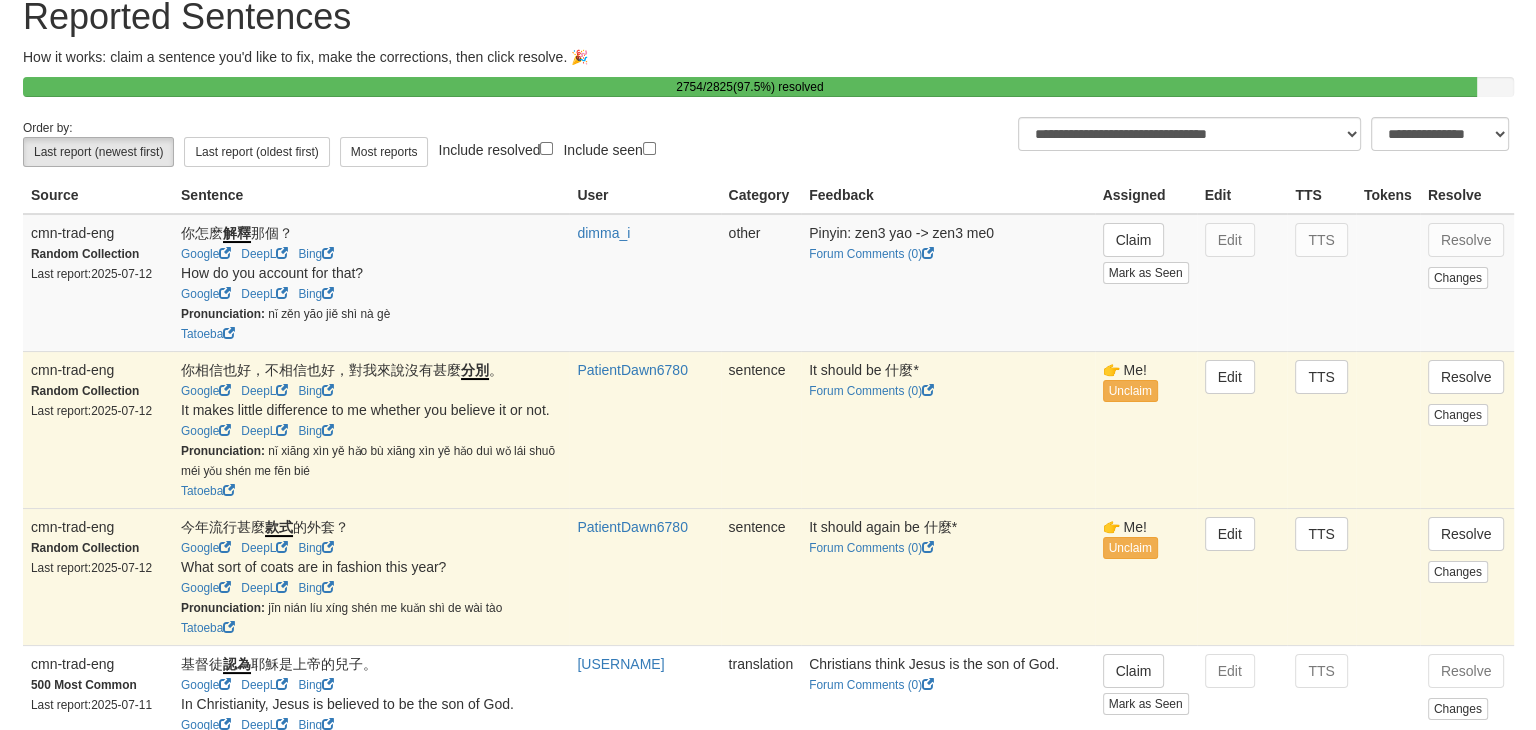 scroll, scrollTop: 76, scrollLeft: 0, axis: vertical 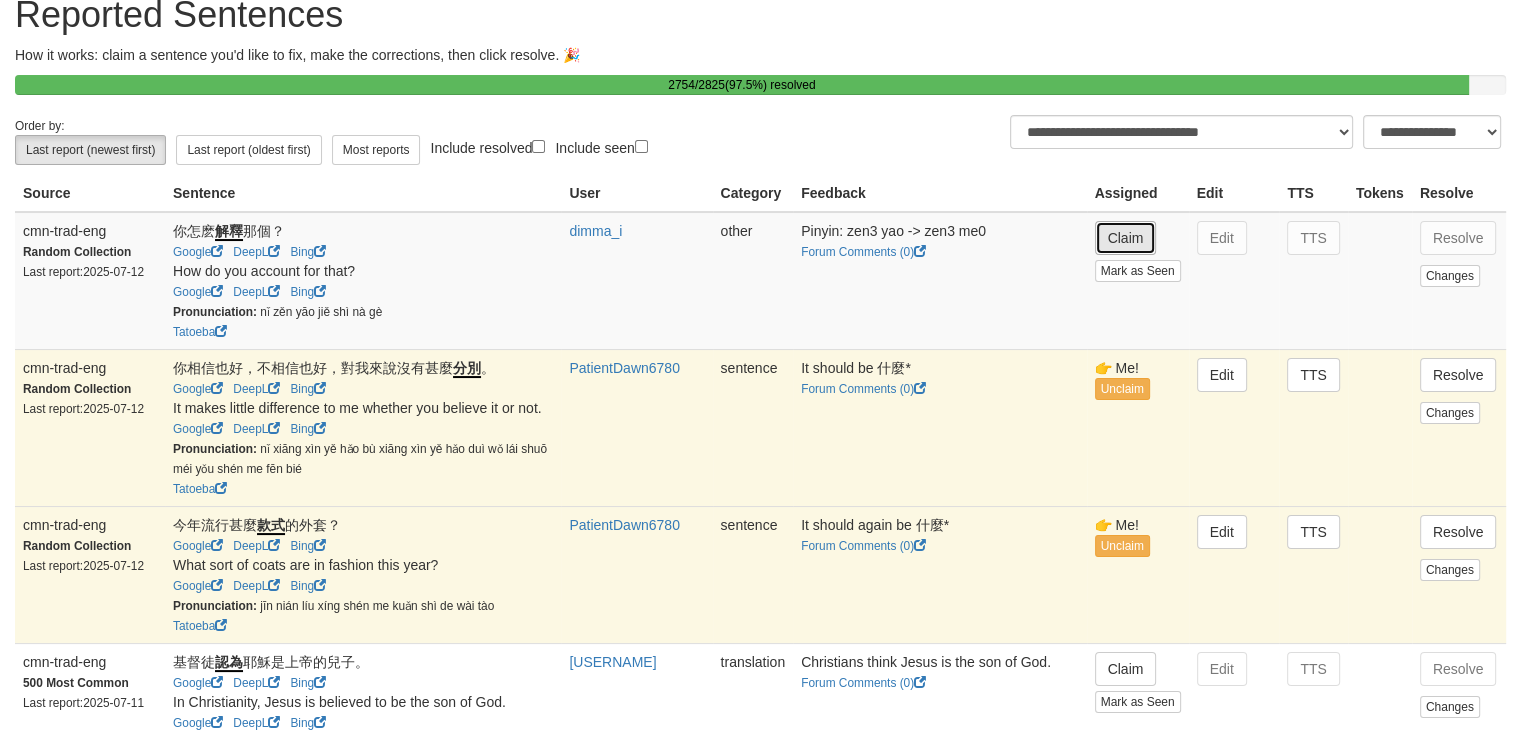 click on "Claim" at bounding box center [1126, 238] 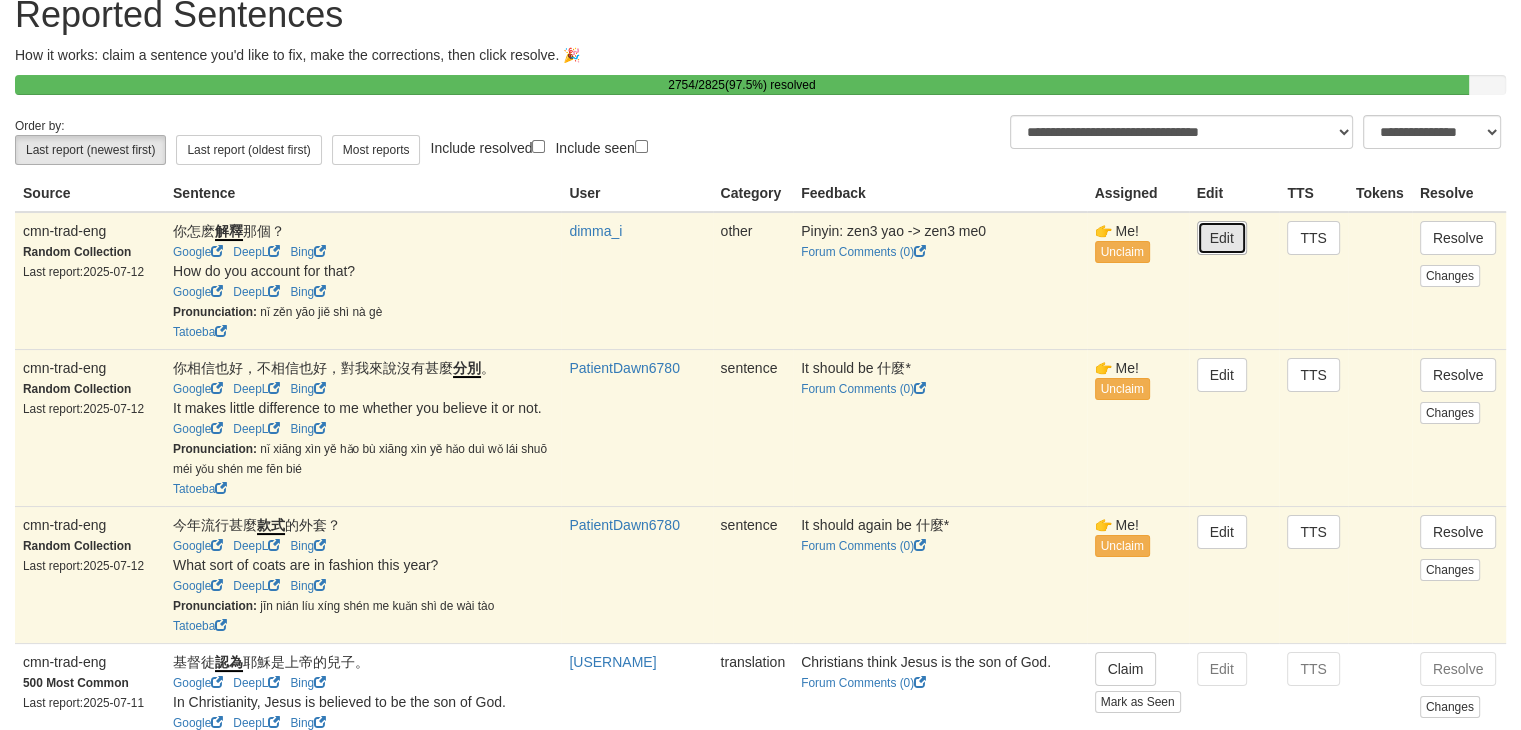 click on "Edit" at bounding box center [1222, 238] 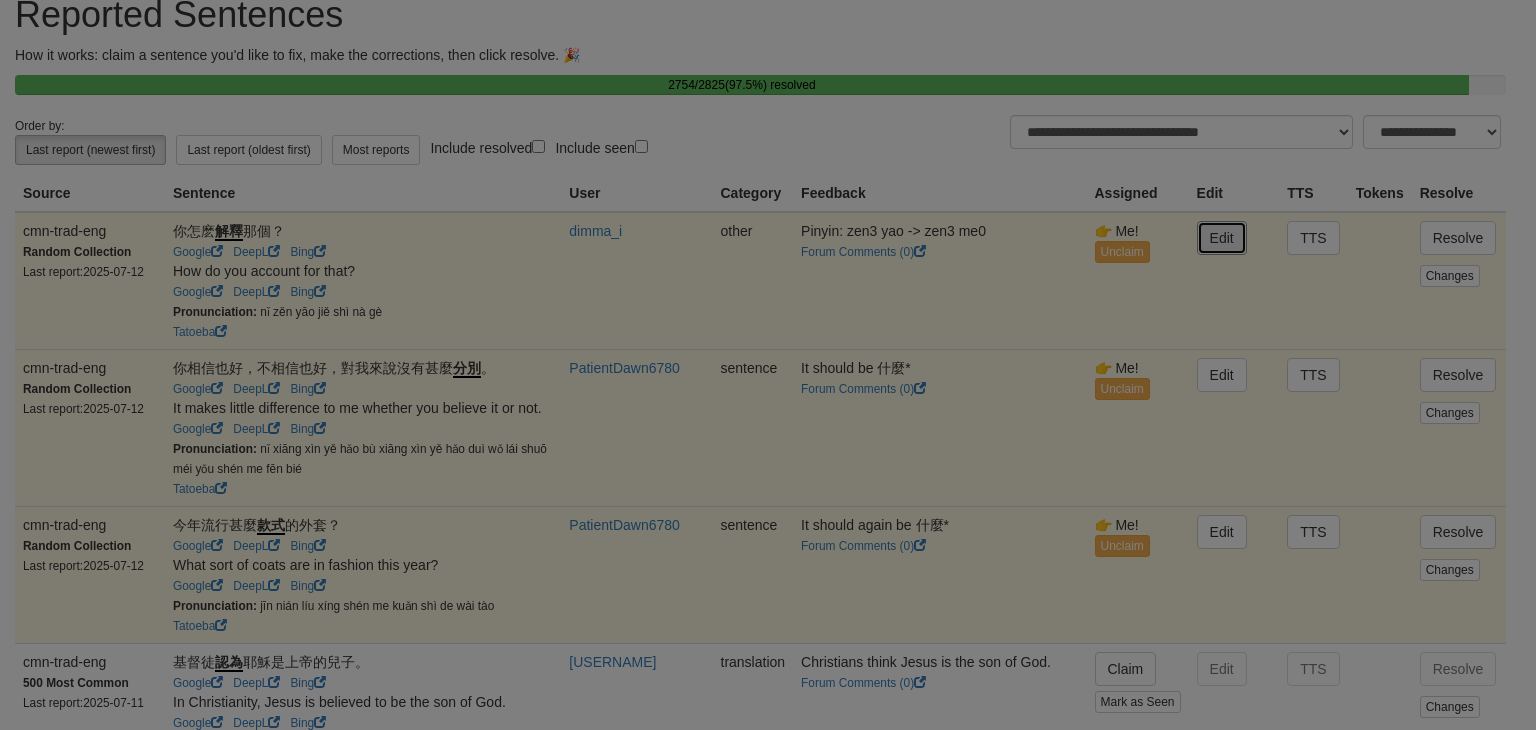 type on "**********" 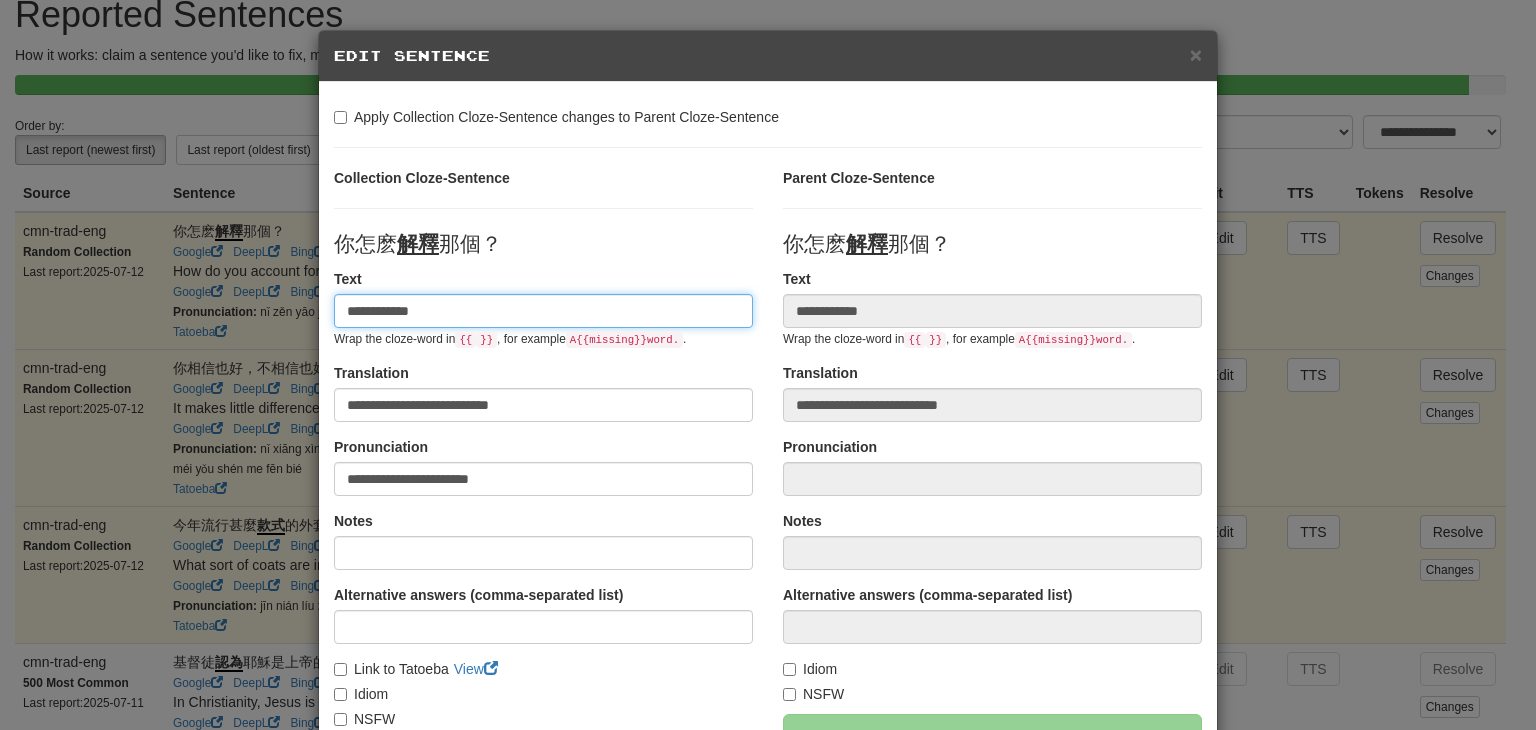 click on "**********" at bounding box center [543, 311] 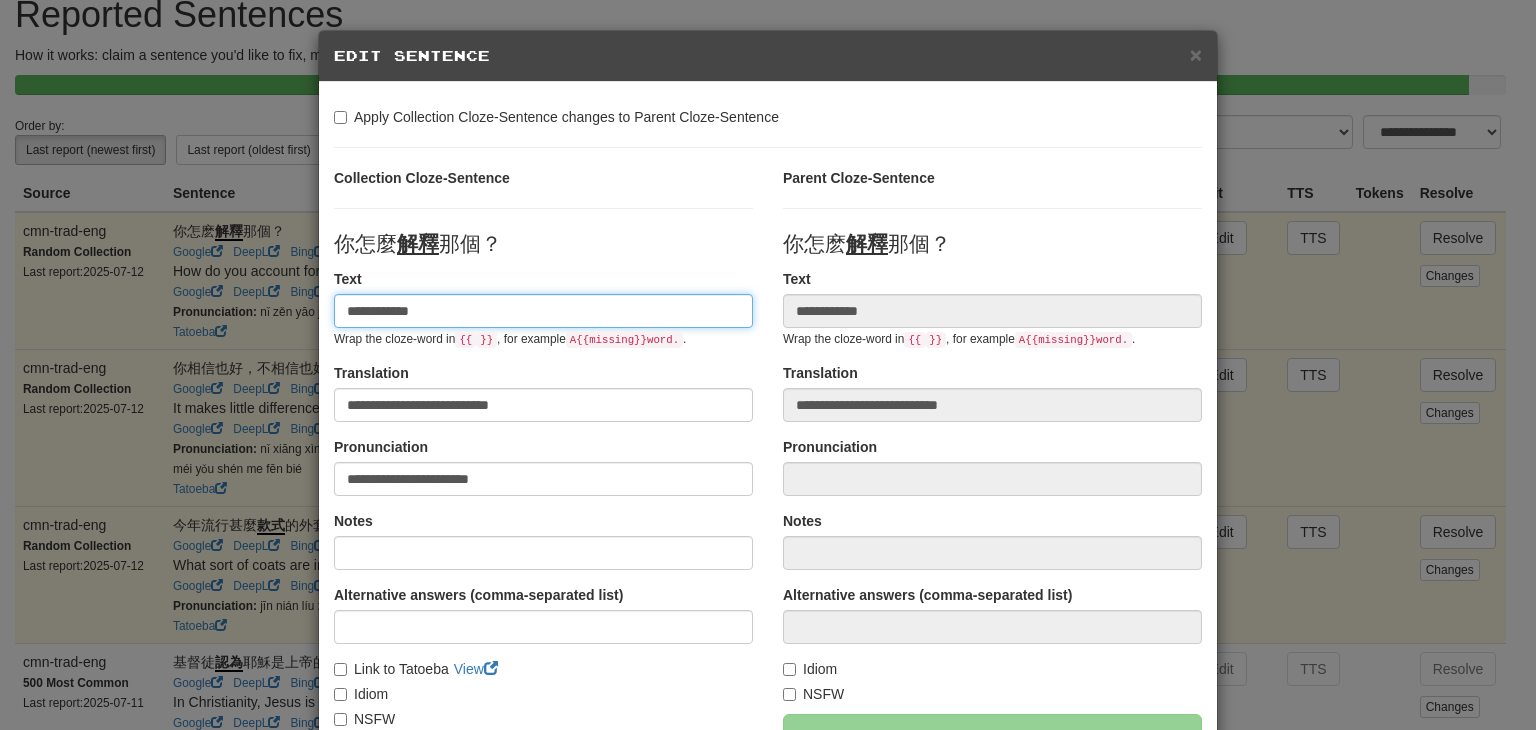 type on "**********" 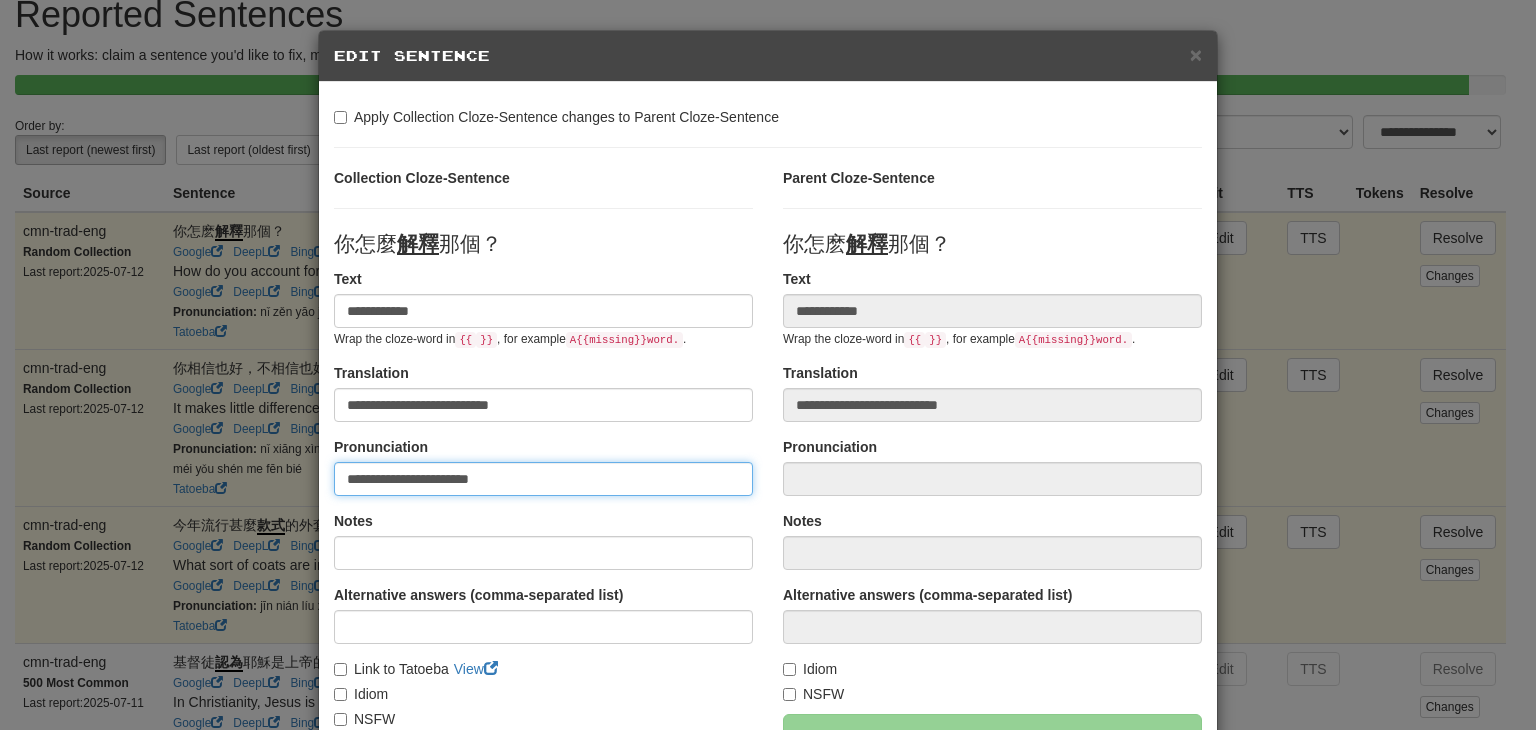 click on "**********" at bounding box center [543, 479] 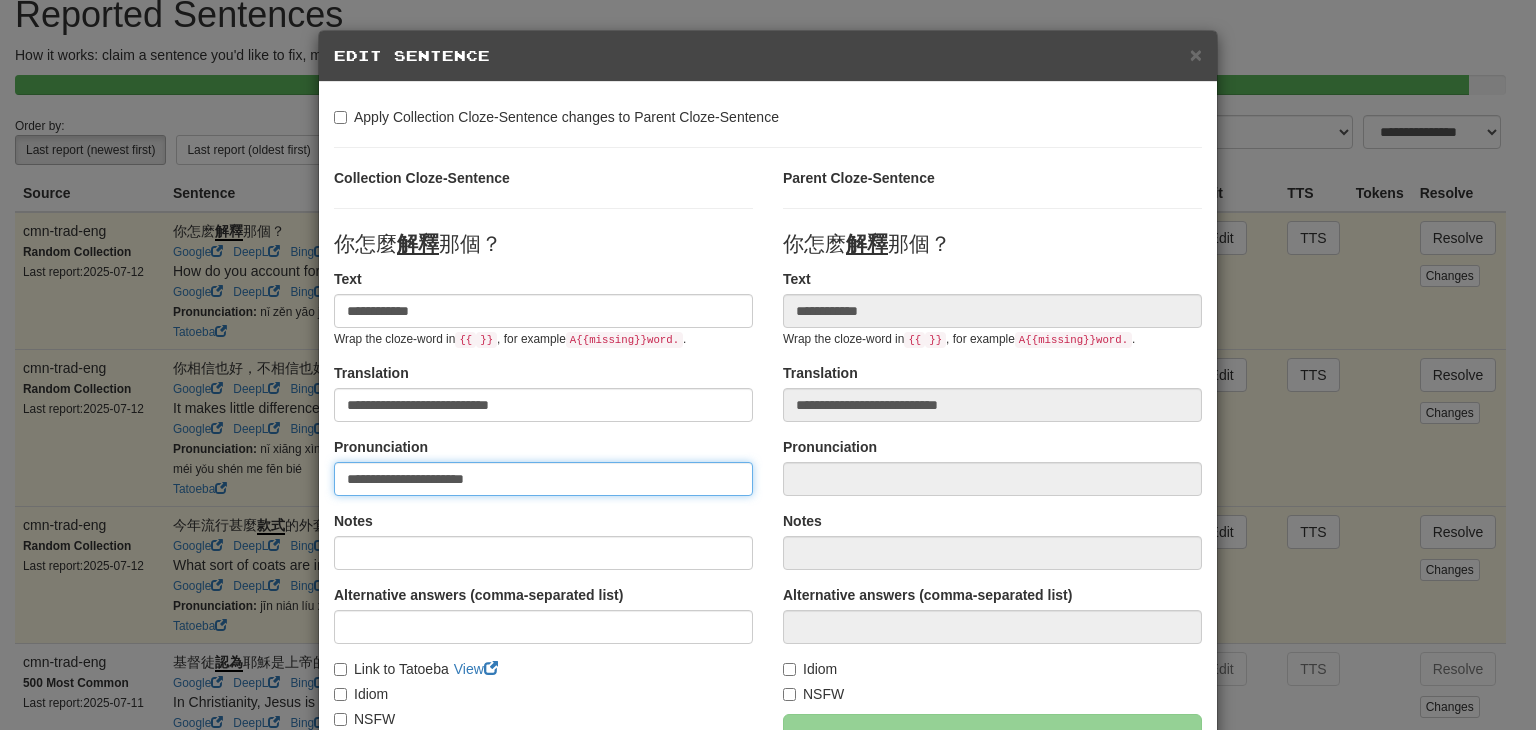 scroll, scrollTop: 246, scrollLeft: 0, axis: vertical 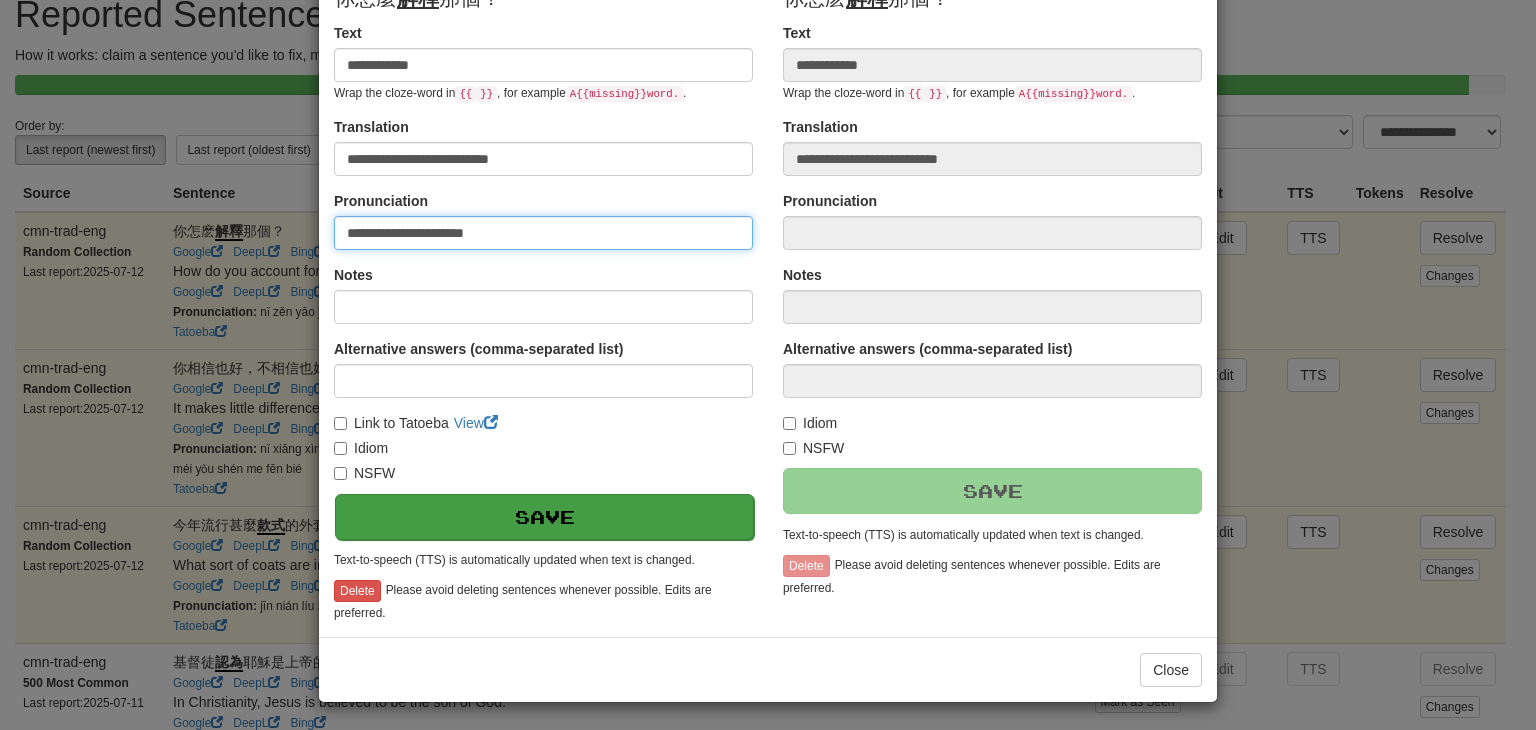 type on "**********" 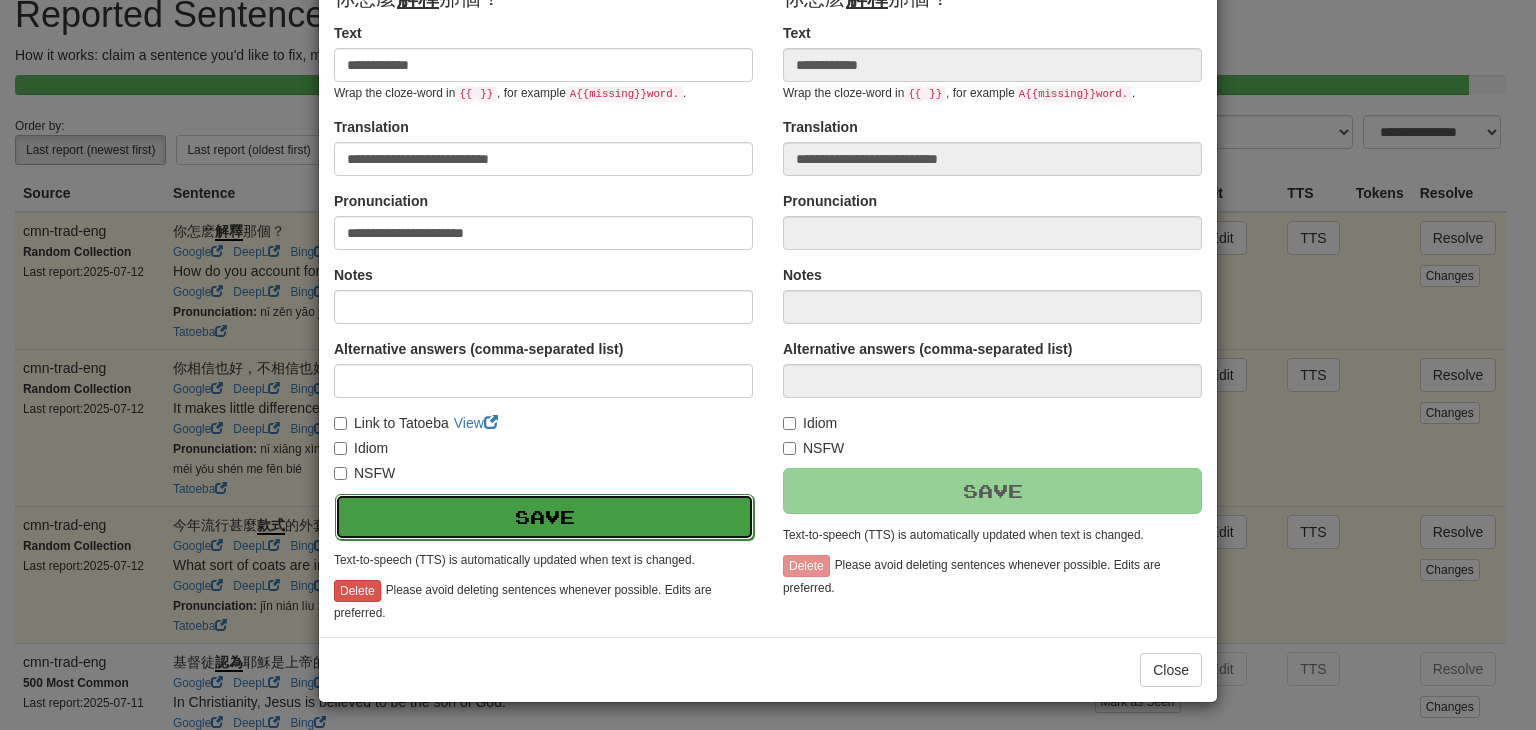click on "Save" at bounding box center [544, 517] 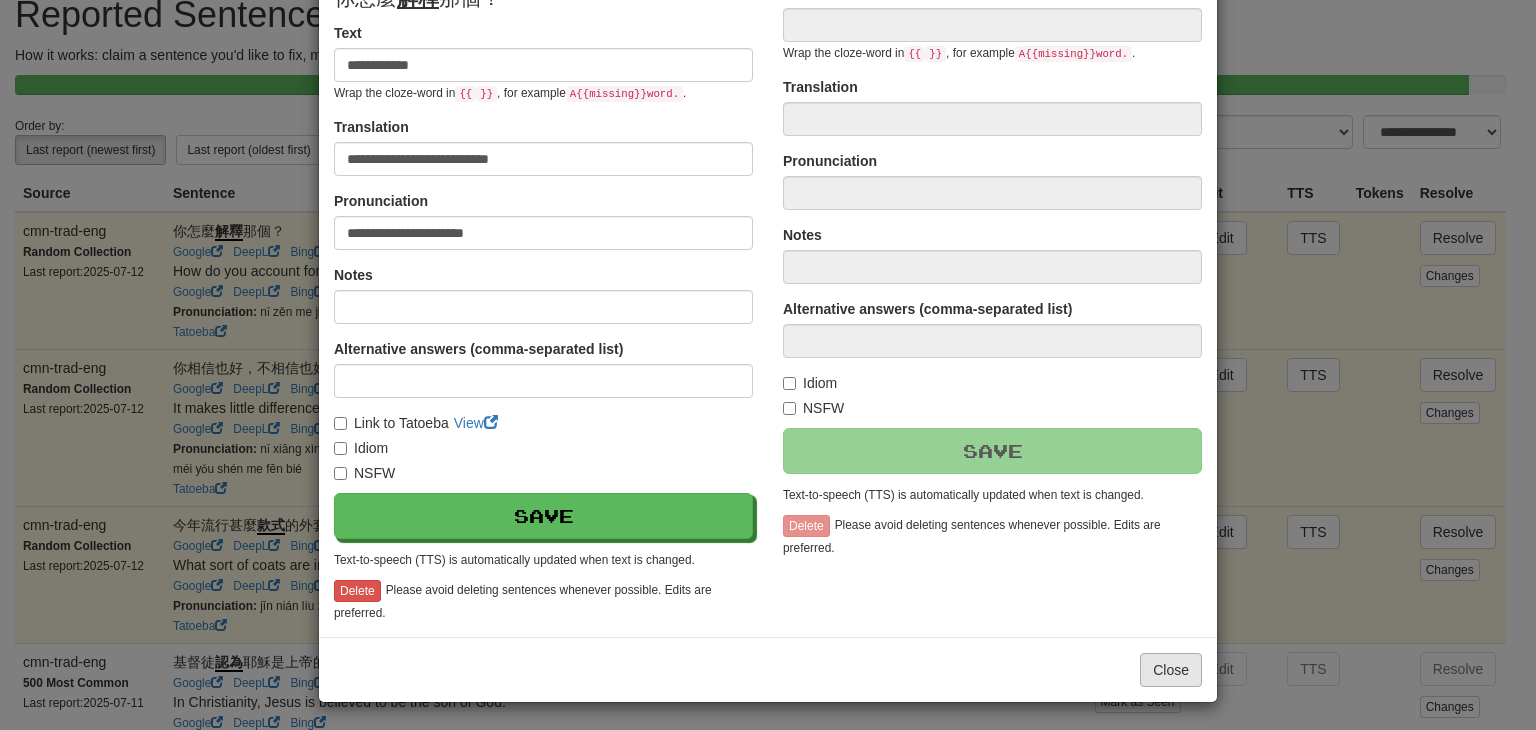 type on "**********" 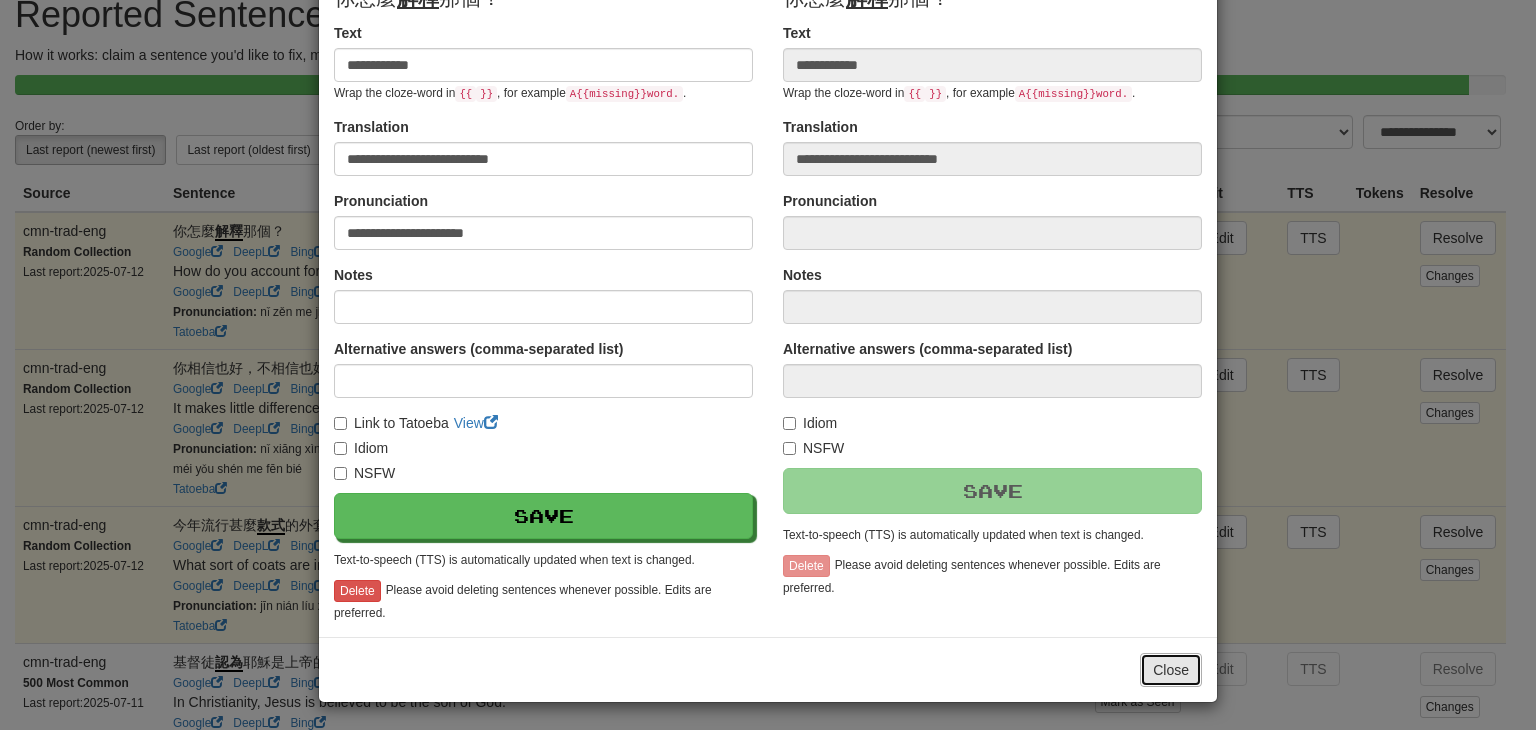 click on "Close" at bounding box center (1171, 670) 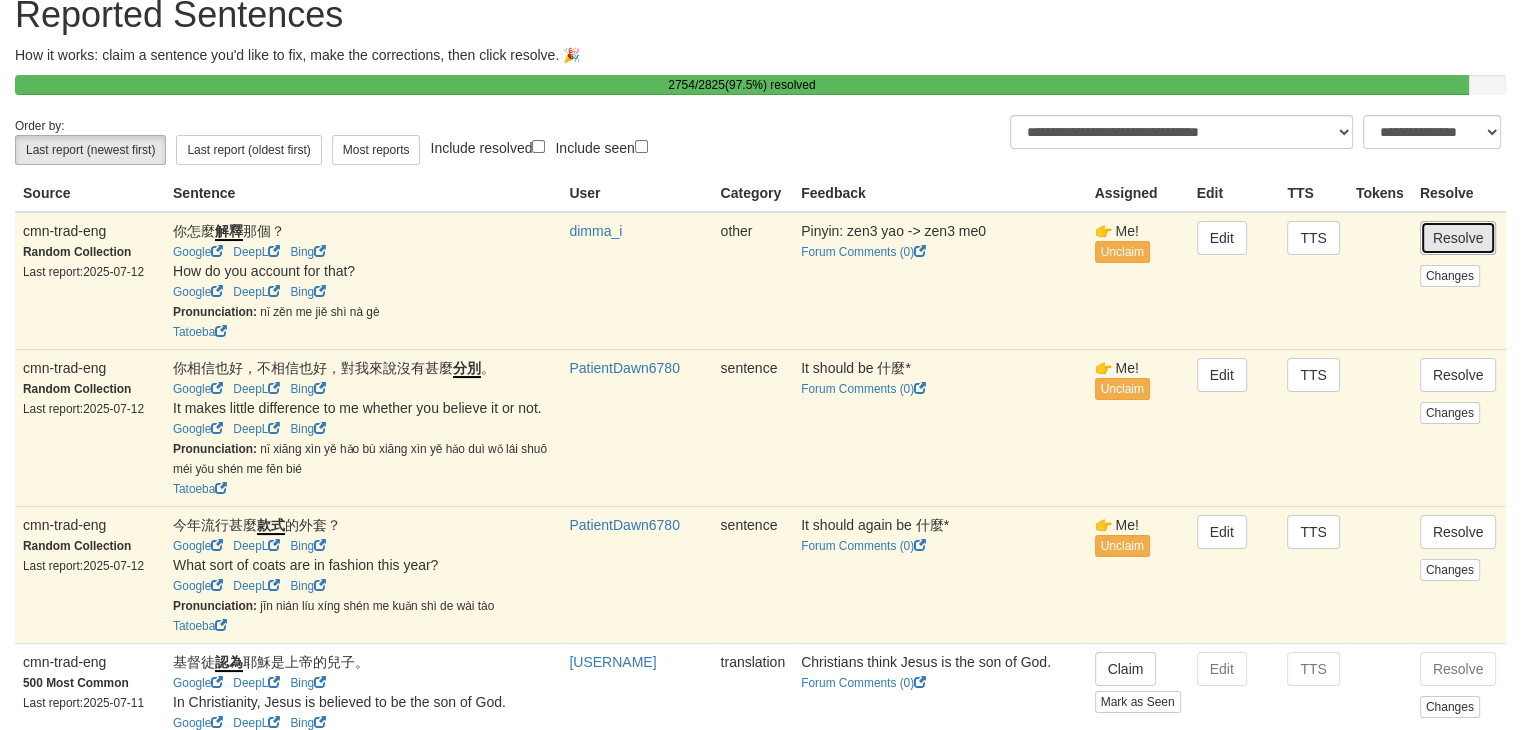 click on "Resolve" at bounding box center (1458, 238) 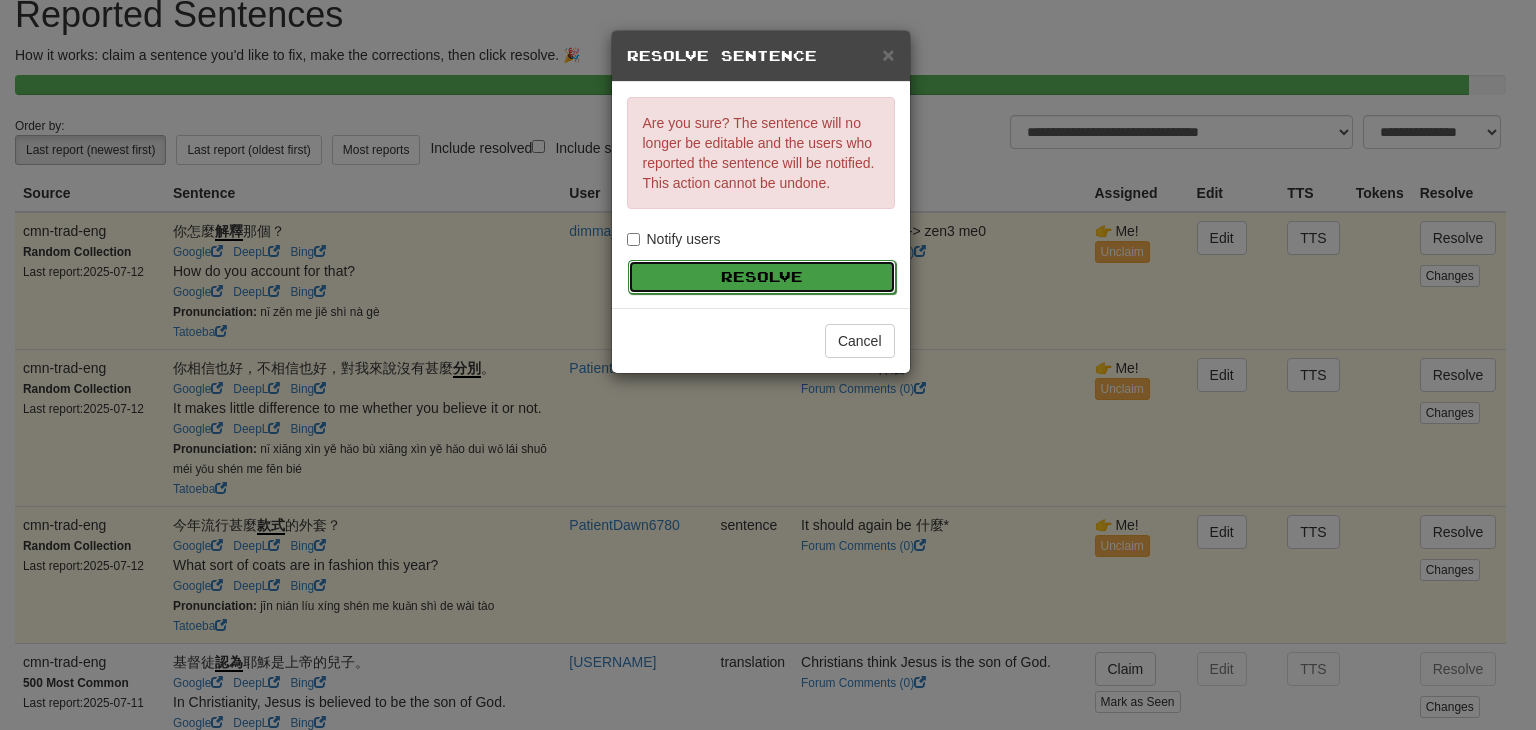 click on "Resolve" at bounding box center [762, 277] 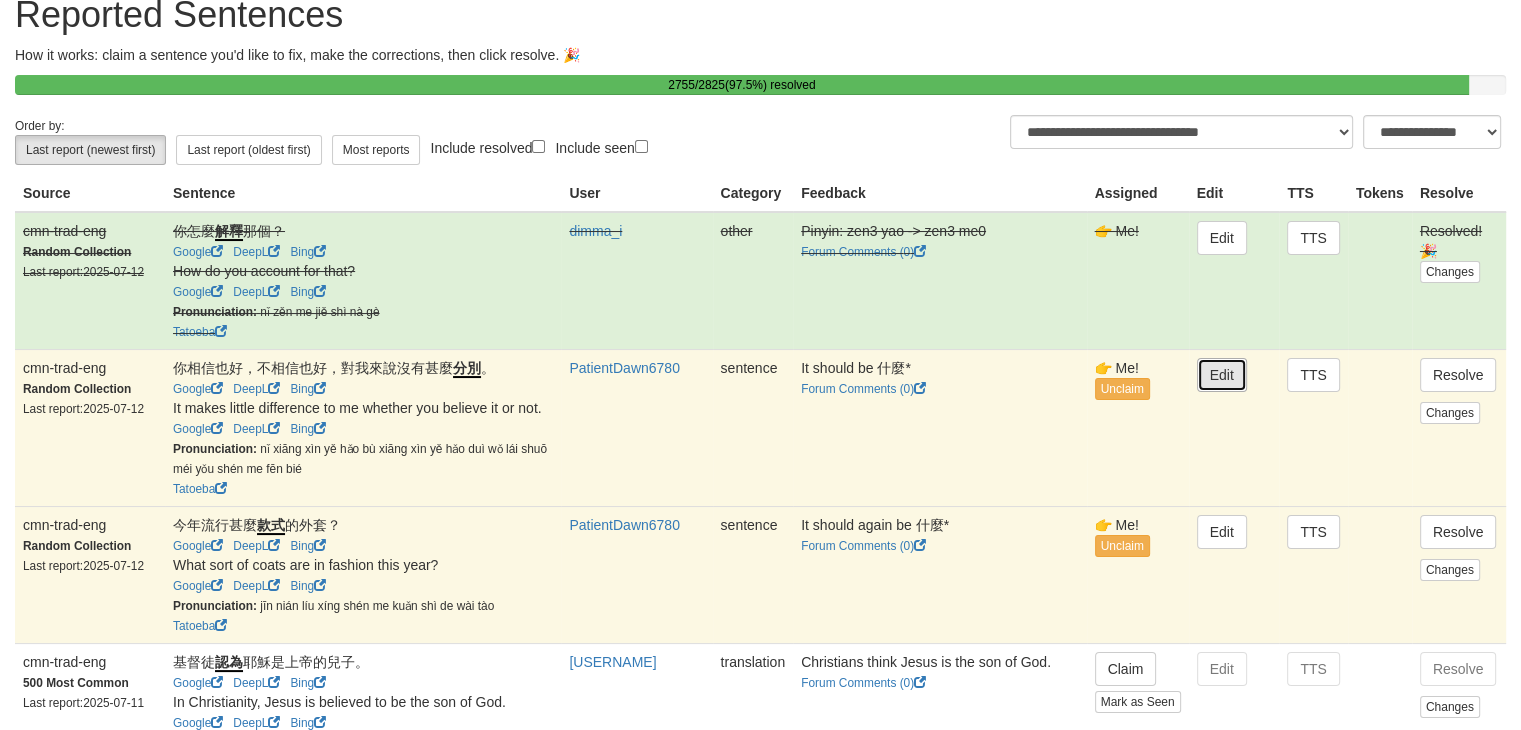 click on "Edit" at bounding box center [1222, 375] 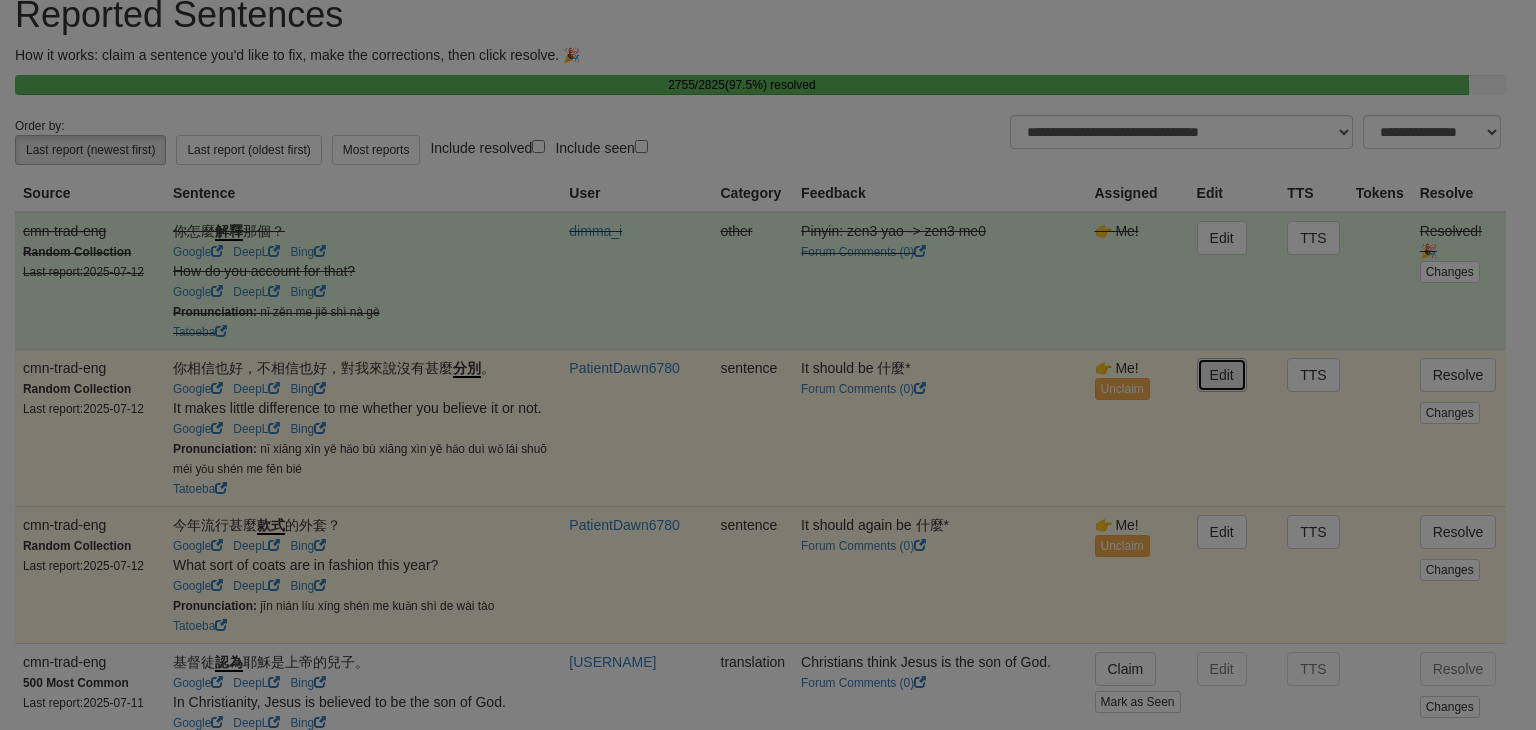 type on "**********" 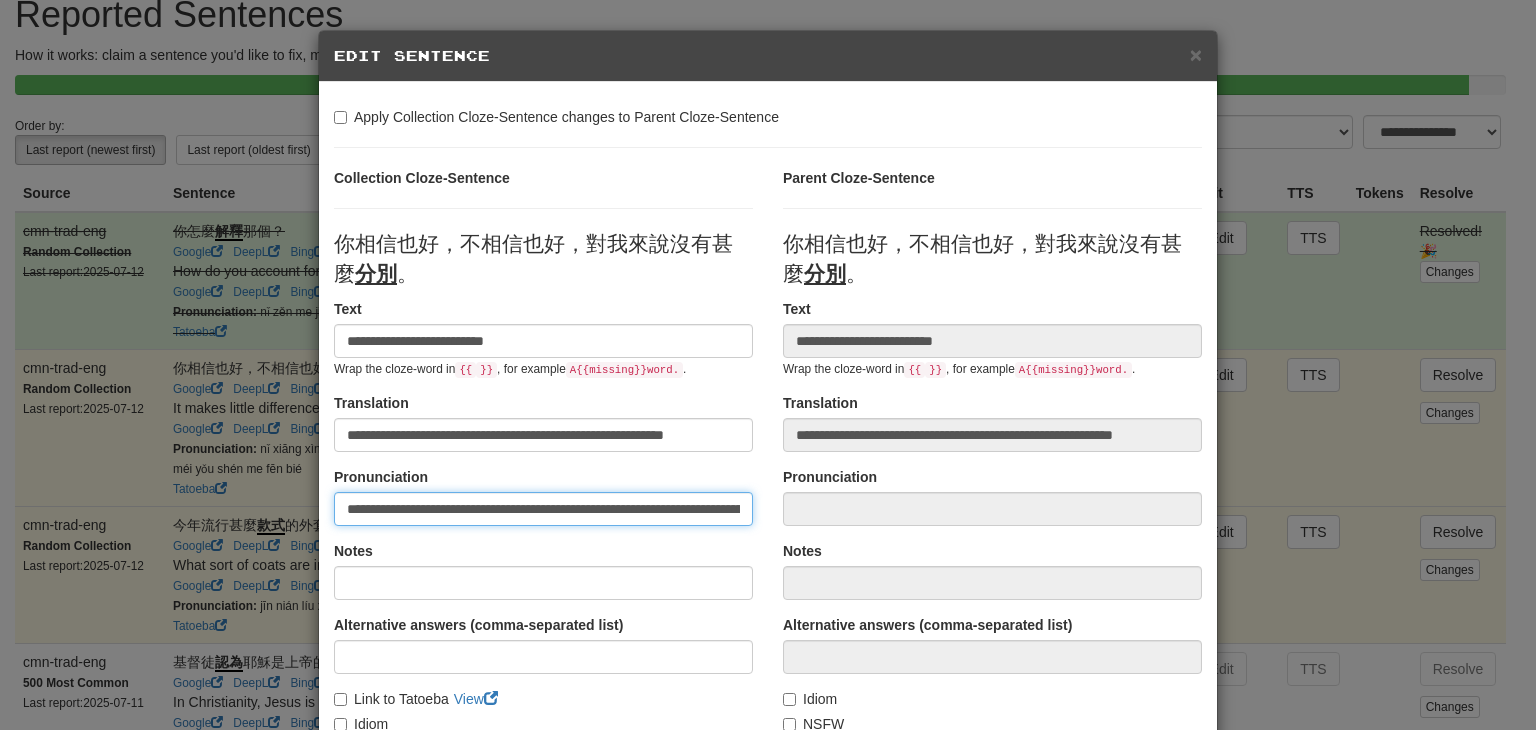 click on "**********" at bounding box center [543, 509] 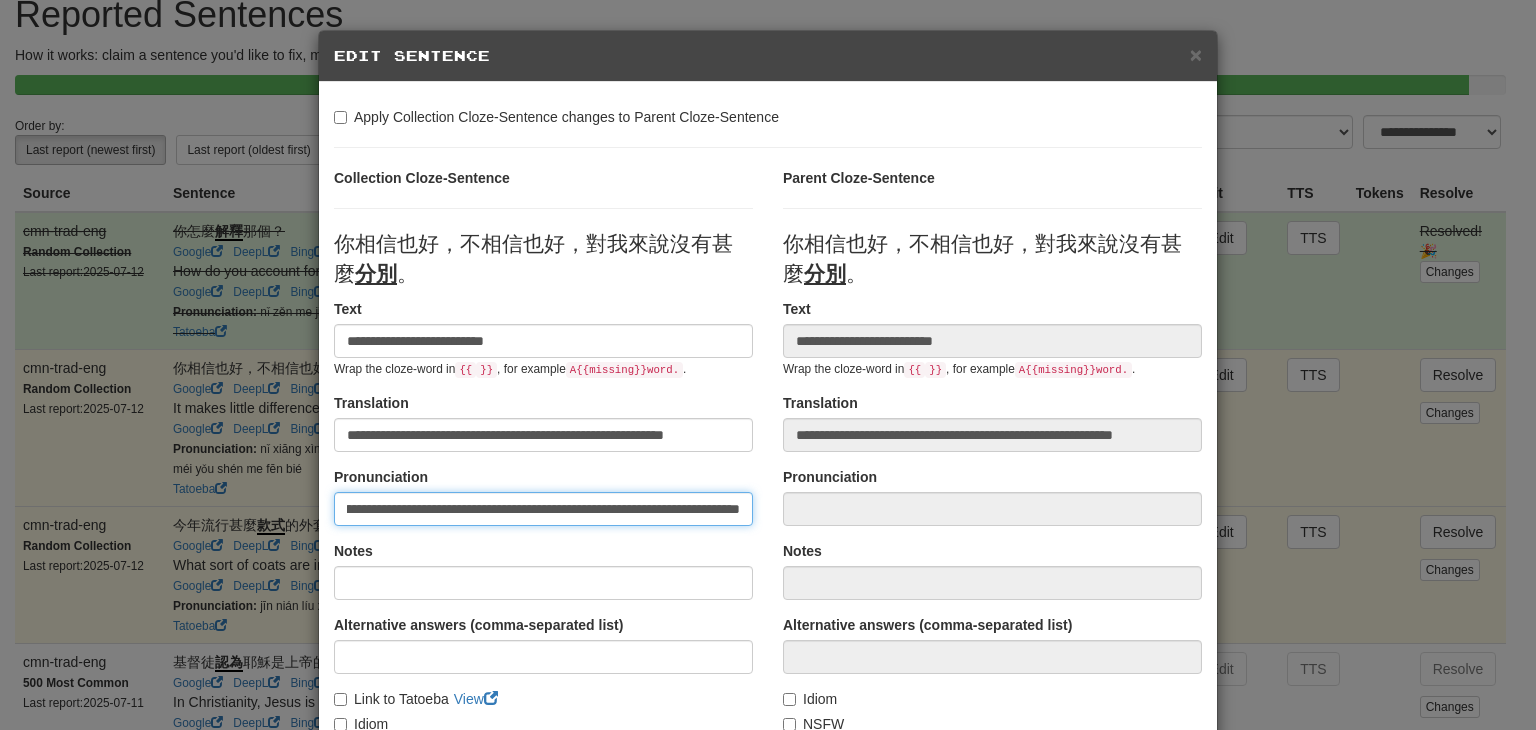 click on "**********" at bounding box center [543, 509] 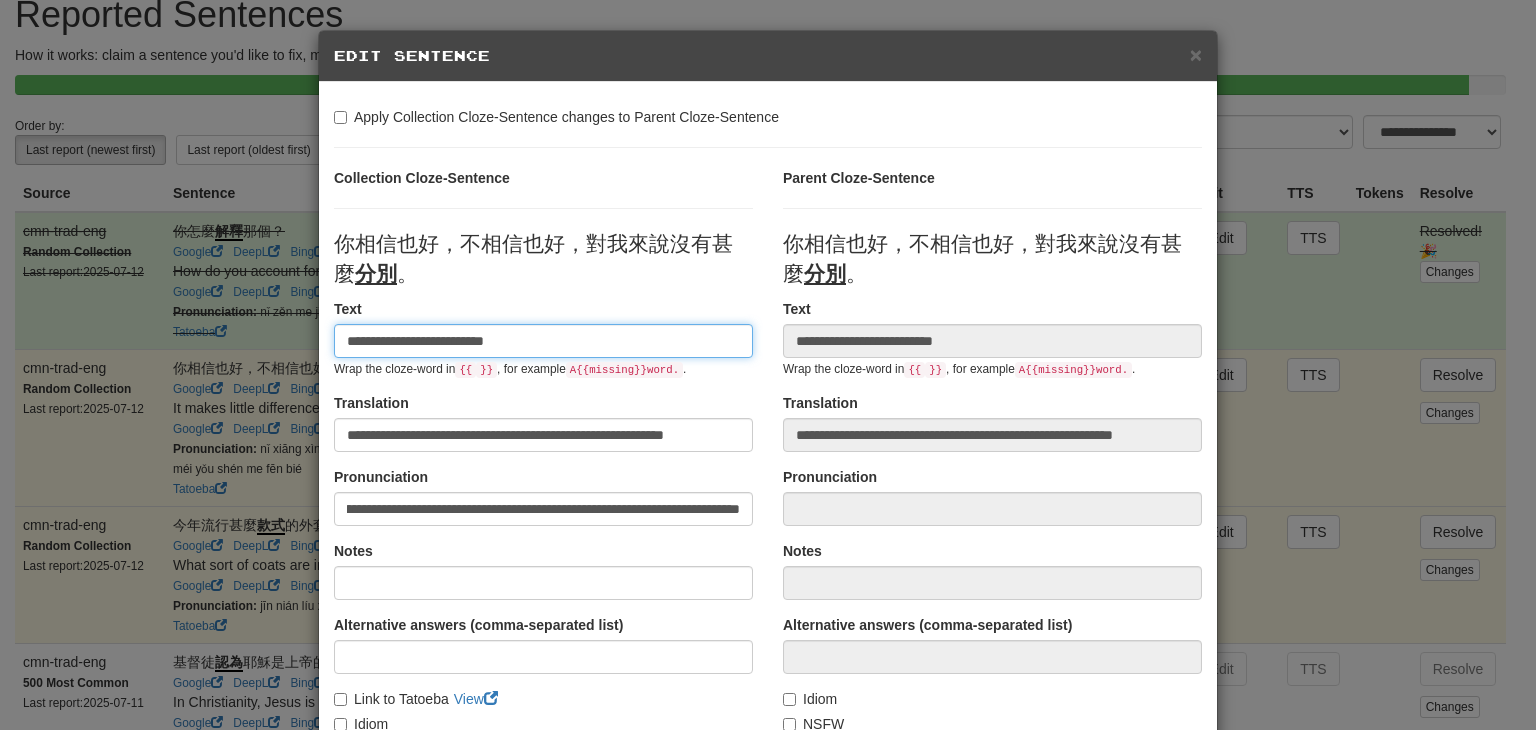 scroll, scrollTop: 0, scrollLeft: 0, axis: both 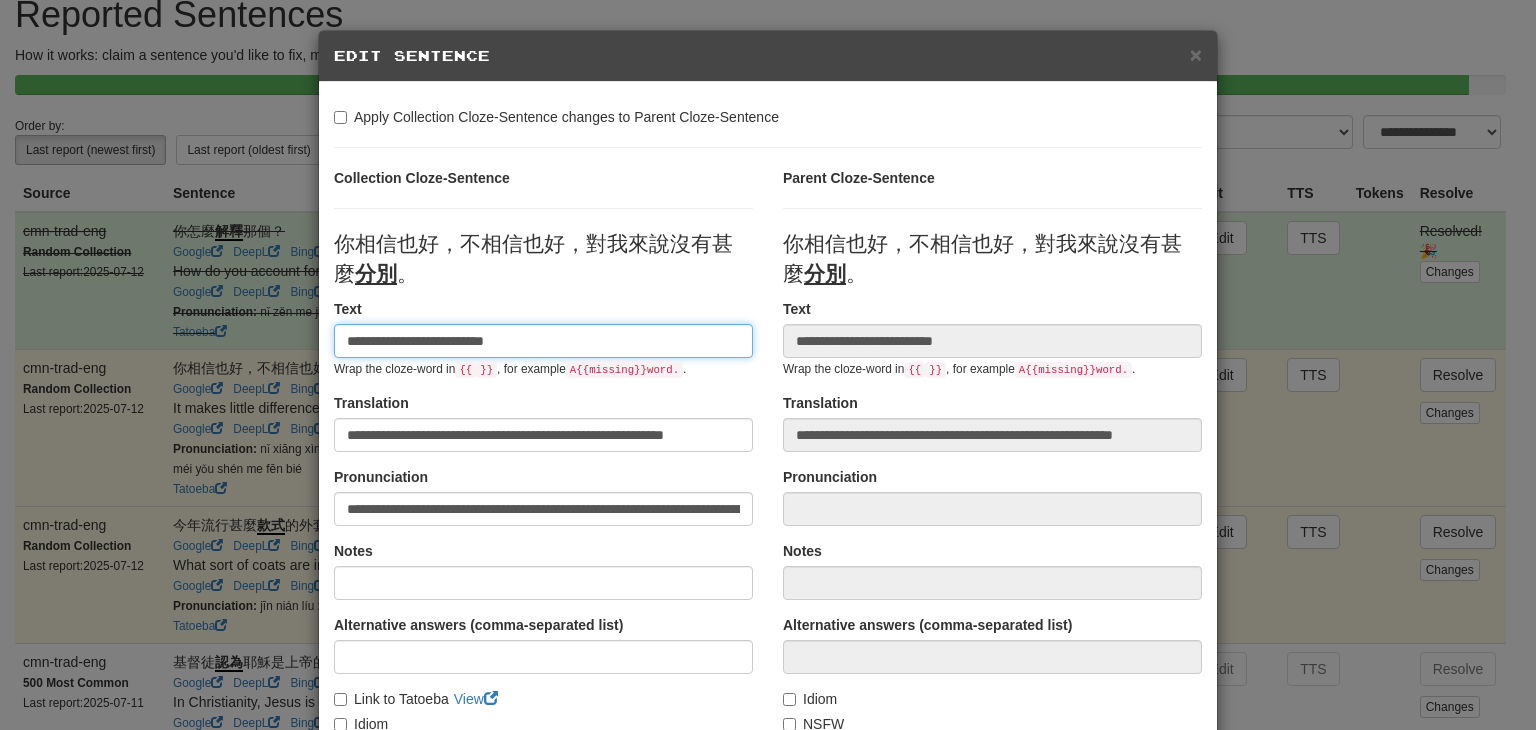 click on "**********" at bounding box center (543, 341) 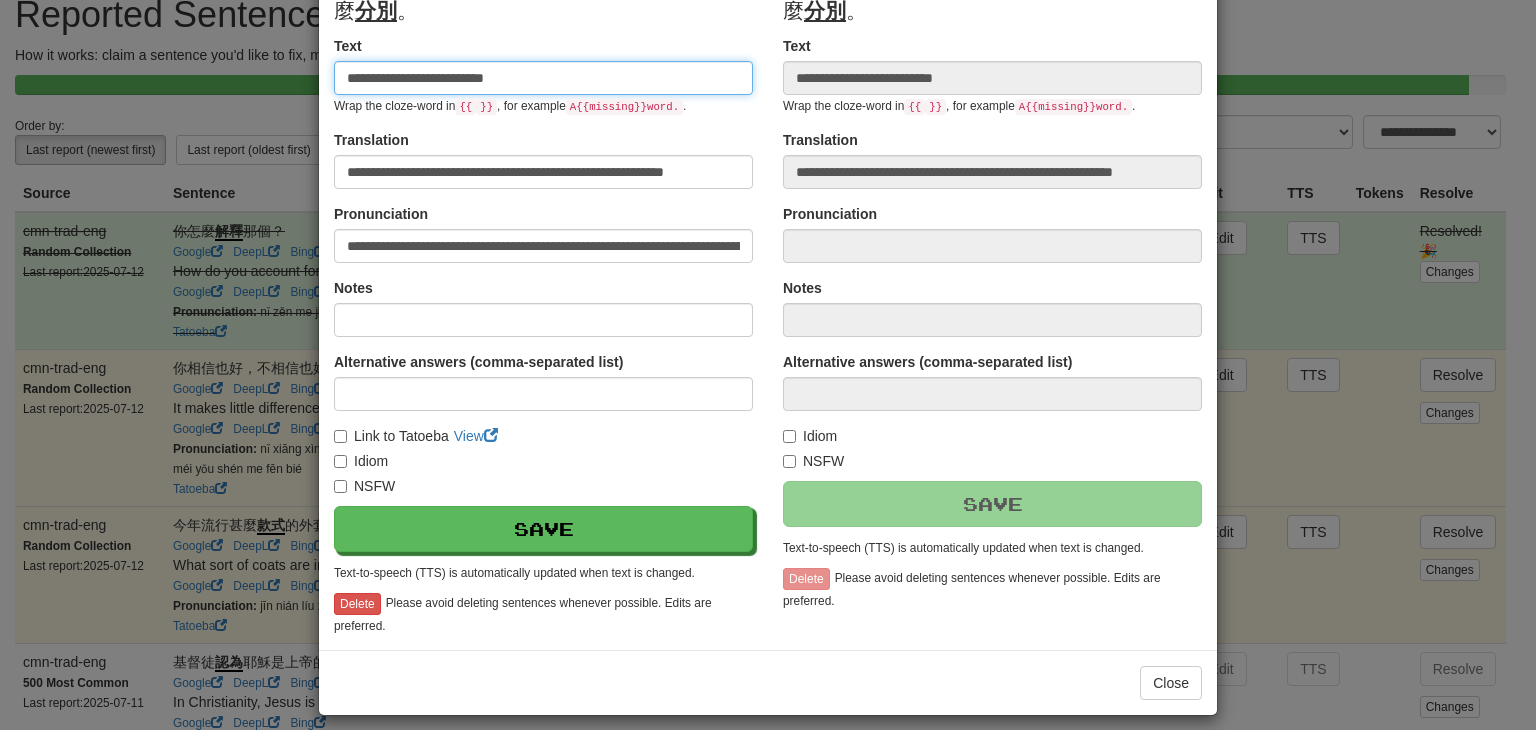scroll, scrollTop: 276, scrollLeft: 0, axis: vertical 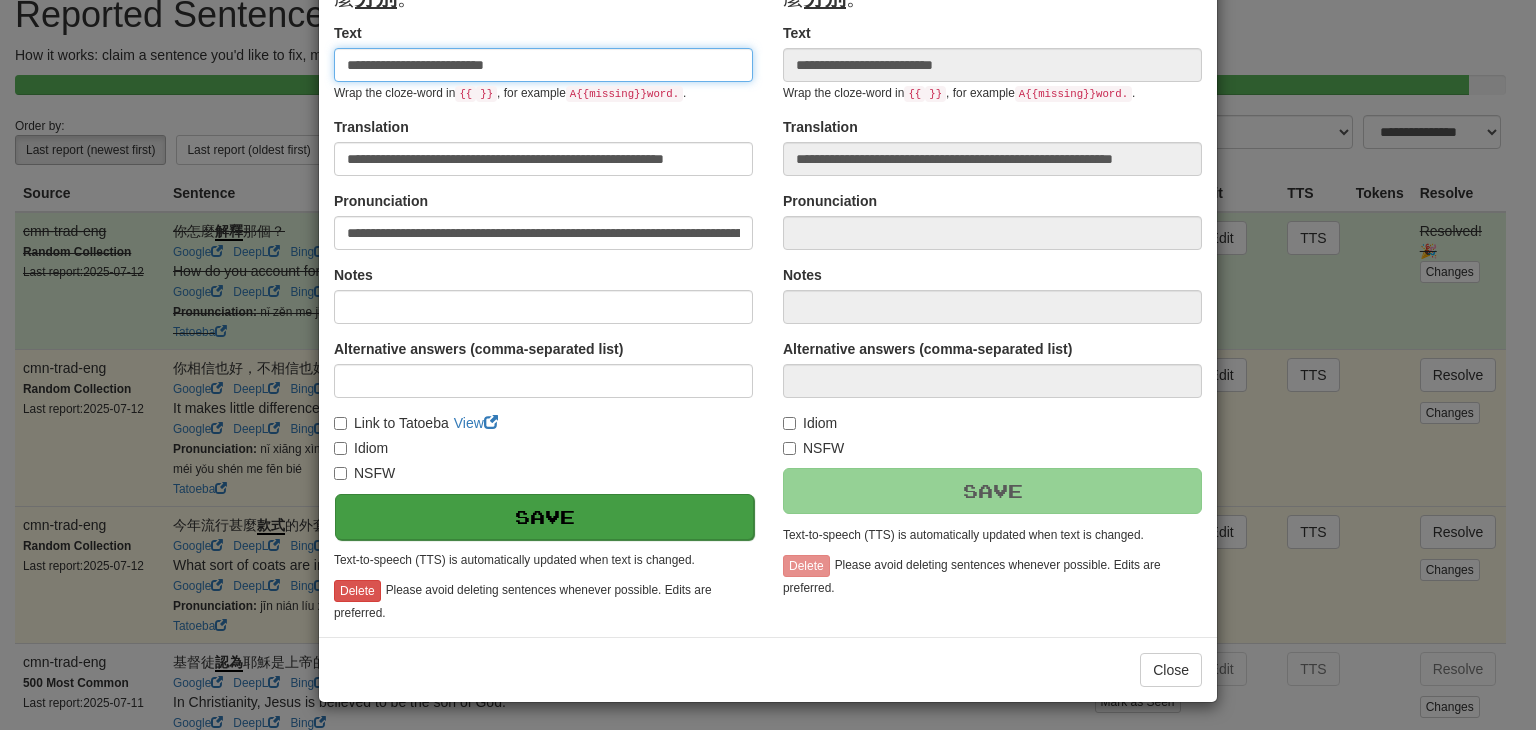 type on "**********" 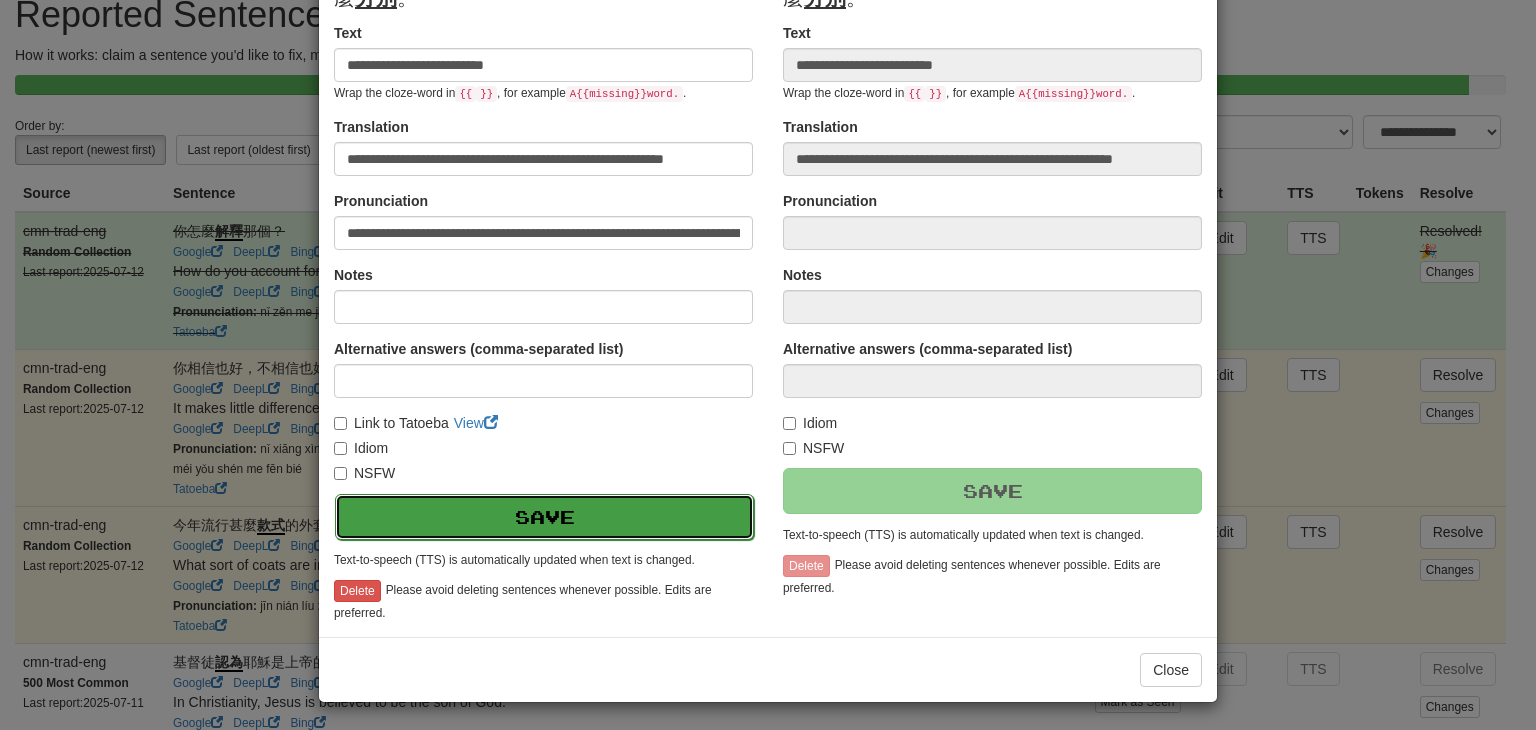 click on "Save" at bounding box center [544, 517] 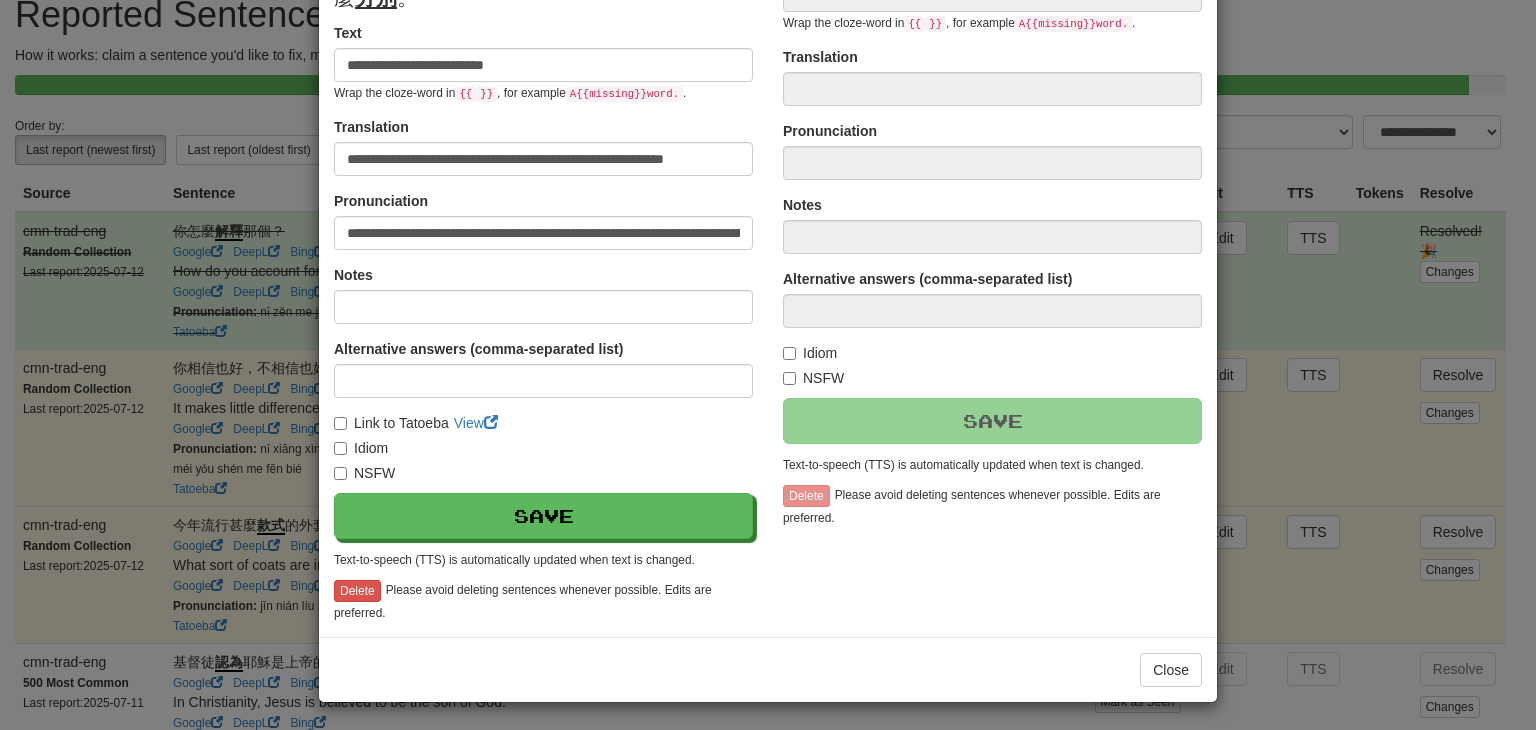 type on "**********" 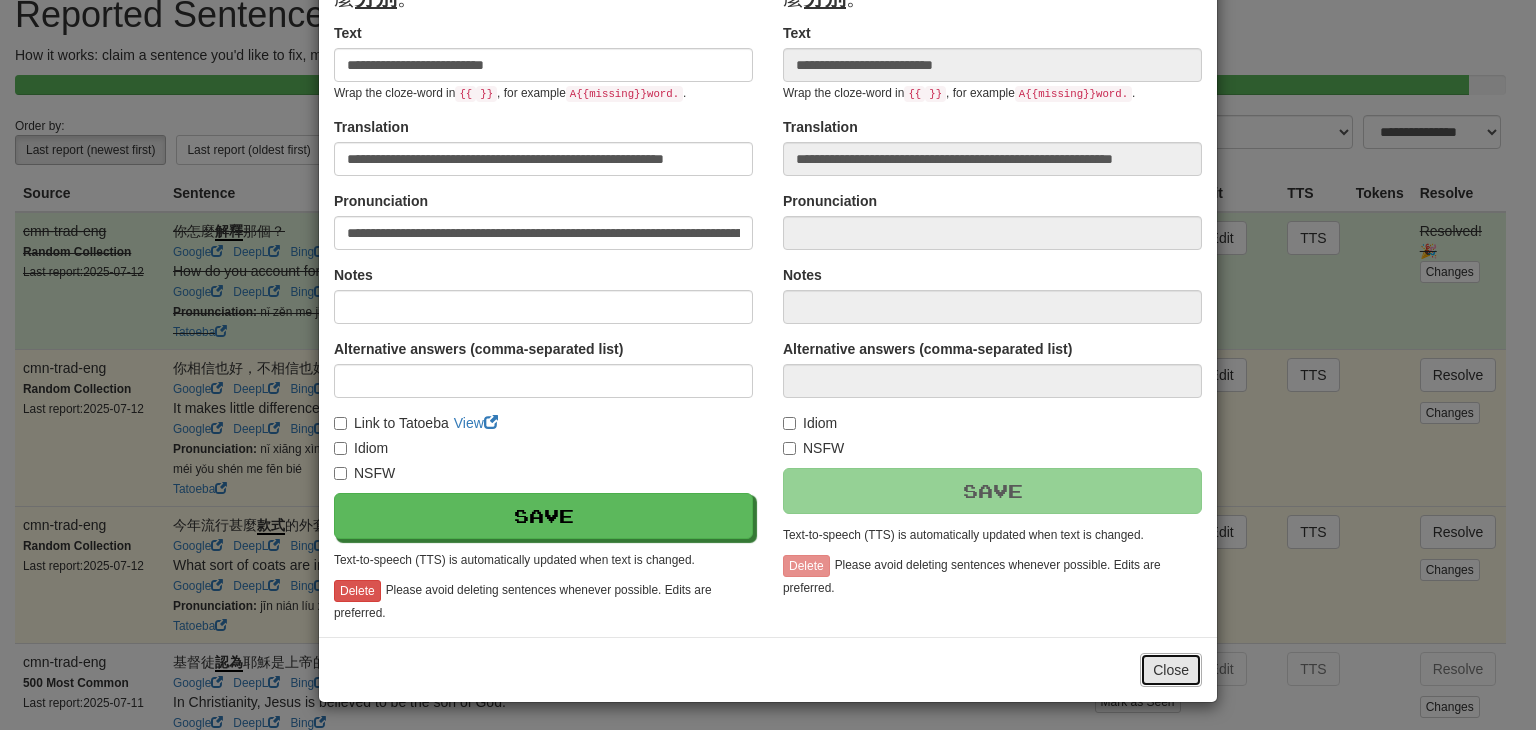 click on "Close" at bounding box center [1171, 670] 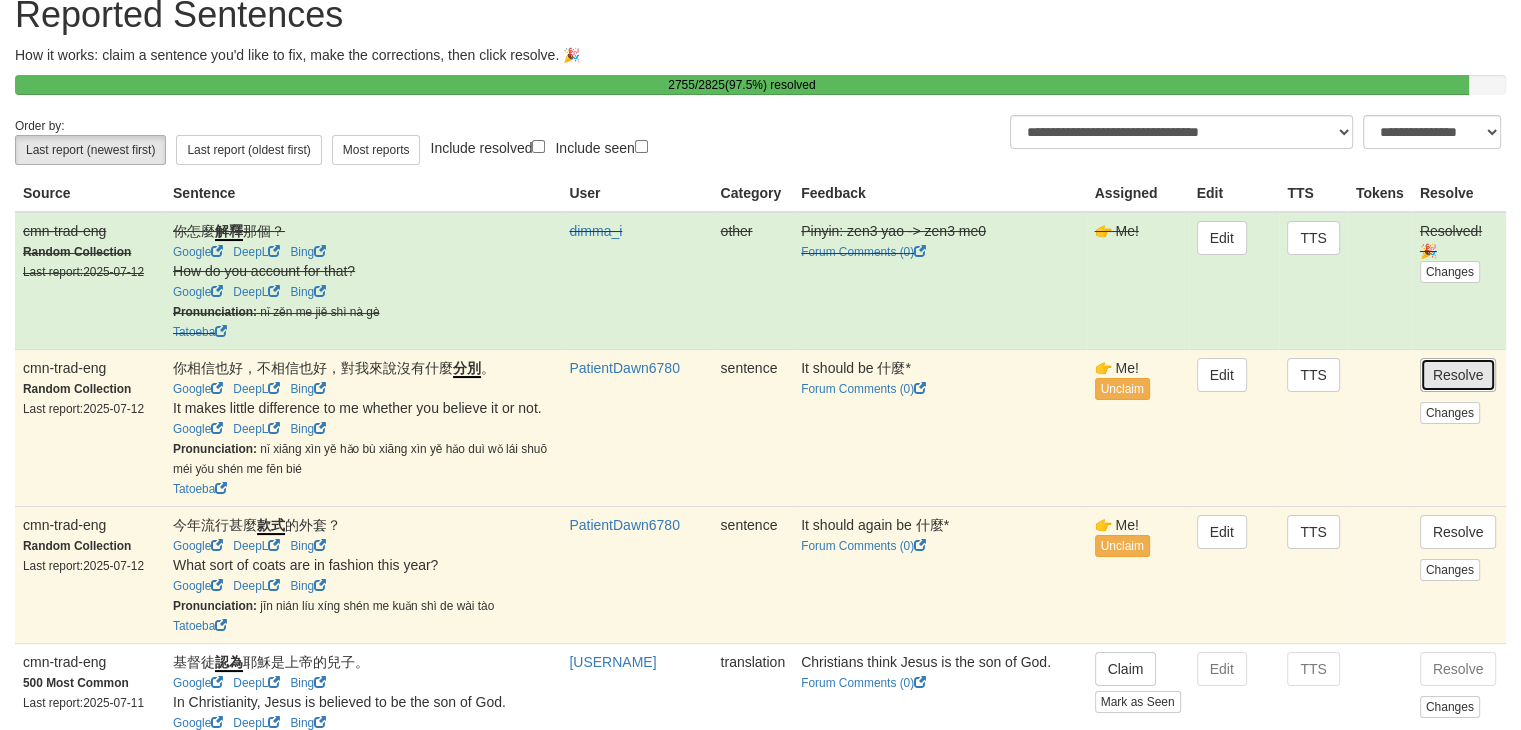 click on "Resolve" at bounding box center [1458, 375] 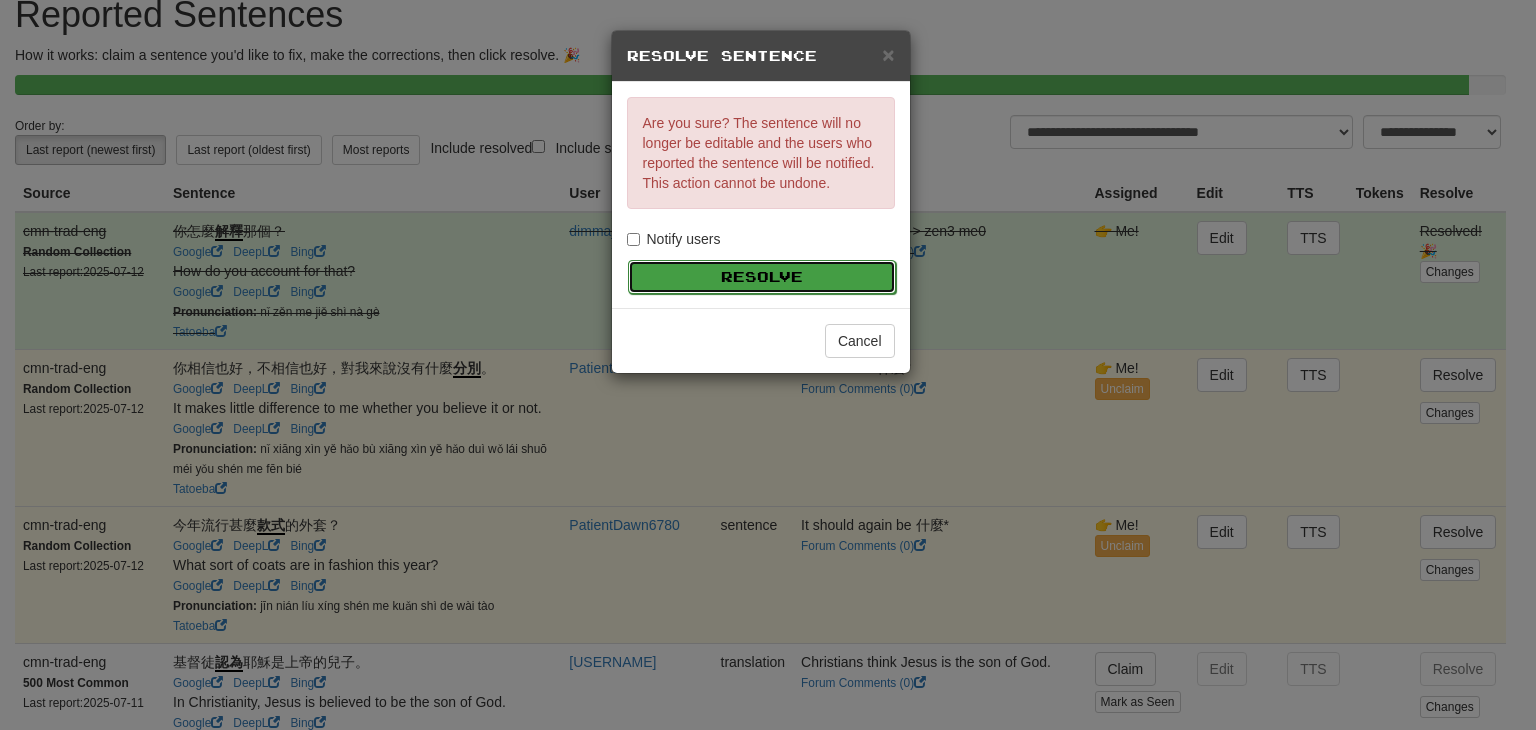 click on "Resolve" at bounding box center [762, 277] 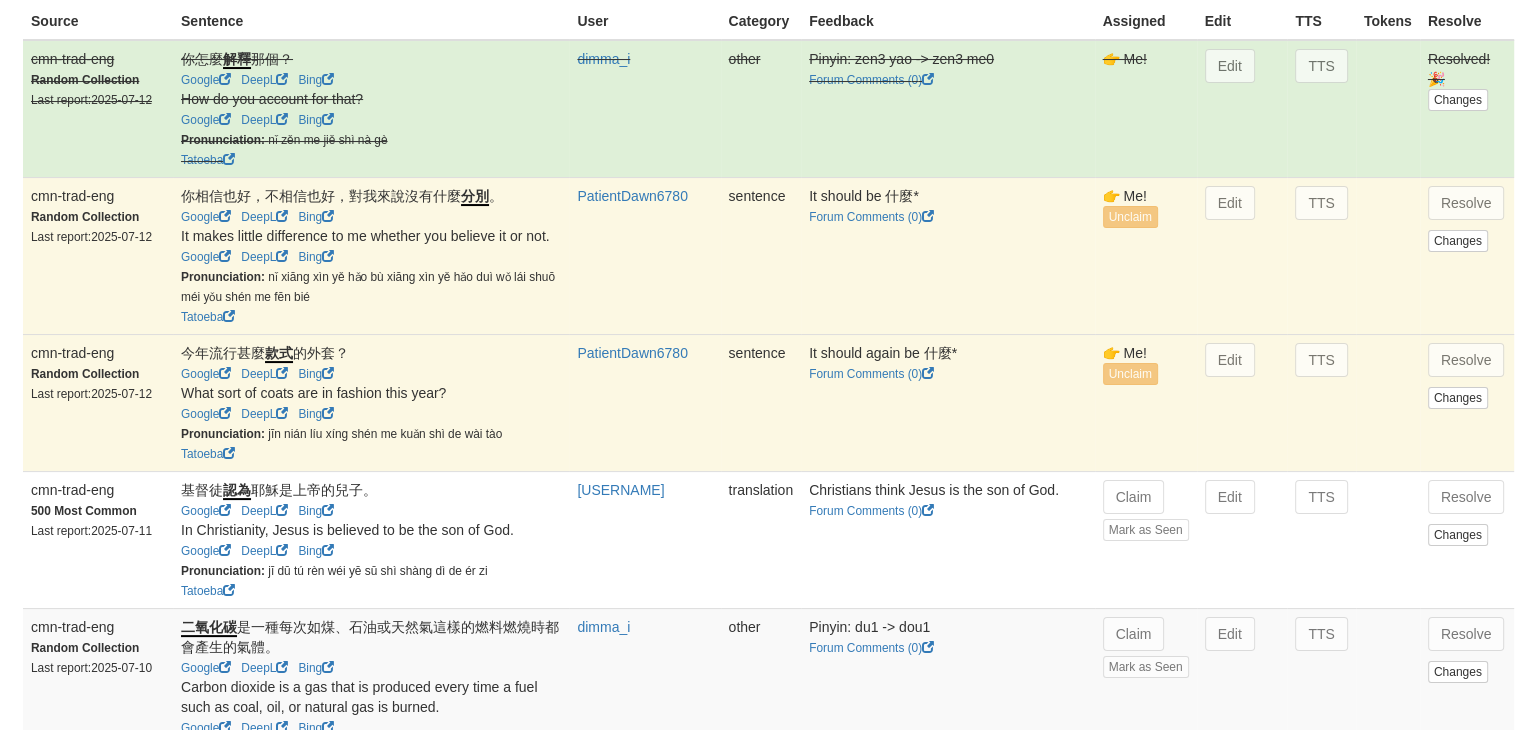 scroll, scrollTop: 260, scrollLeft: 0, axis: vertical 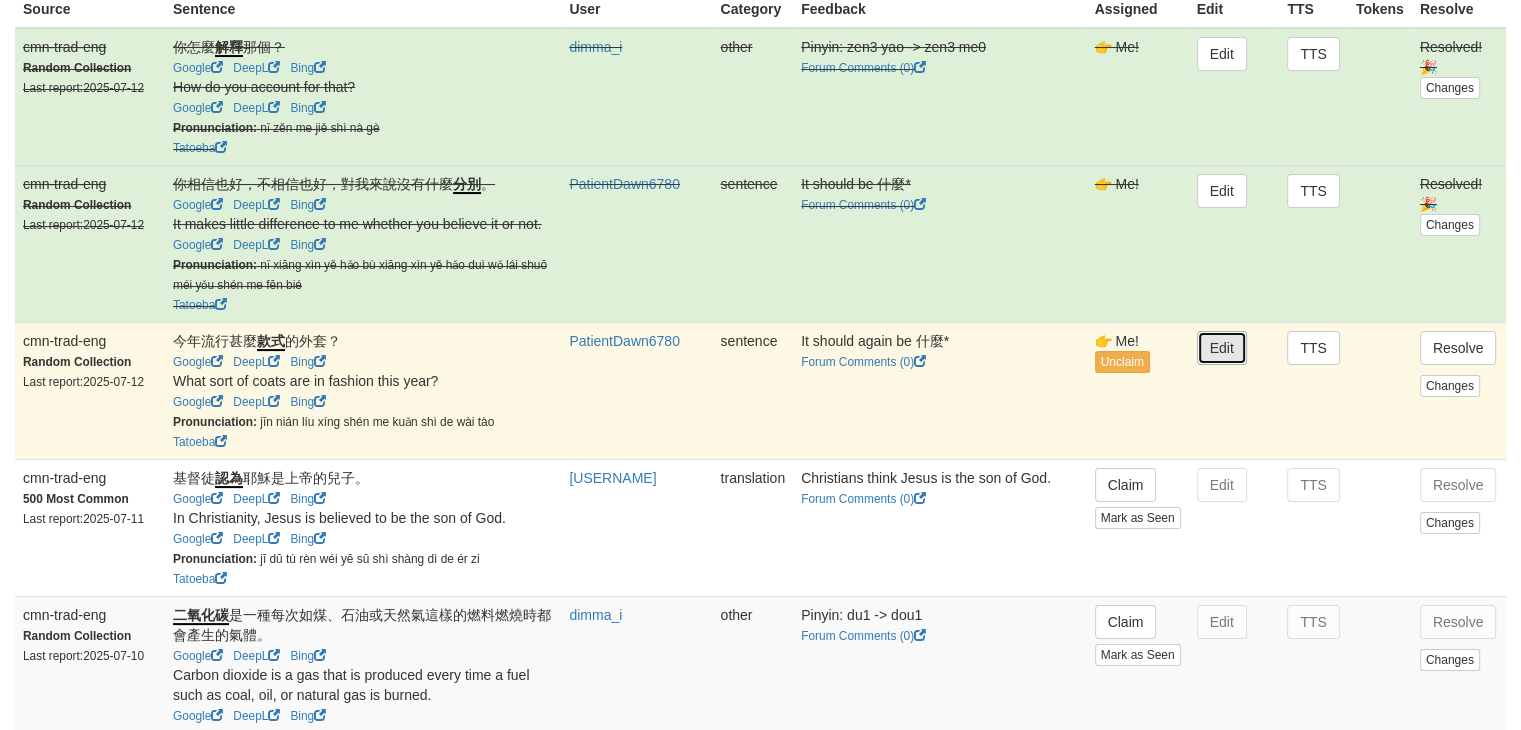 click on "Edit" at bounding box center (1222, 348) 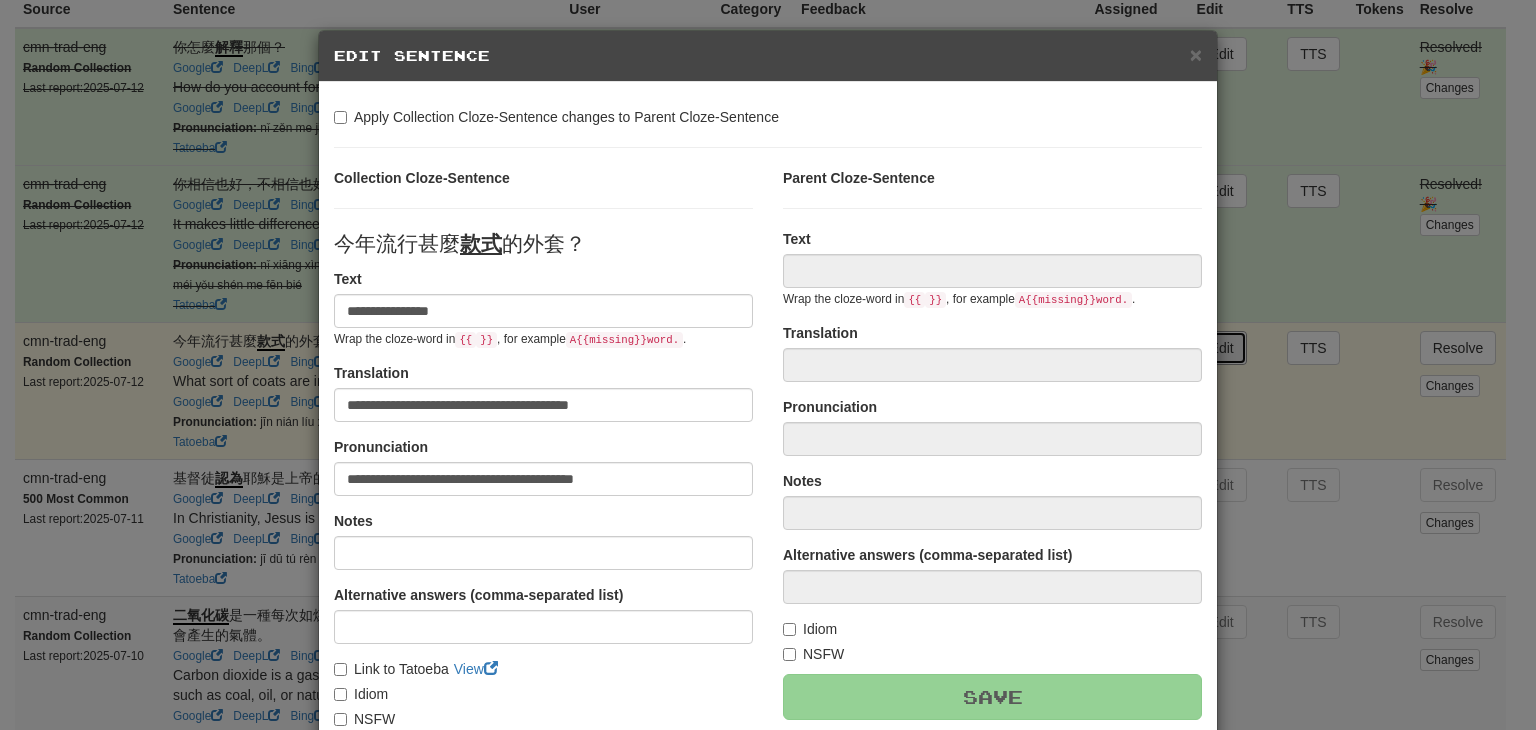type on "**********" 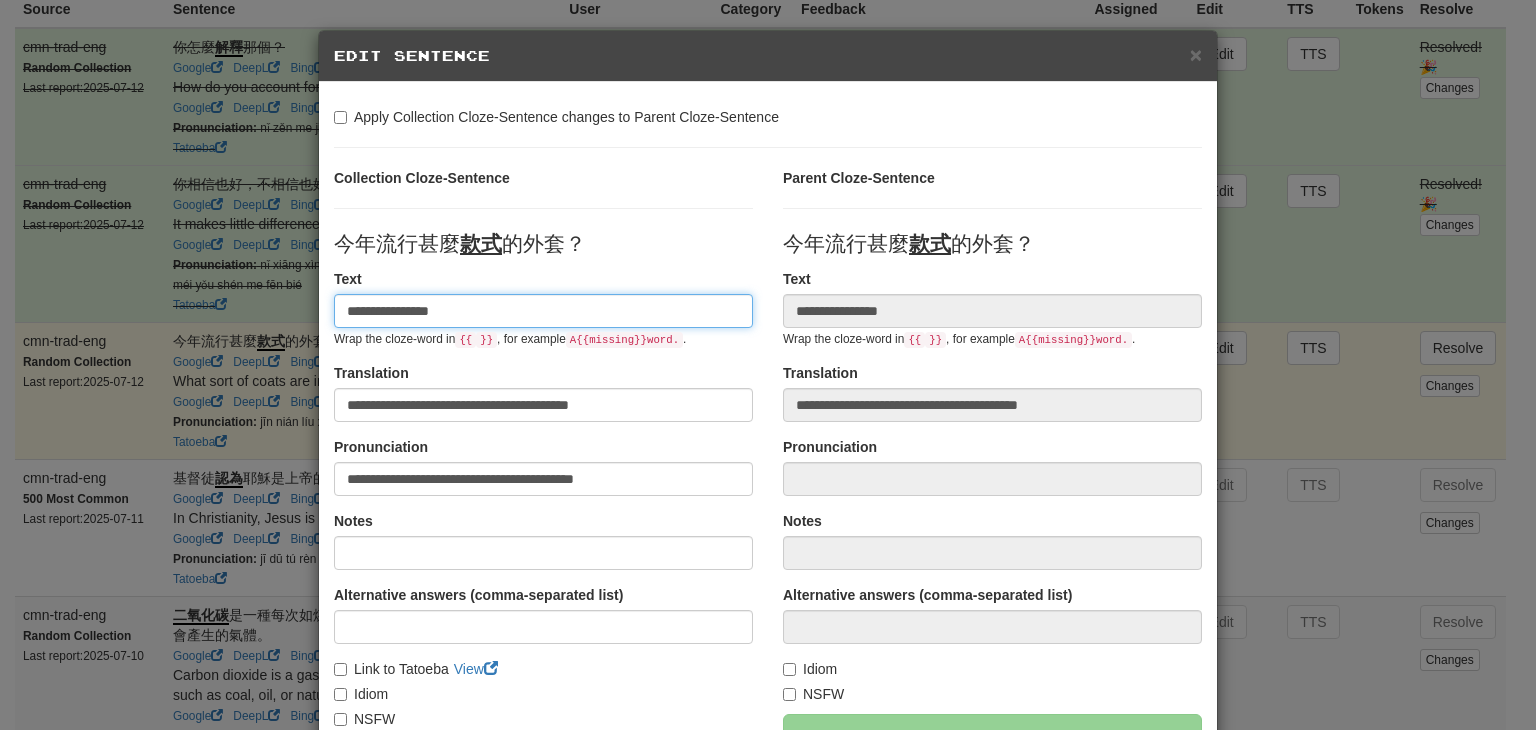 click on "**********" at bounding box center [543, 311] 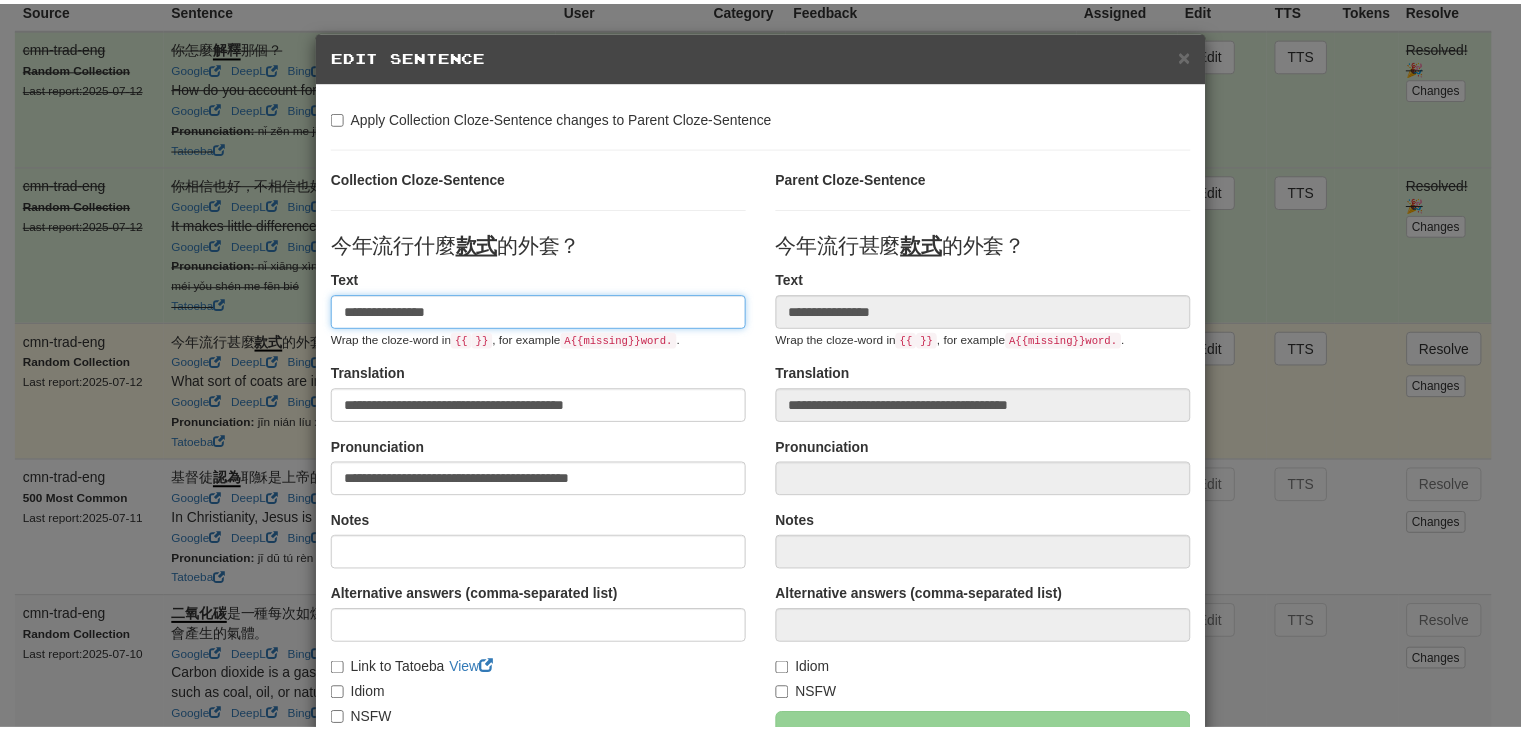 scroll, scrollTop: 246, scrollLeft: 0, axis: vertical 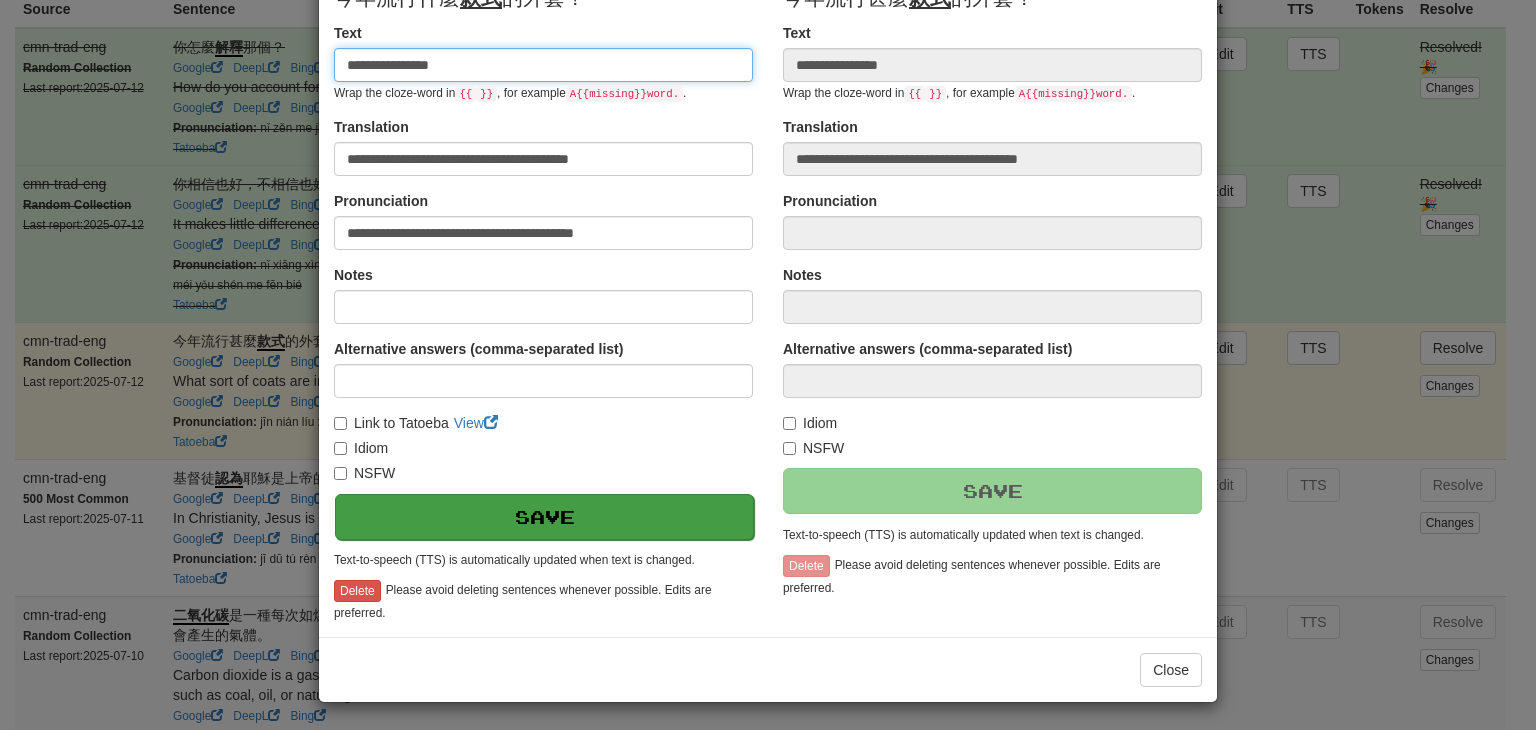 type on "**********" 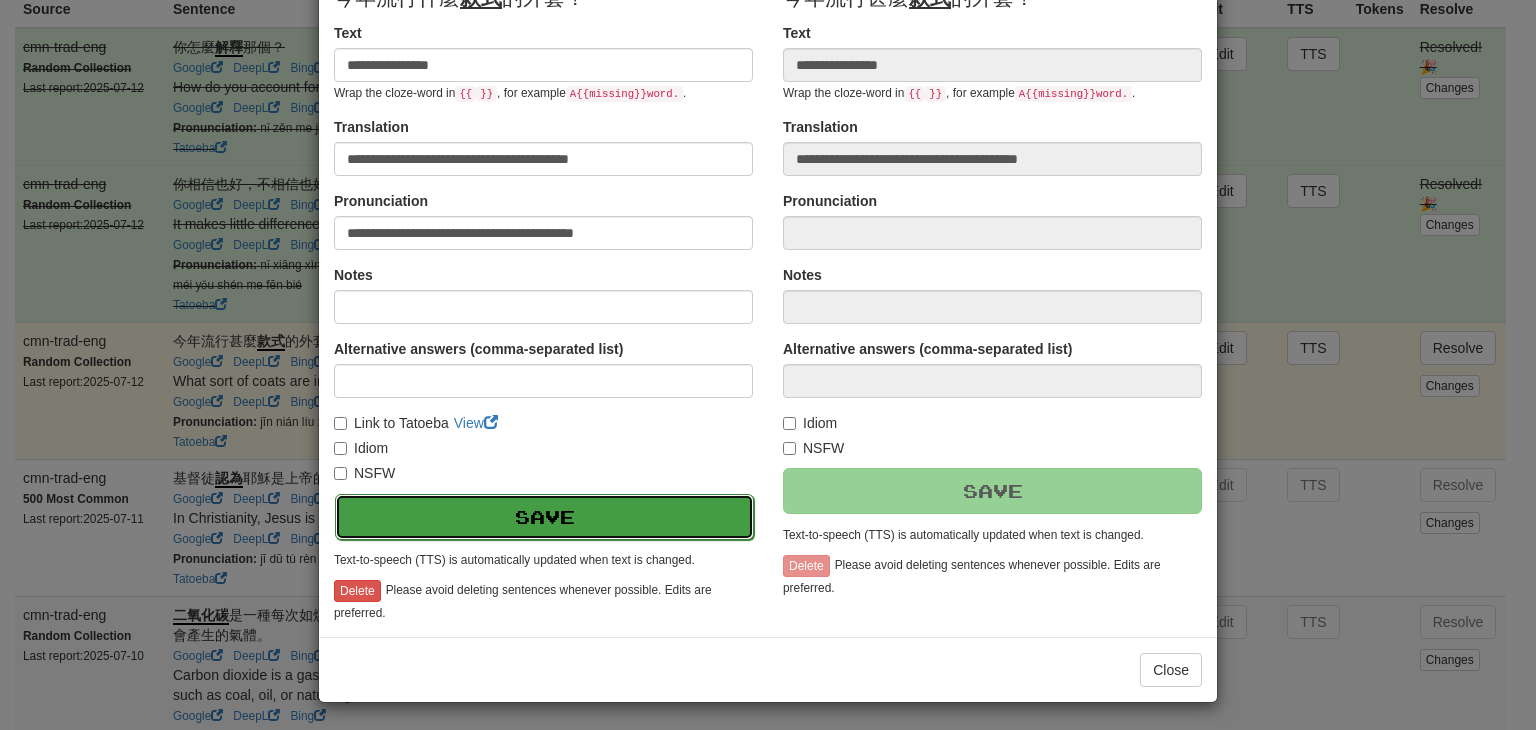 click on "Save" at bounding box center (544, 517) 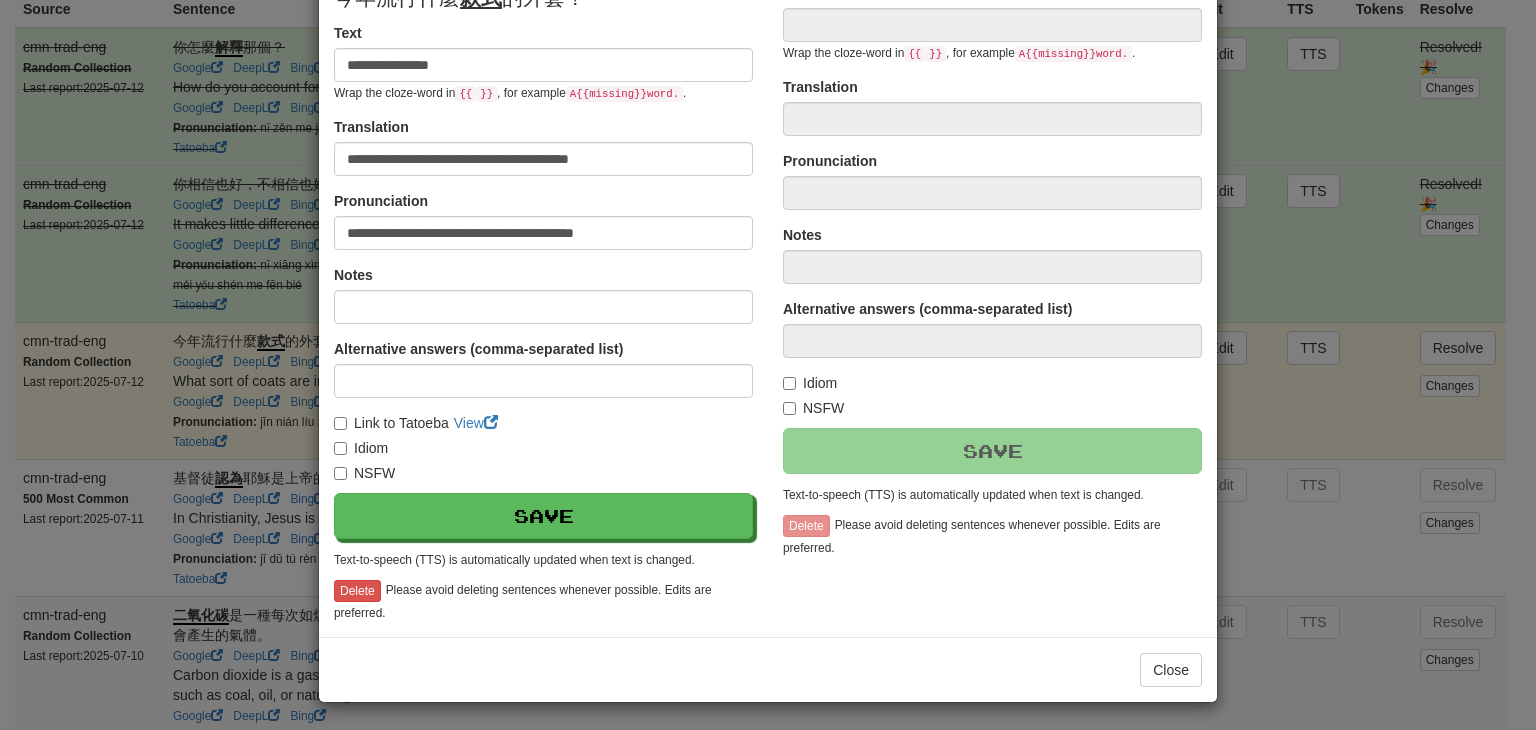 type on "**********" 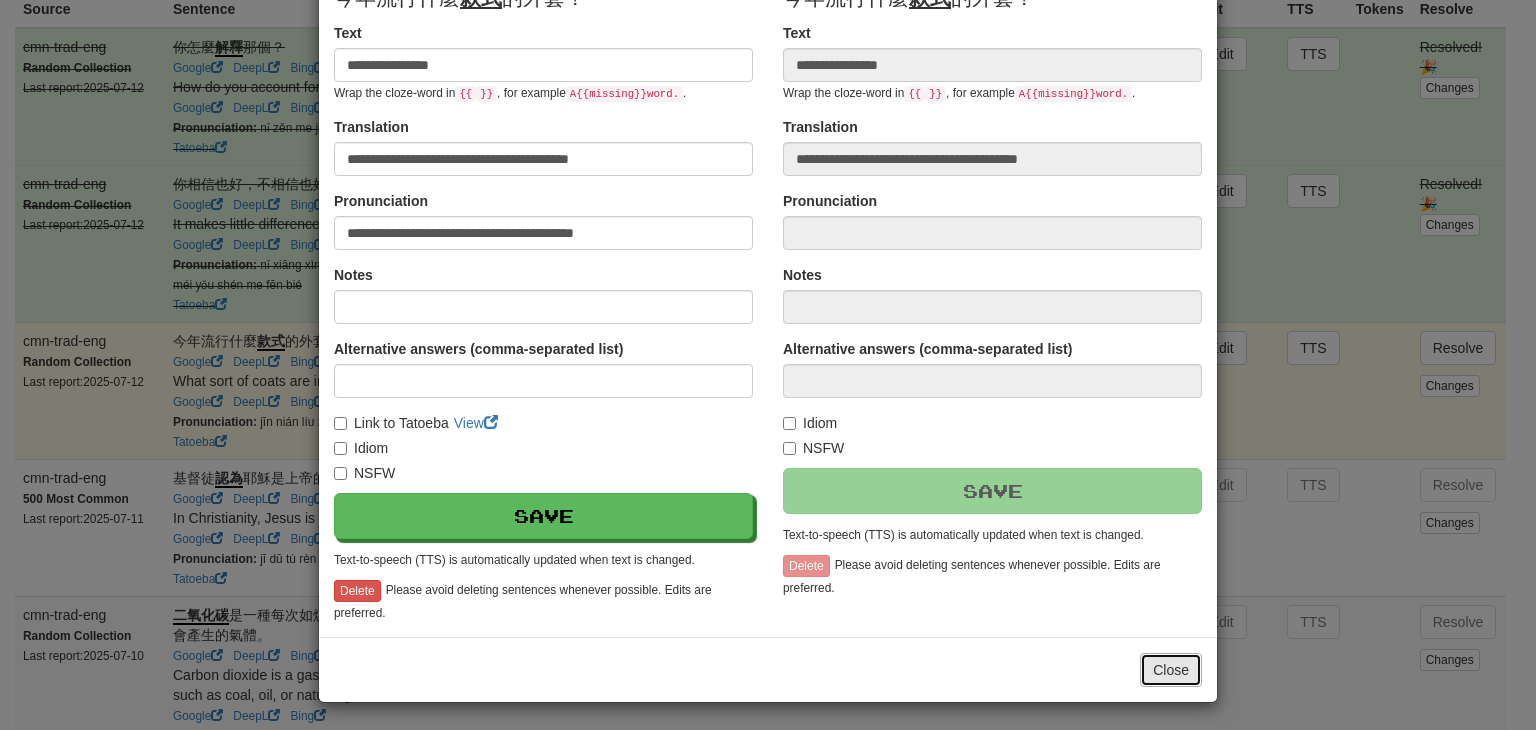 click on "Close" at bounding box center [1171, 670] 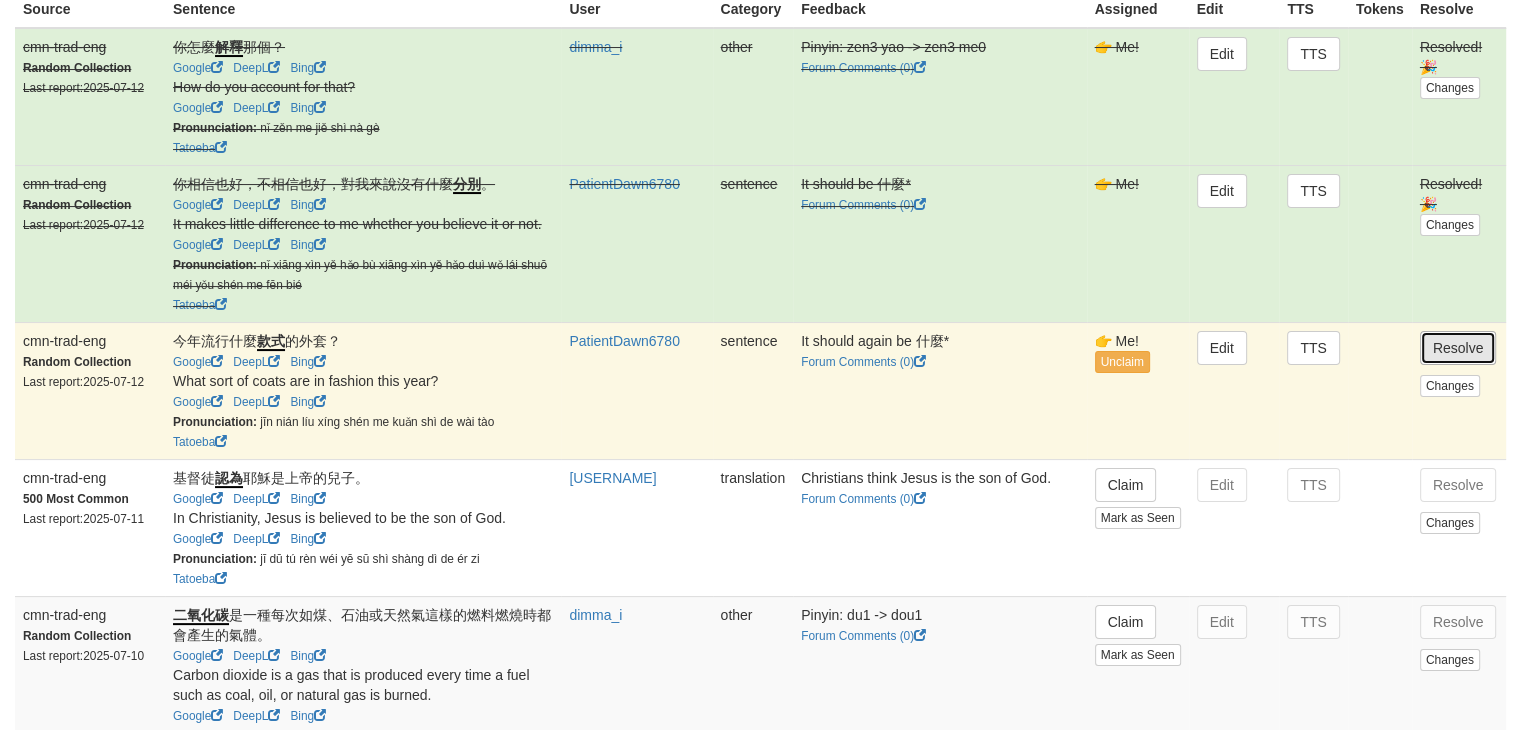 click on "Resolve" at bounding box center [1458, 348] 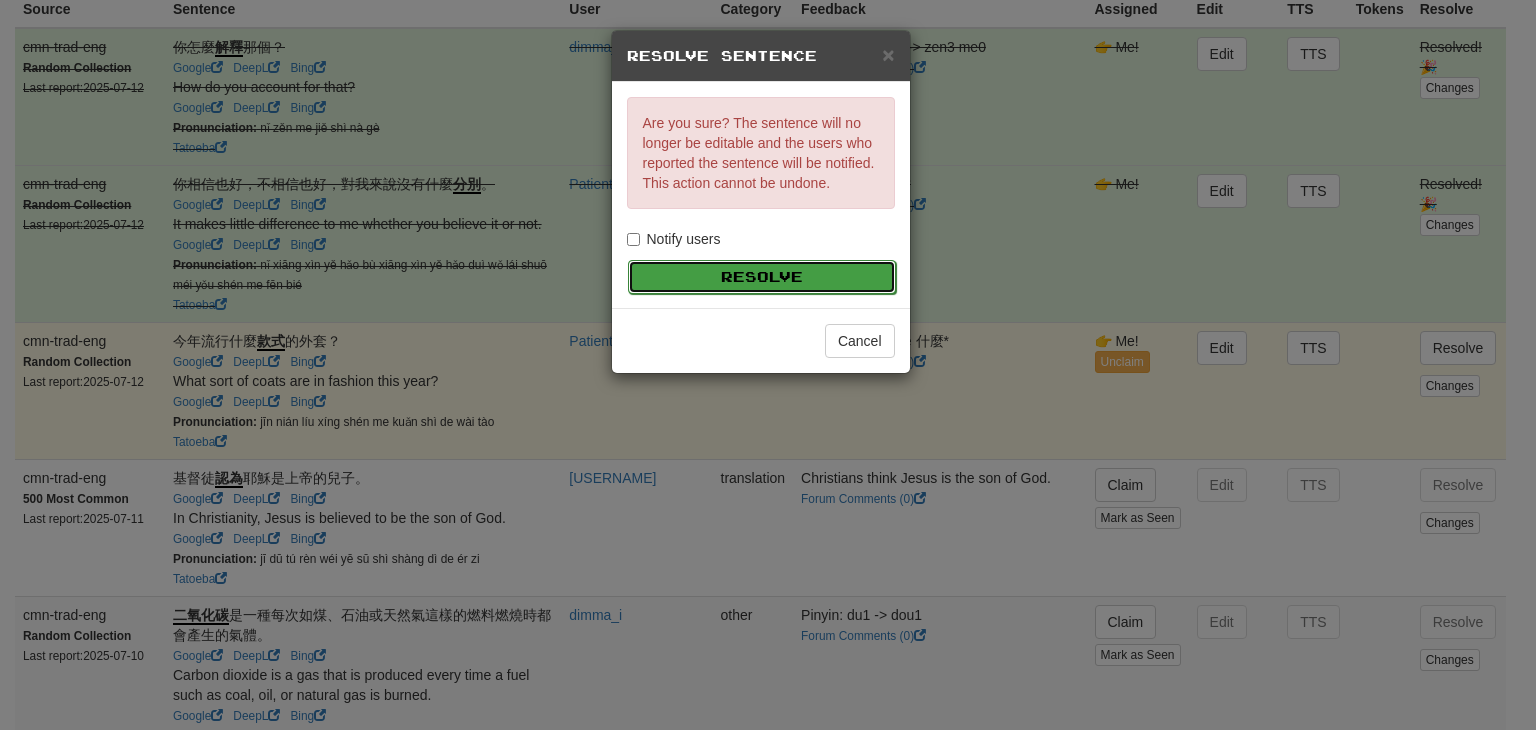 click on "Resolve" at bounding box center (762, 277) 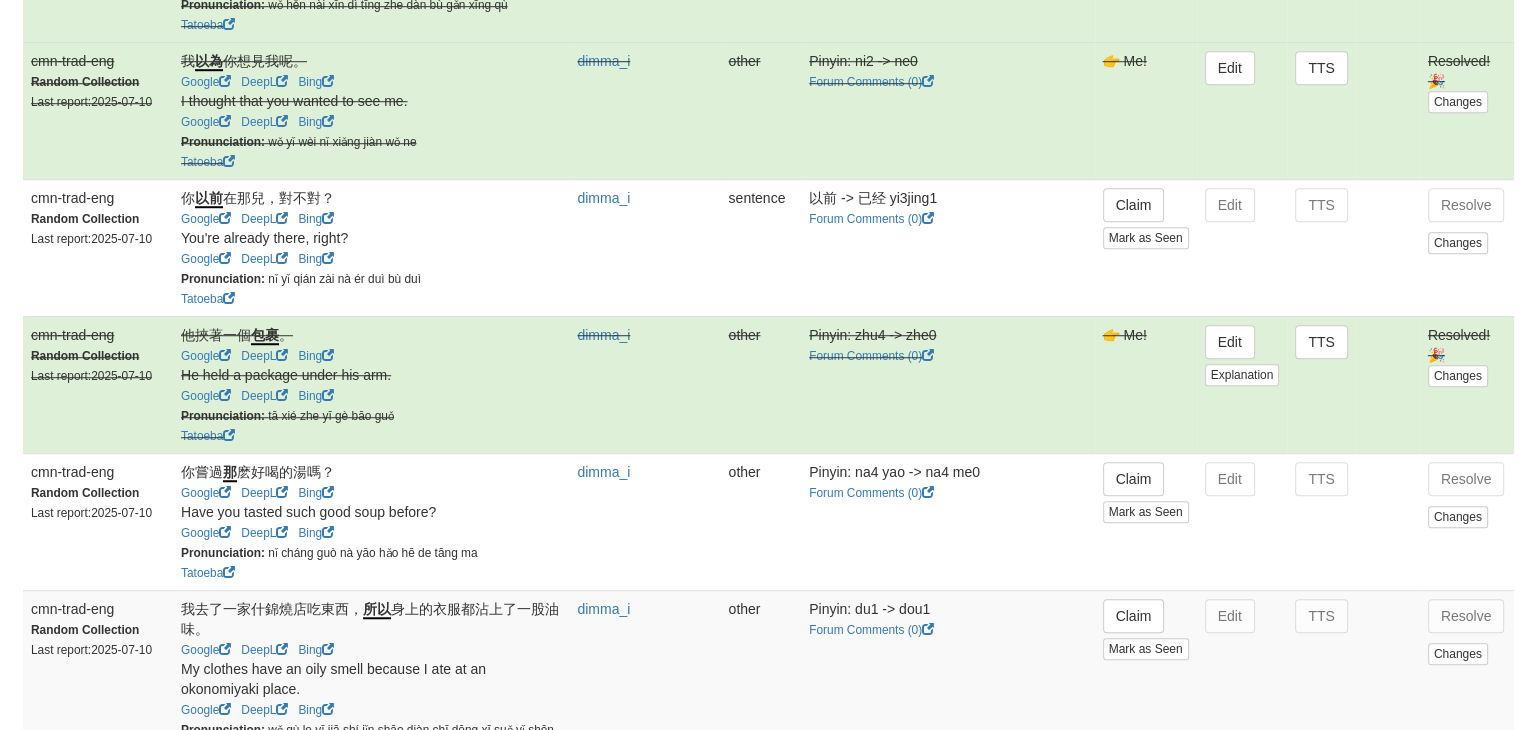 scroll, scrollTop: 1439, scrollLeft: 0, axis: vertical 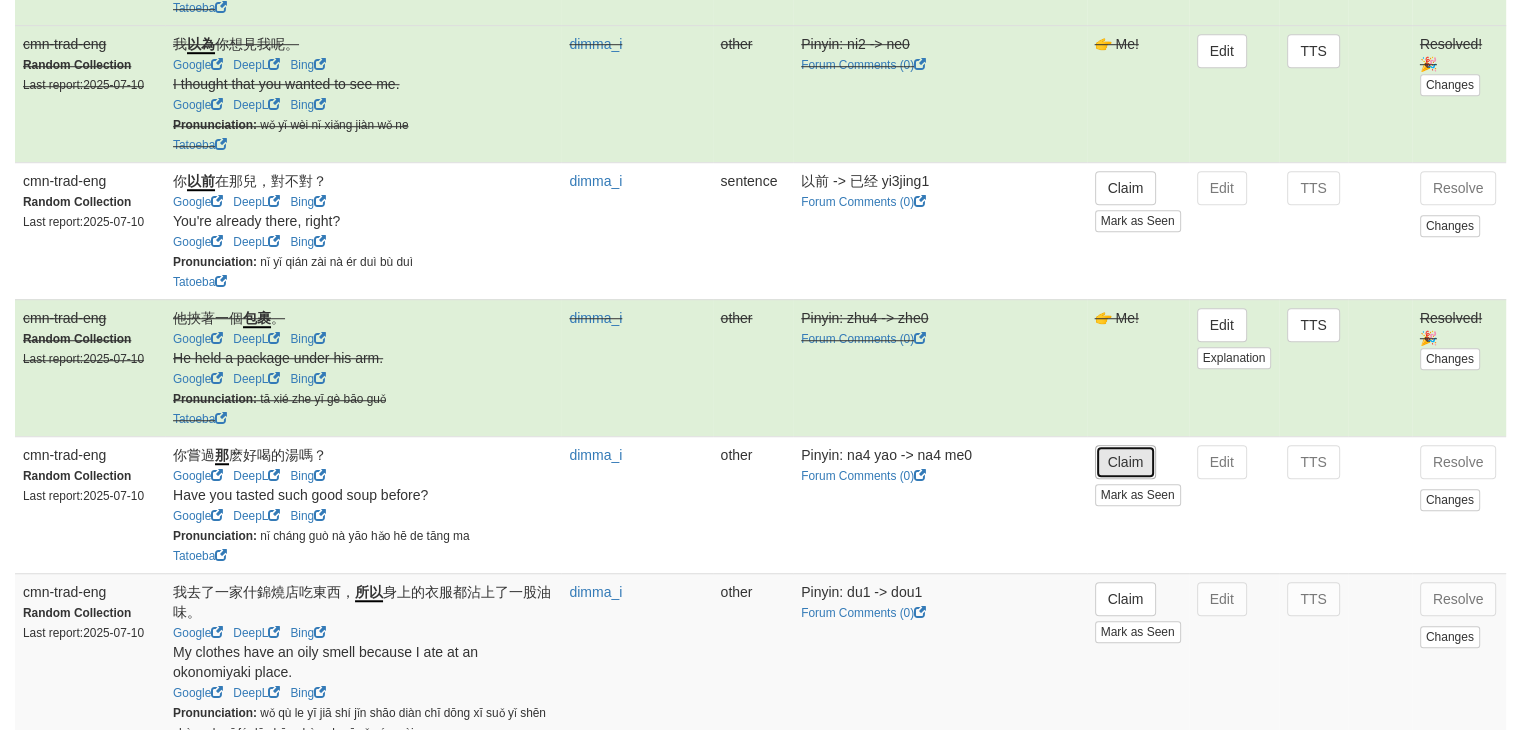 click on "Claim" at bounding box center [1126, 462] 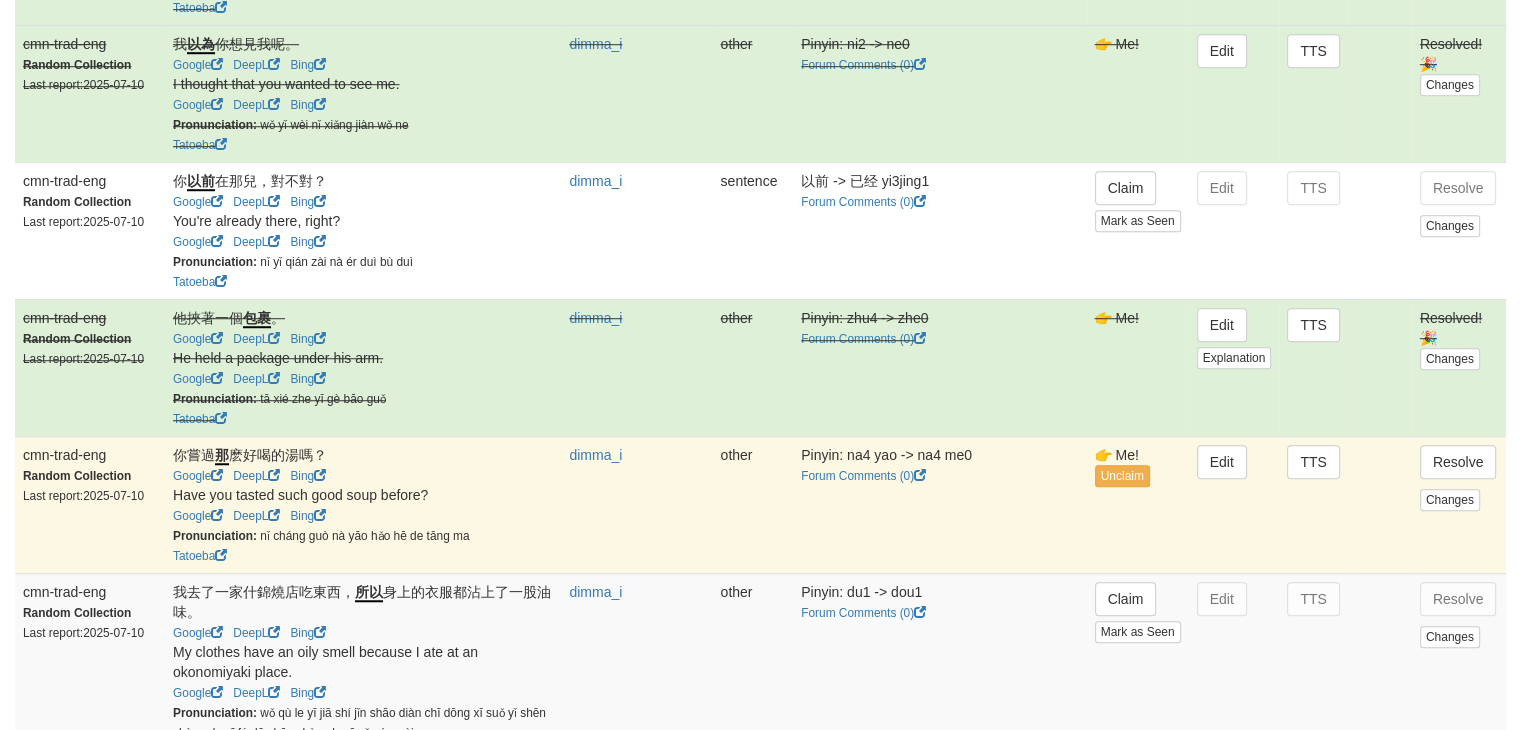 click on "Edit" at bounding box center (1234, 504) 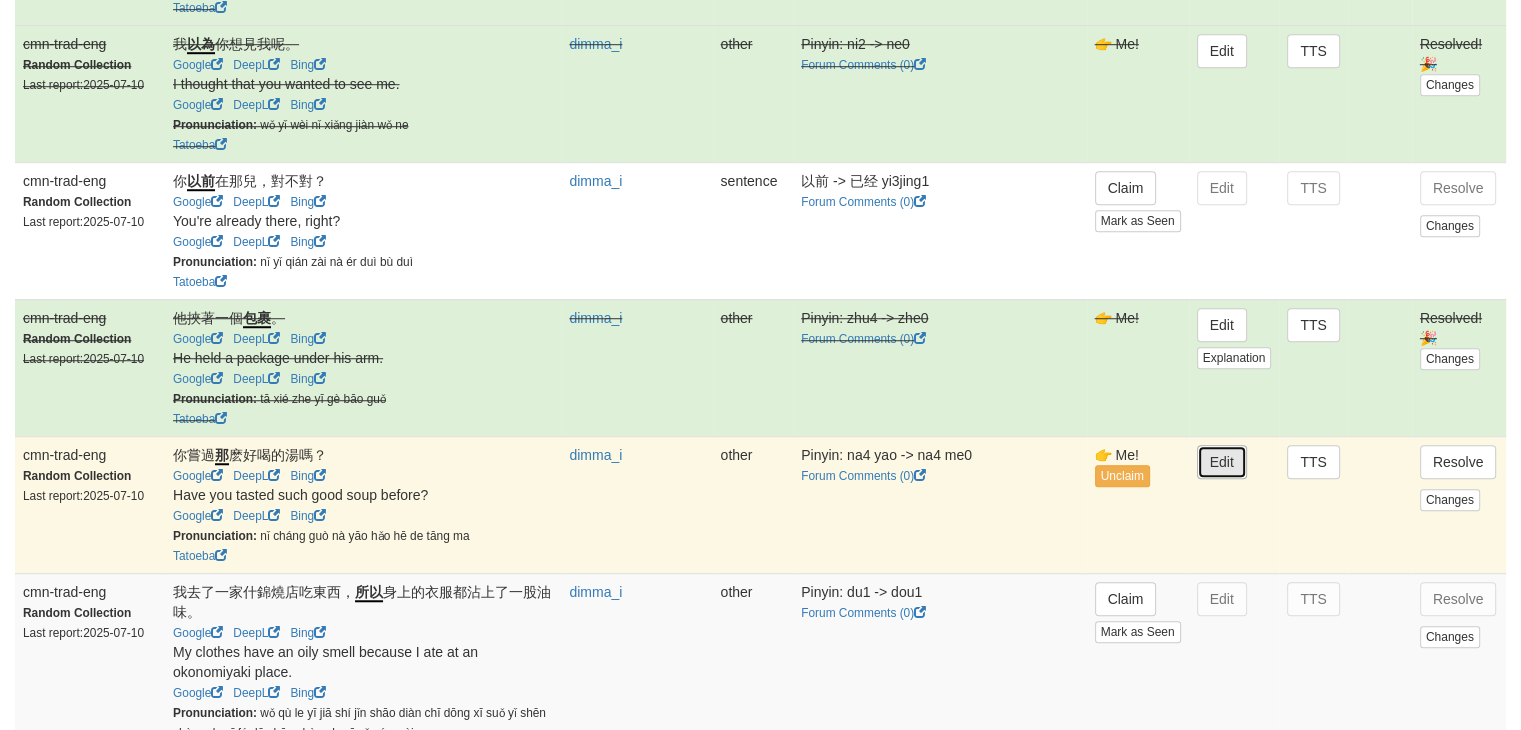 click on "Edit" at bounding box center (1222, 462) 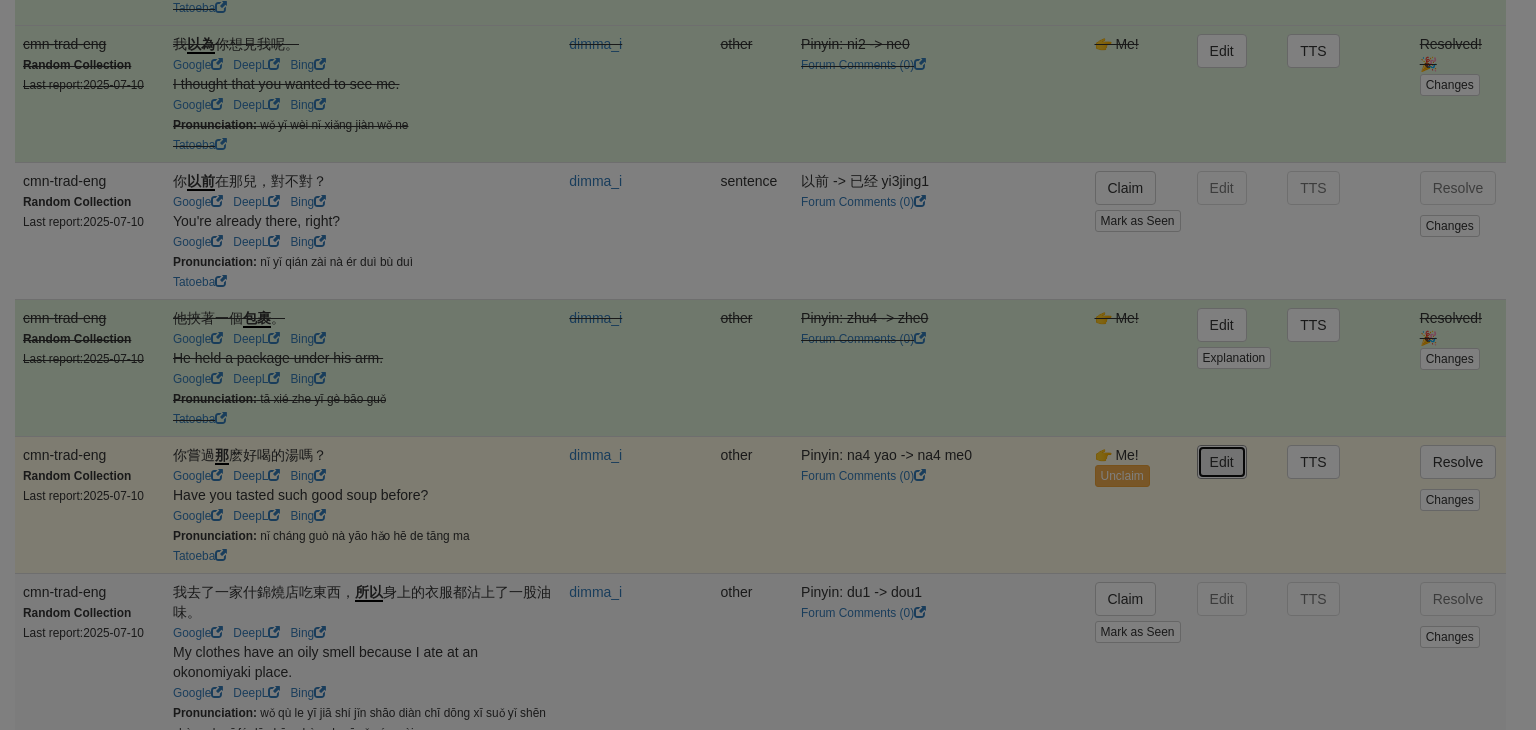 type on "**********" 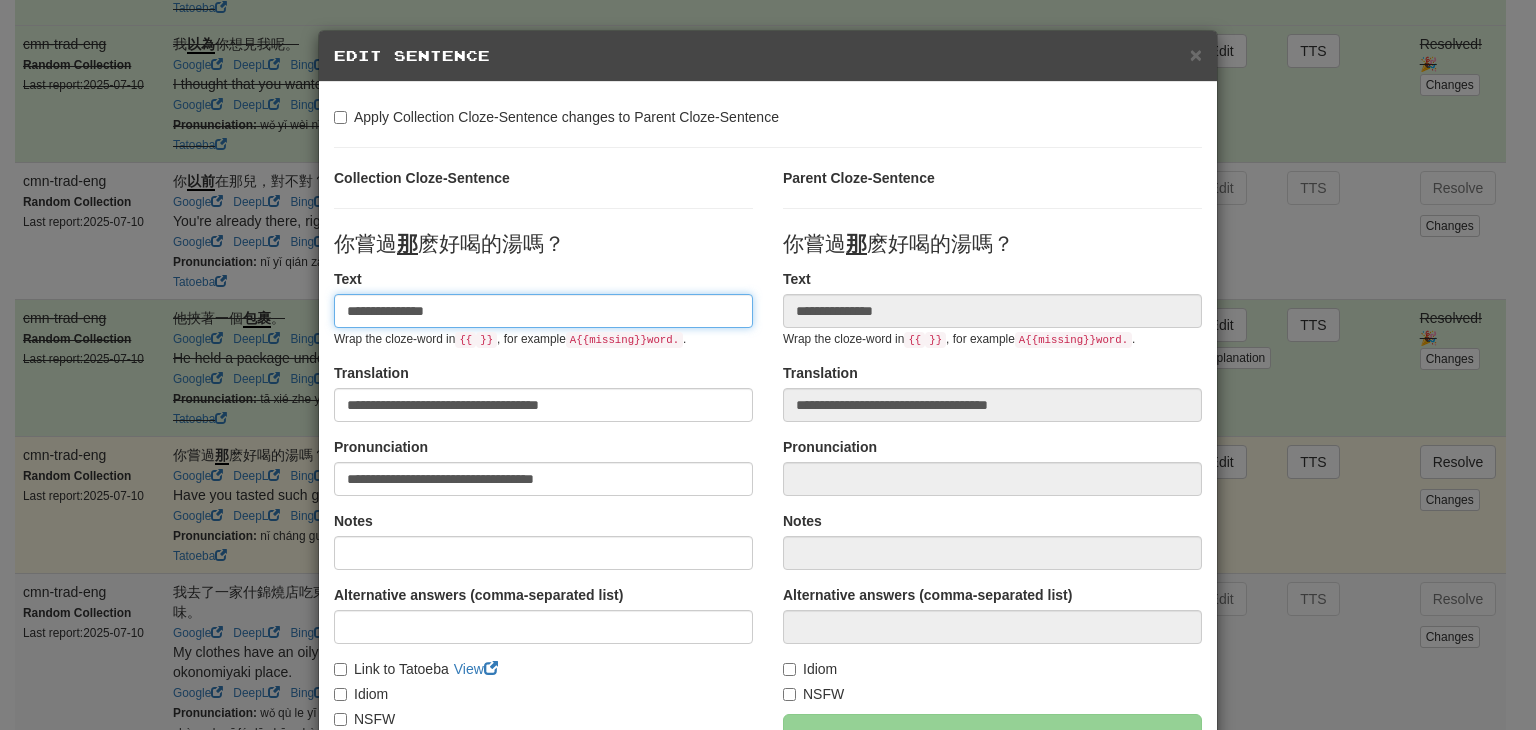 click on "**********" at bounding box center [543, 311] 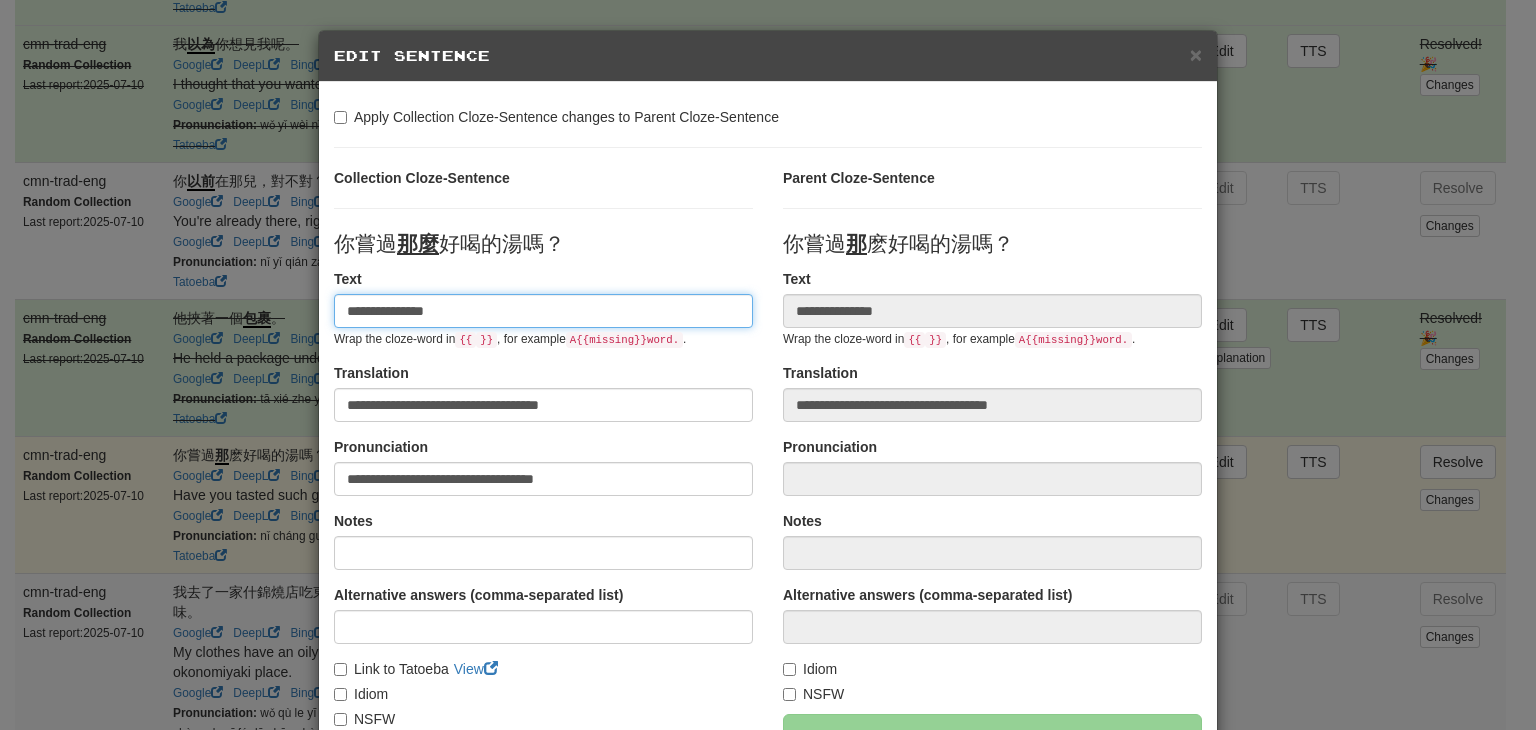 type on "**********" 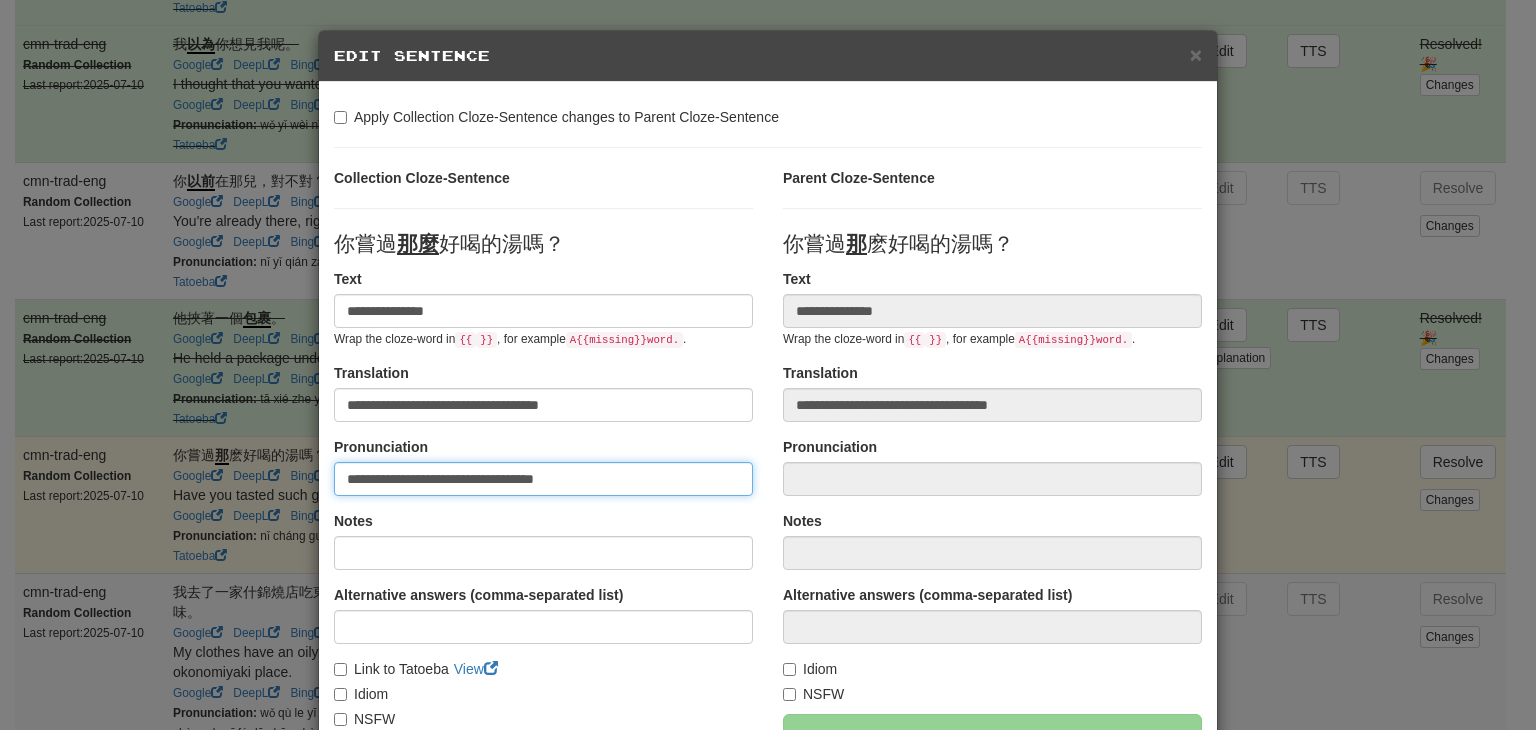 click on "**********" at bounding box center [543, 479] 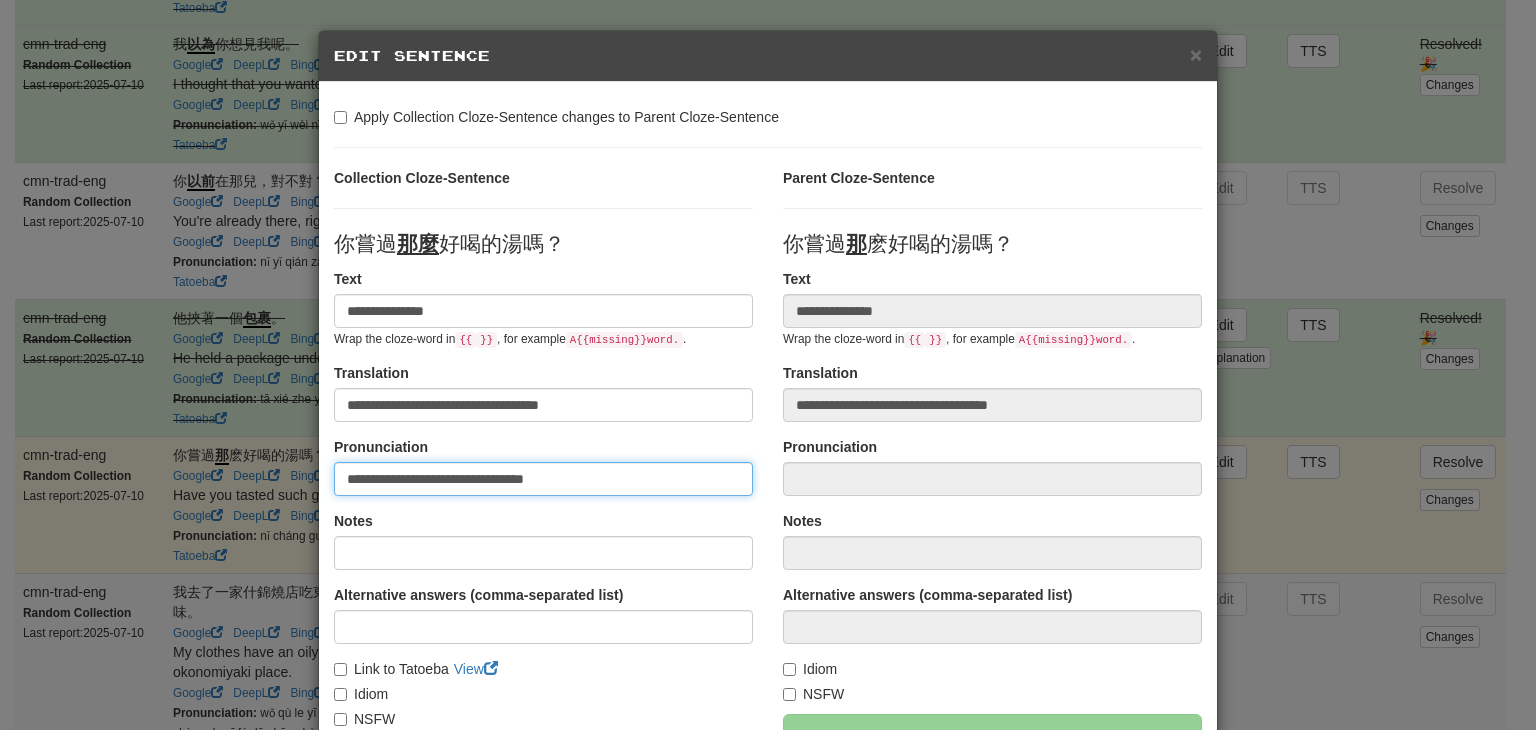 type on "**********" 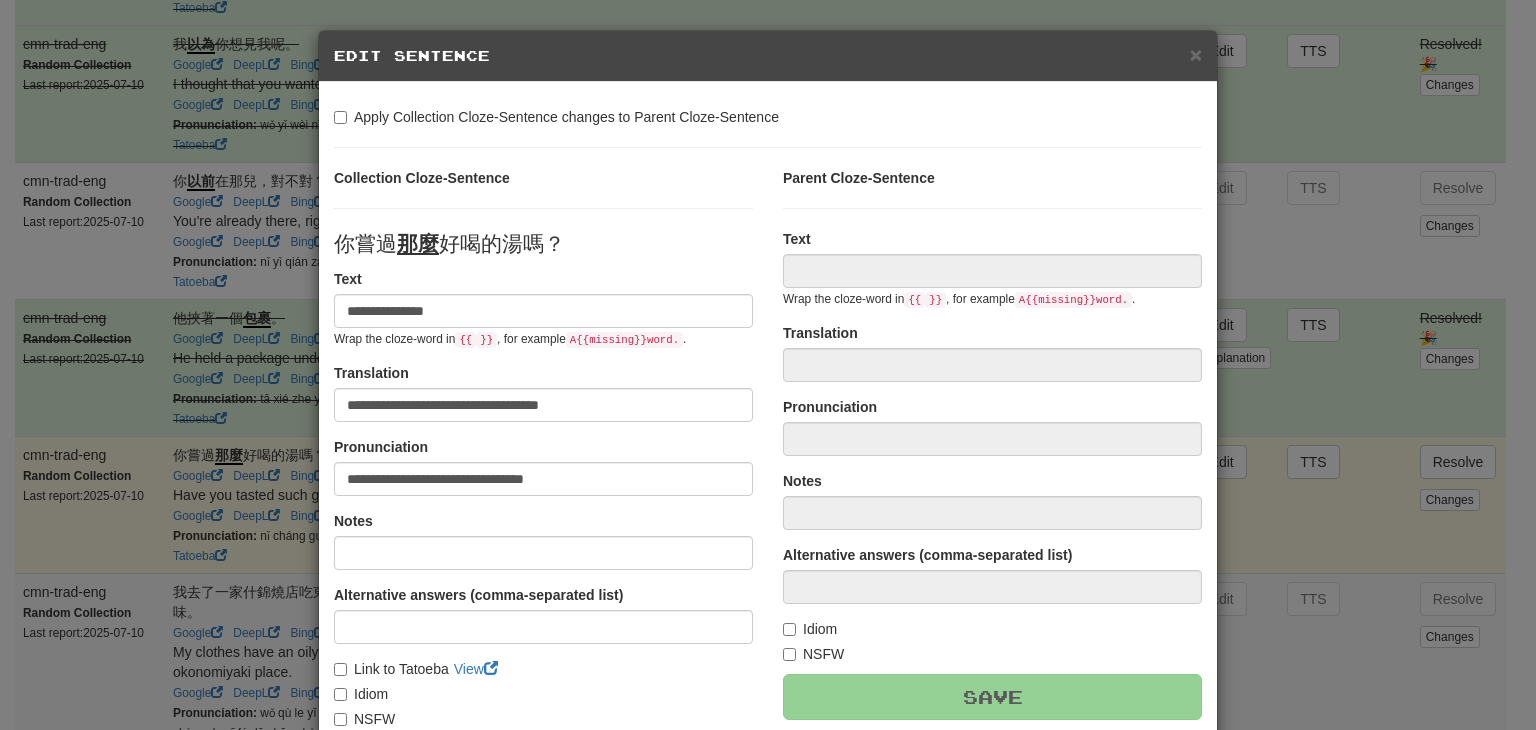 type on "**********" 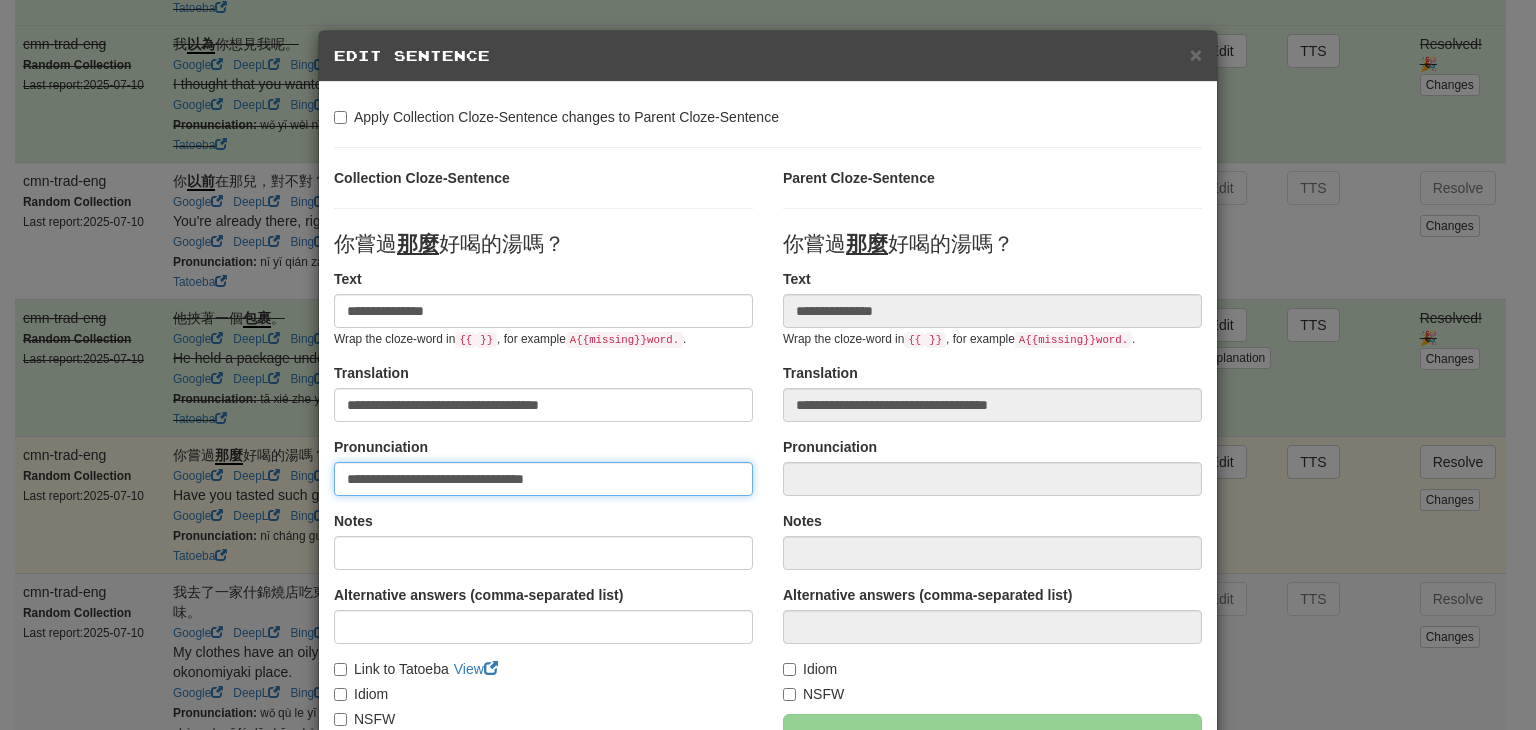 click on "**********" at bounding box center [543, 479] 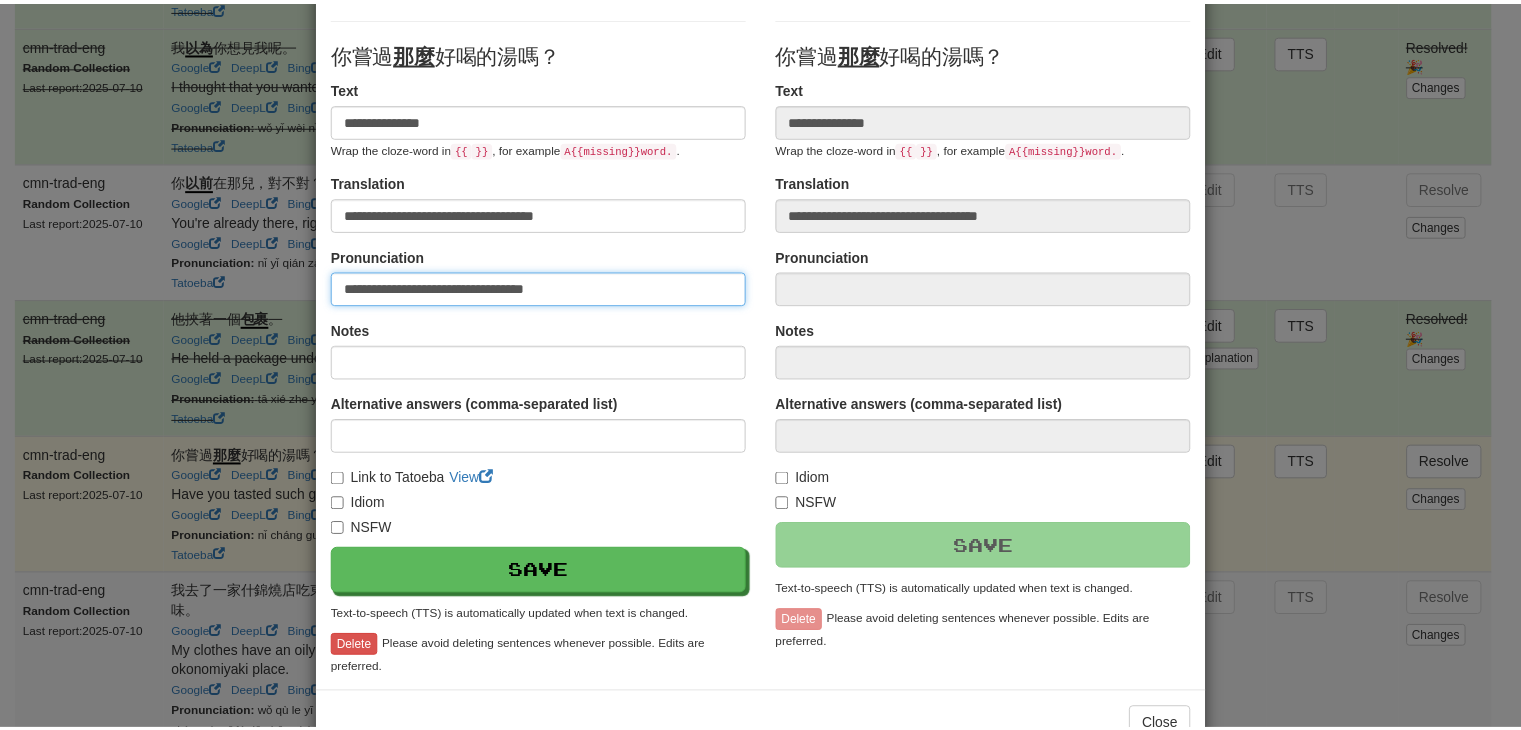 scroll, scrollTop: 246, scrollLeft: 0, axis: vertical 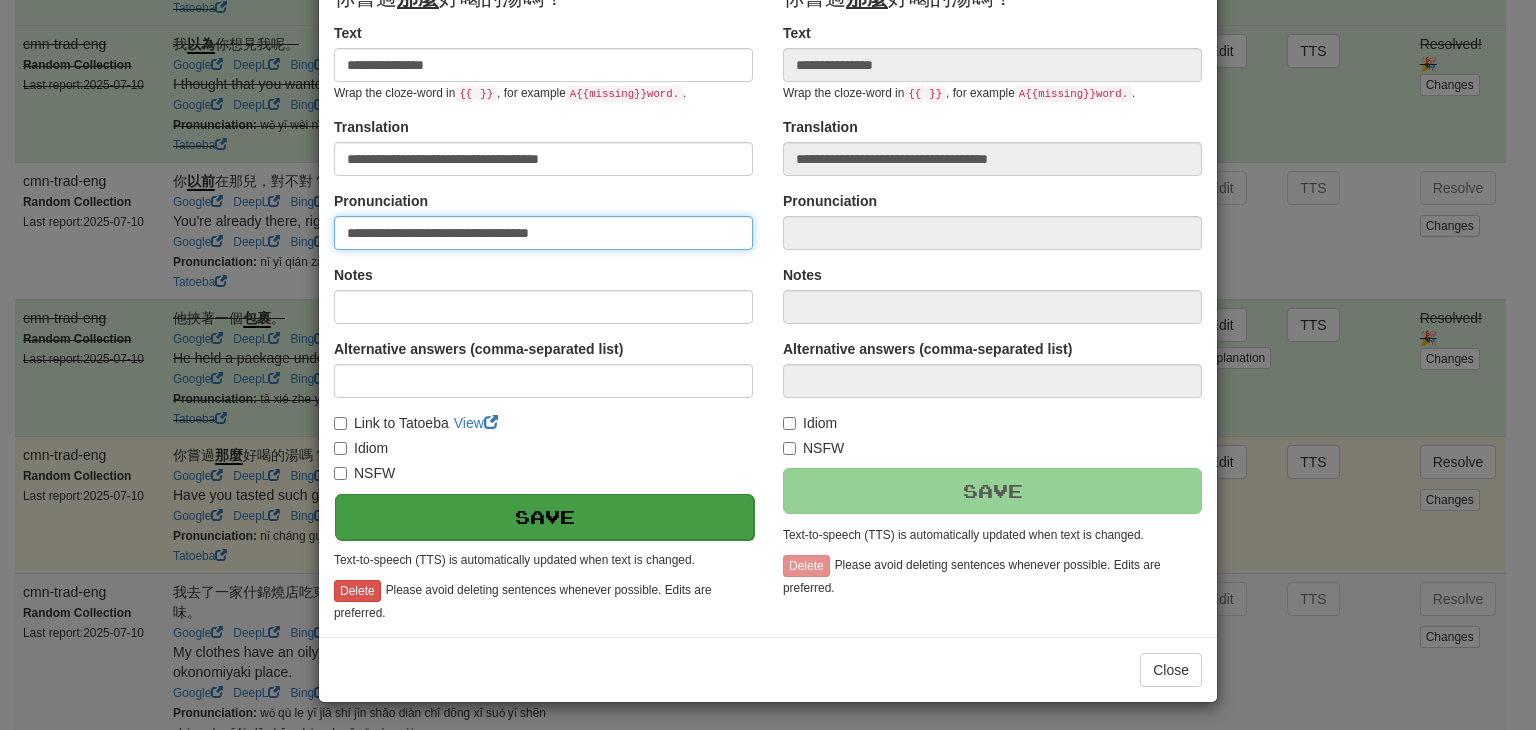 type on "**********" 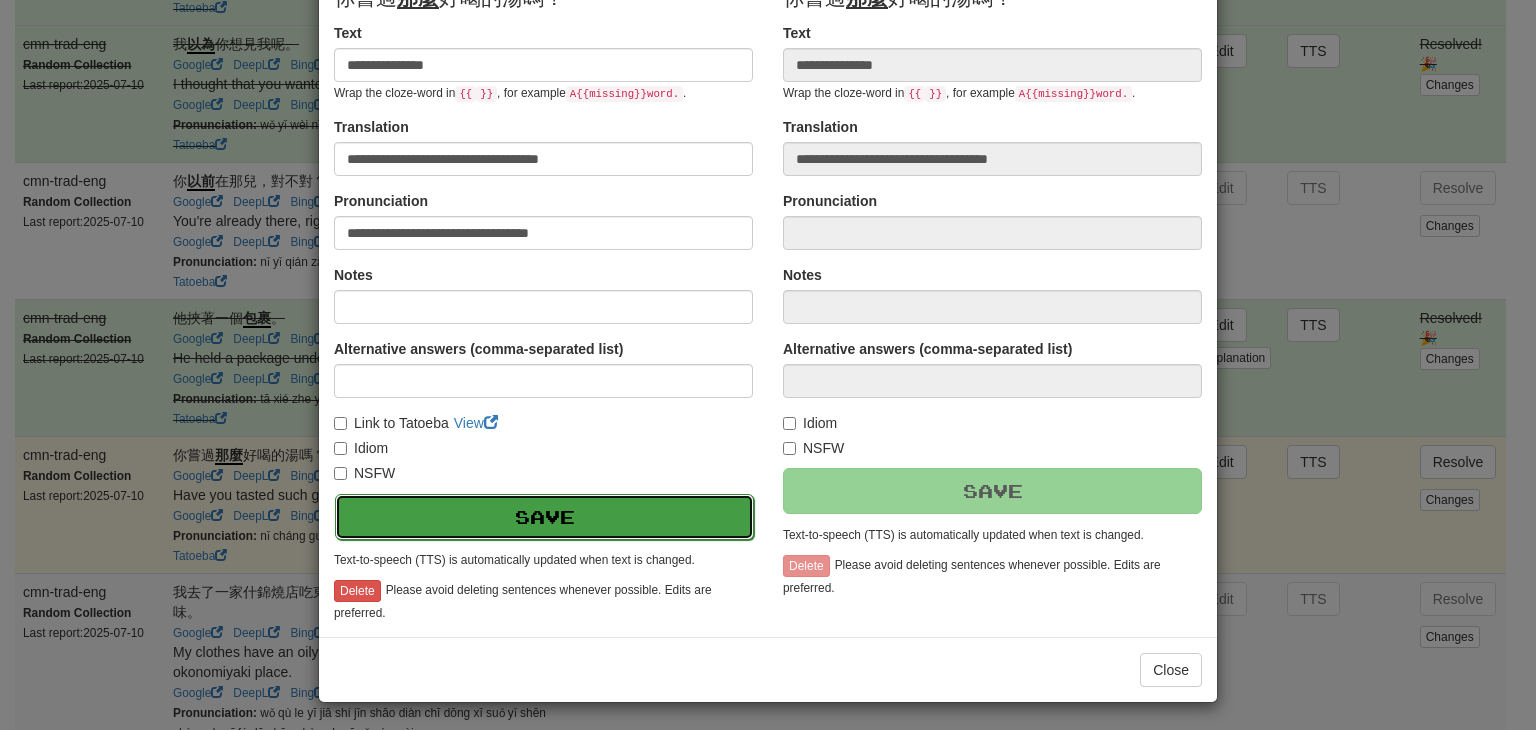 click on "Save" at bounding box center [544, 517] 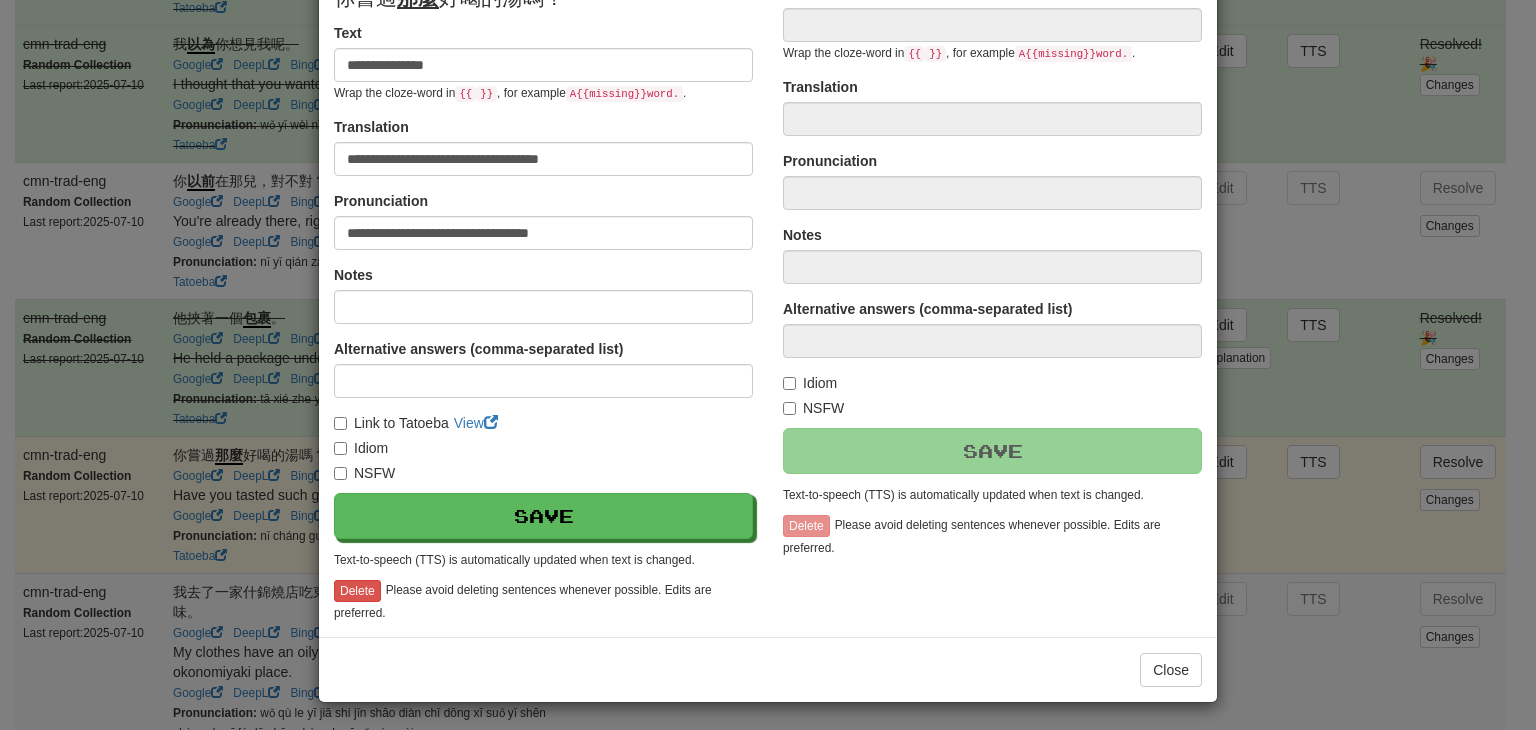 type on "**********" 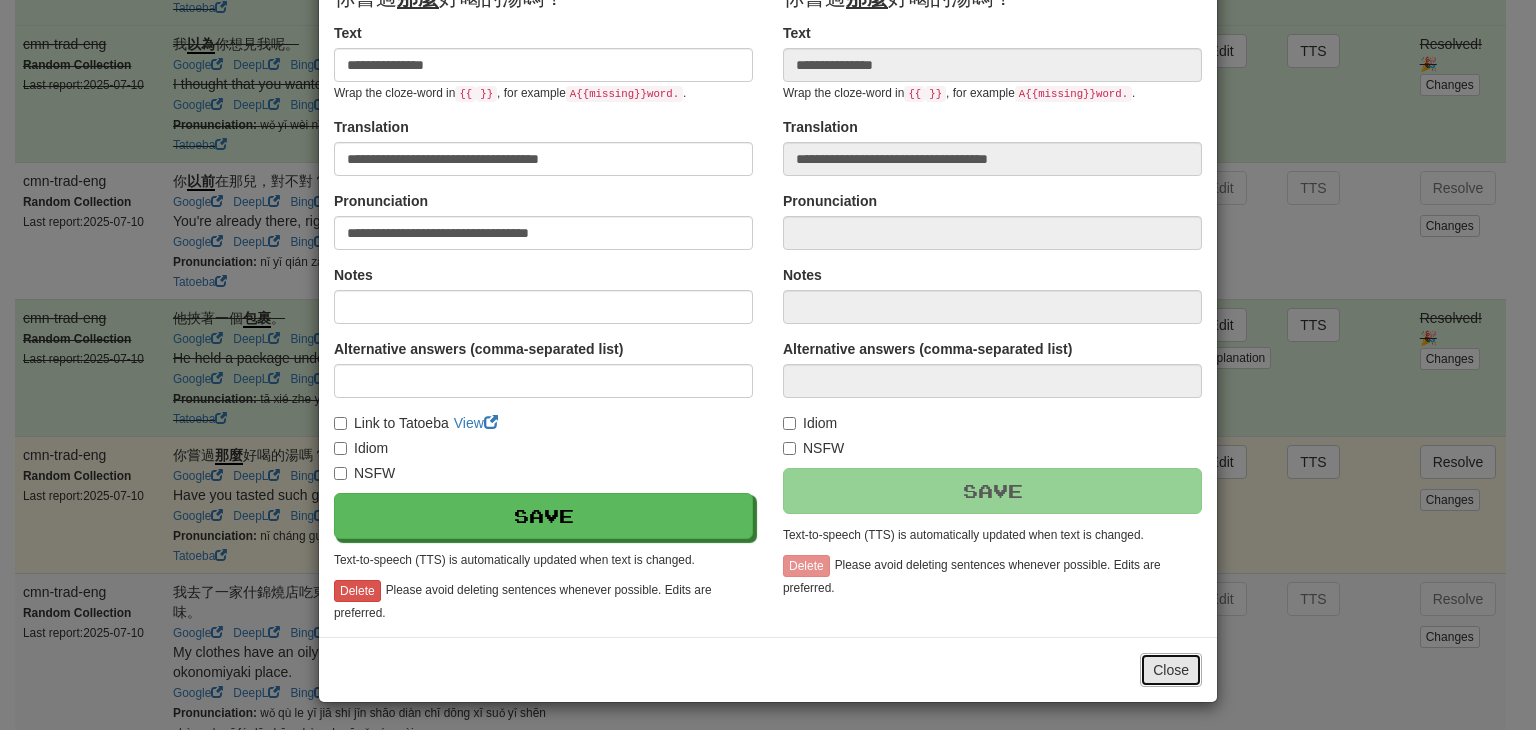 click on "Close" at bounding box center [1171, 670] 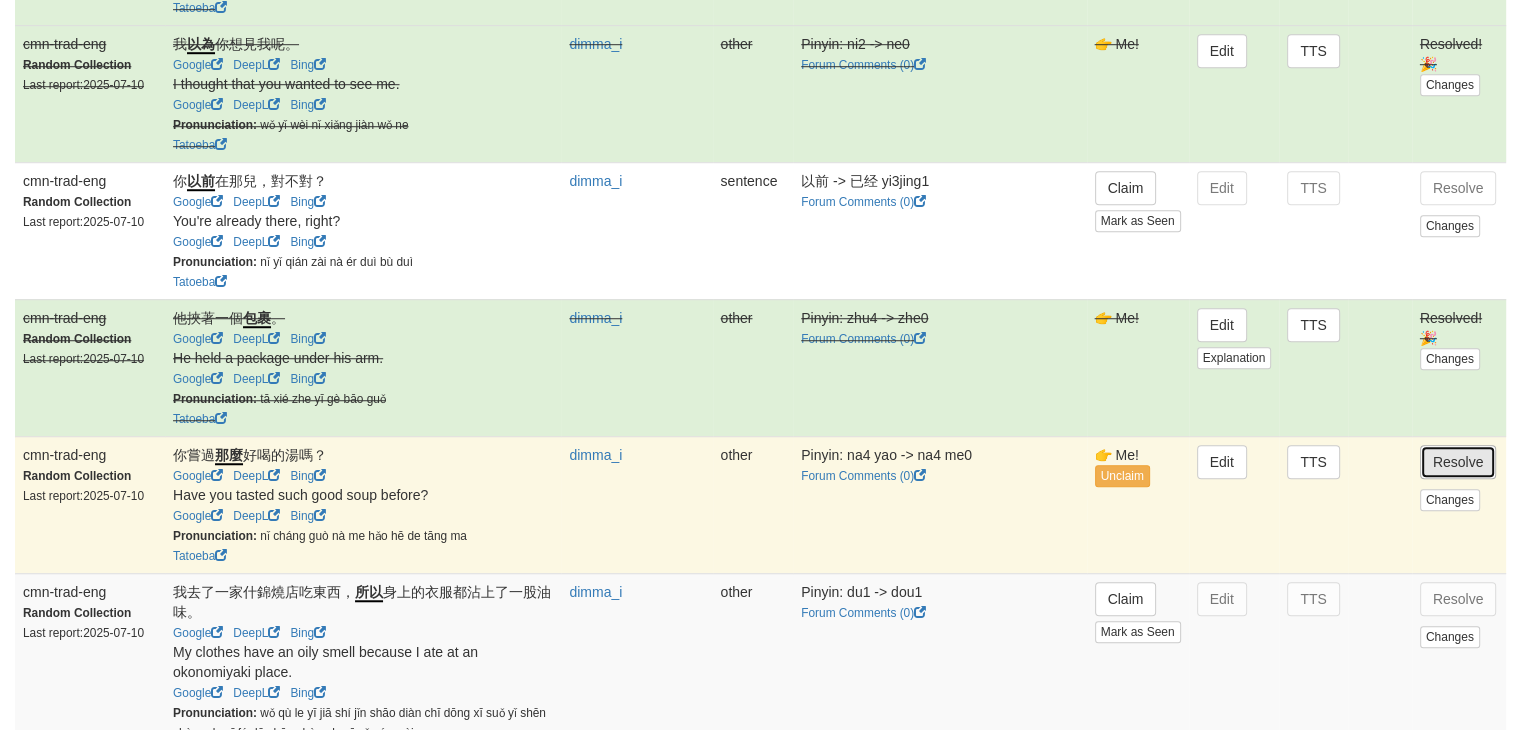 click on "Resolve" at bounding box center (1458, 462) 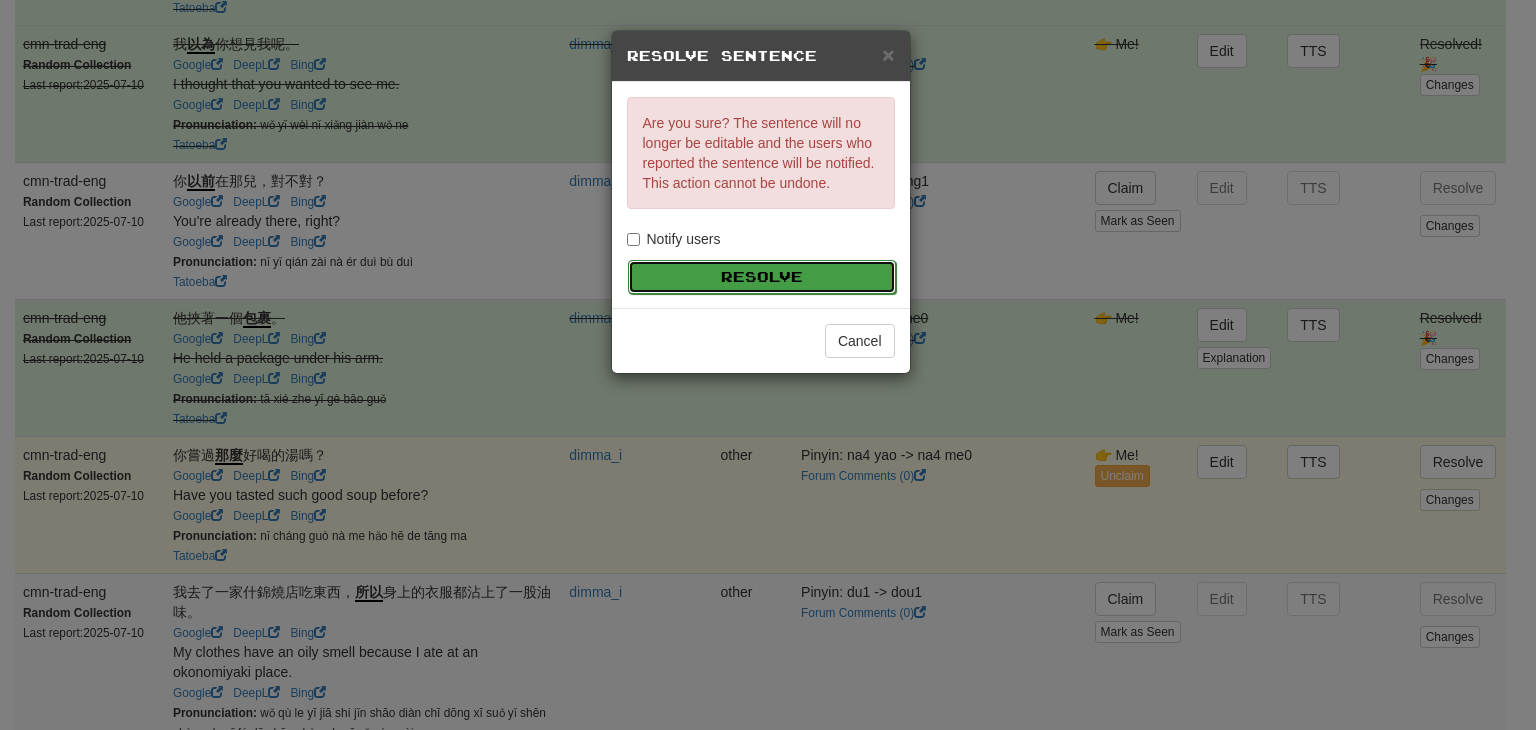 click on "Resolve" at bounding box center (762, 277) 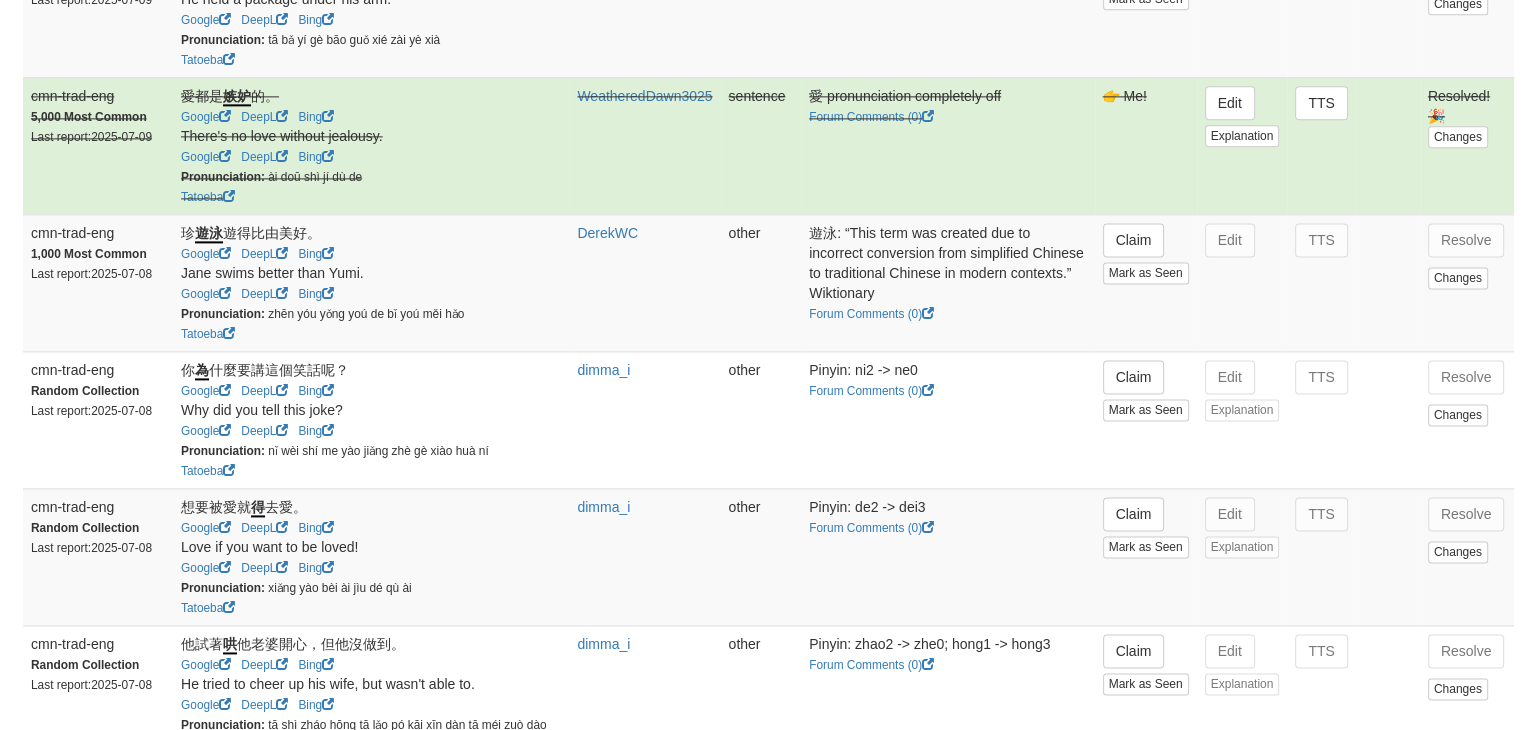 scroll, scrollTop: 2766, scrollLeft: 0, axis: vertical 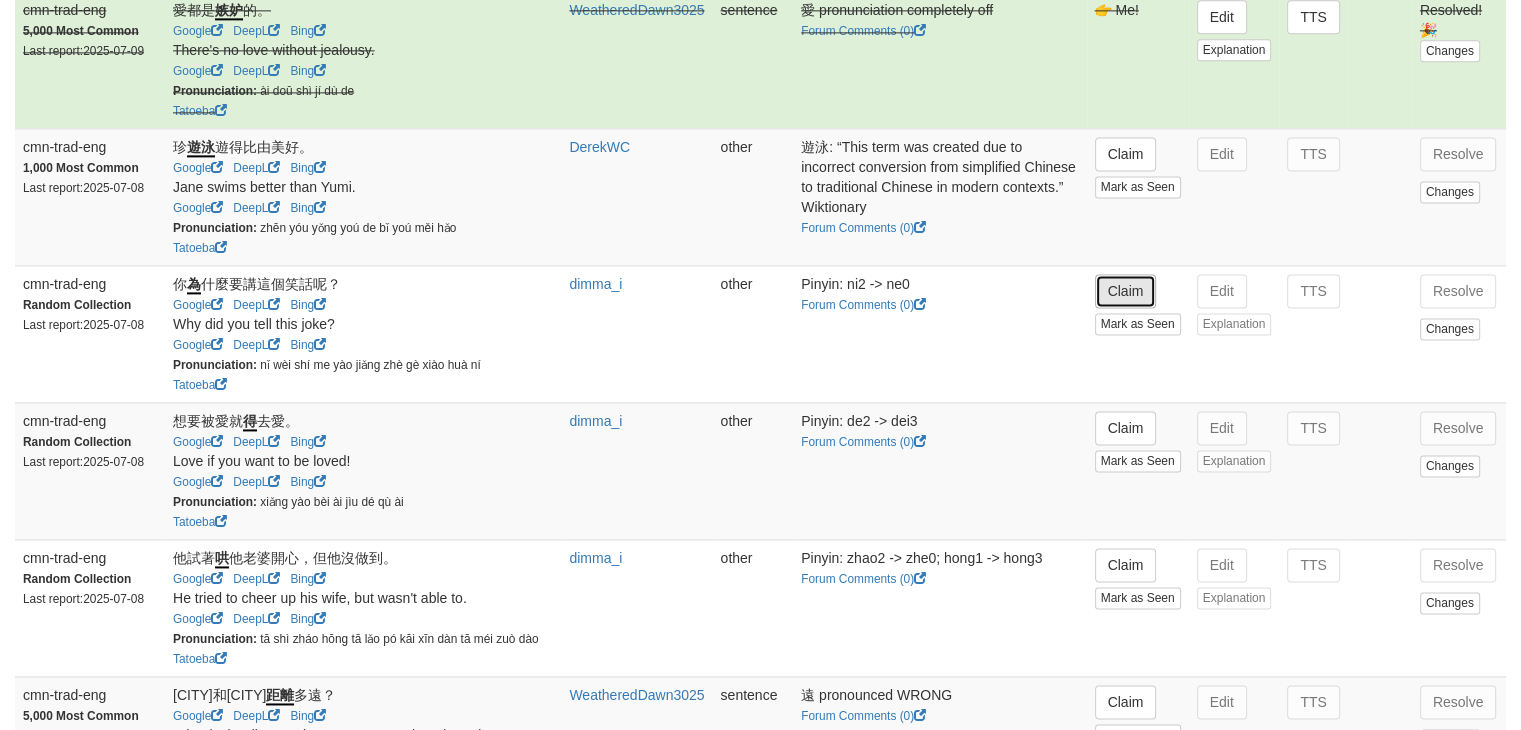 click on "Claim" at bounding box center [1126, 291] 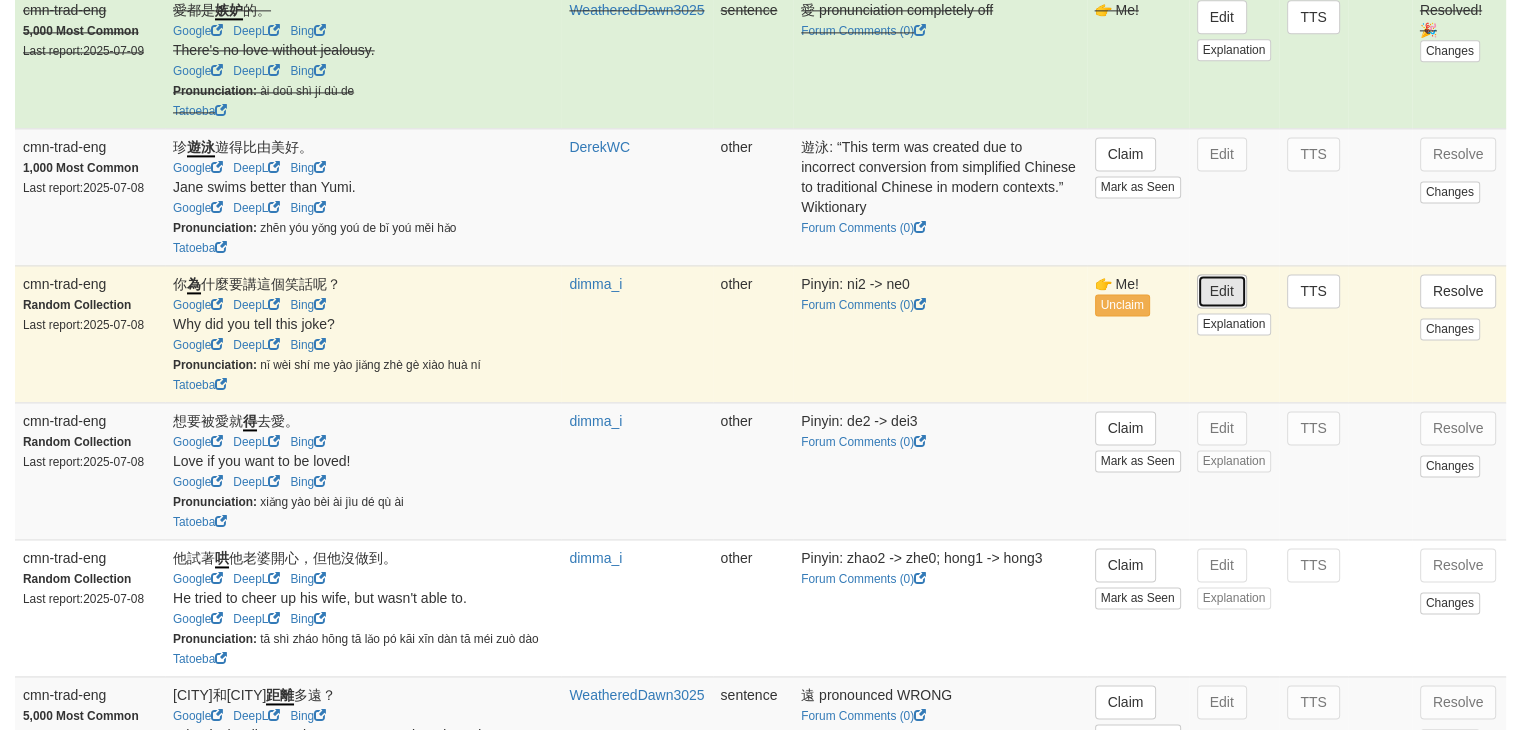 click on "Edit" at bounding box center [1222, 291] 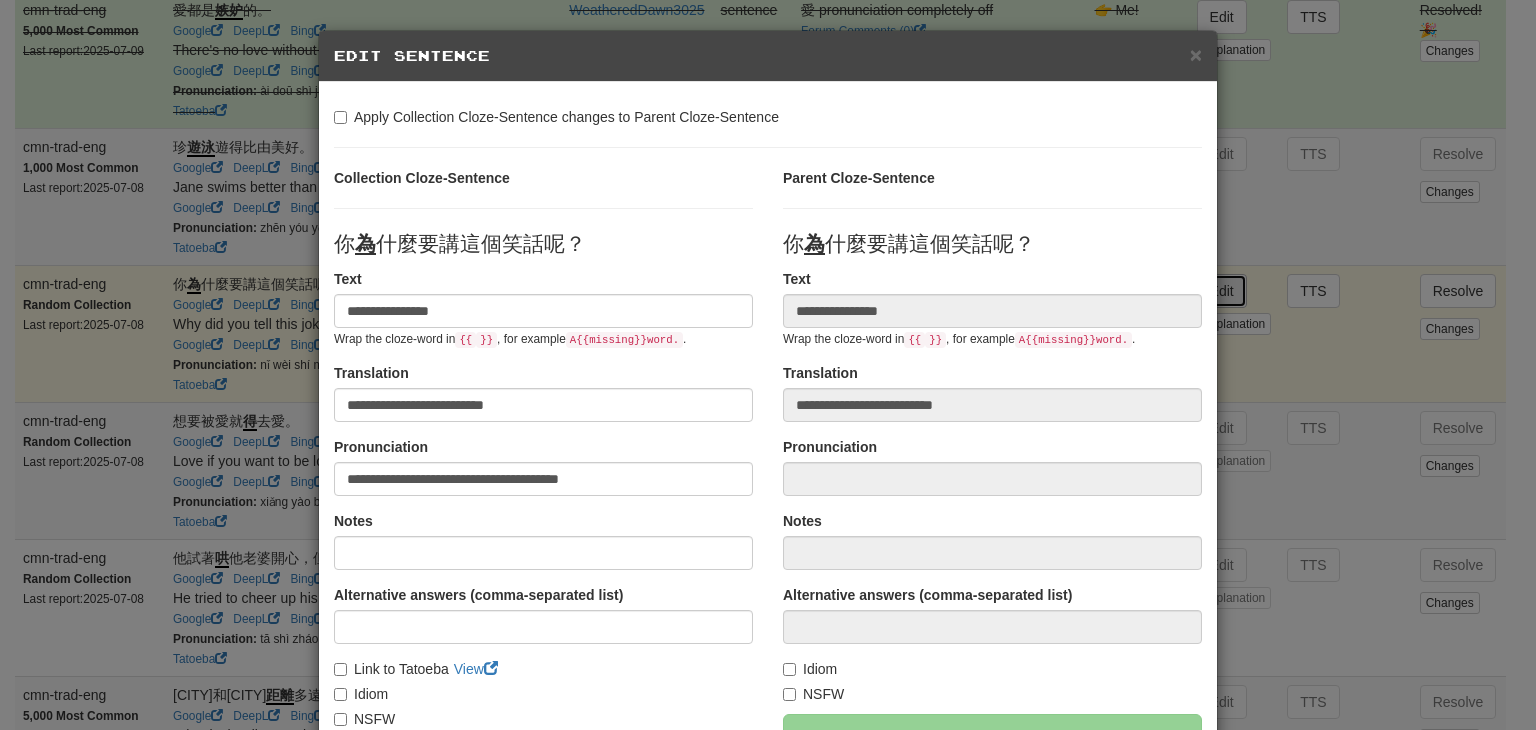 type on "**********" 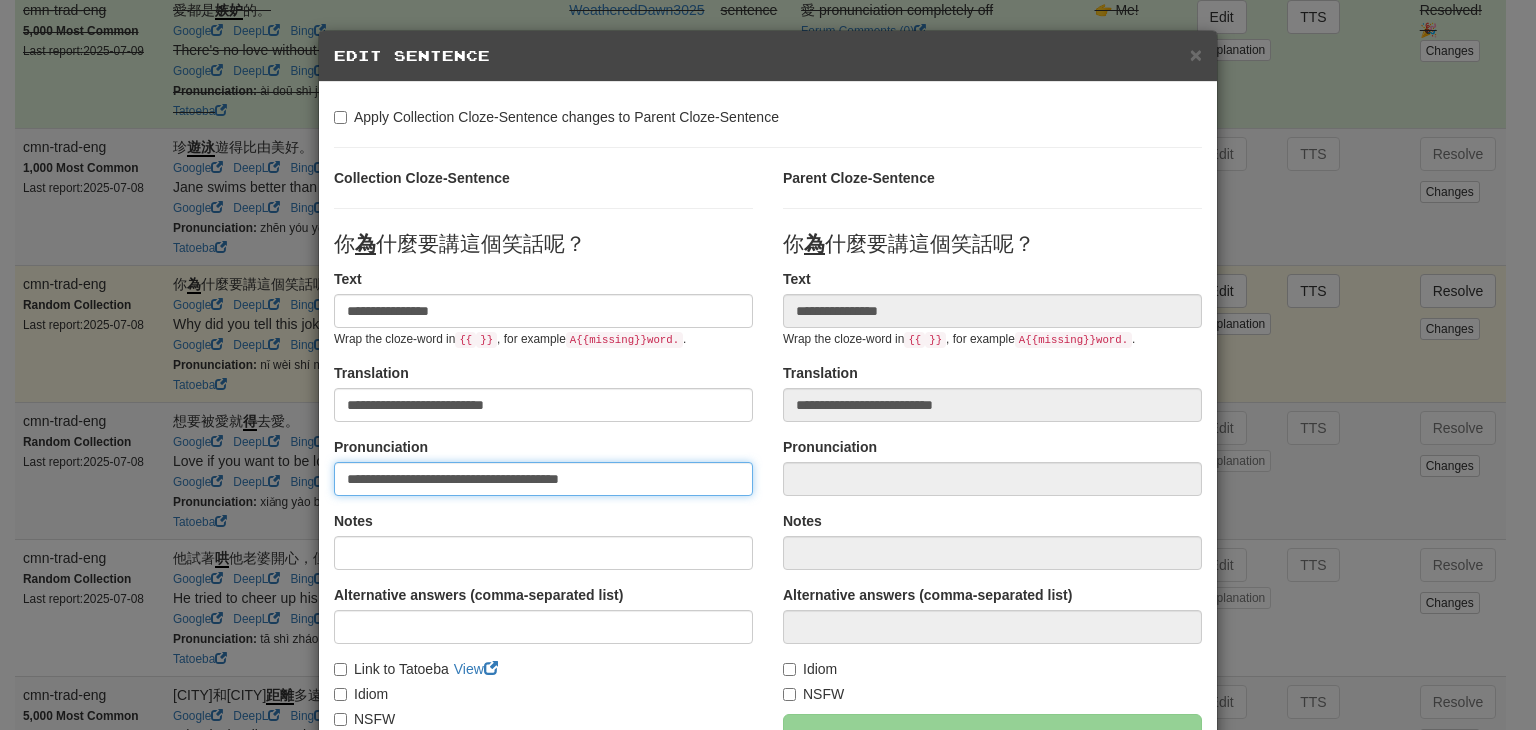 click on "**********" at bounding box center (543, 479) 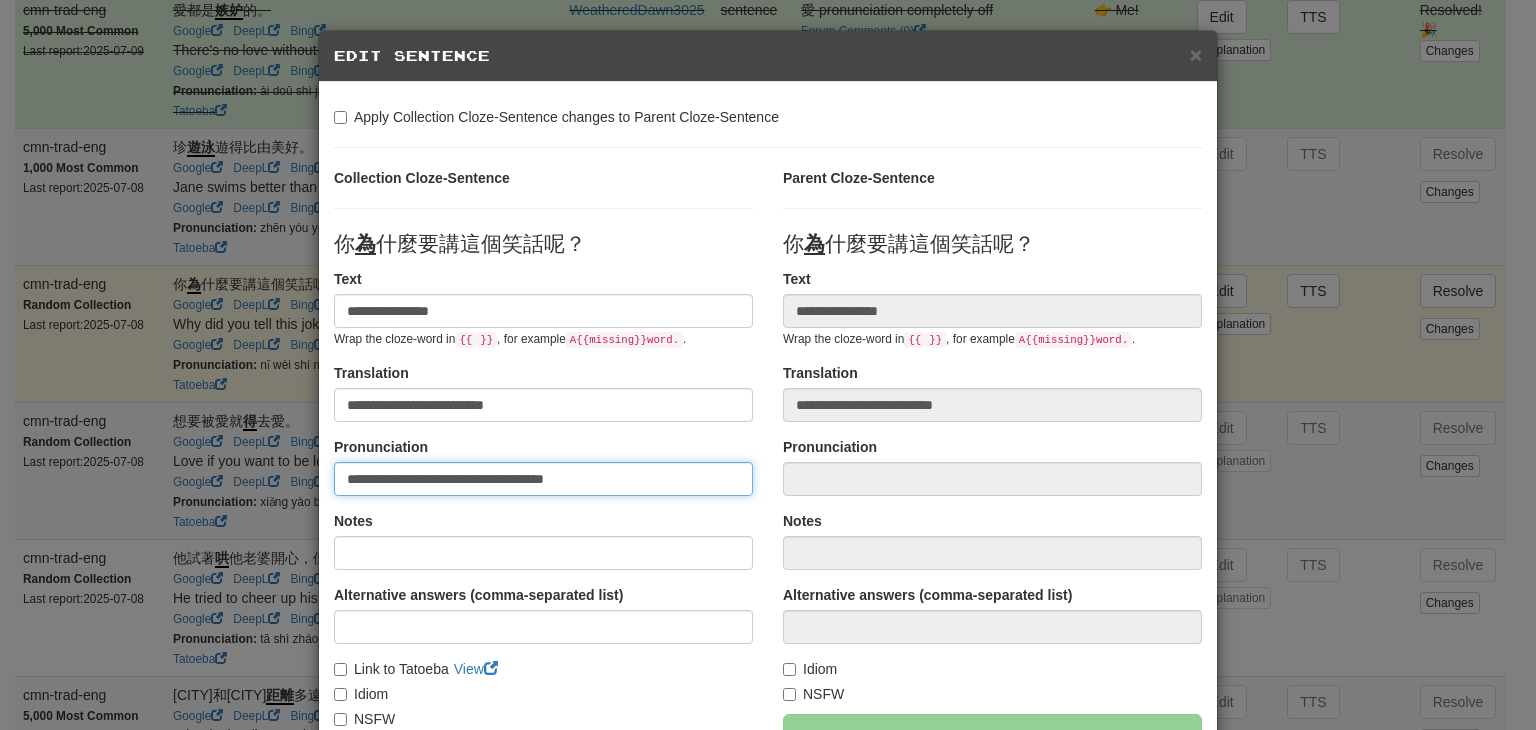 paste on "****" 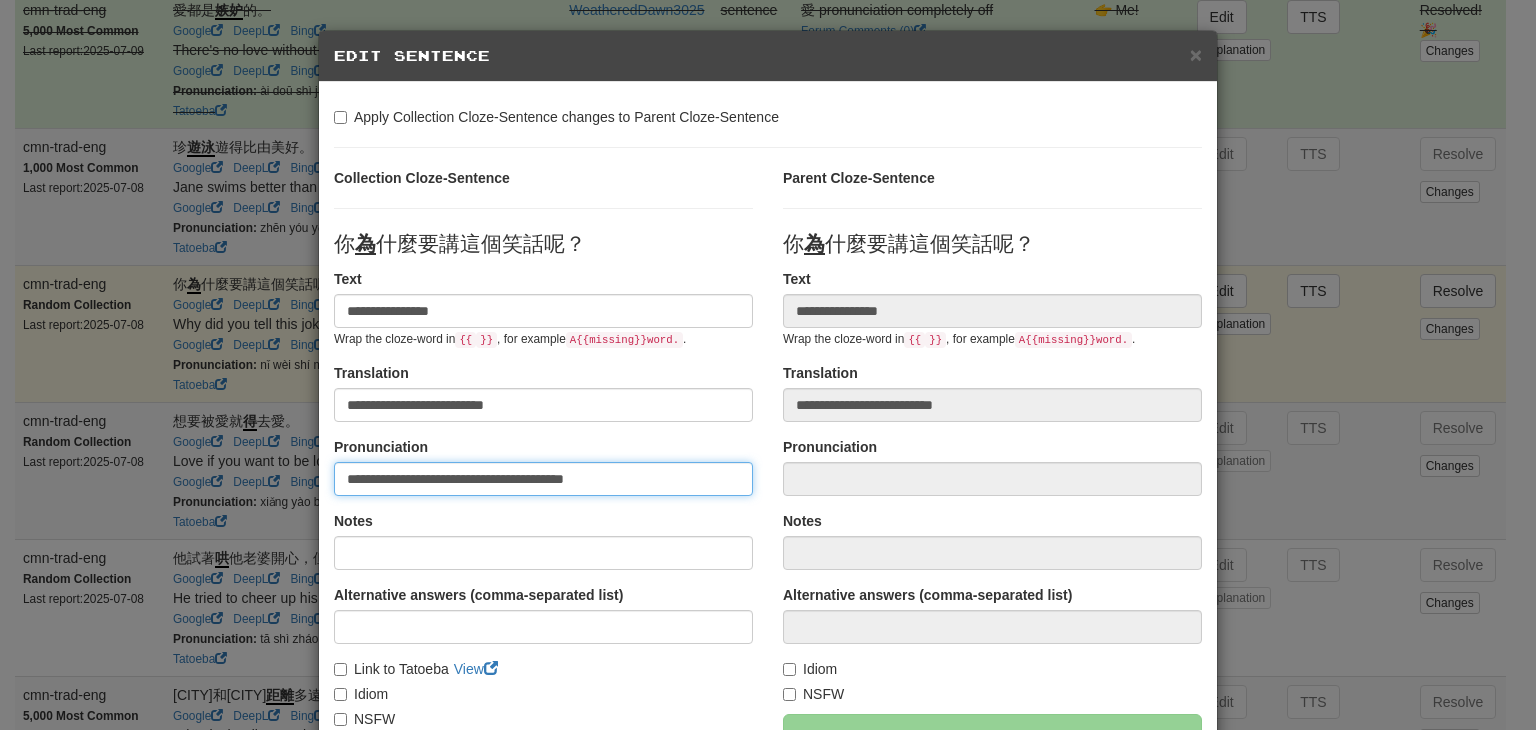 type on "**********" 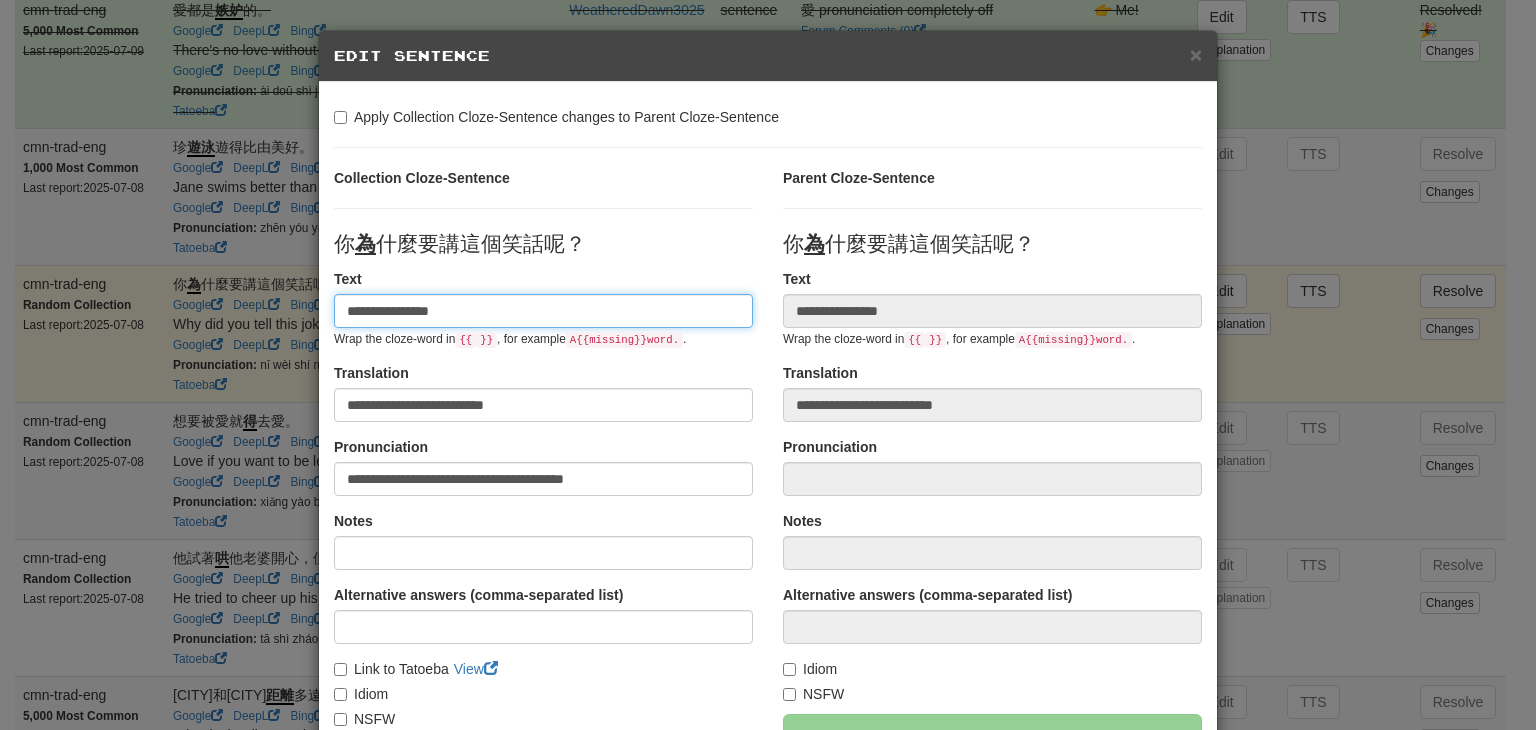 click on "**********" at bounding box center [543, 311] 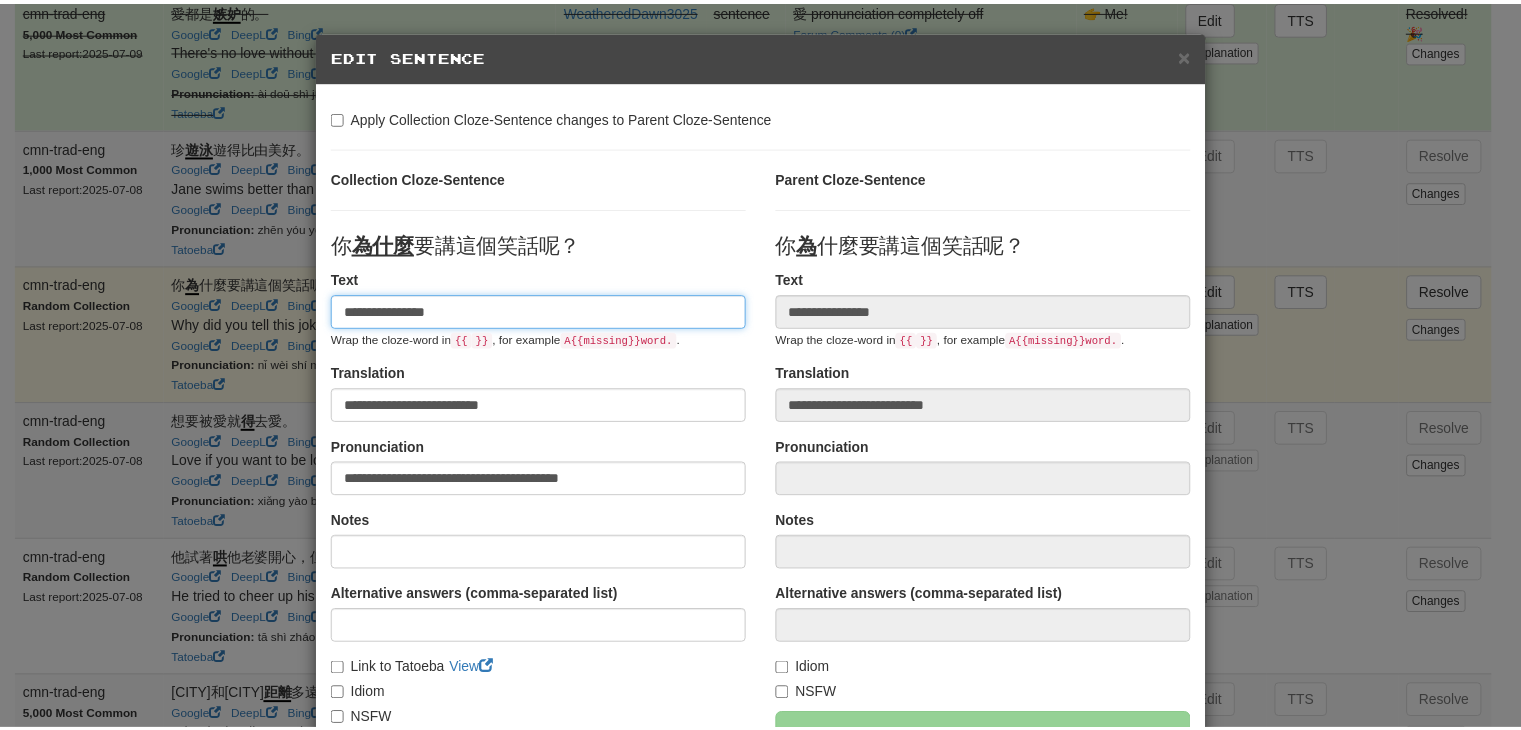 scroll, scrollTop: 246, scrollLeft: 0, axis: vertical 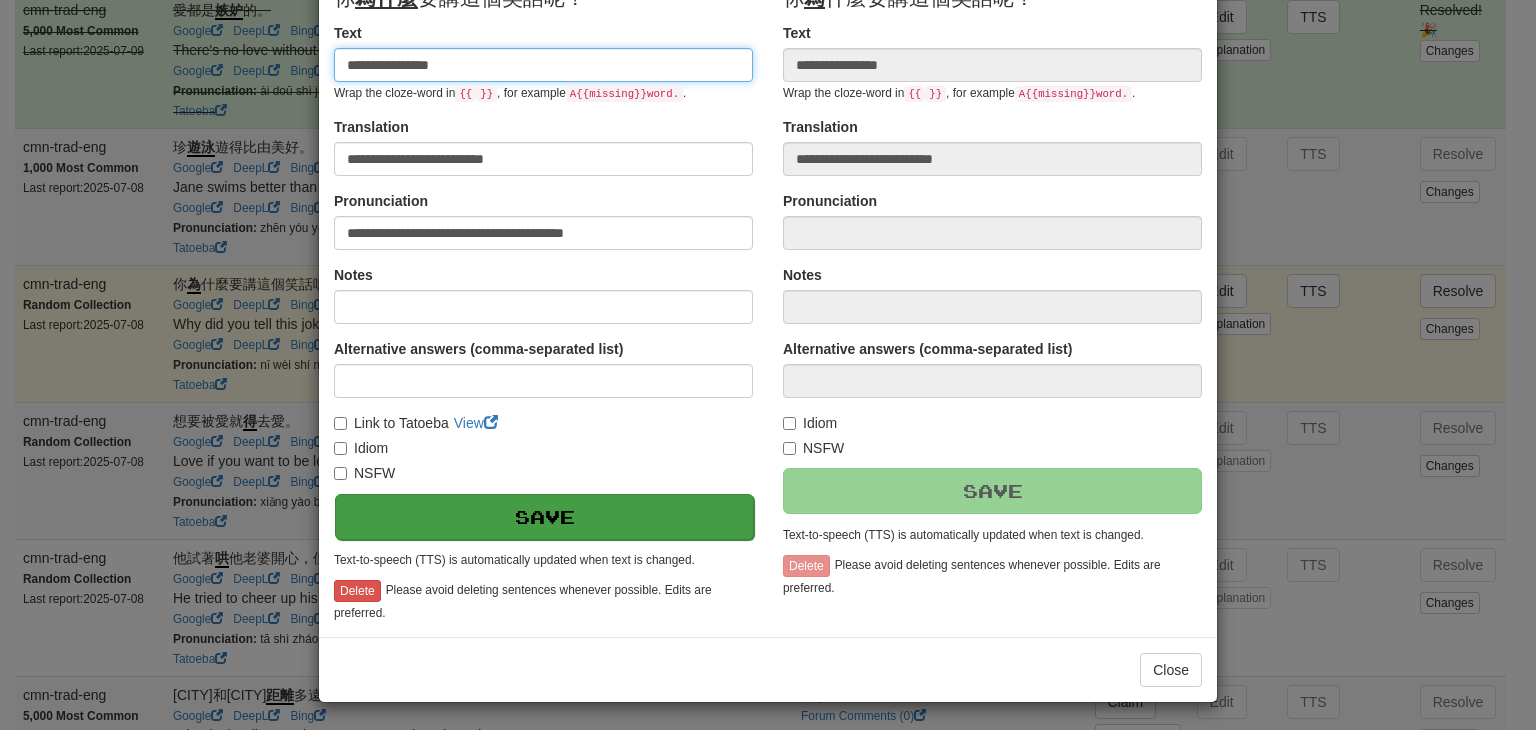 type on "**********" 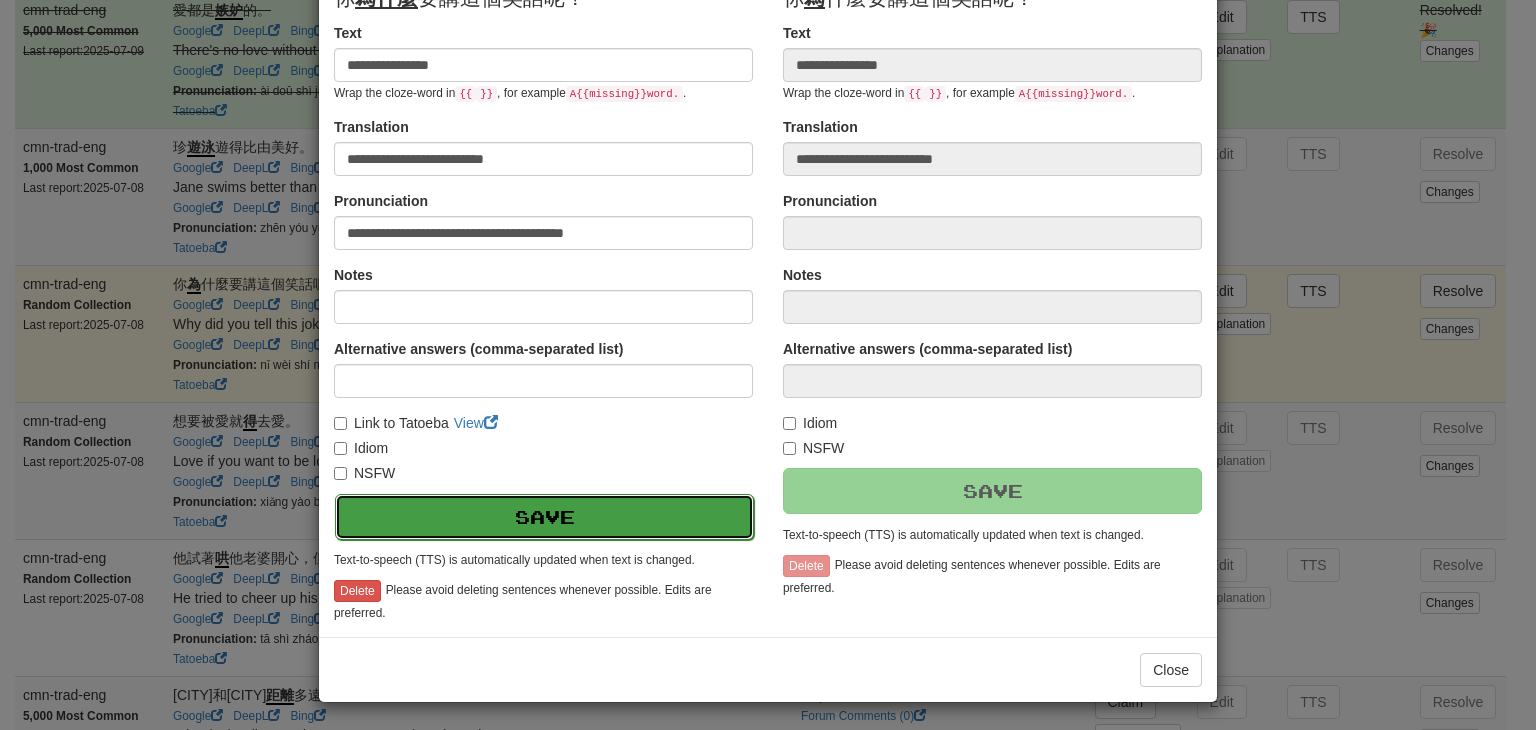 click on "Save" at bounding box center (544, 517) 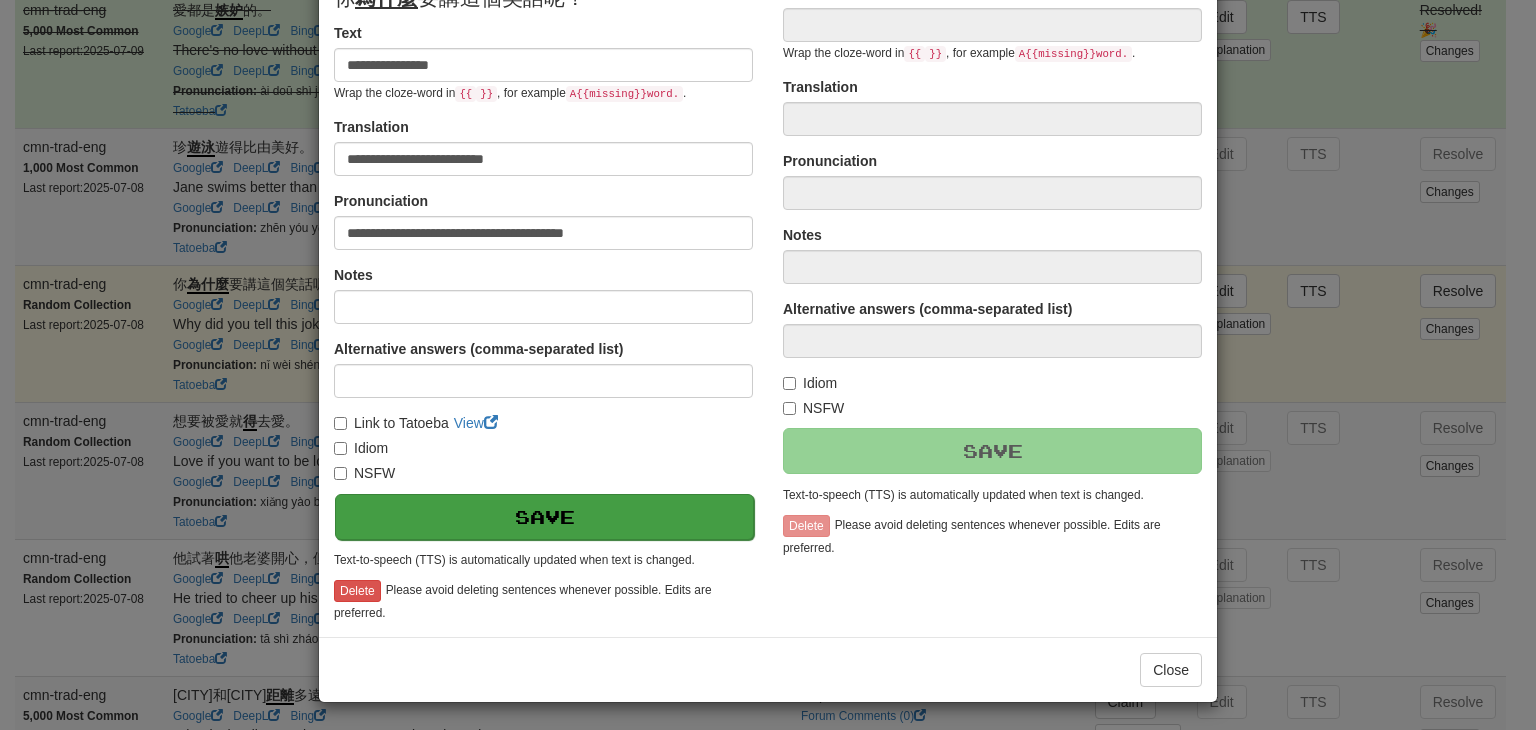 type on "**********" 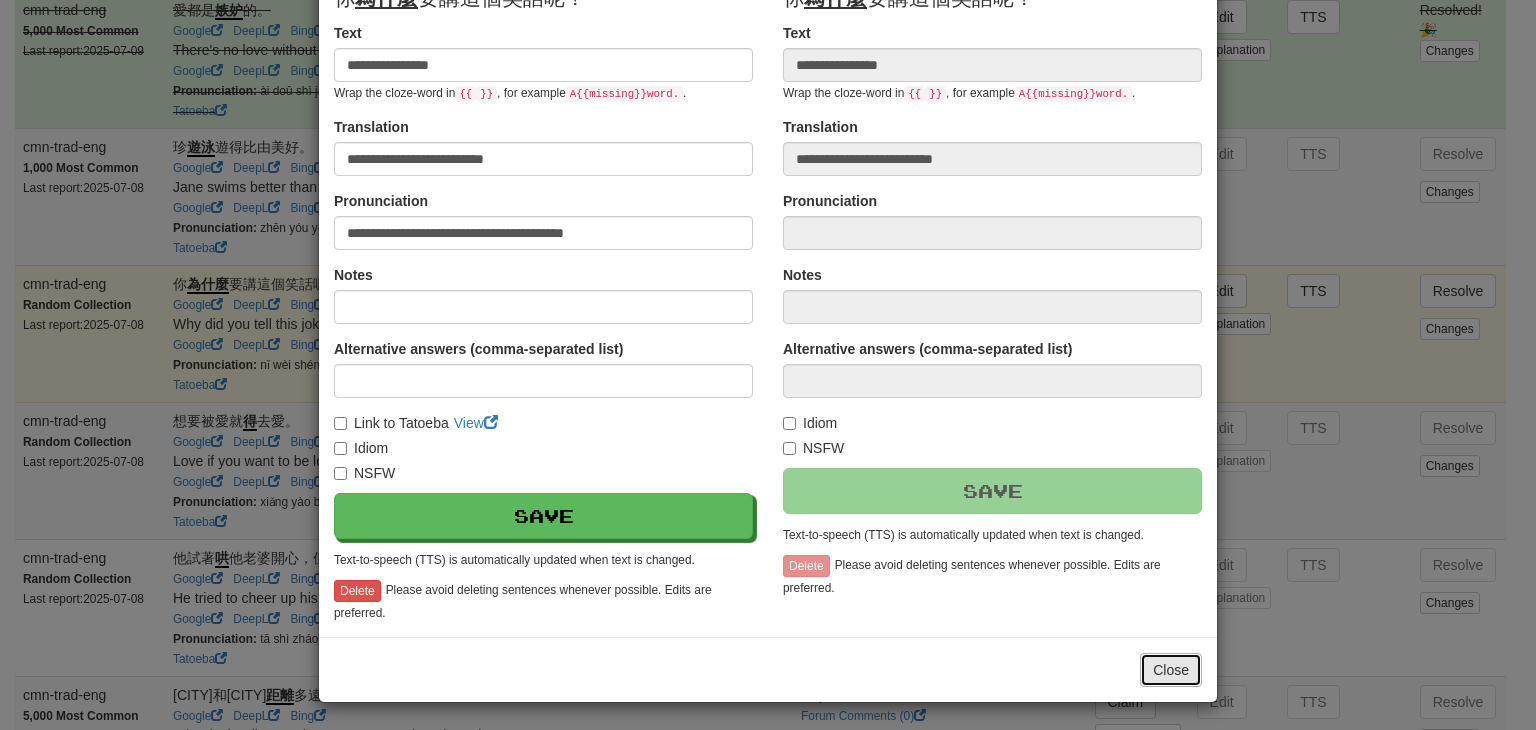 click on "Close" at bounding box center [1171, 670] 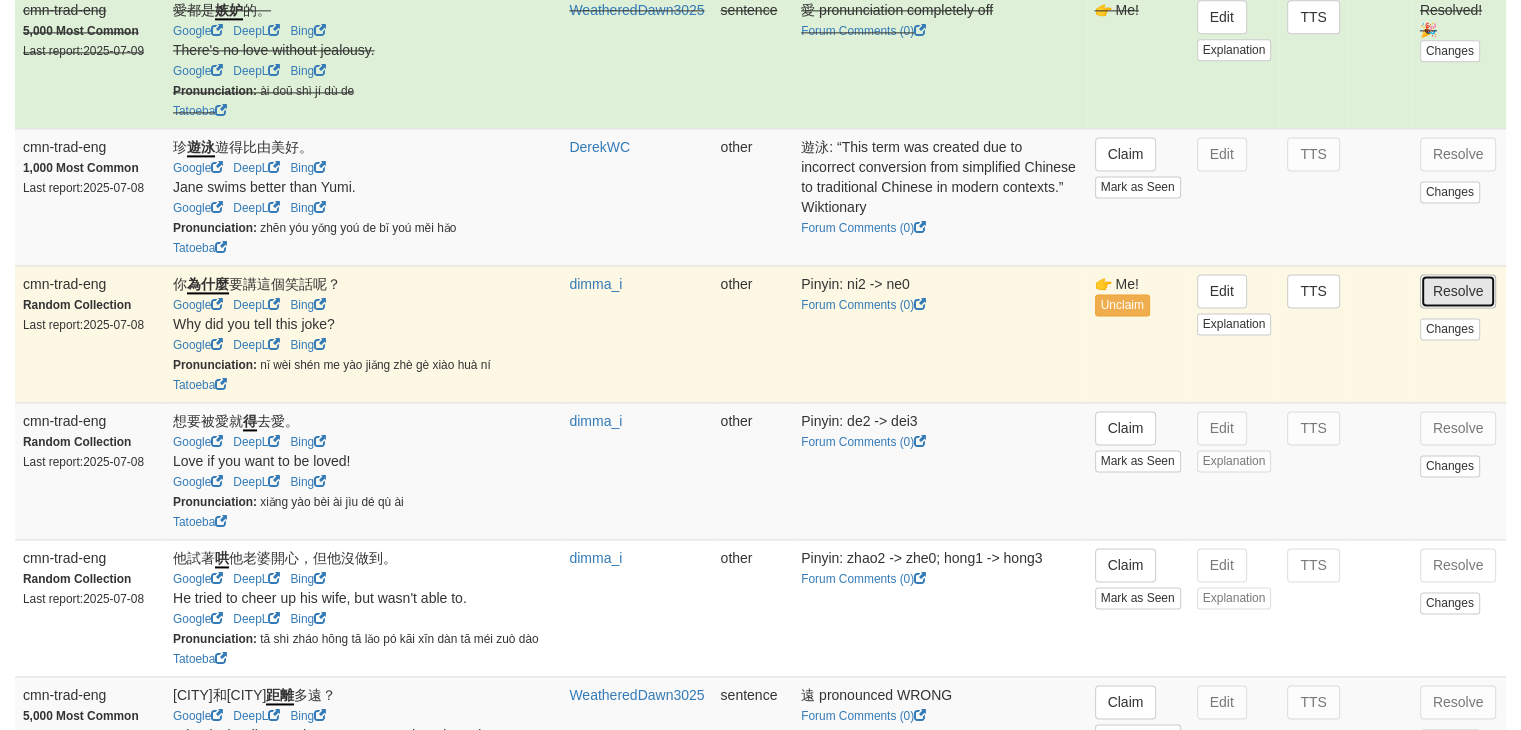 click on "Resolve" at bounding box center [1458, 291] 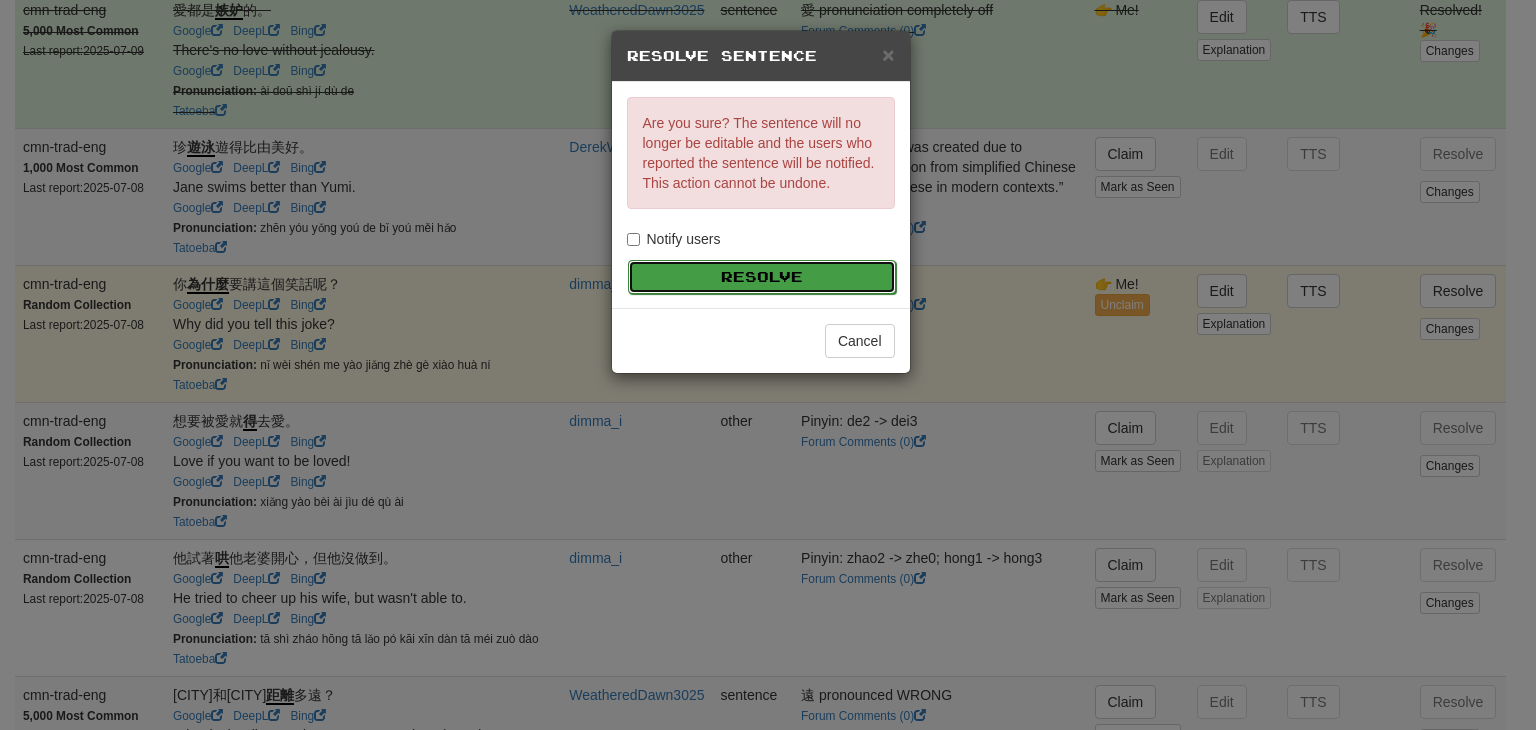 click on "Resolve" at bounding box center [762, 277] 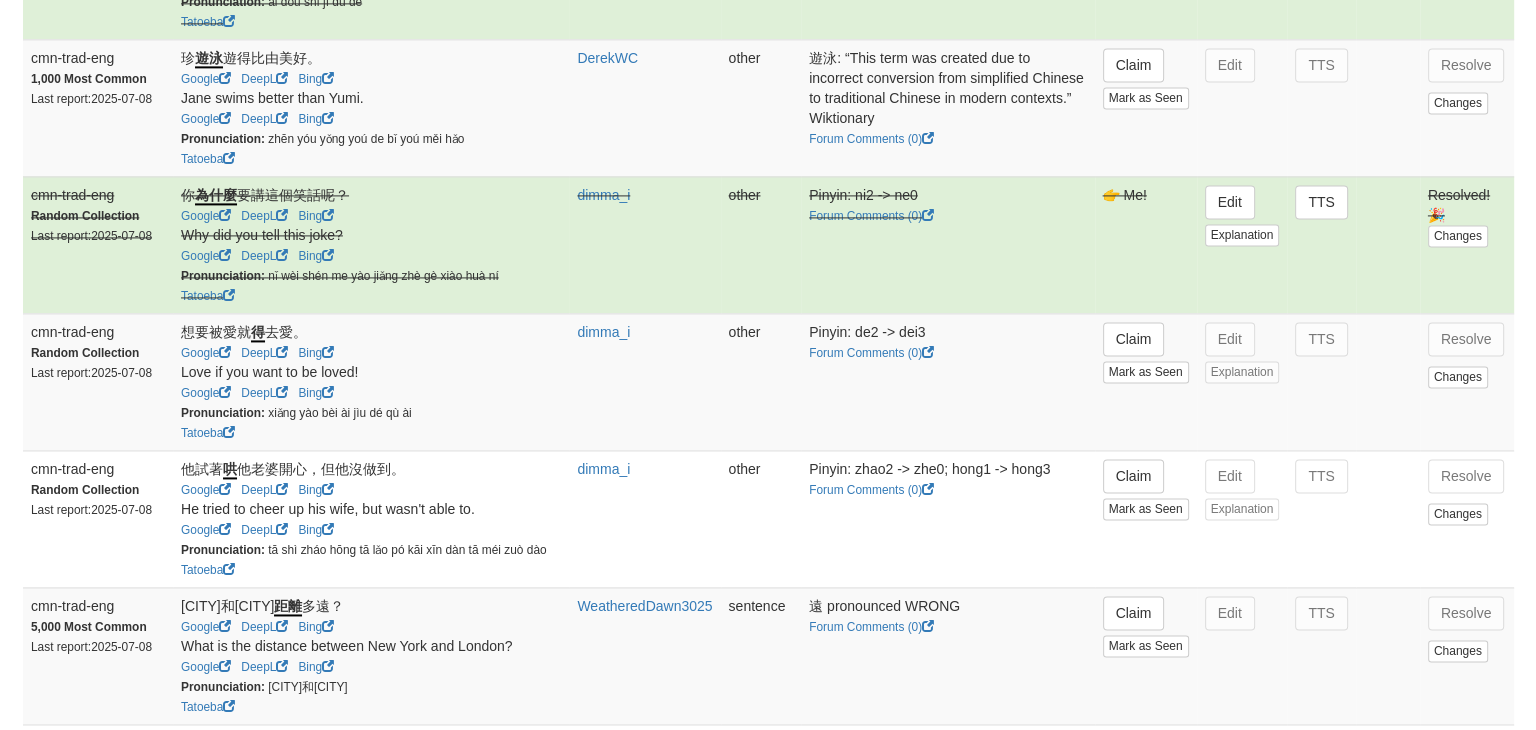 scroll, scrollTop: 2856, scrollLeft: 0, axis: vertical 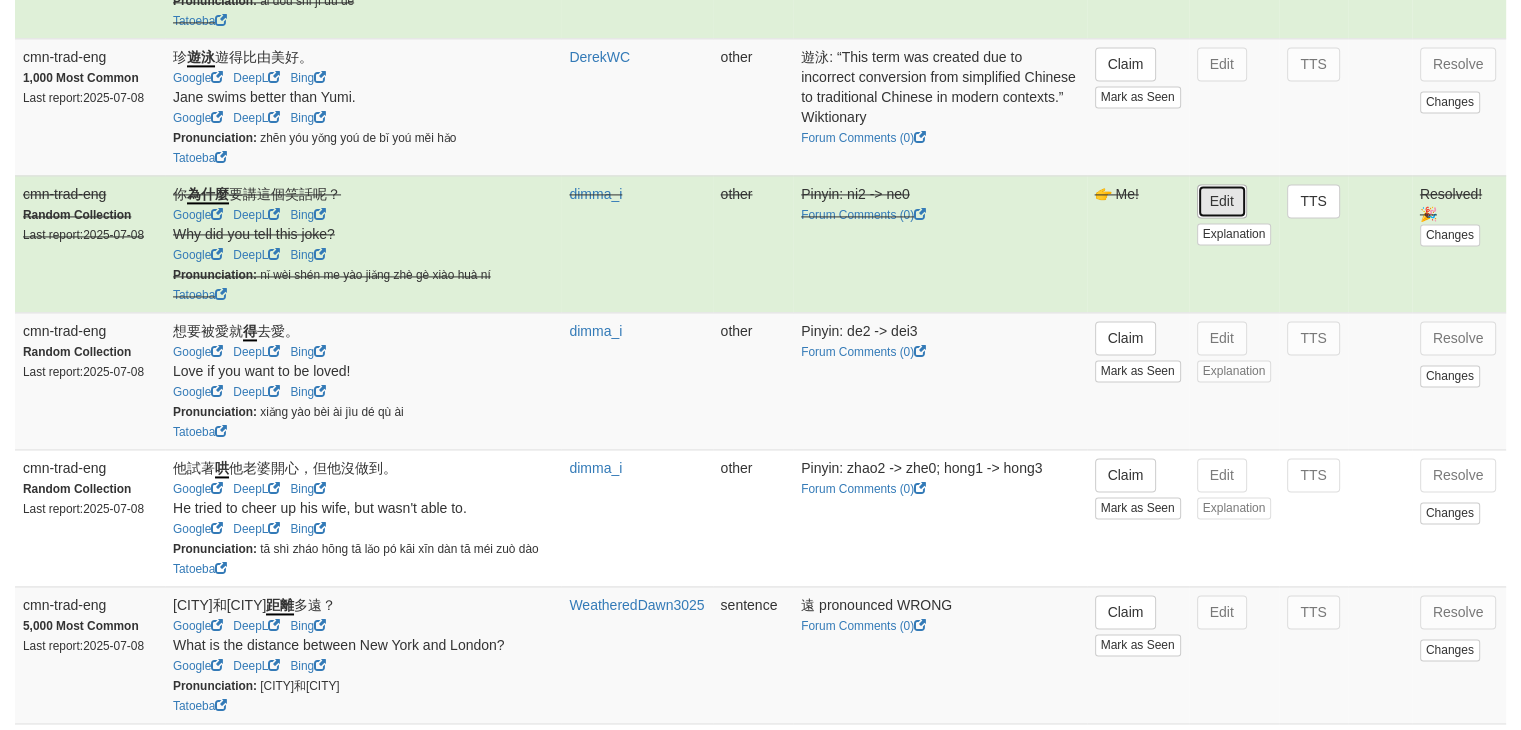 click on "Edit" at bounding box center (1222, 201) 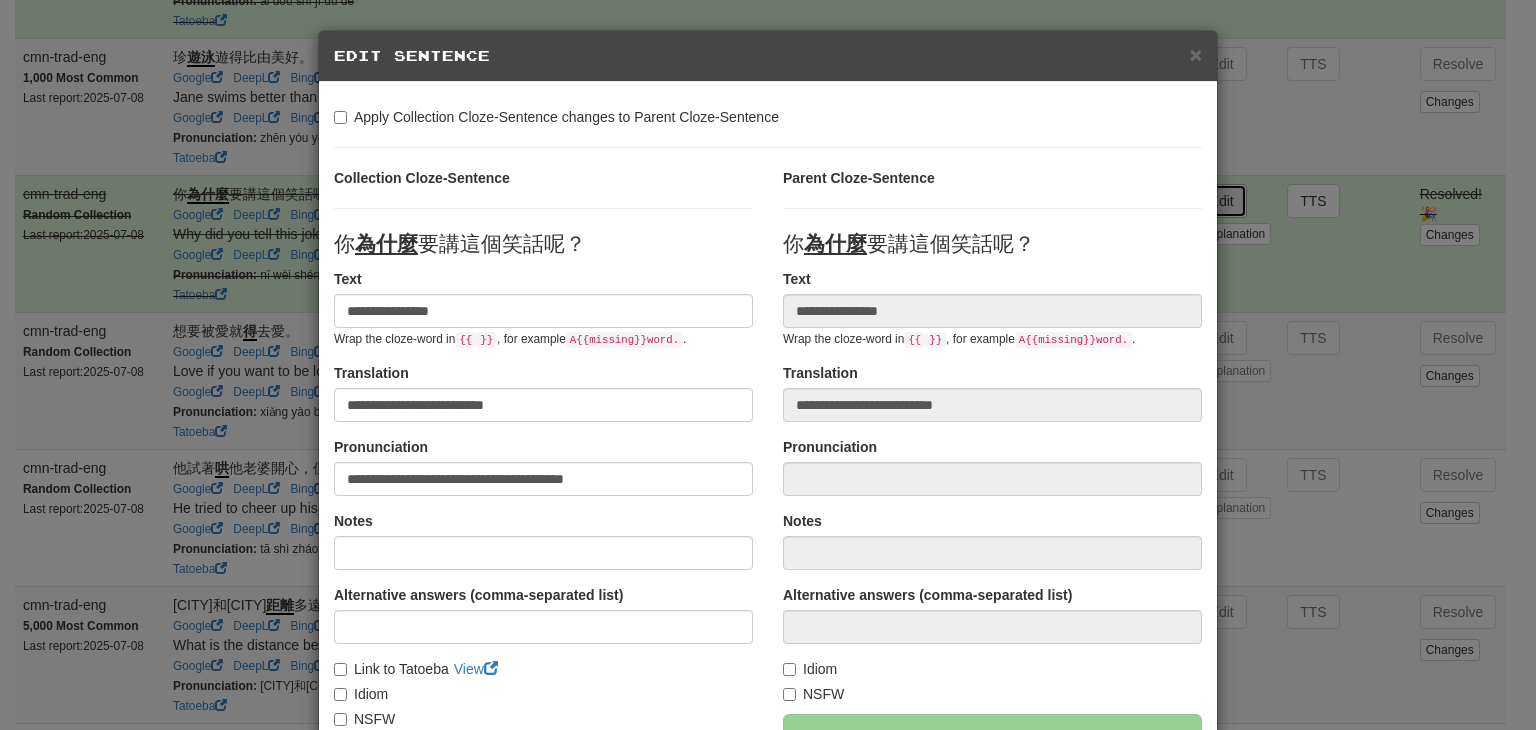 type on "**********" 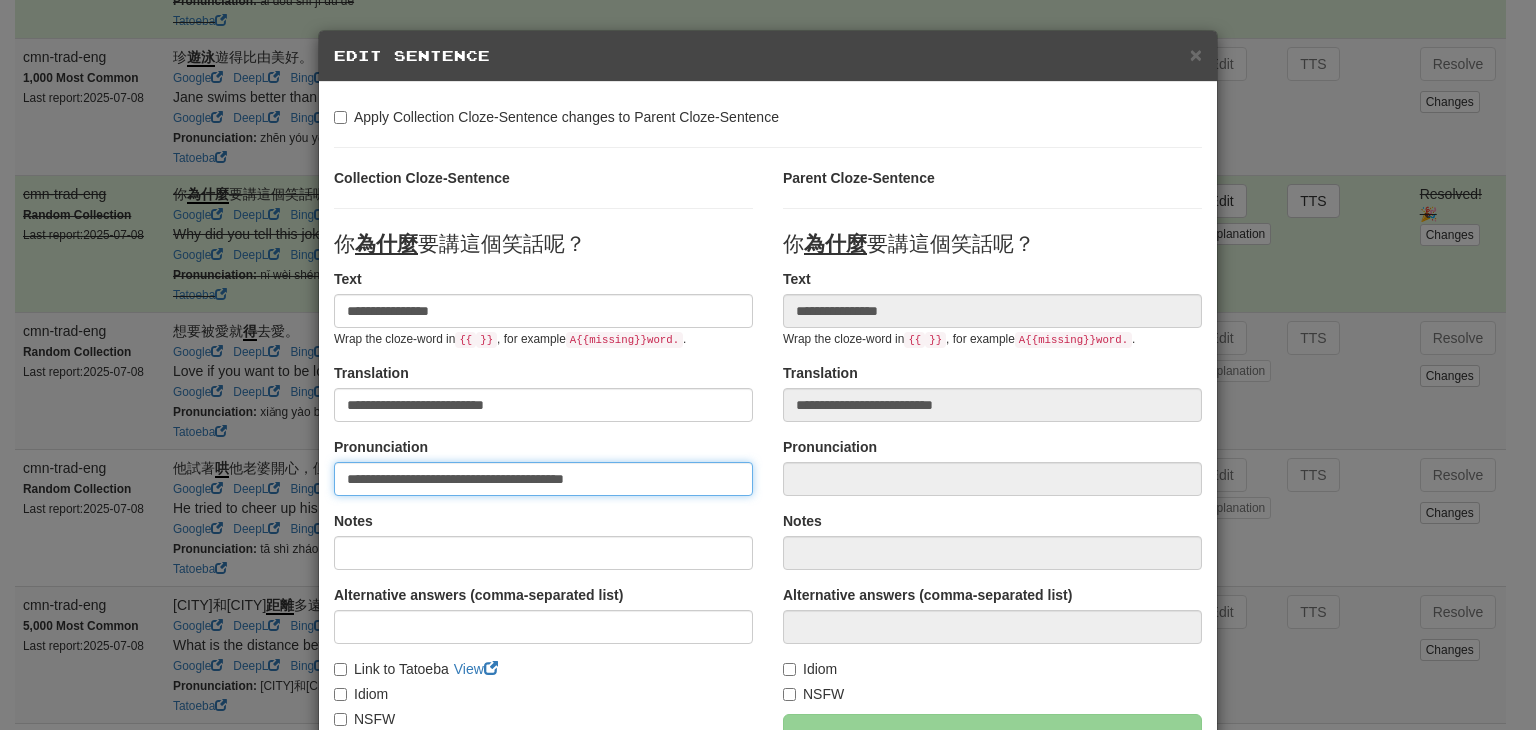 click on "**********" at bounding box center (543, 479) 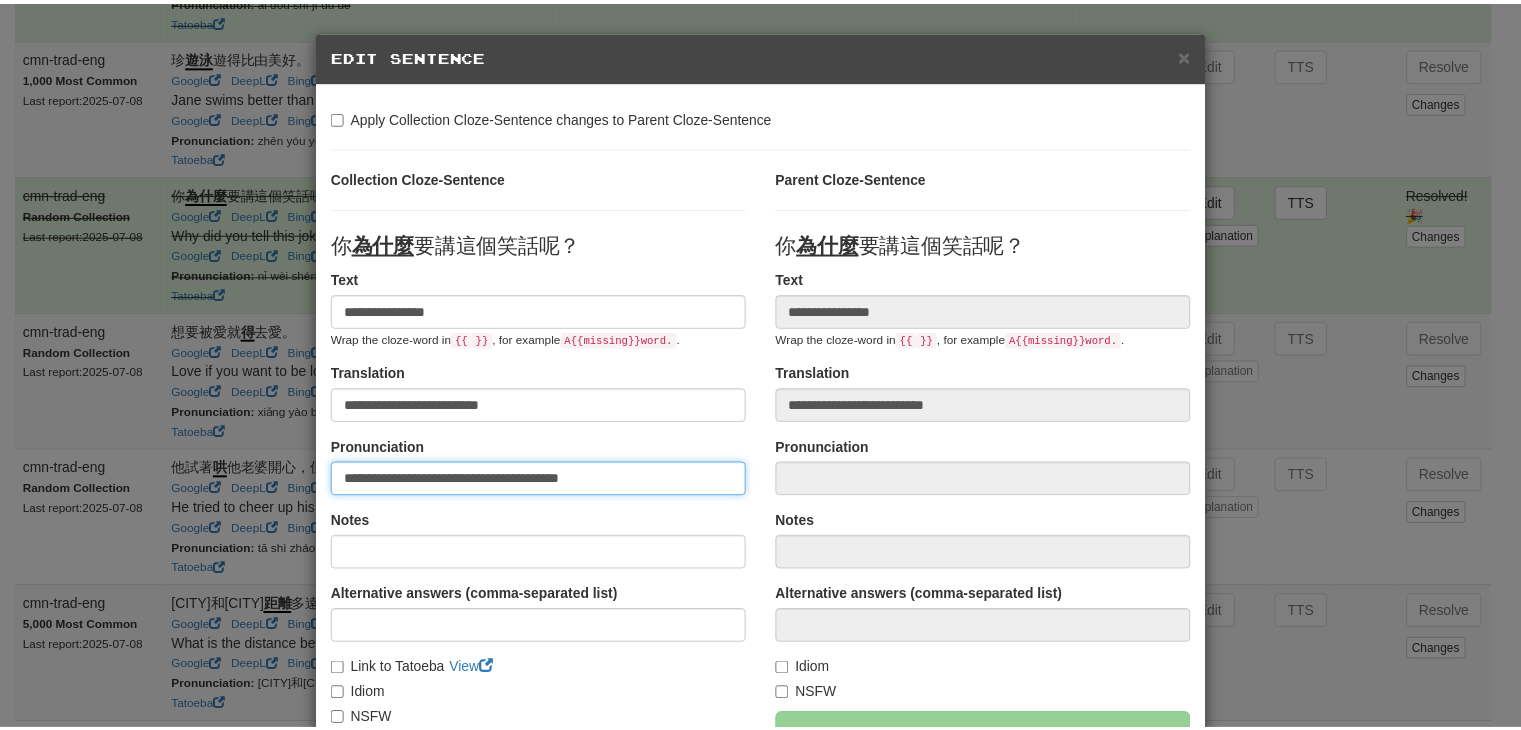 scroll, scrollTop: 246, scrollLeft: 0, axis: vertical 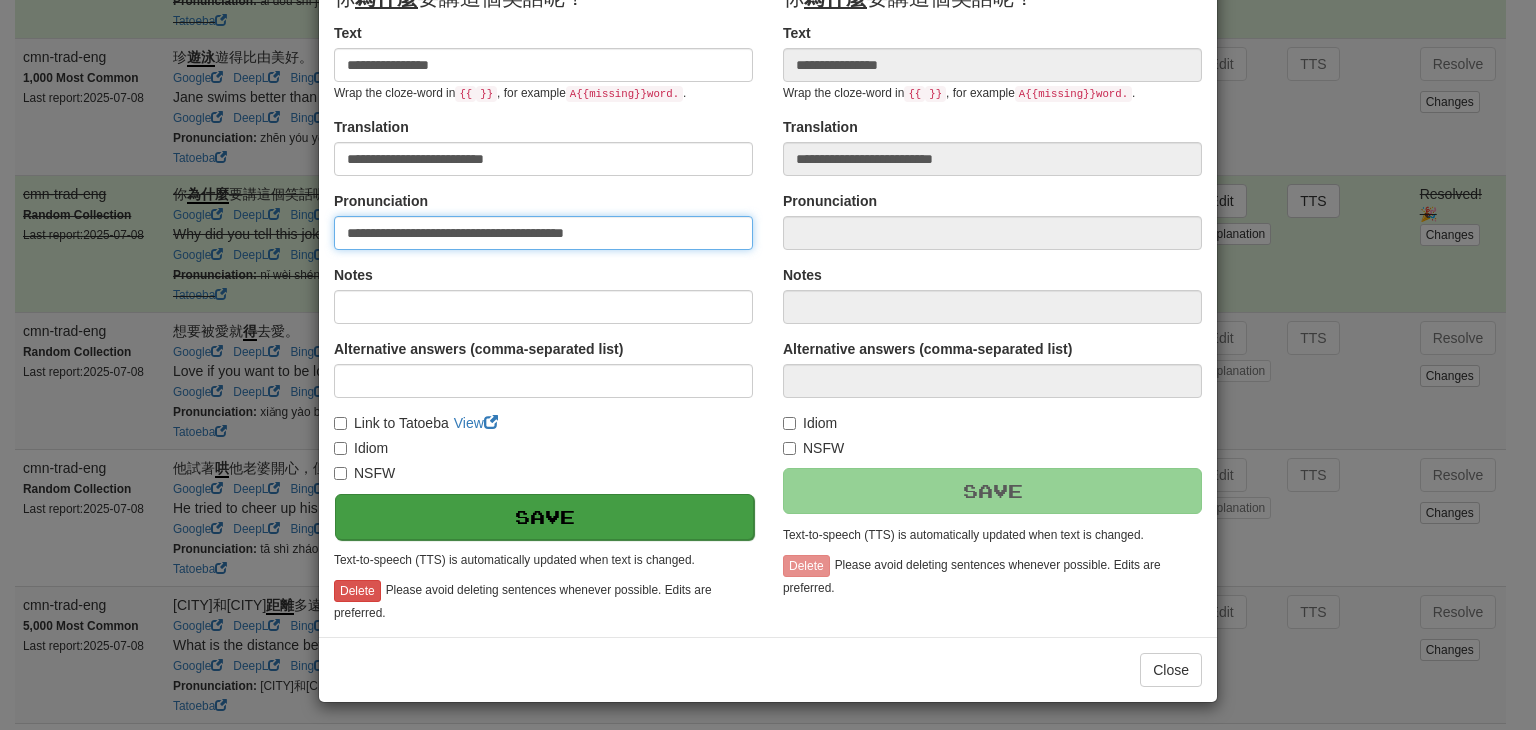 type on "**********" 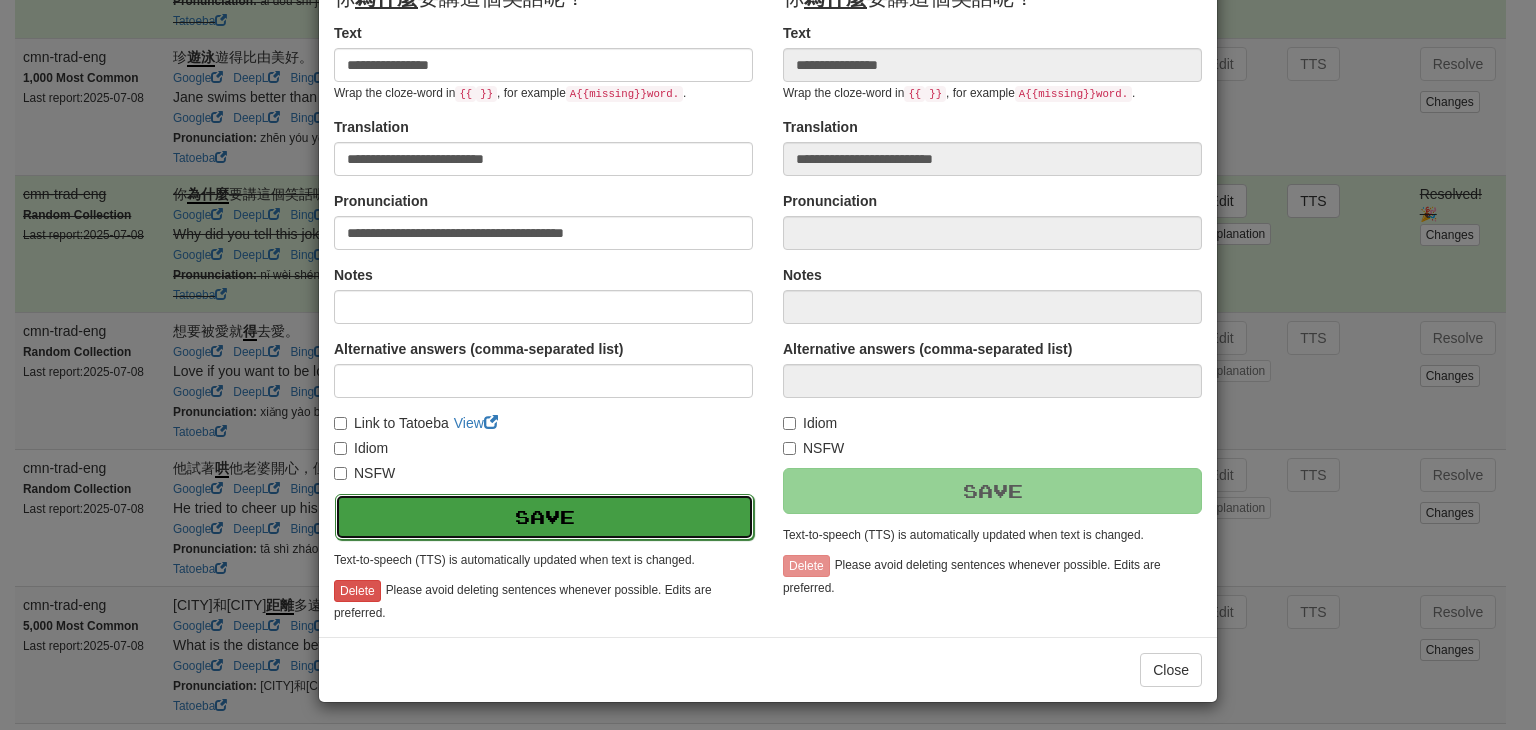 click on "Save" at bounding box center [544, 517] 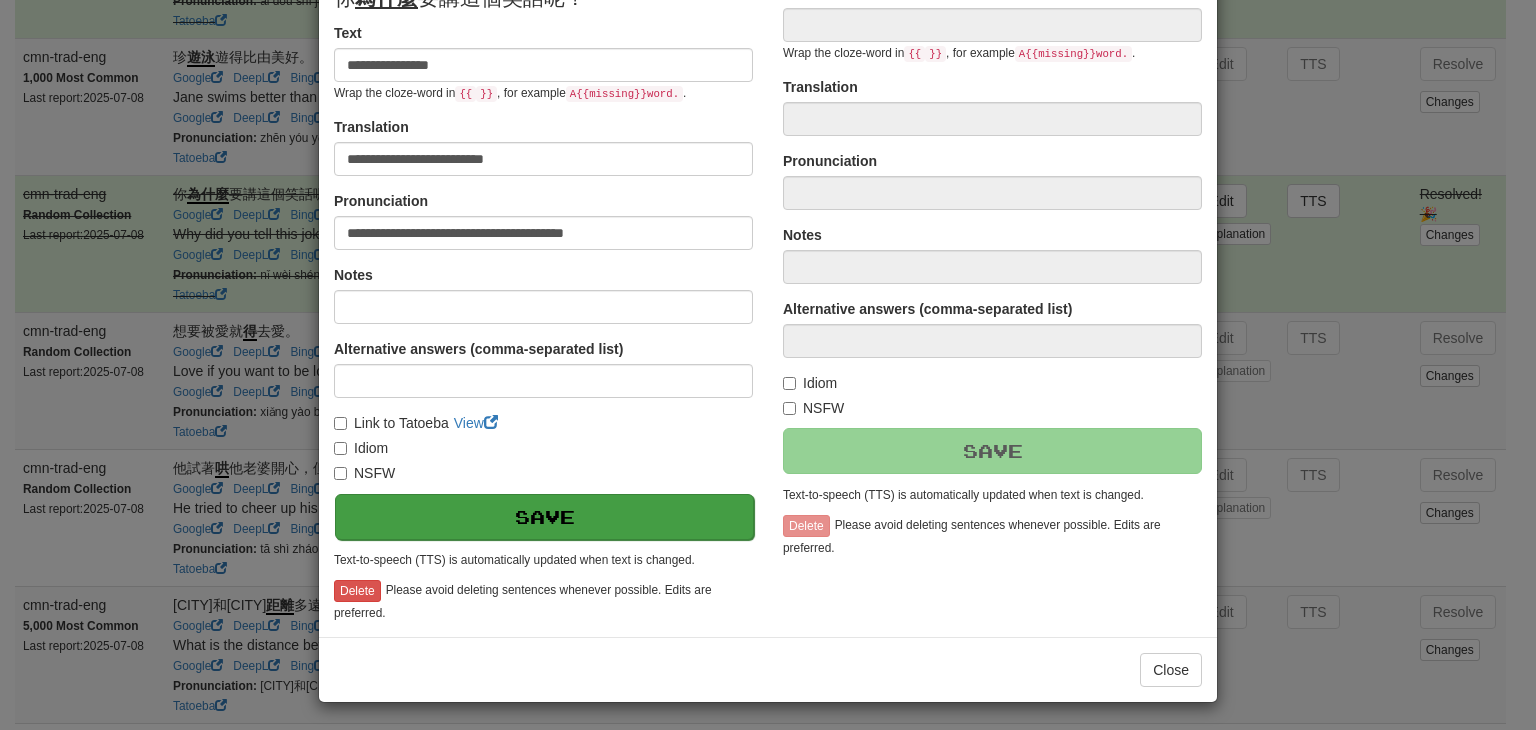 type on "**********" 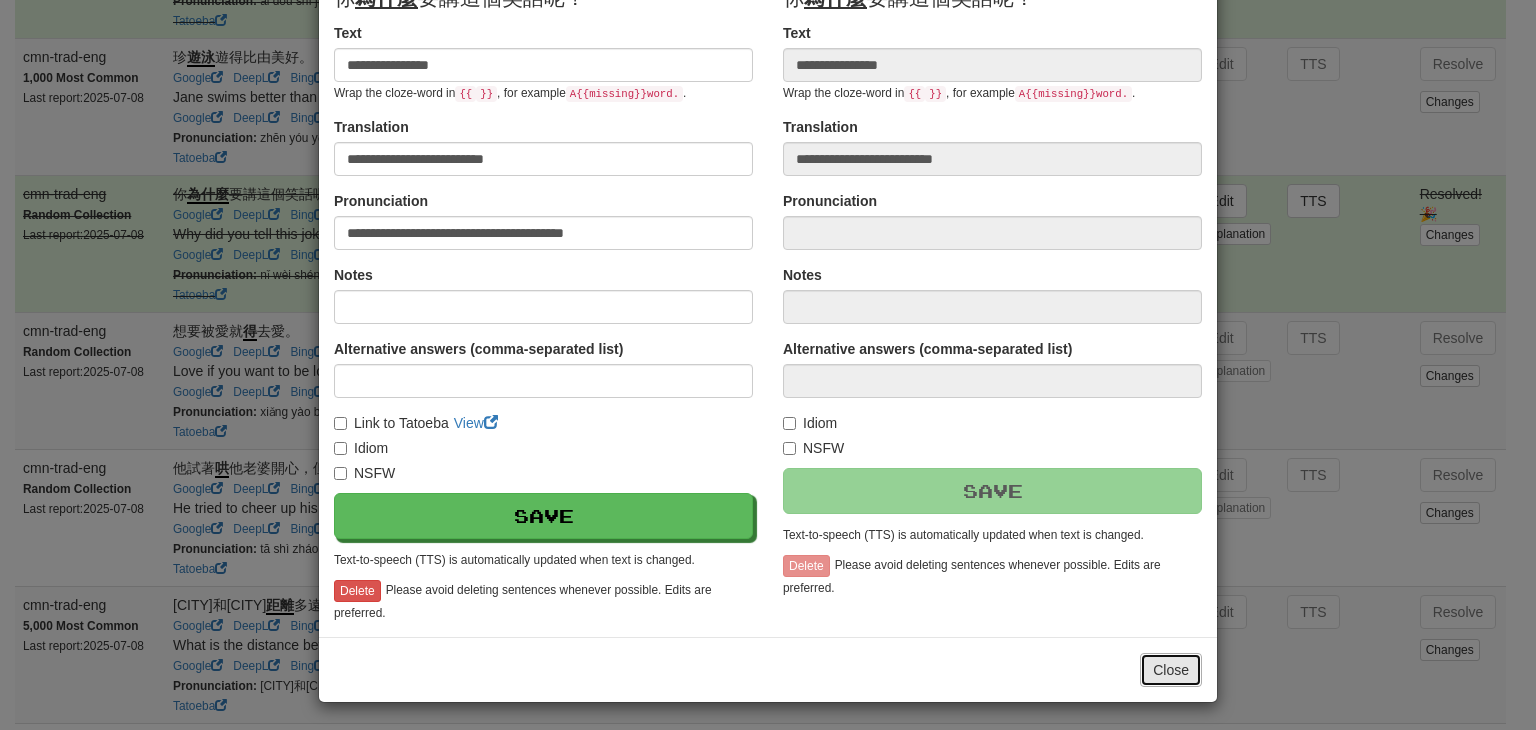 click on "Close" at bounding box center [1171, 670] 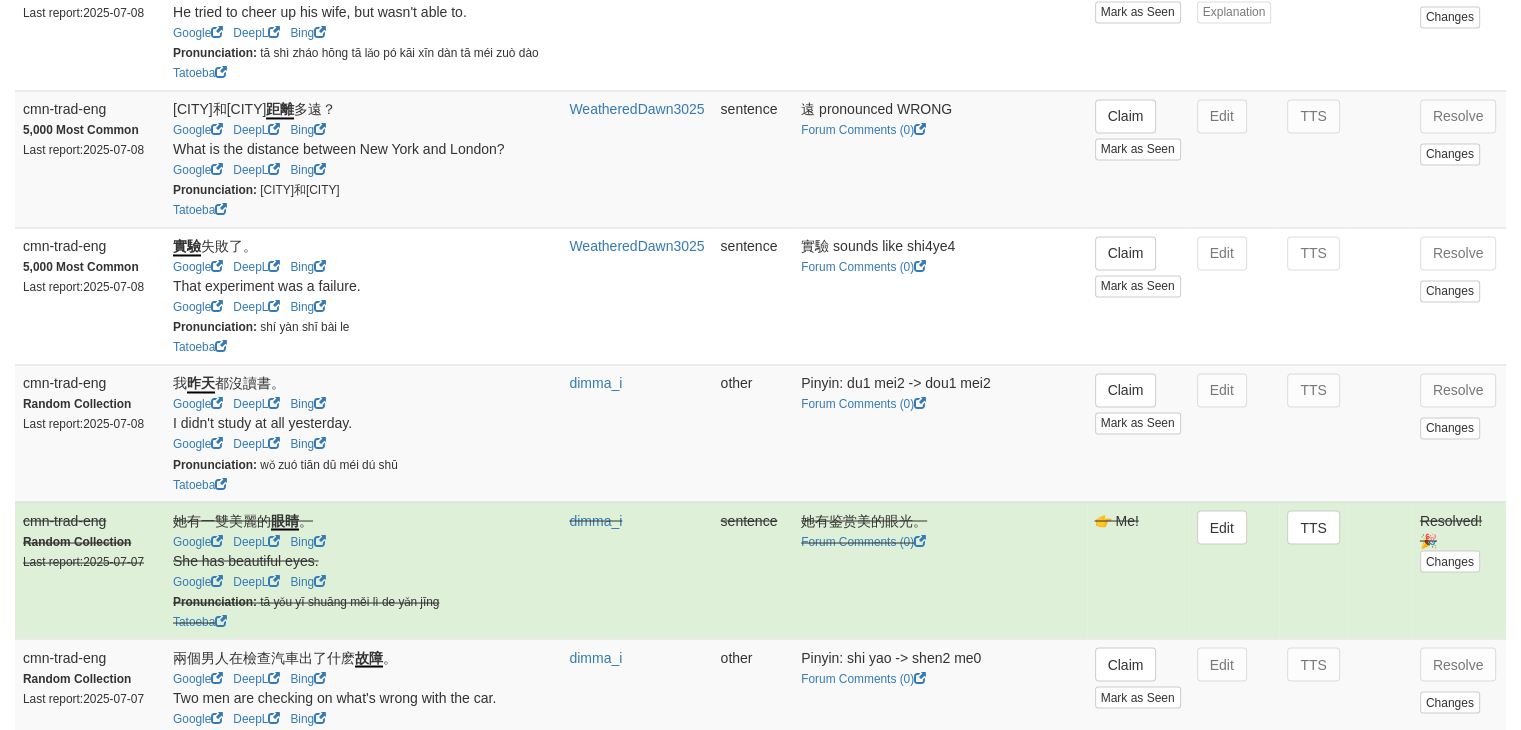 scroll, scrollTop: 3424, scrollLeft: 0, axis: vertical 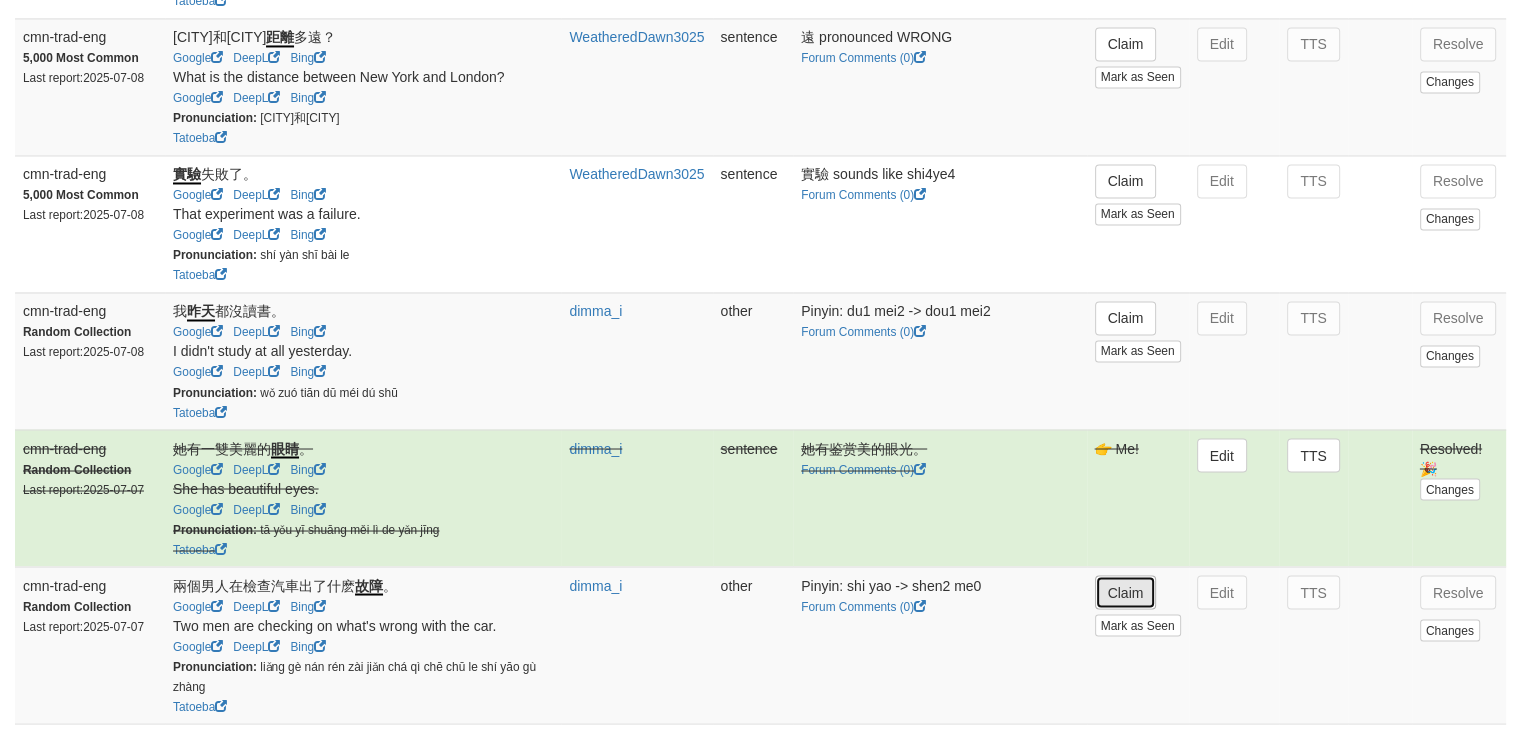 click on "Claim" at bounding box center [1126, 592] 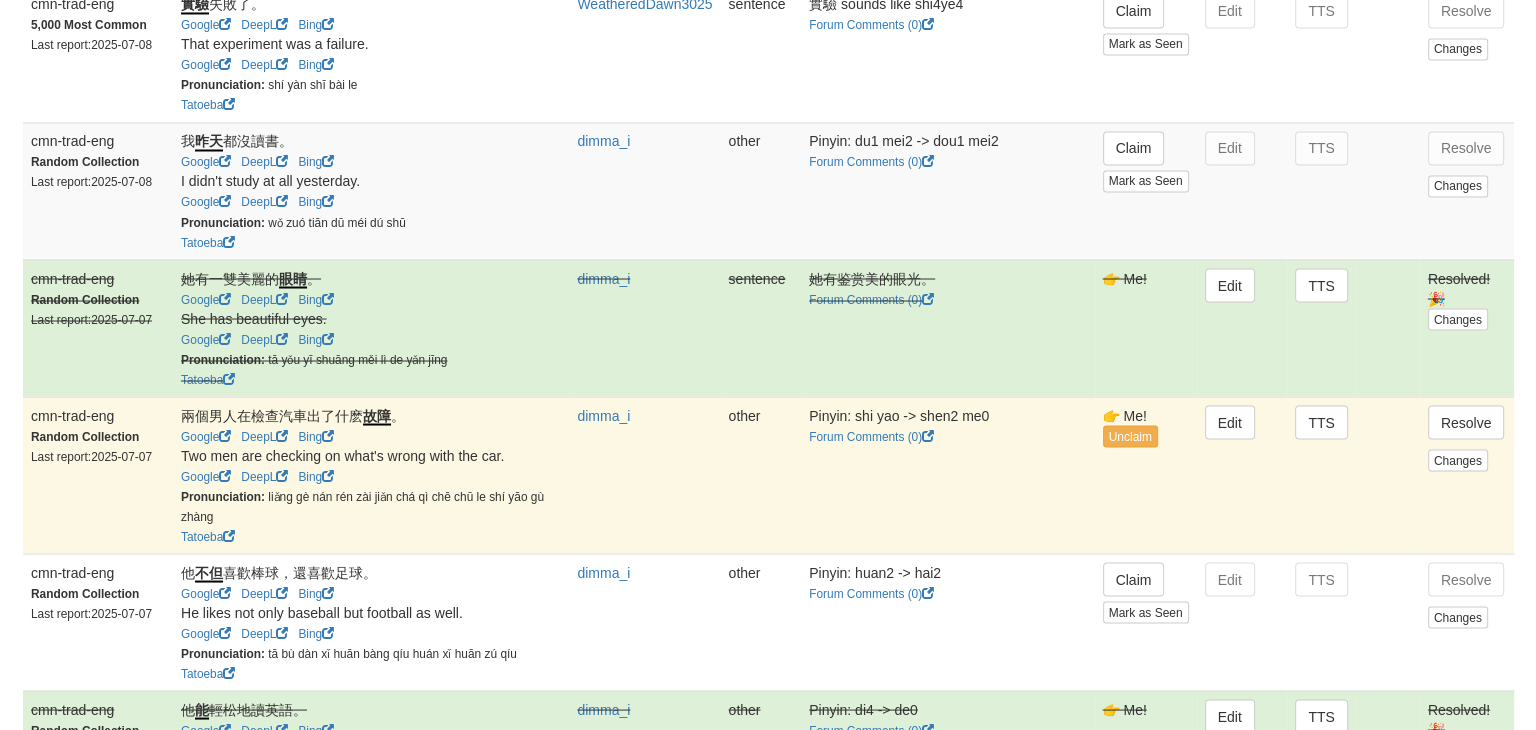scroll, scrollTop: 3595, scrollLeft: 0, axis: vertical 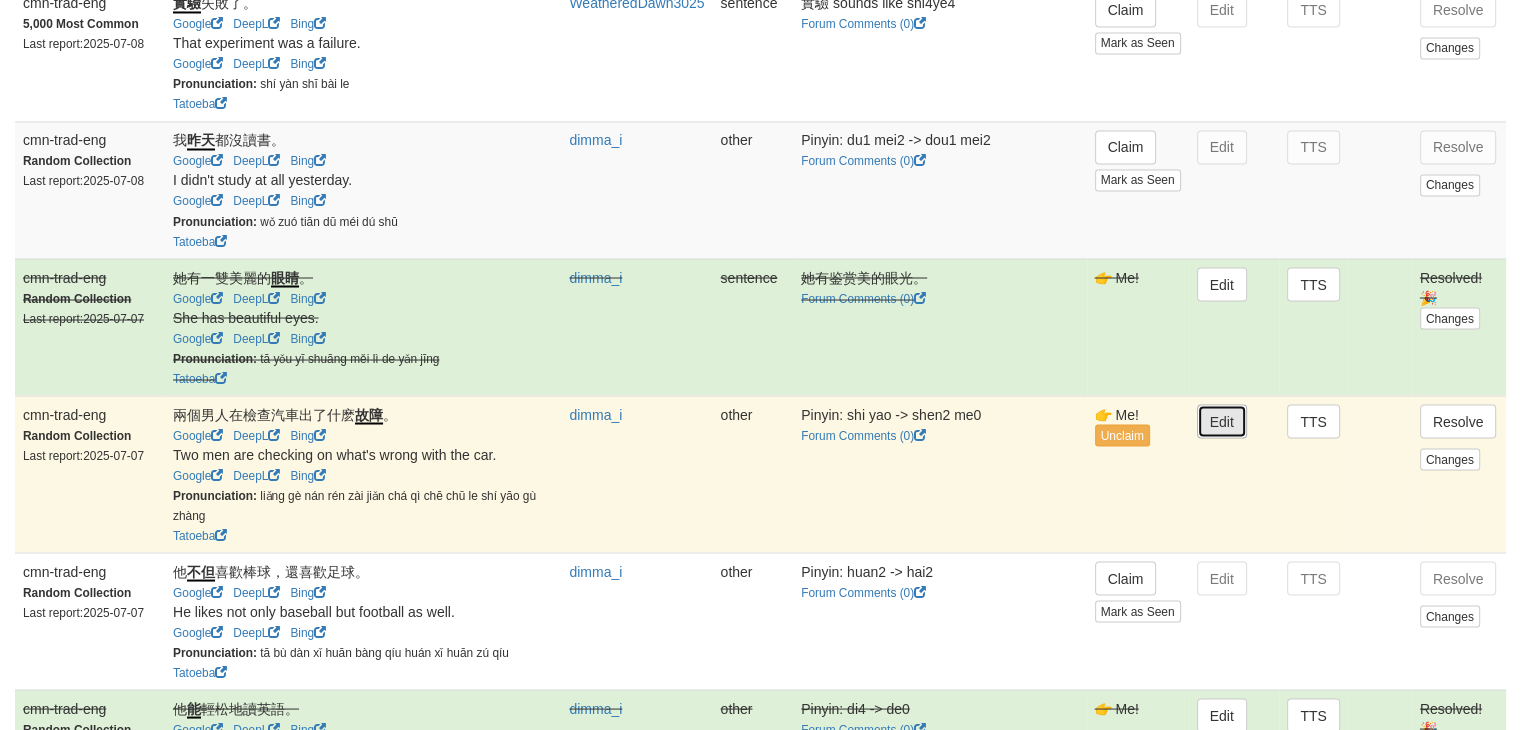 click on "Edit" at bounding box center (1222, 421) 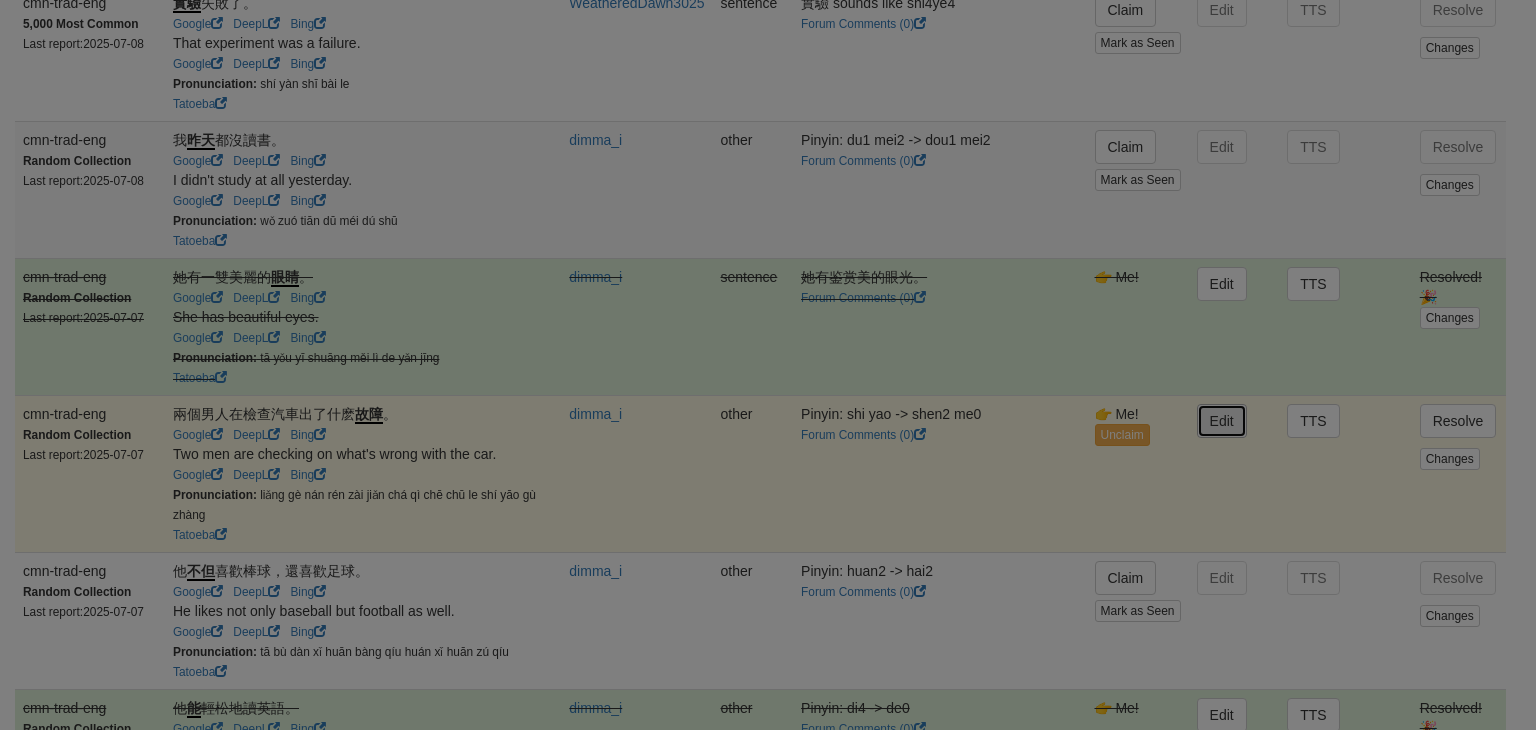type on "**********" 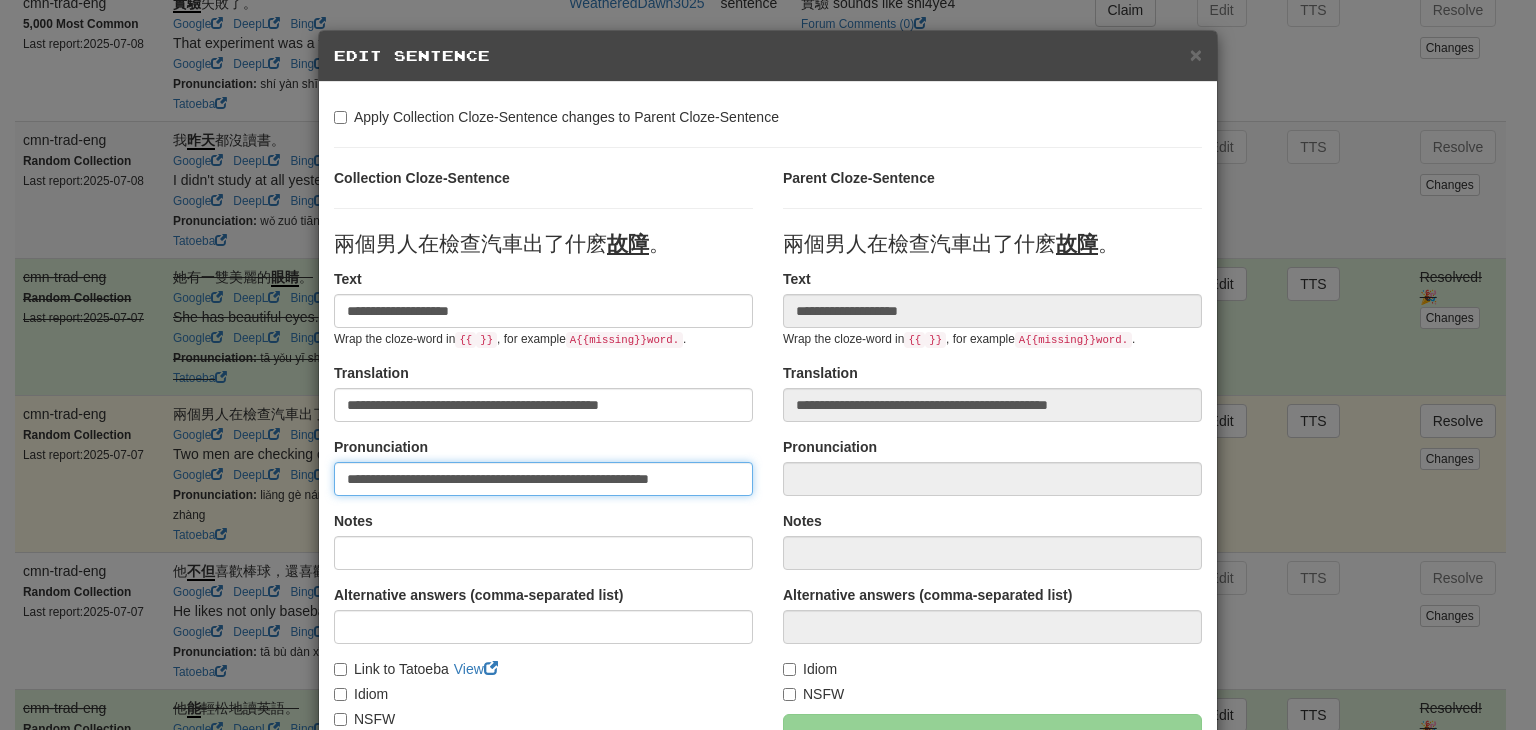 click on "**********" at bounding box center [543, 479] 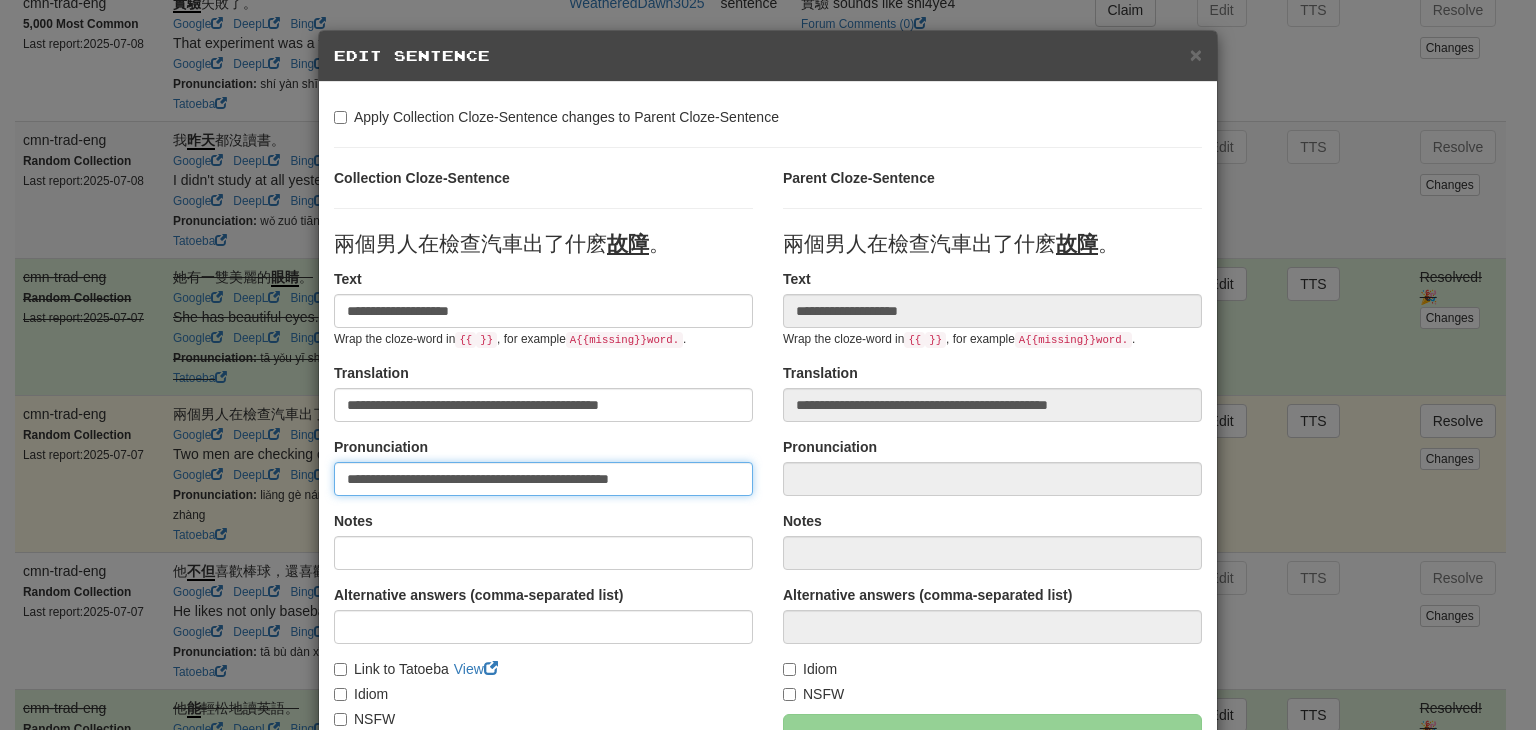 paste on "********" 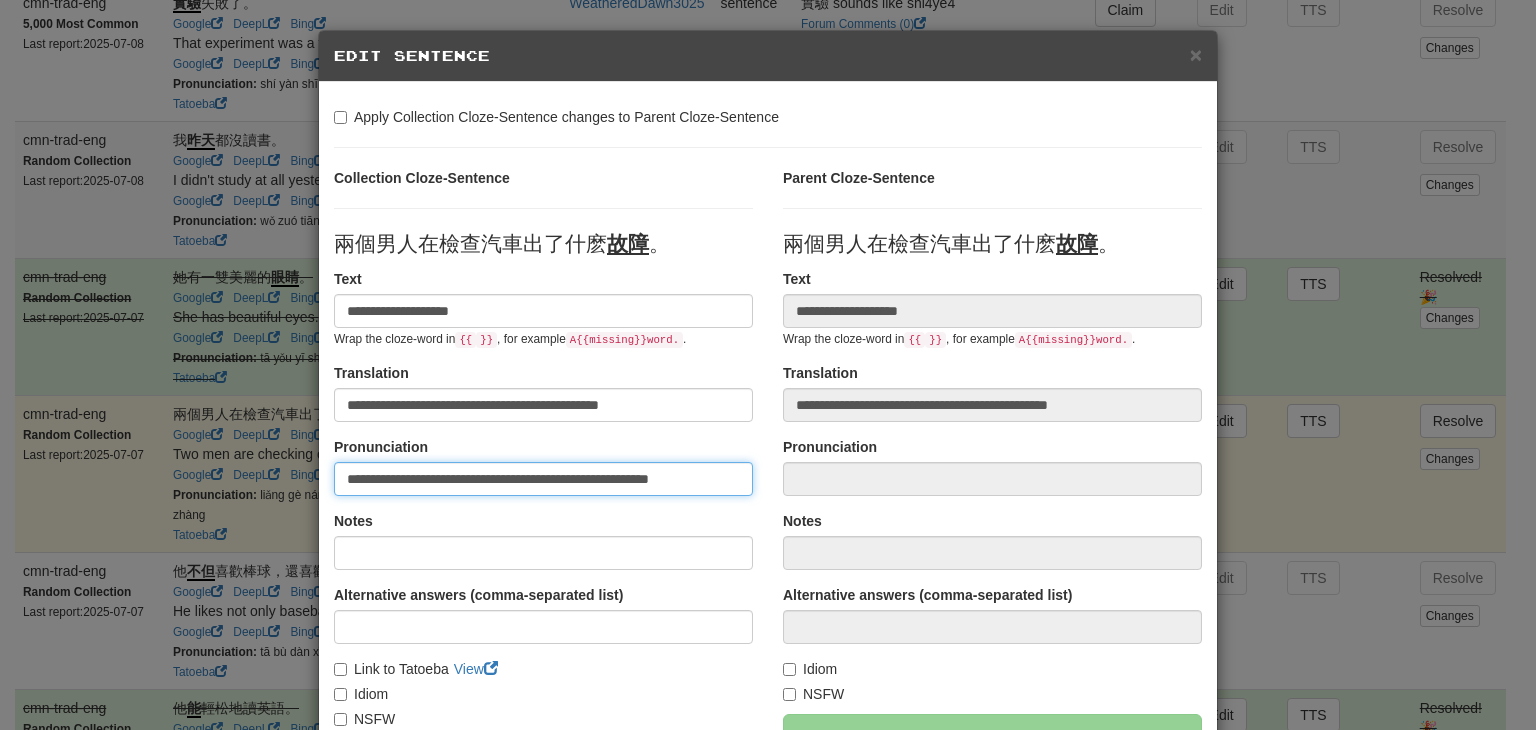 type on "**********" 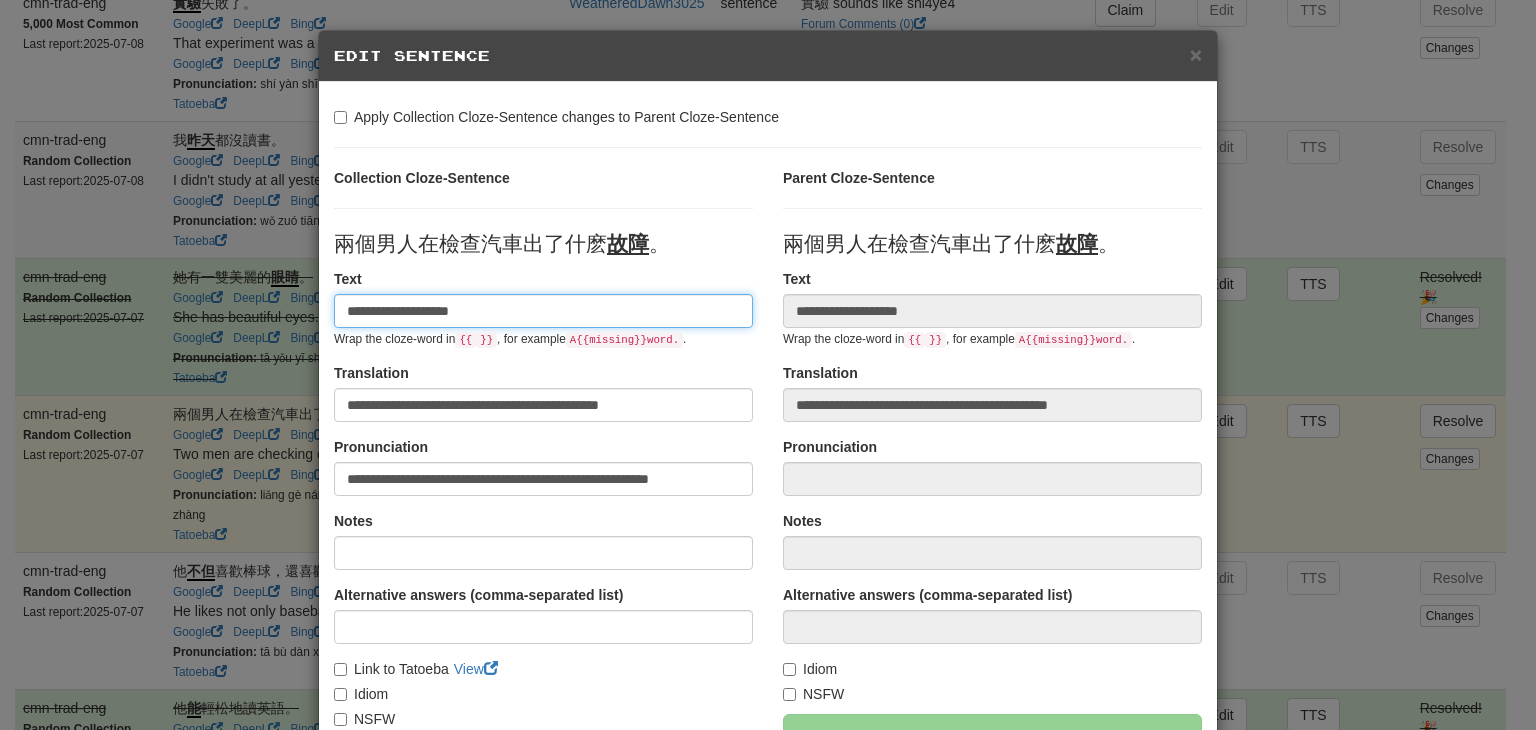 click on "**********" at bounding box center [543, 311] 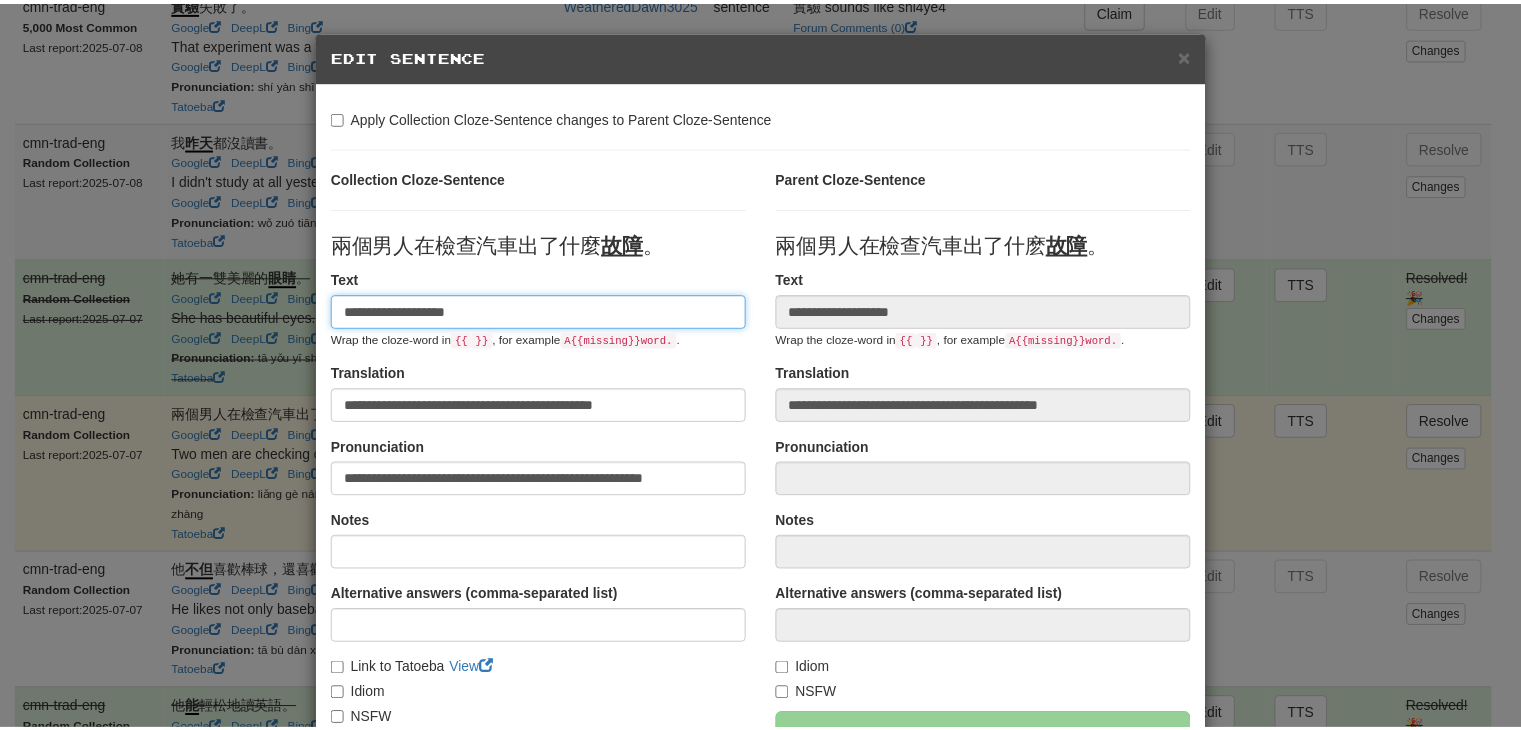 scroll, scrollTop: 246, scrollLeft: 0, axis: vertical 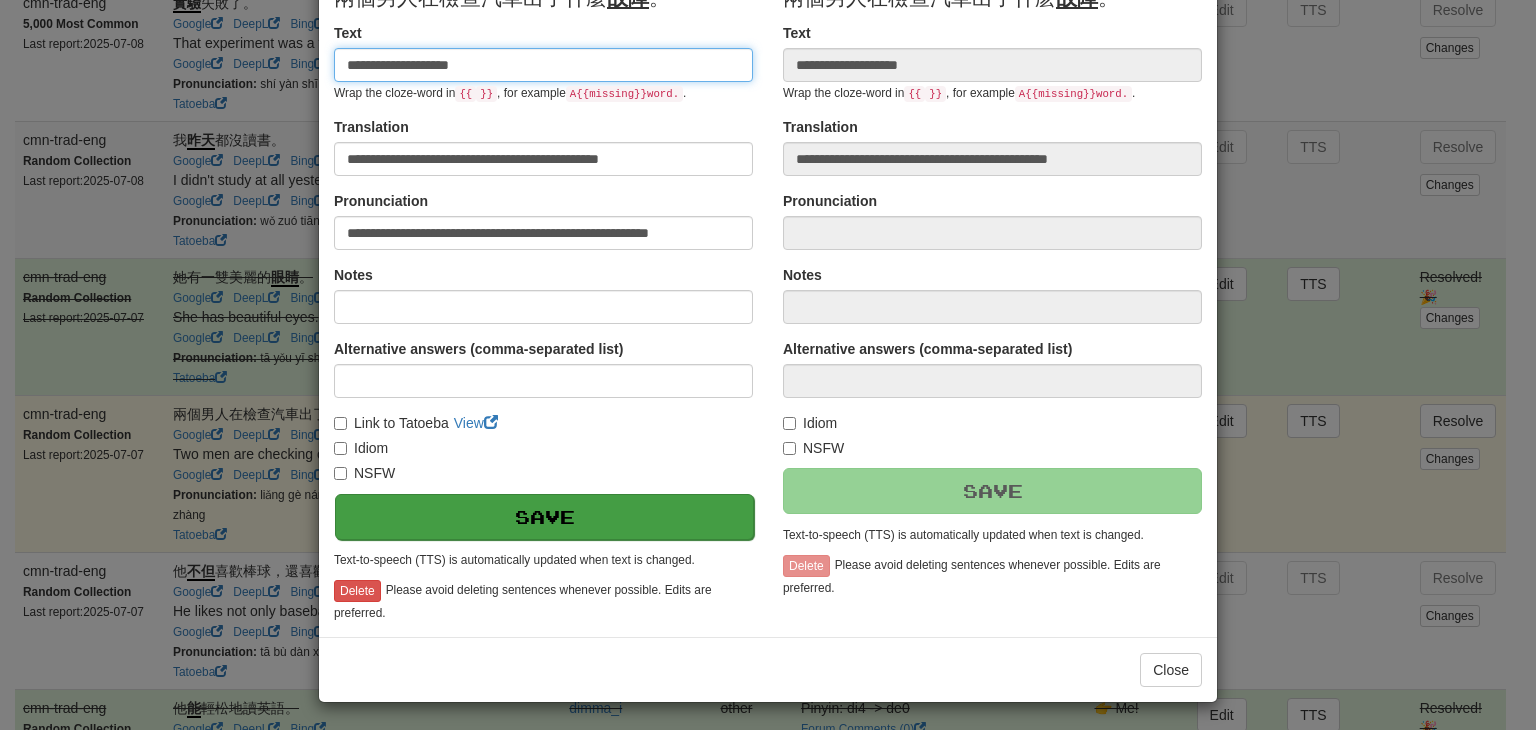 type on "**********" 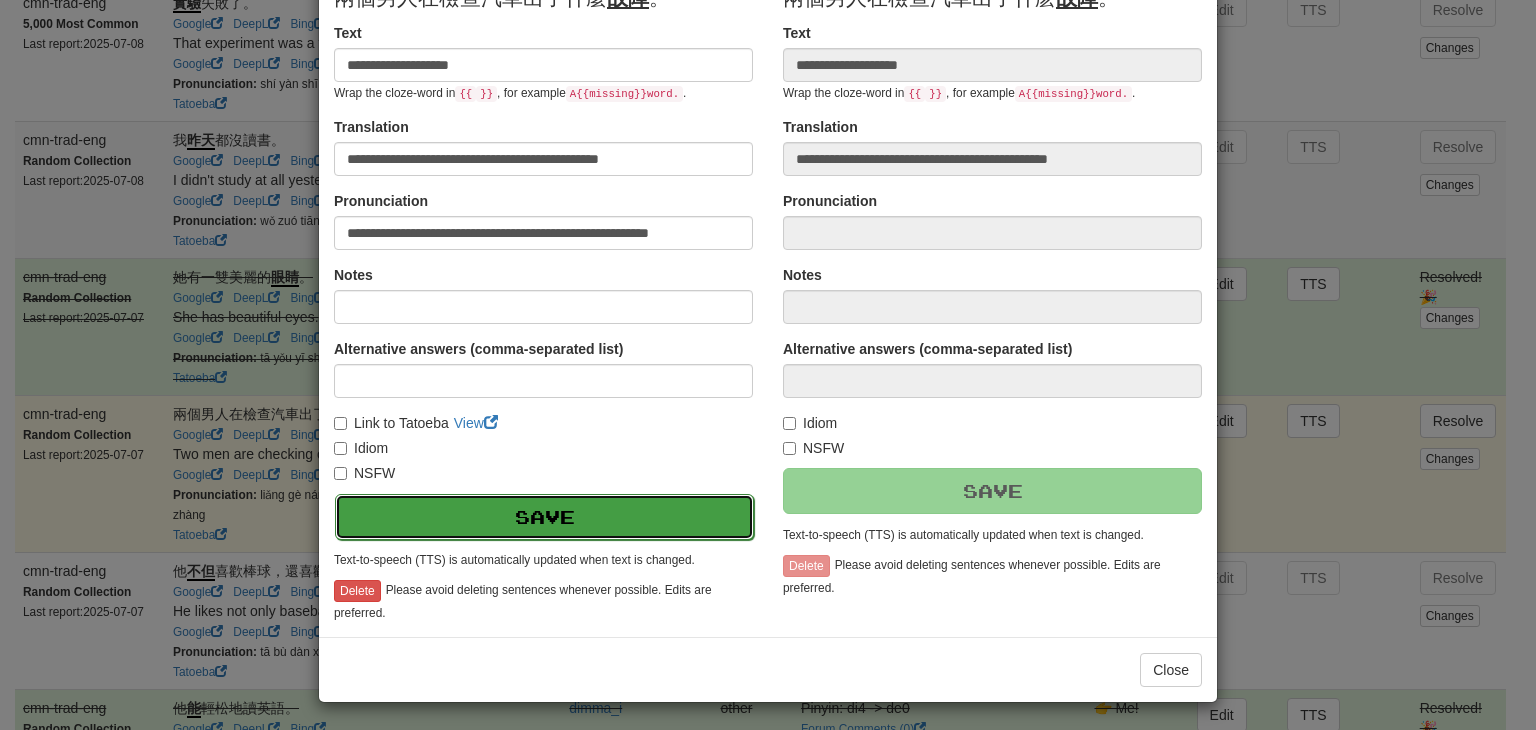 click on "Save" at bounding box center [544, 517] 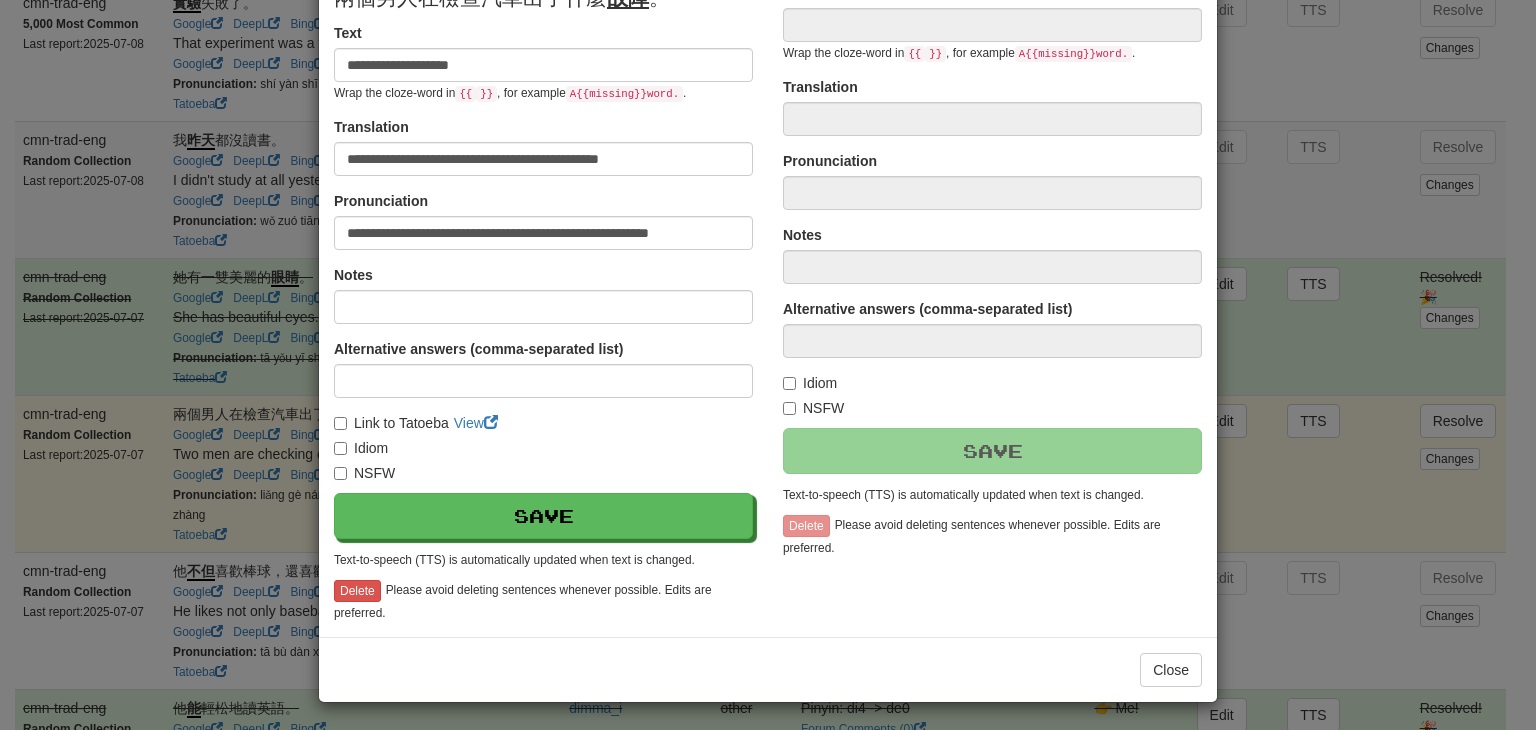 type on "**********" 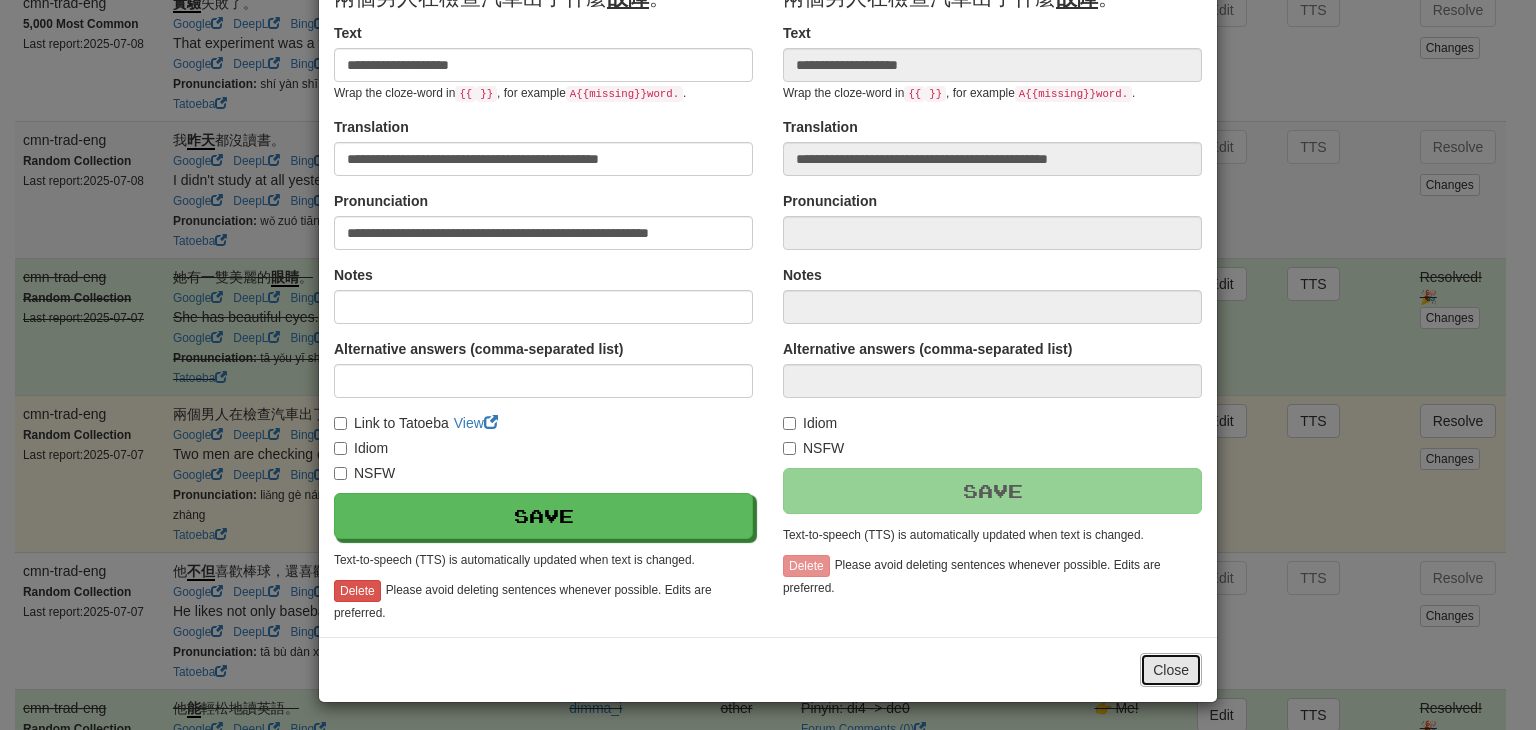 click on "Close" at bounding box center (1171, 670) 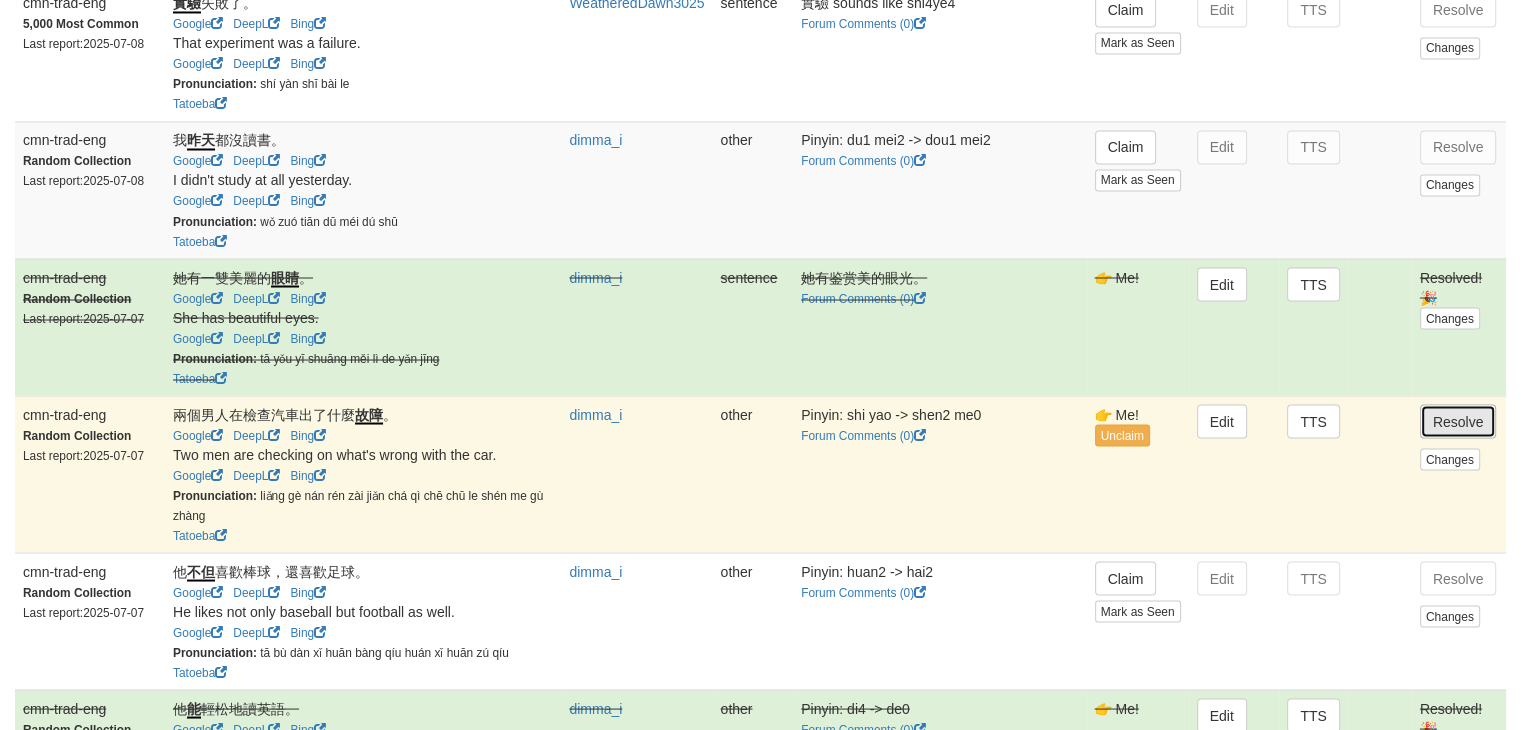 click on "Resolve" at bounding box center [1458, 421] 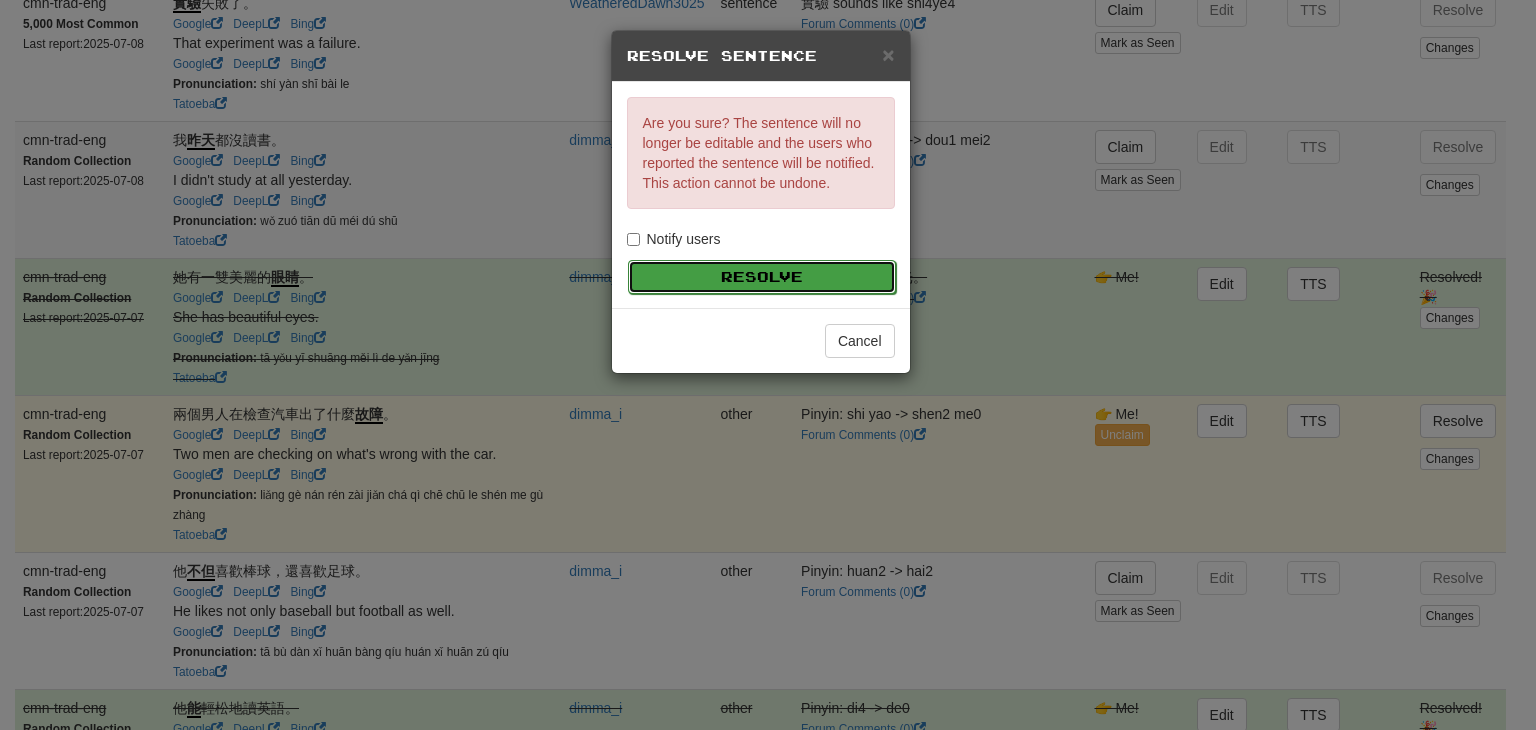 click on "Resolve" at bounding box center [762, 277] 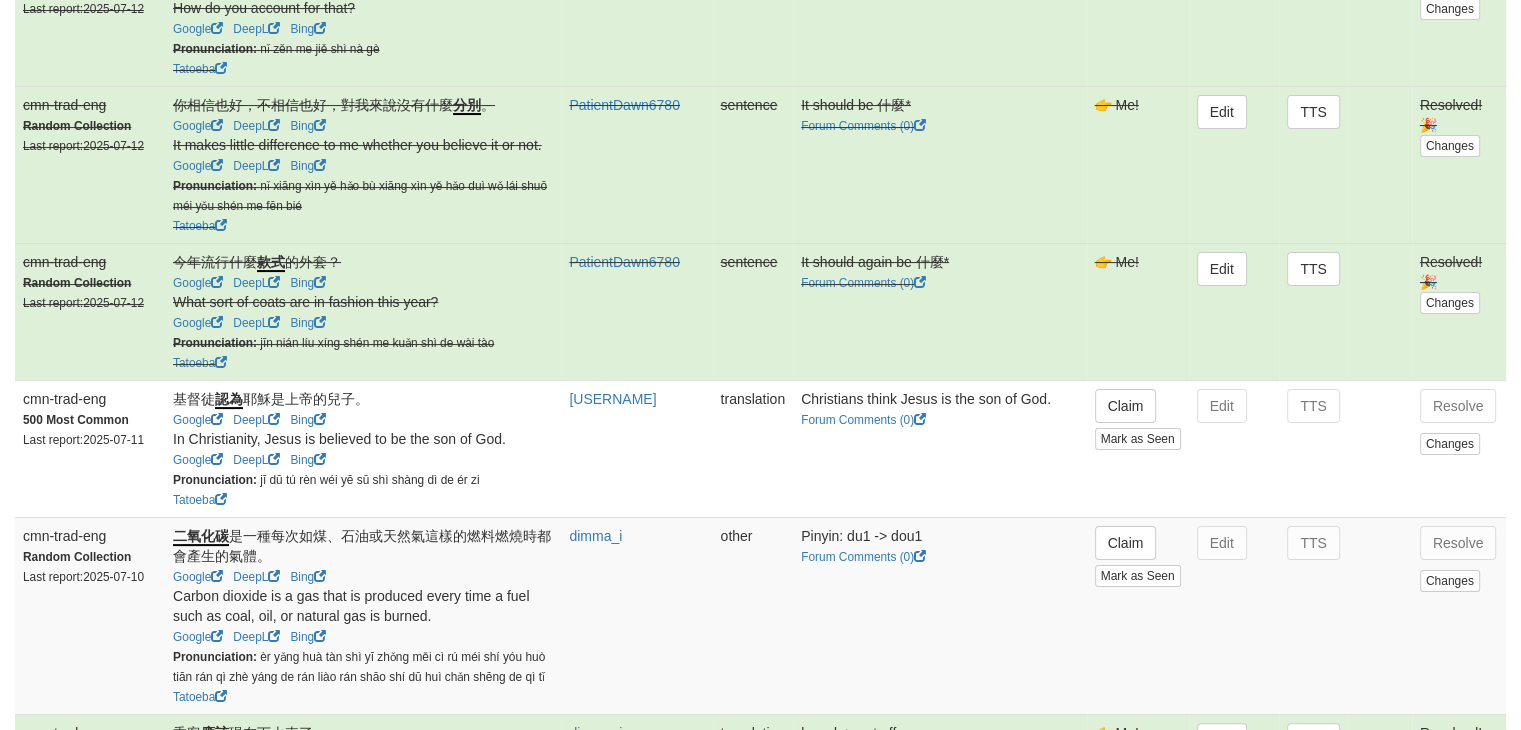 scroll, scrollTop: 0, scrollLeft: 0, axis: both 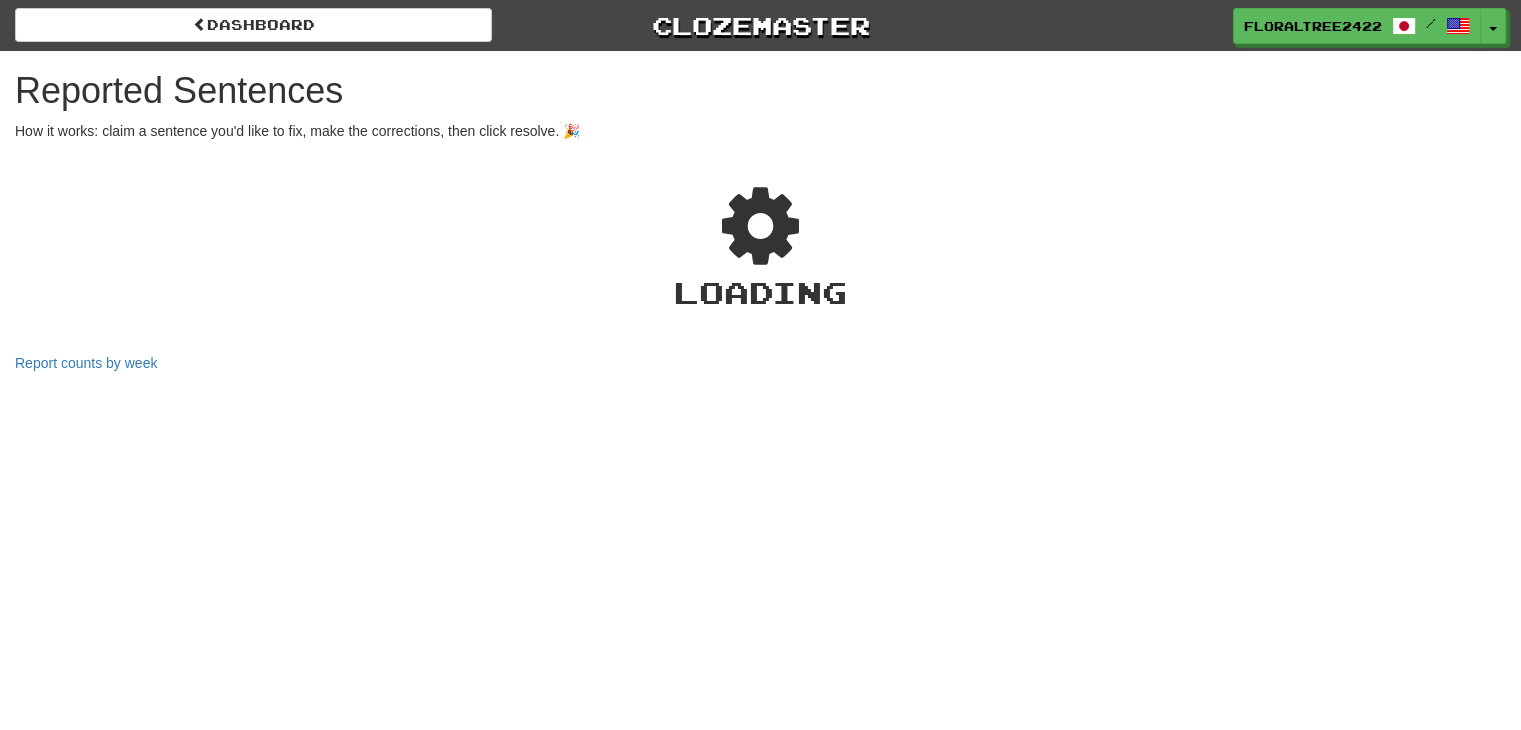select on "**" 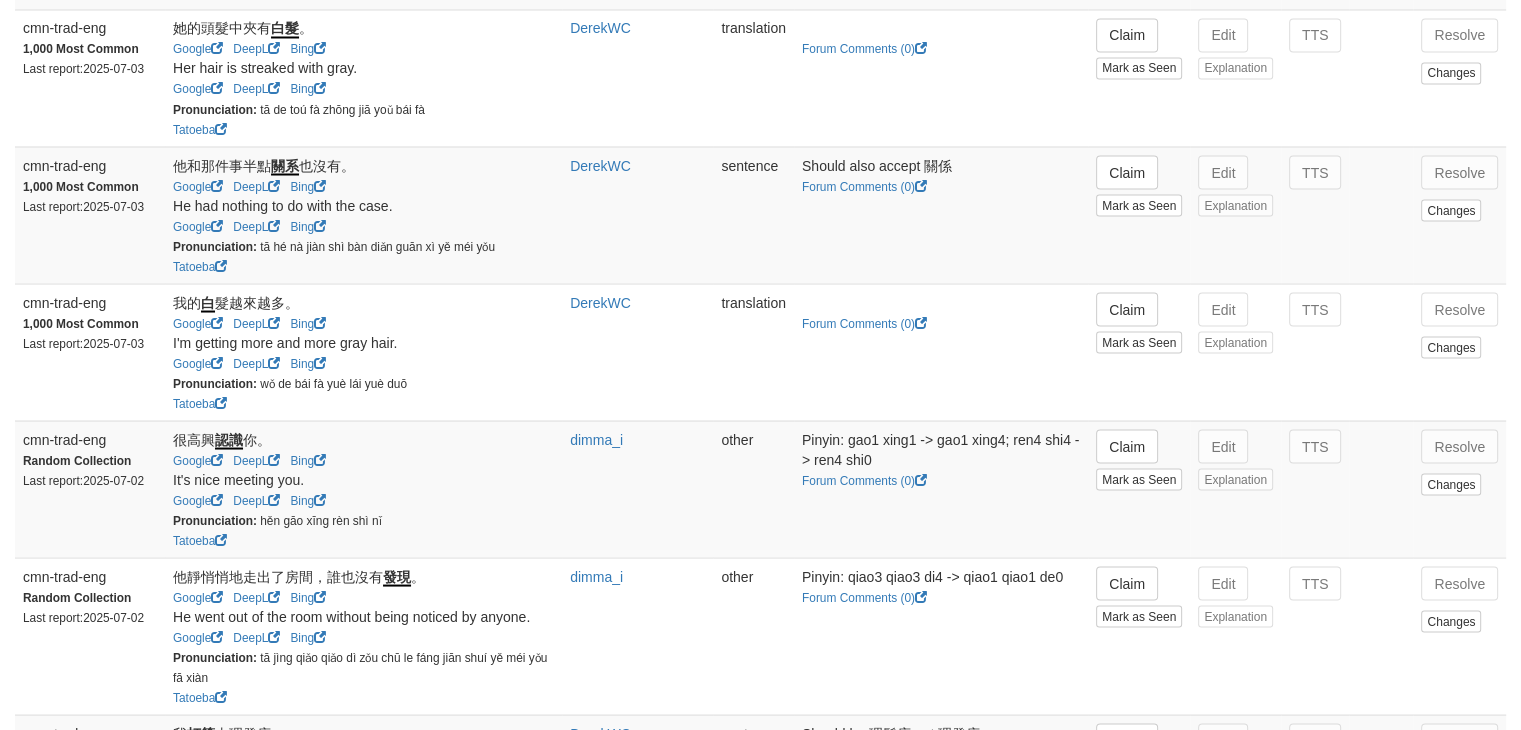 scroll, scrollTop: 3691, scrollLeft: 0, axis: vertical 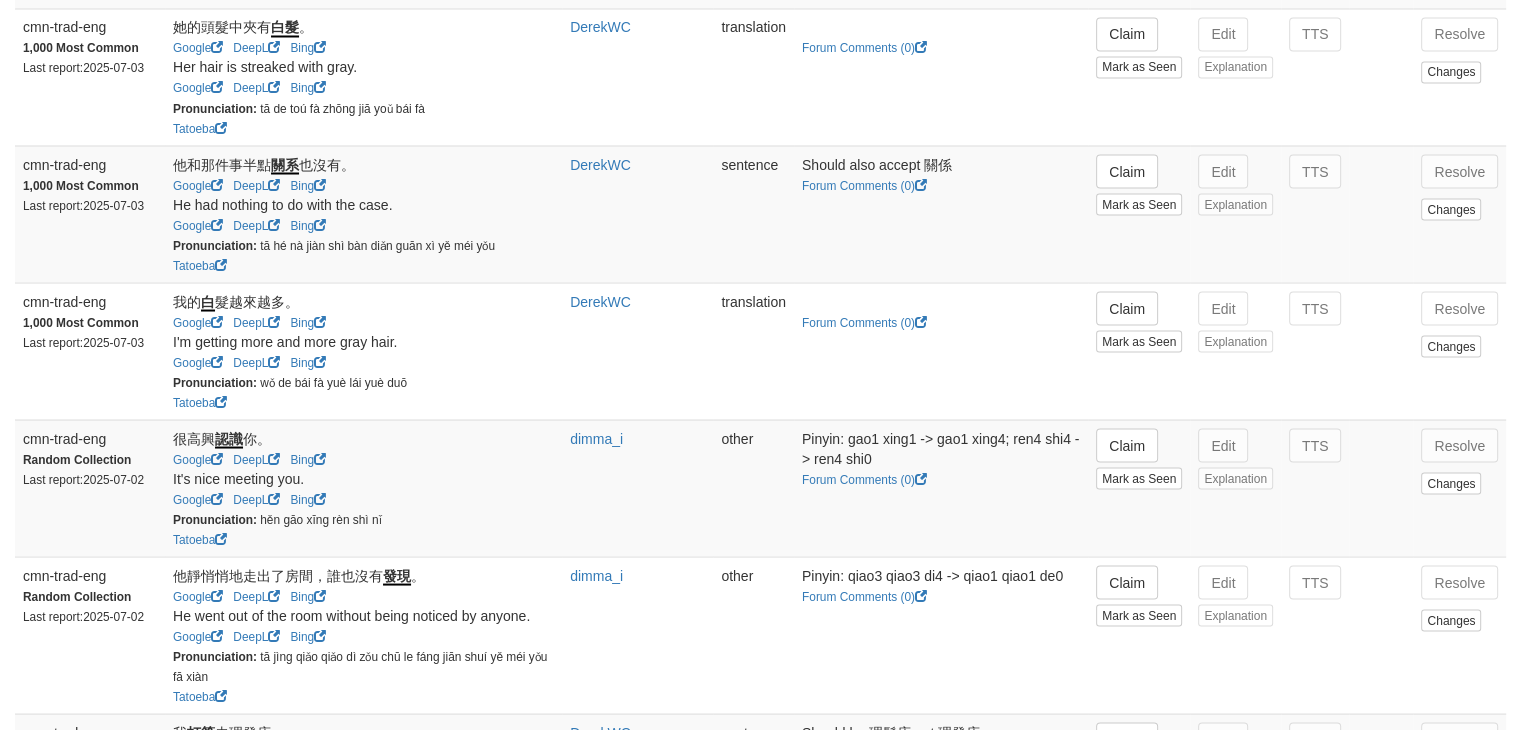 click on "Pinyin: gao1 xing1 -> gao1 xing4; ren4 shi4 -> ren4 shi0 Forum Comments ( 0 )" at bounding box center [941, 487] 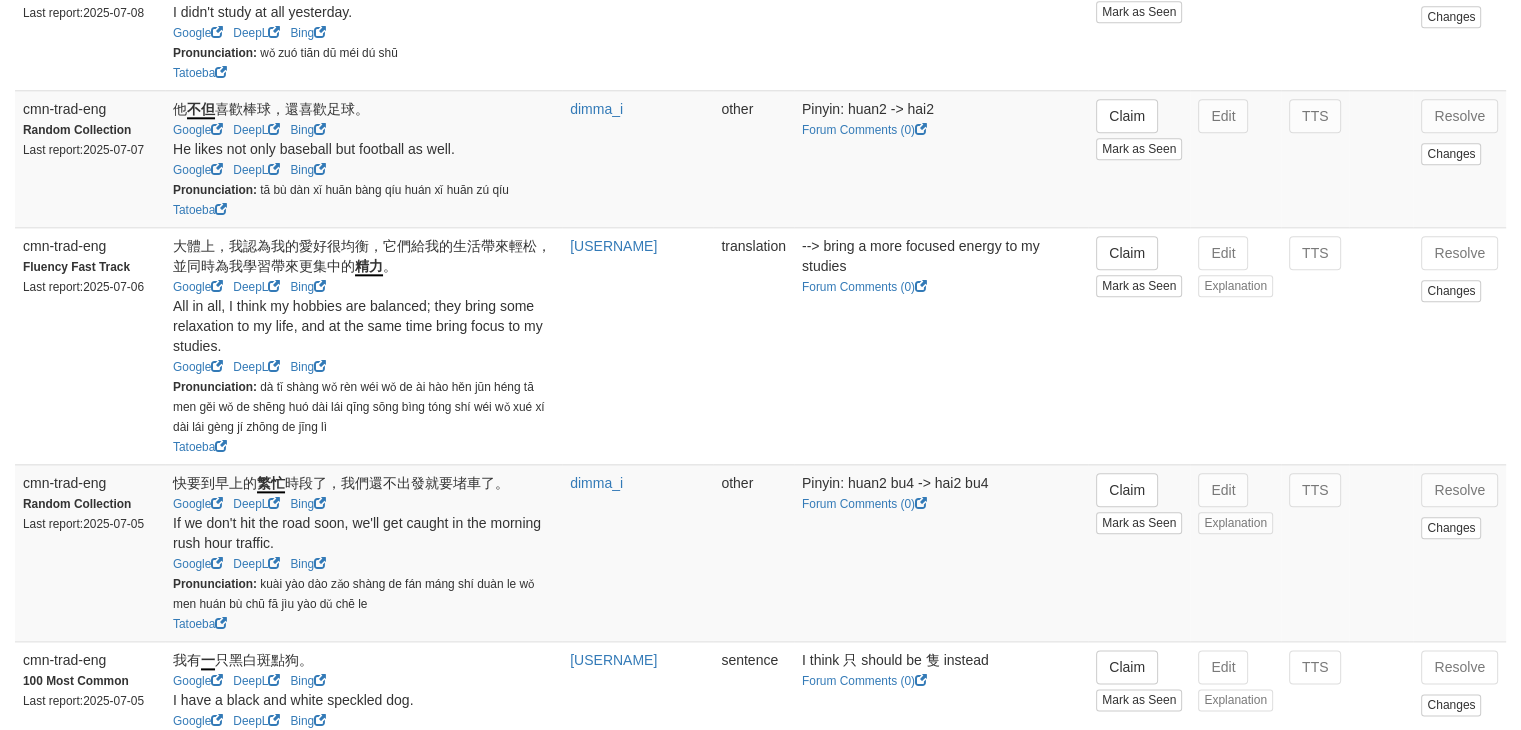 scroll, scrollTop: 2243, scrollLeft: 0, axis: vertical 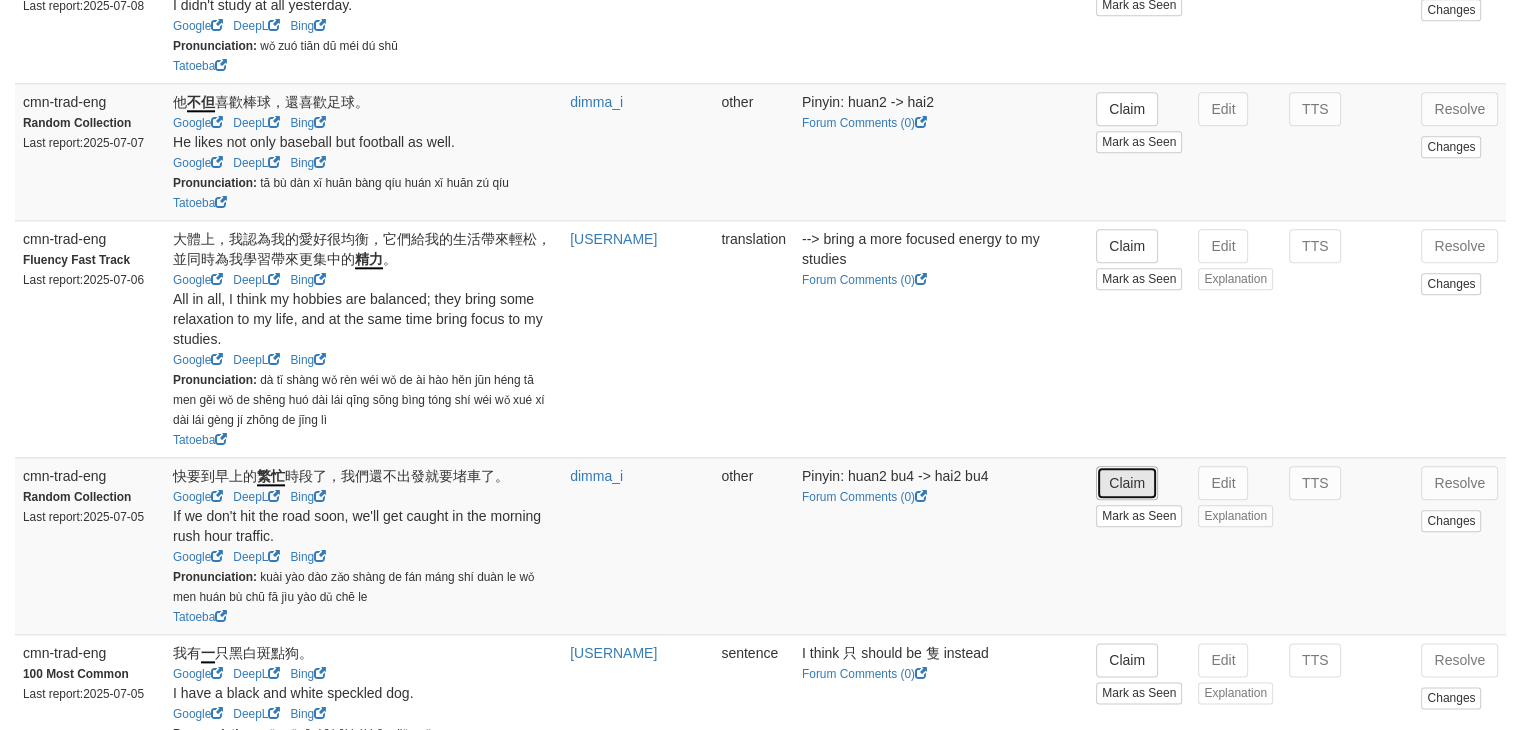 click on "Claim" at bounding box center [1127, 483] 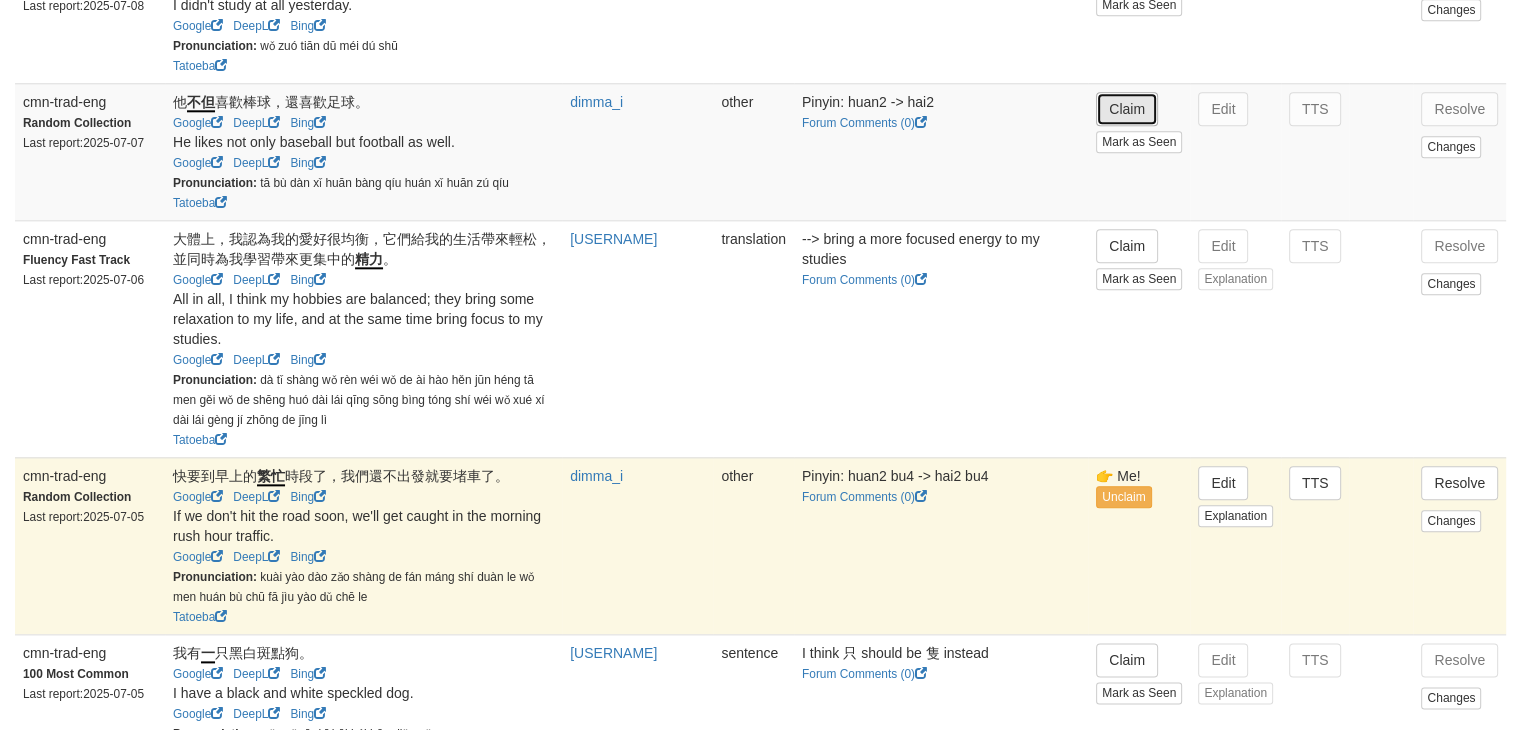 click on "Claim" at bounding box center [1127, 109] 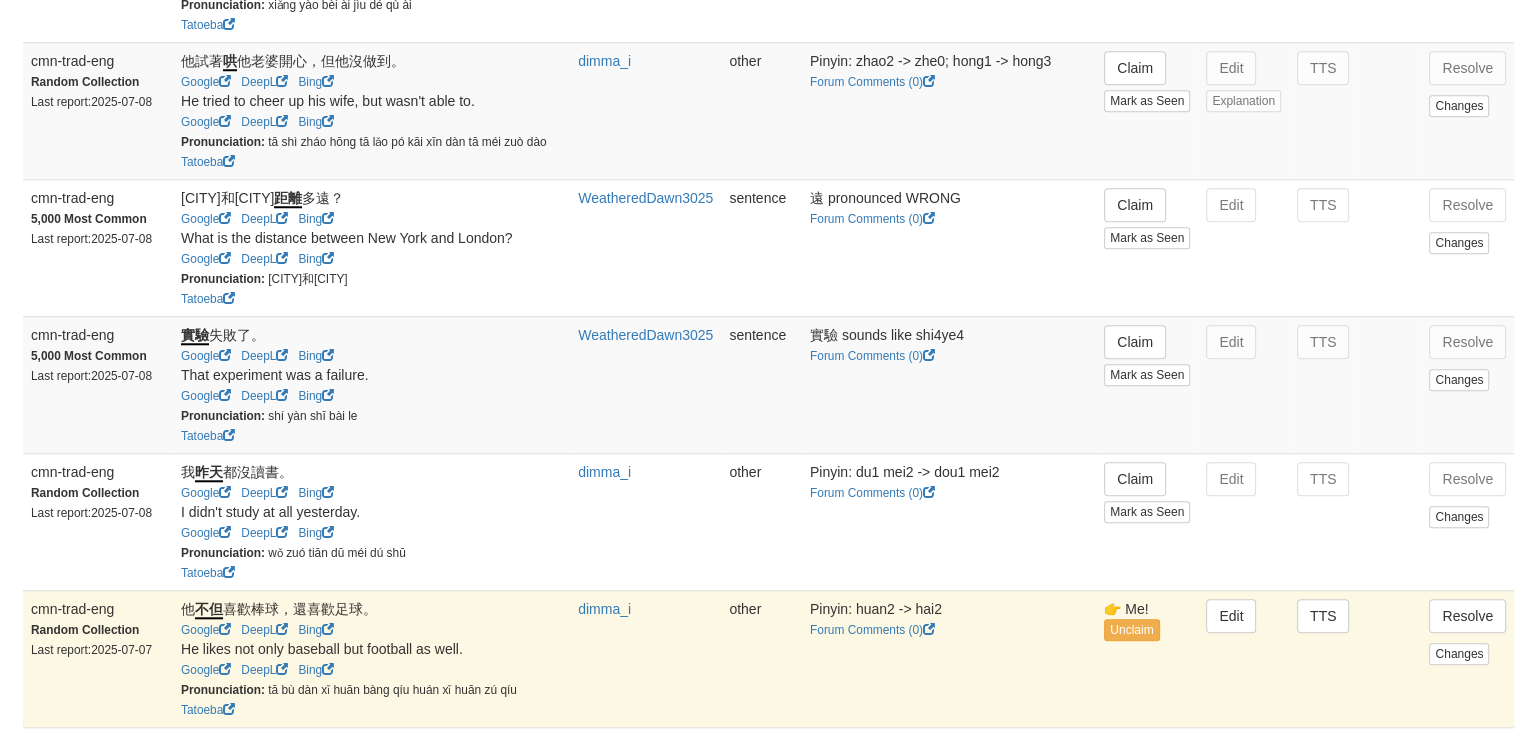 scroll, scrollTop: 1742, scrollLeft: 0, axis: vertical 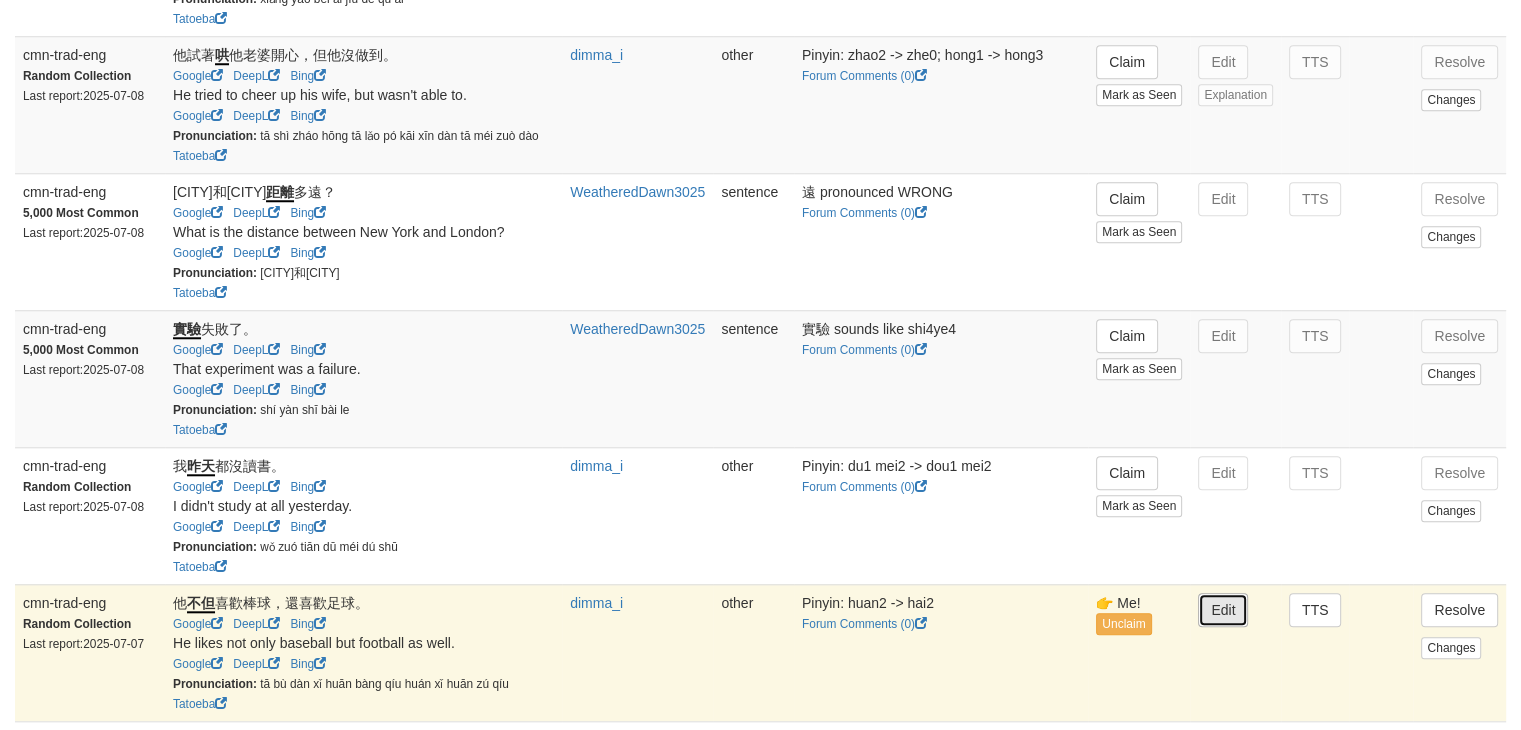 click on "Edit" at bounding box center (1223, 610) 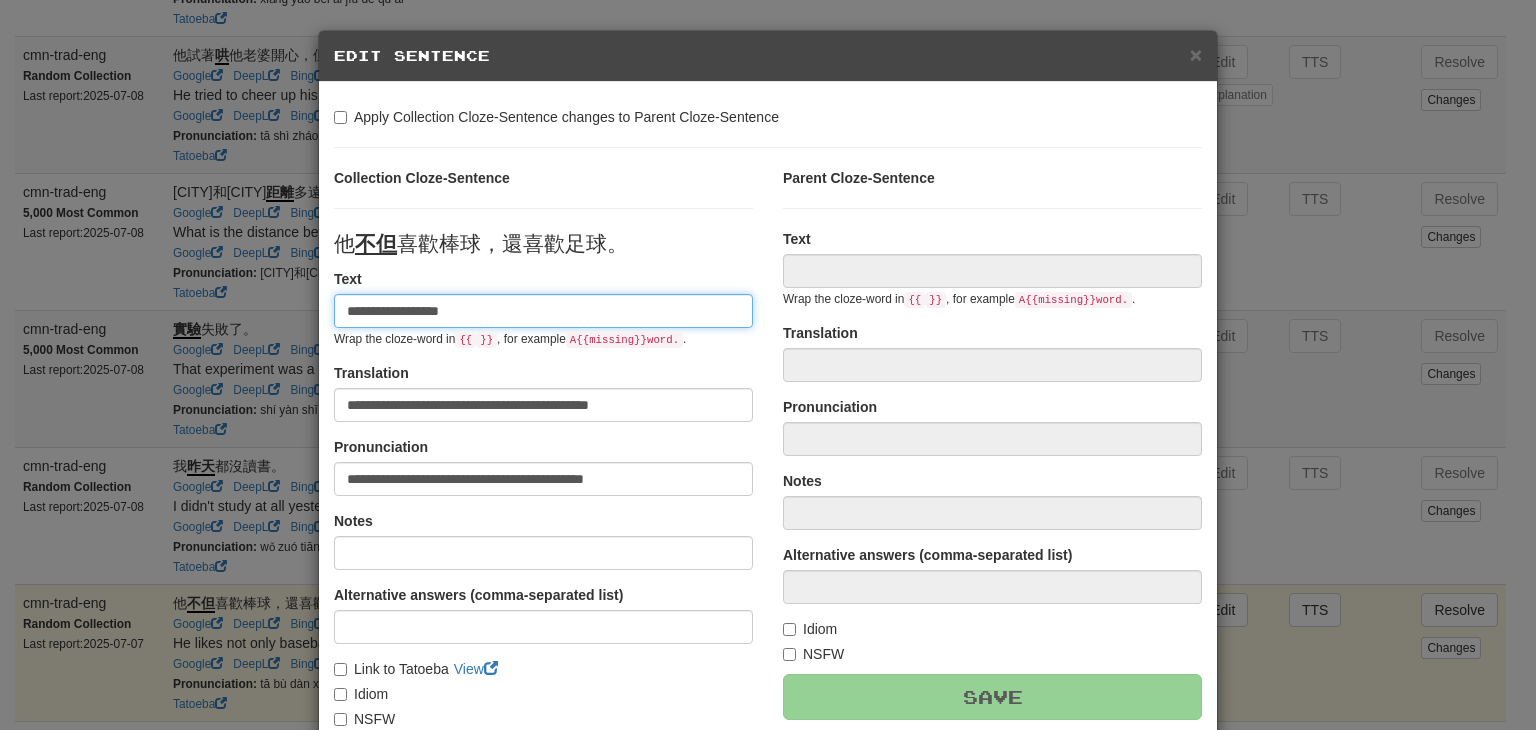 type on "**********" 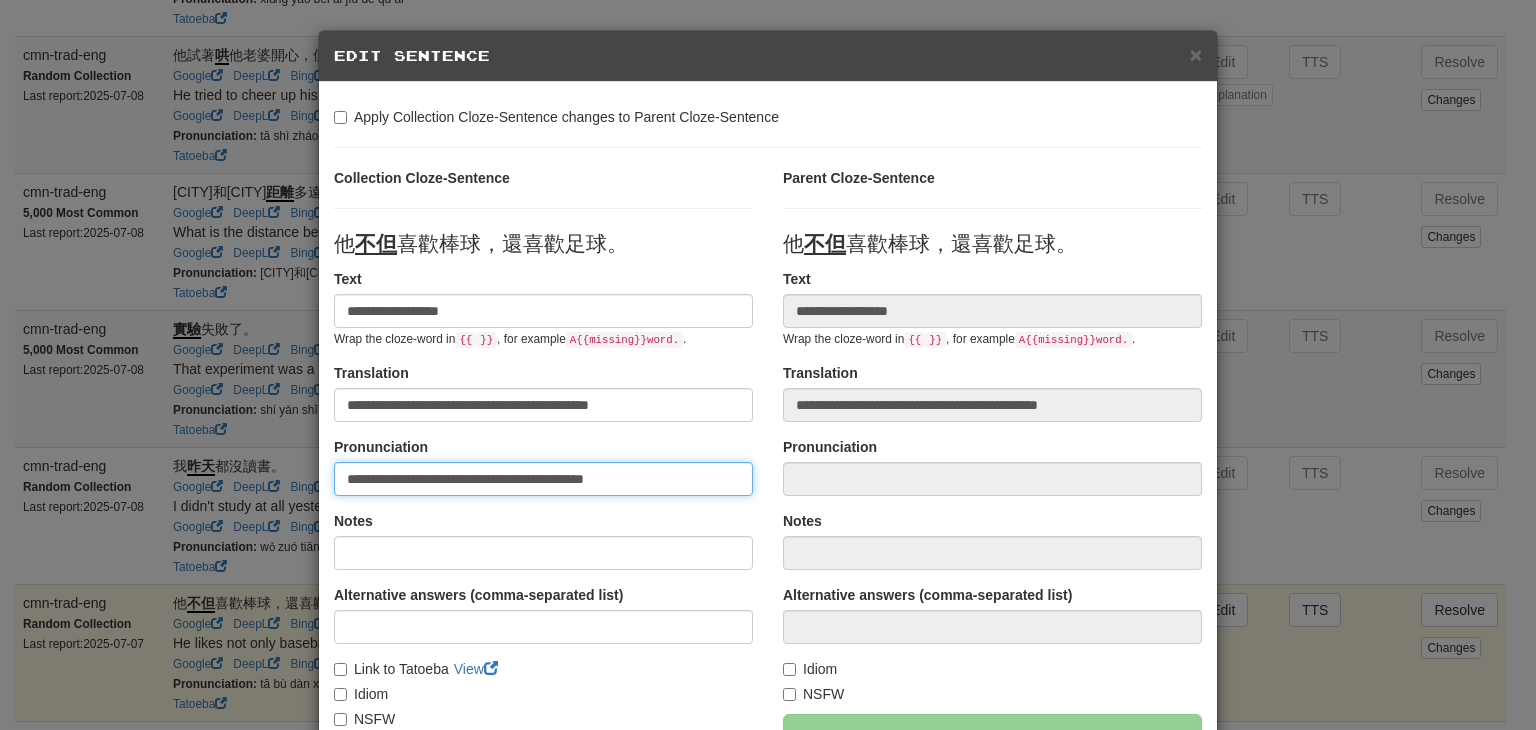 click on "**********" at bounding box center (543, 479) 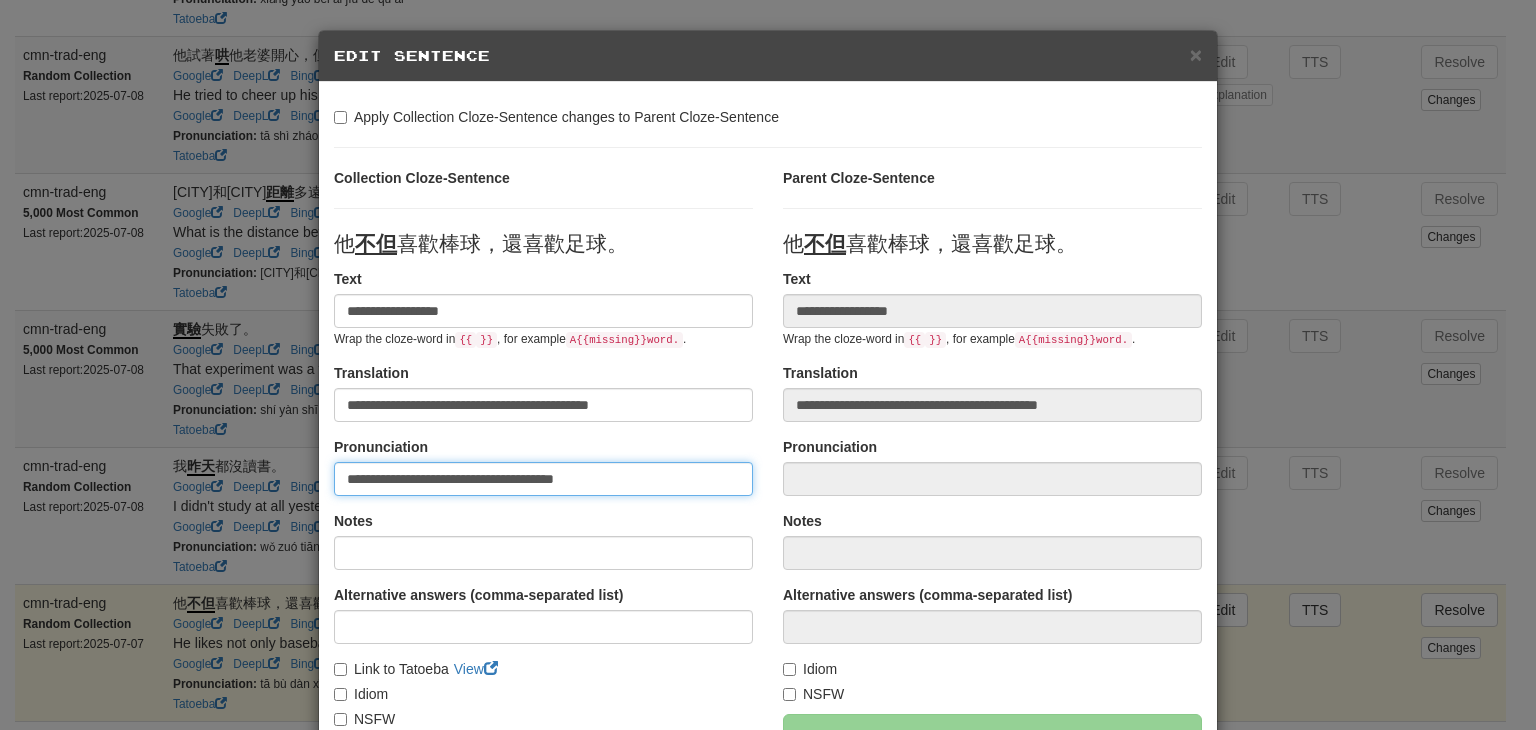 paste on "***" 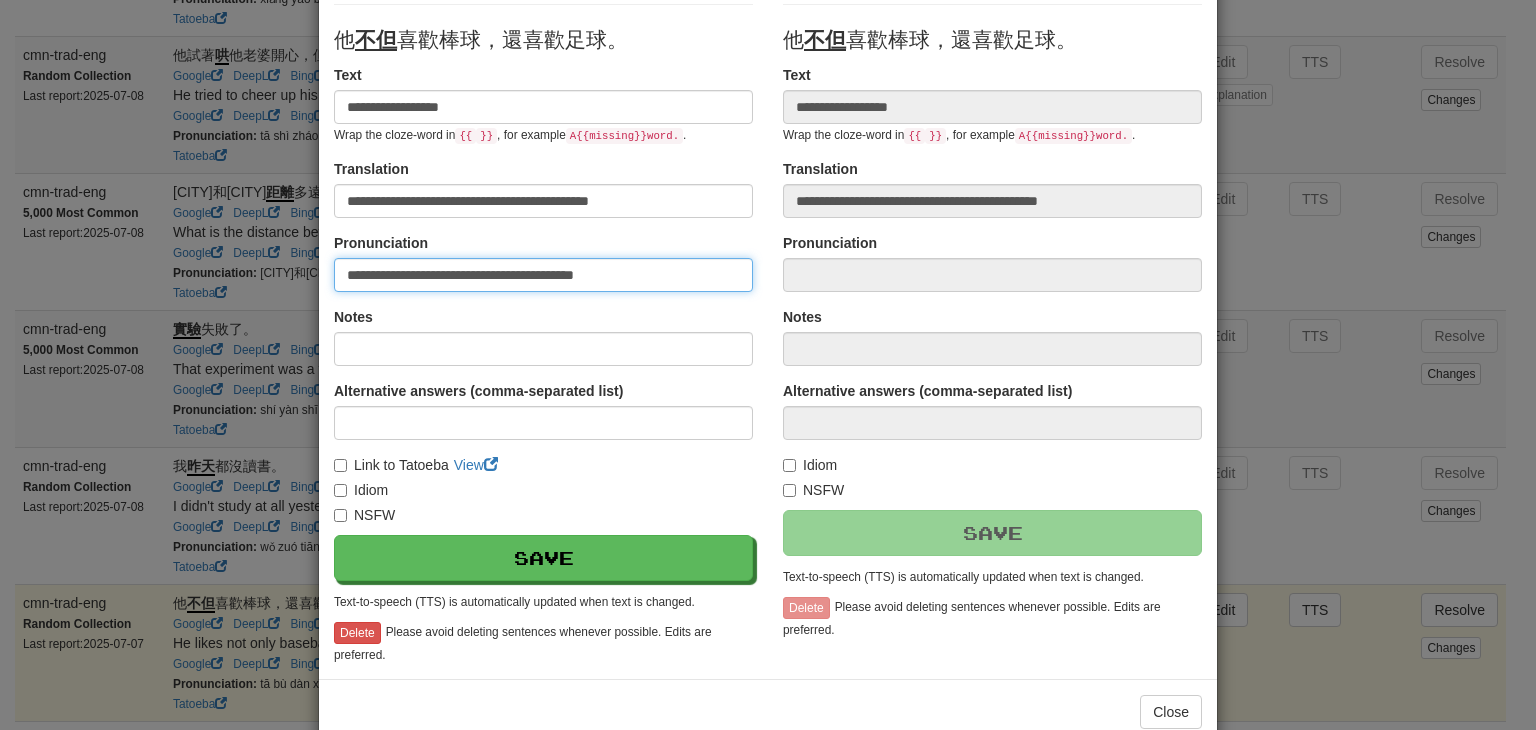 scroll, scrollTop: 208, scrollLeft: 0, axis: vertical 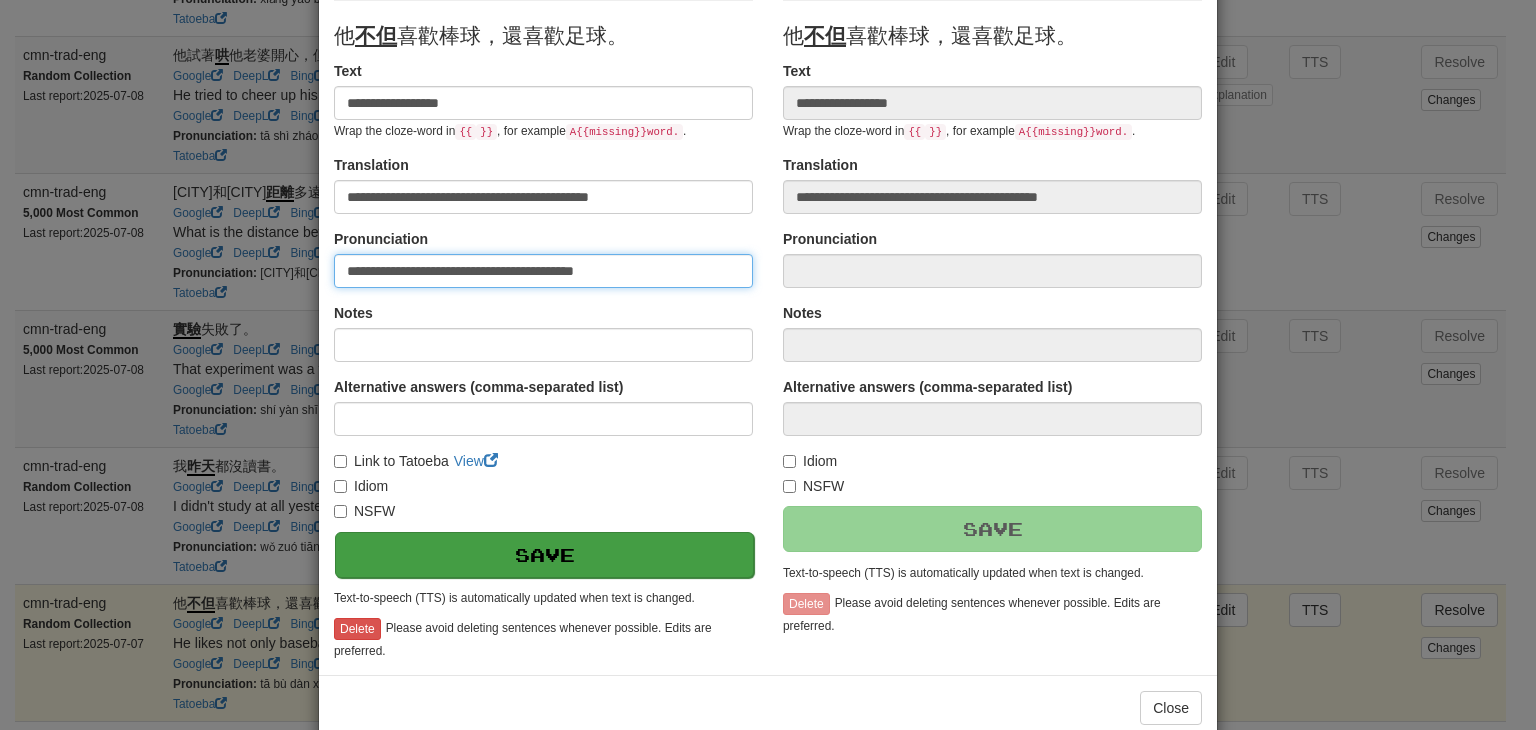 type on "**********" 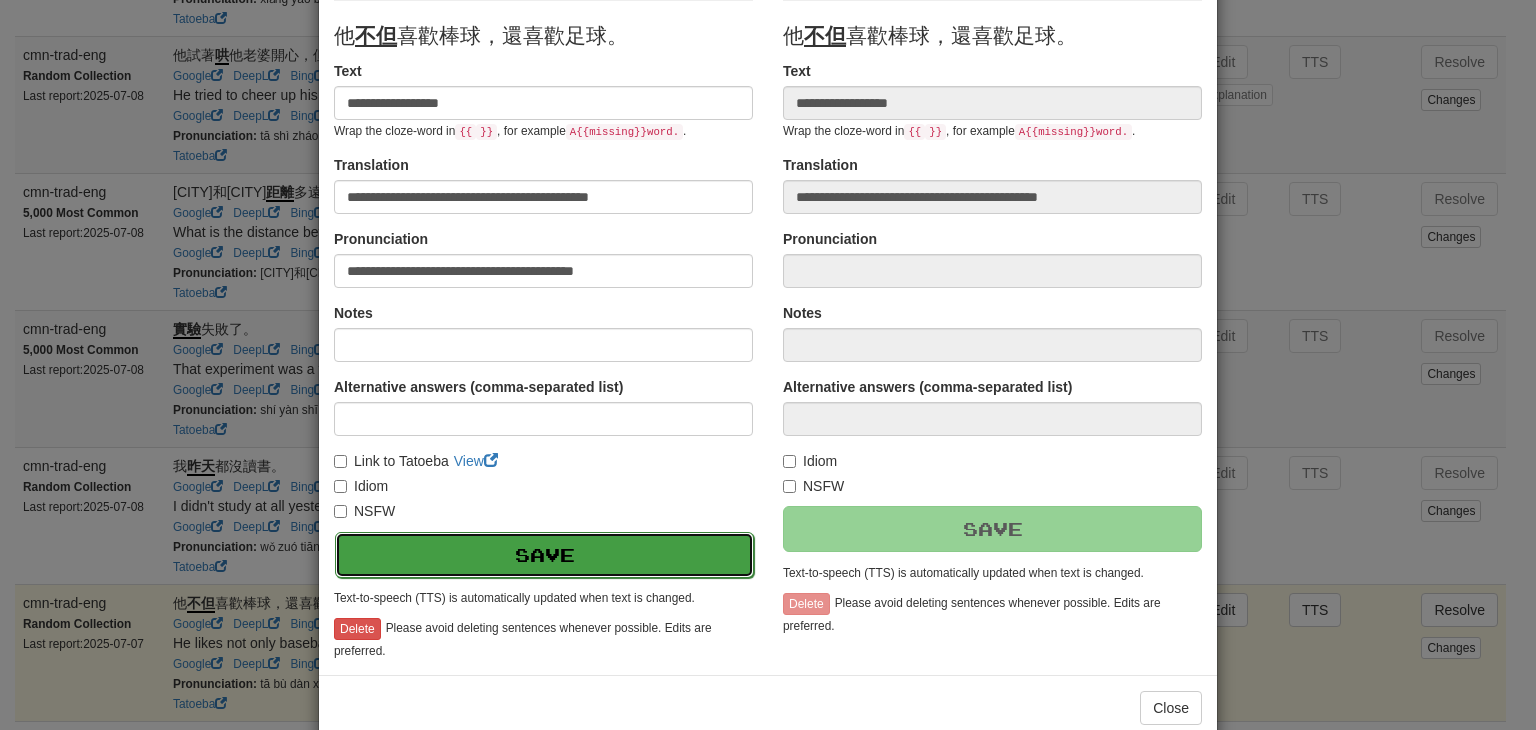 click on "Save" at bounding box center (544, 555) 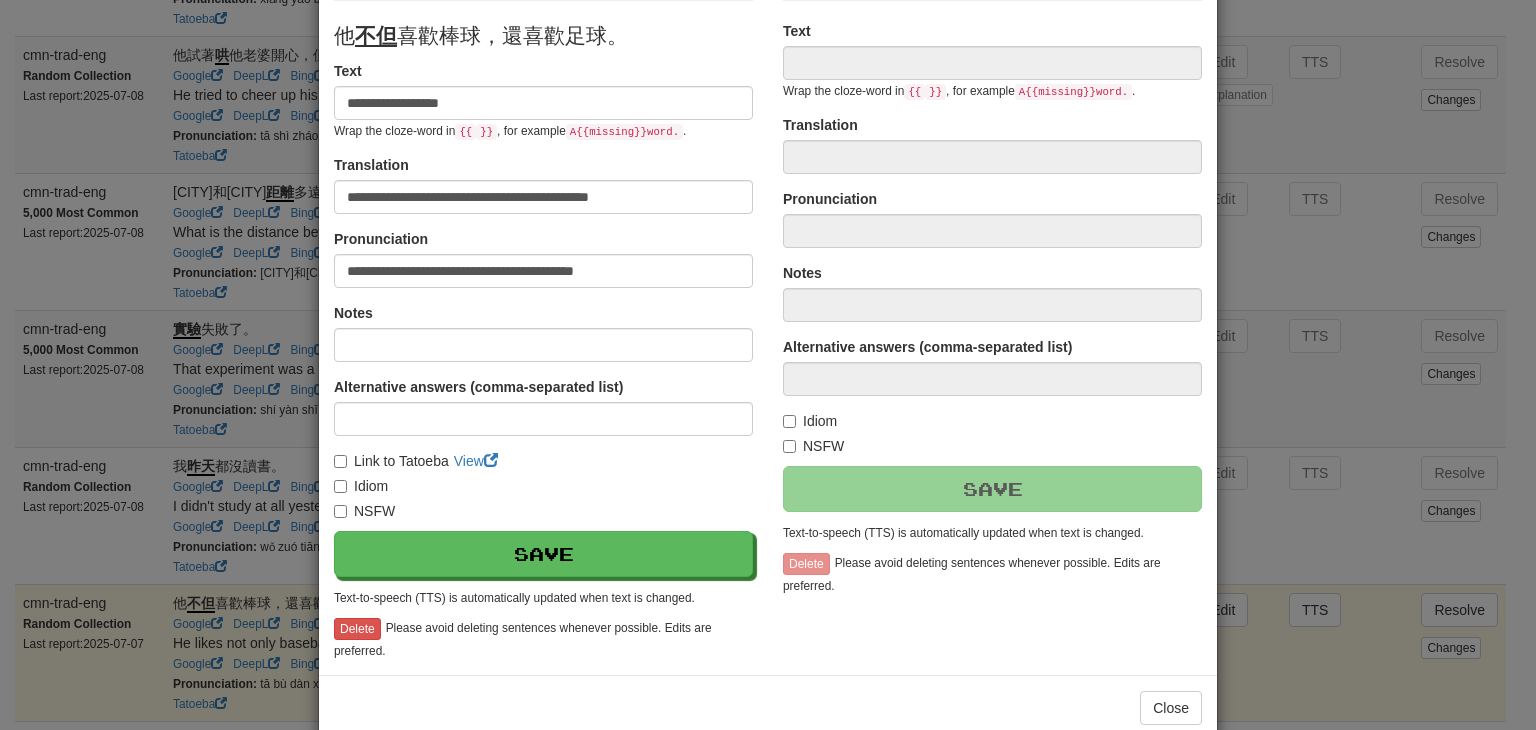 type on "**********" 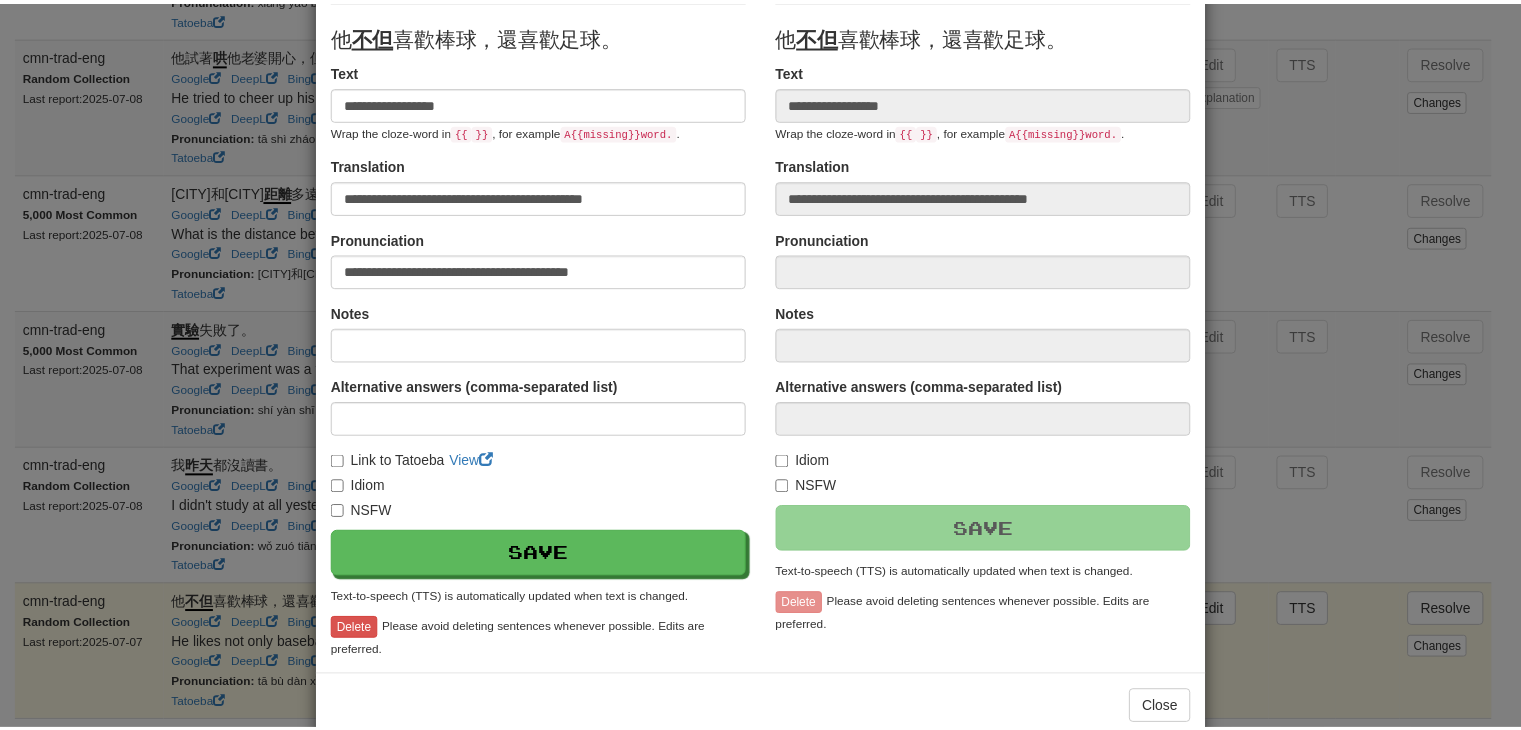scroll, scrollTop: 246, scrollLeft: 0, axis: vertical 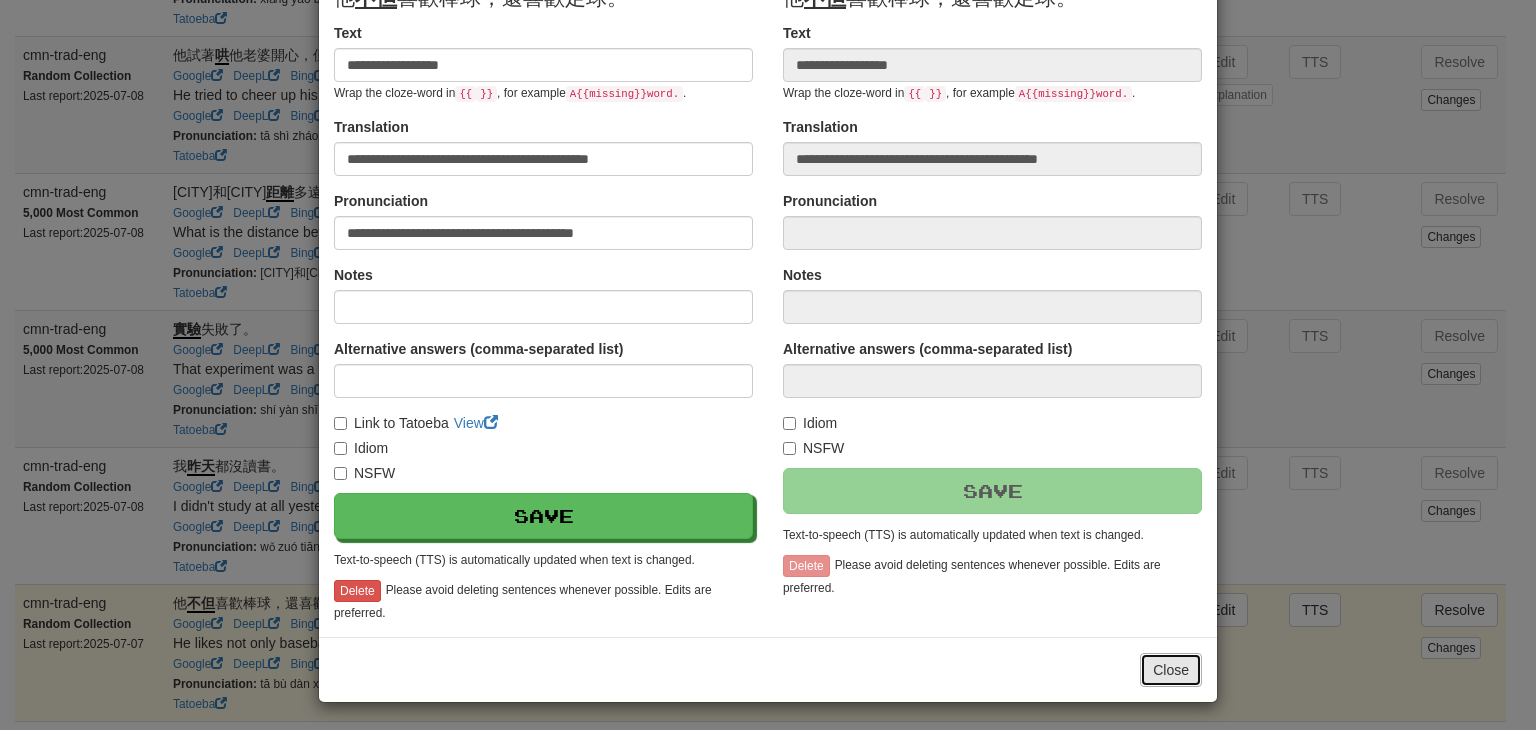 click on "Close" at bounding box center [1171, 670] 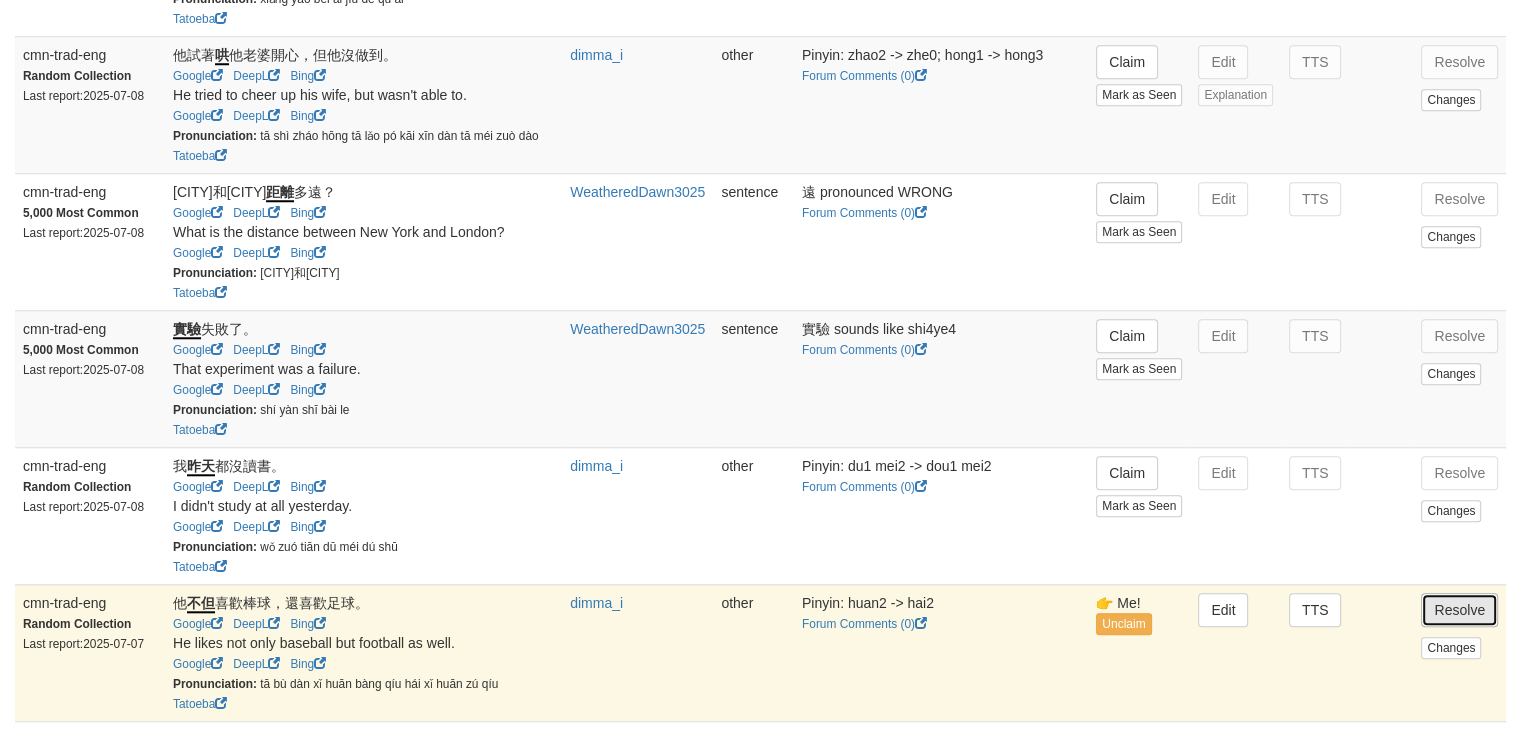 click on "Resolve" at bounding box center (1459, 610) 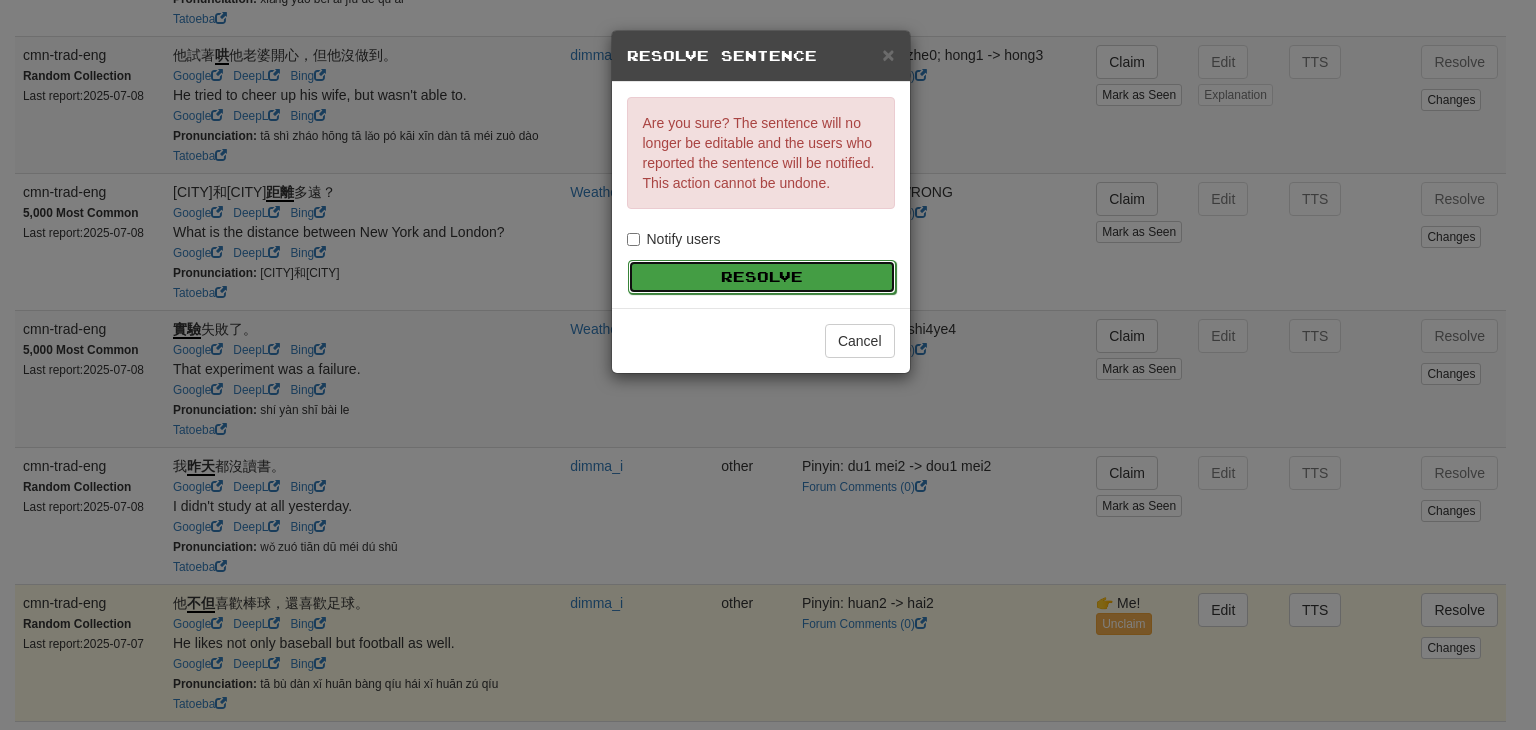 click on "Resolve" at bounding box center [762, 277] 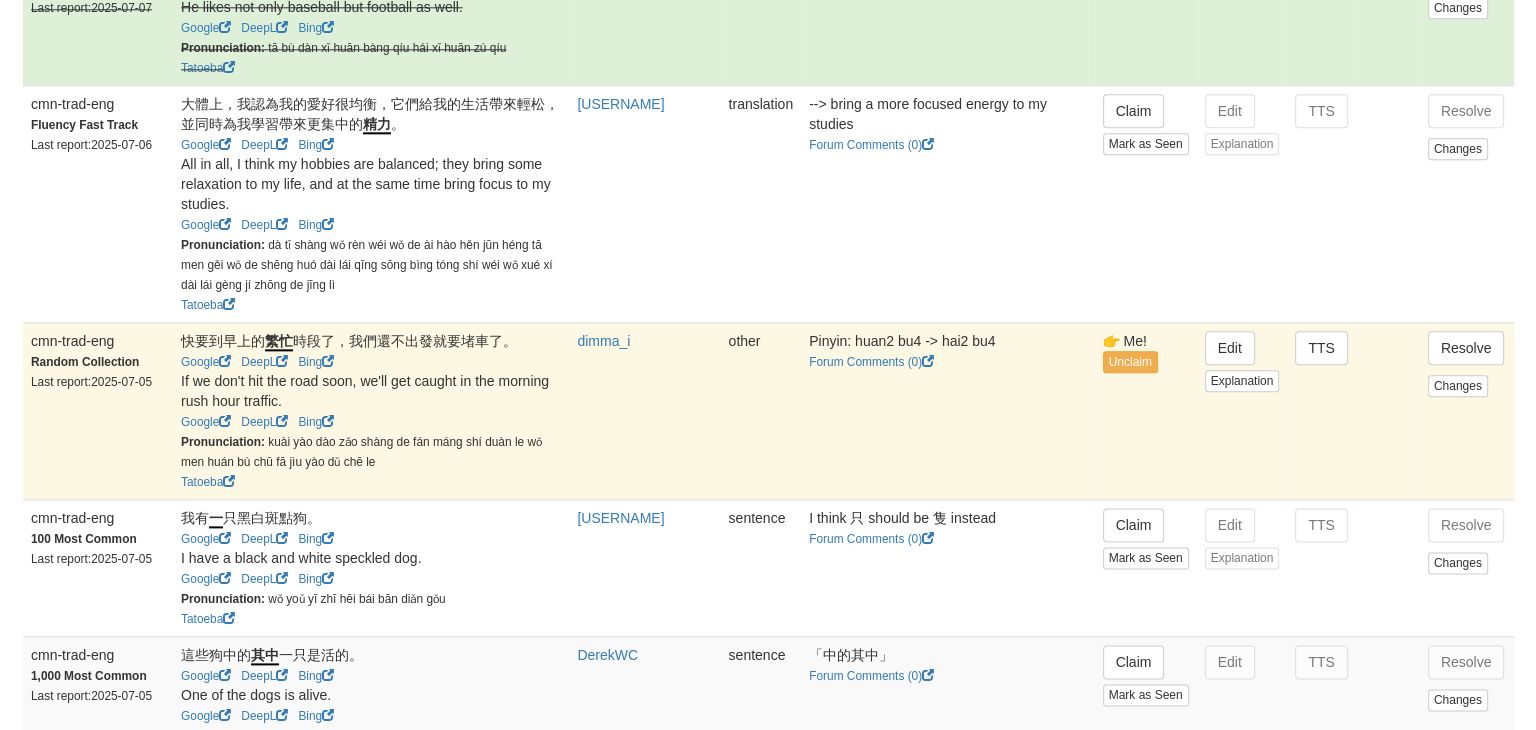 scroll, scrollTop: 2380, scrollLeft: 0, axis: vertical 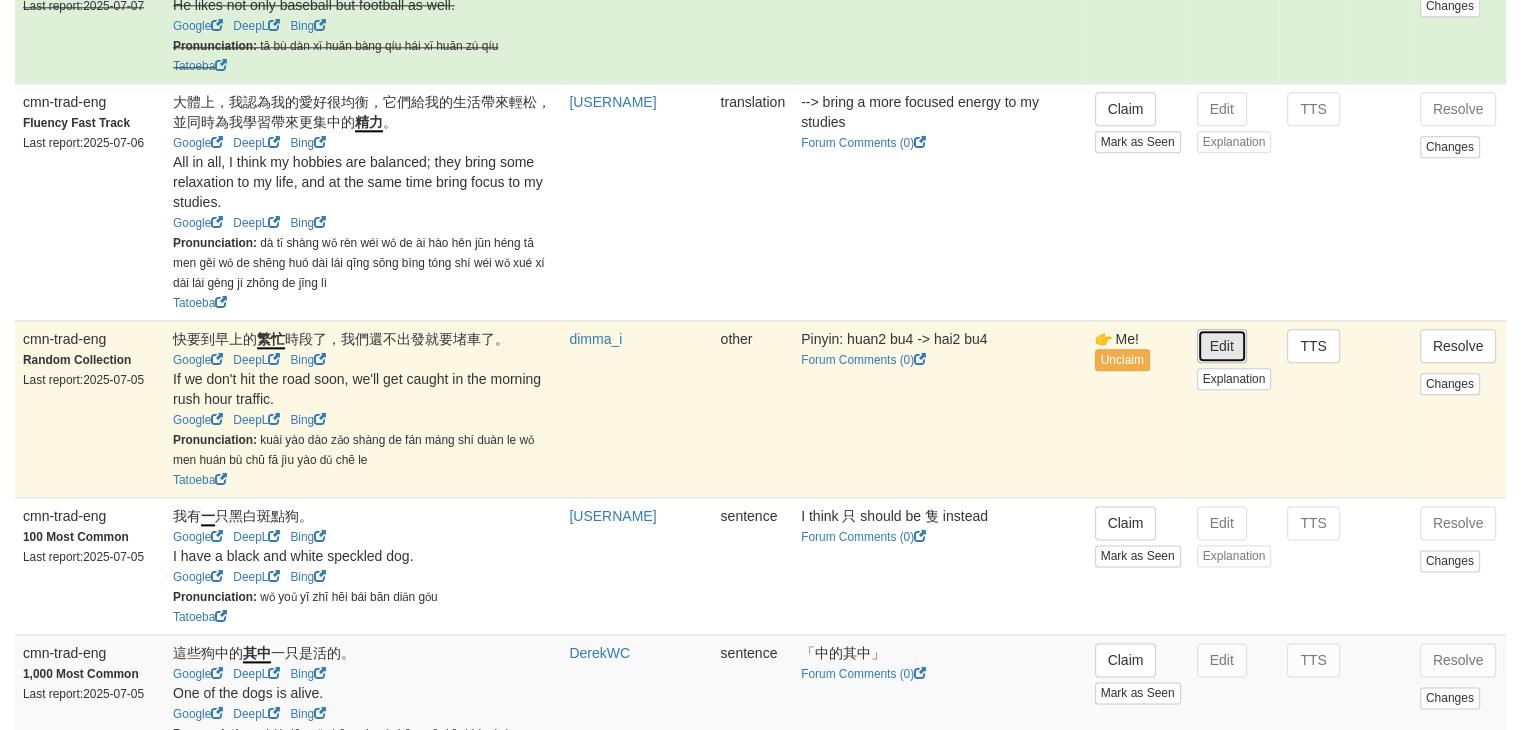 click on "Edit" at bounding box center [1222, 346] 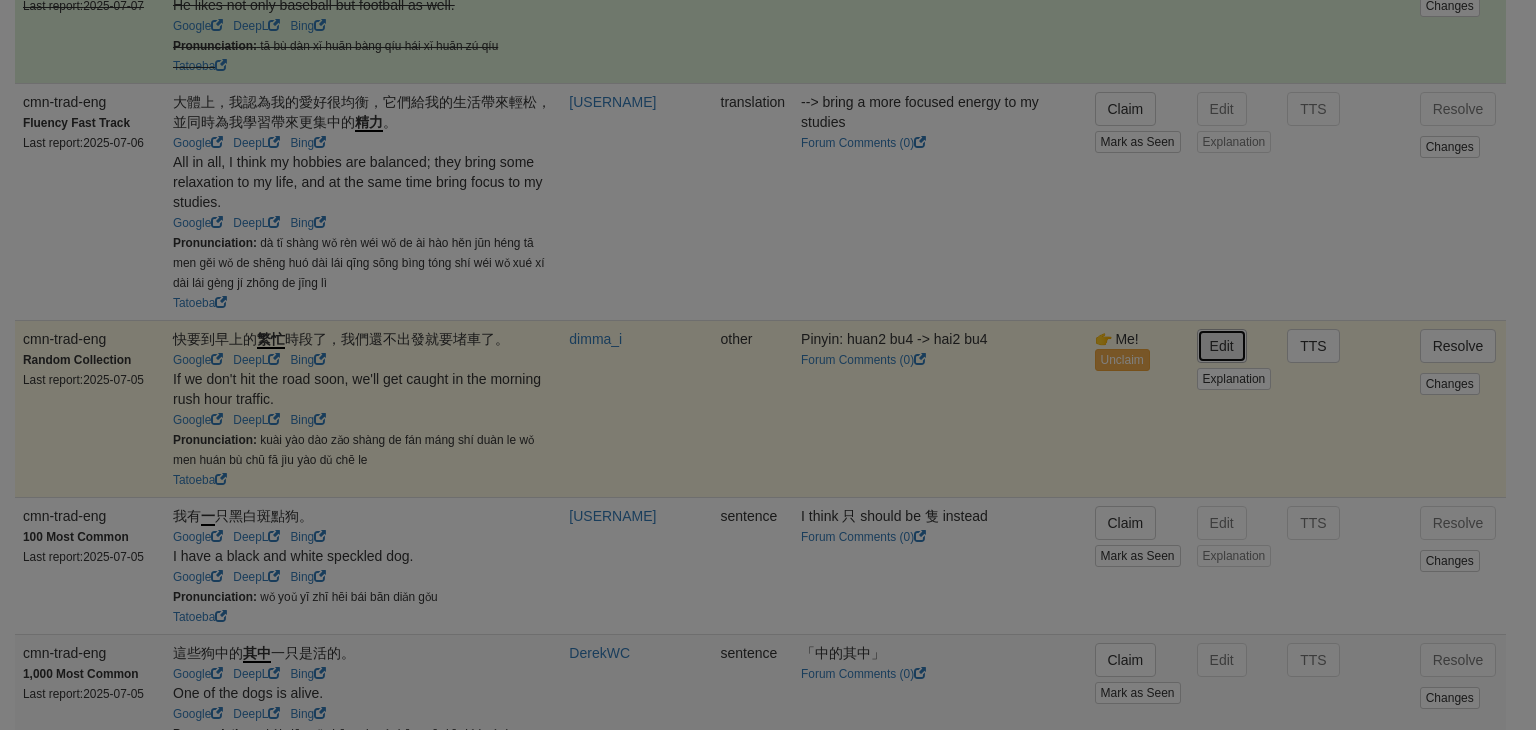type on "**********" 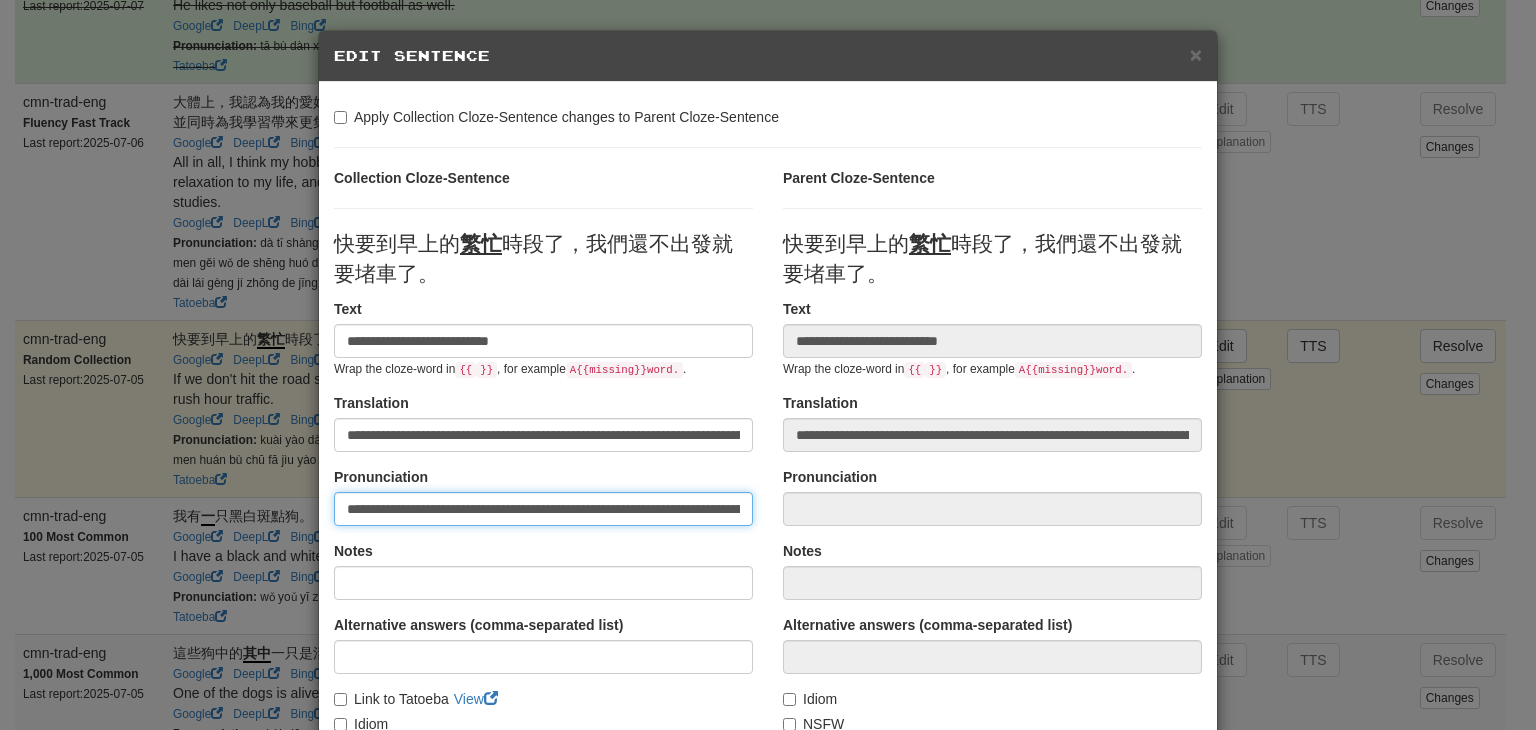 click on "**********" at bounding box center [543, 509] 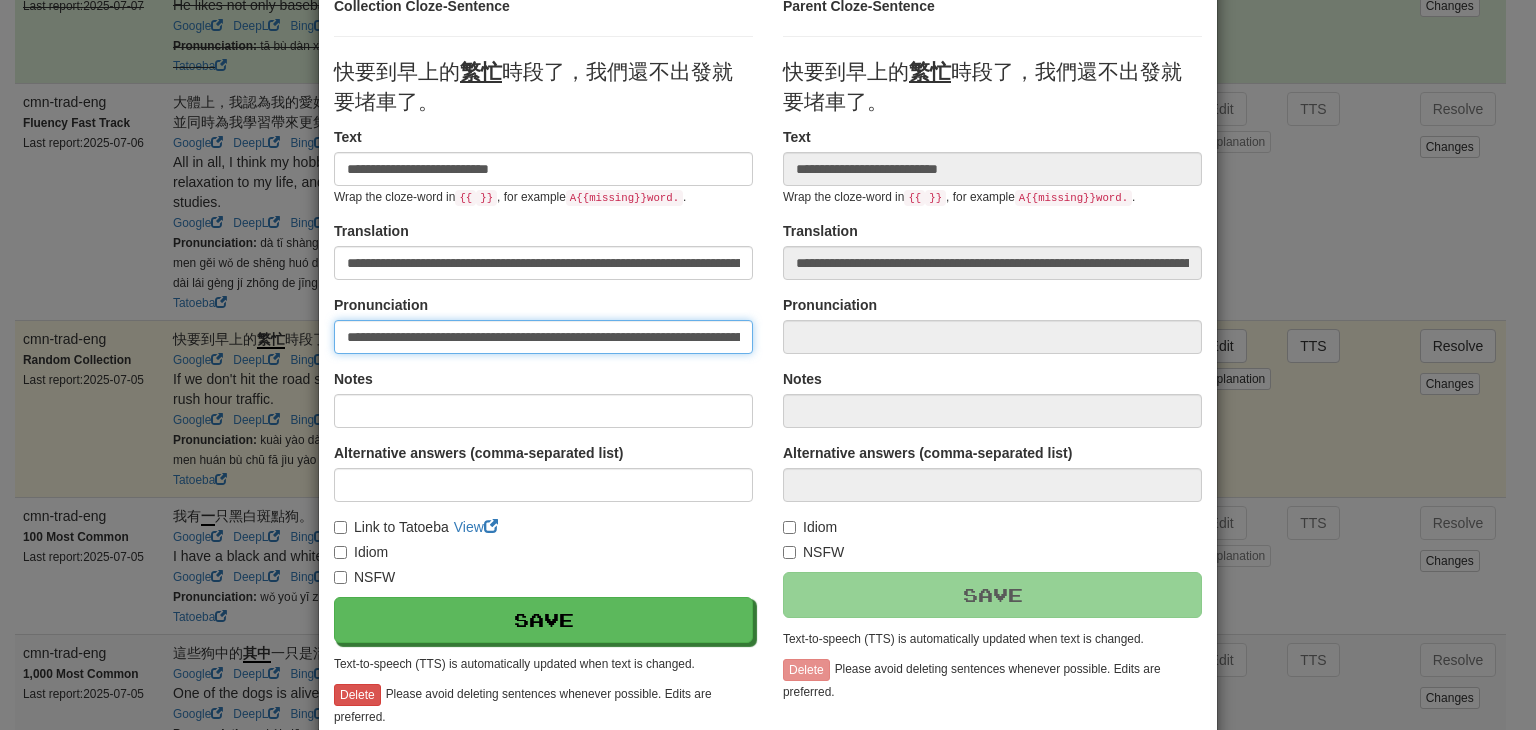 scroll, scrollTop: 212, scrollLeft: 0, axis: vertical 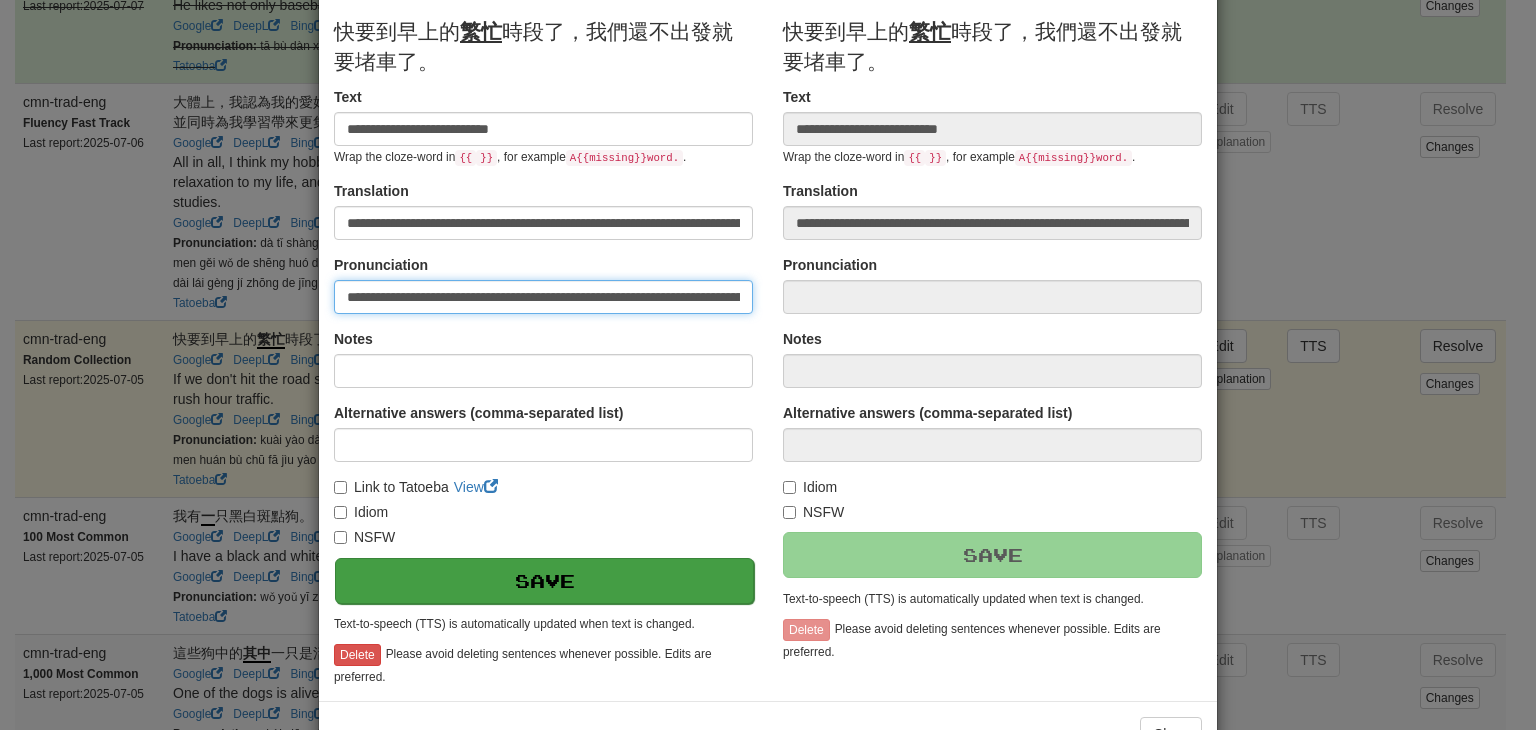 type on "**********" 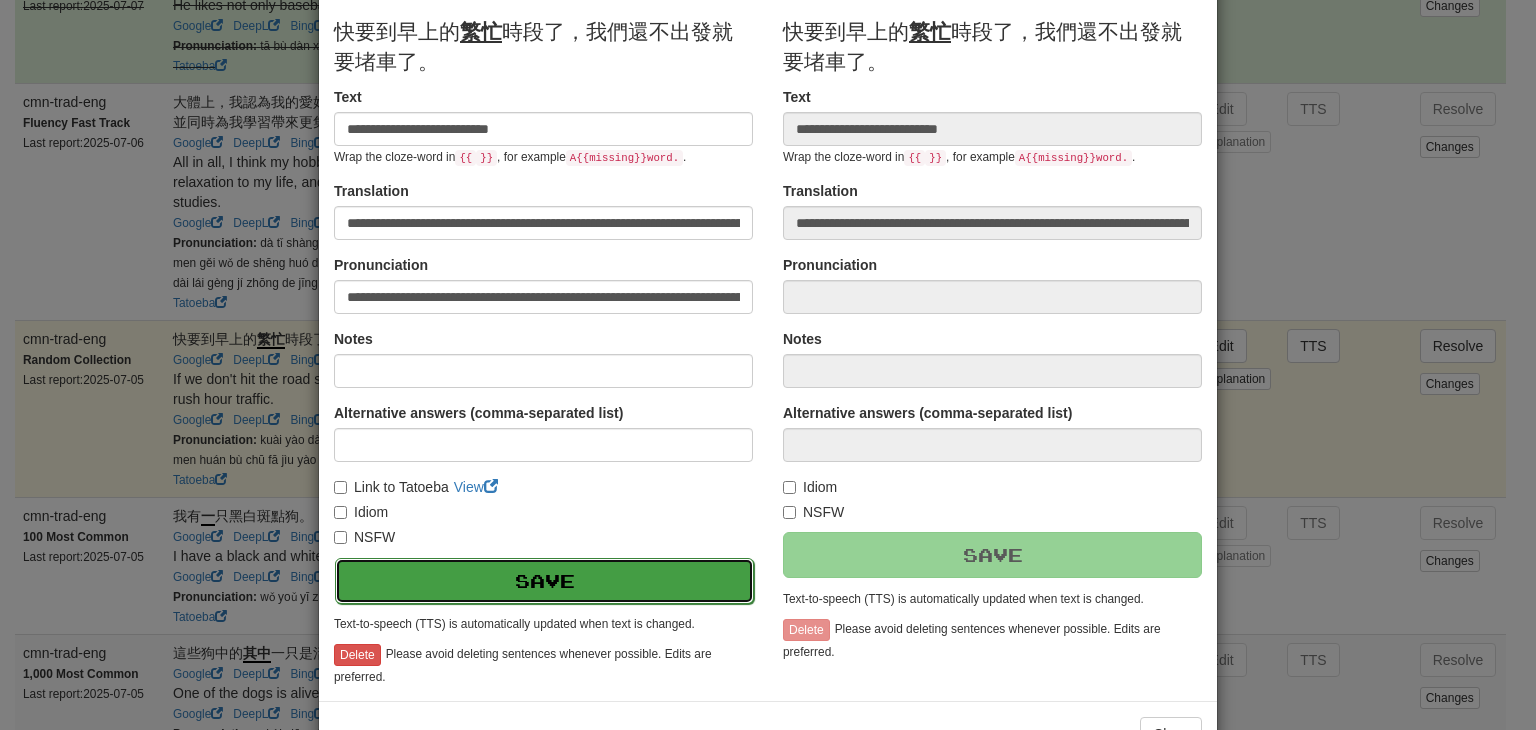 click on "Save" at bounding box center [544, 581] 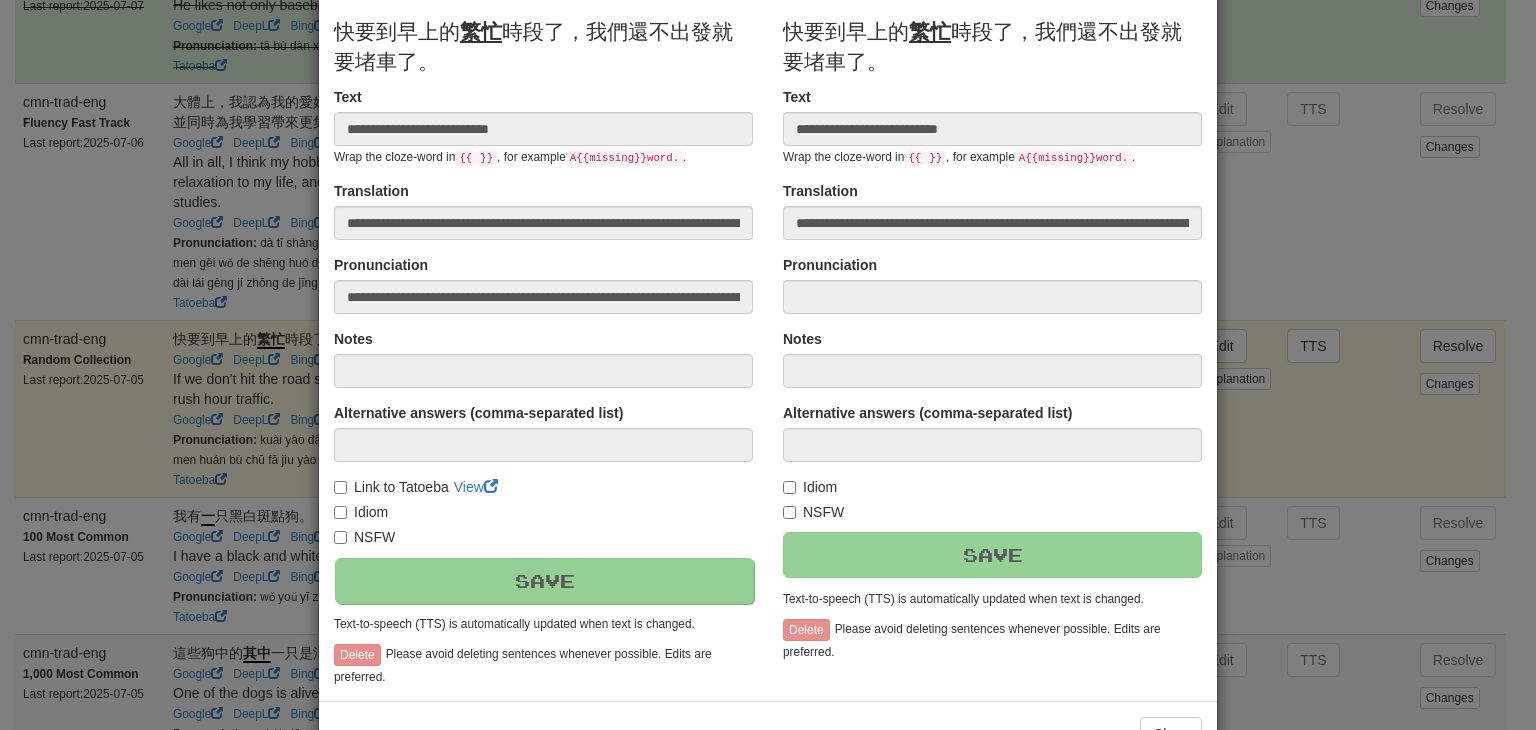 scroll, scrollTop: 276, scrollLeft: 0, axis: vertical 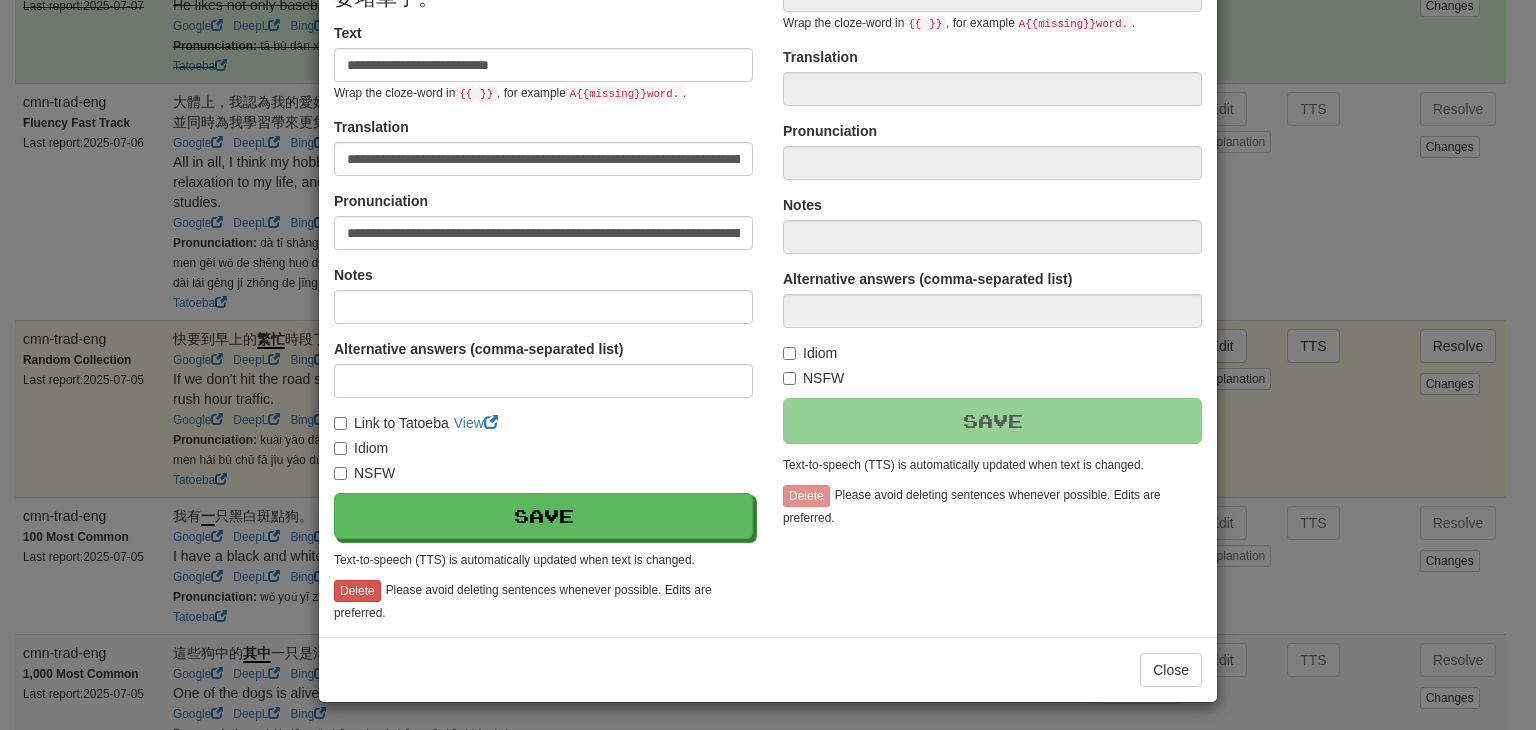 type on "**********" 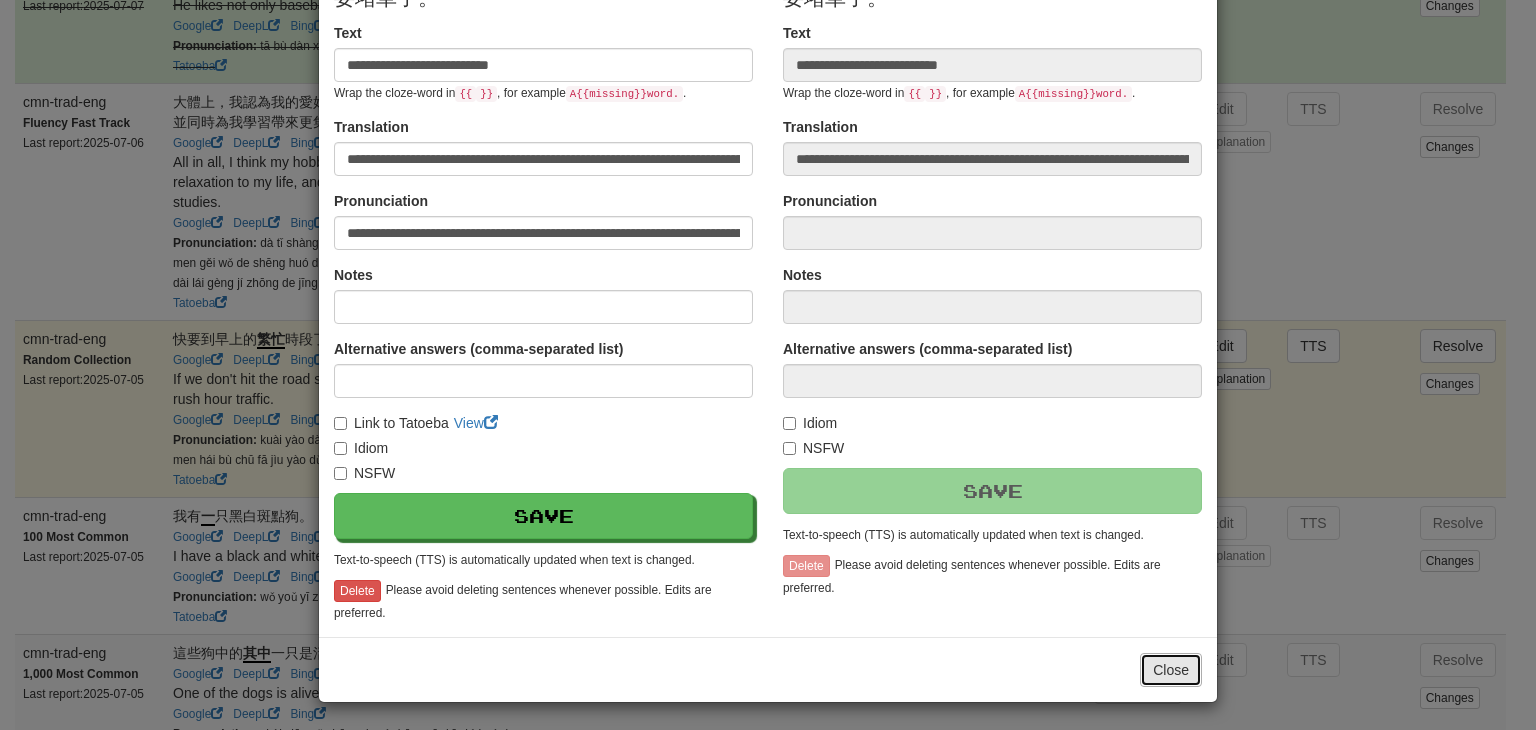 click on "Close" at bounding box center [1171, 670] 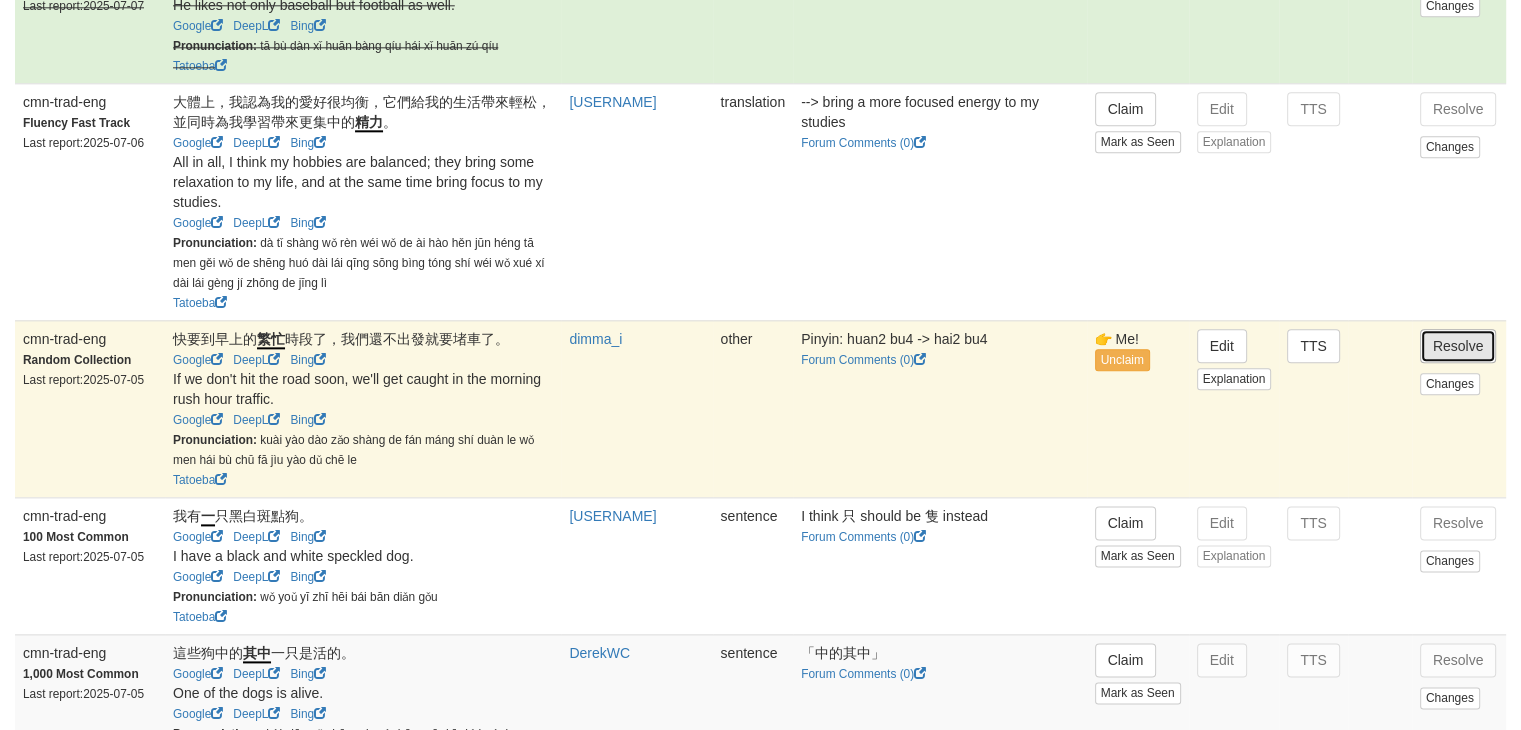 click on "Resolve" at bounding box center (1458, 346) 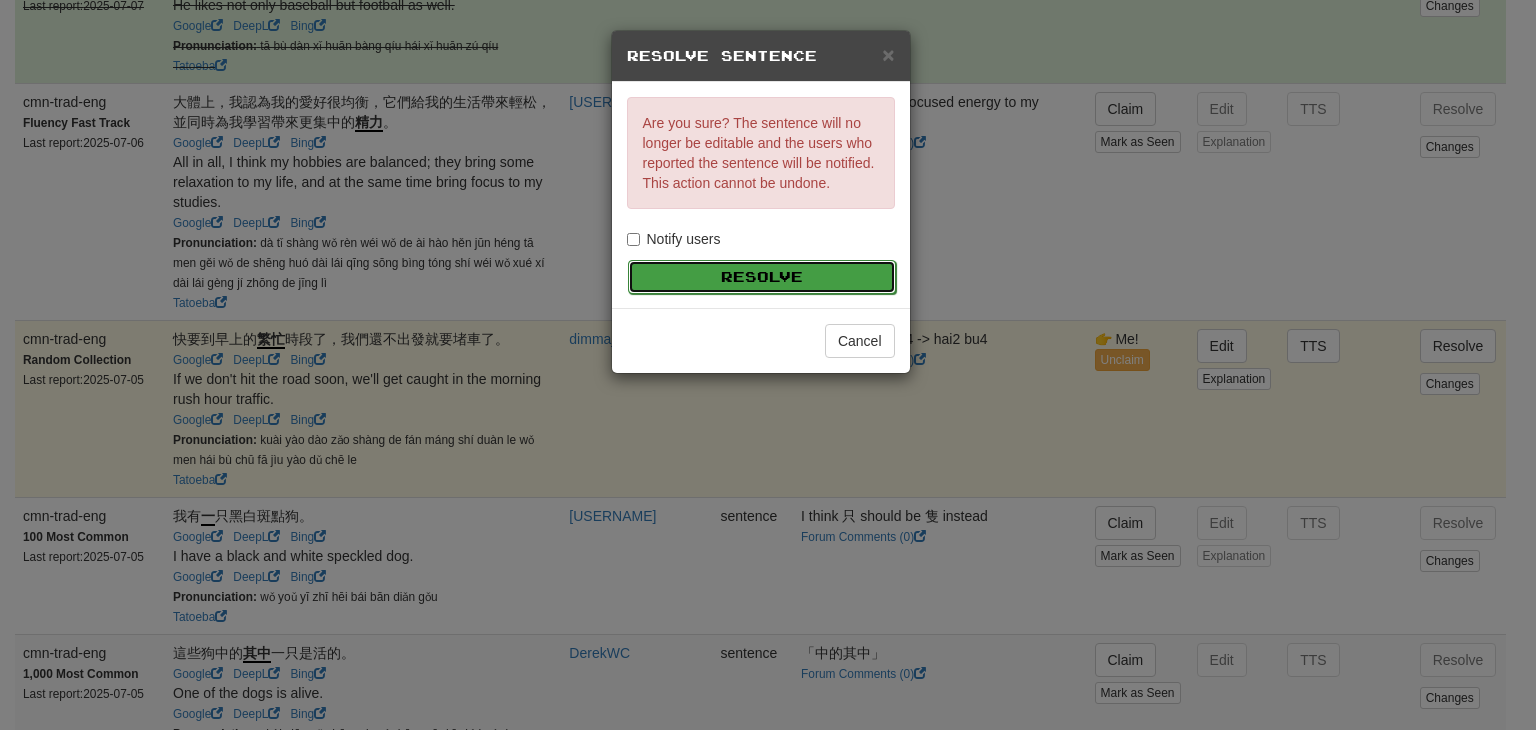 click on "Resolve" at bounding box center (762, 277) 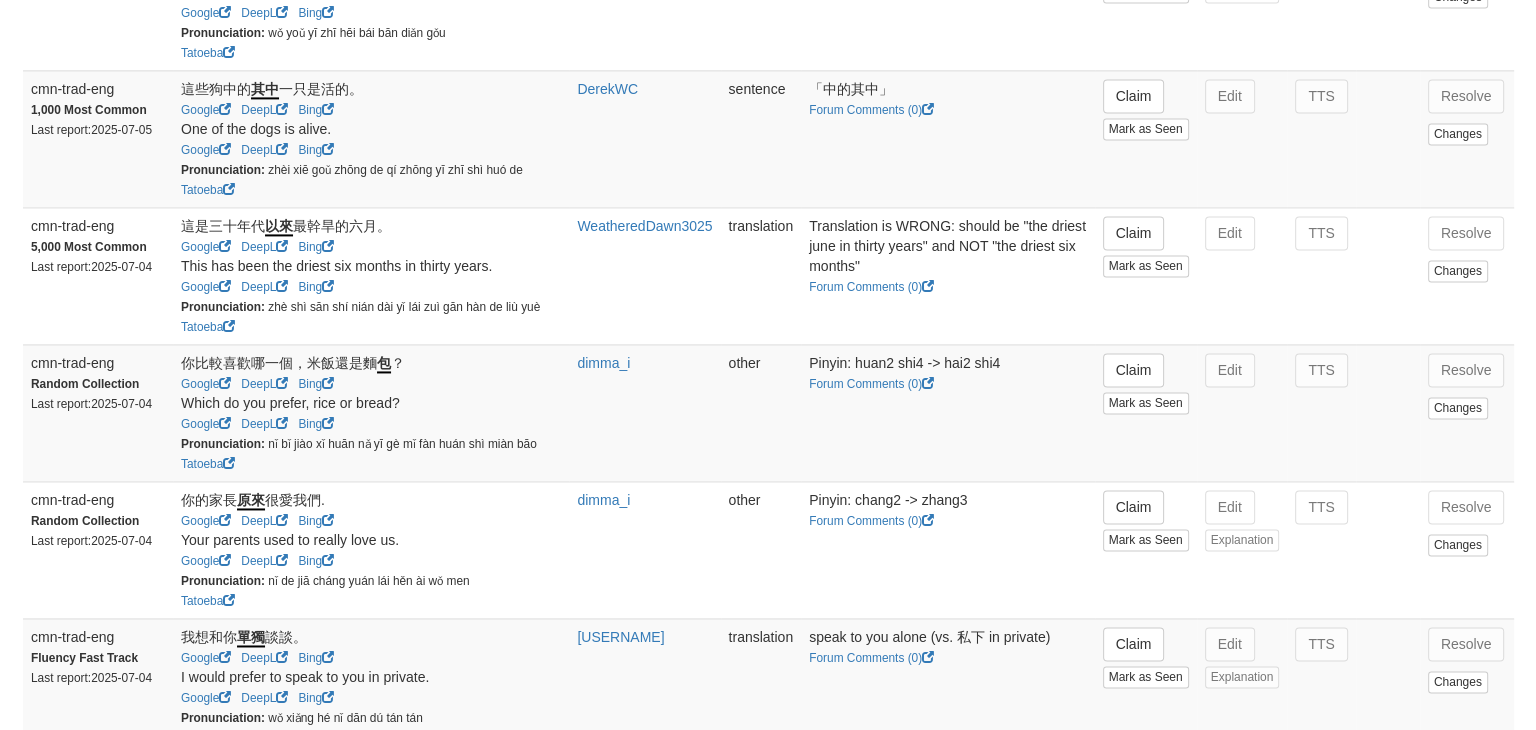 scroll, scrollTop: 2970, scrollLeft: 0, axis: vertical 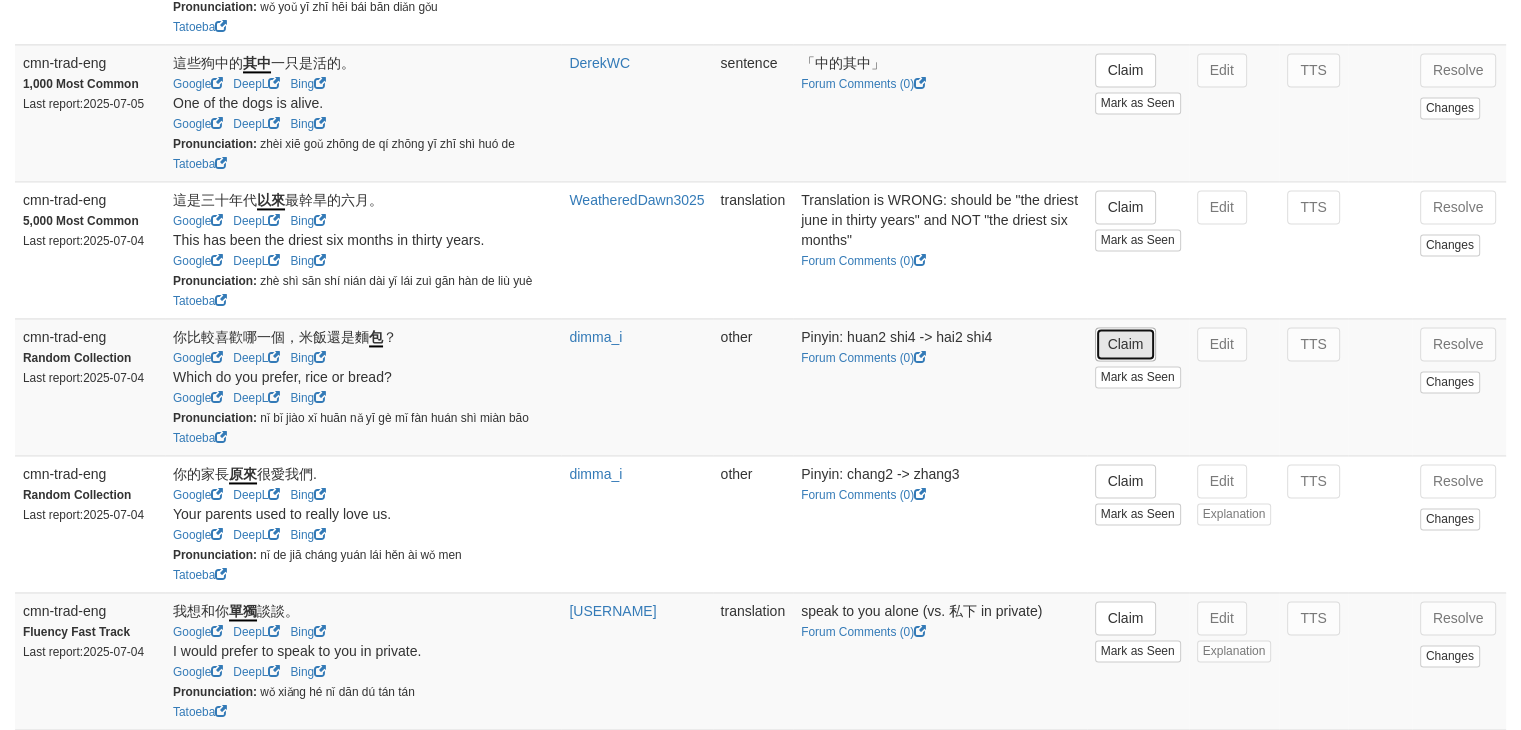 click on "Claim" at bounding box center (1126, 344) 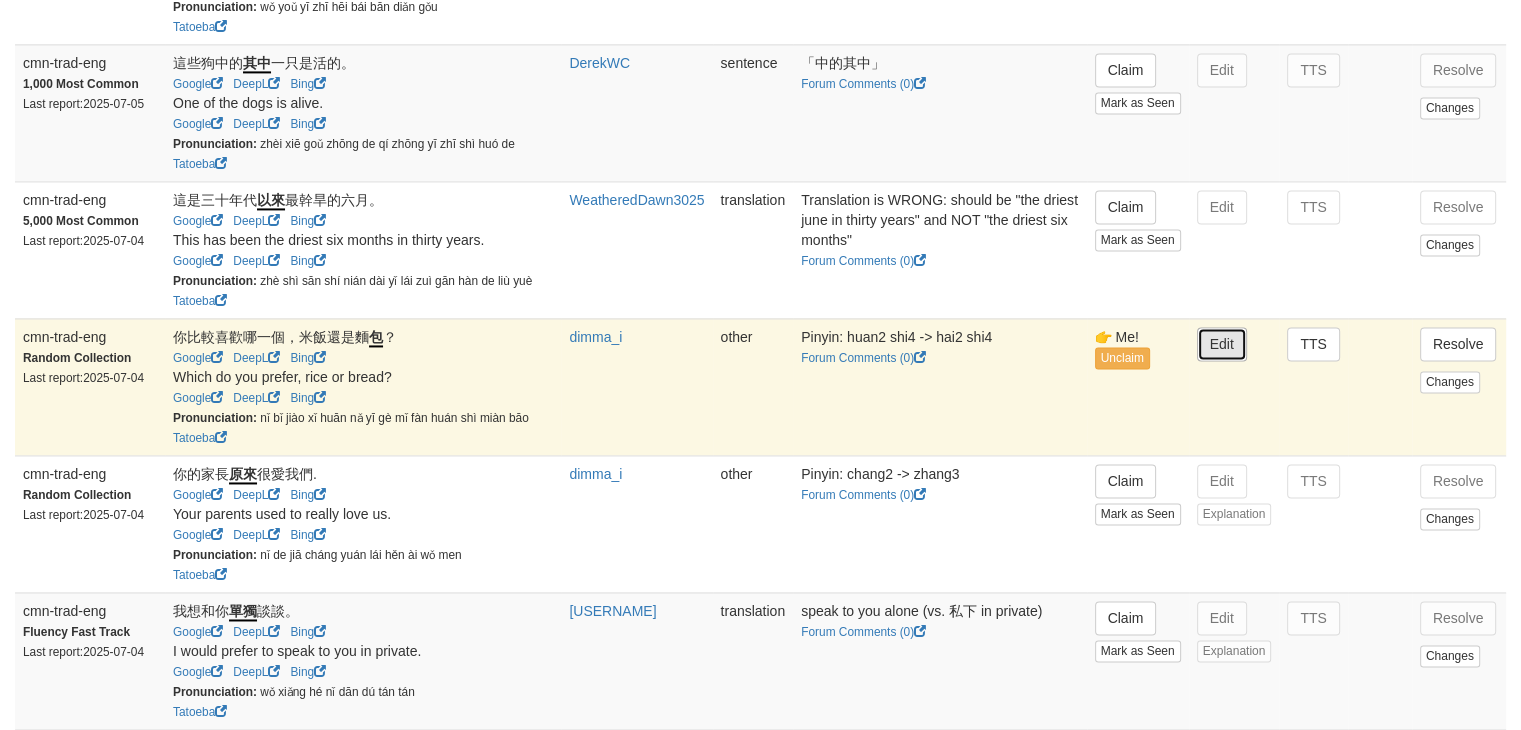 click on "Edit" at bounding box center (1222, 344) 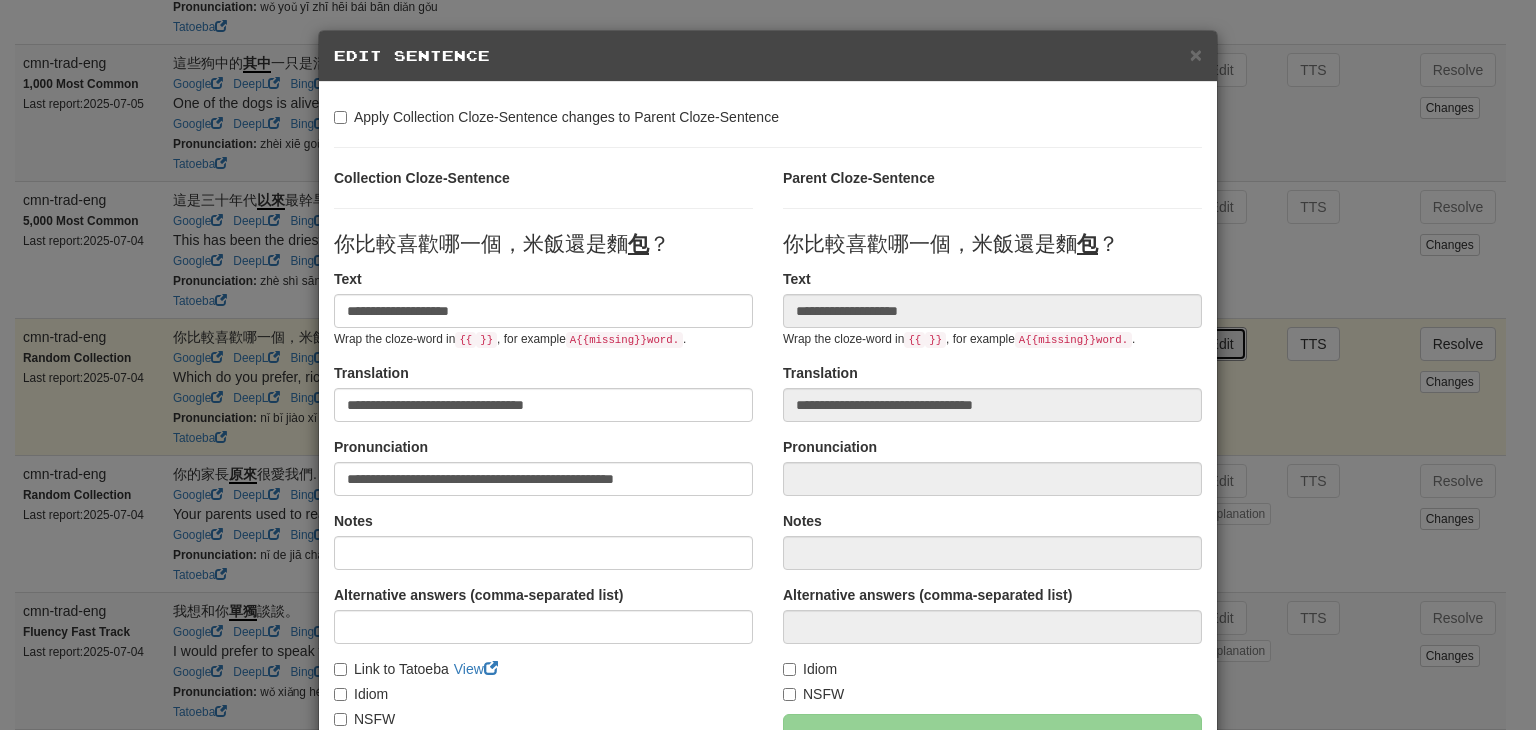 type on "**********" 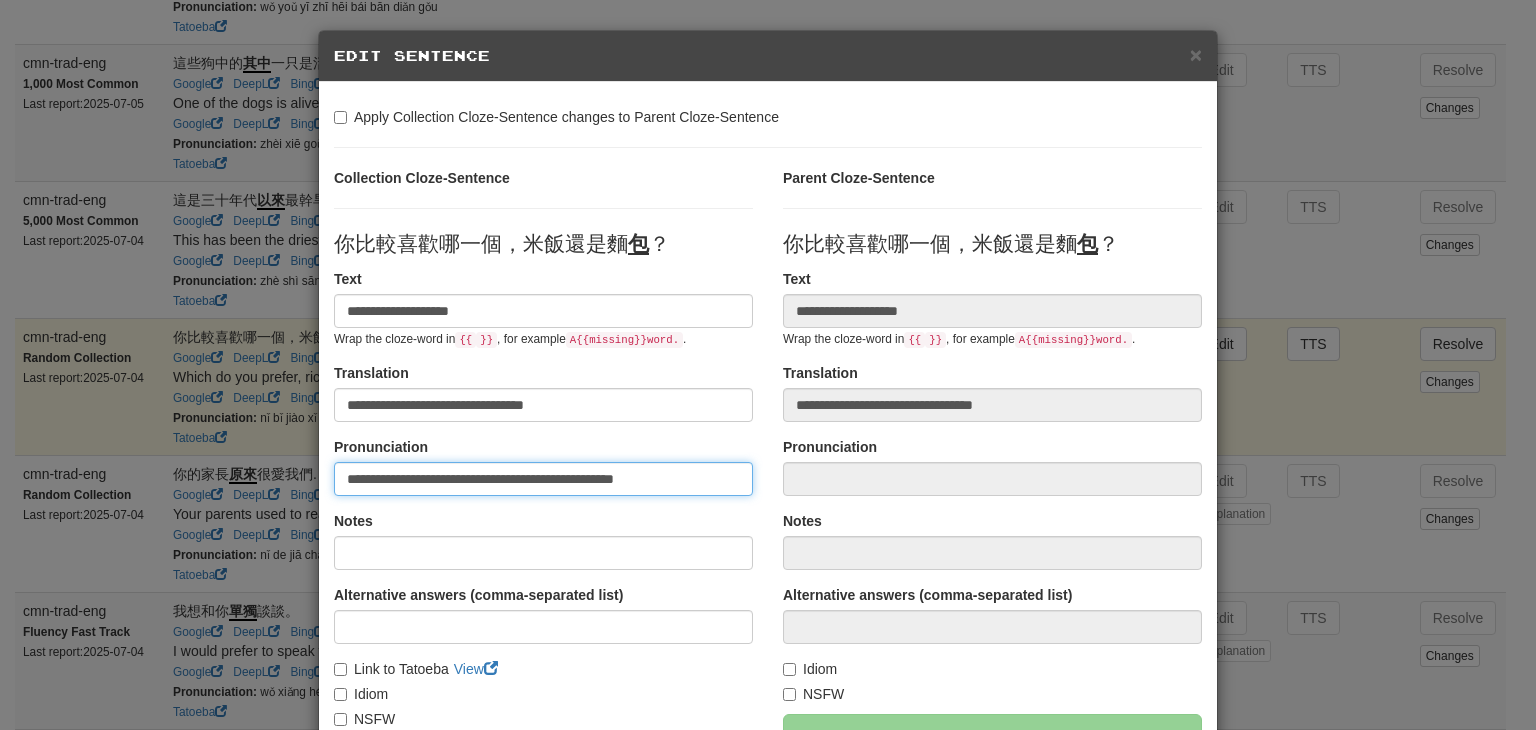 click on "**********" at bounding box center [543, 479] 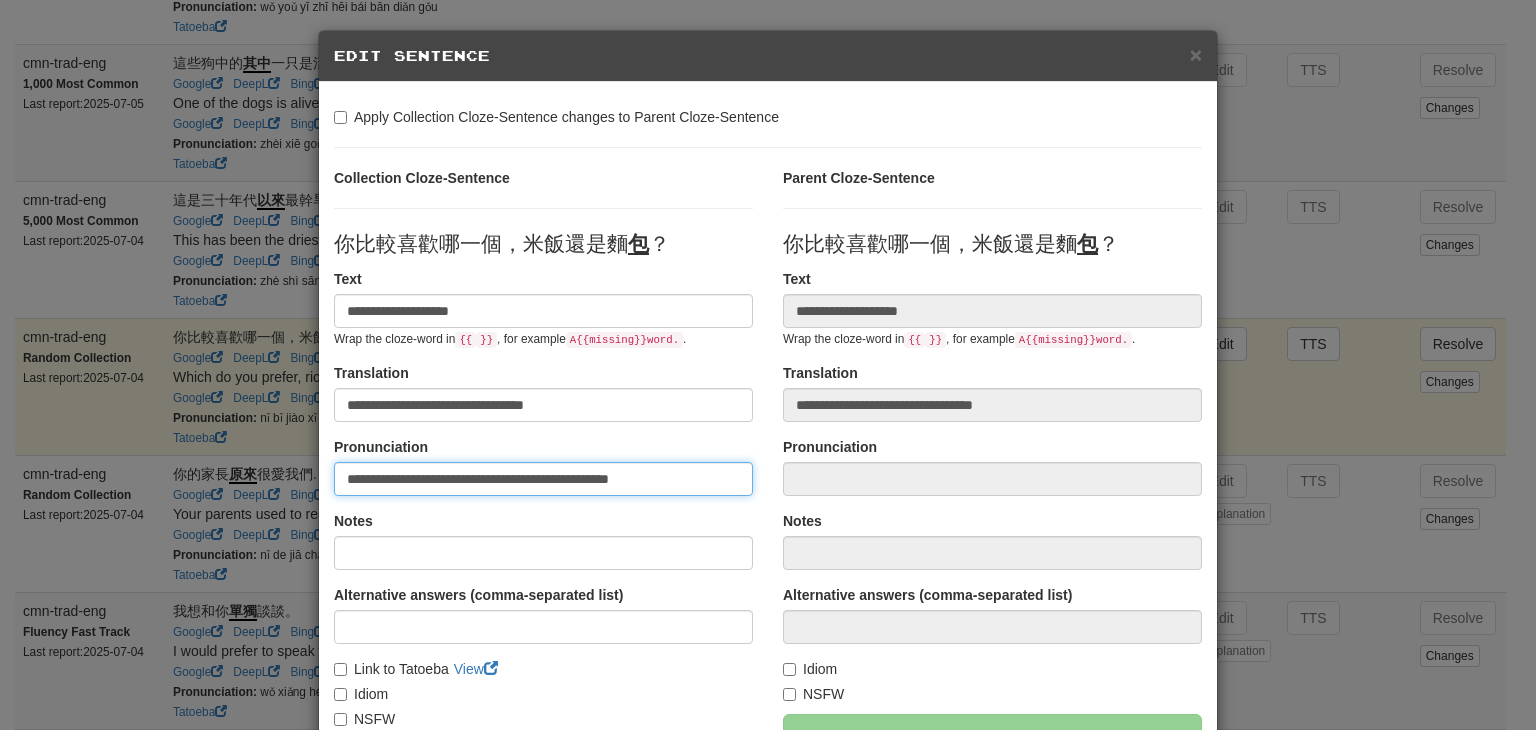 type on "**********" 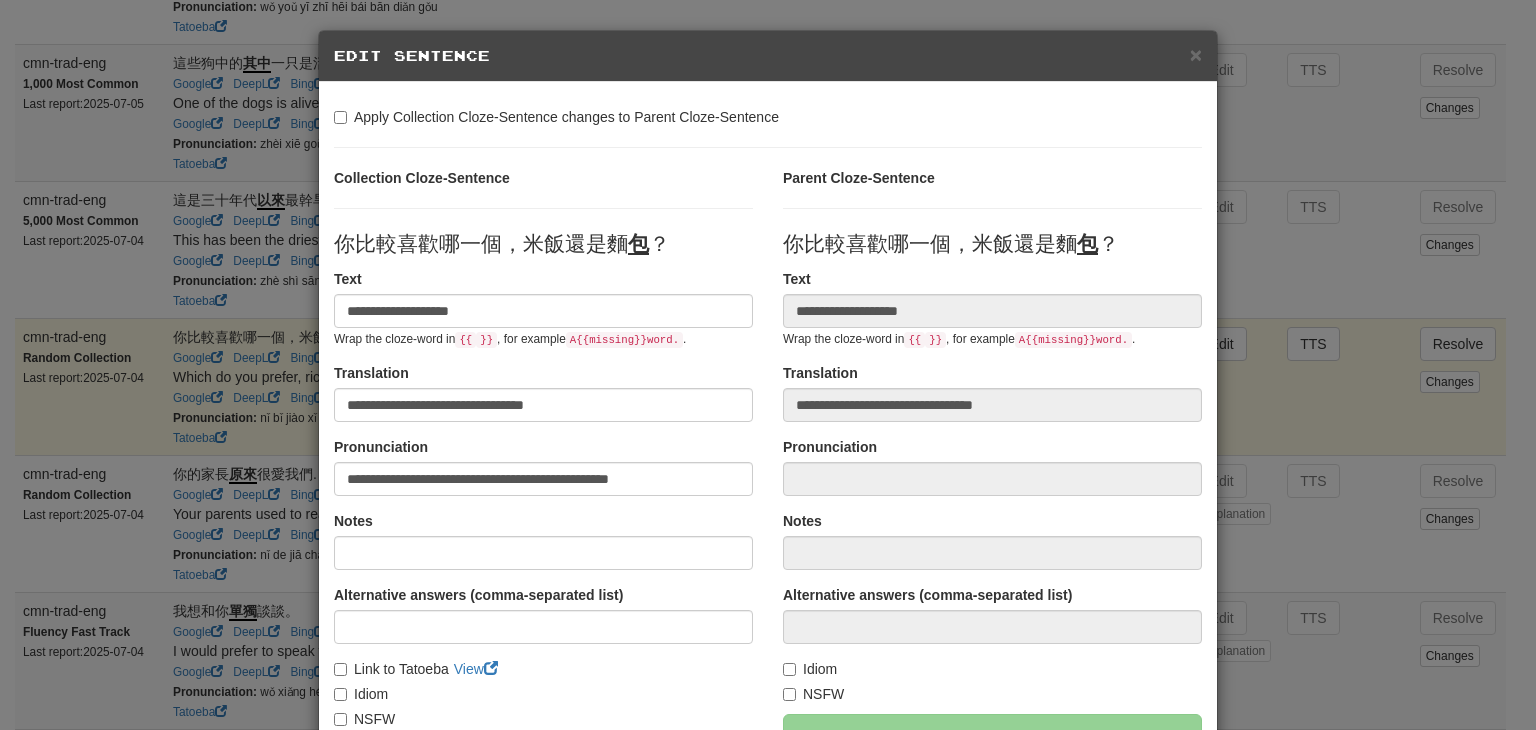 click on "你比較喜歡哪一個，米飯還是麵 包 ？" at bounding box center [543, 244] 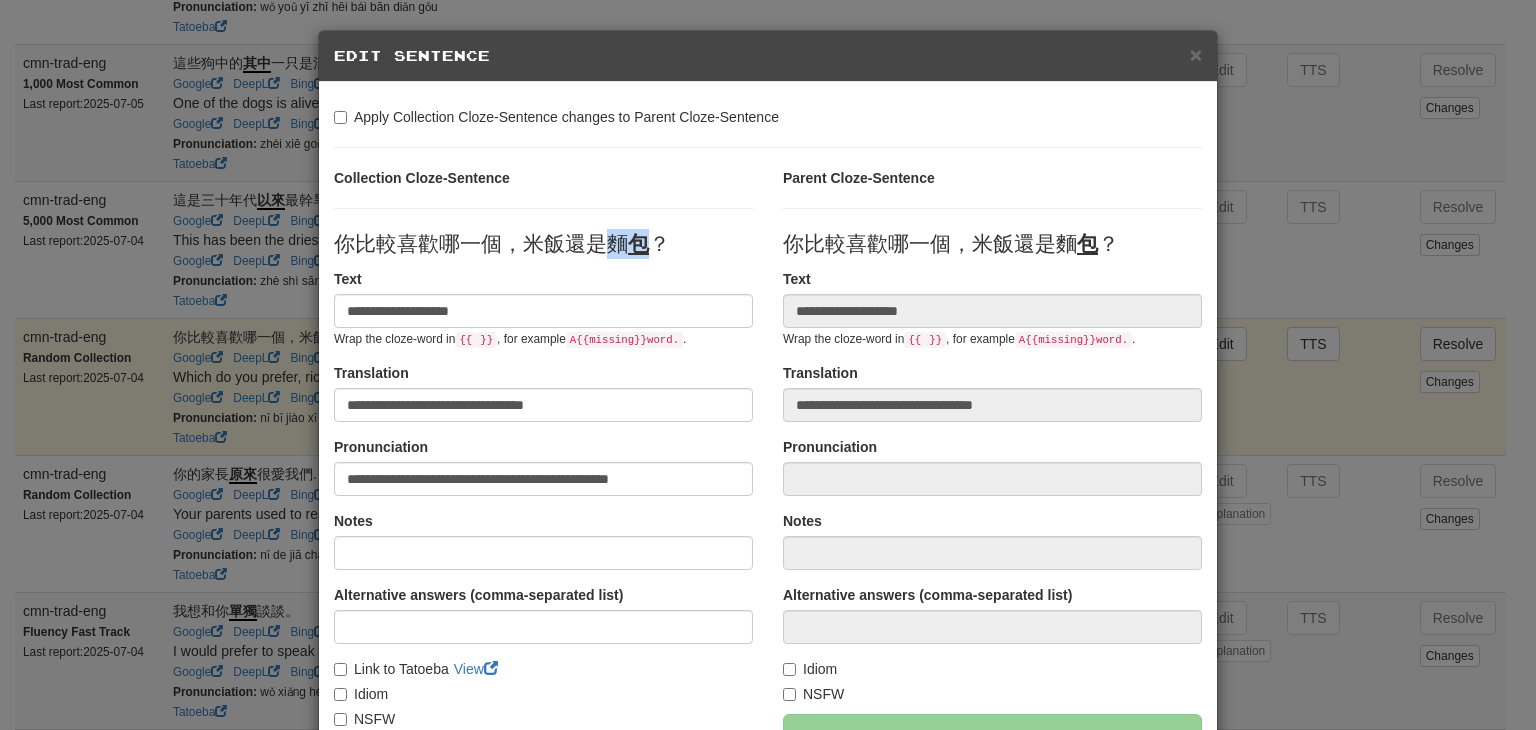 drag, startPoint x: 596, startPoint y: 241, endPoint x: 637, endPoint y: 241, distance: 41 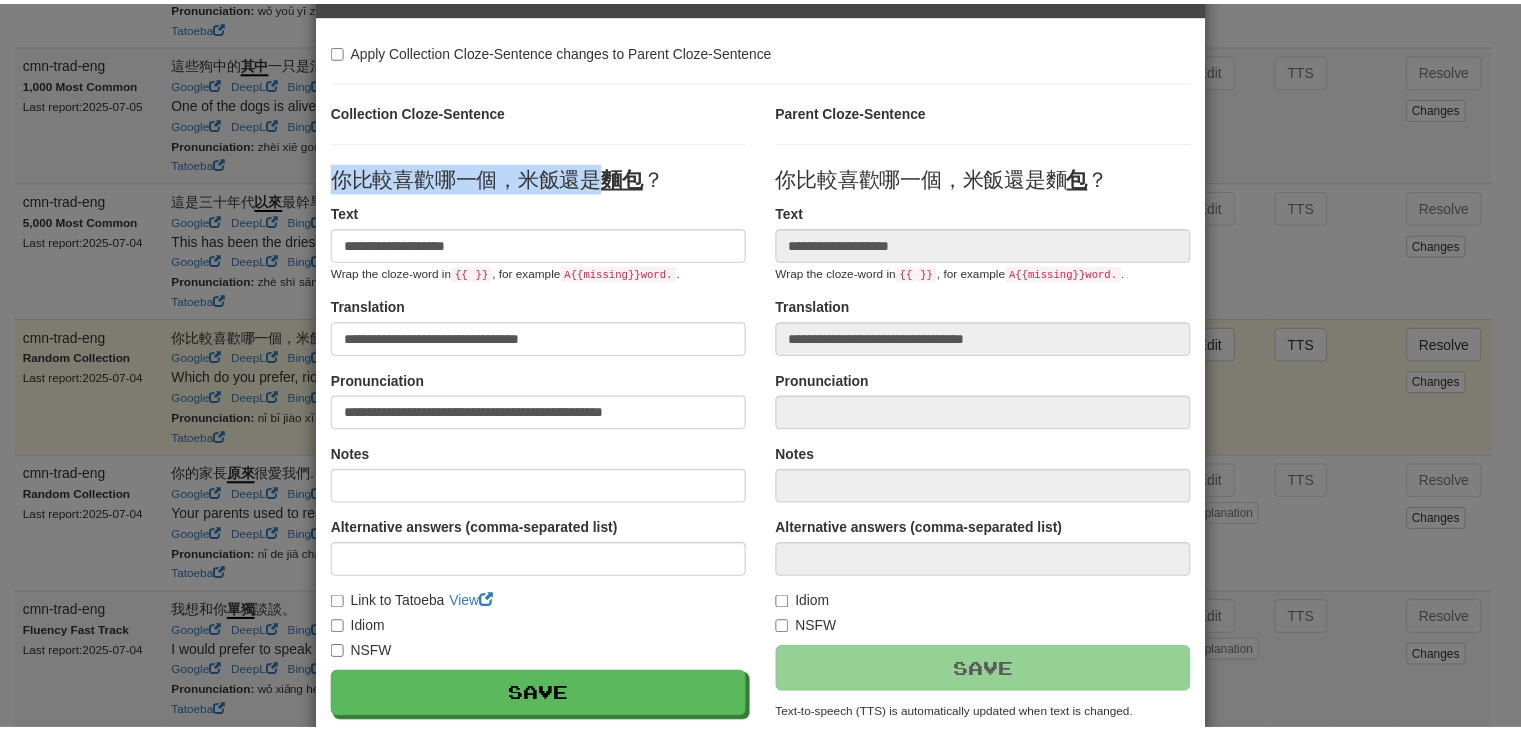 scroll, scrollTop: 246, scrollLeft: 0, axis: vertical 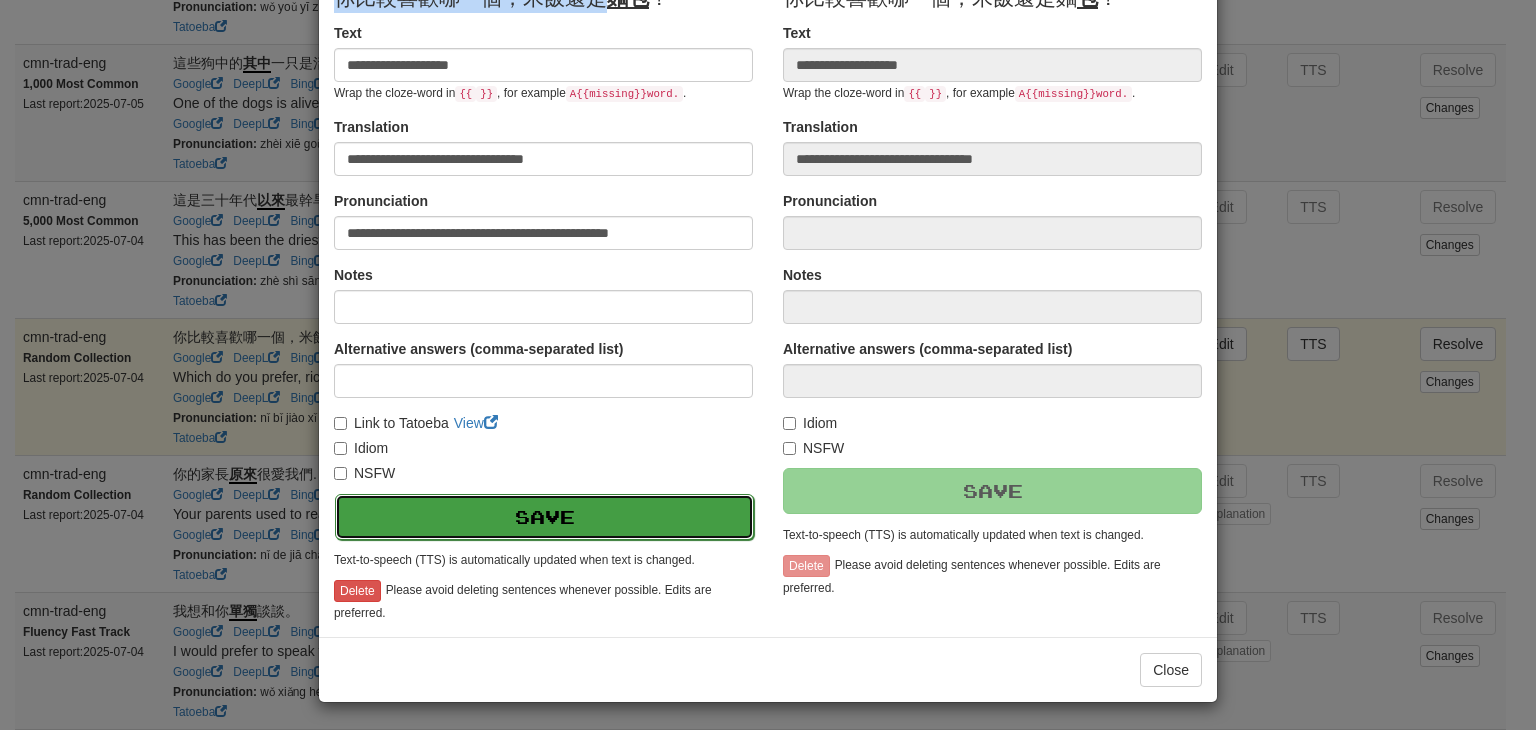 click on "Save" at bounding box center (544, 517) 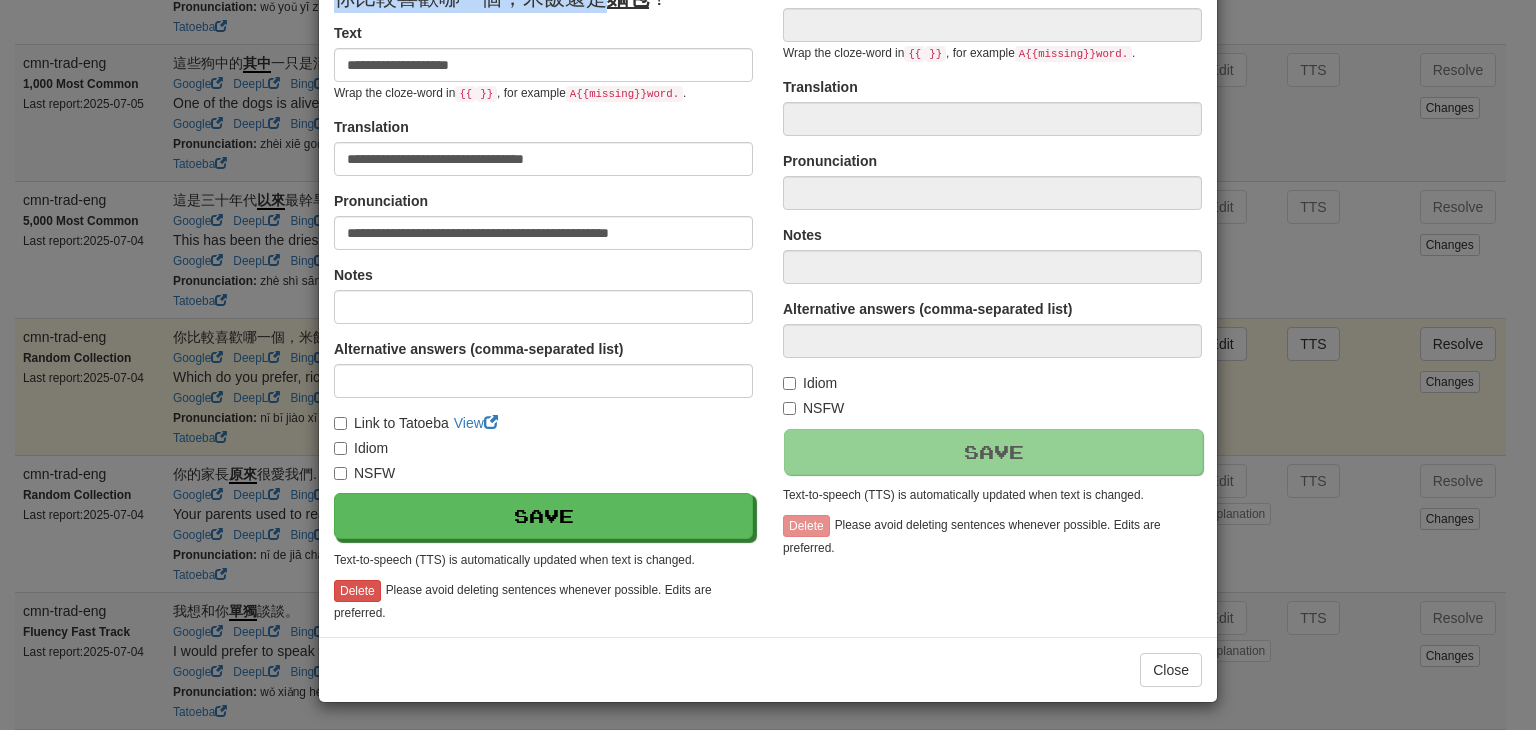 type on "**********" 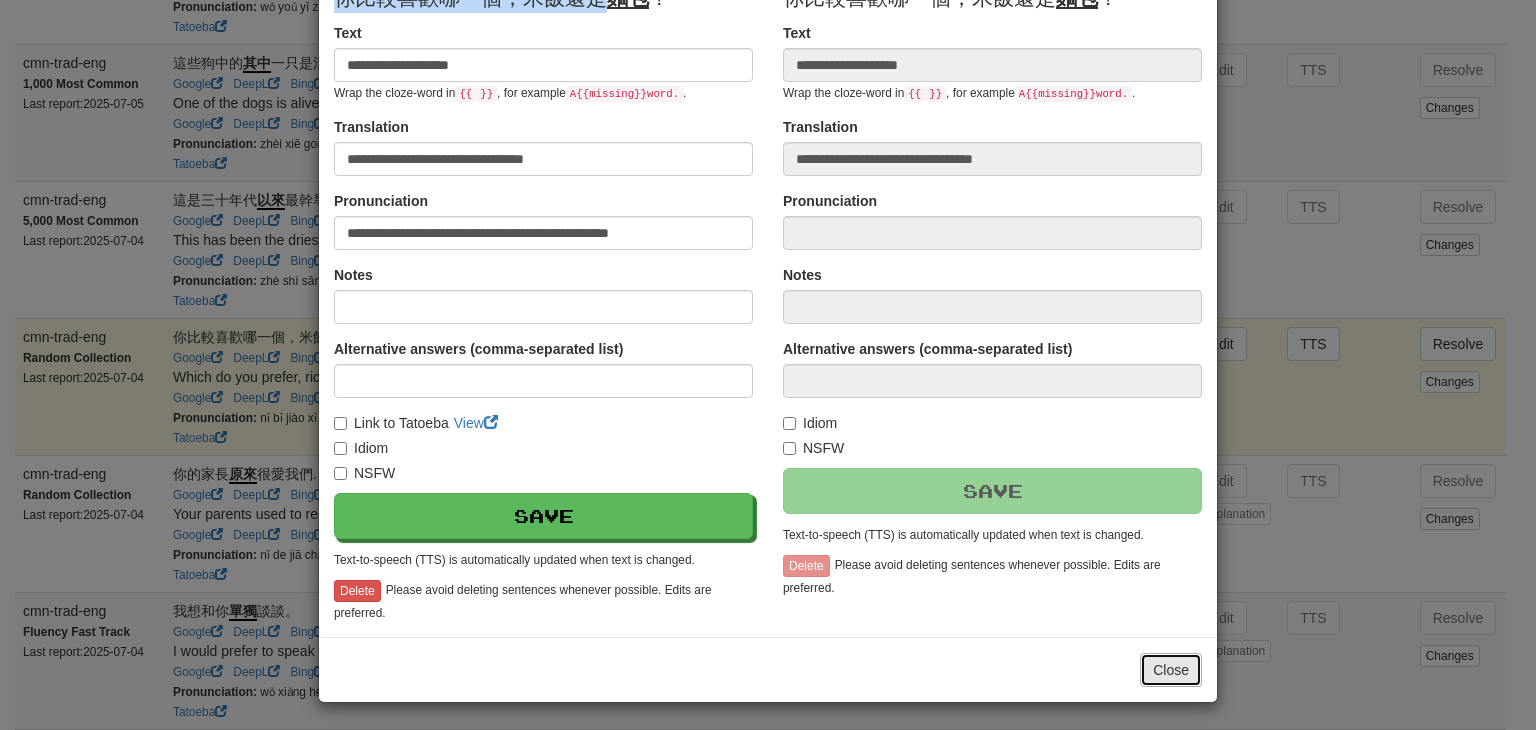 click on "Close" at bounding box center (1171, 670) 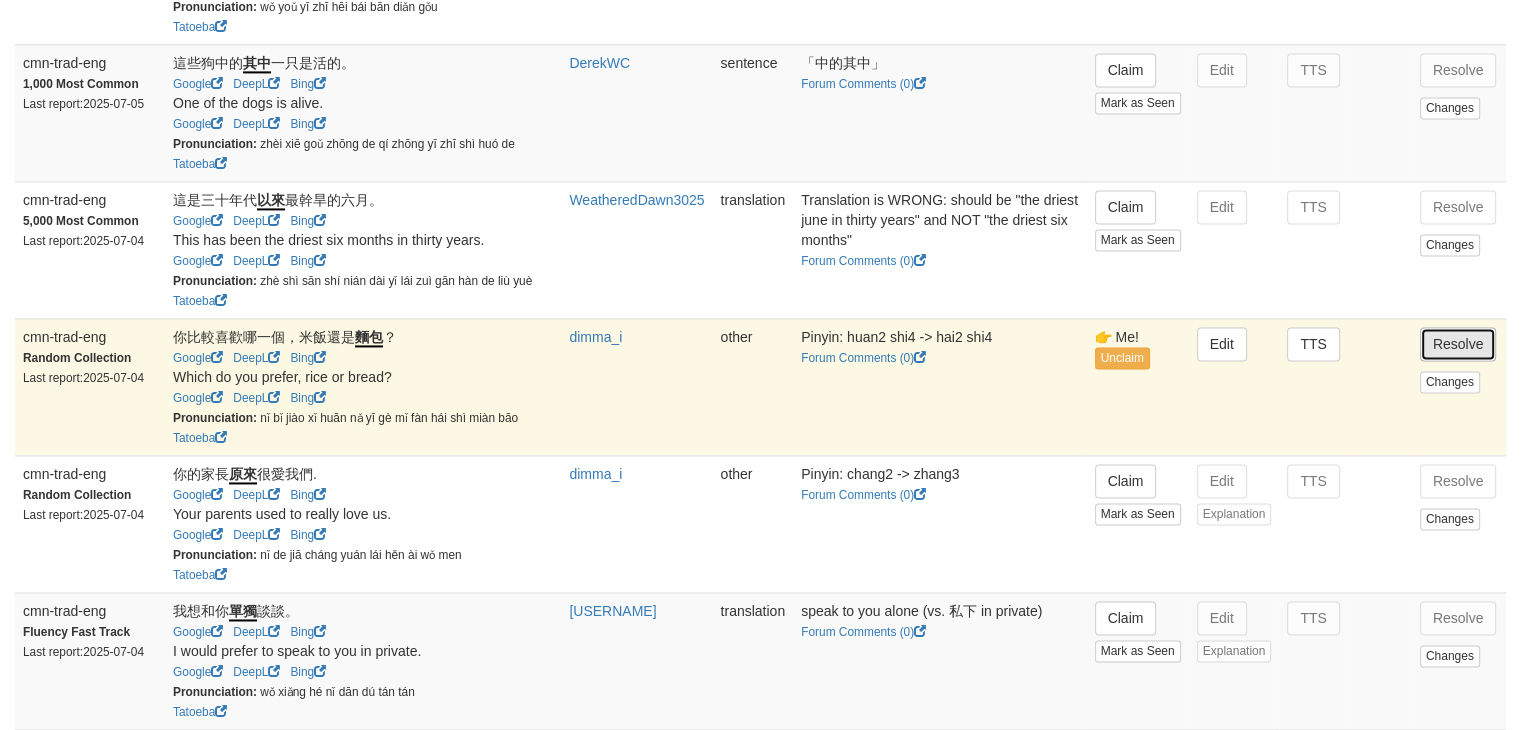 click on "Resolve" at bounding box center (1458, 344) 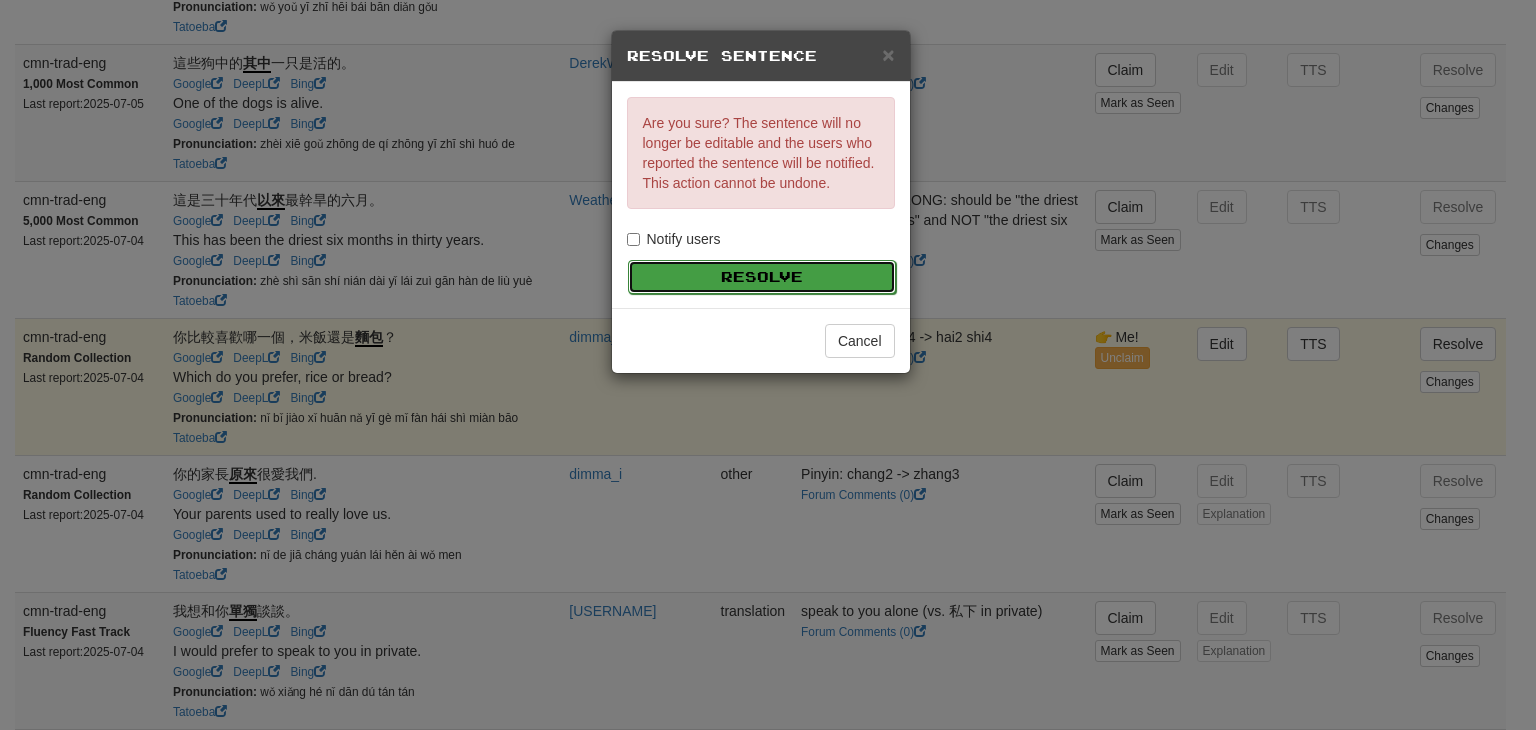 click on "Resolve" at bounding box center (762, 277) 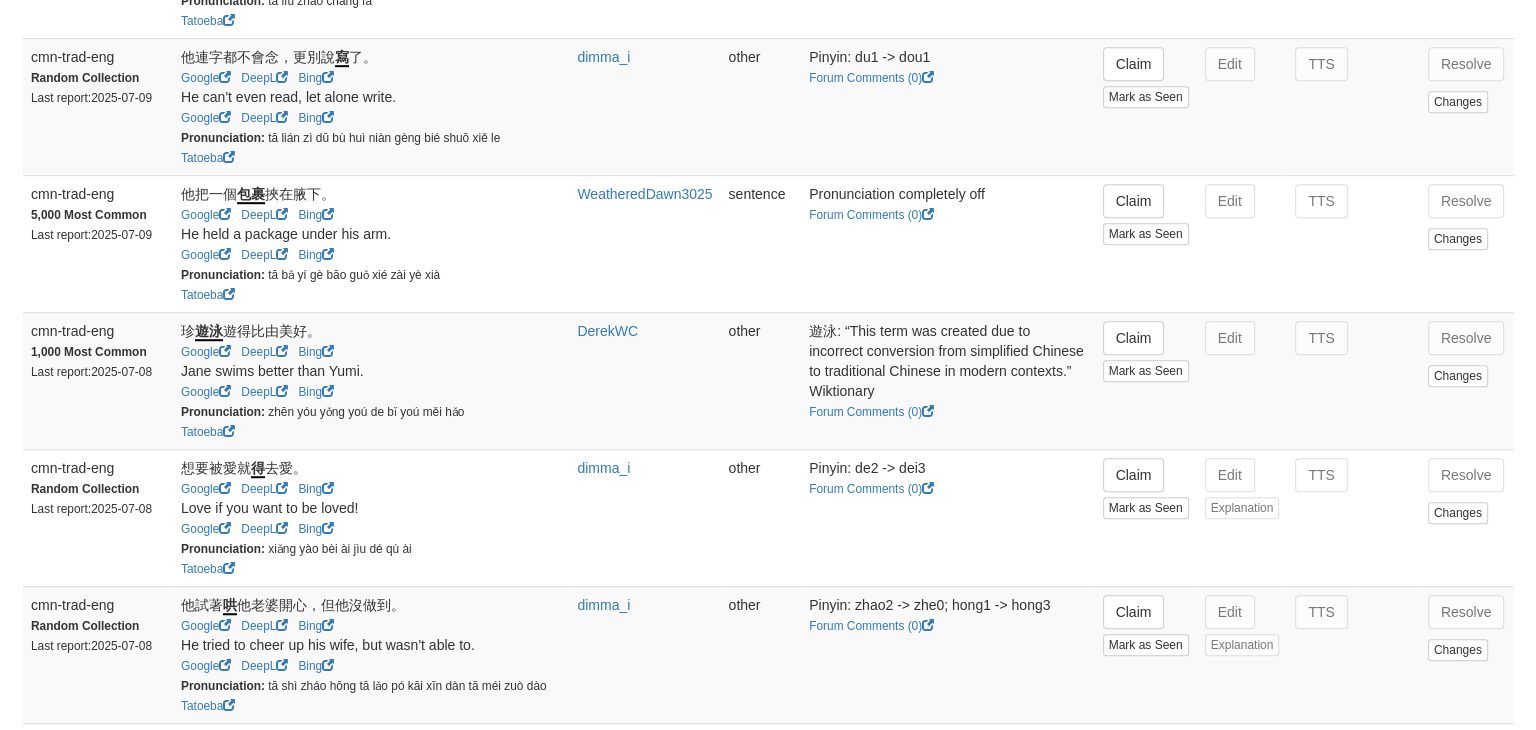 scroll, scrollTop: 1080, scrollLeft: 0, axis: vertical 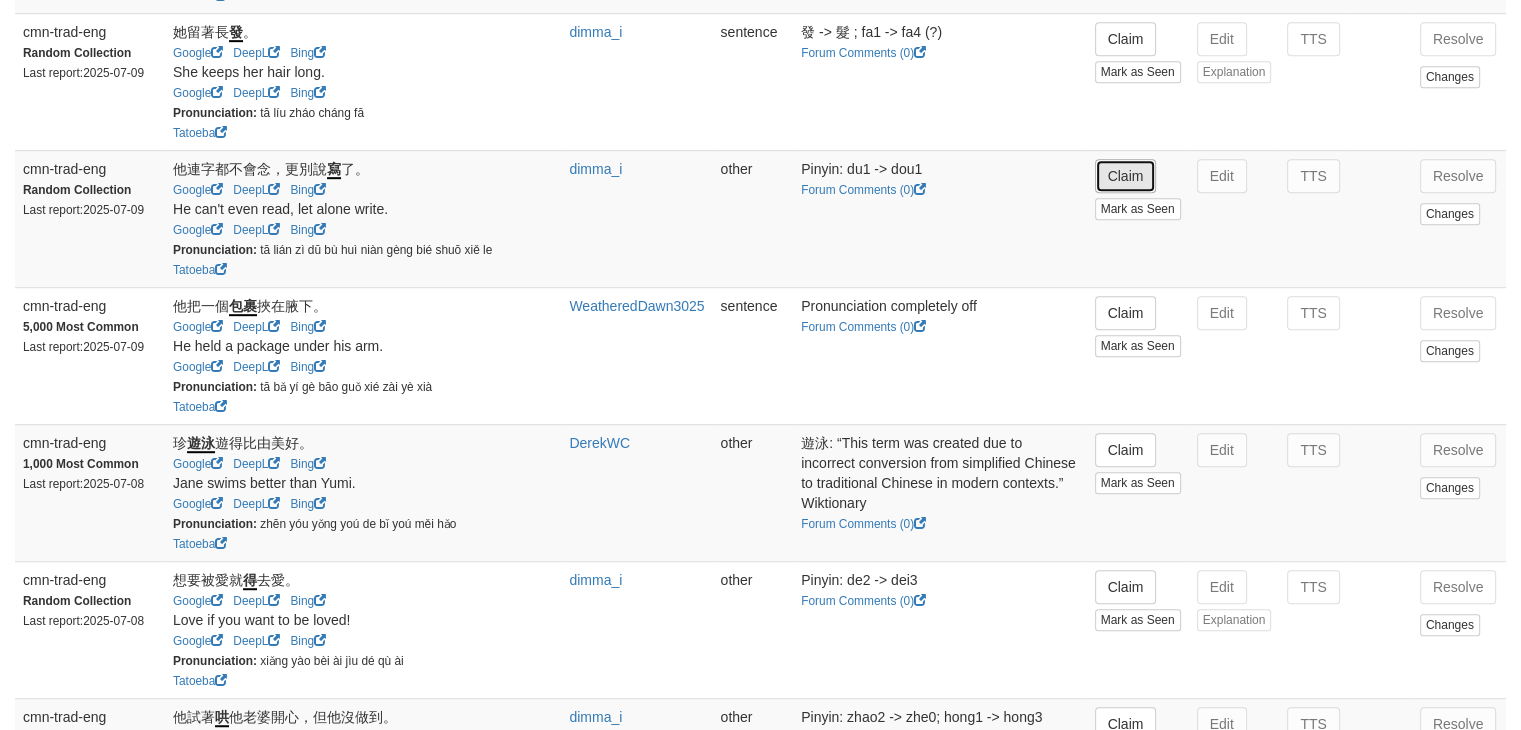 click on "Claim" at bounding box center [1126, 176] 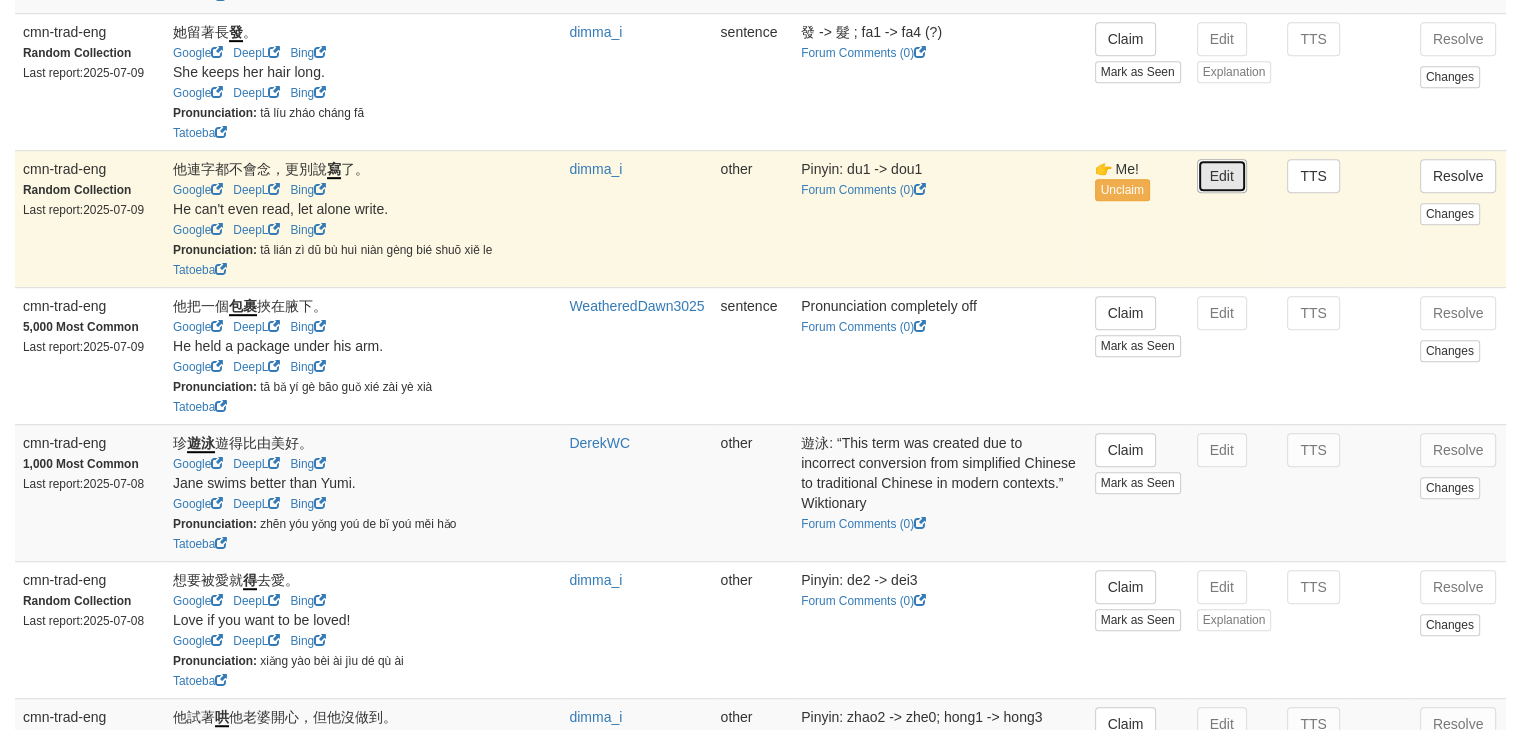 click on "Edit" at bounding box center [1222, 176] 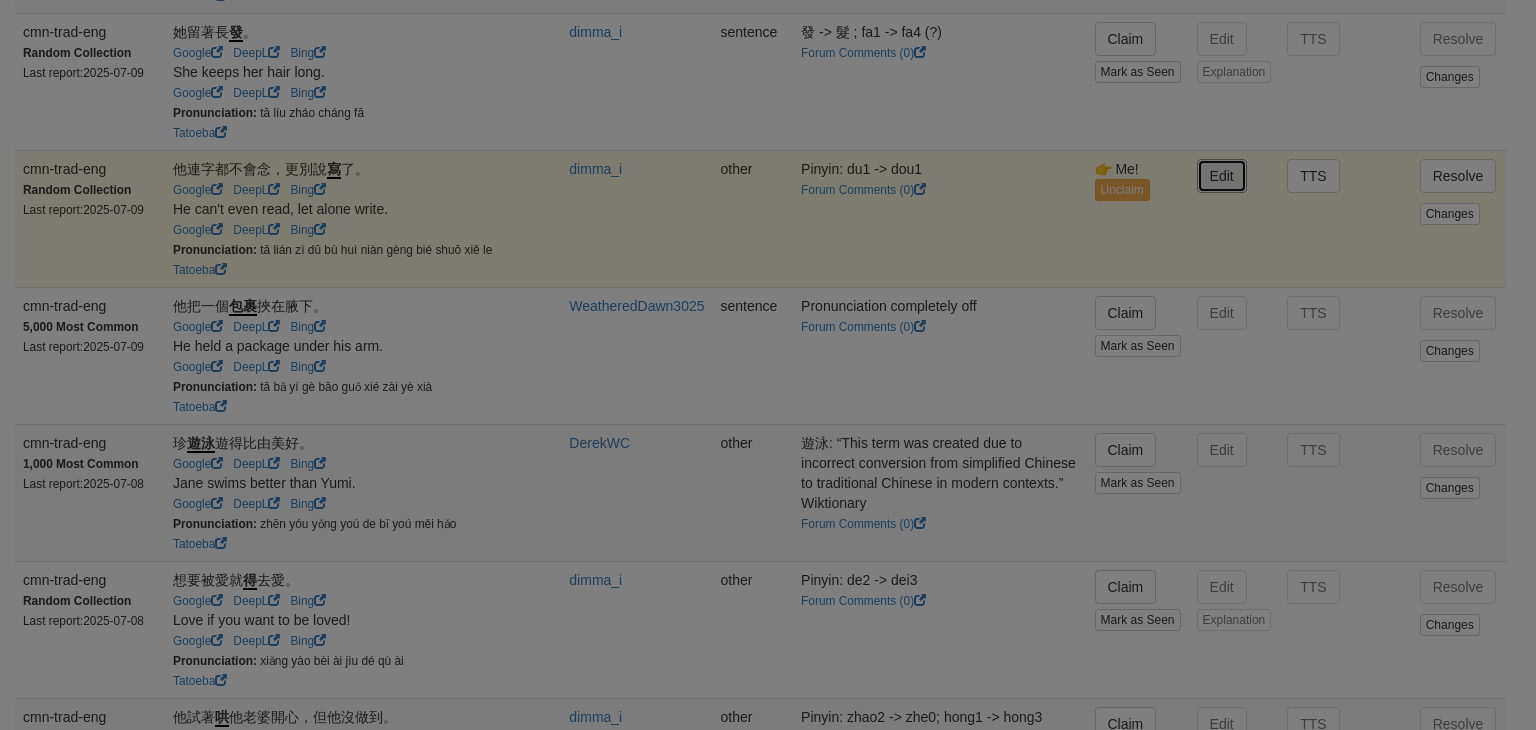 type on "**********" 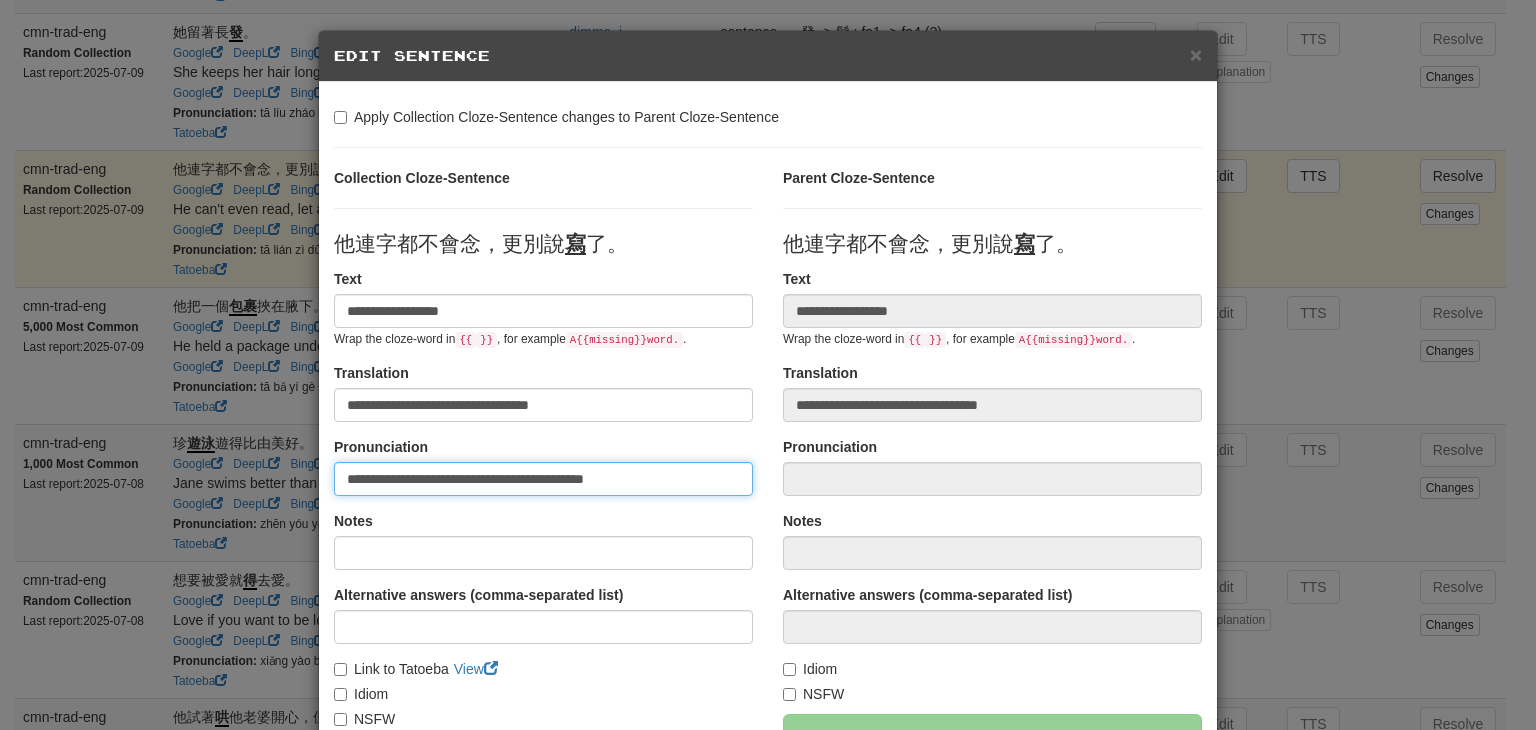 click on "**********" at bounding box center (543, 479) 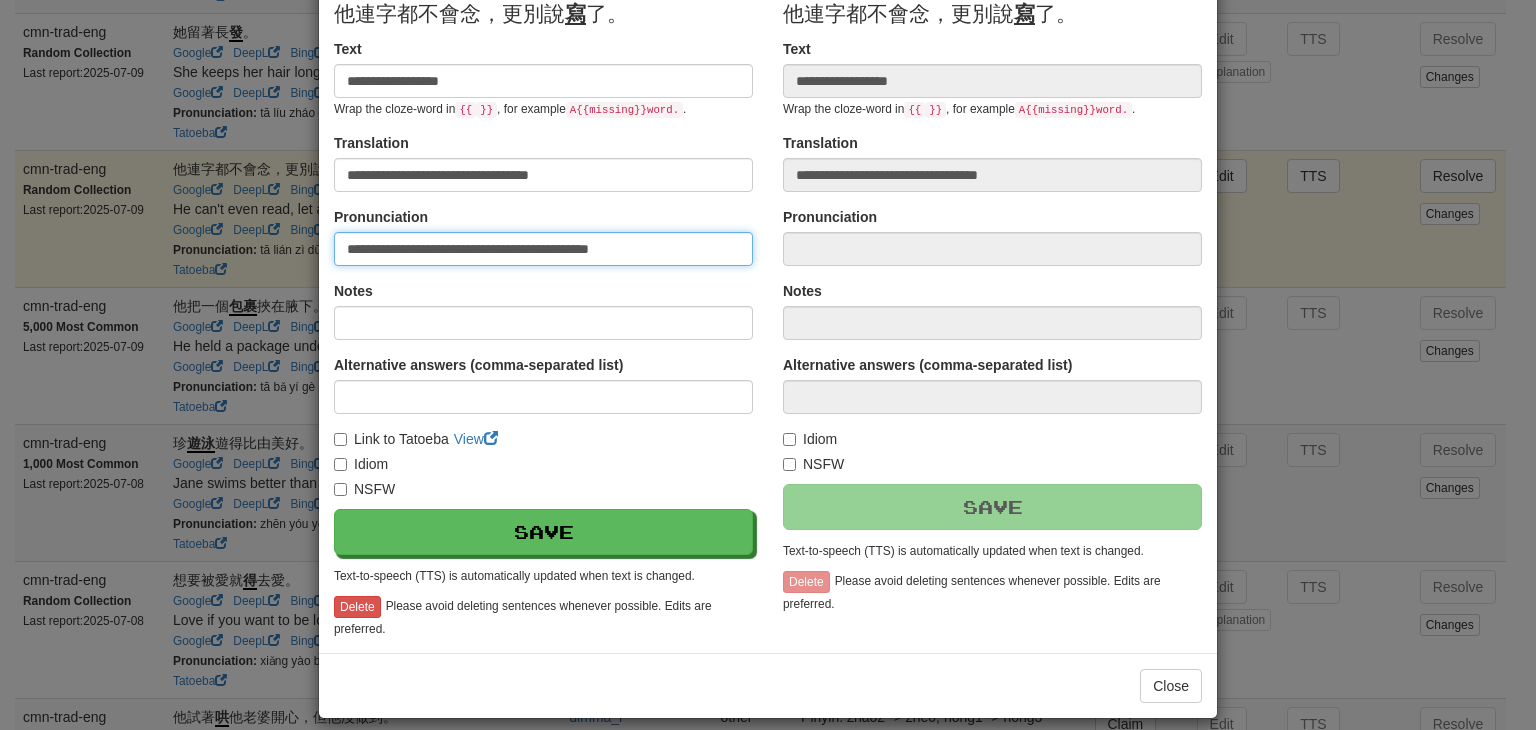 scroll, scrollTop: 235, scrollLeft: 0, axis: vertical 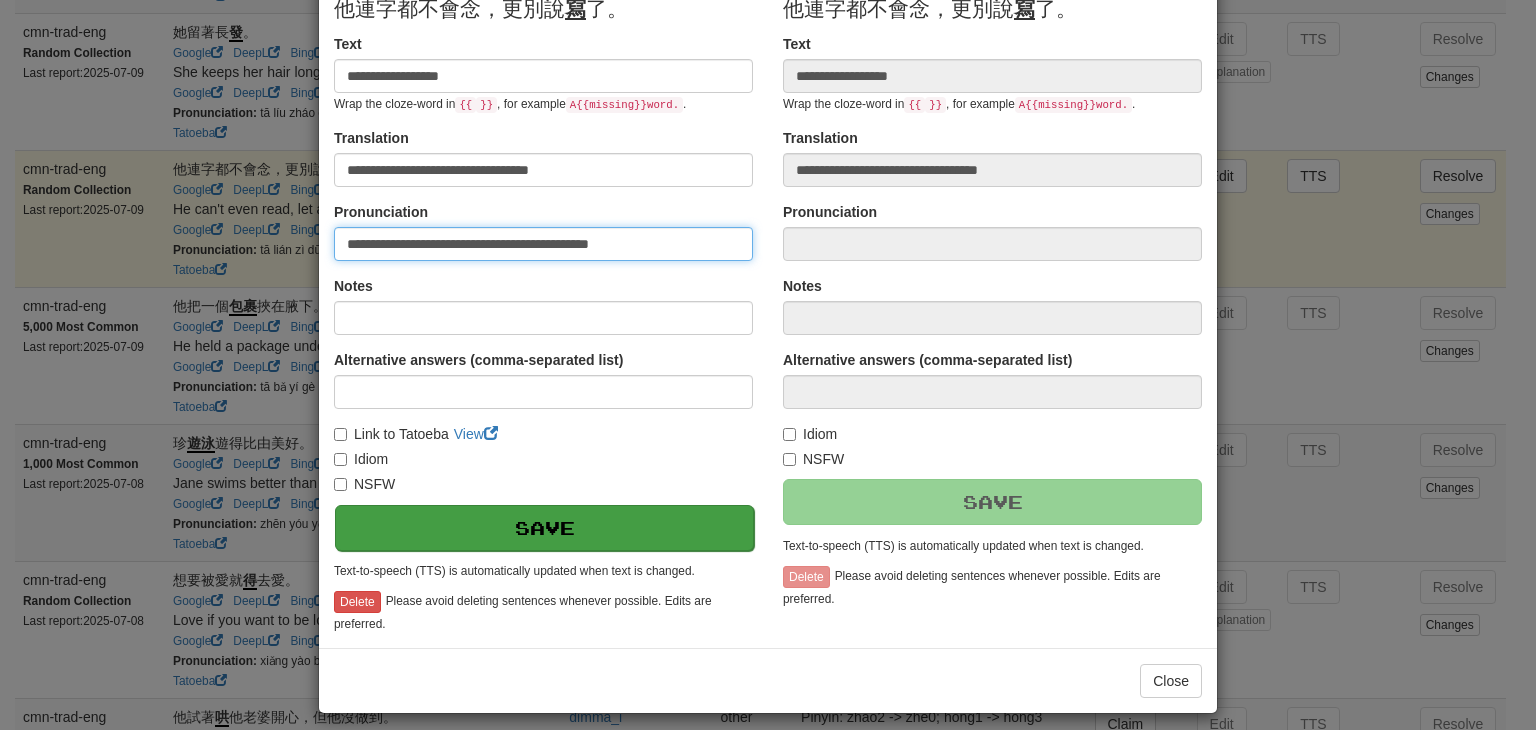 type on "**********" 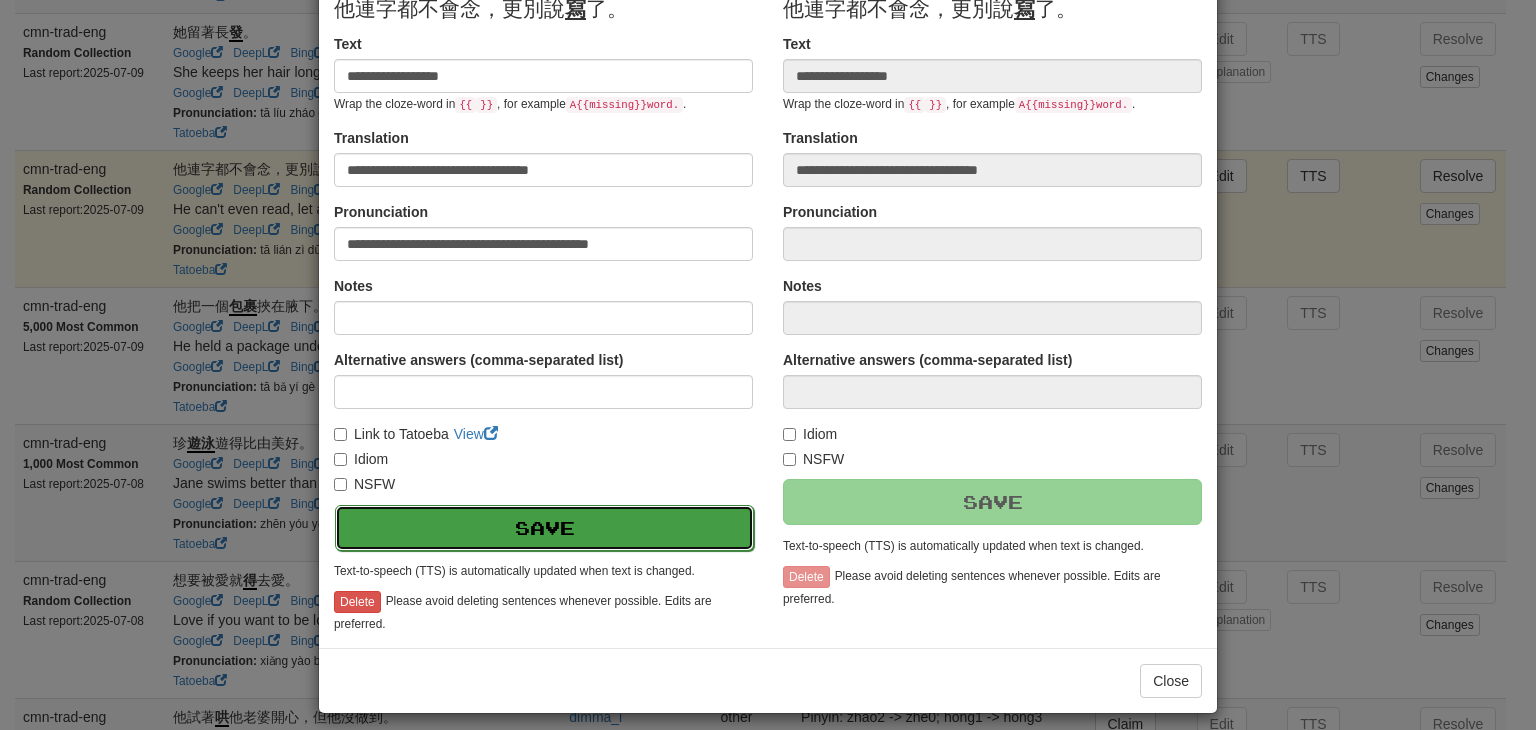 click on "Save" at bounding box center (544, 528) 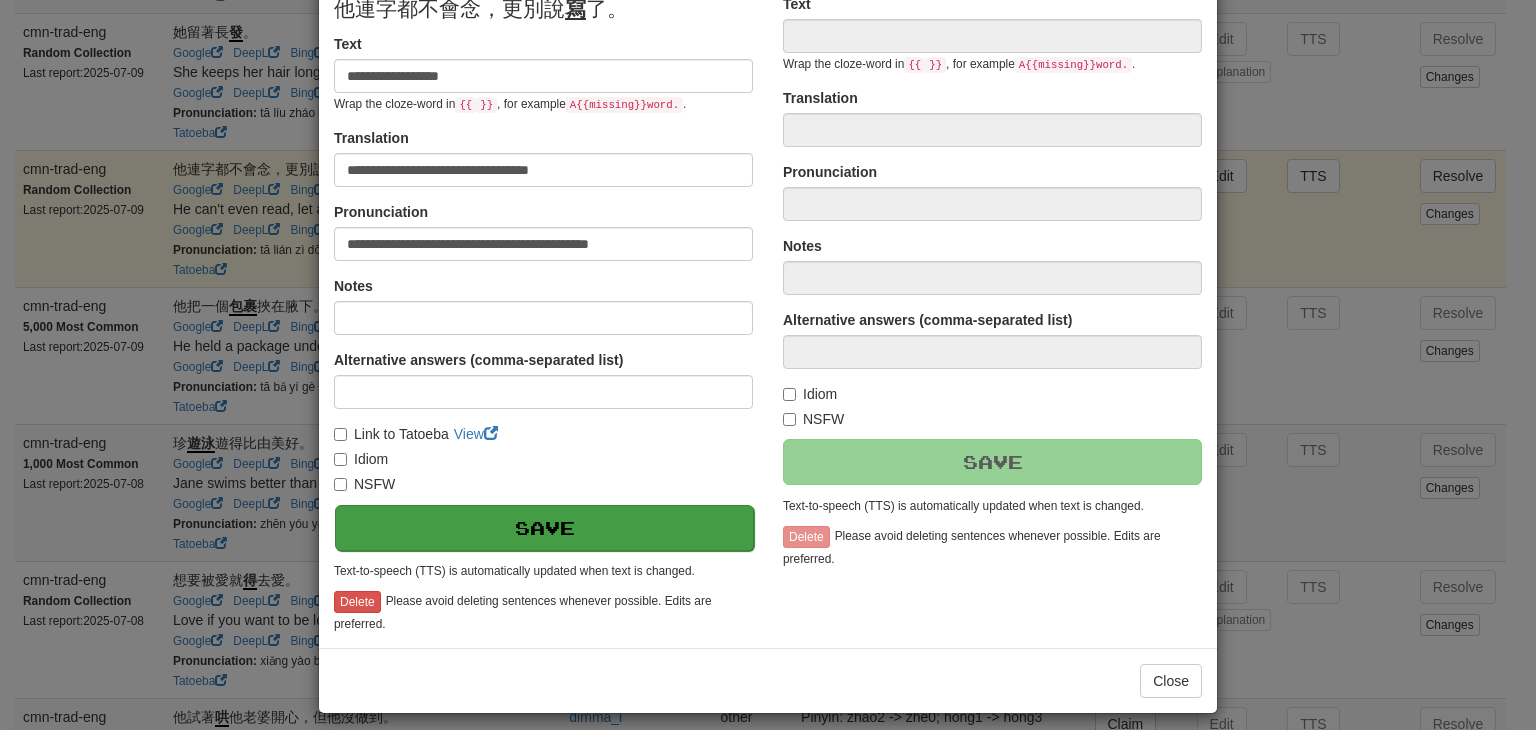 type on "**********" 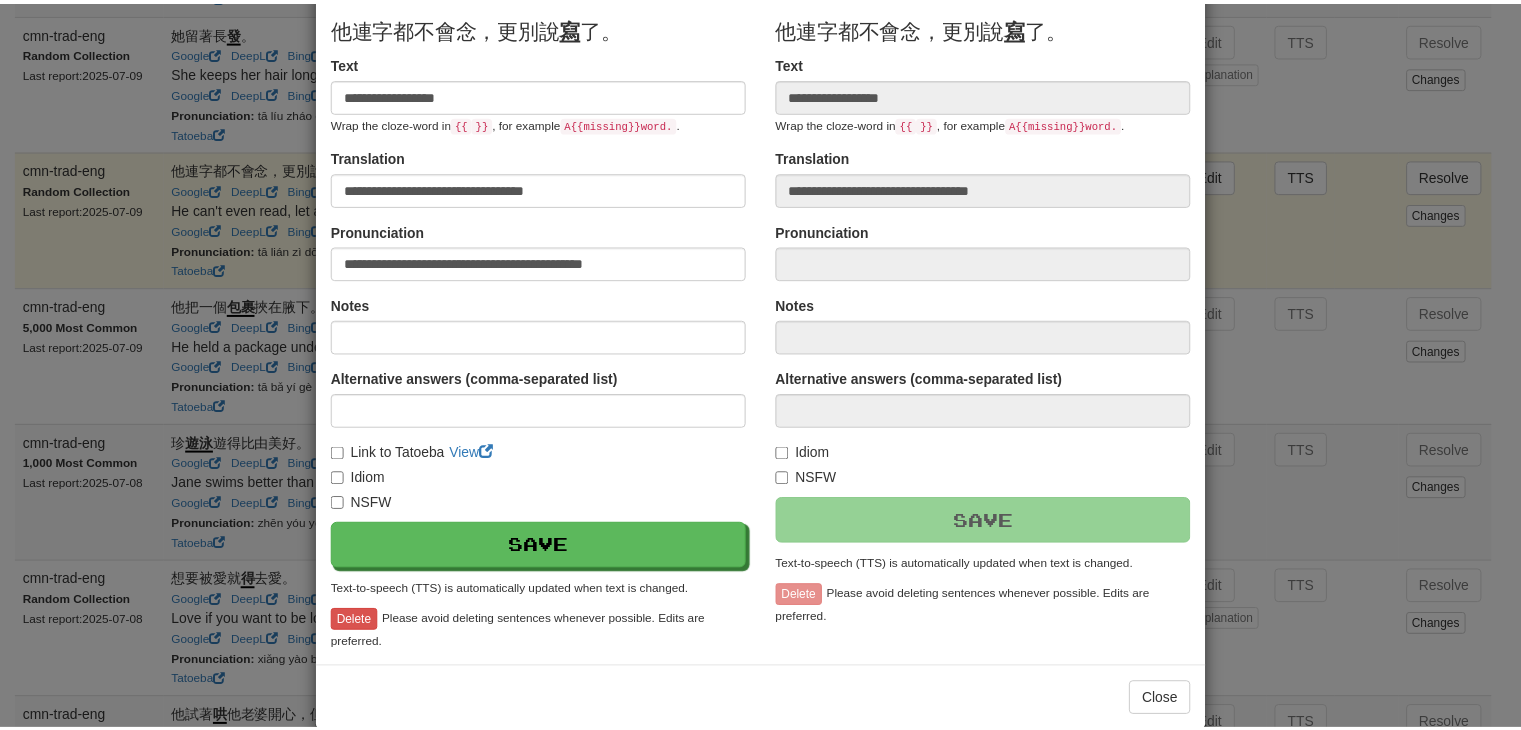 scroll, scrollTop: 223, scrollLeft: 0, axis: vertical 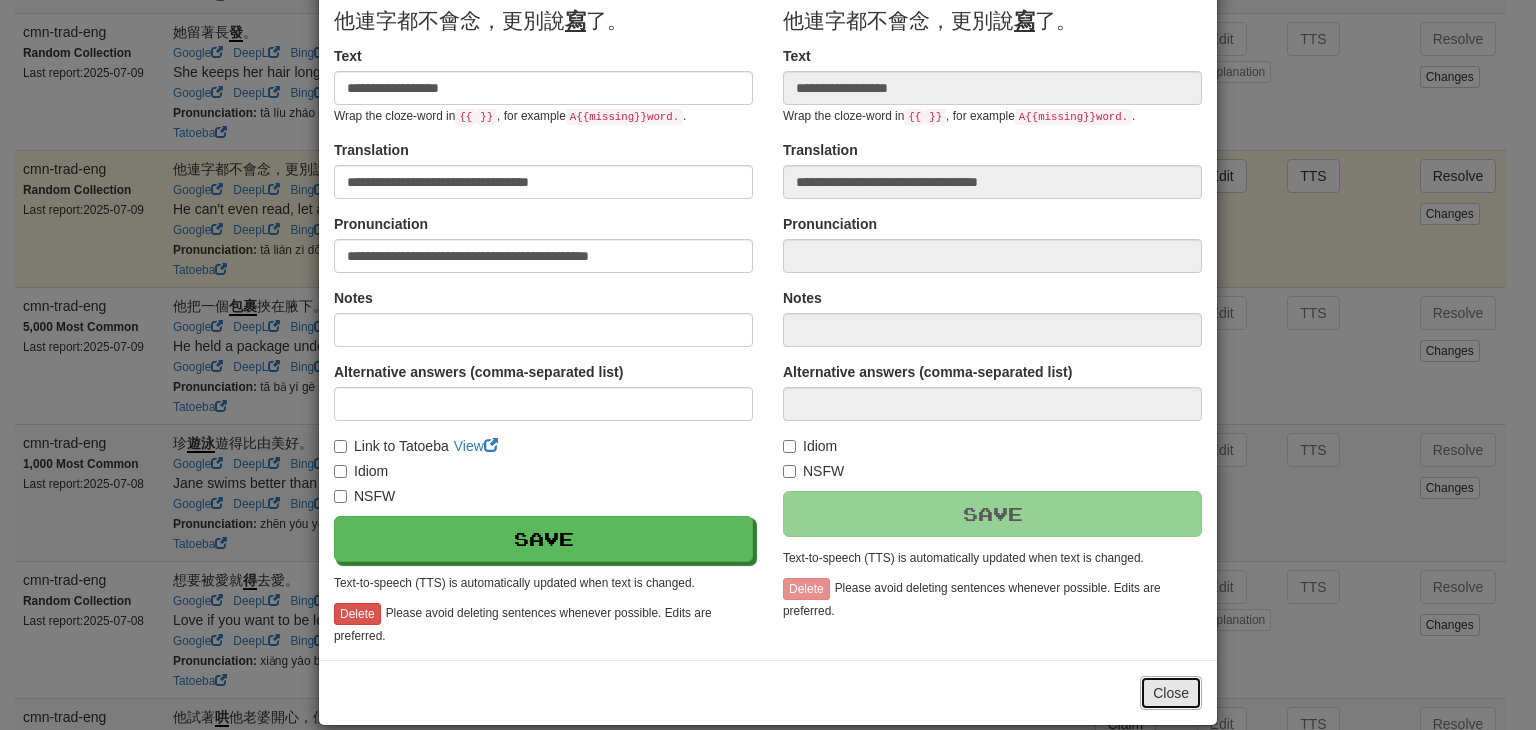 click on "Close" at bounding box center [1171, 693] 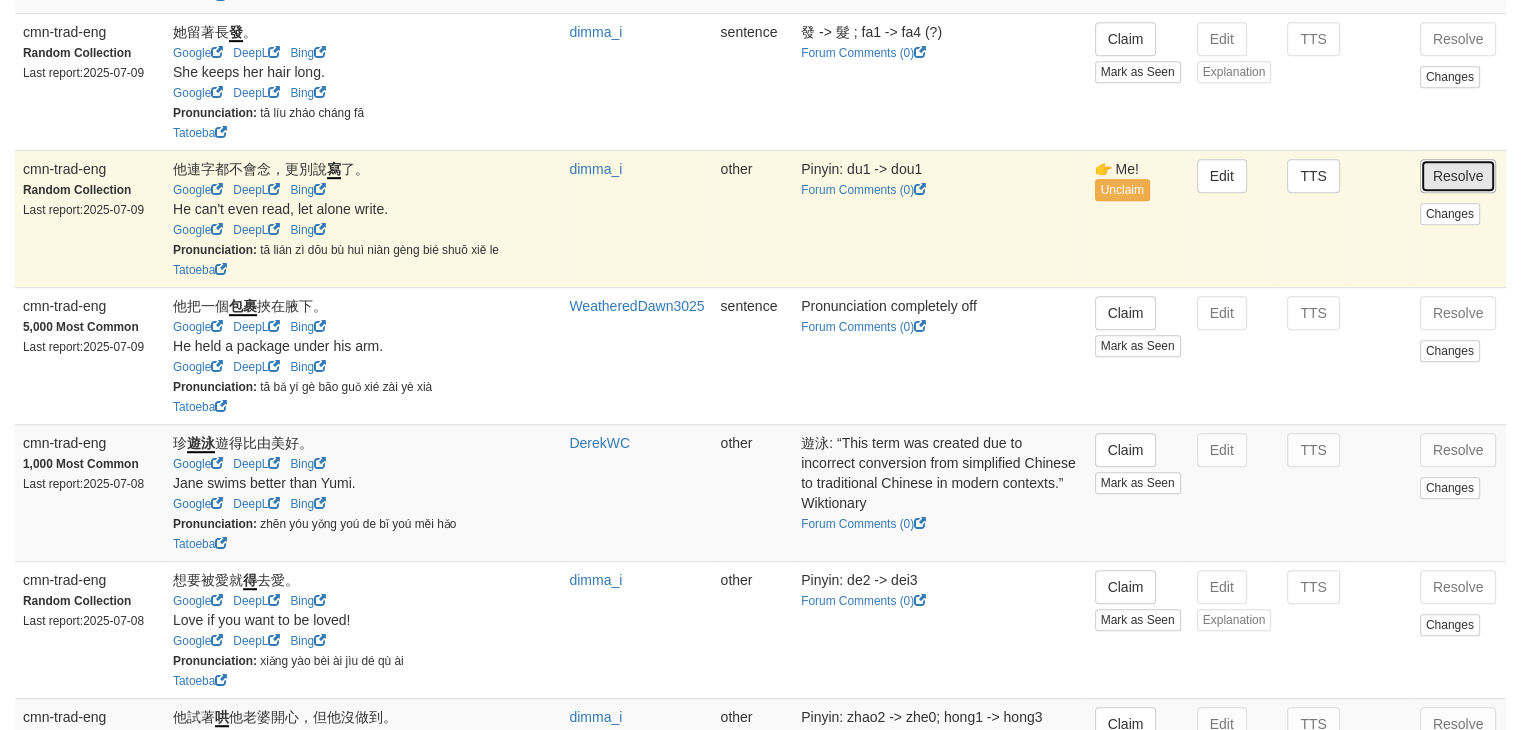 click on "Resolve" at bounding box center [1458, 176] 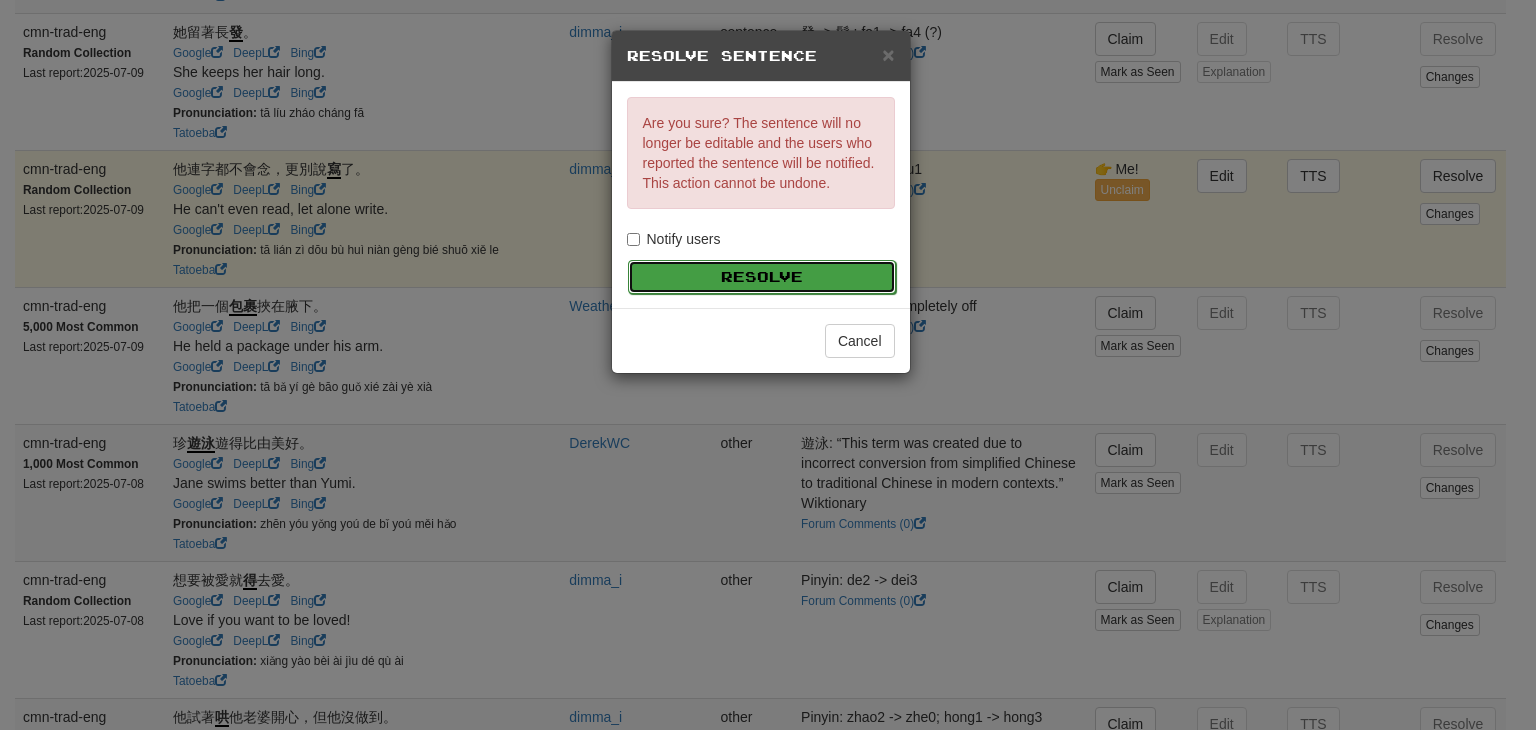 click on "Resolve" at bounding box center [762, 277] 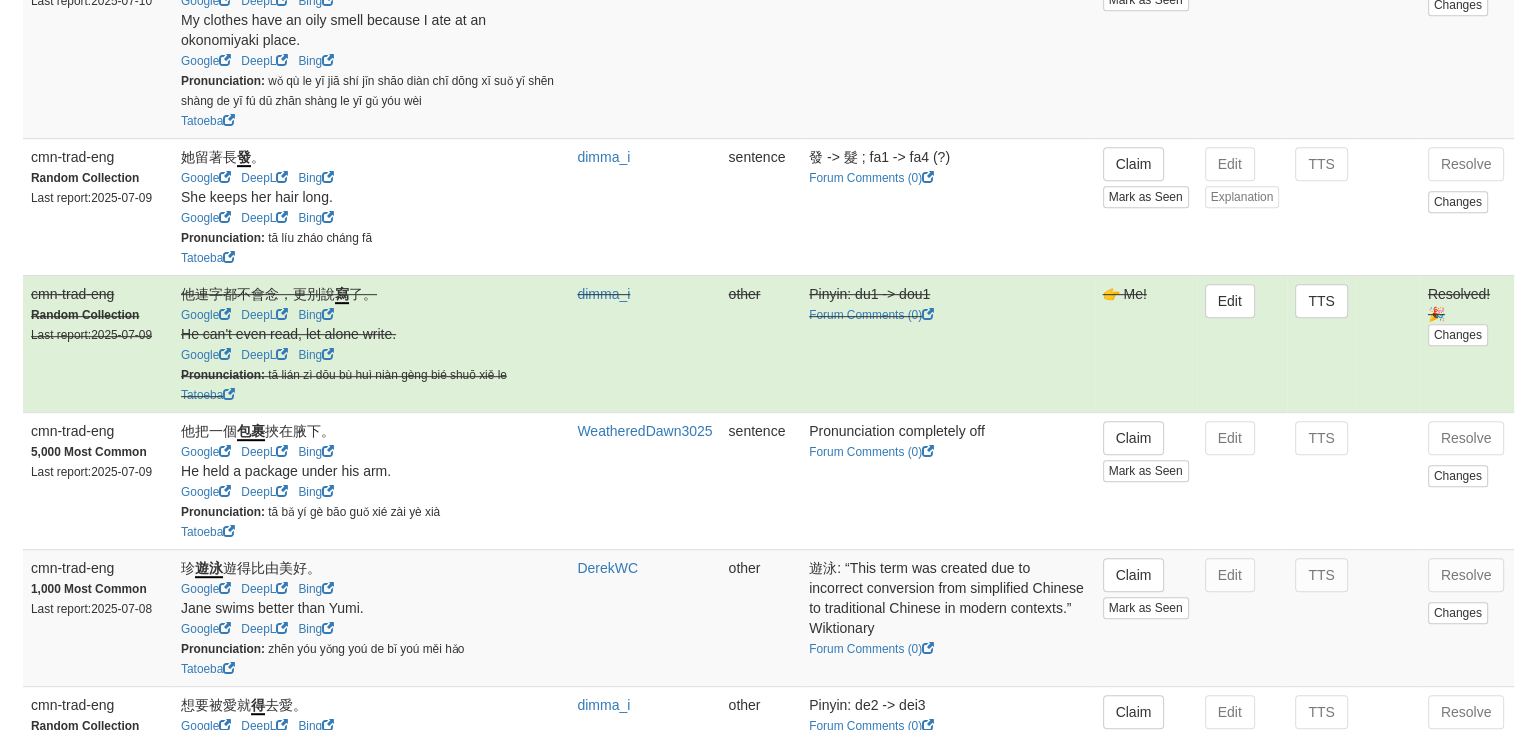scroll, scrollTop: 954, scrollLeft: 0, axis: vertical 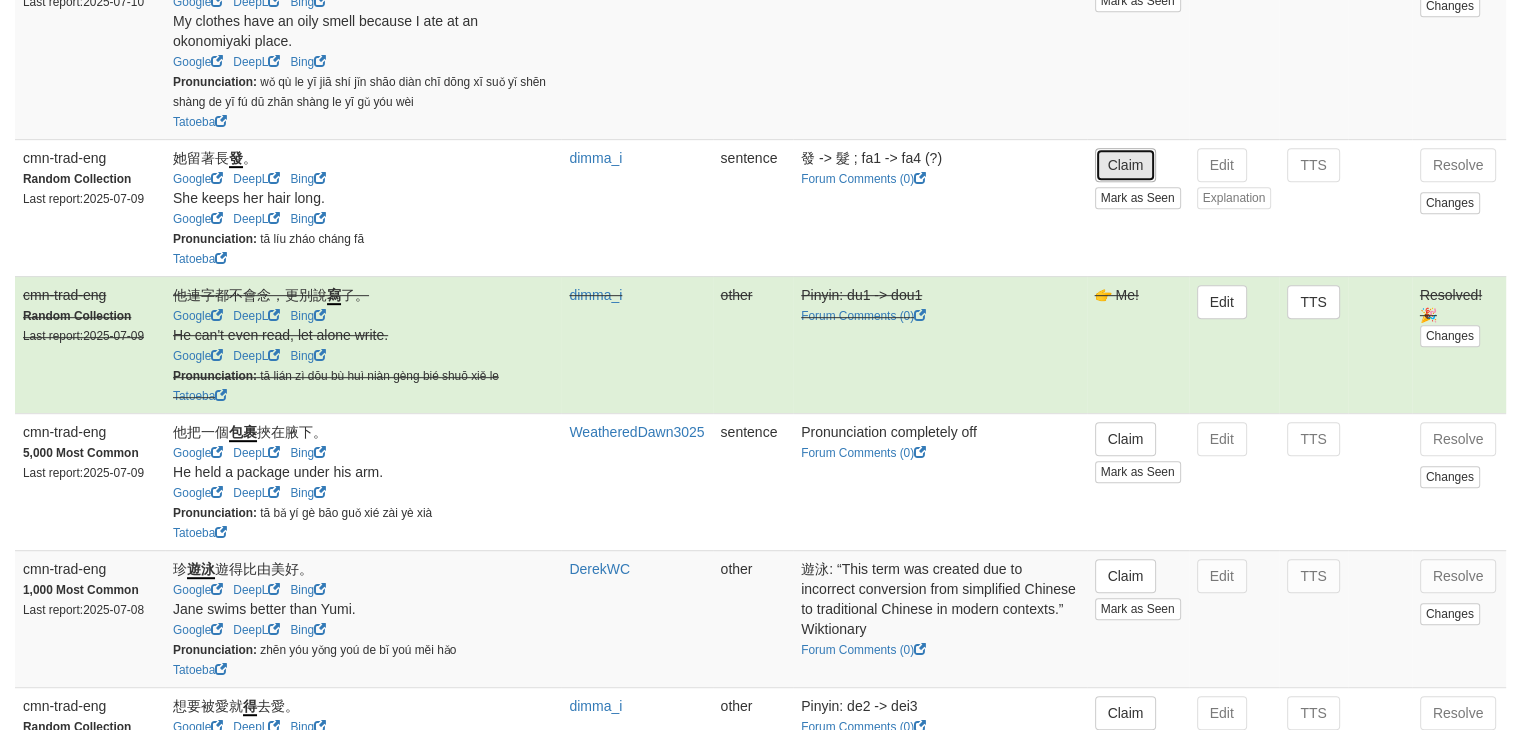click on "Claim" at bounding box center [1126, 165] 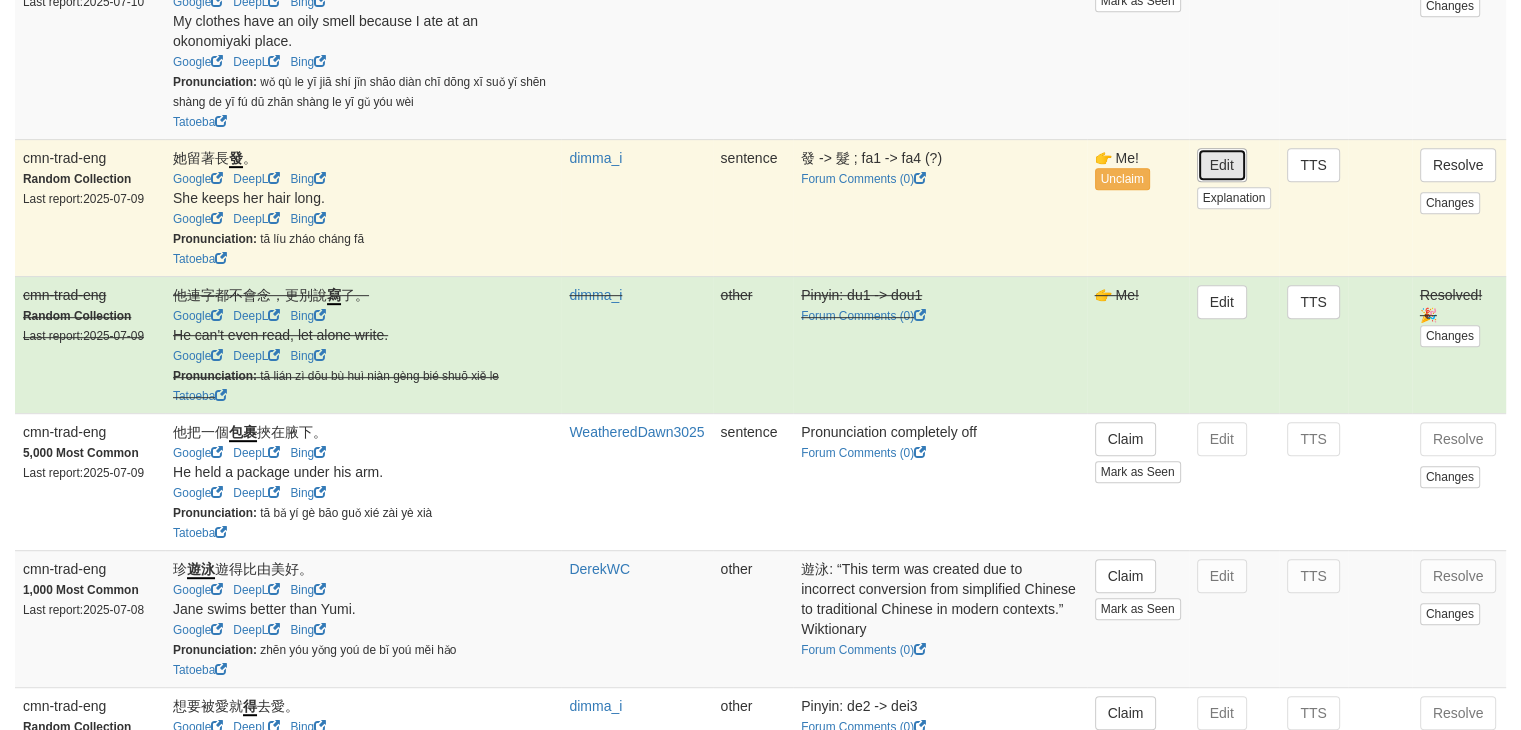 click on "Edit" at bounding box center (1222, 165) 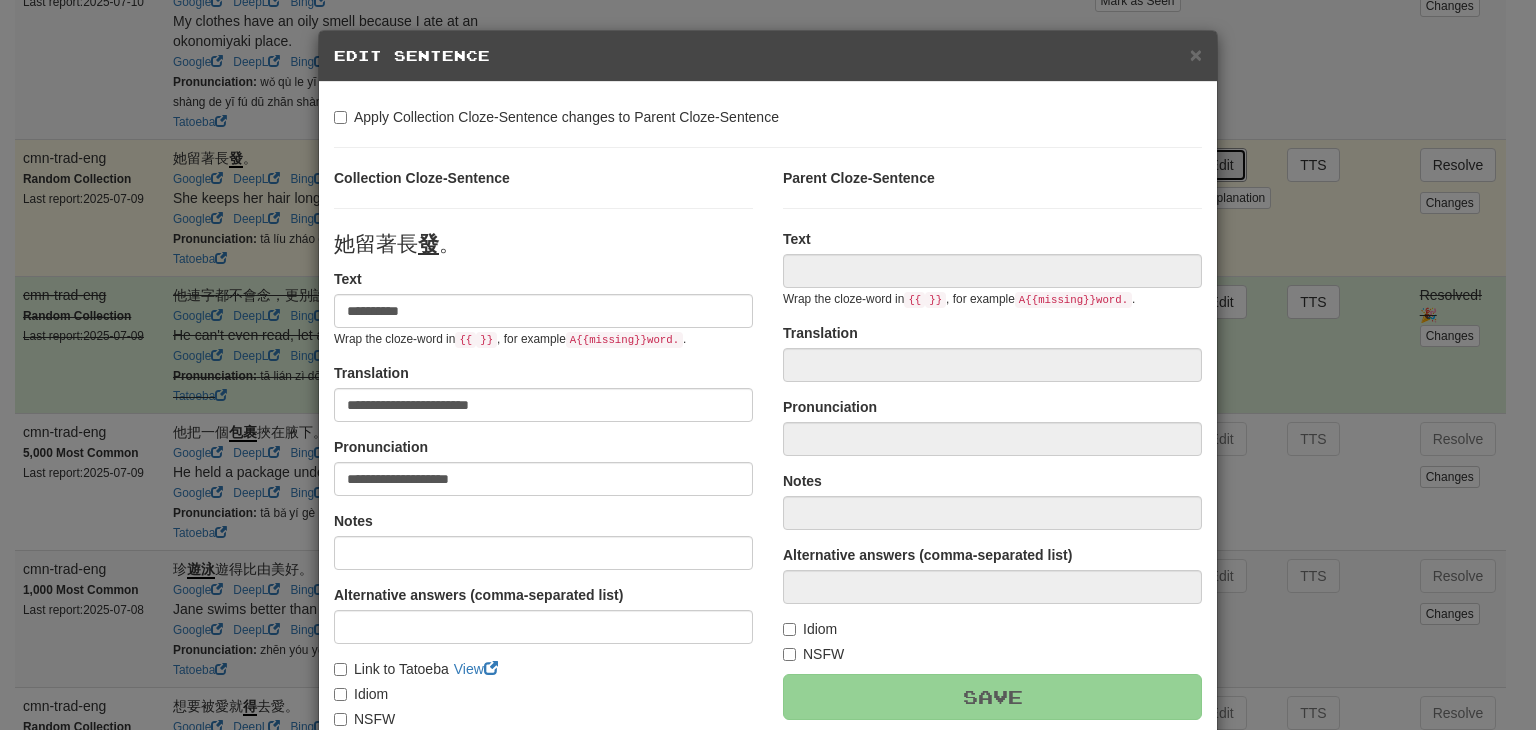 type on "**********" 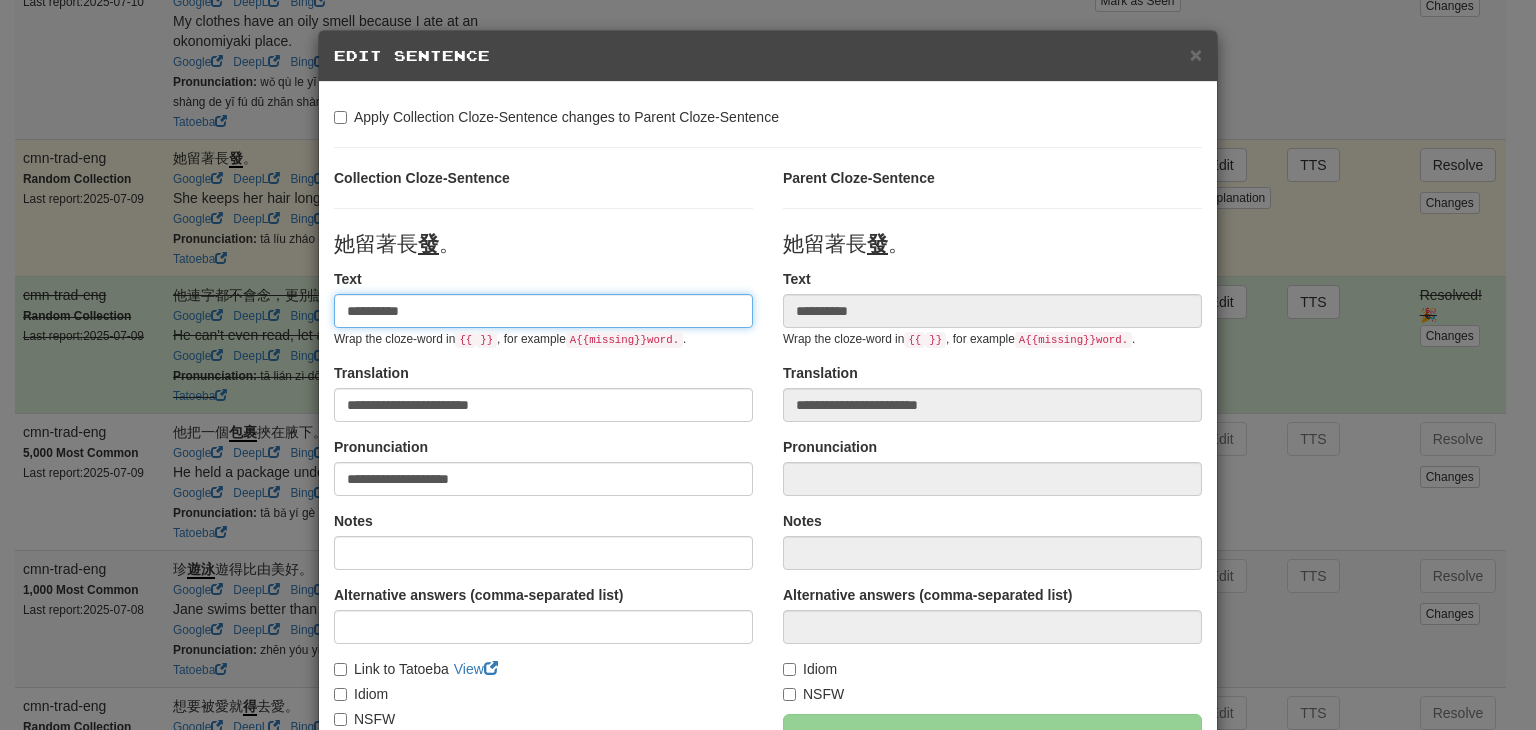 click on "**********" at bounding box center [543, 311] 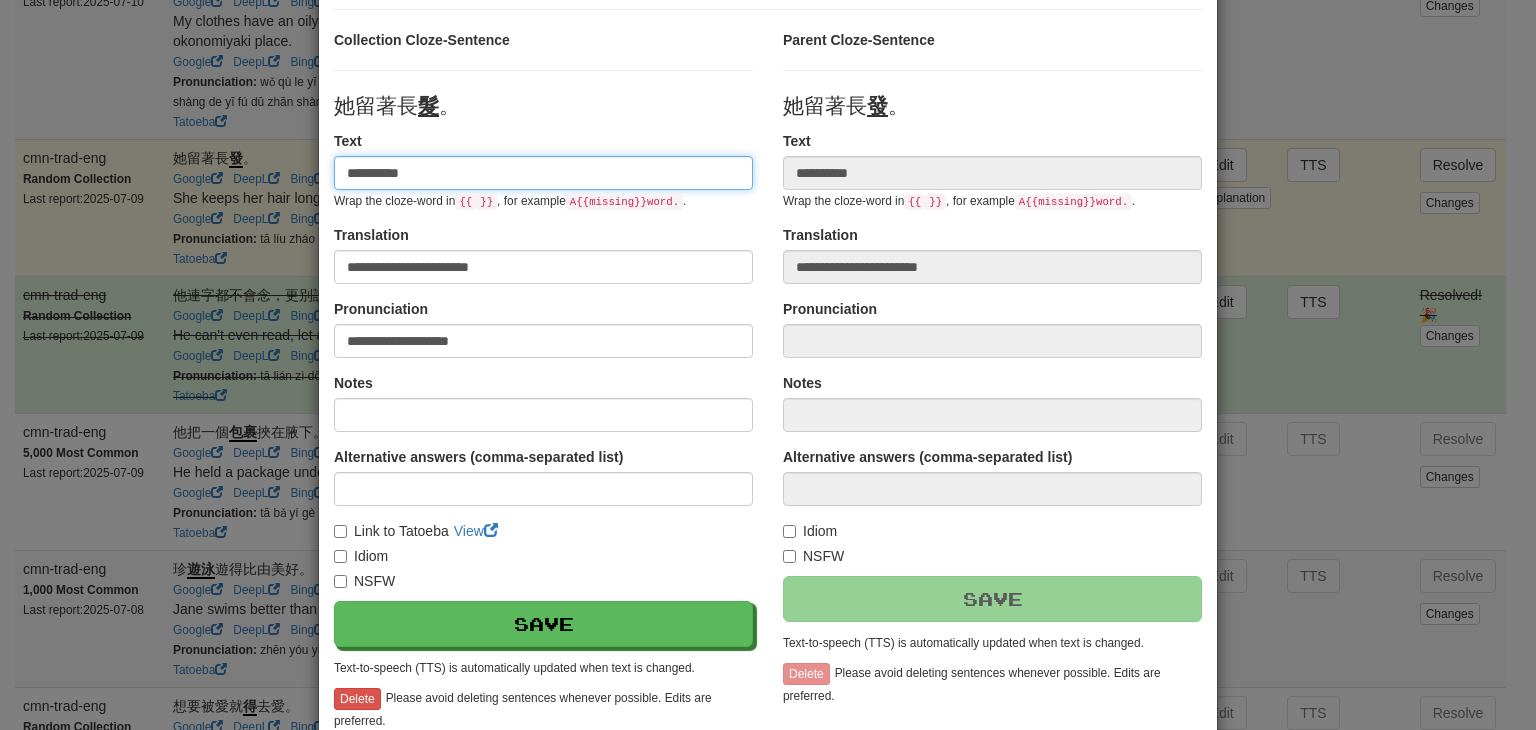 scroll, scrollTop: 140, scrollLeft: 0, axis: vertical 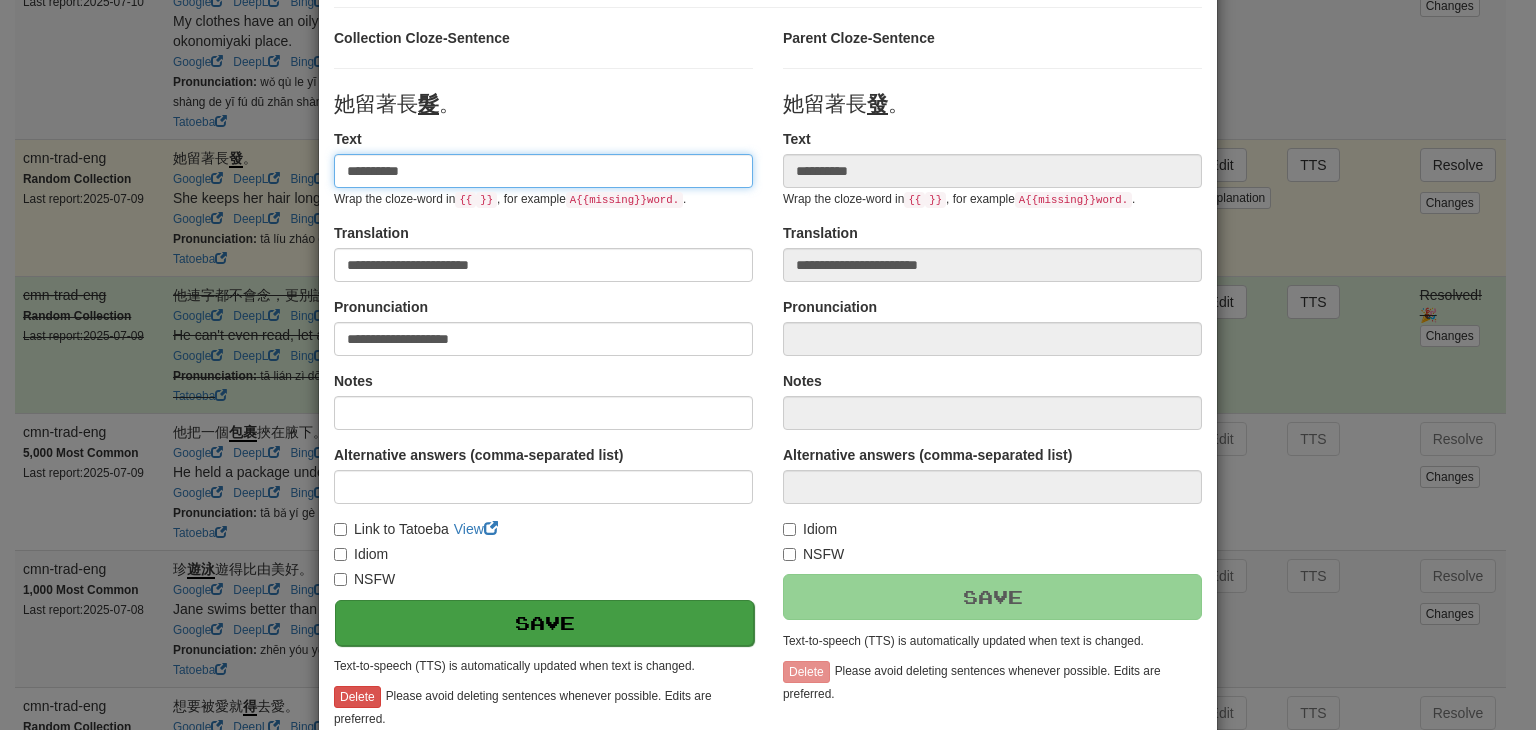 type on "**********" 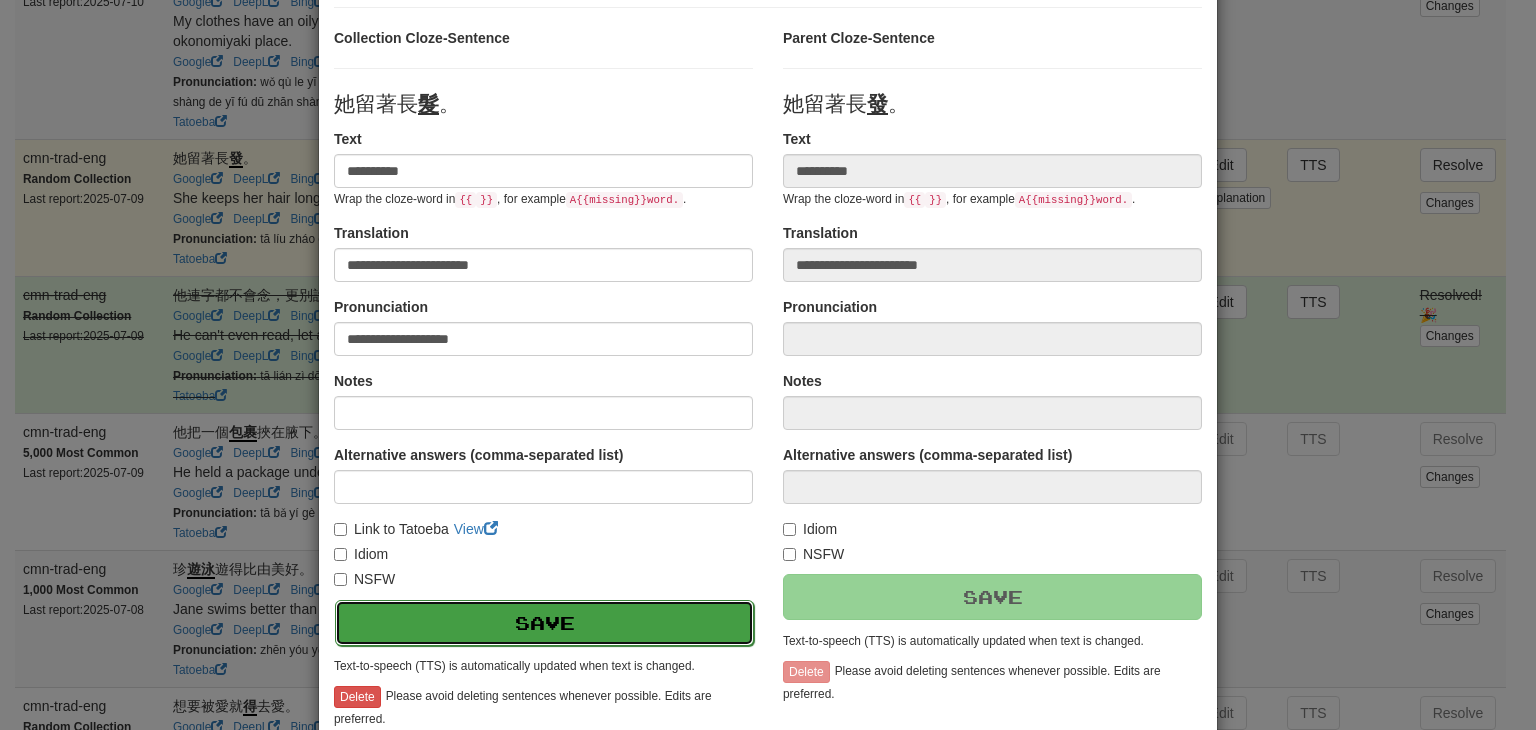 click on "Save" at bounding box center (544, 623) 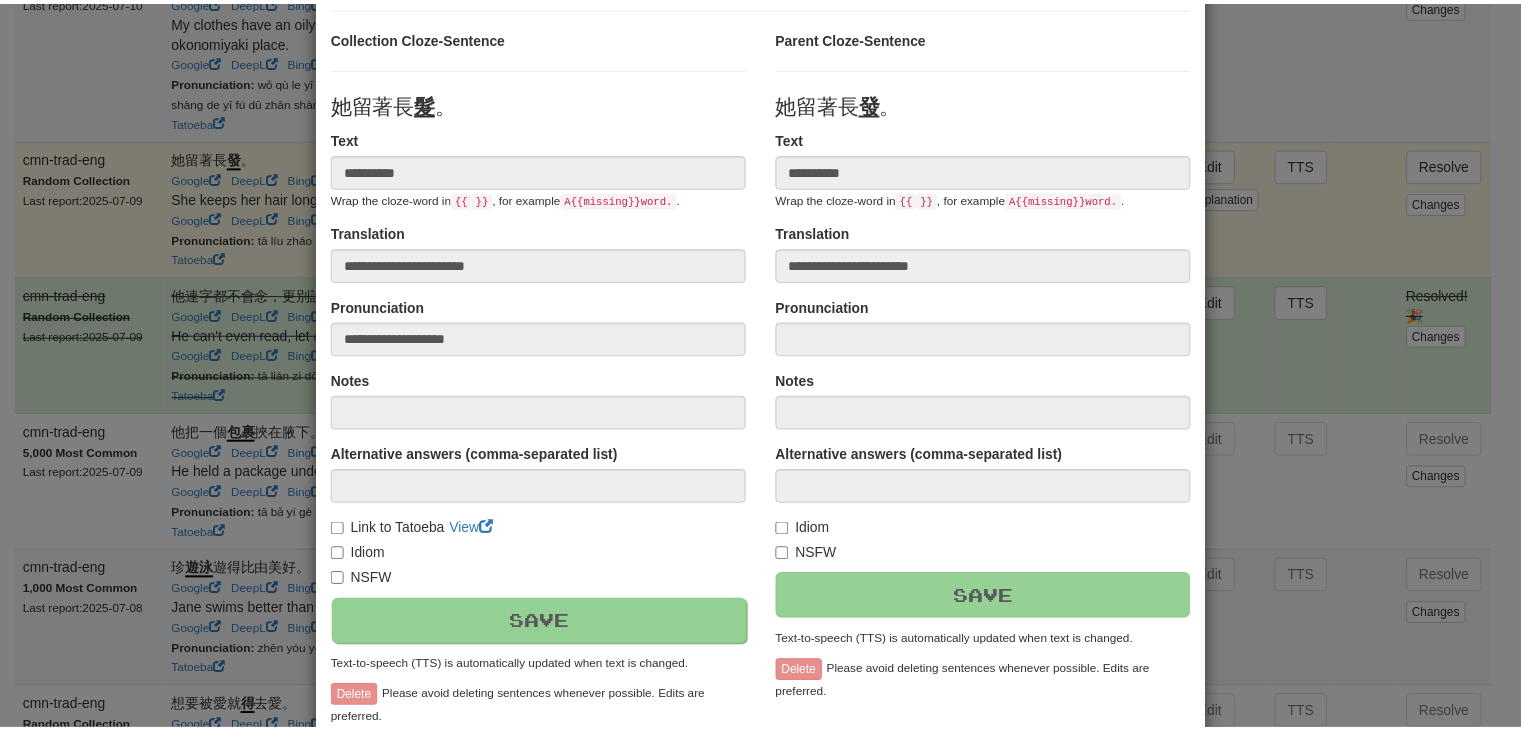 scroll, scrollTop: 246, scrollLeft: 0, axis: vertical 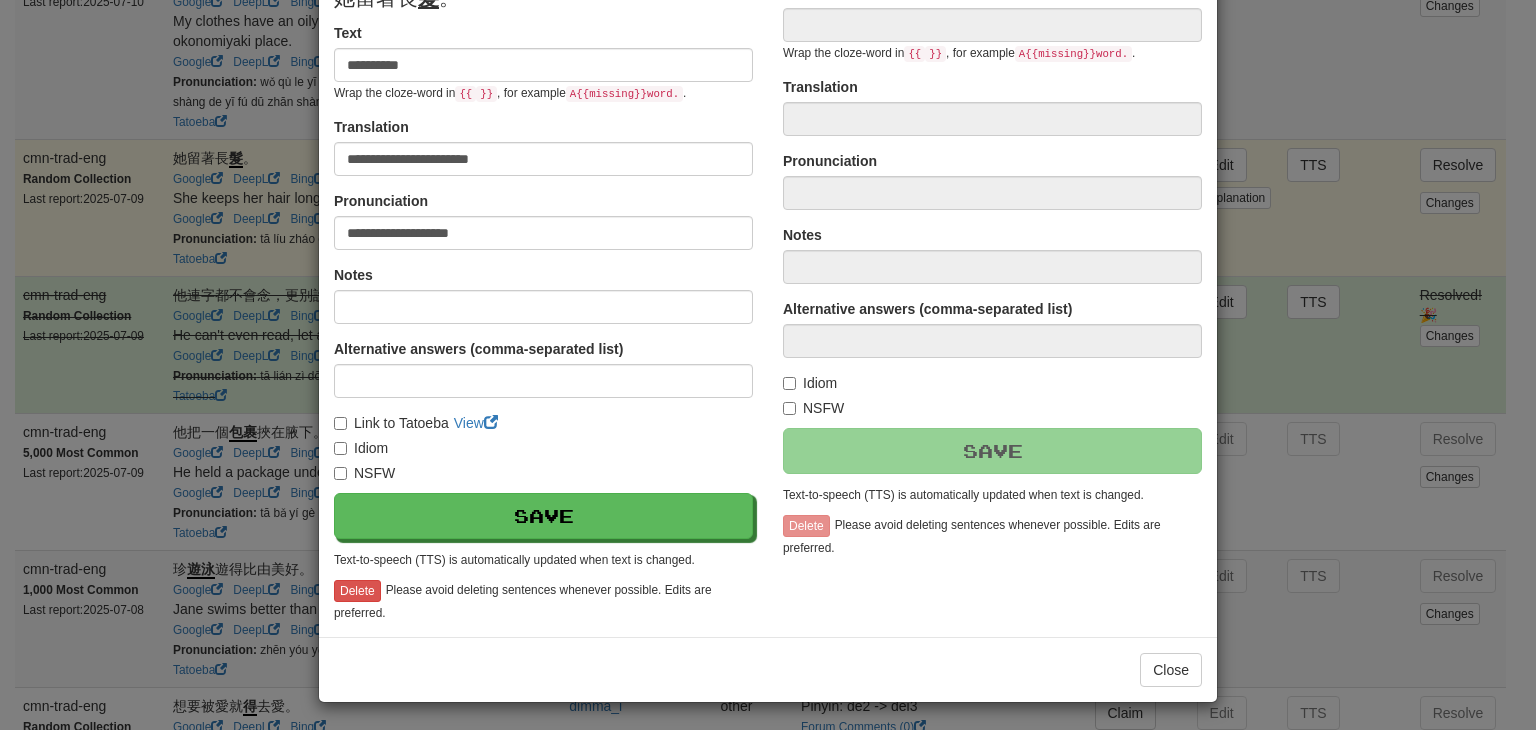type on "**********" 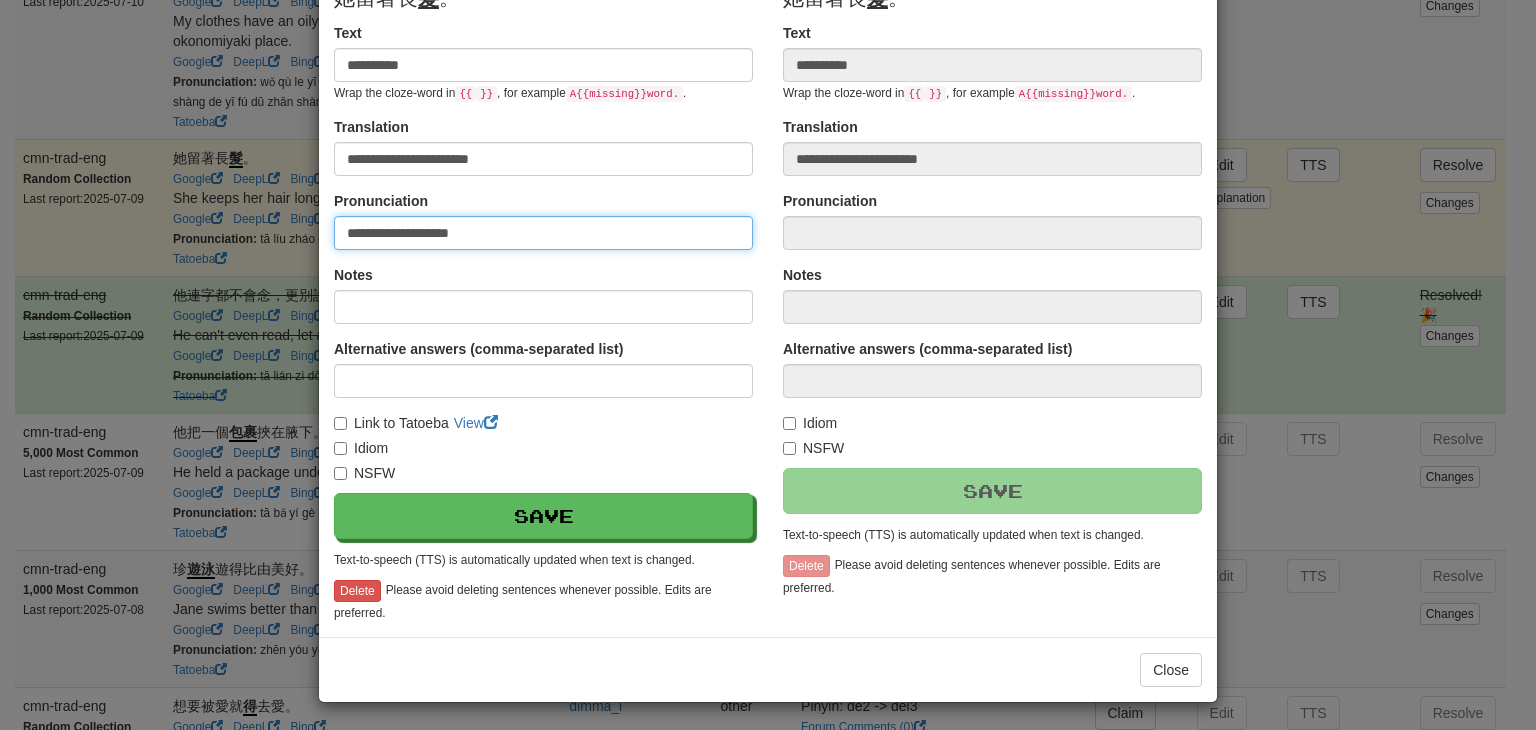 click on "**********" at bounding box center (543, 233) 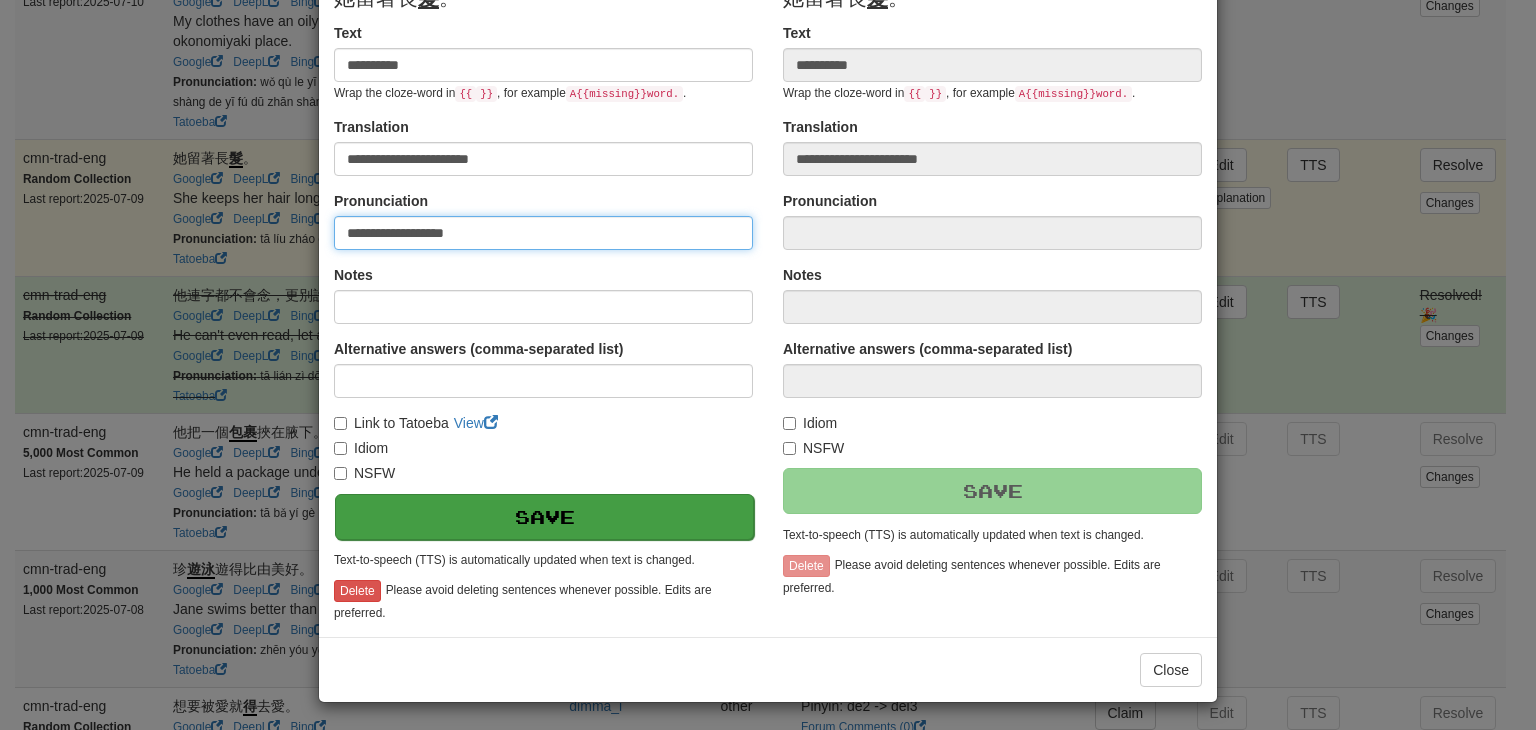 type on "**********" 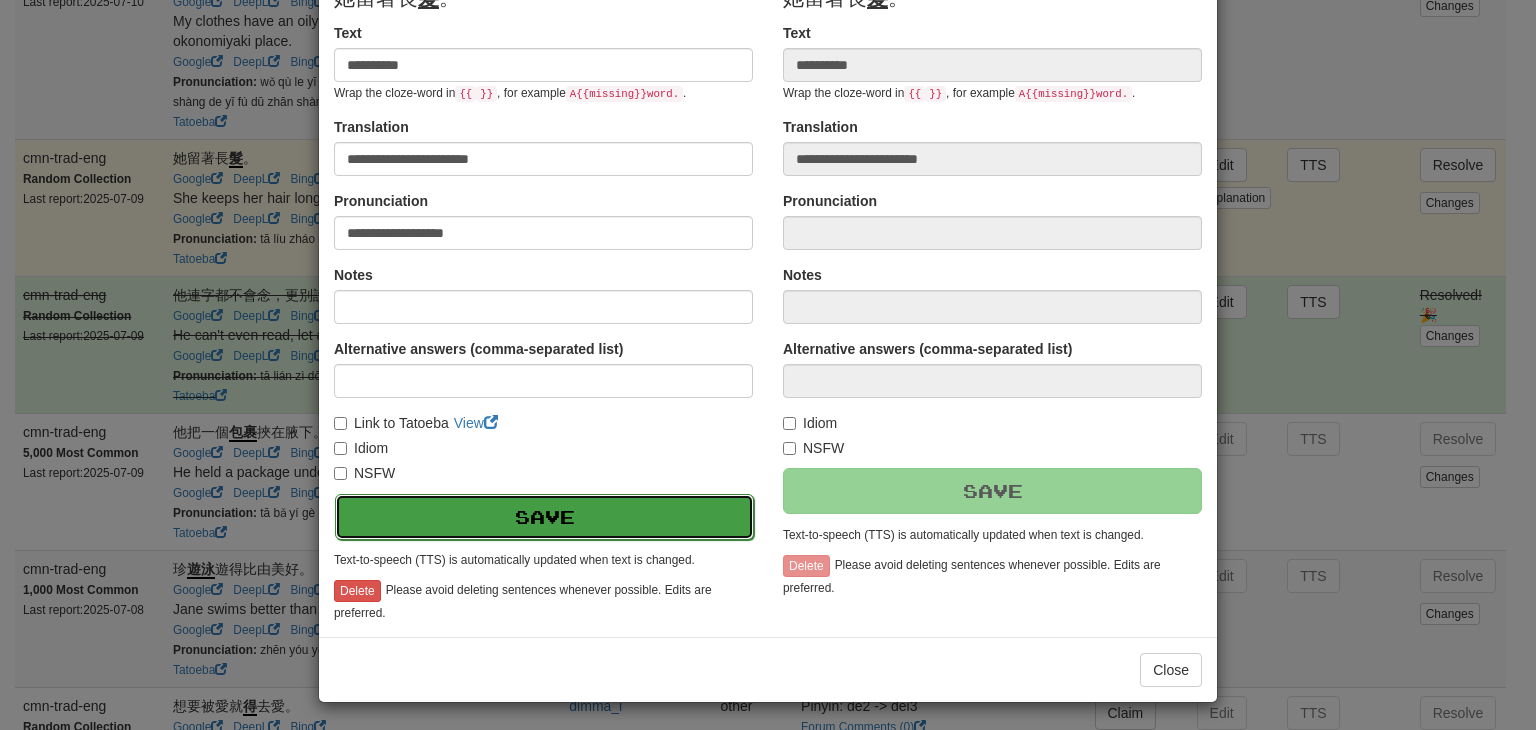 click on "Save" at bounding box center [544, 517] 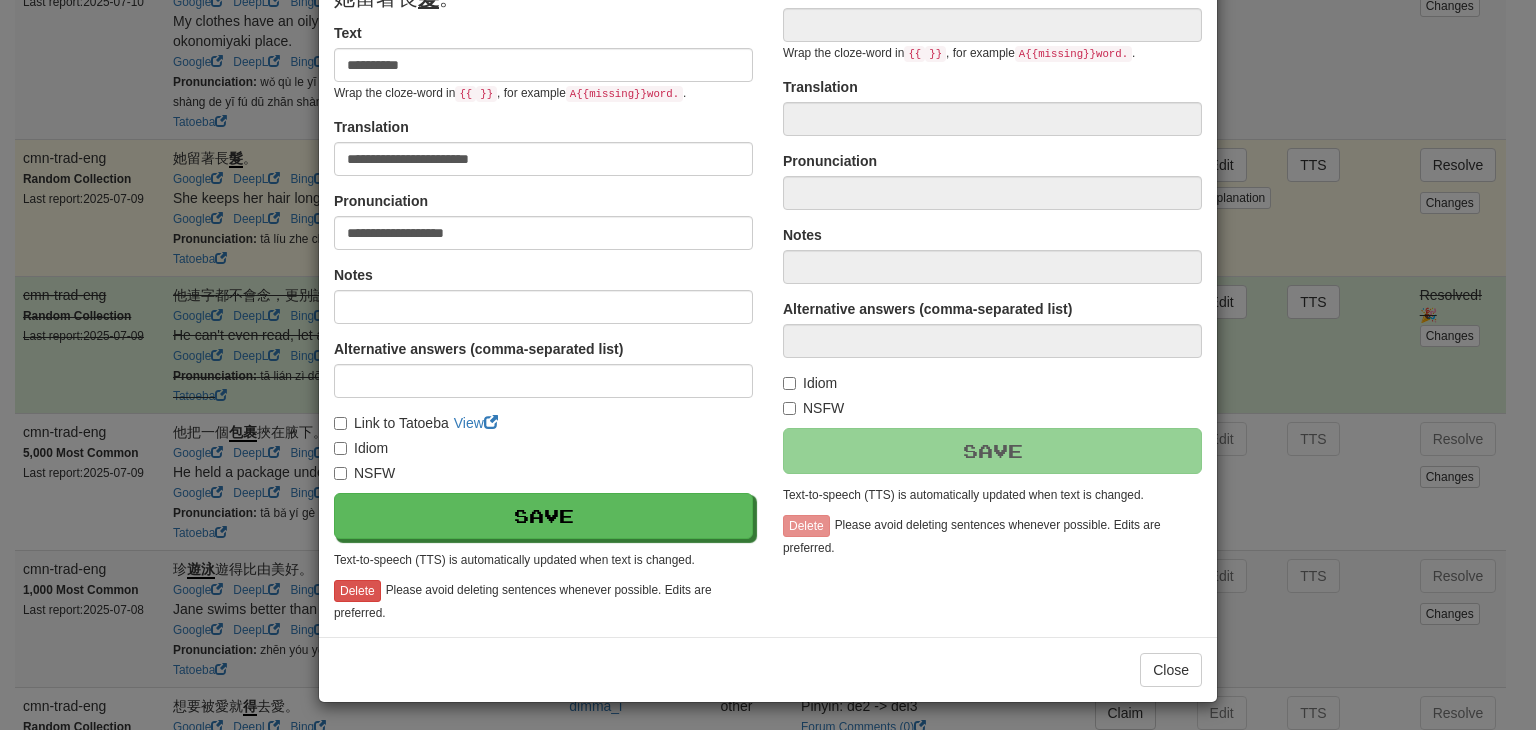 type on "**********" 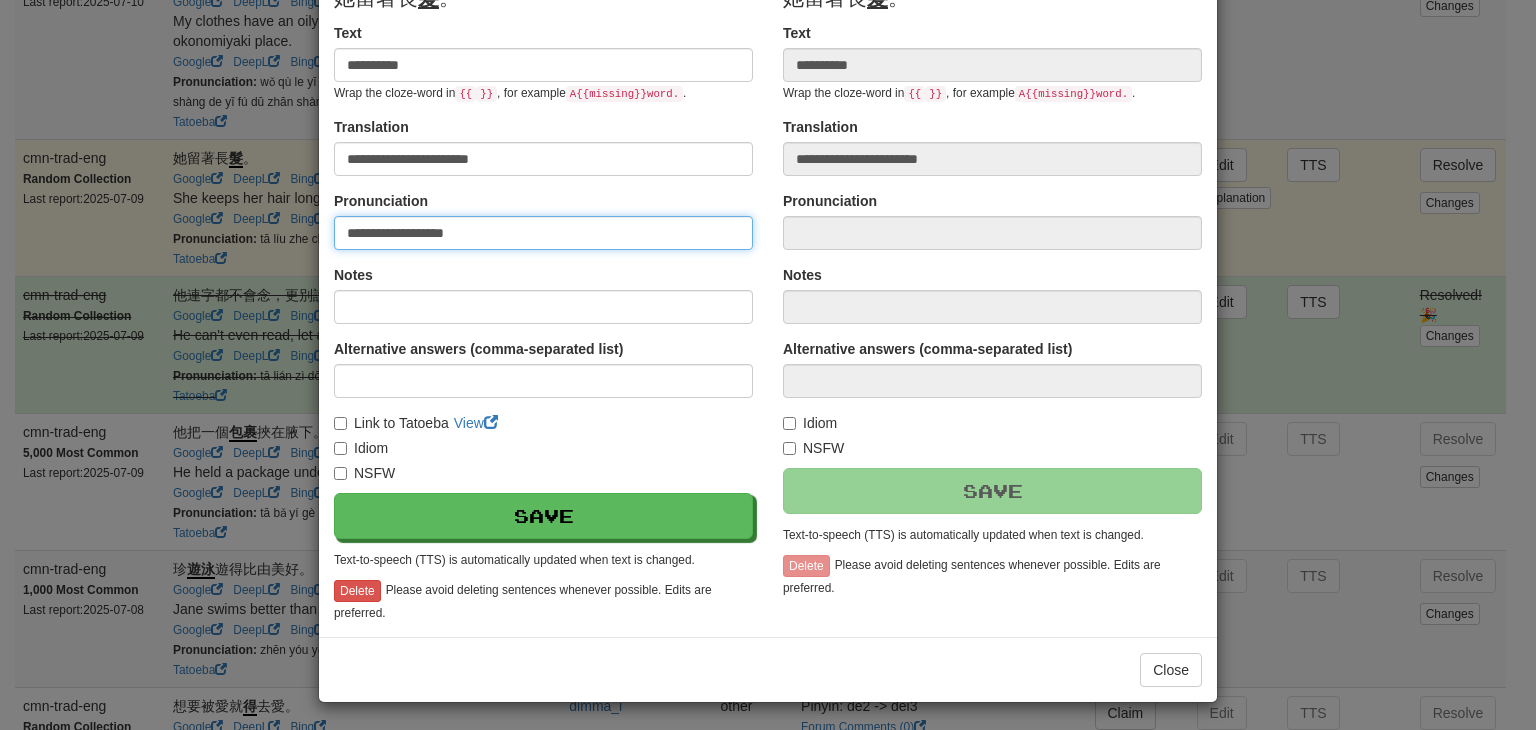 click on "**********" at bounding box center [543, 233] 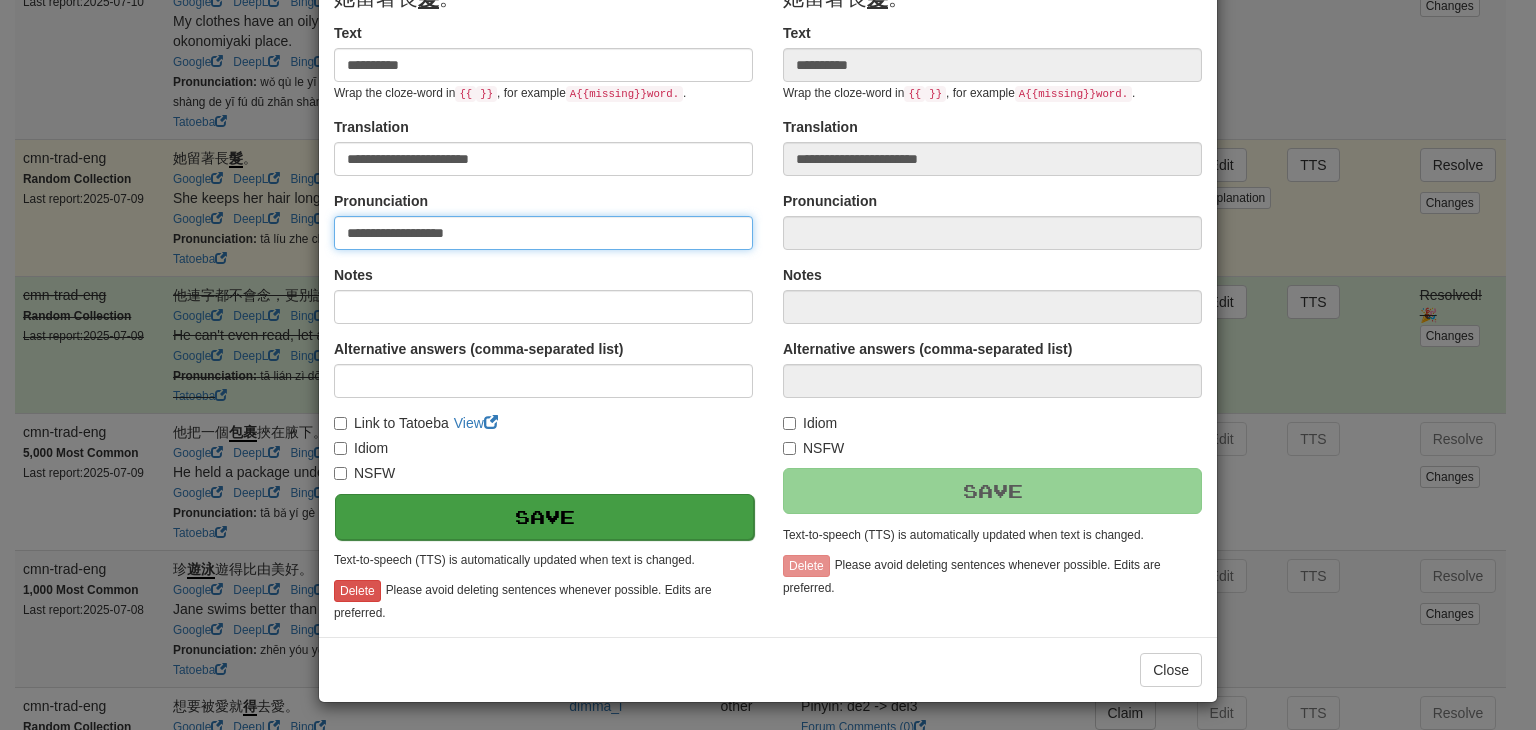type on "**********" 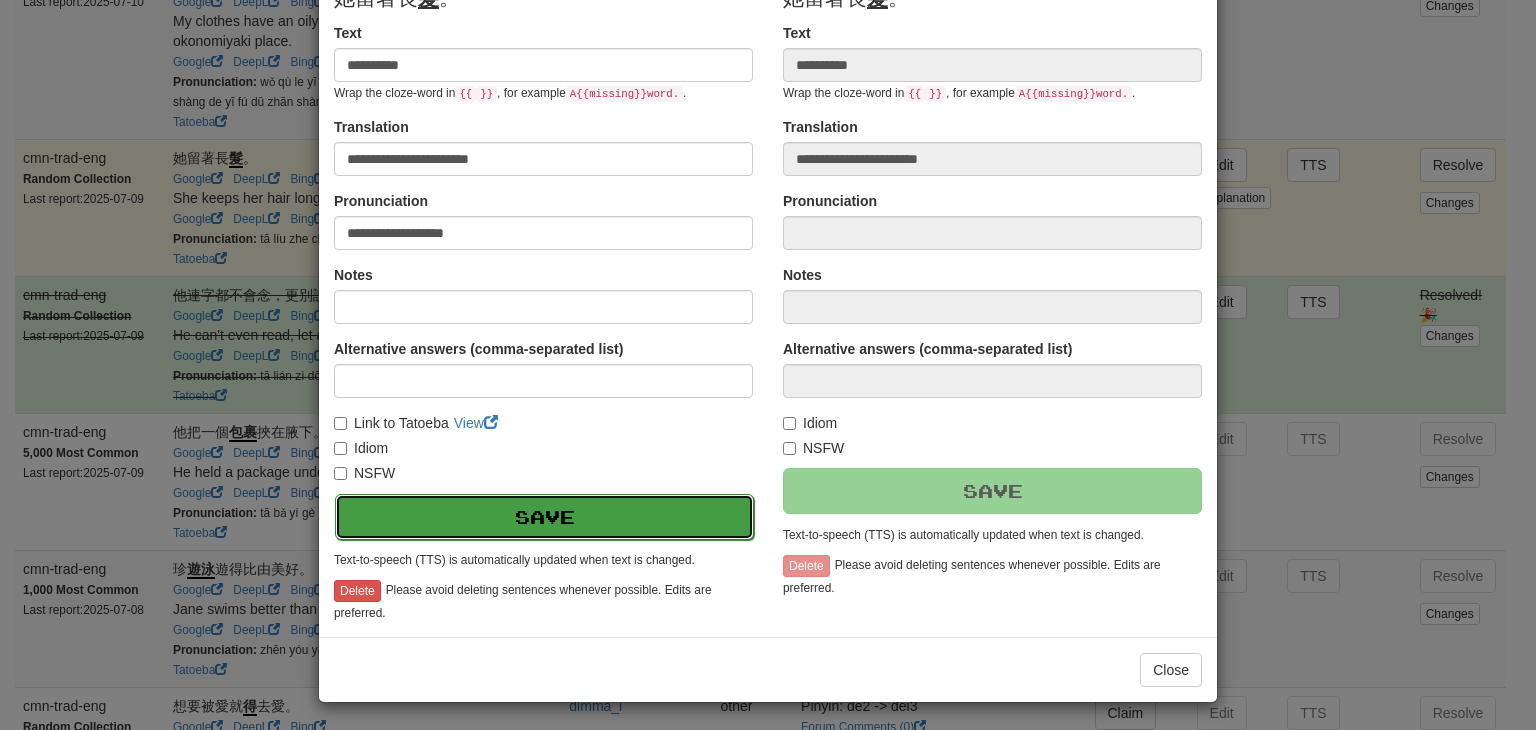 click on "Save" at bounding box center (544, 517) 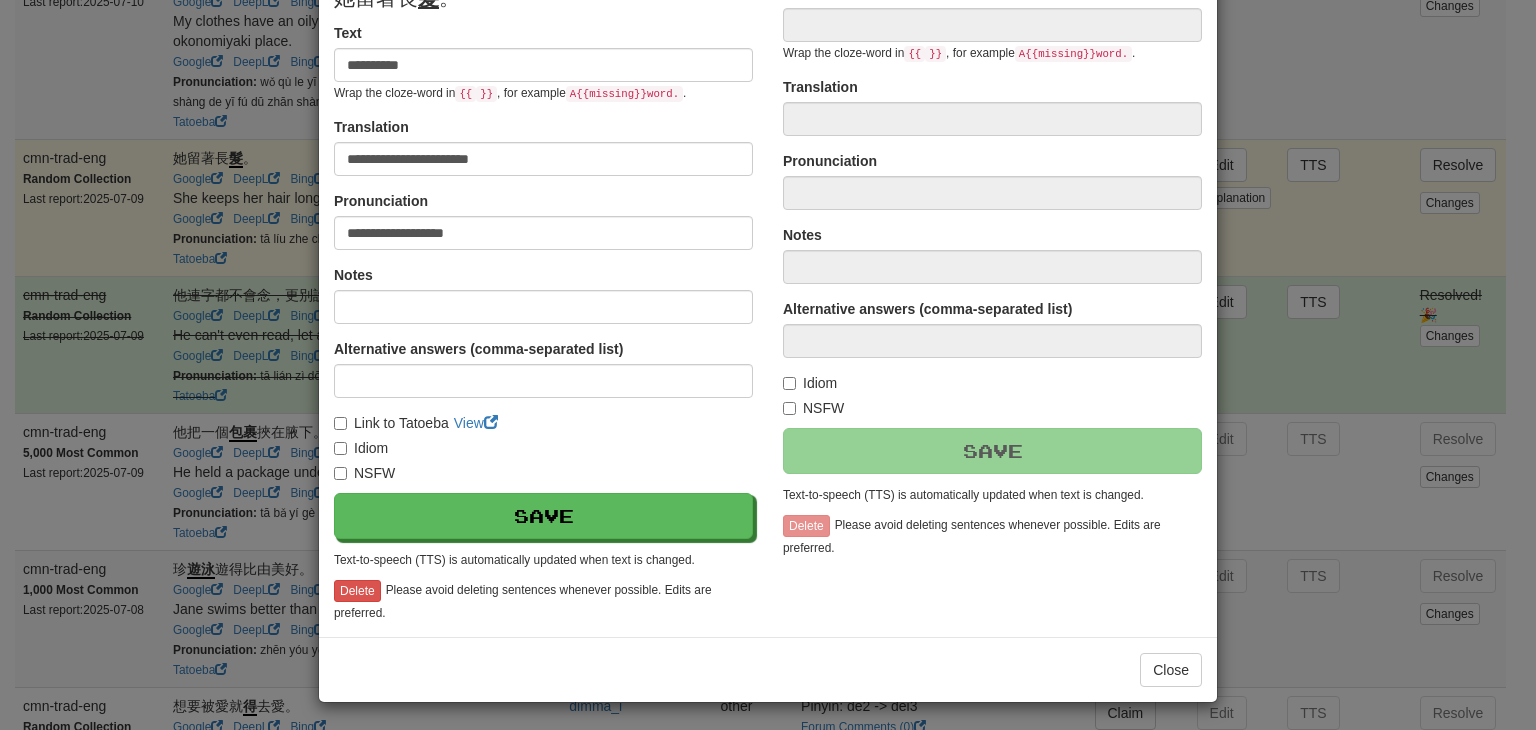 type on "**********" 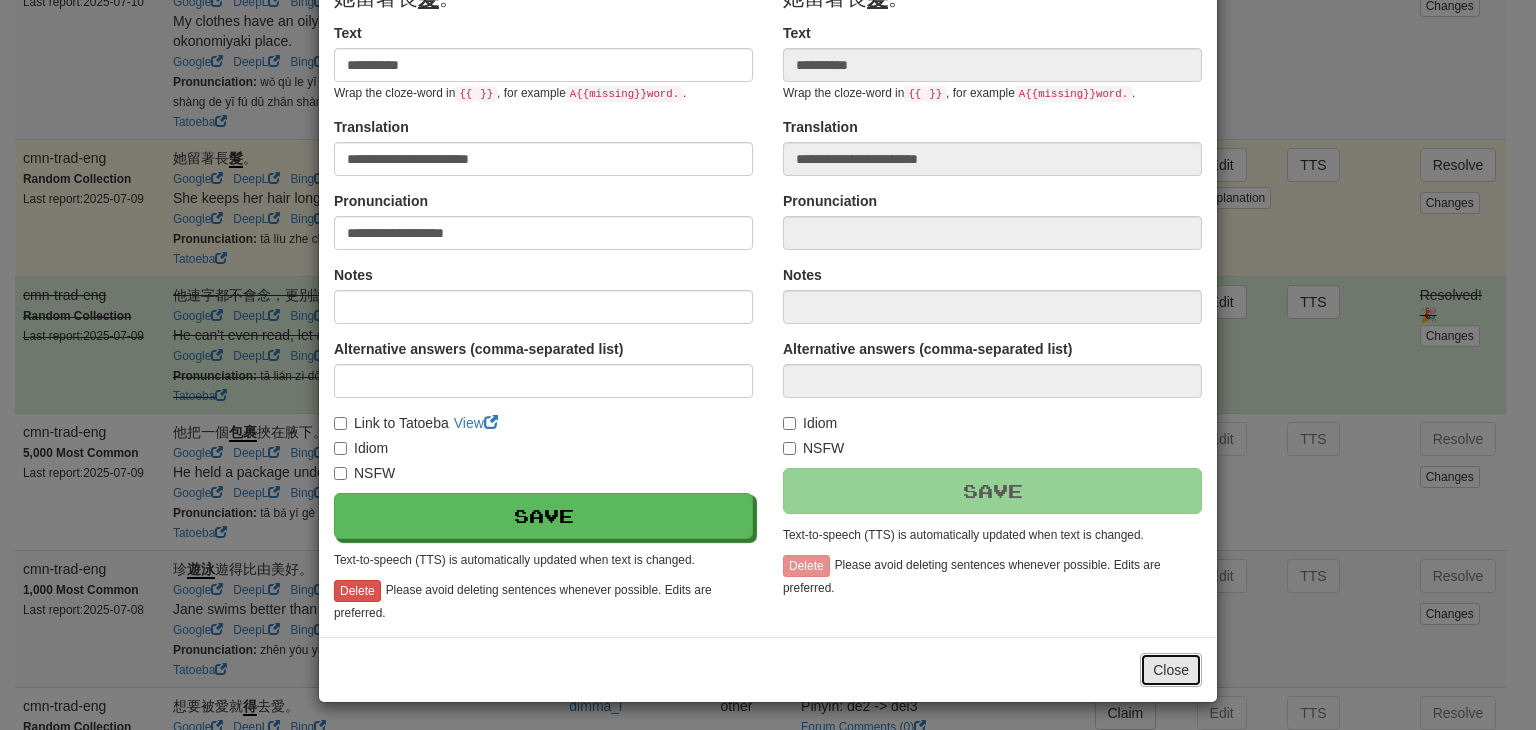 click on "Close" at bounding box center [1171, 670] 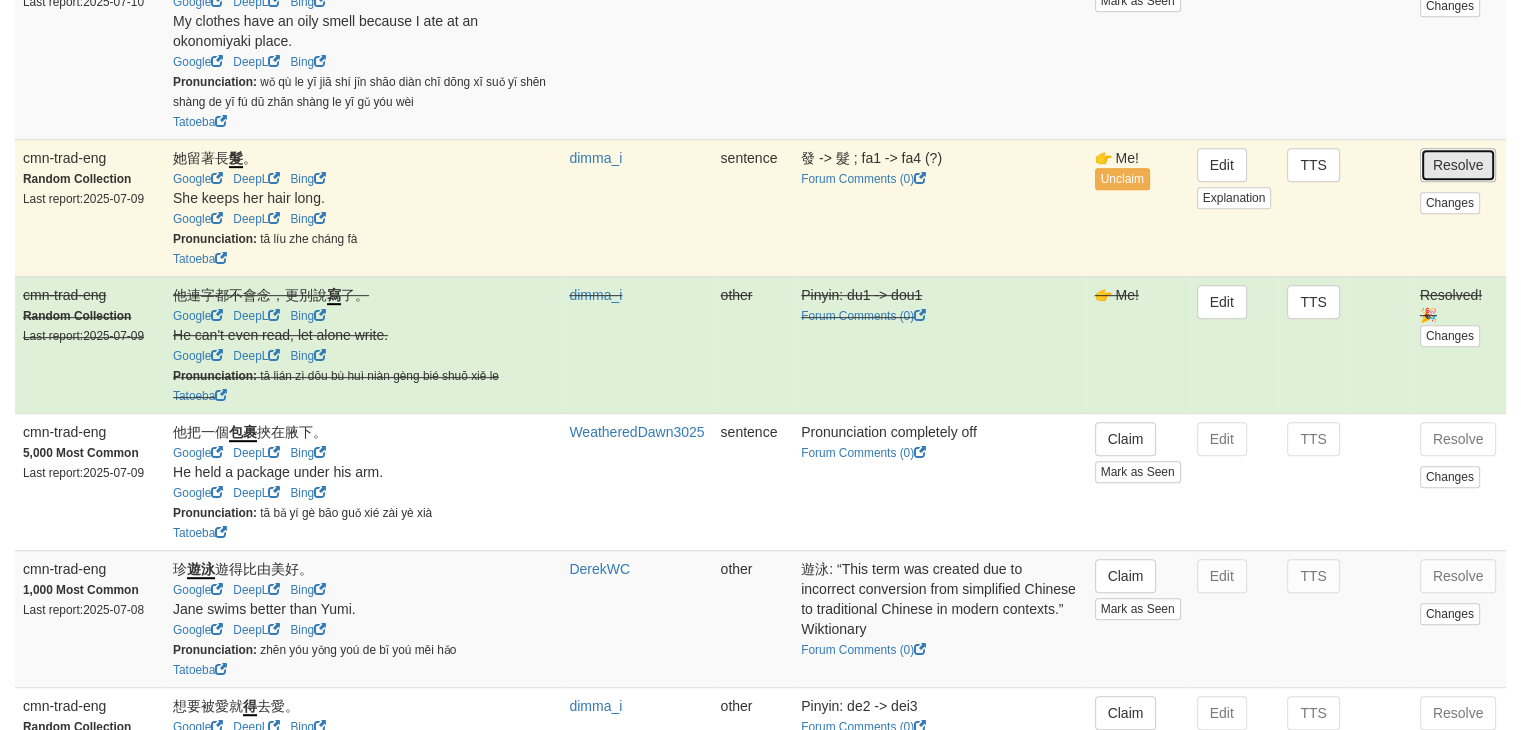 click on "Resolve" at bounding box center [1458, 165] 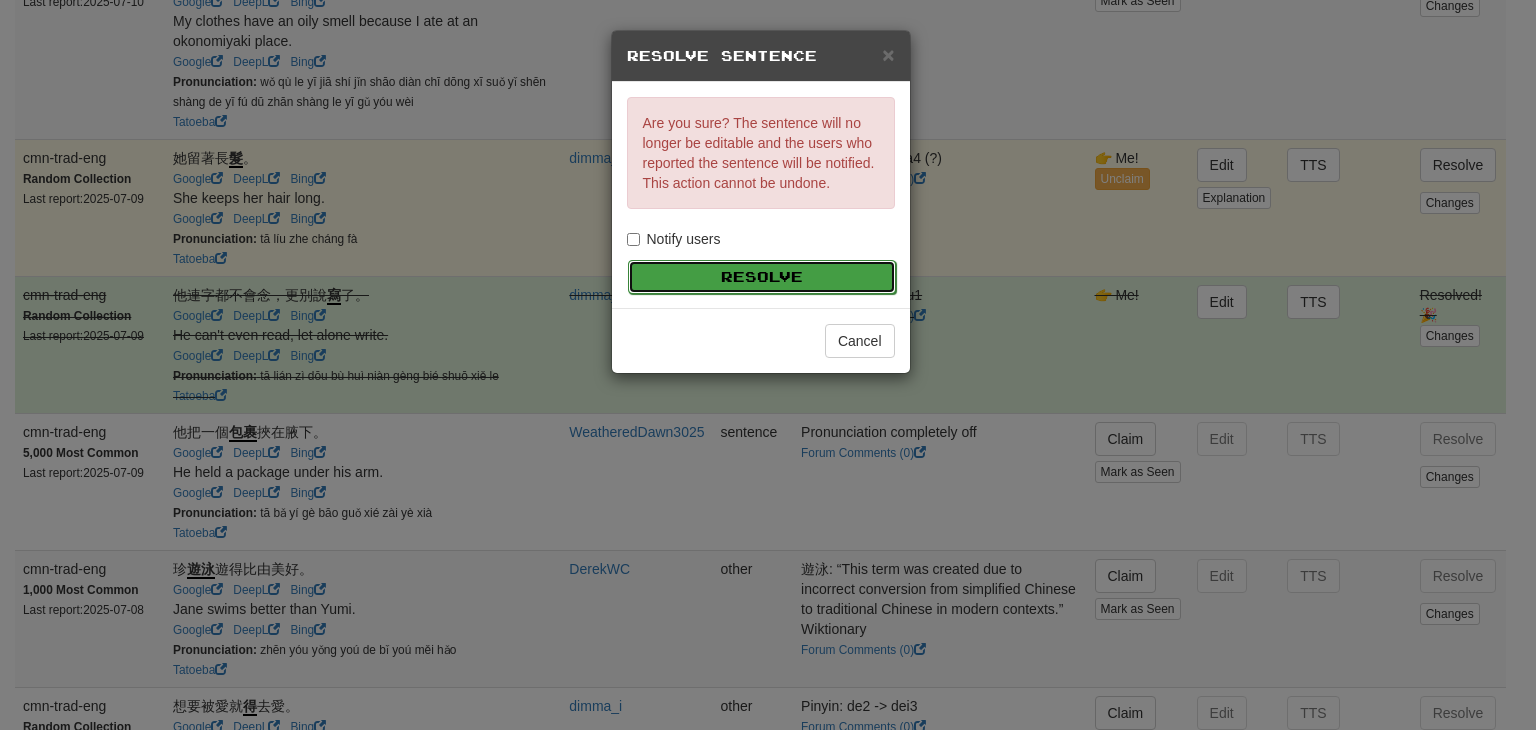 click on "Resolve" at bounding box center [762, 277] 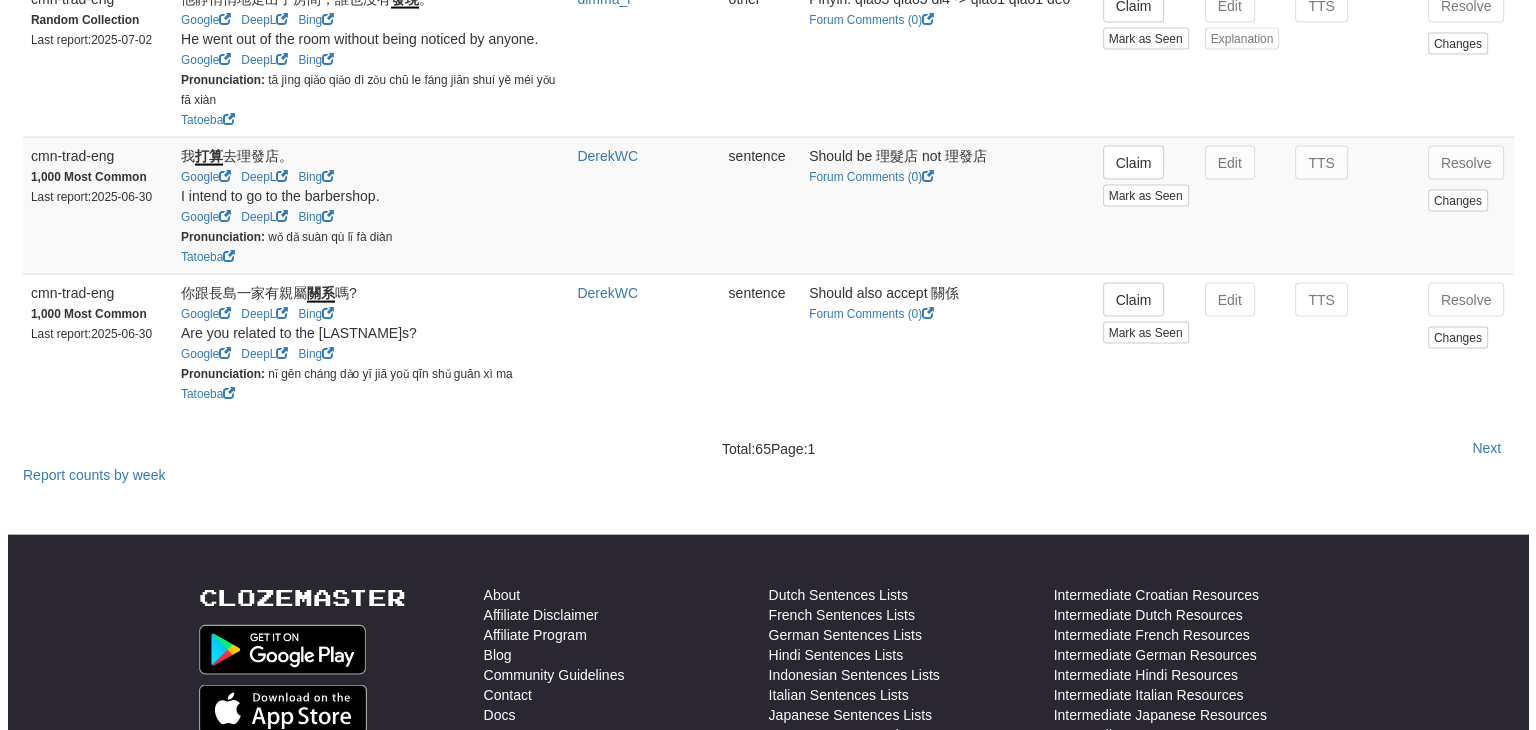 scroll, scrollTop: 4148, scrollLeft: 0, axis: vertical 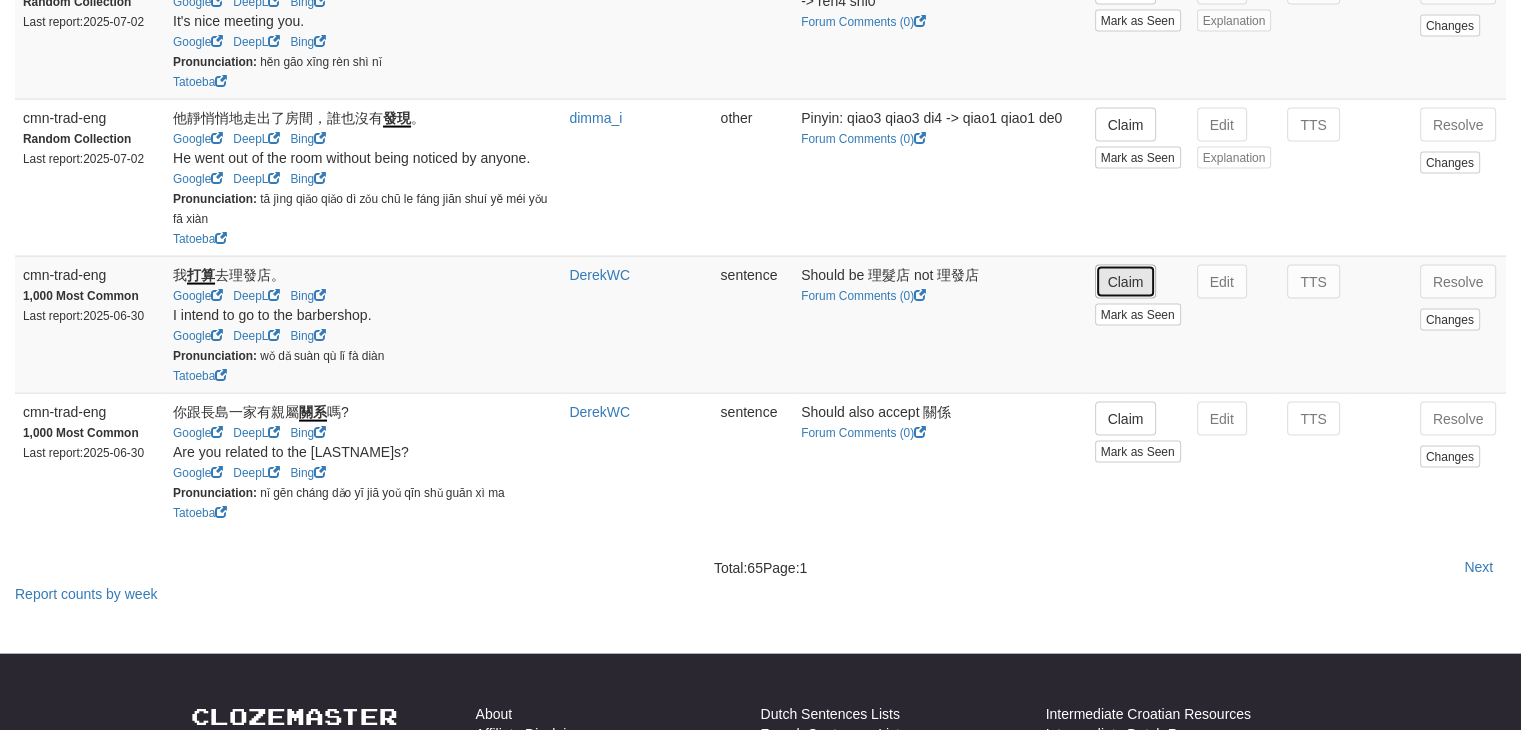 click on "Claim" at bounding box center (1126, 282) 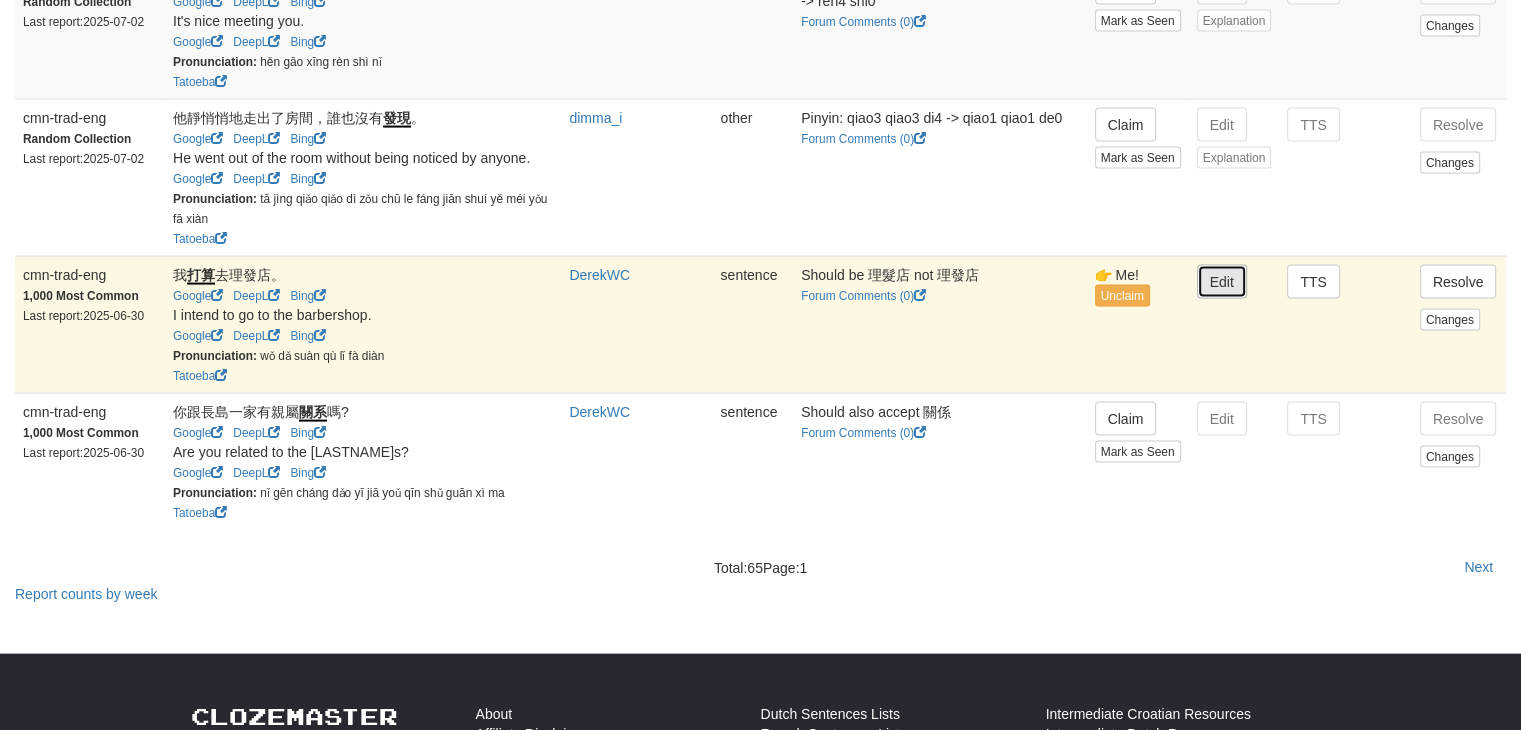 click on "Edit" at bounding box center [1222, 282] 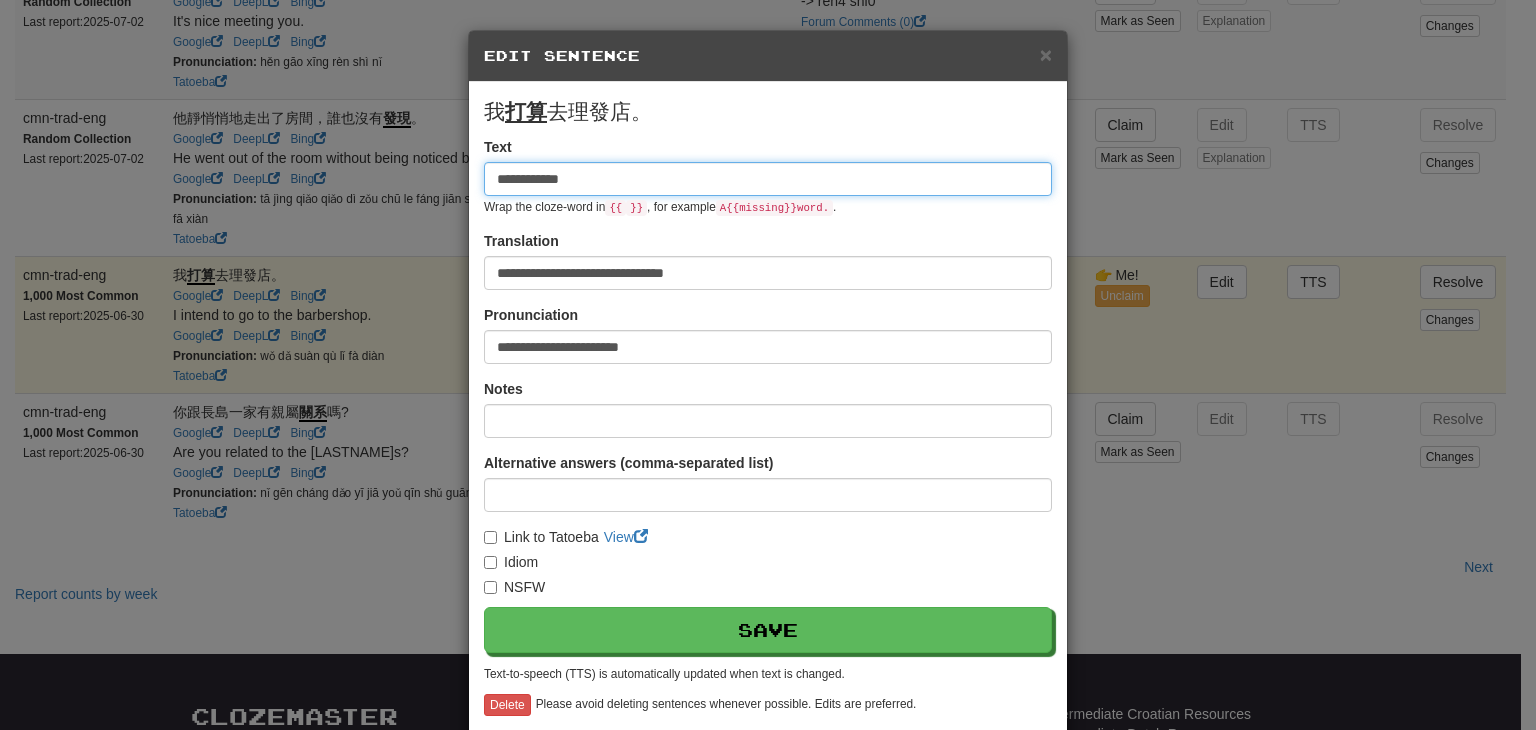 click on "**********" at bounding box center (768, 179) 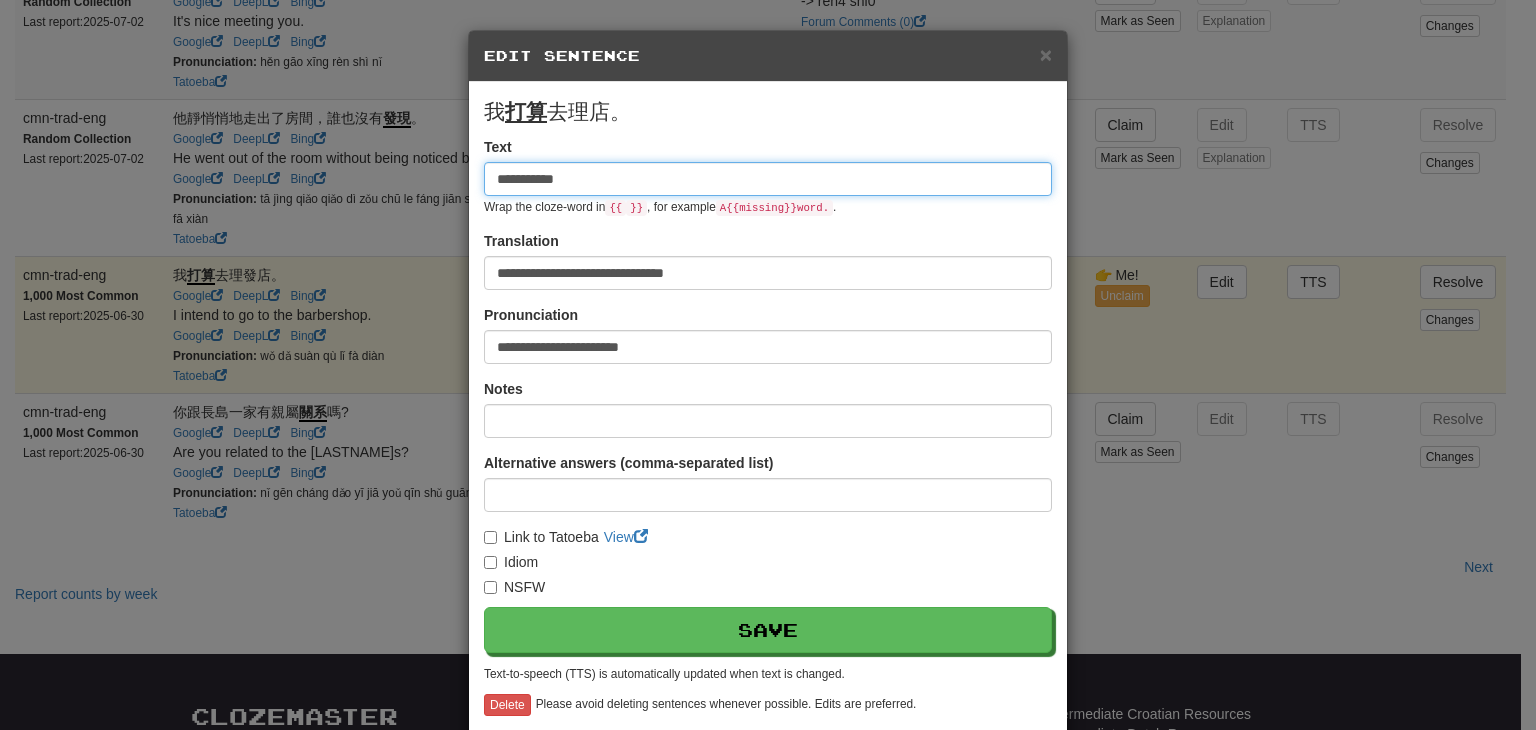 paste on "**" 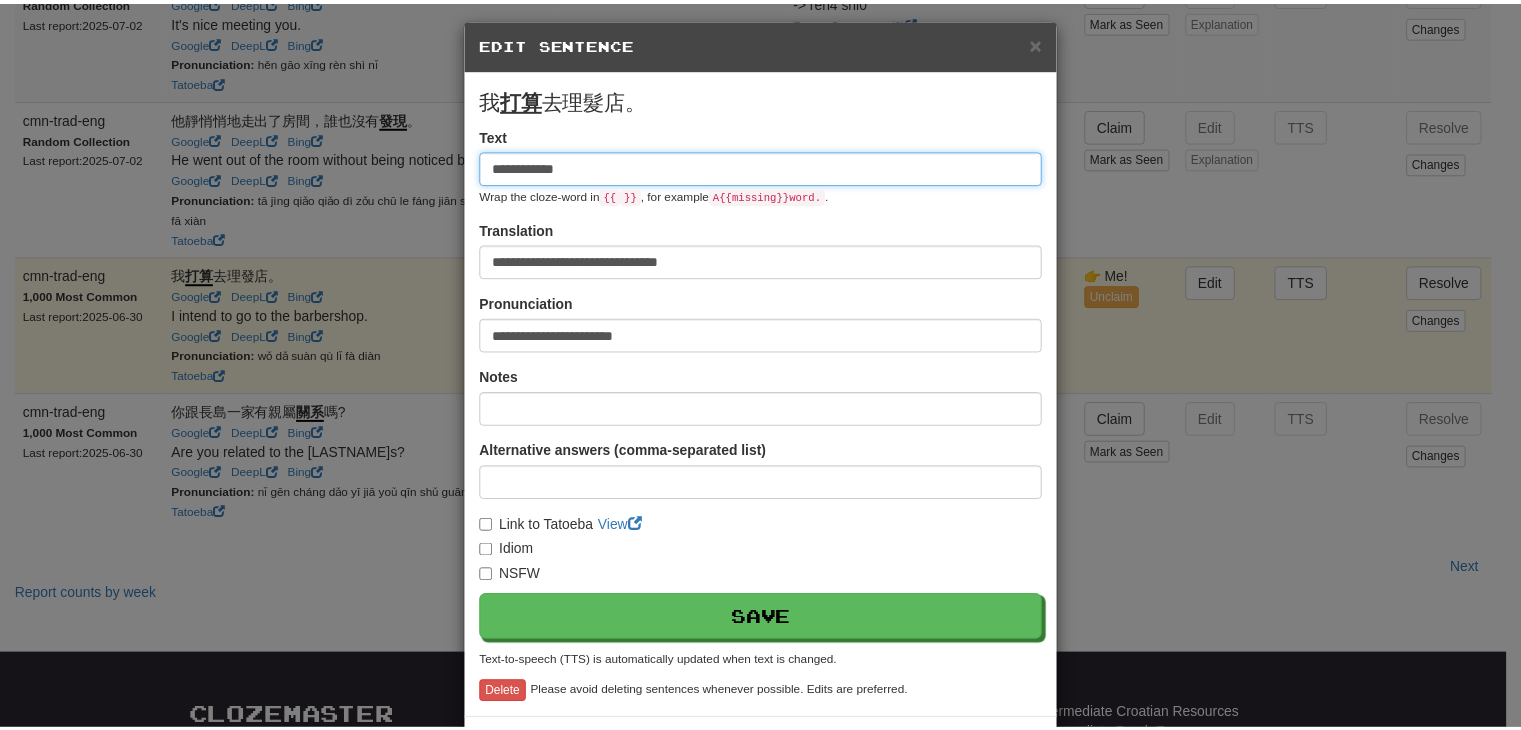 scroll, scrollTop: 94, scrollLeft: 0, axis: vertical 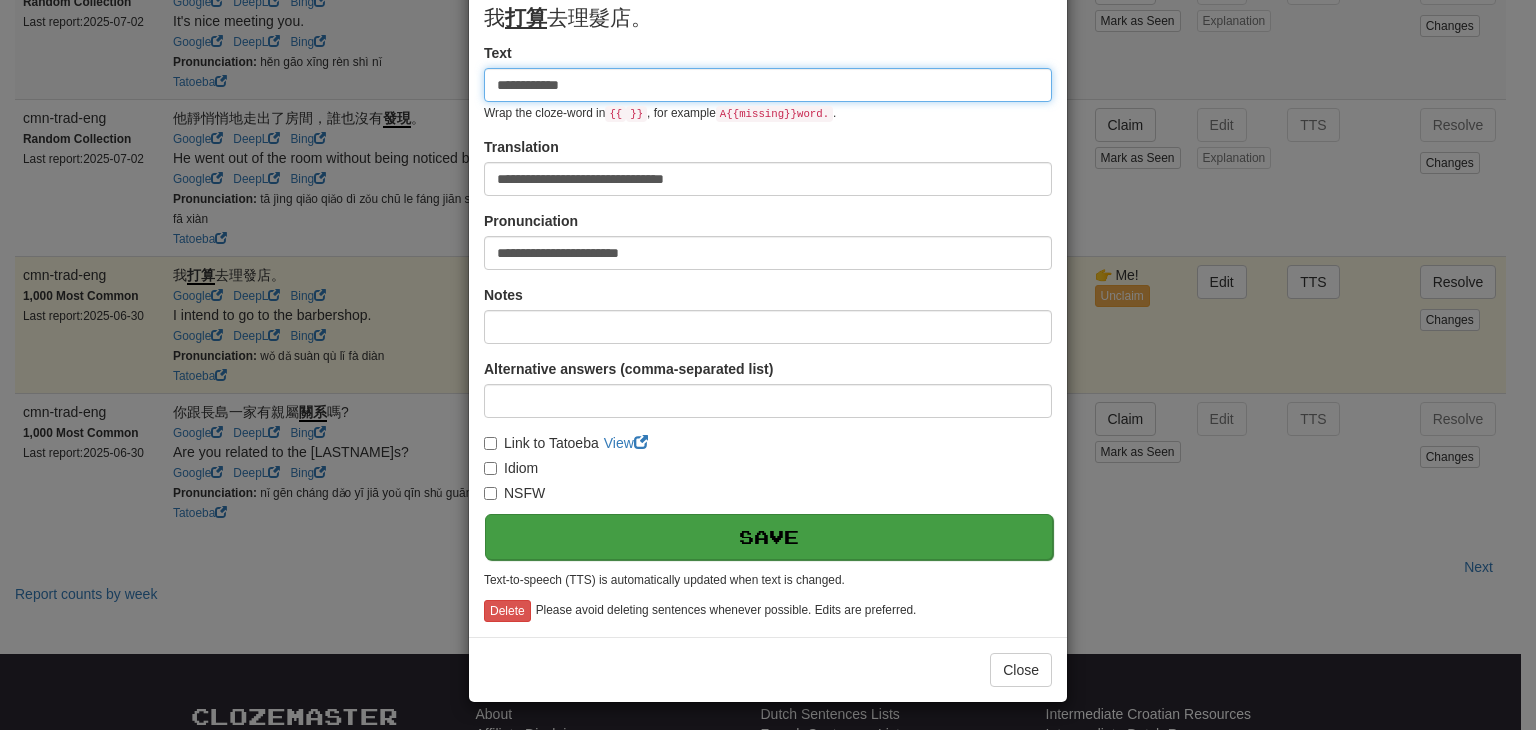 type on "**********" 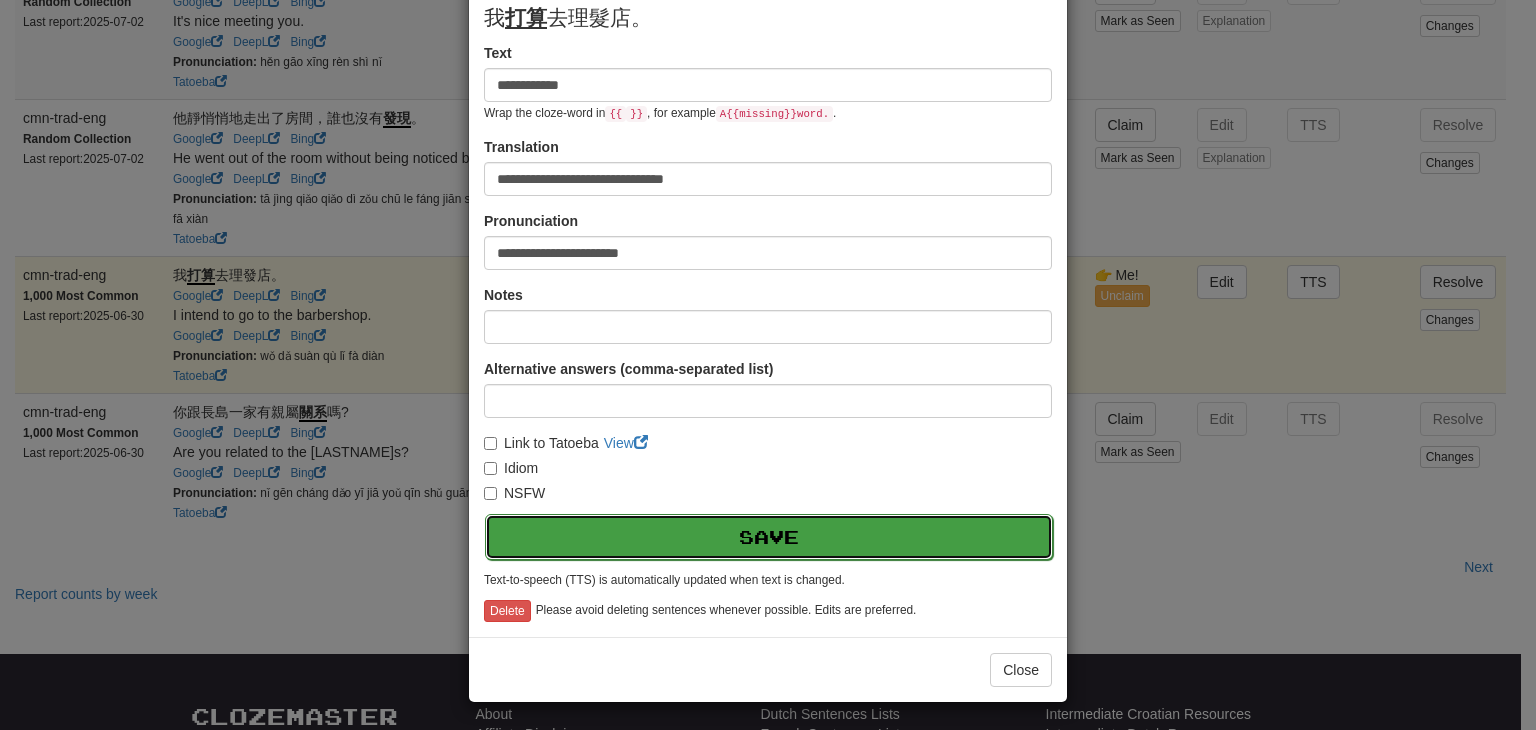 click on "Save" at bounding box center (769, 537) 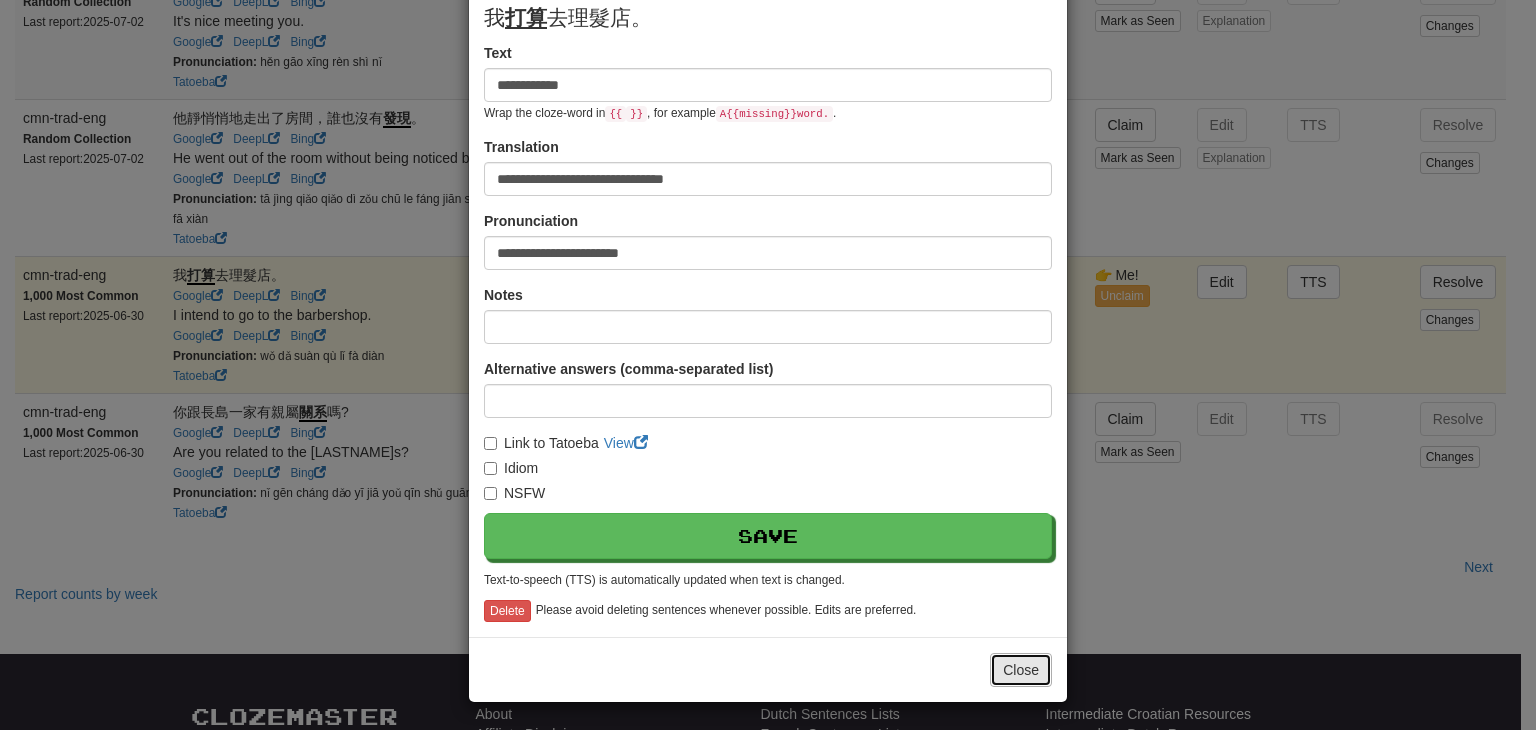 click on "Close" at bounding box center [1021, 670] 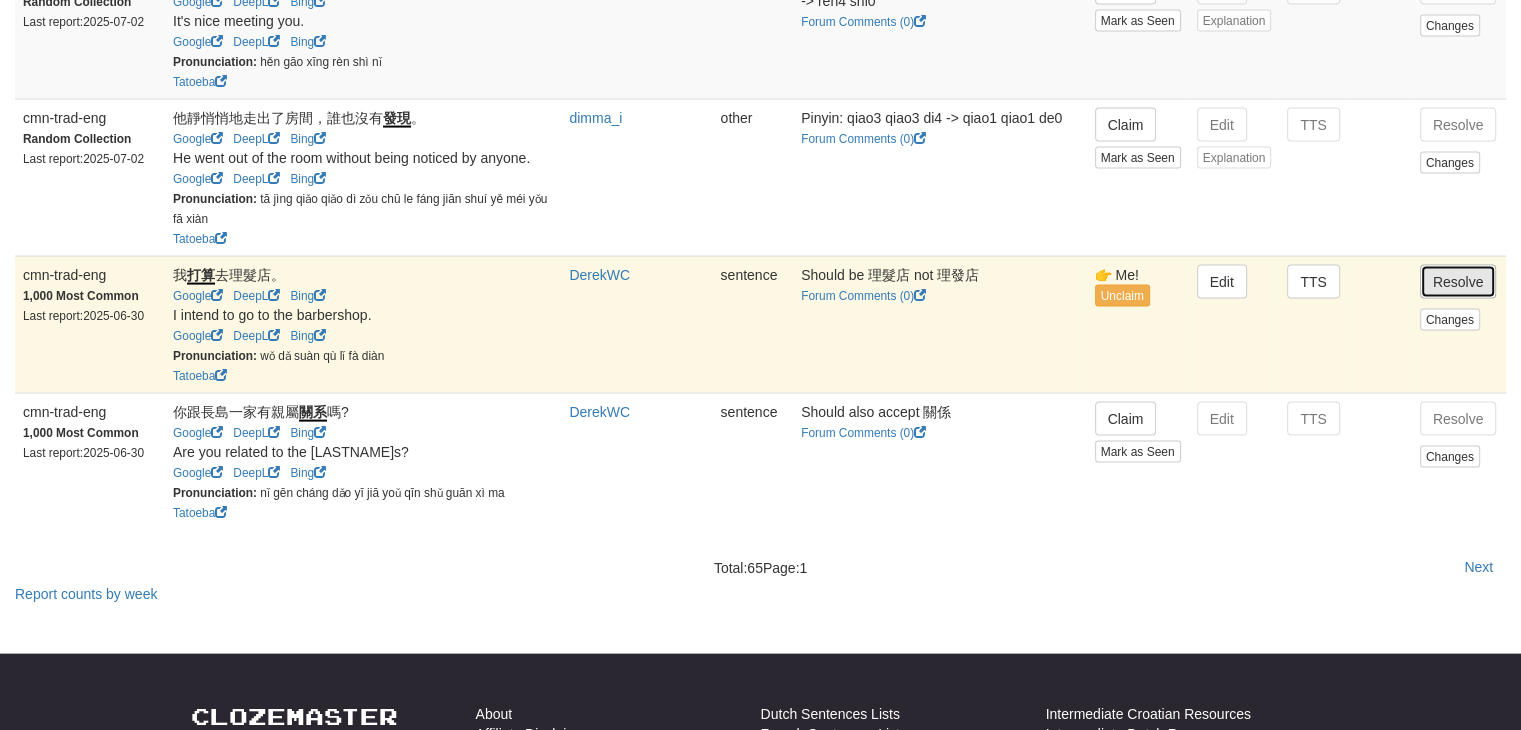 click on "Resolve" at bounding box center [1458, 282] 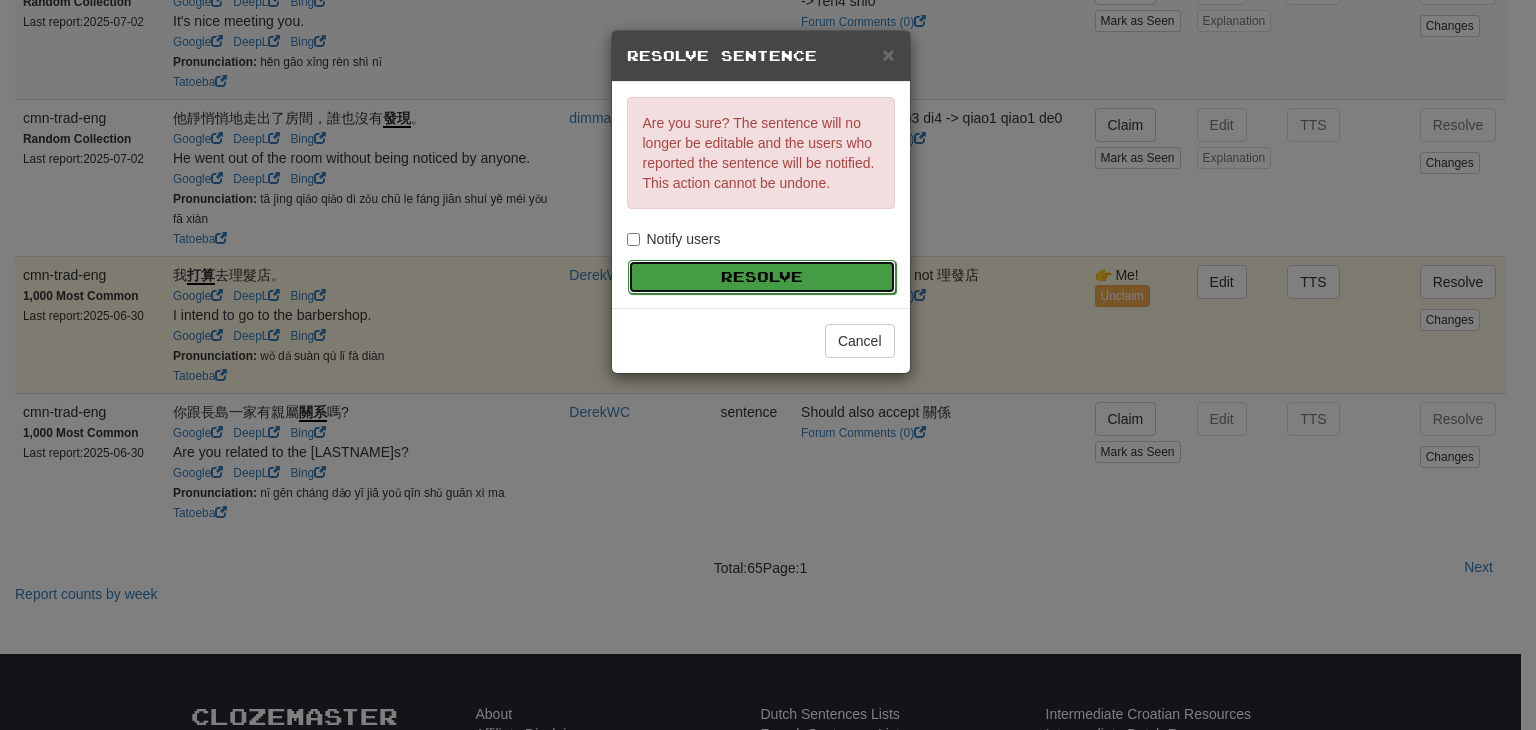 click on "Resolve" at bounding box center [762, 277] 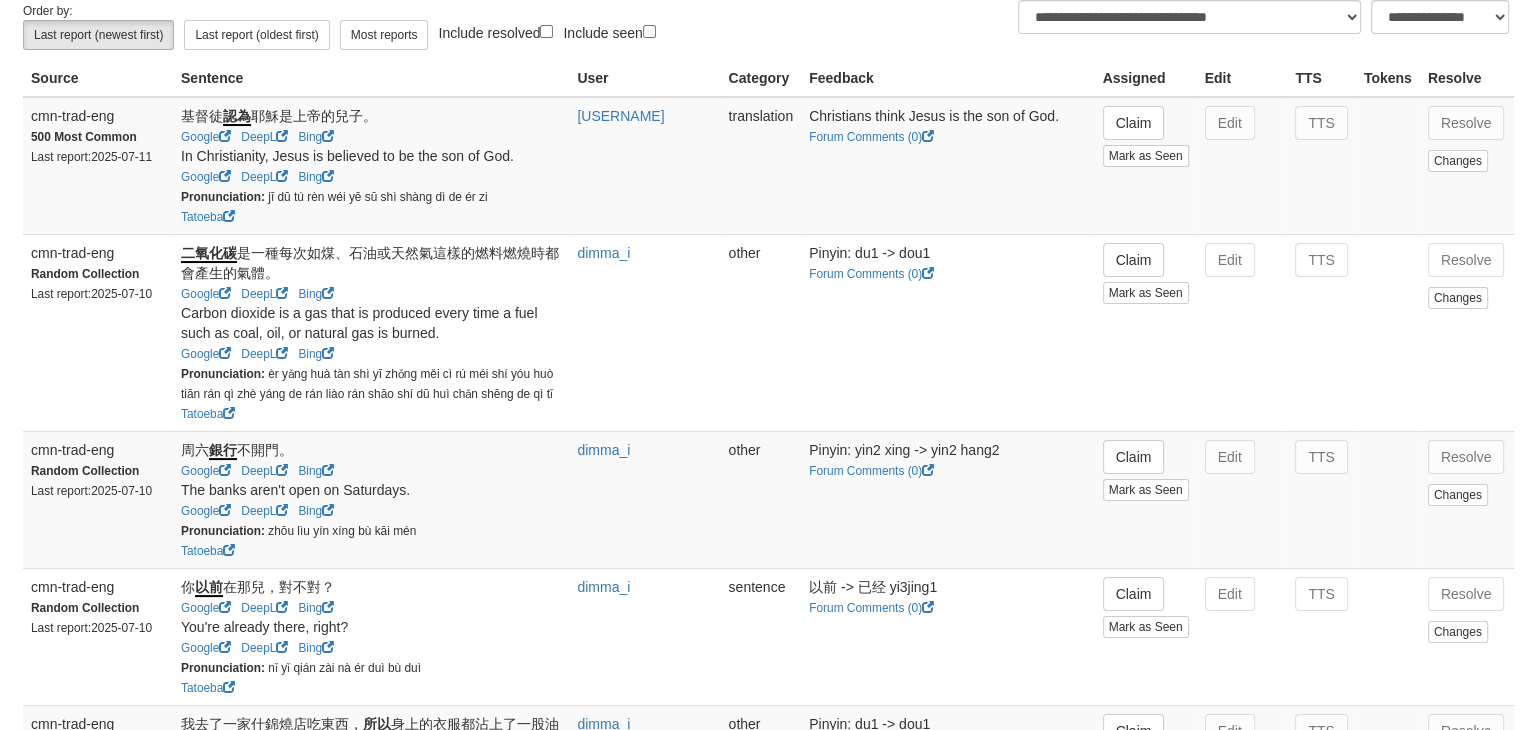 scroll, scrollTop: 0, scrollLeft: 0, axis: both 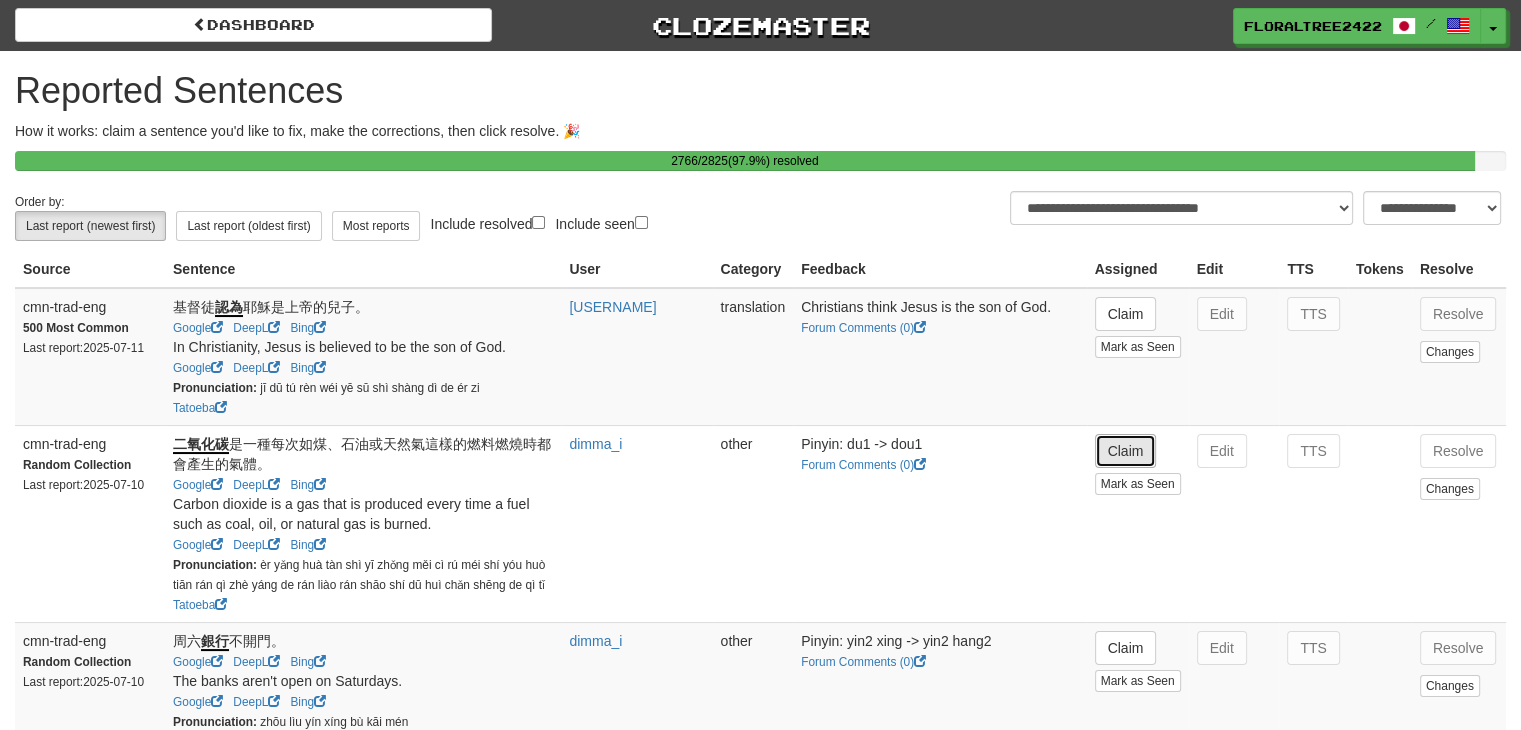 click on "Claim" at bounding box center (1126, 451) 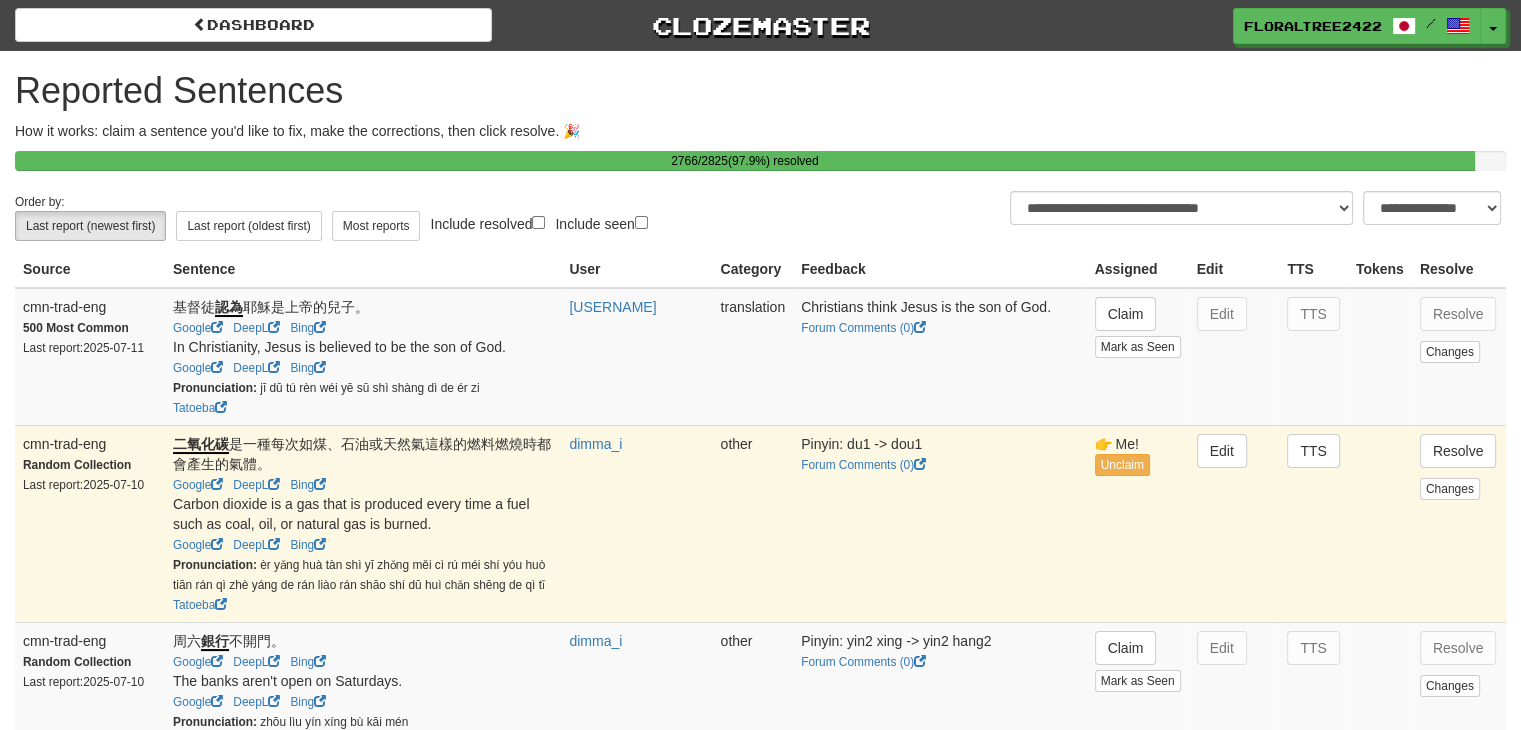 click on "👉 Me!" at bounding box center [1138, 444] 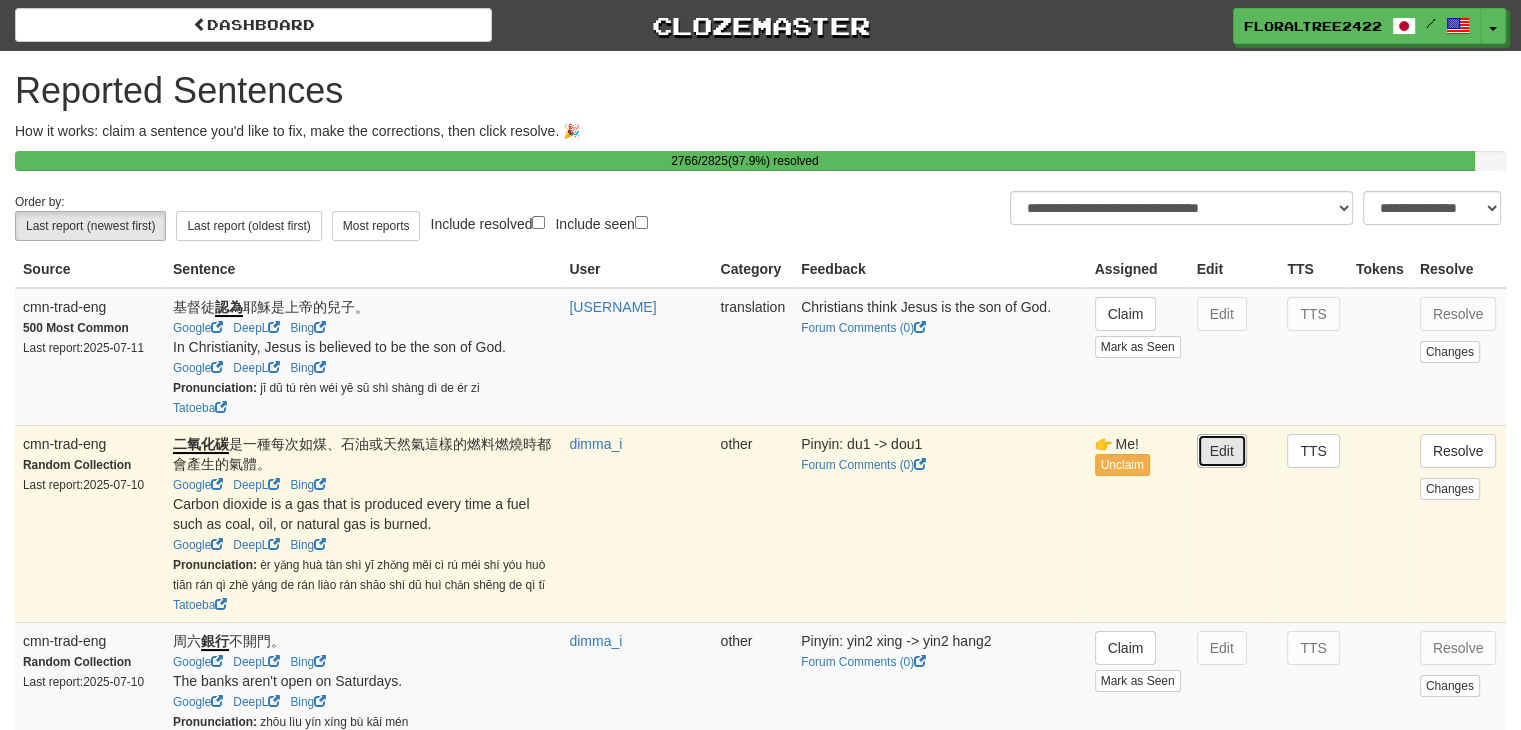 click on "Edit" at bounding box center [1222, 451] 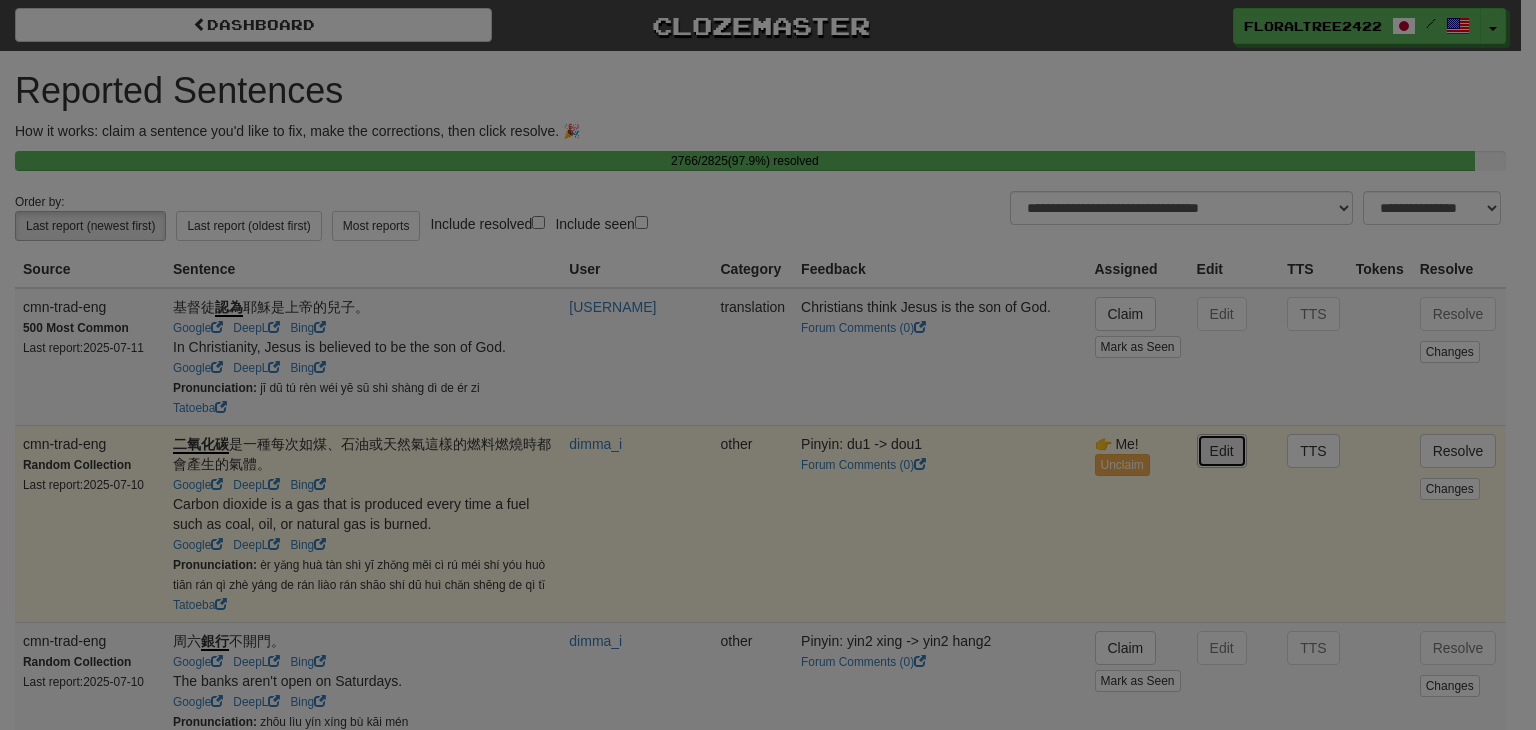 type on "**********" 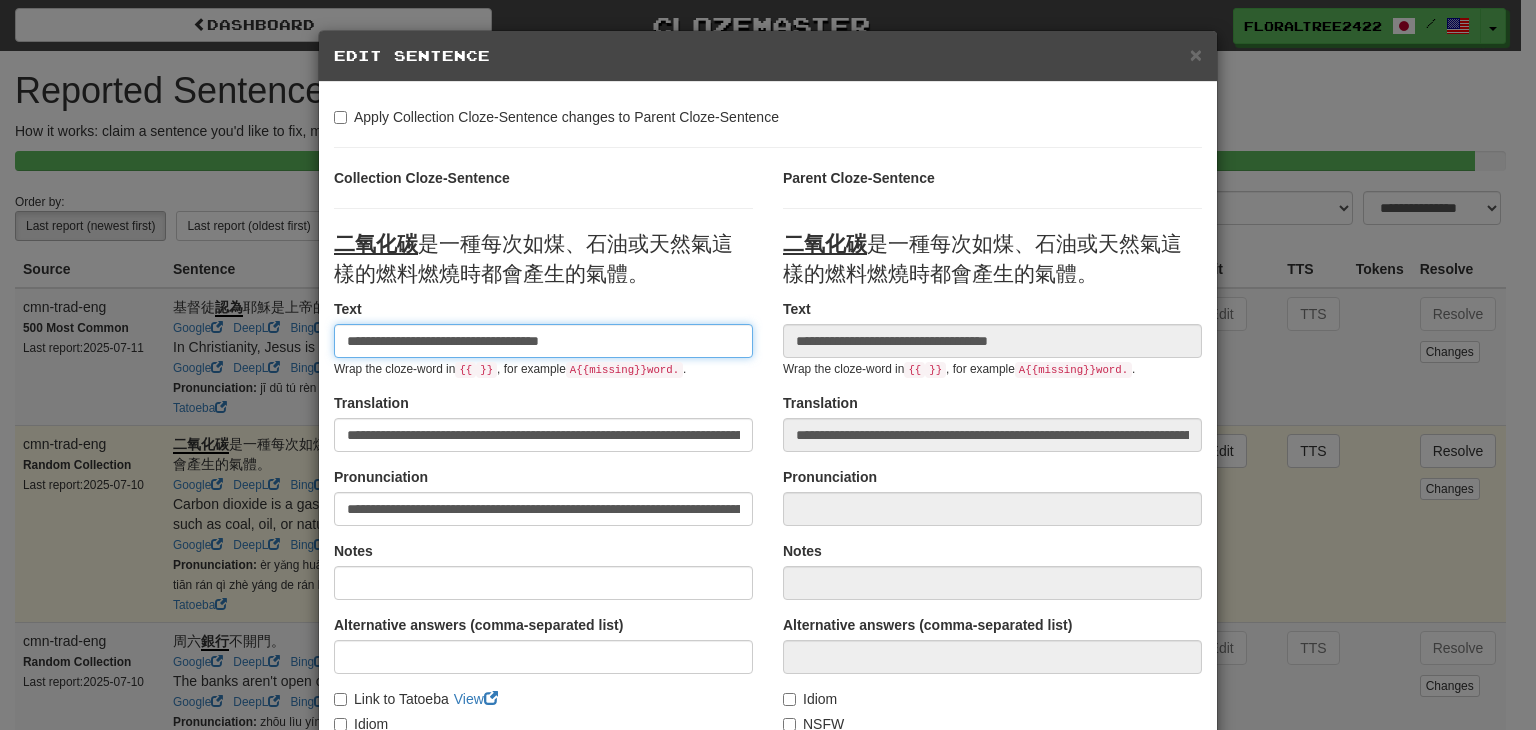 scroll, scrollTop: 0, scrollLeft: 100, axis: horizontal 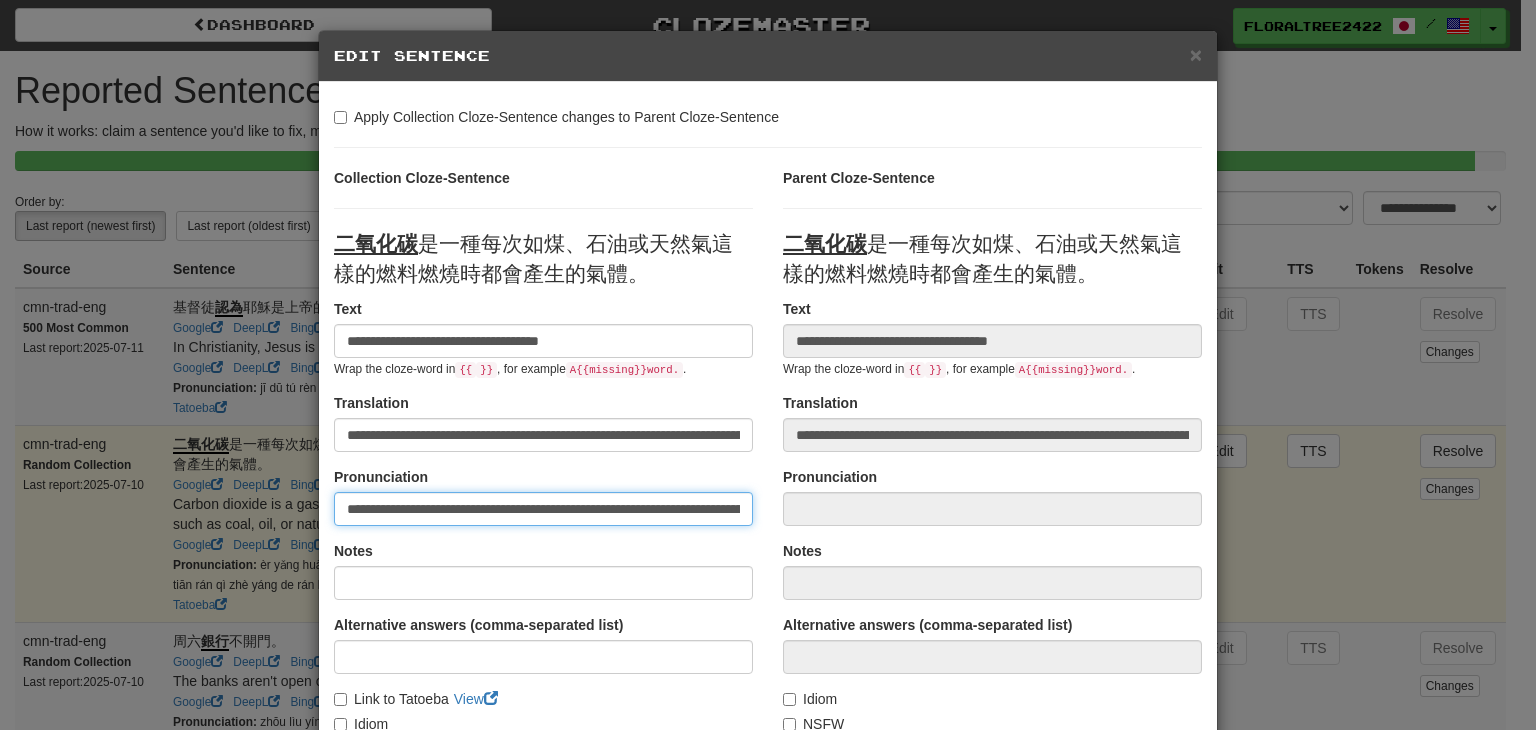 click on "**********" at bounding box center (543, 509) 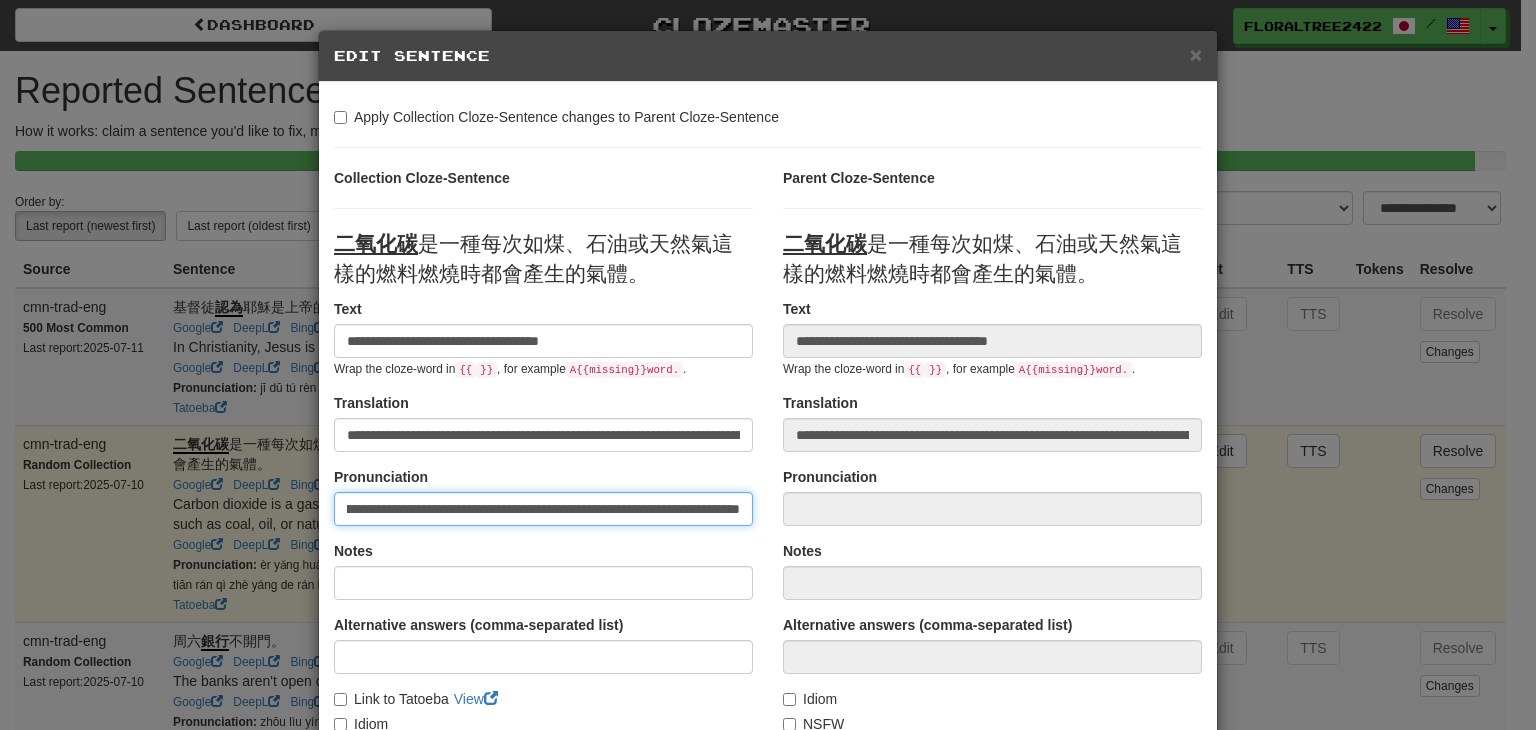 scroll, scrollTop: 0, scrollLeft: 388, axis: horizontal 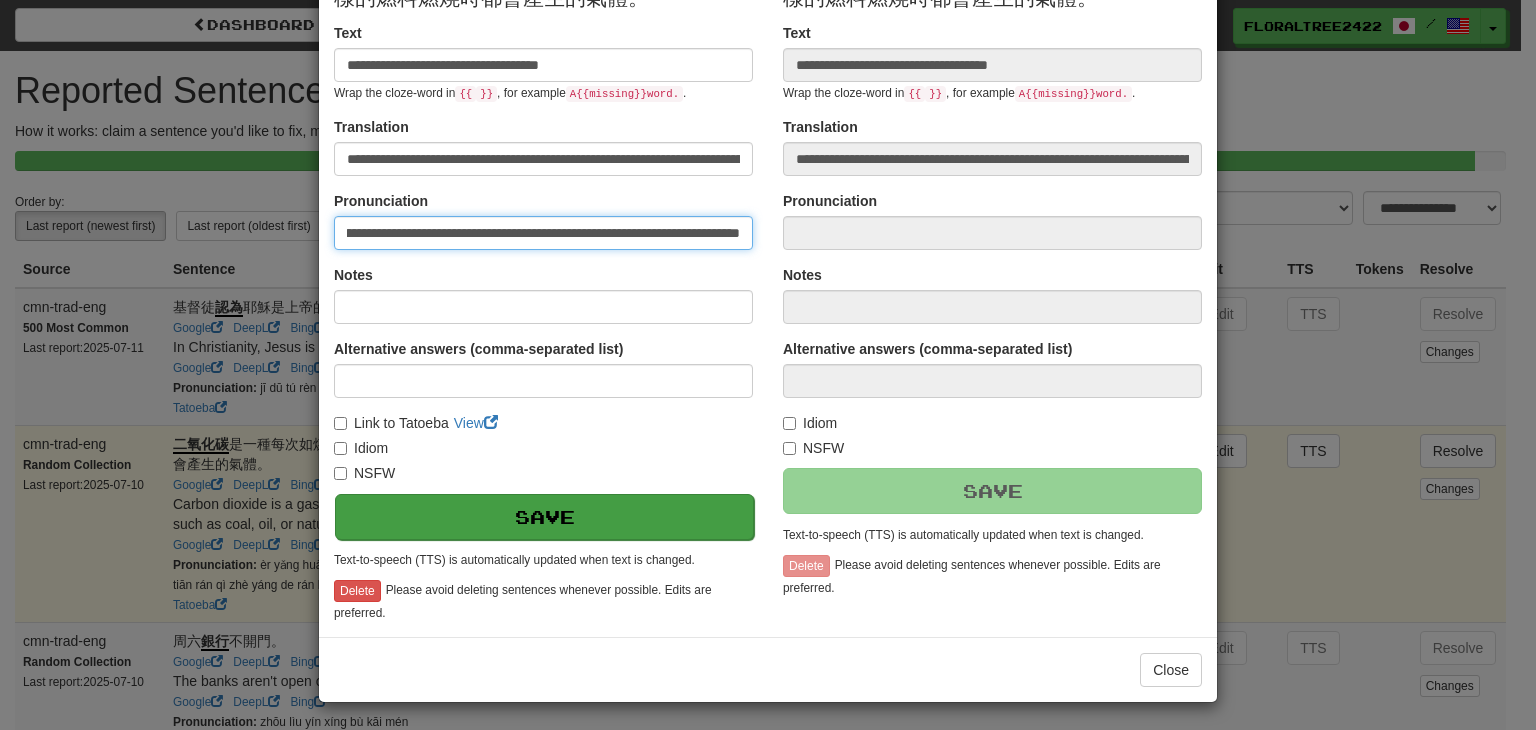 type on "**********" 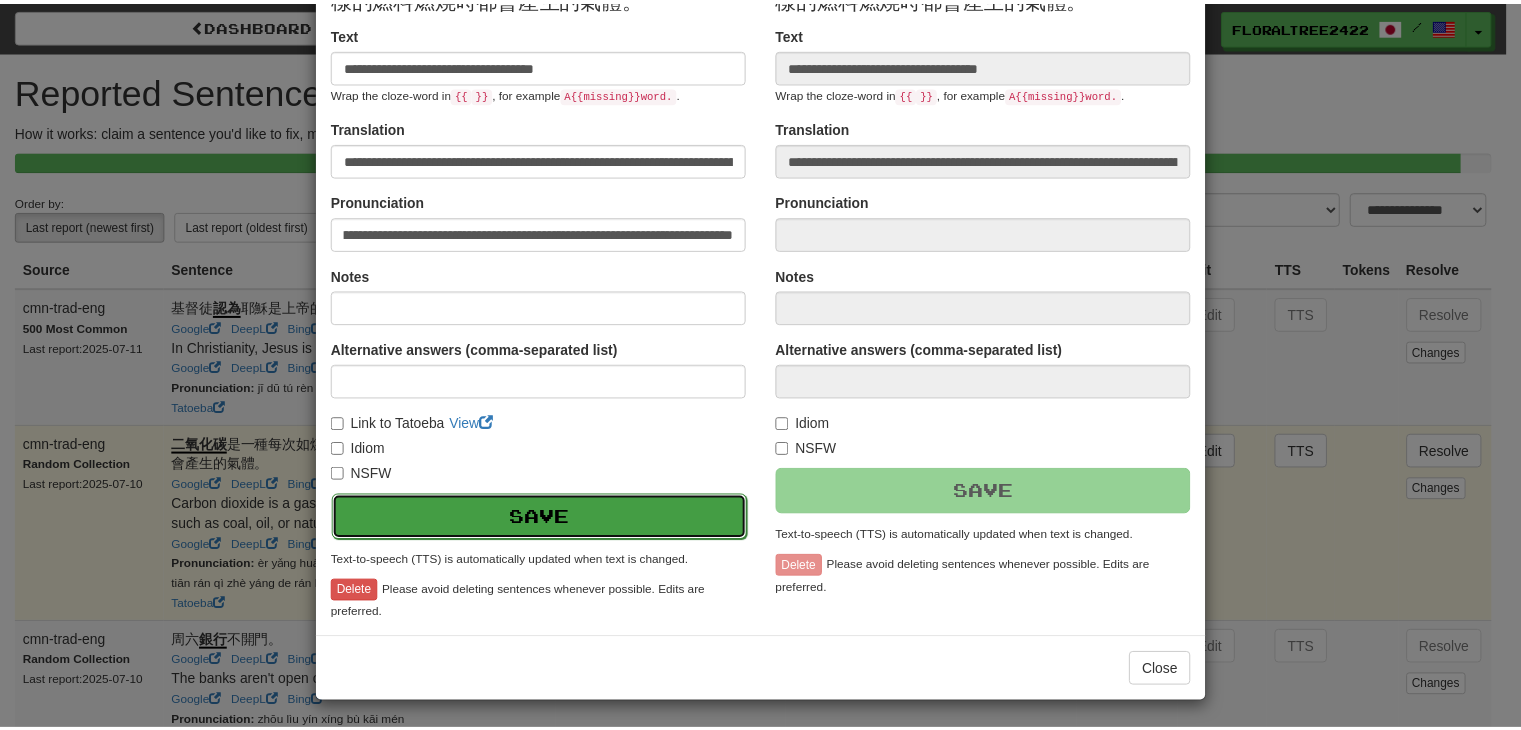 scroll, scrollTop: 0, scrollLeft: 0, axis: both 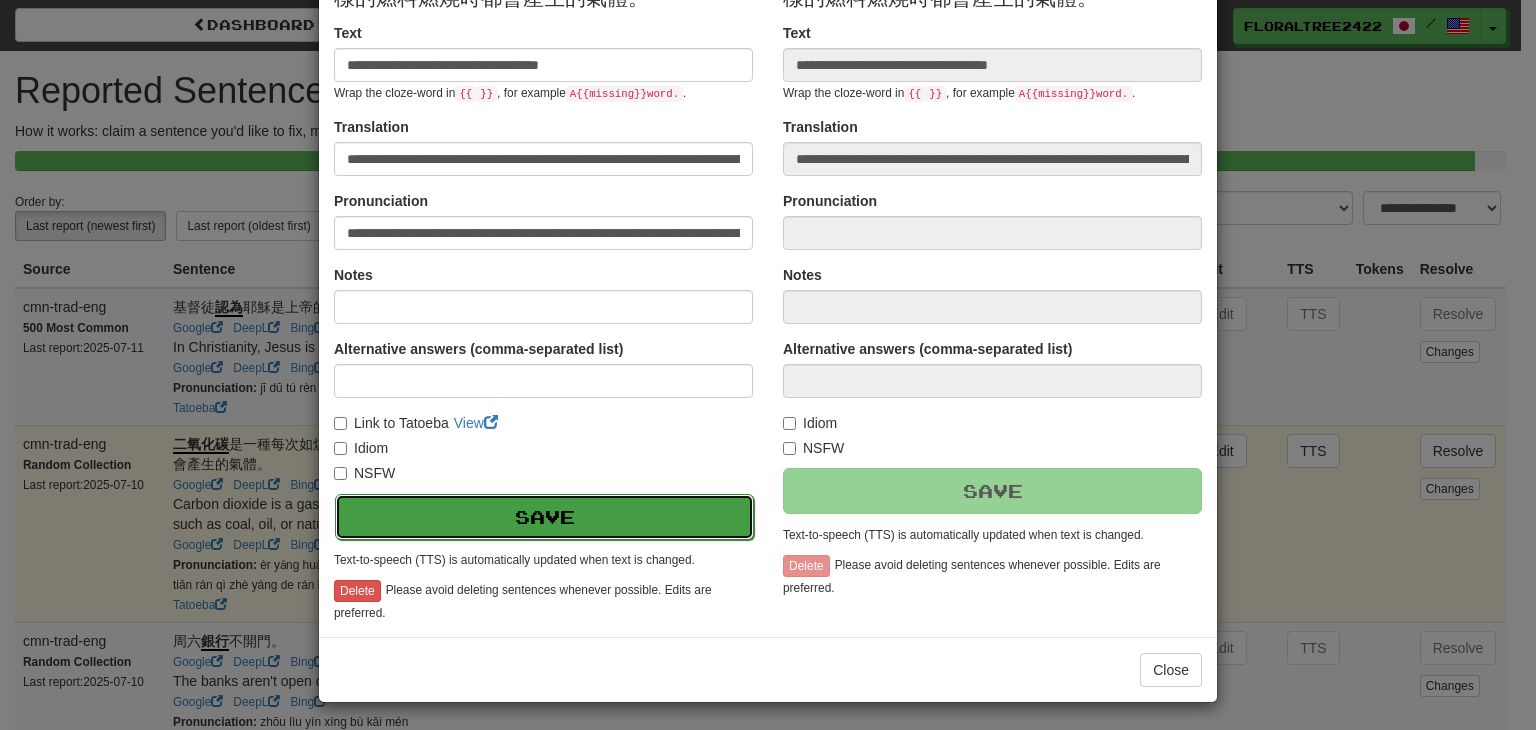 click on "Save" at bounding box center (544, 517) 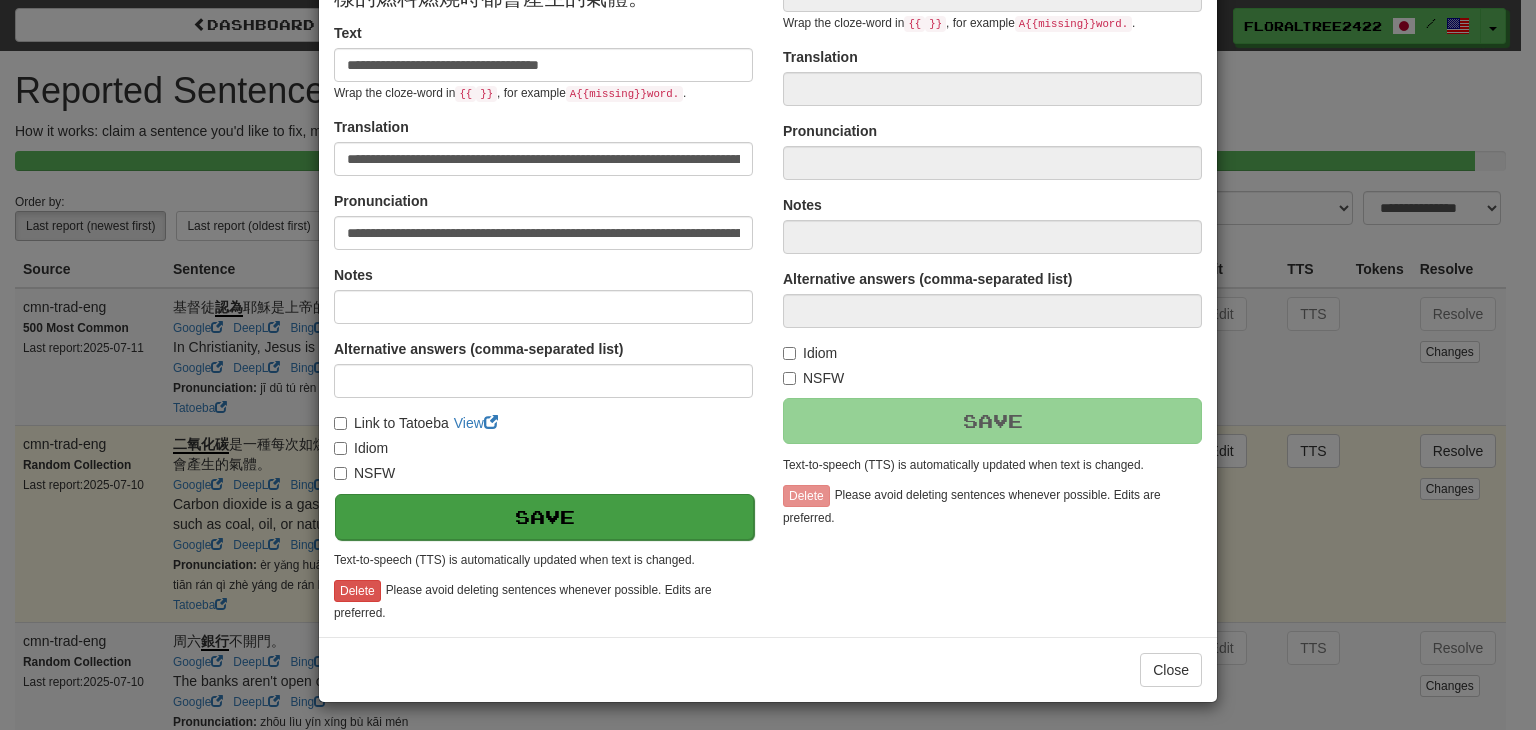 type on "**********" 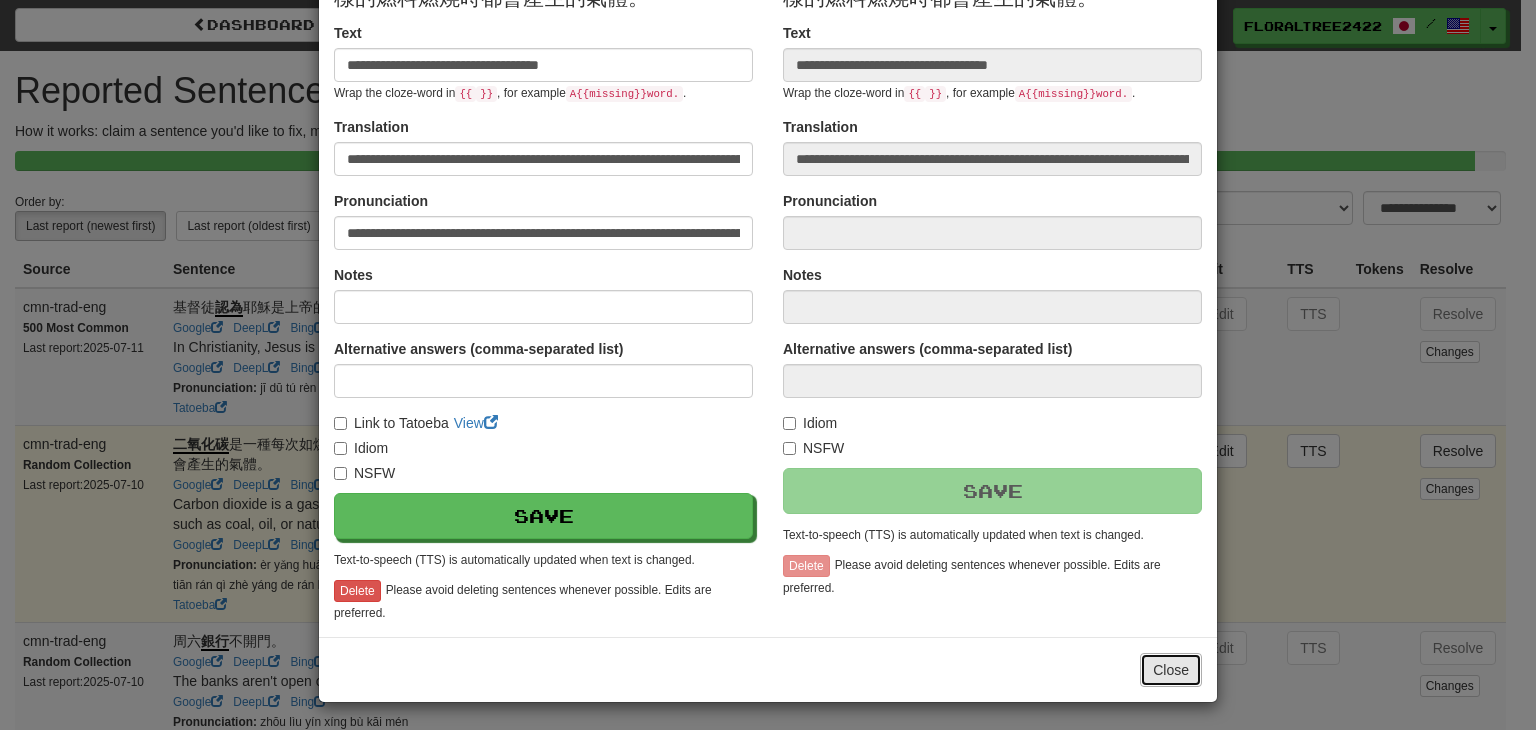click on "Close" at bounding box center [1171, 670] 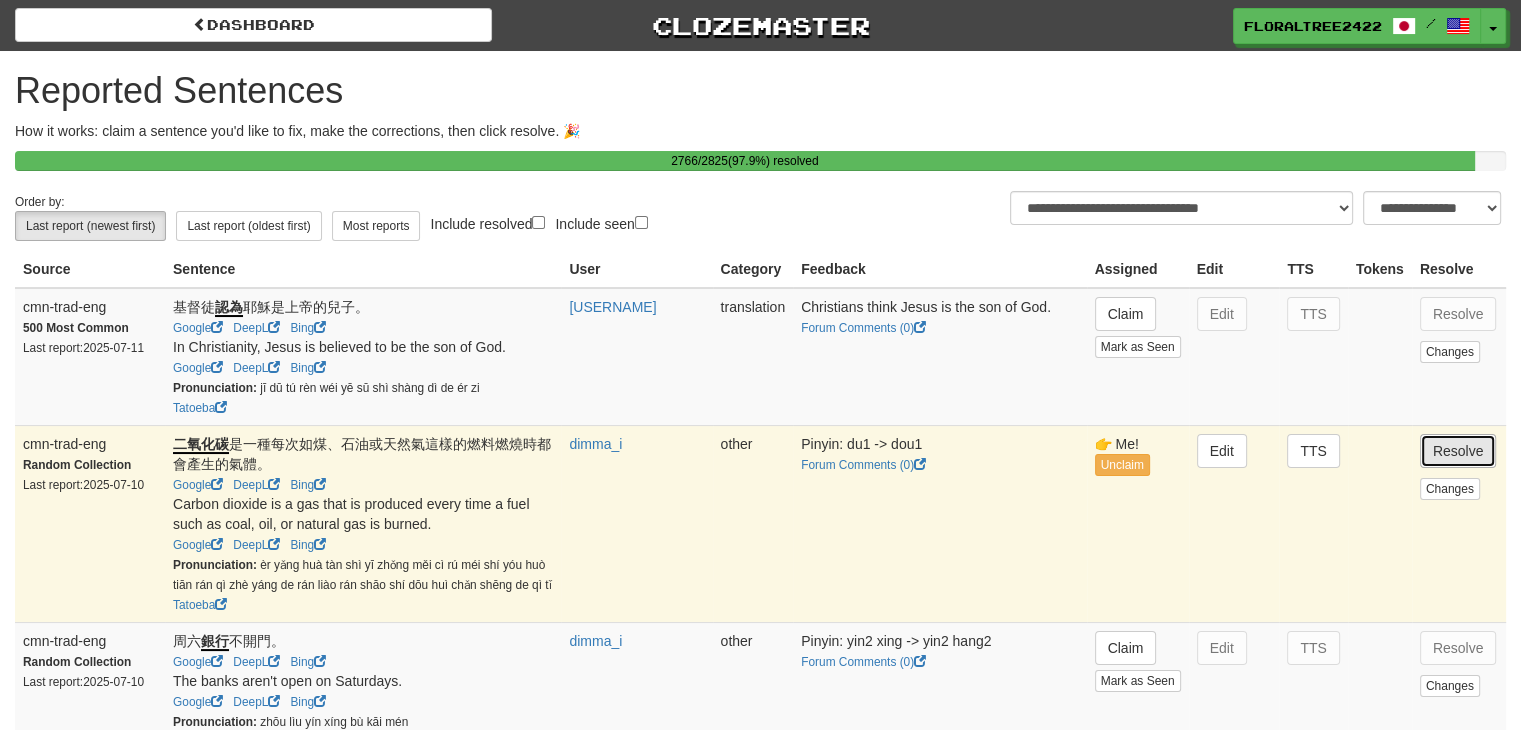 click on "Resolve" at bounding box center (1458, 451) 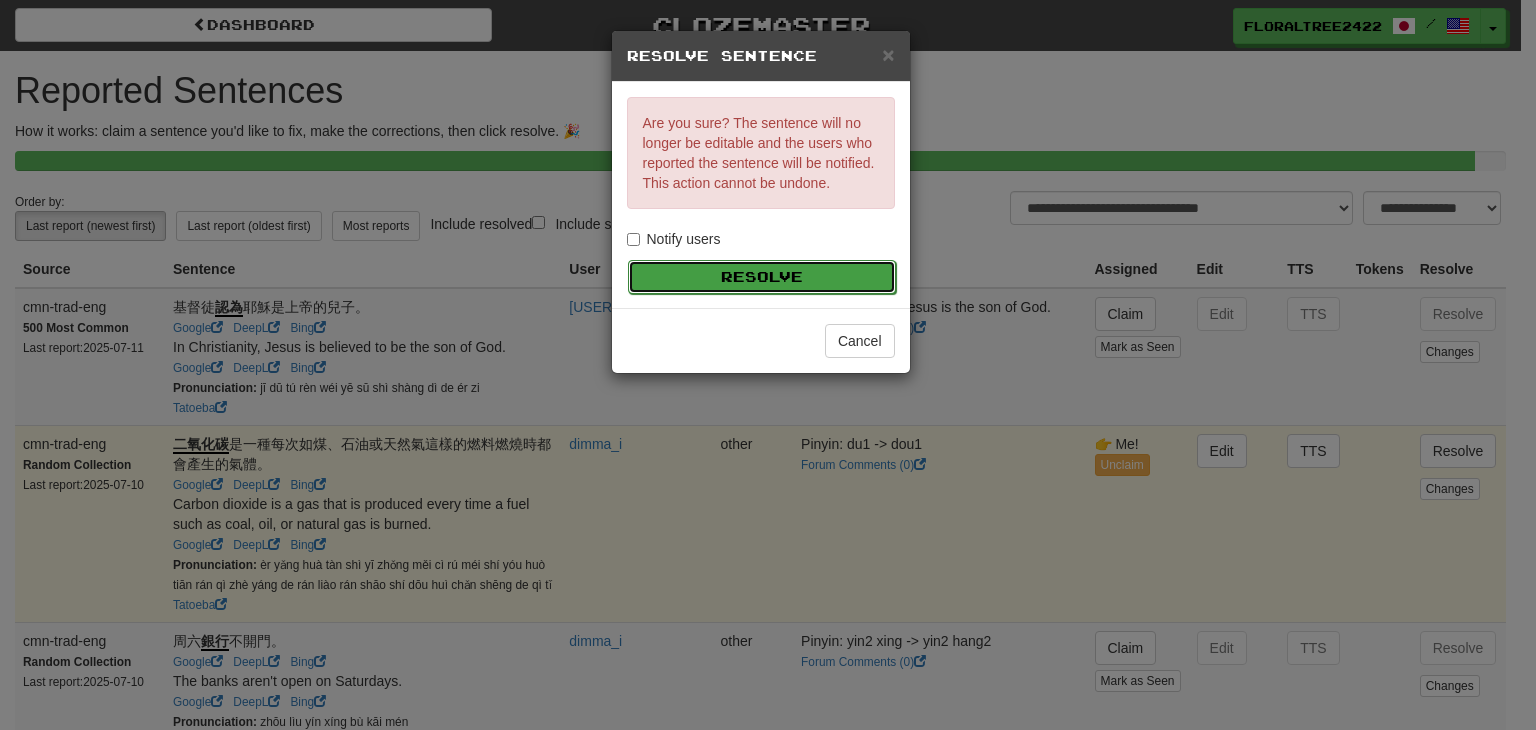 click on "Resolve" at bounding box center (762, 277) 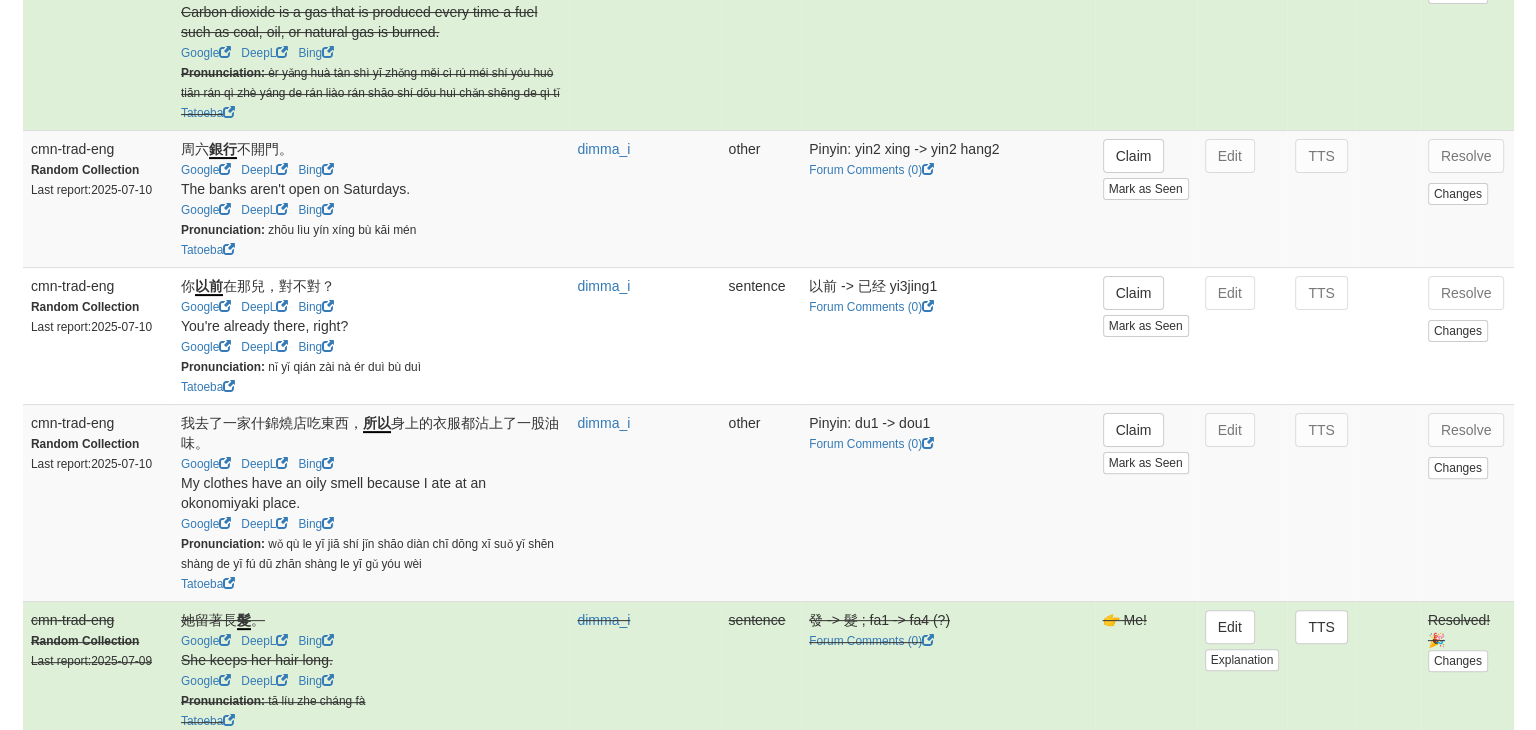 scroll, scrollTop: 502, scrollLeft: 0, axis: vertical 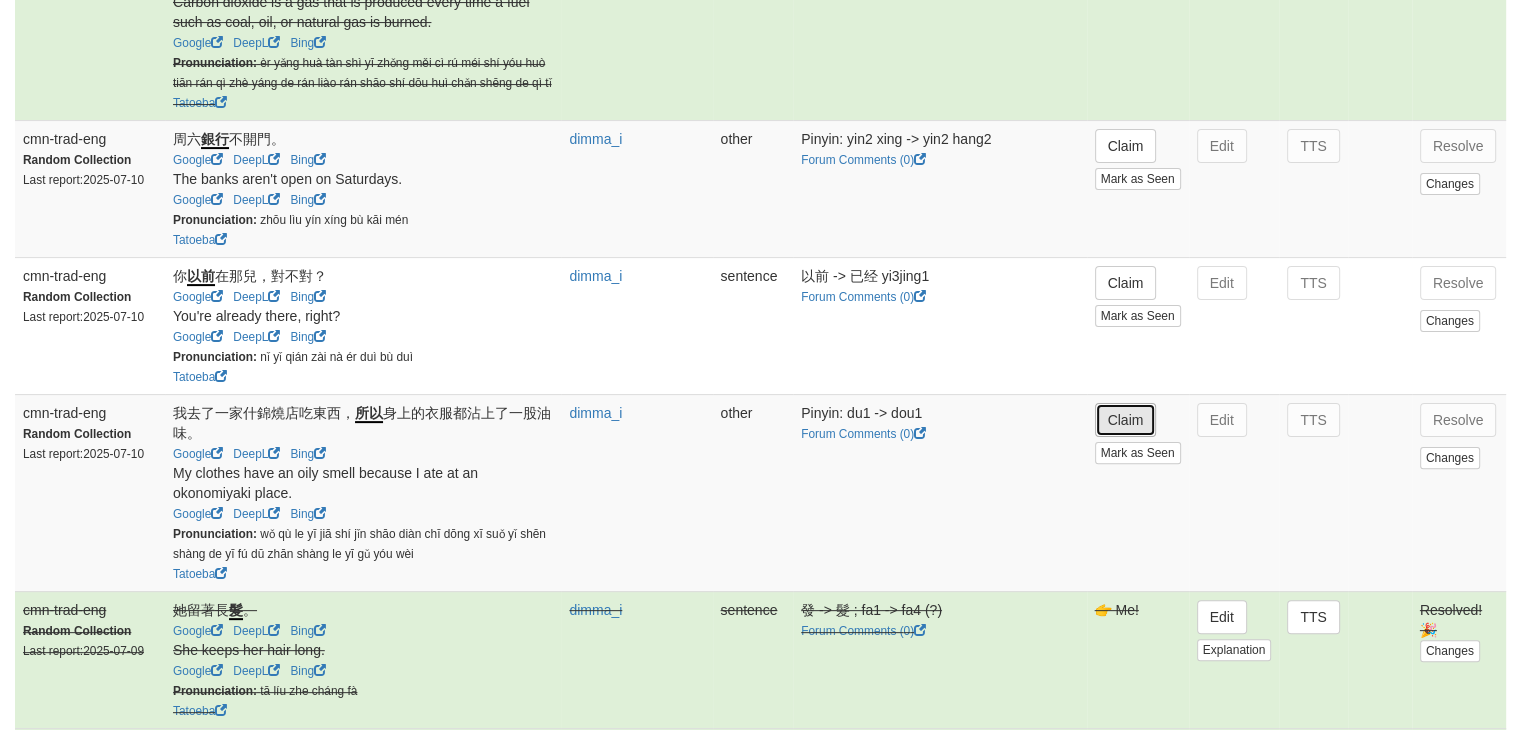 click on "Claim" at bounding box center (1126, 420) 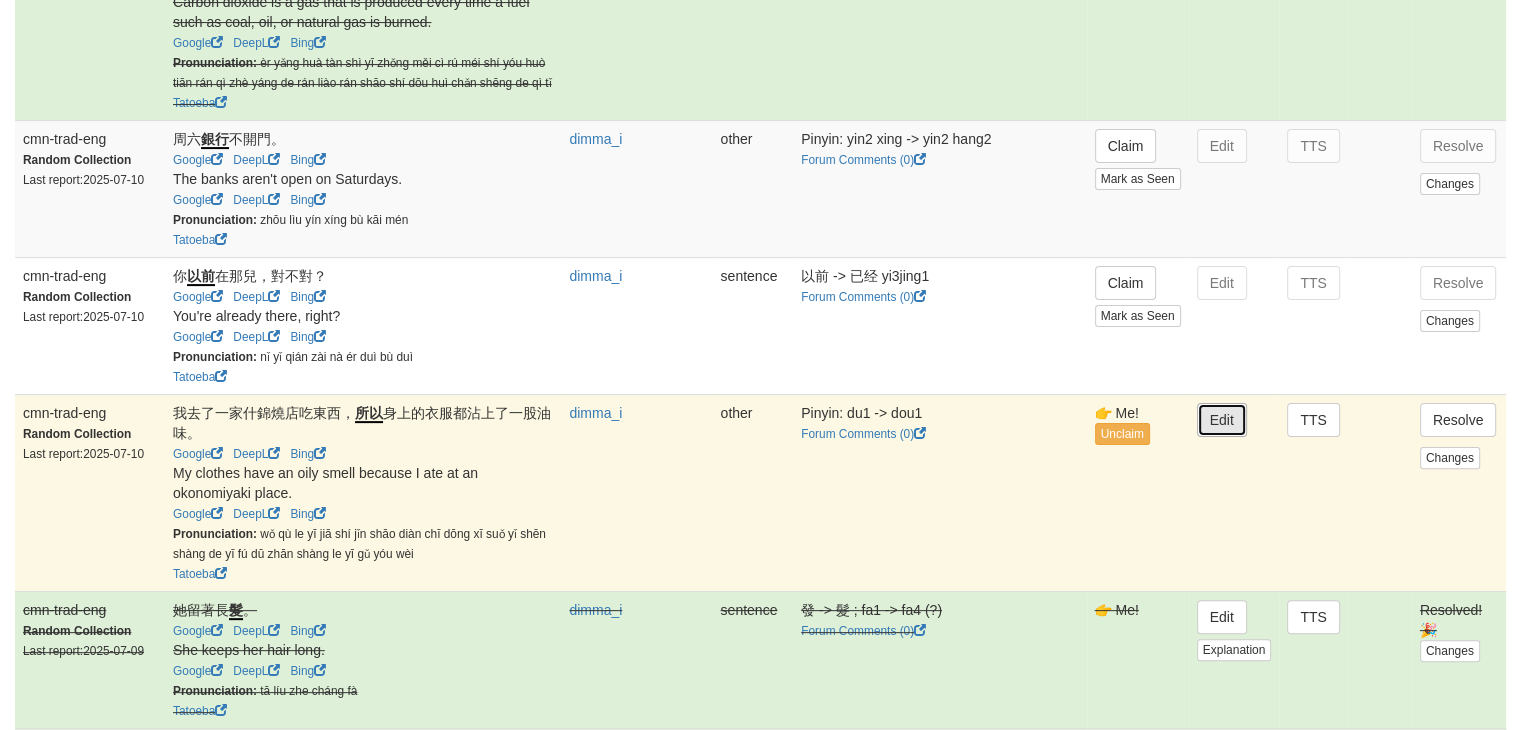 click on "Edit" at bounding box center (1222, 420) 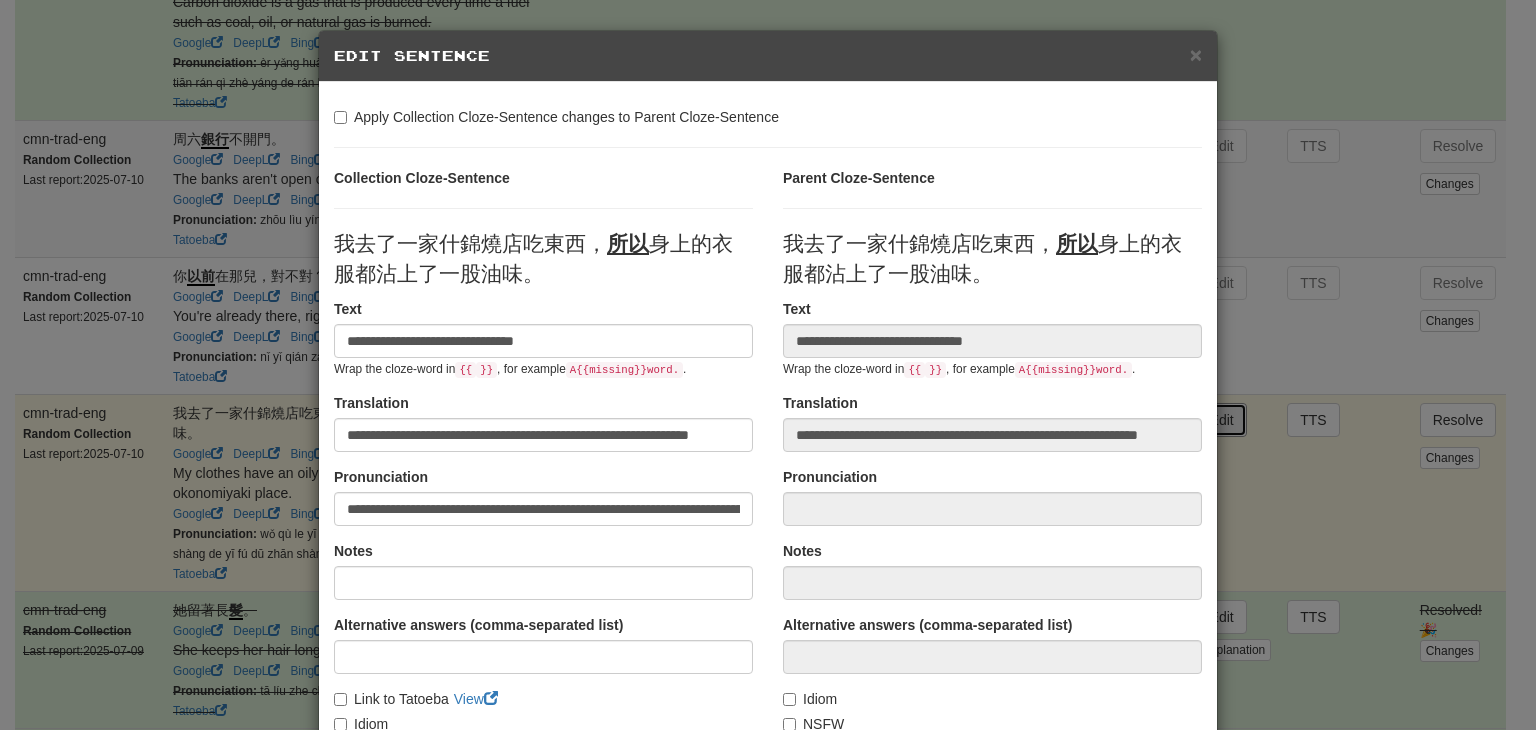 type on "**********" 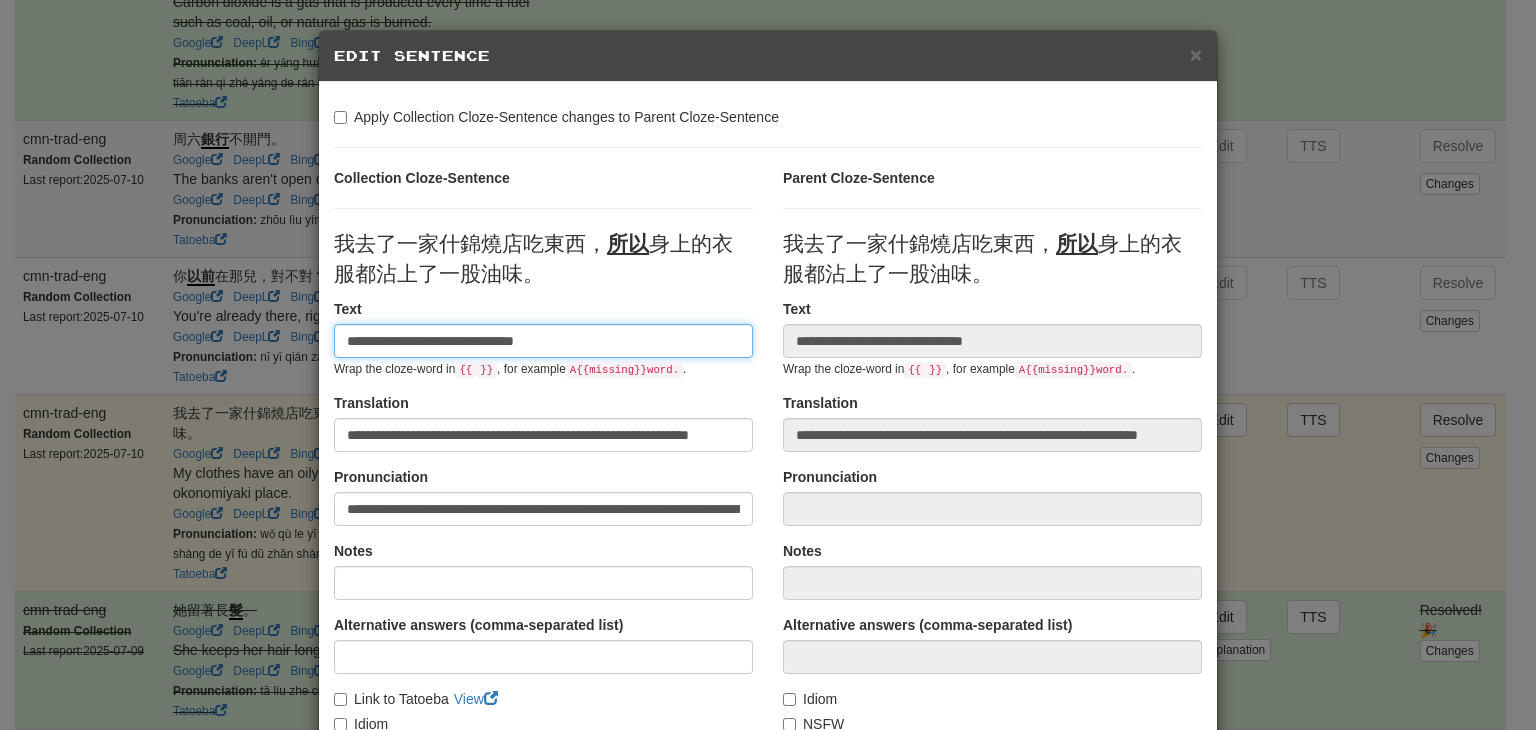 scroll, scrollTop: 0, scrollLeft: 31, axis: horizontal 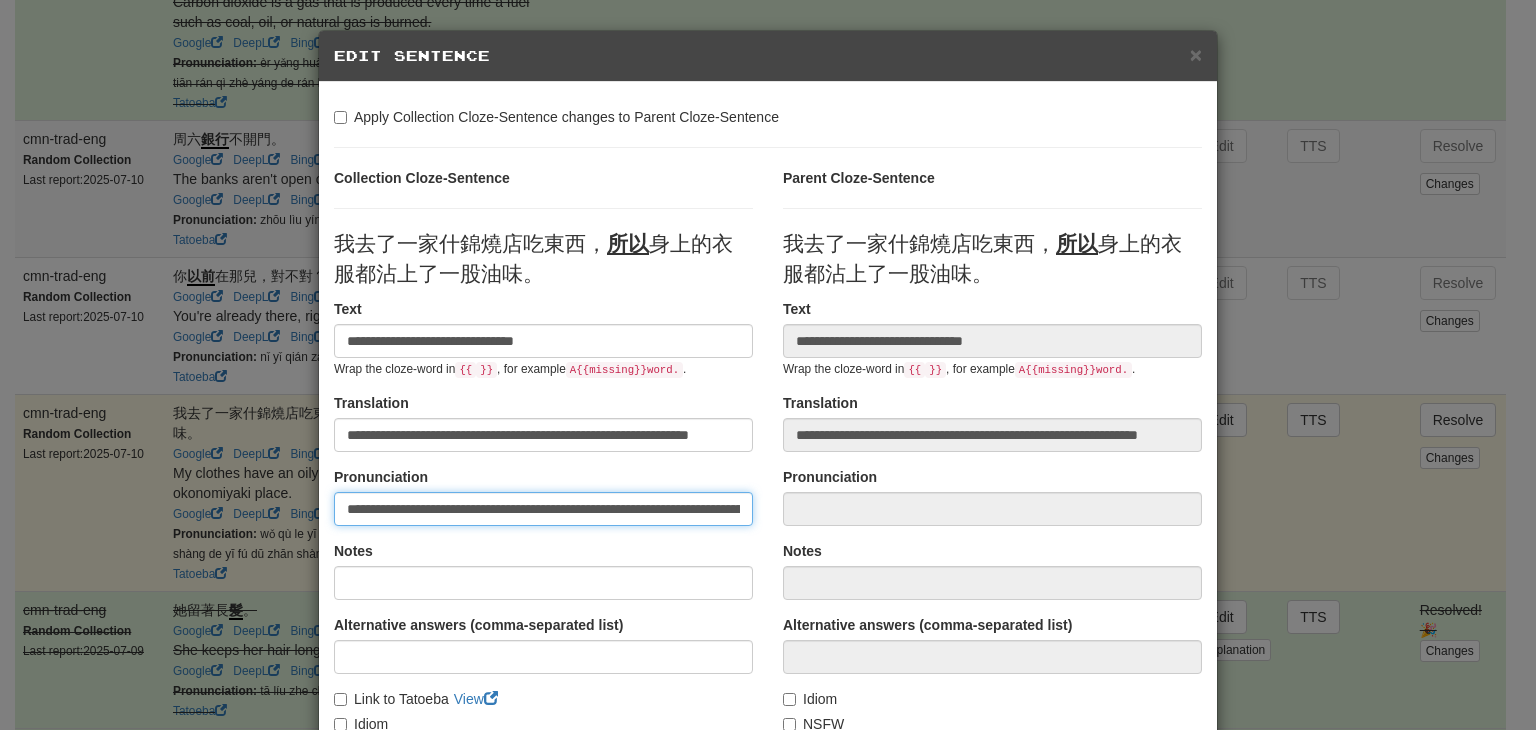 click on "**********" at bounding box center [543, 509] 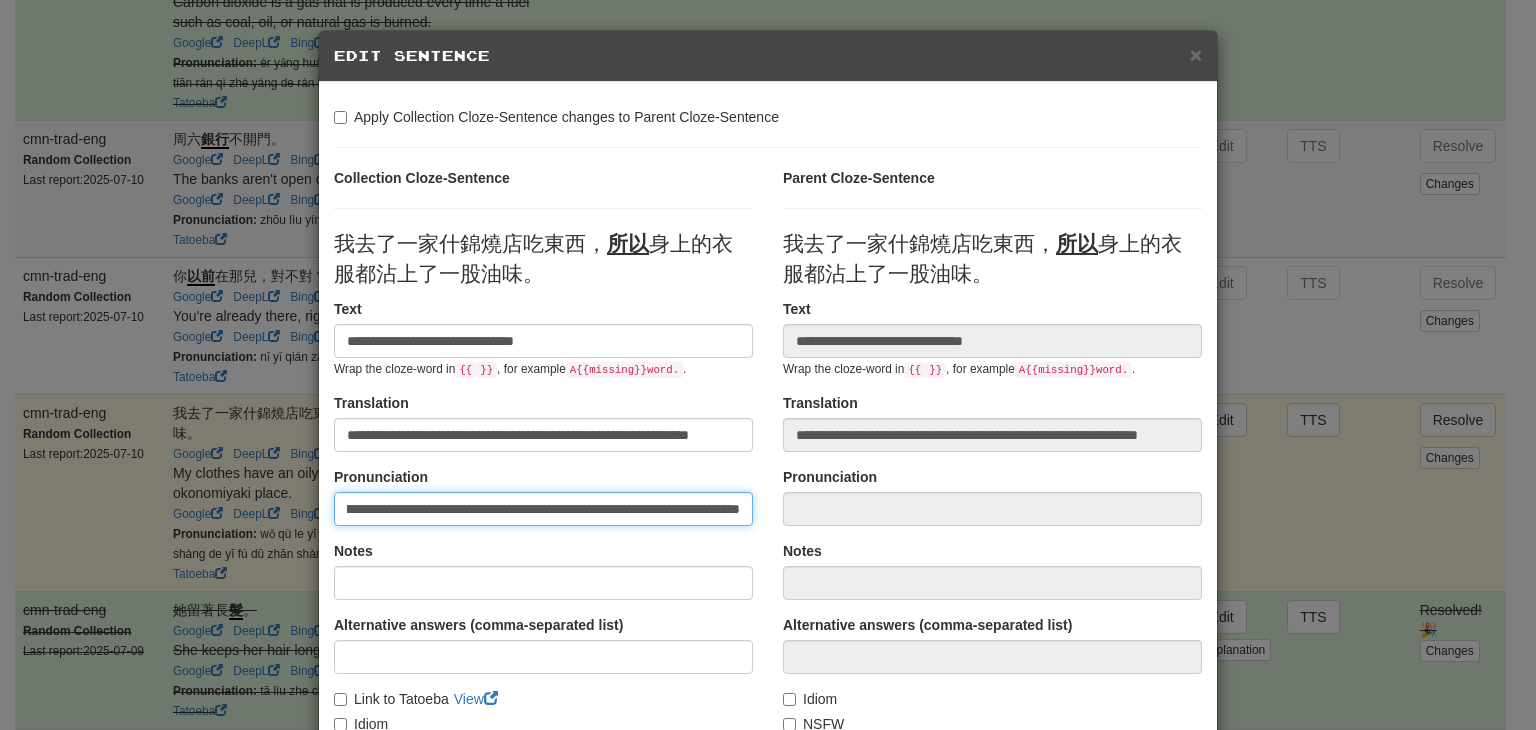 scroll, scrollTop: 0, scrollLeft: 235, axis: horizontal 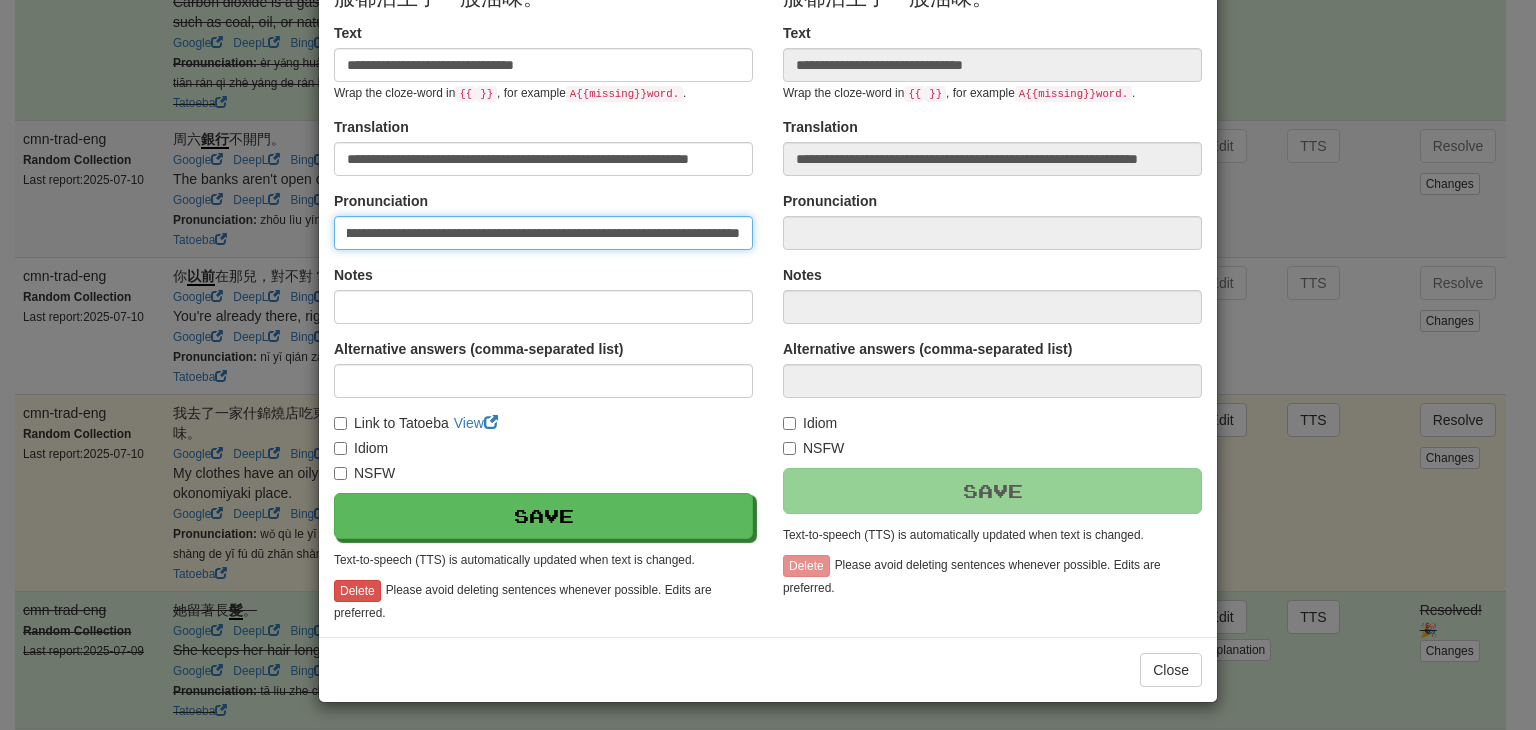 type on "**********" 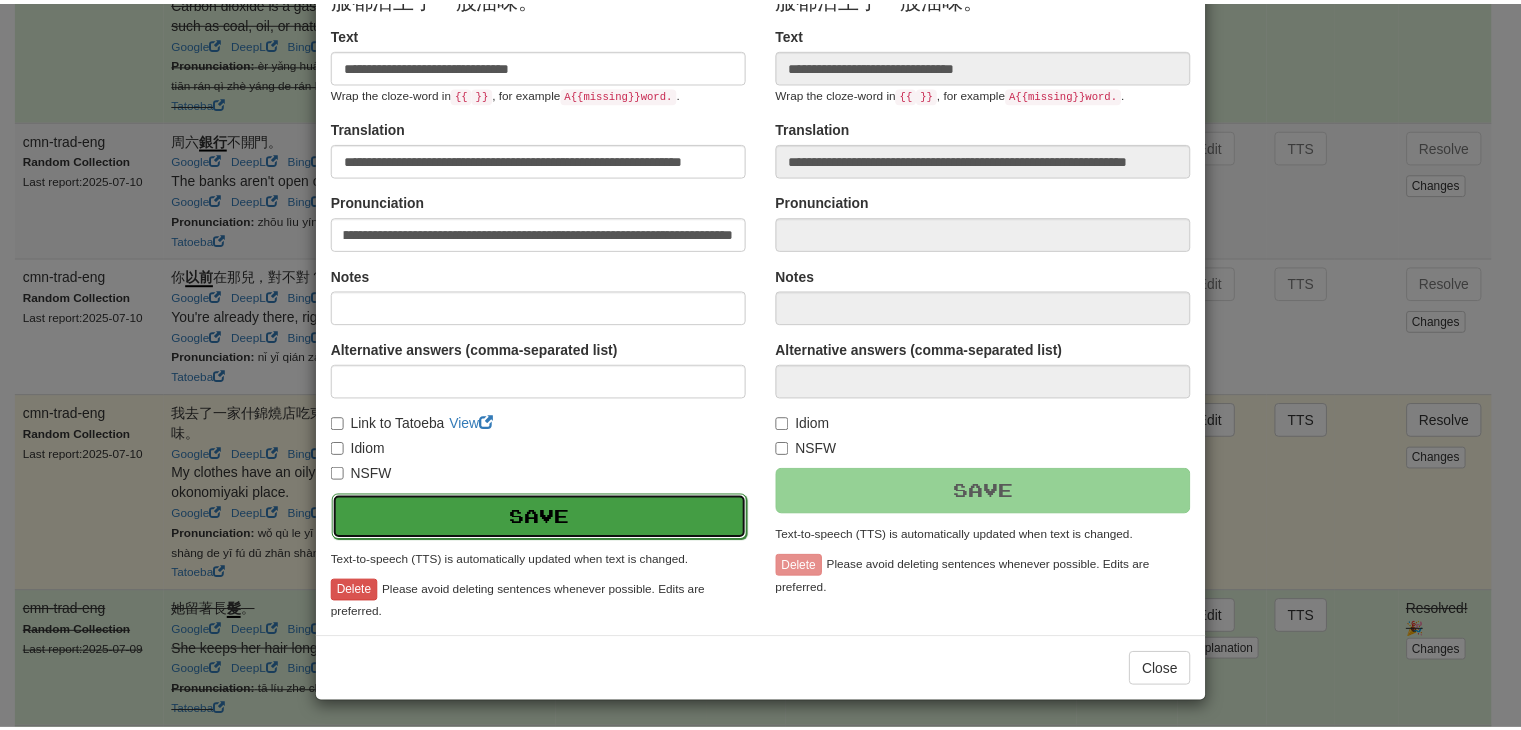 scroll, scrollTop: 0, scrollLeft: 0, axis: both 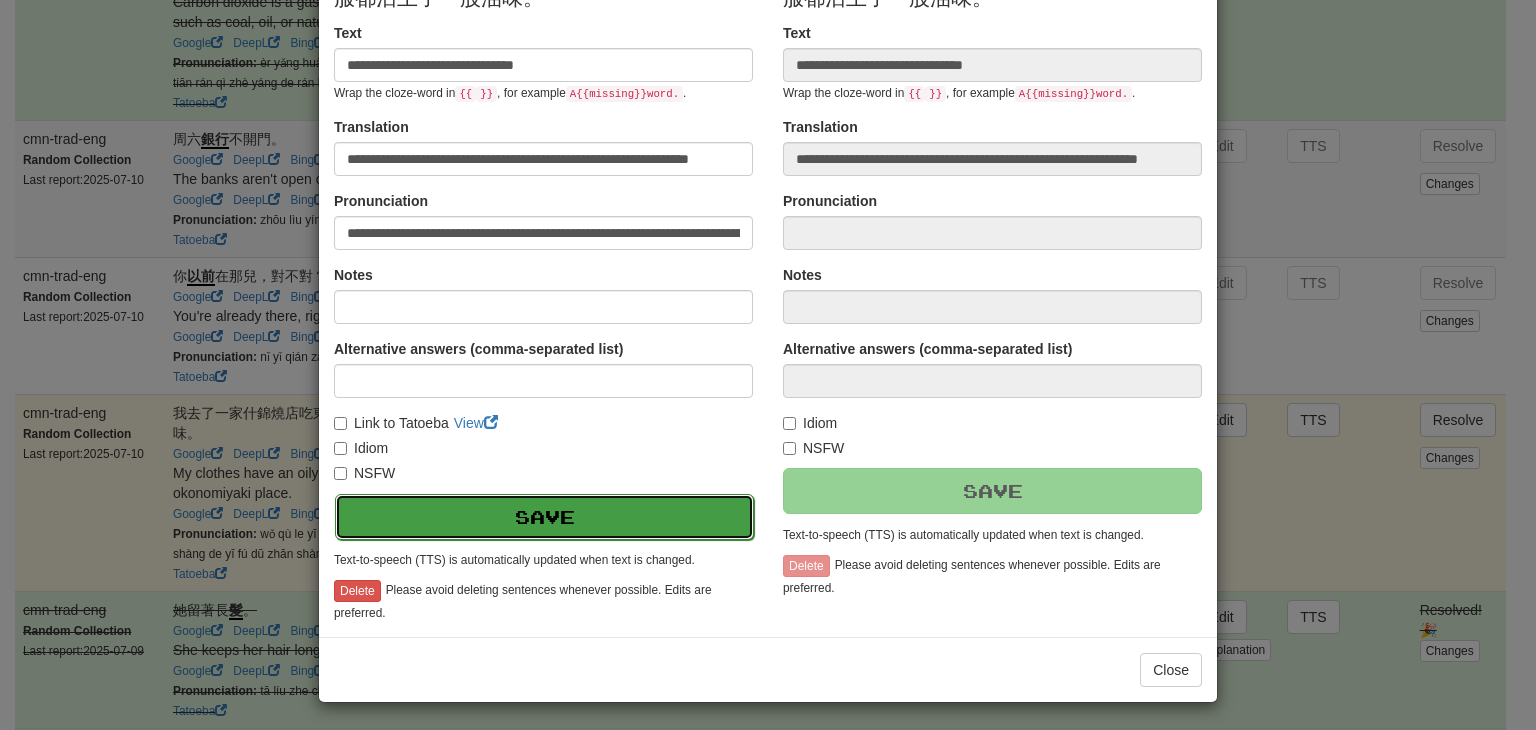 click on "Save" at bounding box center (544, 517) 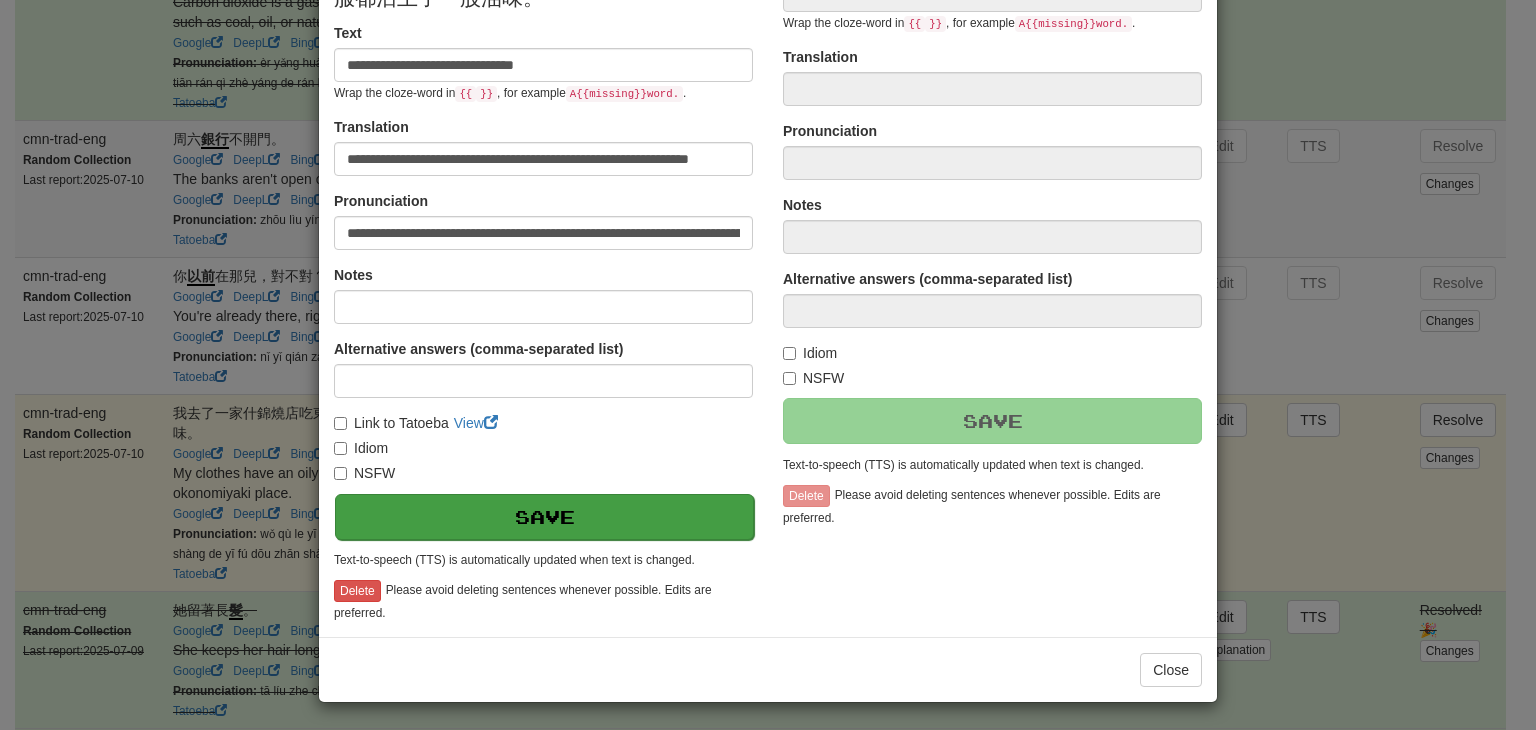 type on "**********" 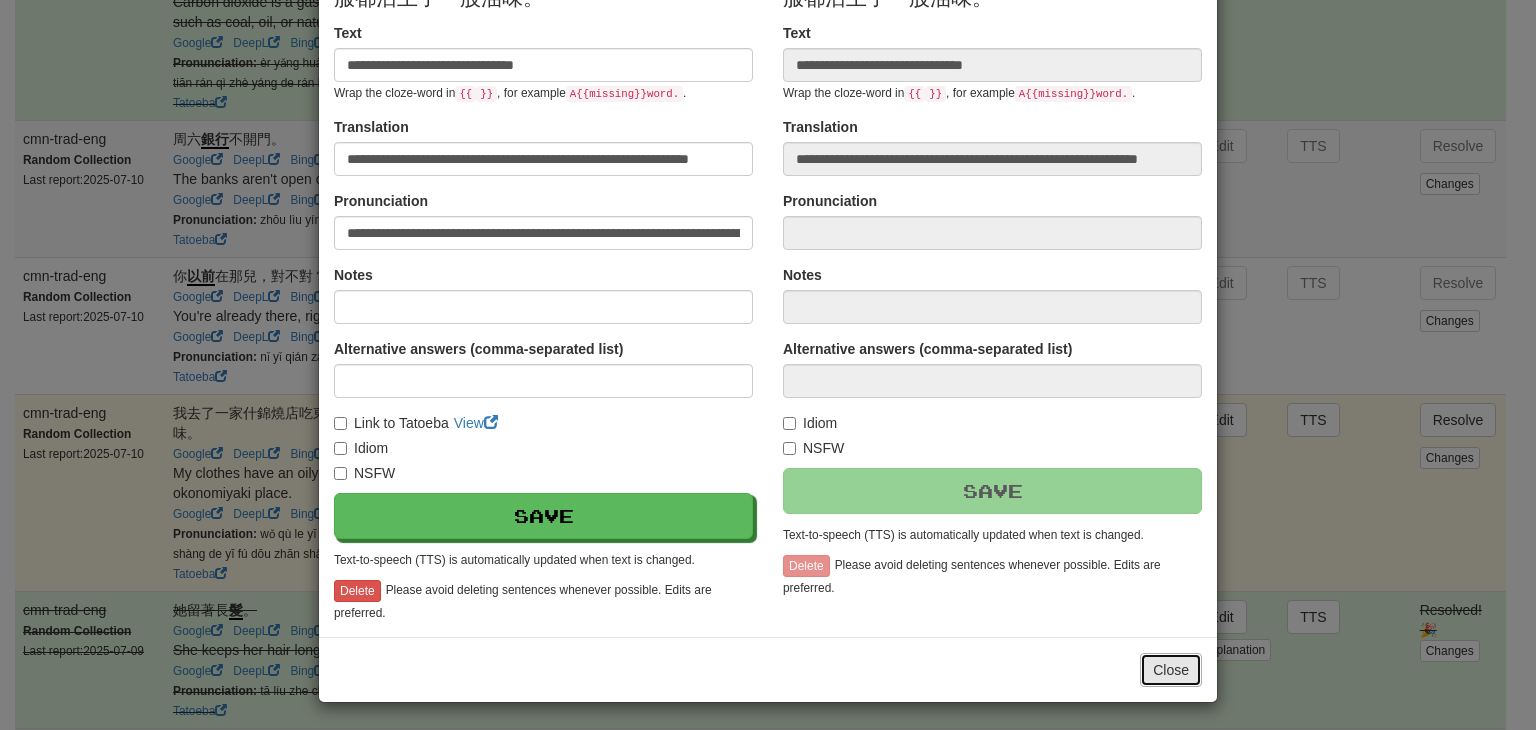 click on "Close" at bounding box center (1171, 670) 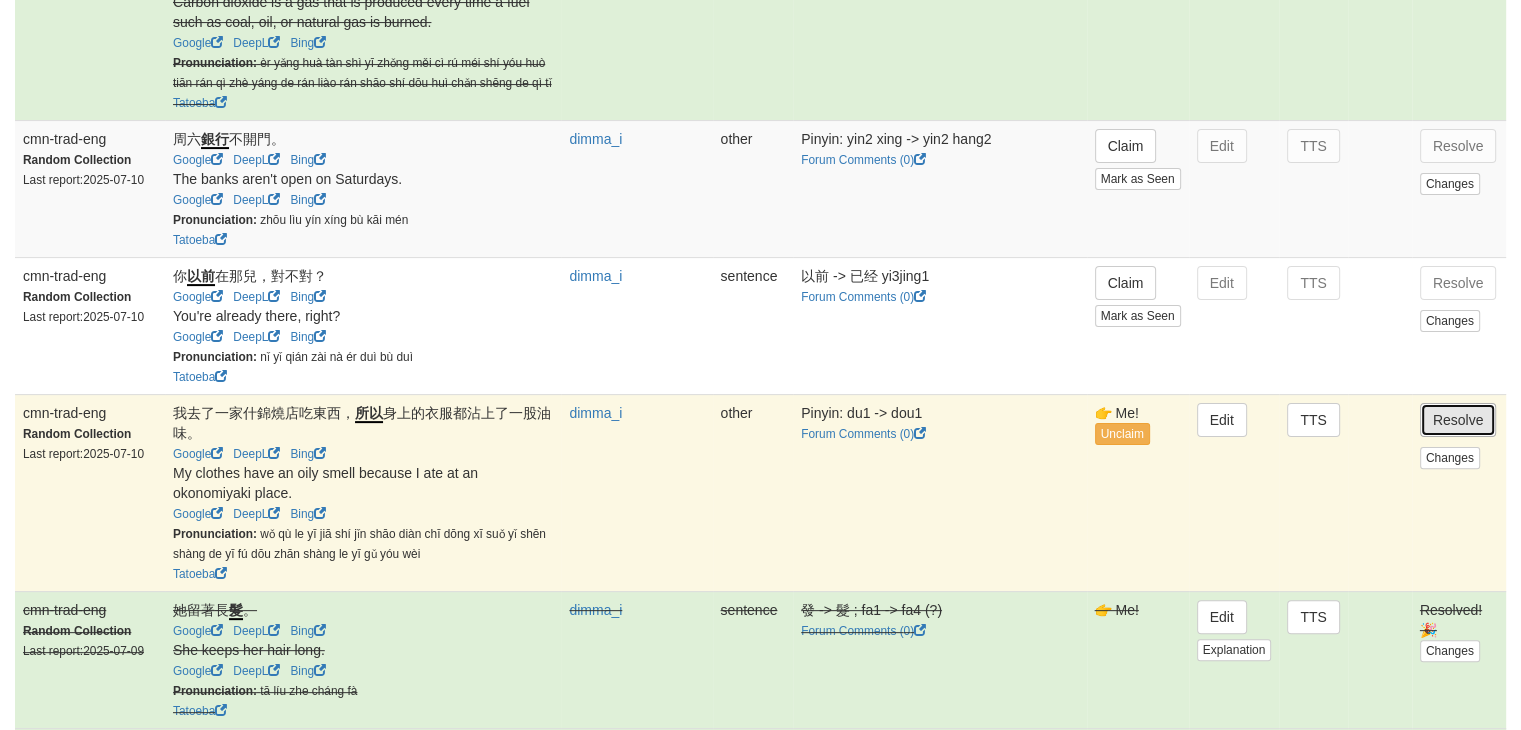 click on "Resolve" at bounding box center (1458, 420) 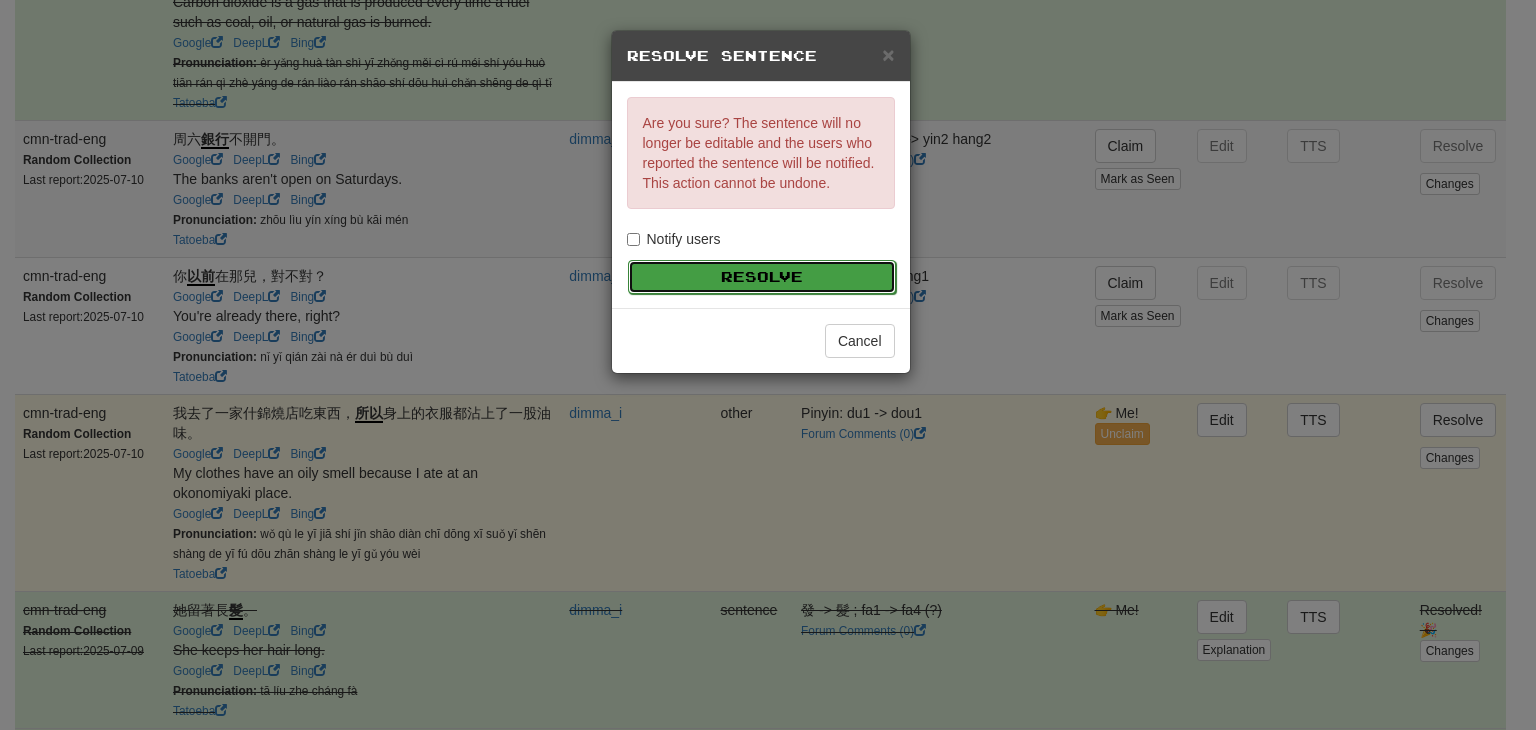 click on "Resolve" at bounding box center (762, 277) 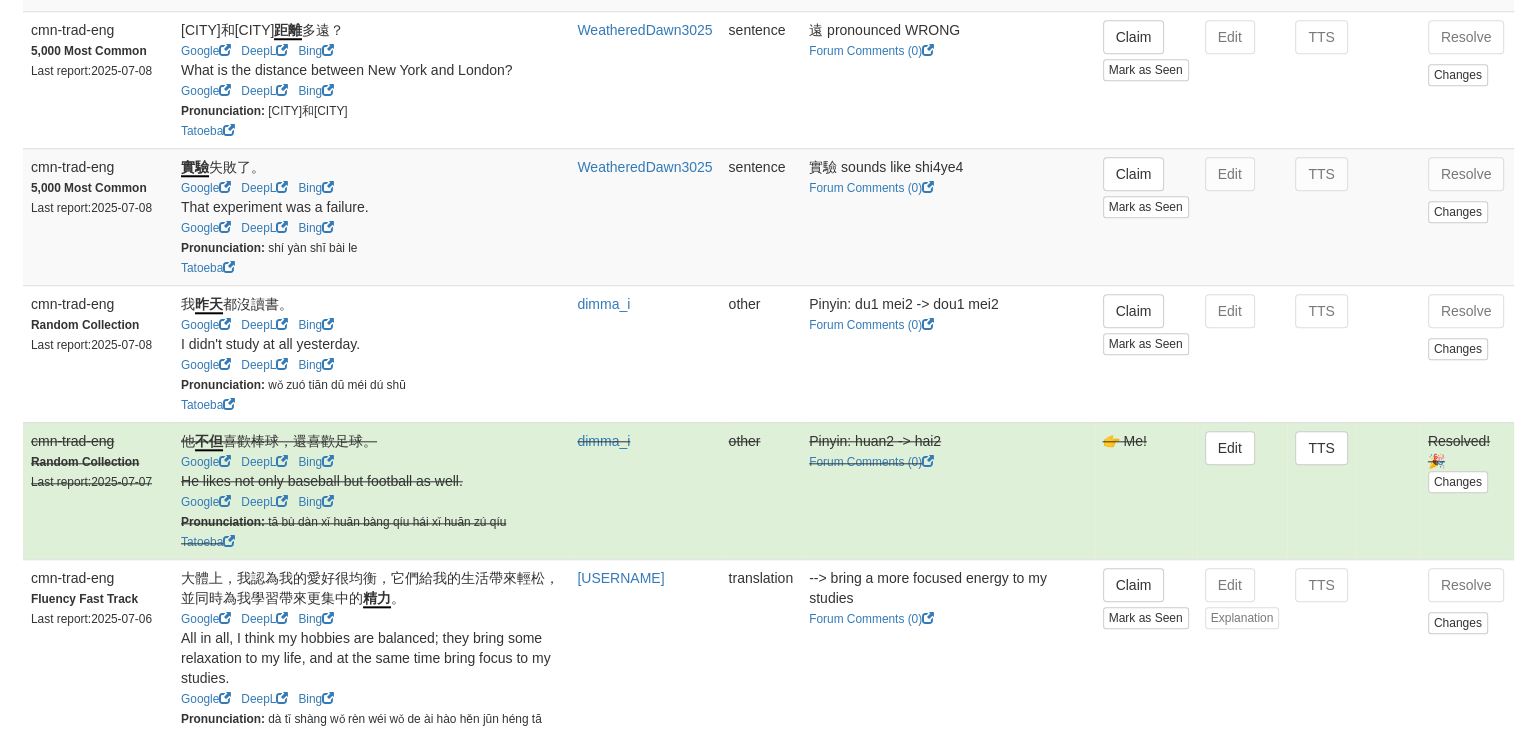scroll, scrollTop: 1904, scrollLeft: 0, axis: vertical 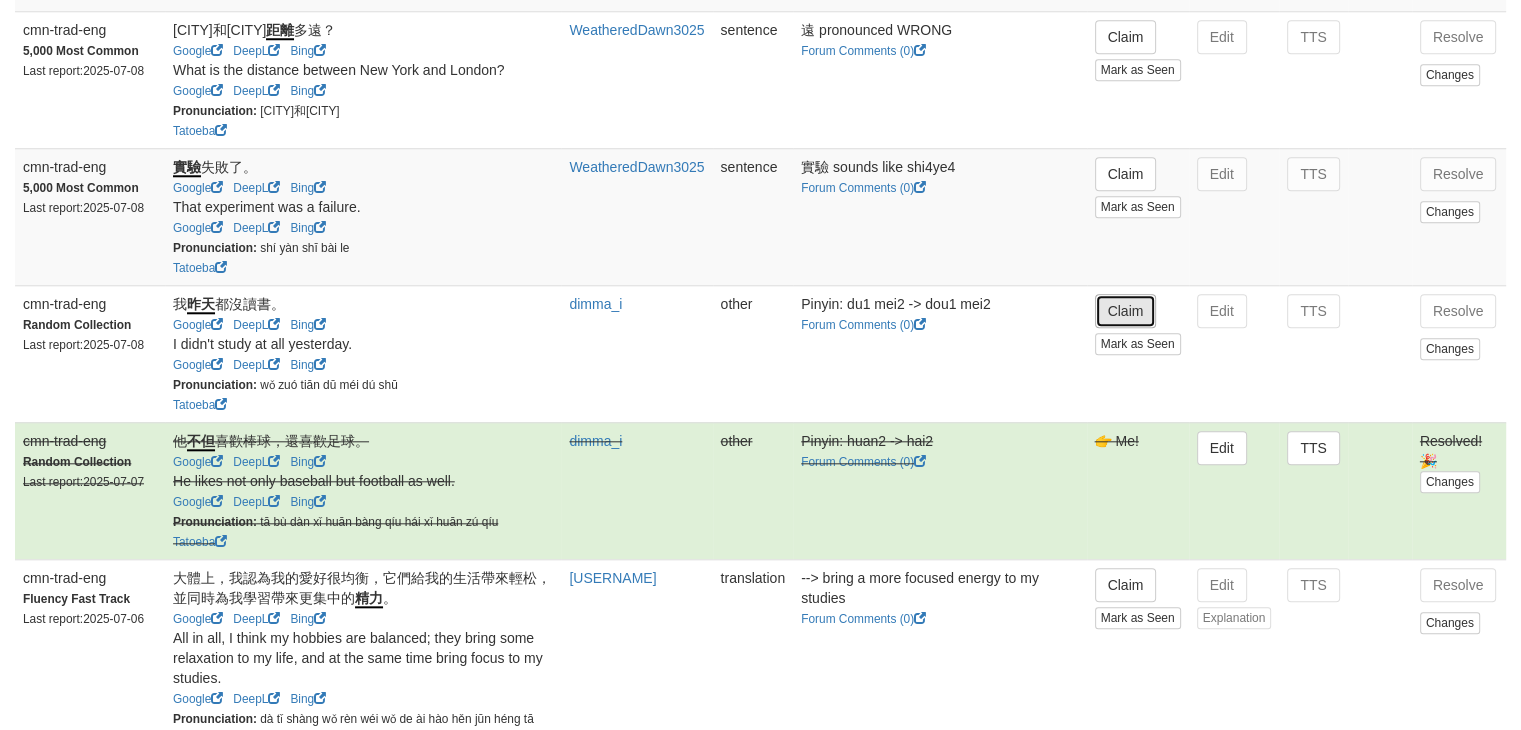 click on "Claim" at bounding box center (1126, 311) 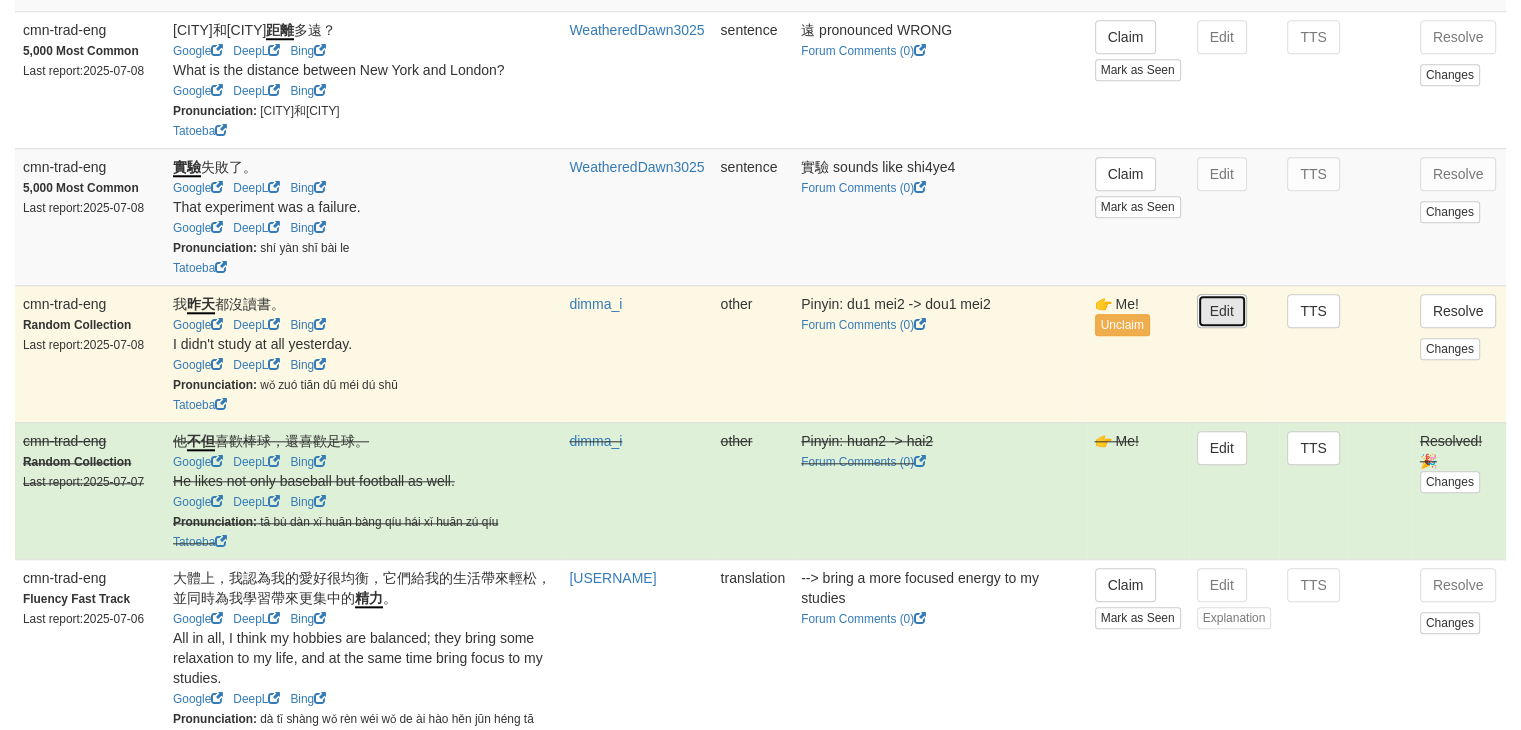 click on "Edit" at bounding box center [1222, 311] 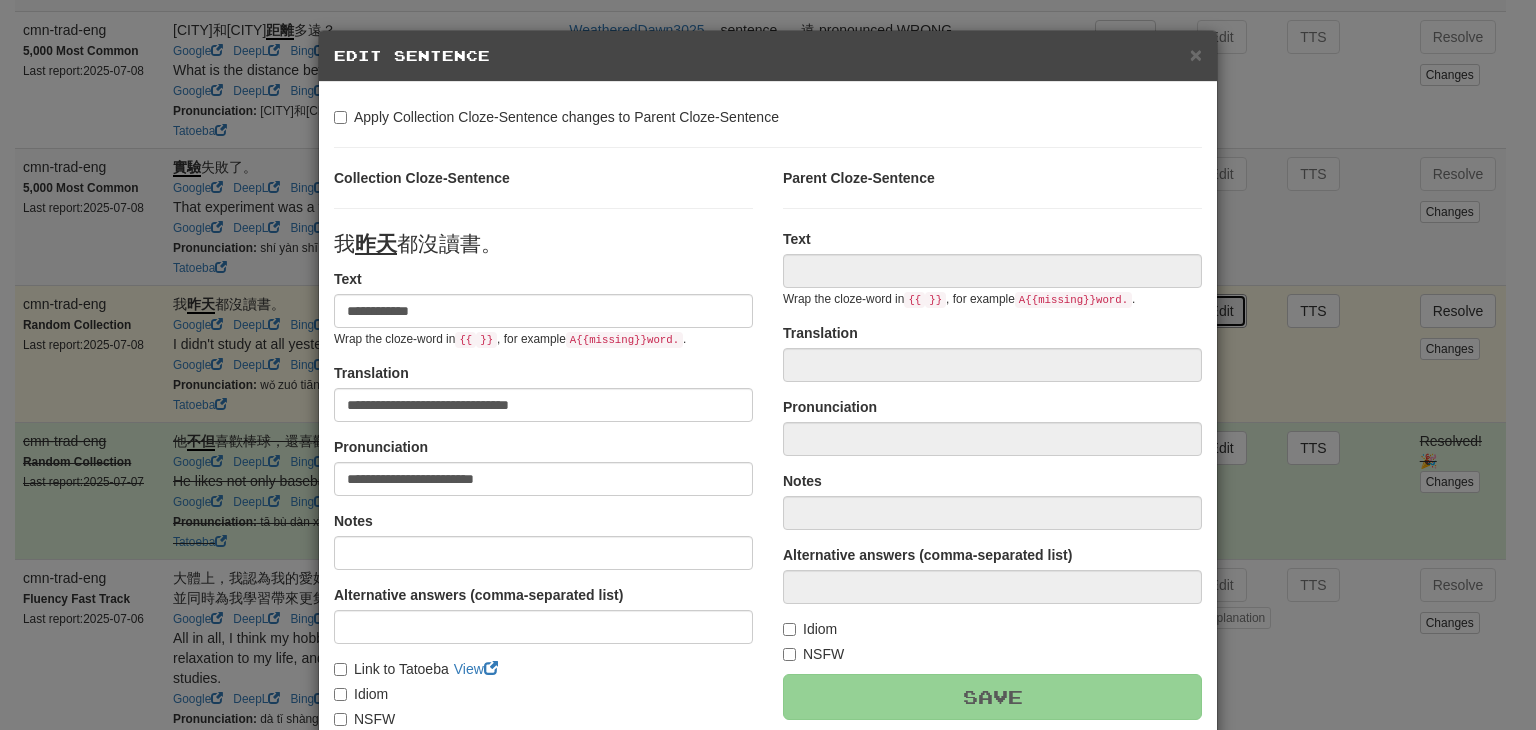 type on "**********" 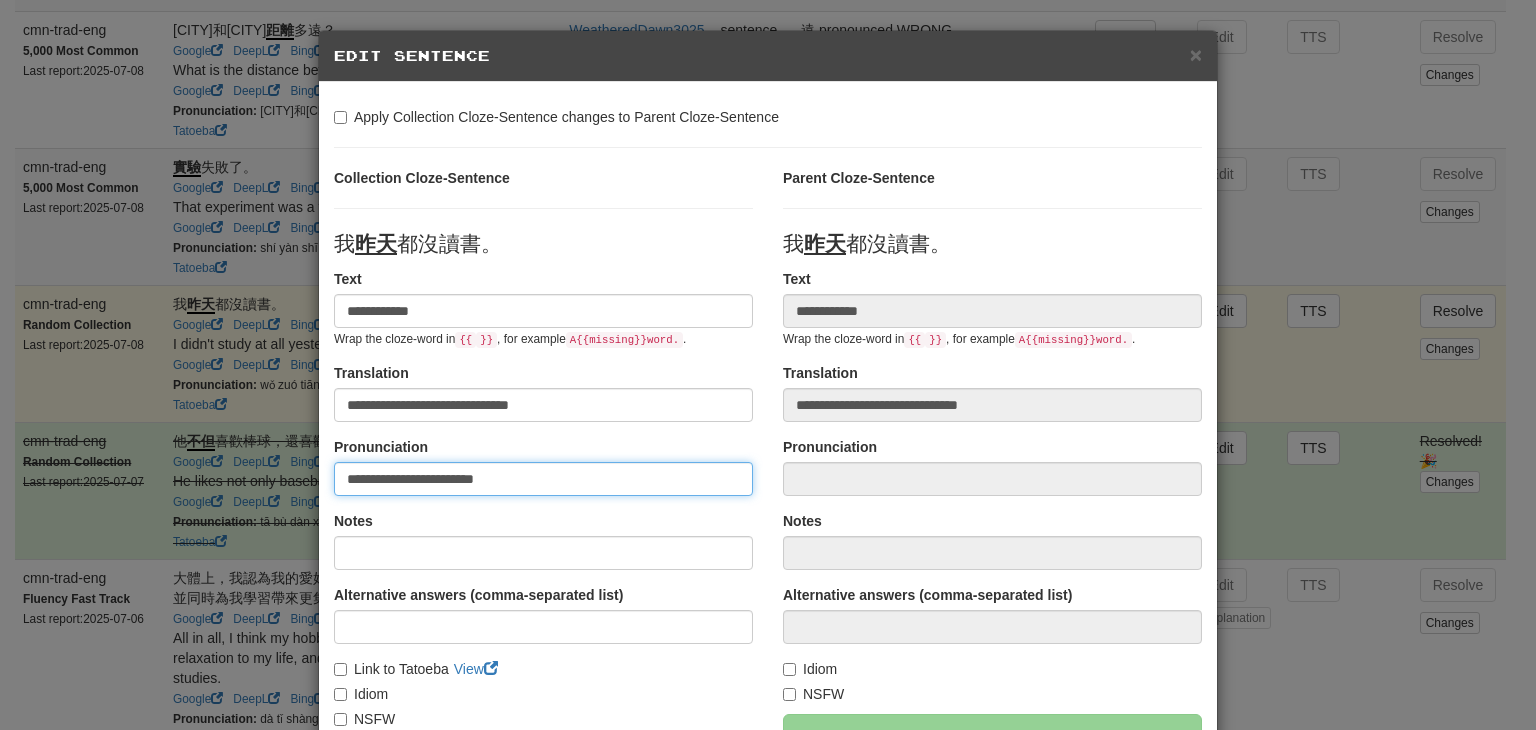 click on "**********" at bounding box center [543, 479] 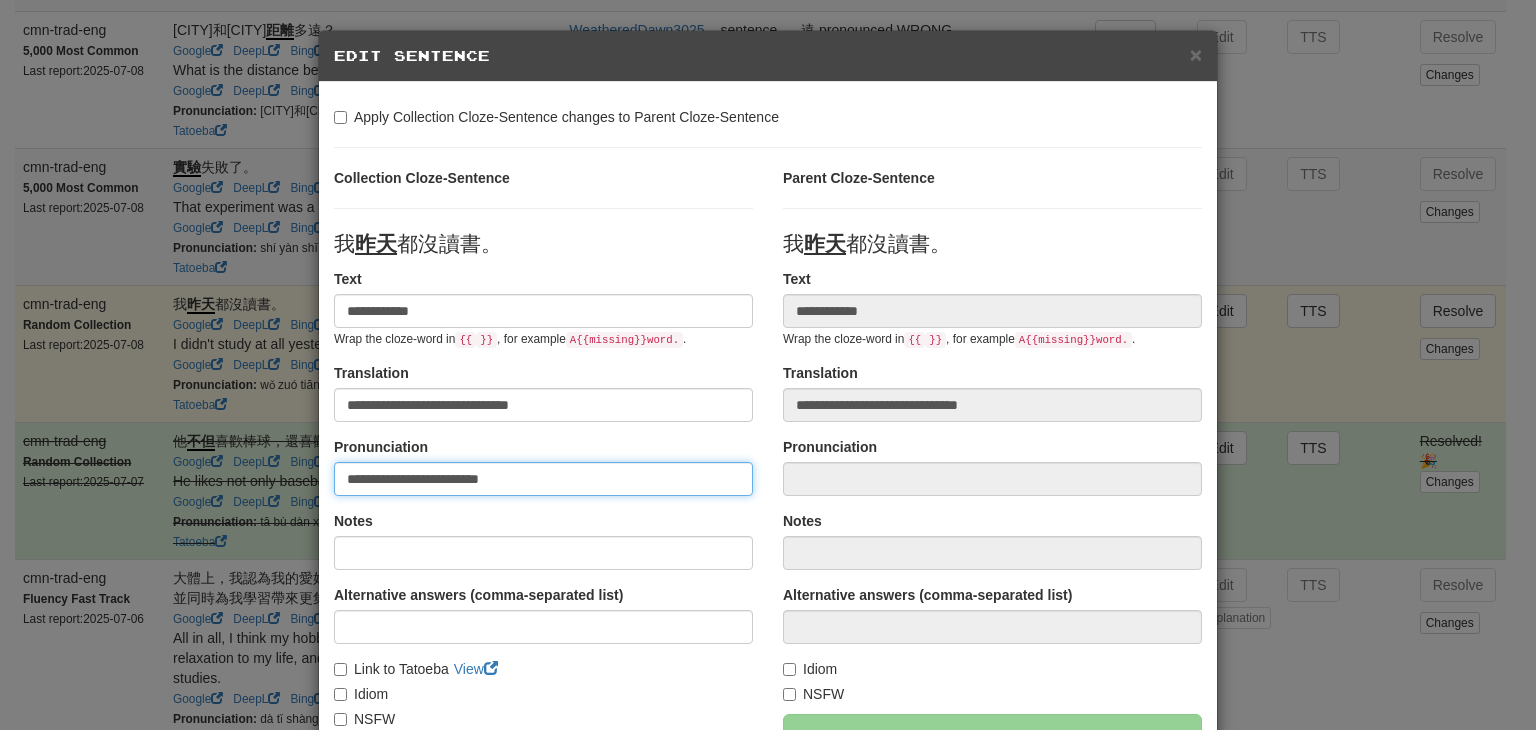 scroll, scrollTop: 246, scrollLeft: 0, axis: vertical 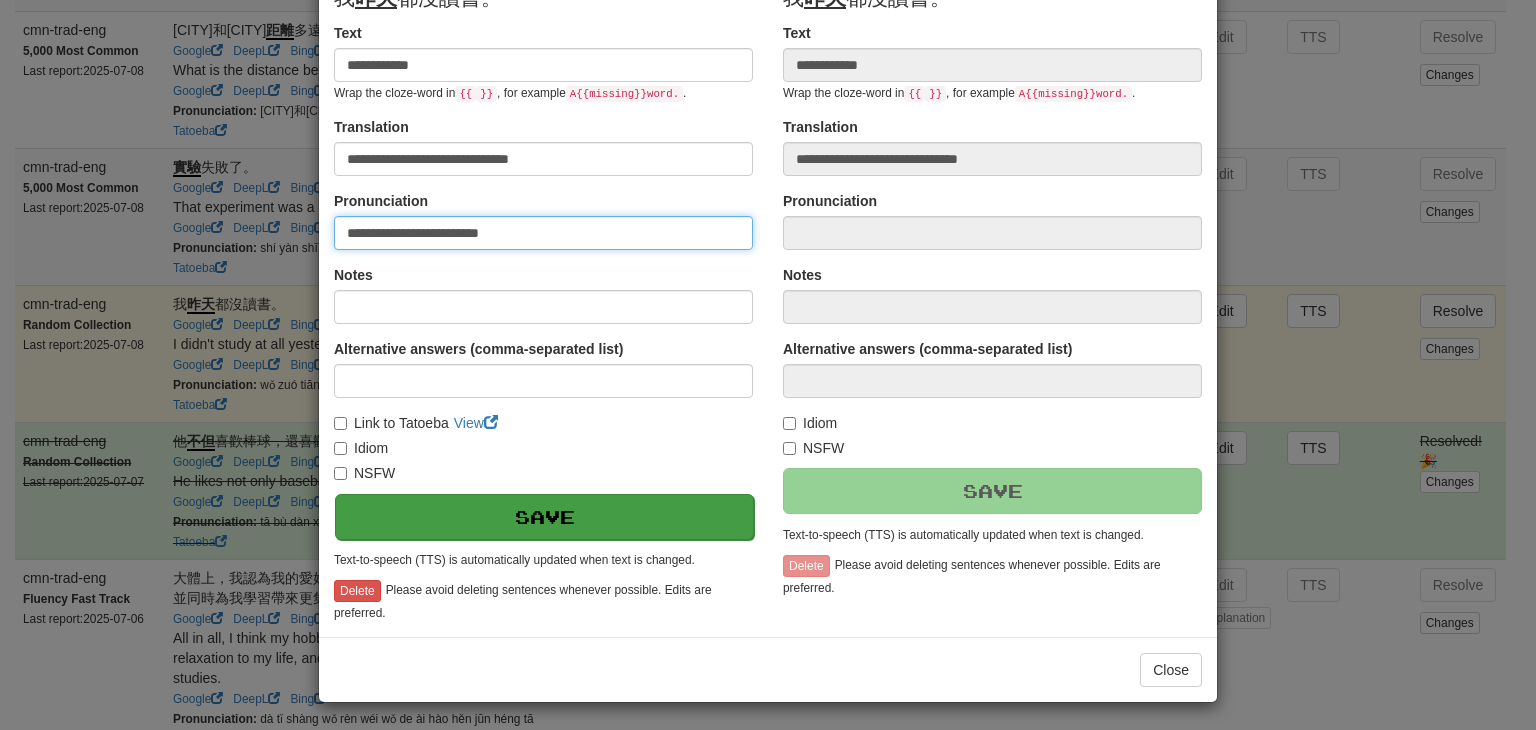 type on "**********" 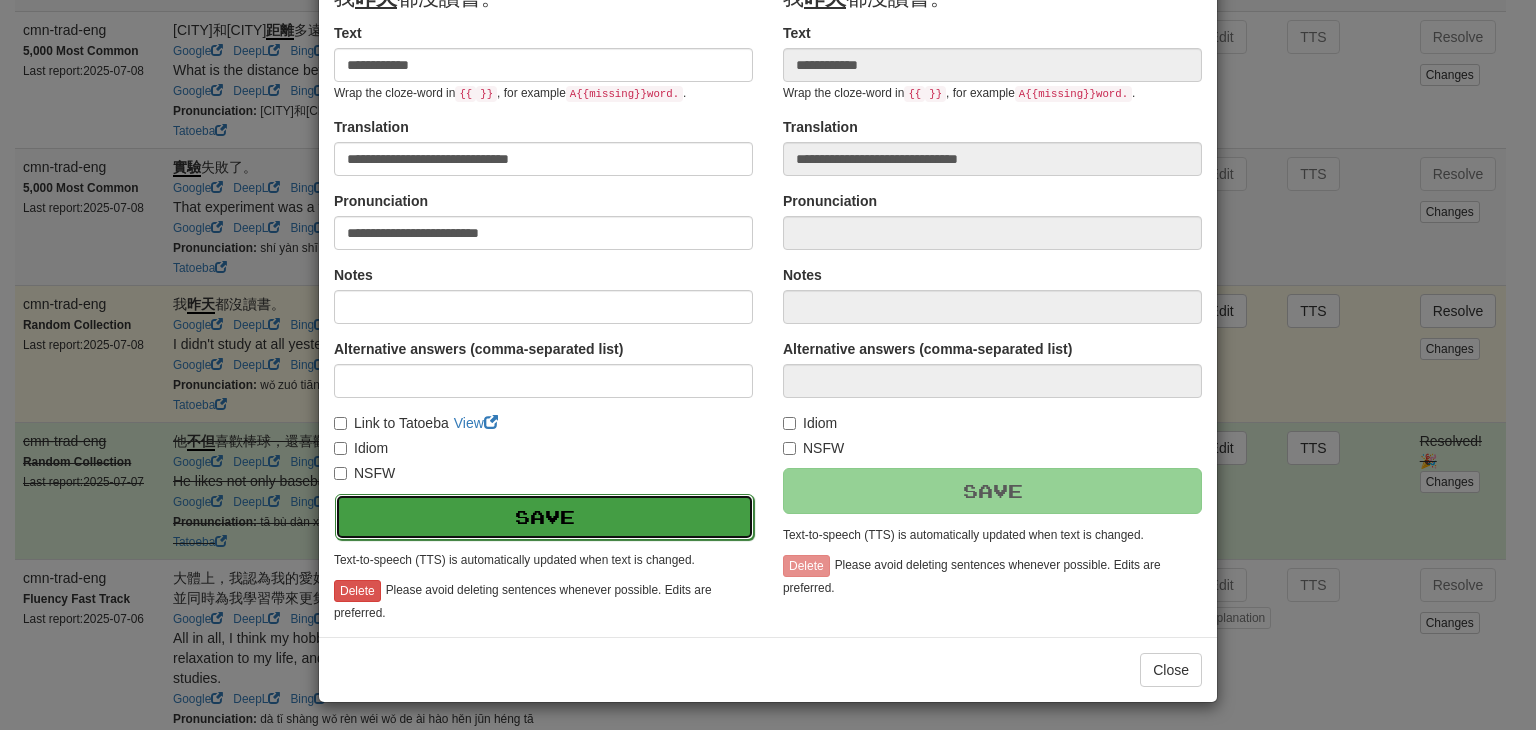click on "Save" at bounding box center [544, 517] 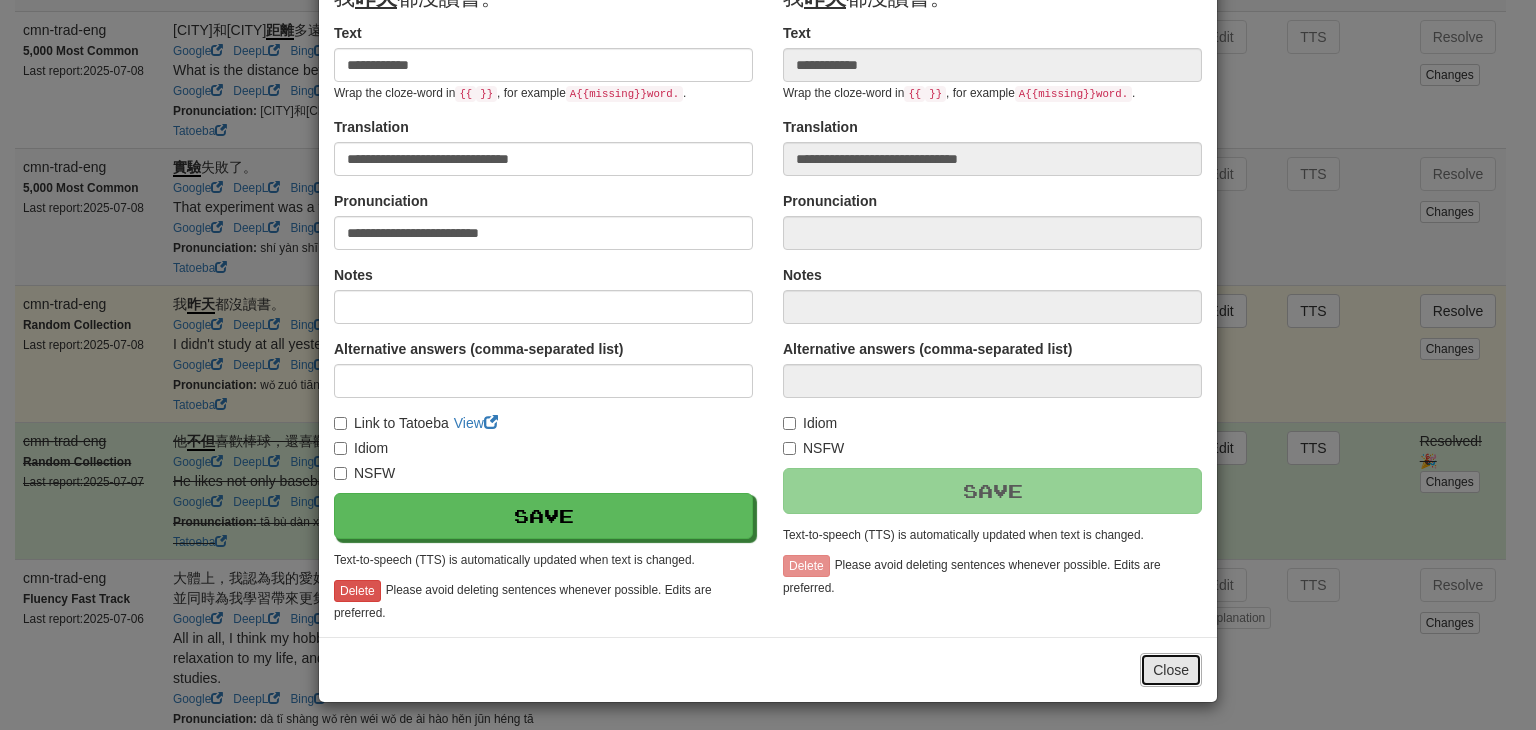 click on "Close" at bounding box center (1171, 670) 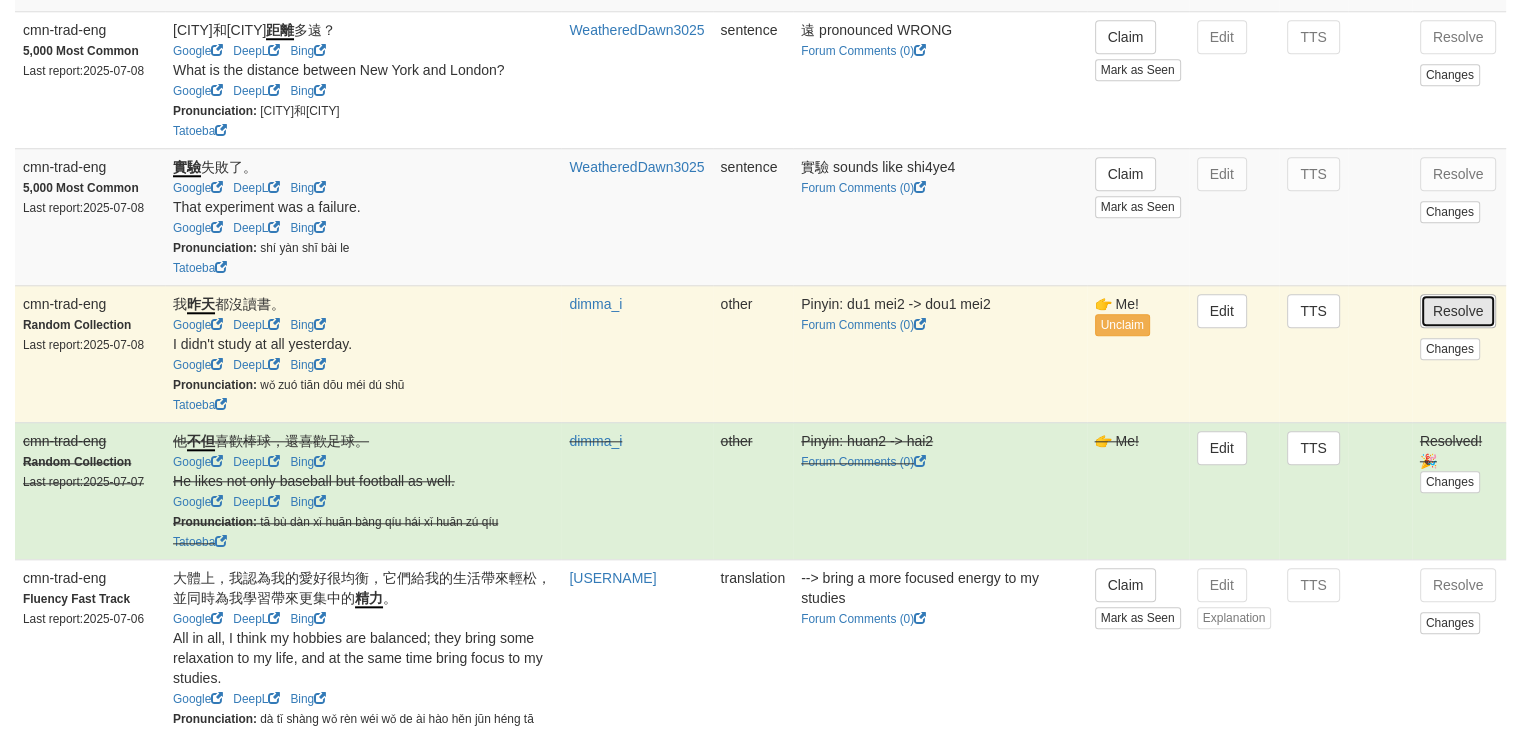 click on "Resolve" at bounding box center (1458, 311) 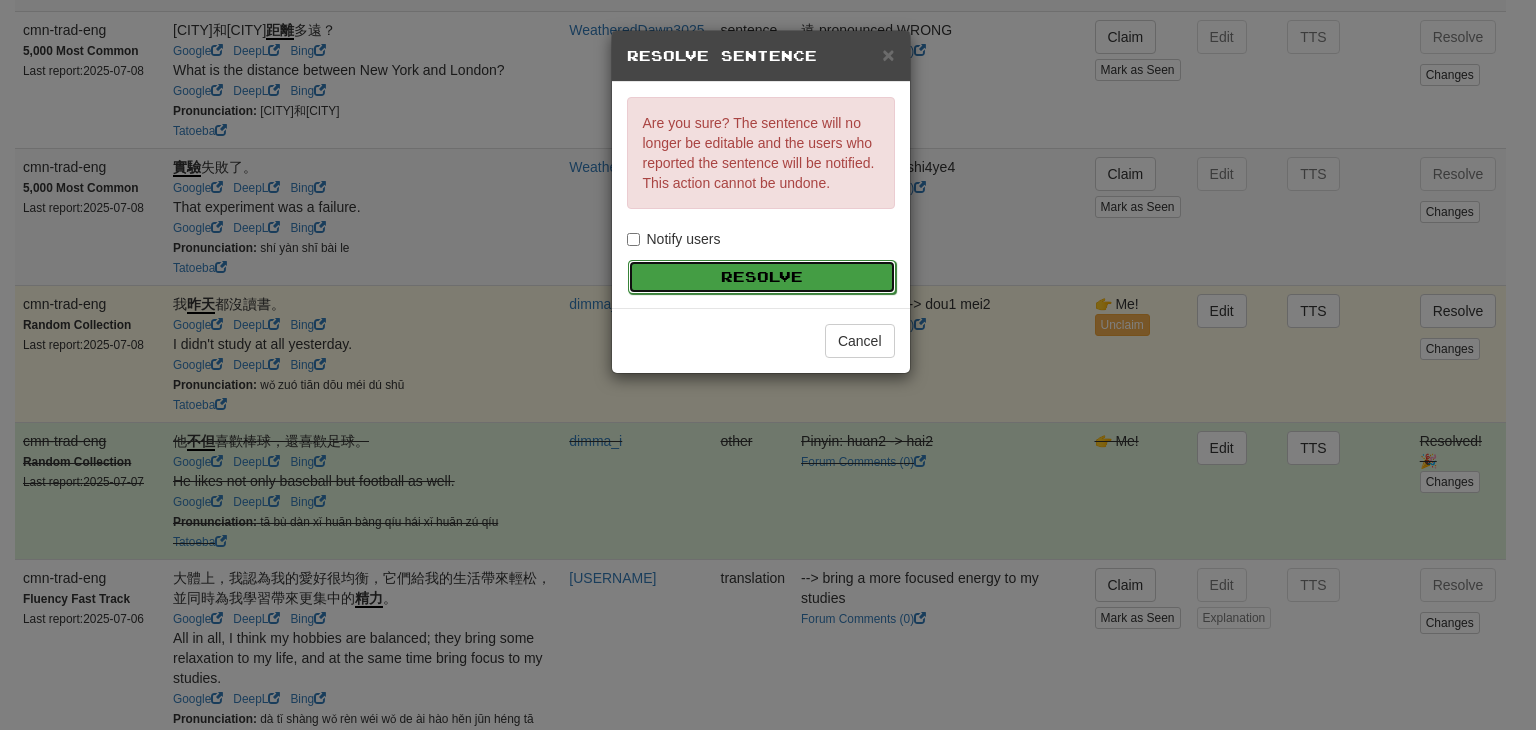 click on "Resolve" at bounding box center (762, 277) 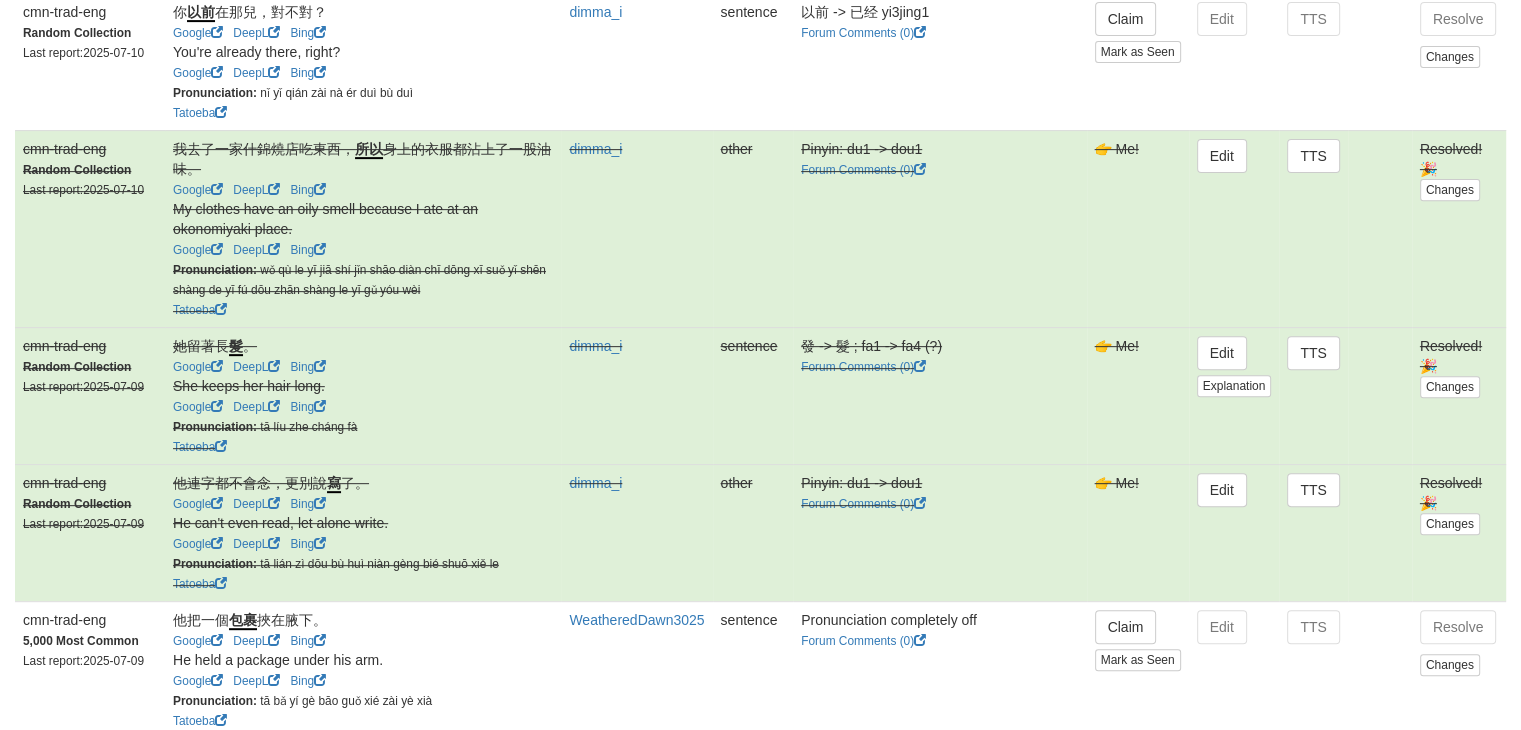 scroll, scrollTop: 767, scrollLeft: 0, axis: vertical 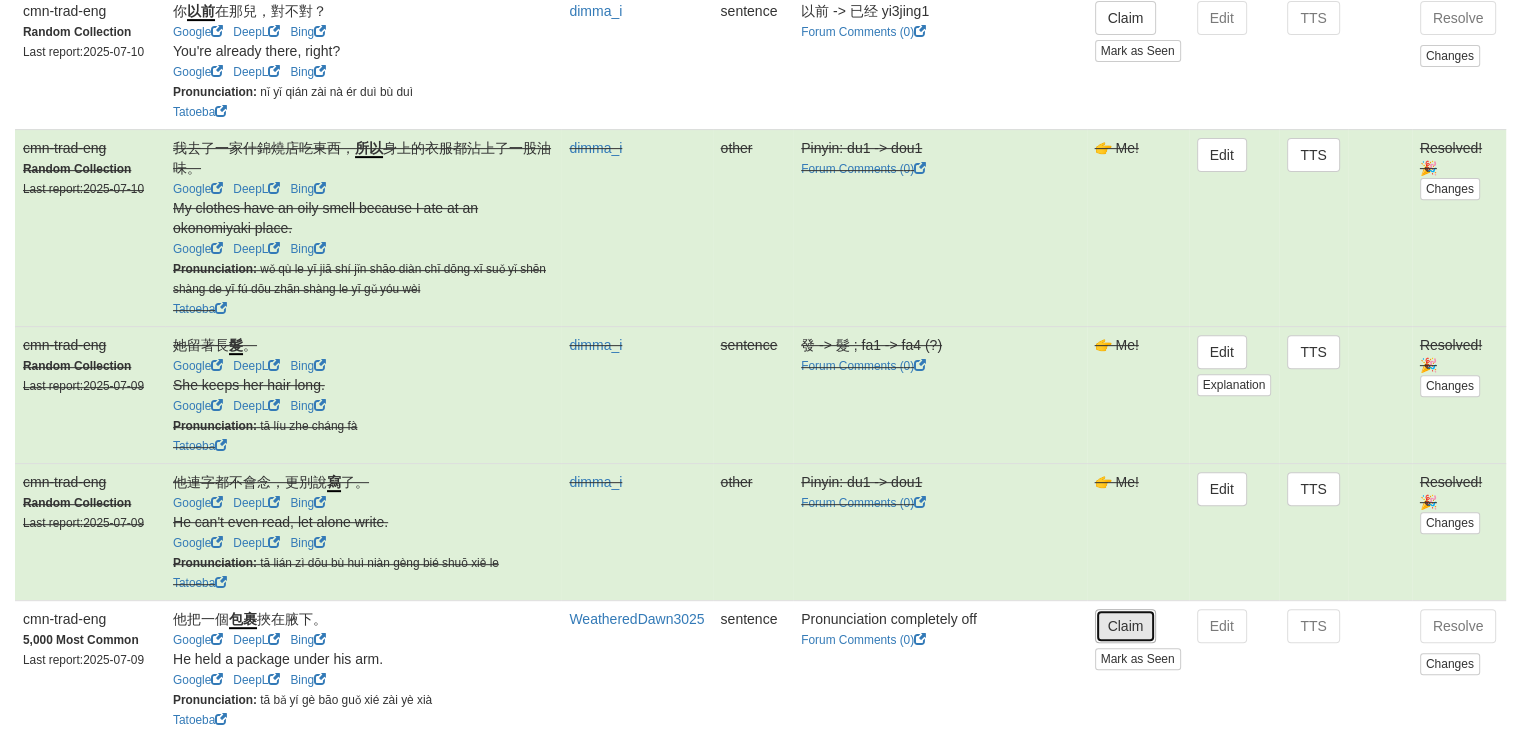 click on "Claim" at bounding box center [1126, 626] 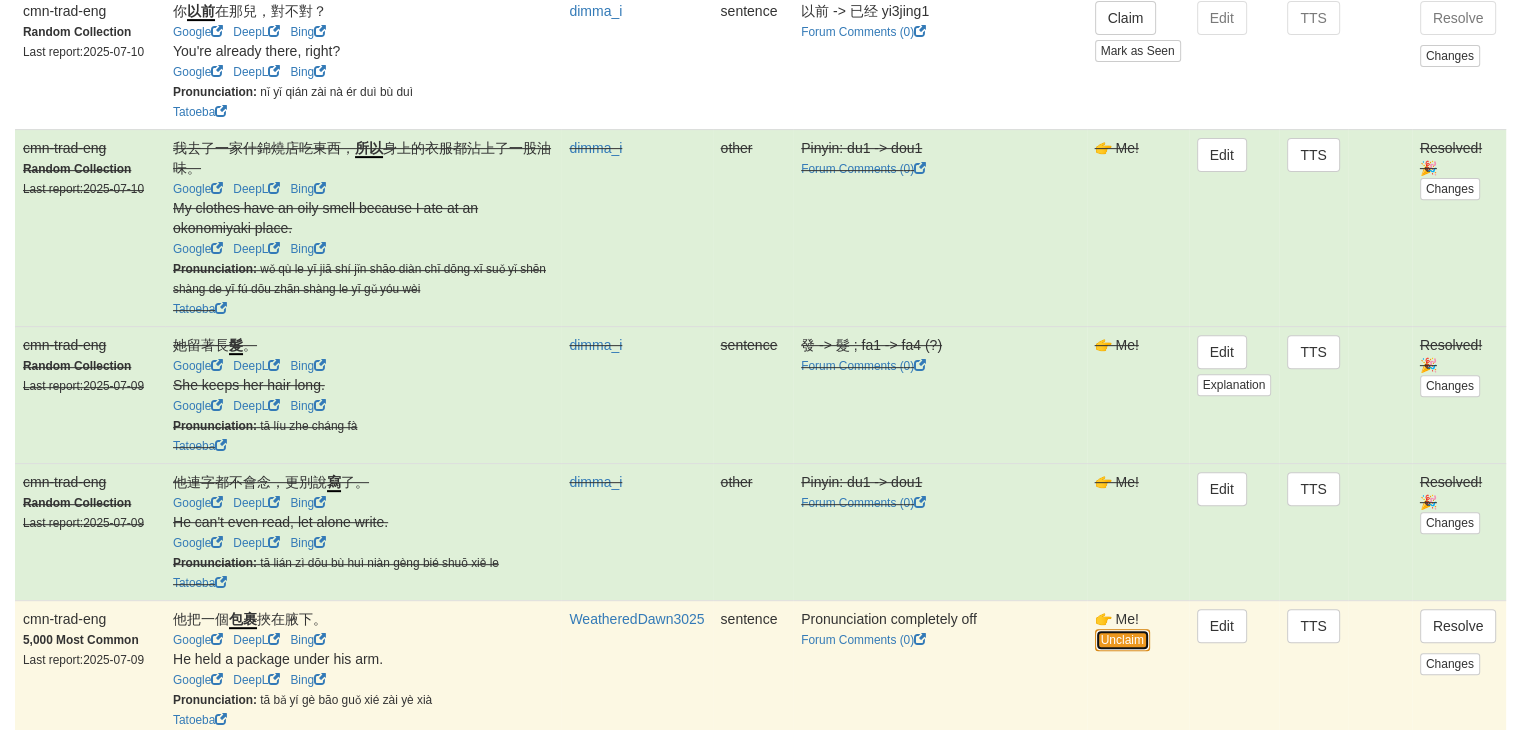 click on "Unclaim" at bounding box center [1122, 640] 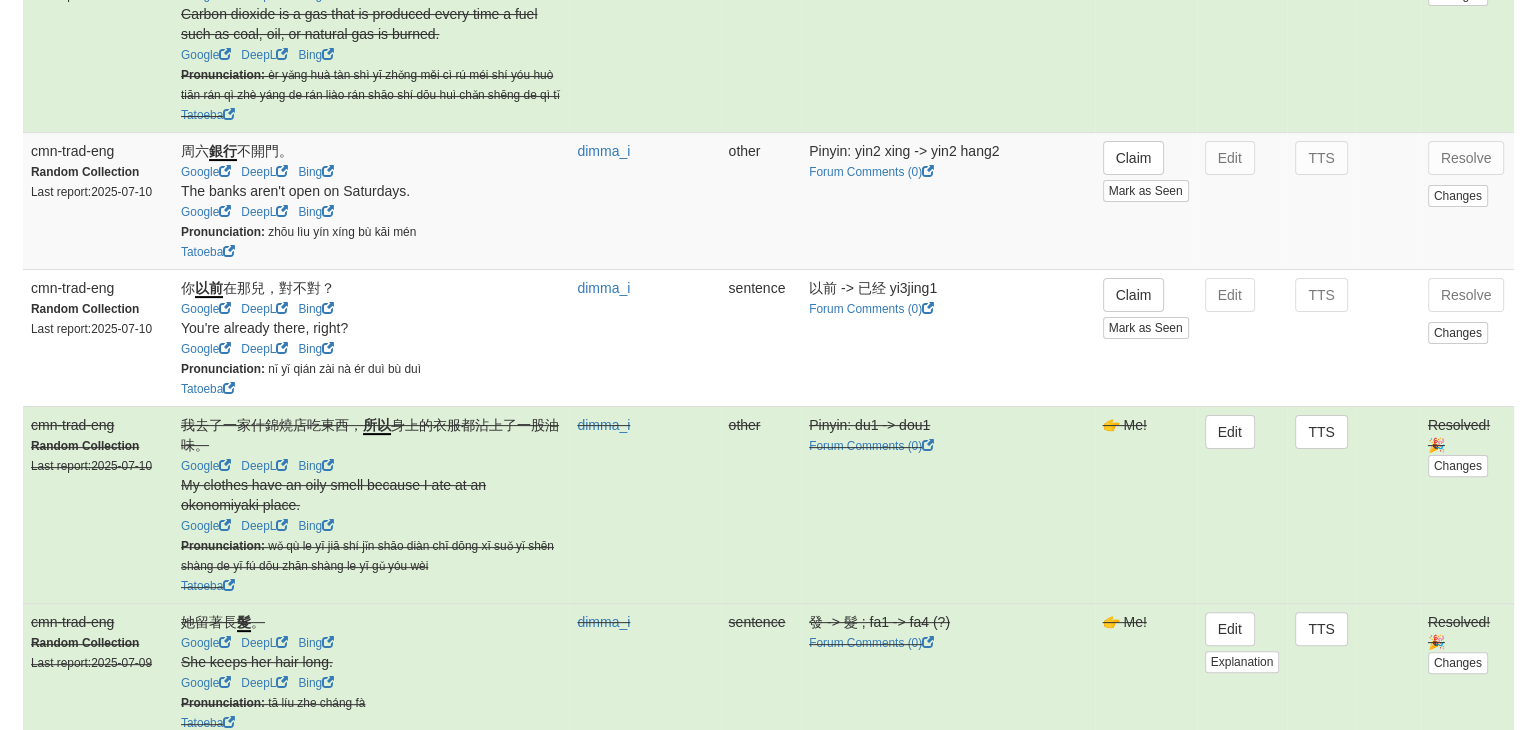 scroll, scrollTop: 479, scrollLeft: 0, axis: vertical 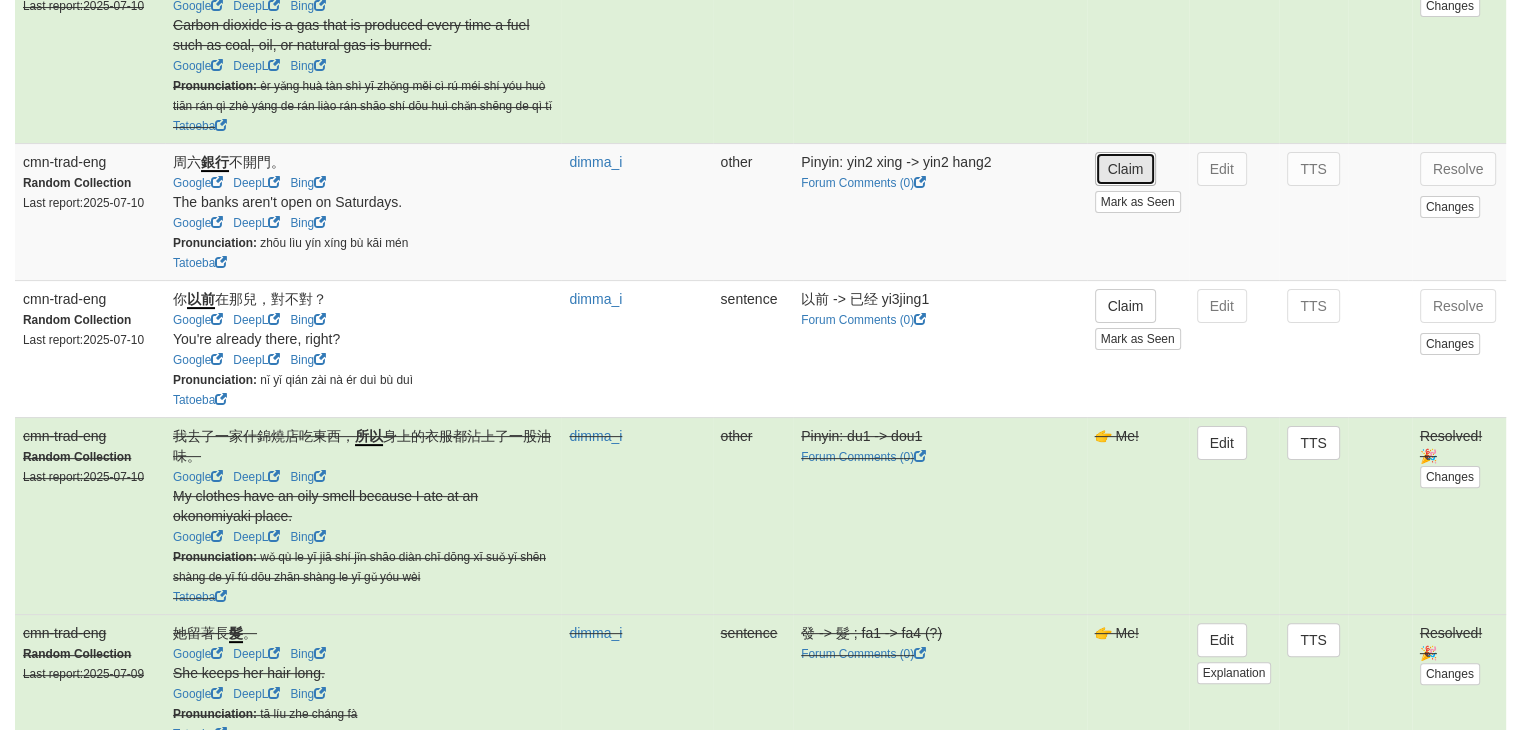 click on "Claim" at bounding box center (1126, 169) 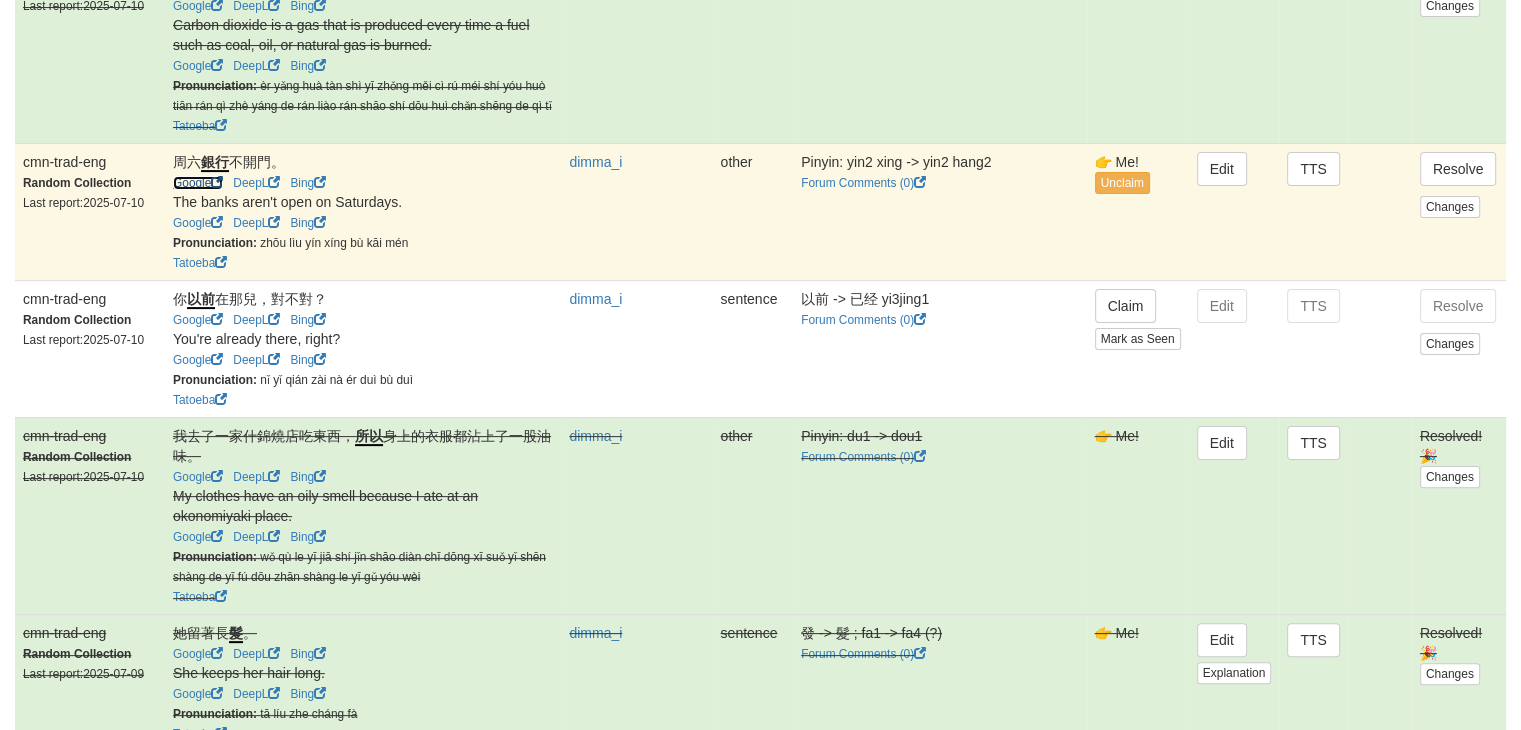 click on "Google" at bounding box center [198, 183] 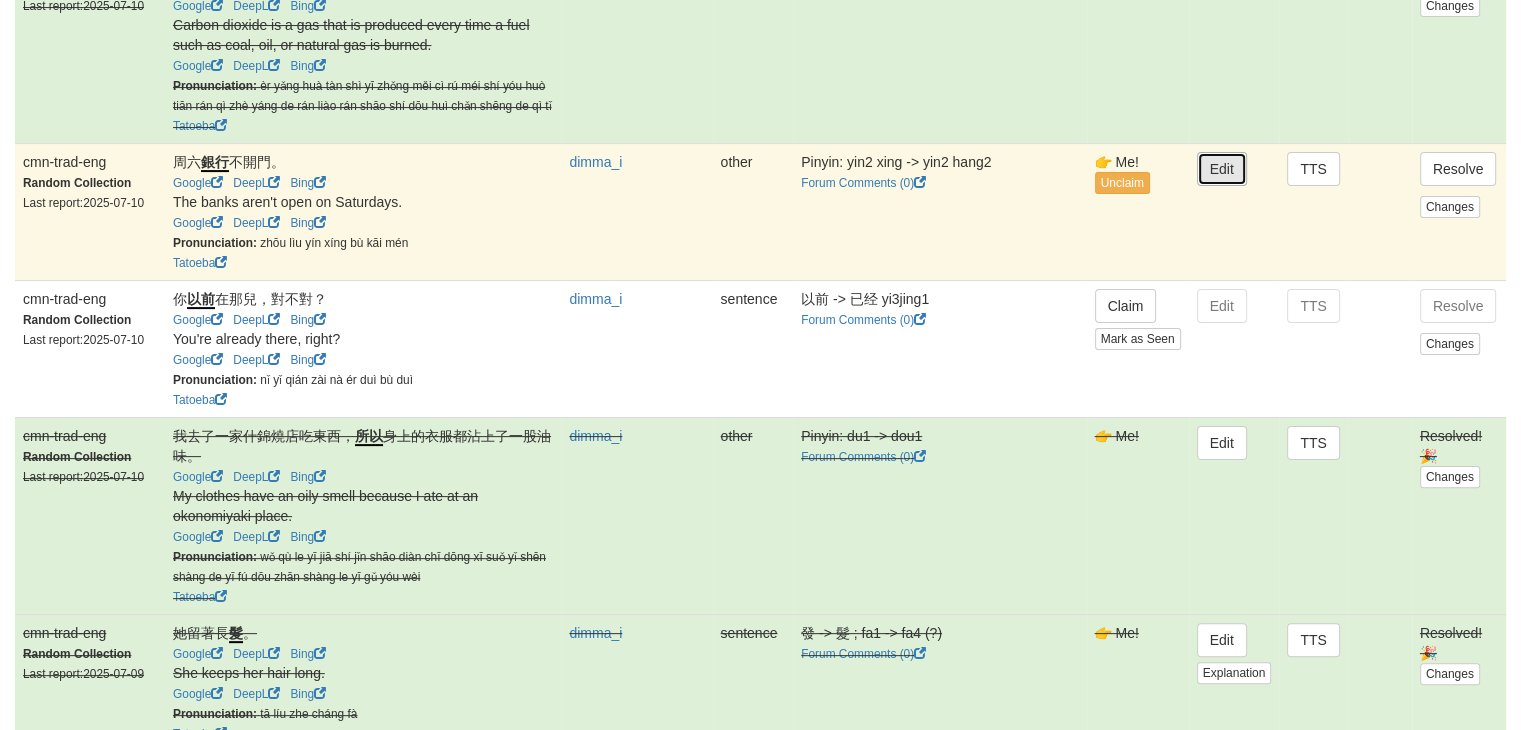 click on "Edit" at bounding box center [1222, 169] 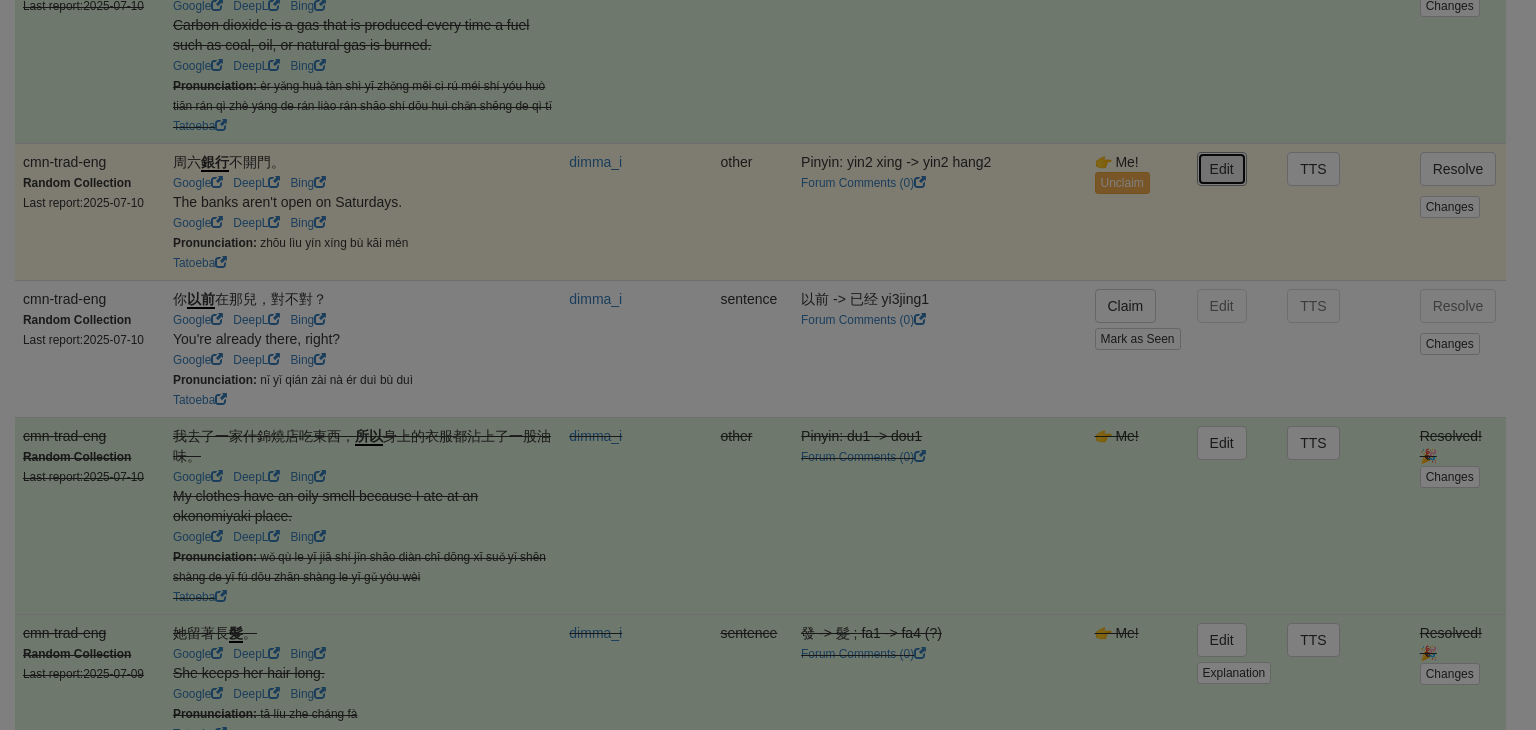 type on "**********" 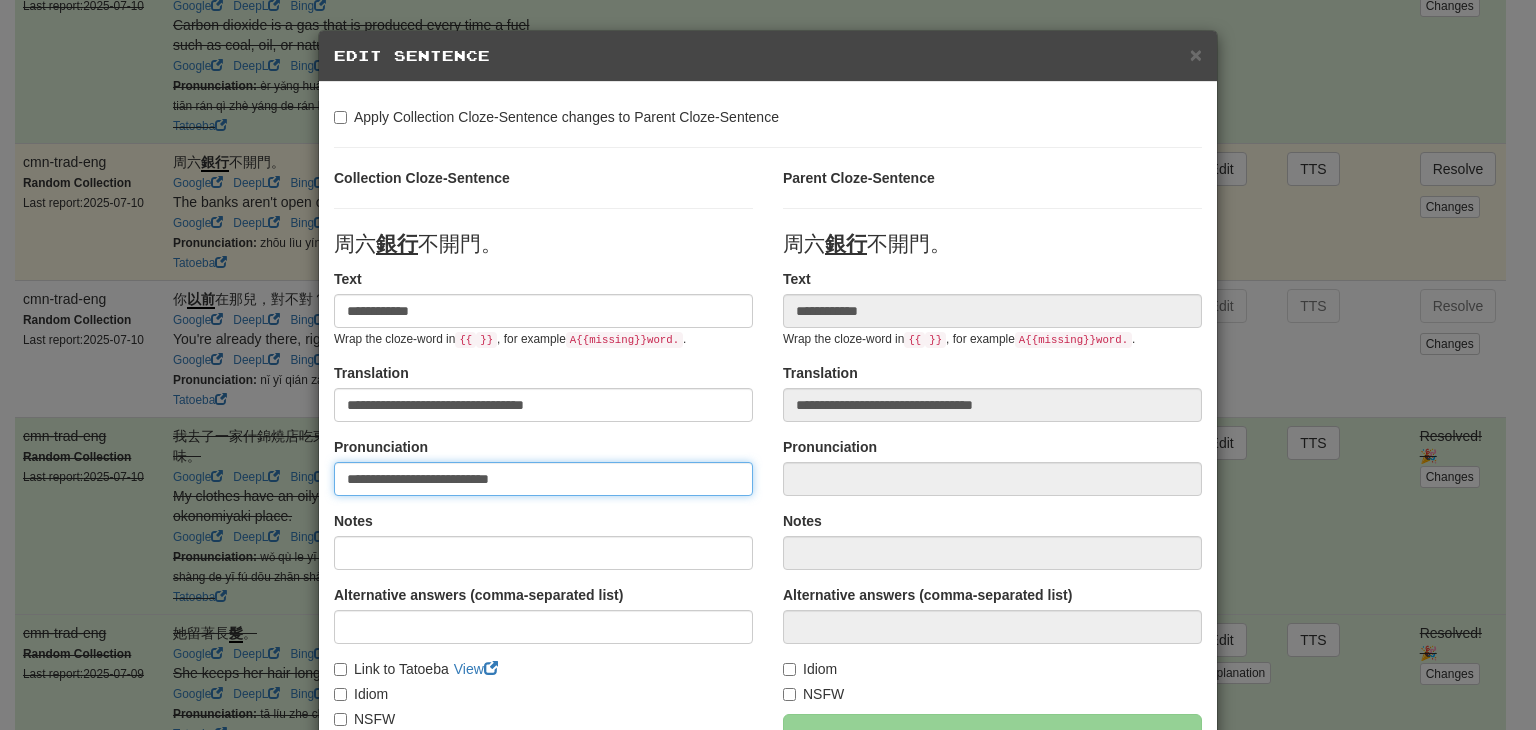 click on "**********" at bounding box center (543, 479) 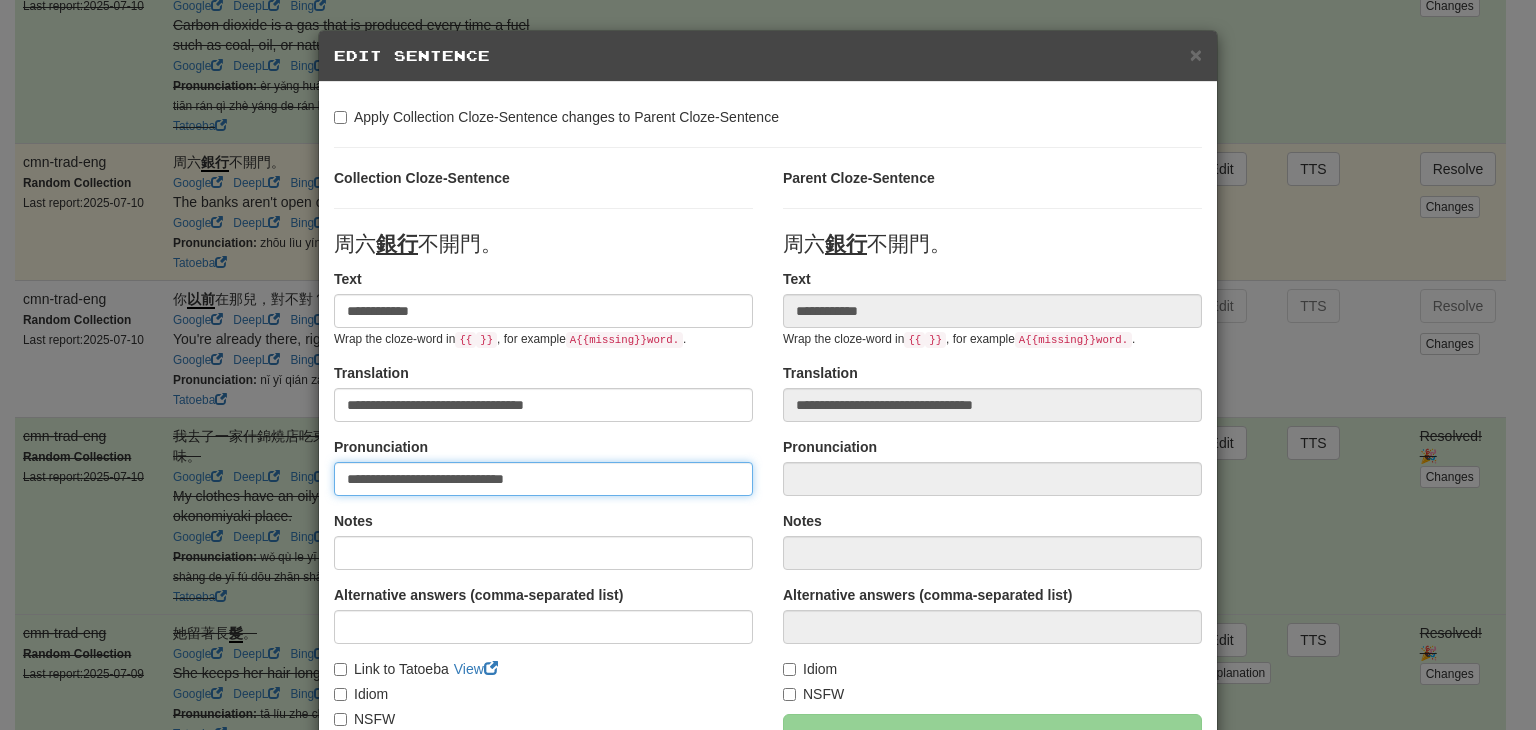 click on "**********" at bounding box center (543, 479) 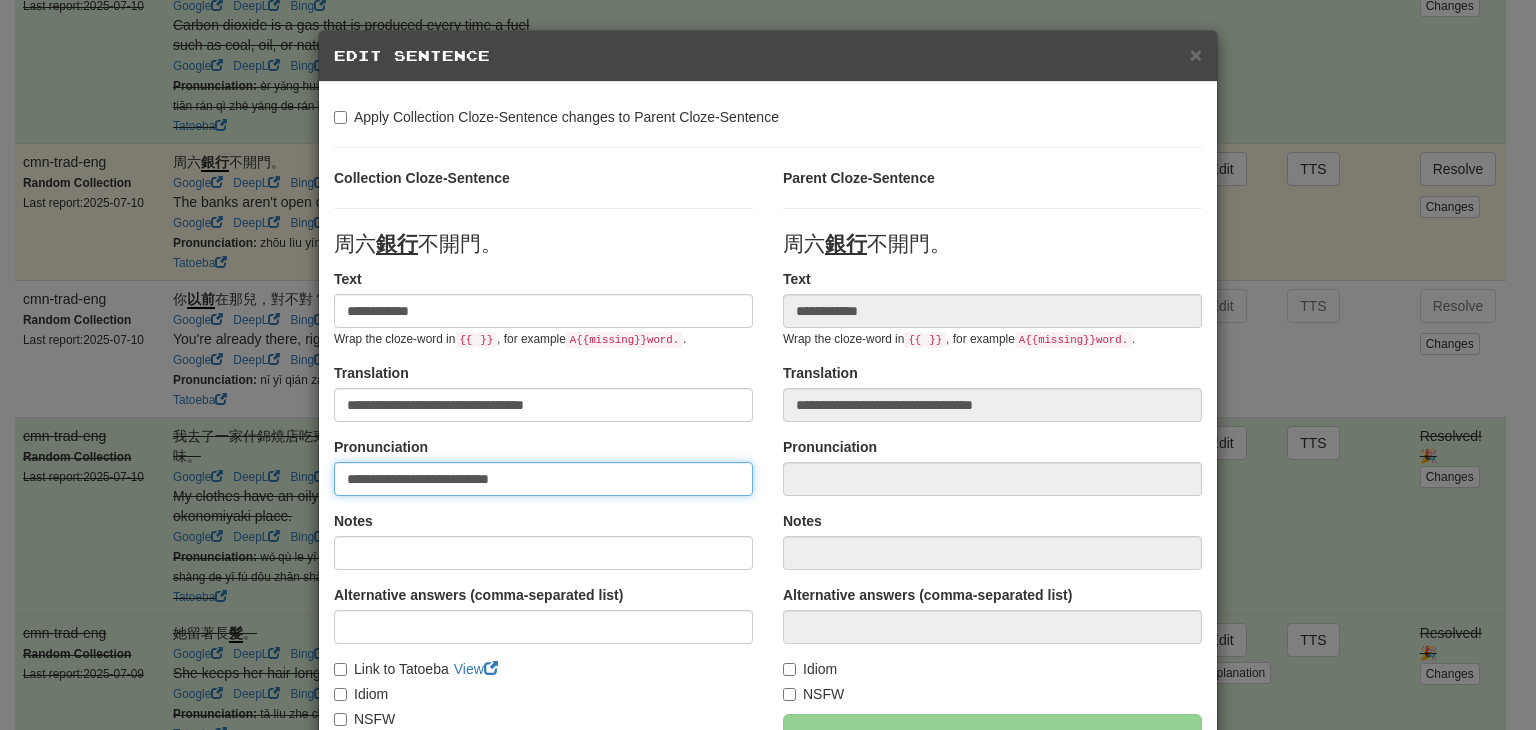 scroll, scrollTop: 94, scrollLeft: 0, axis: vertical 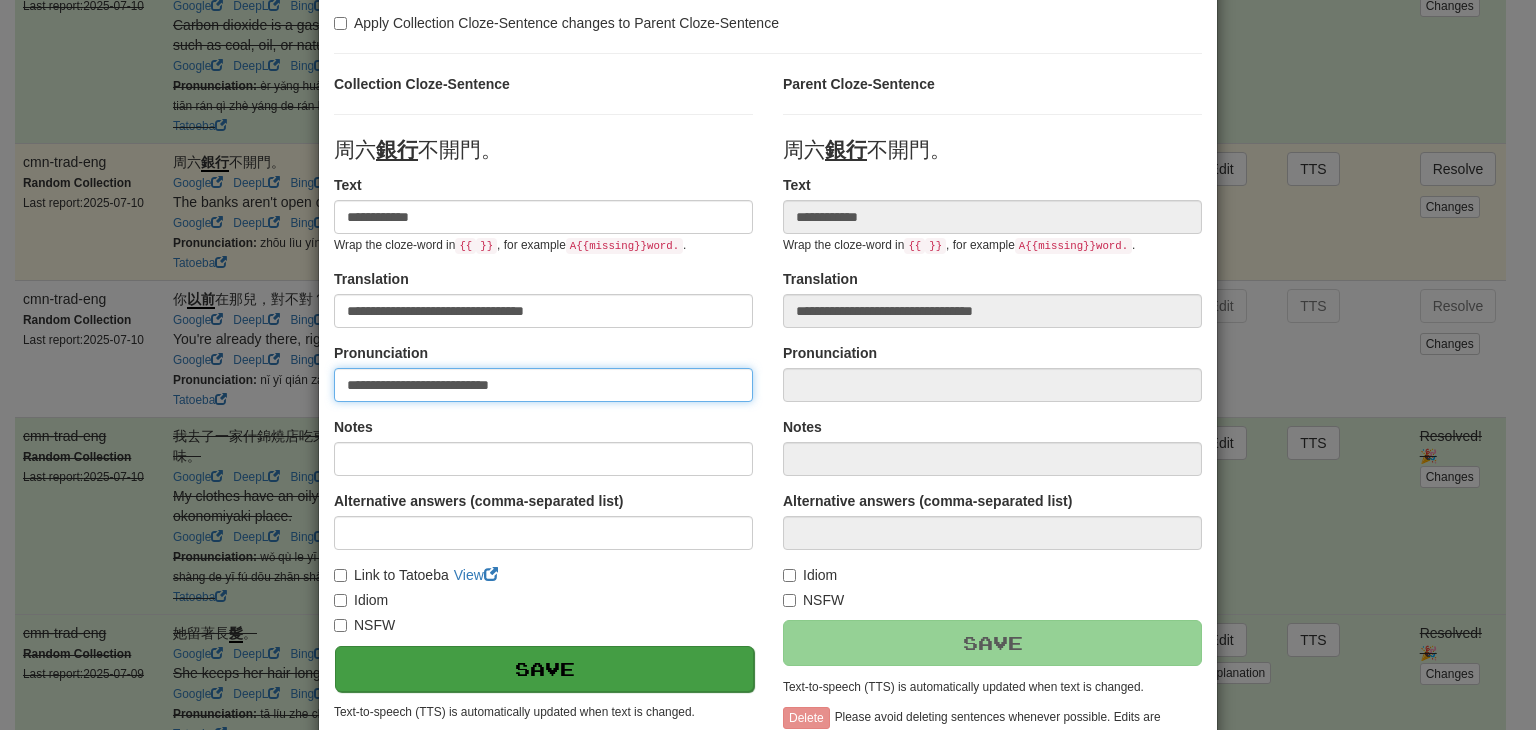 type on "**********" 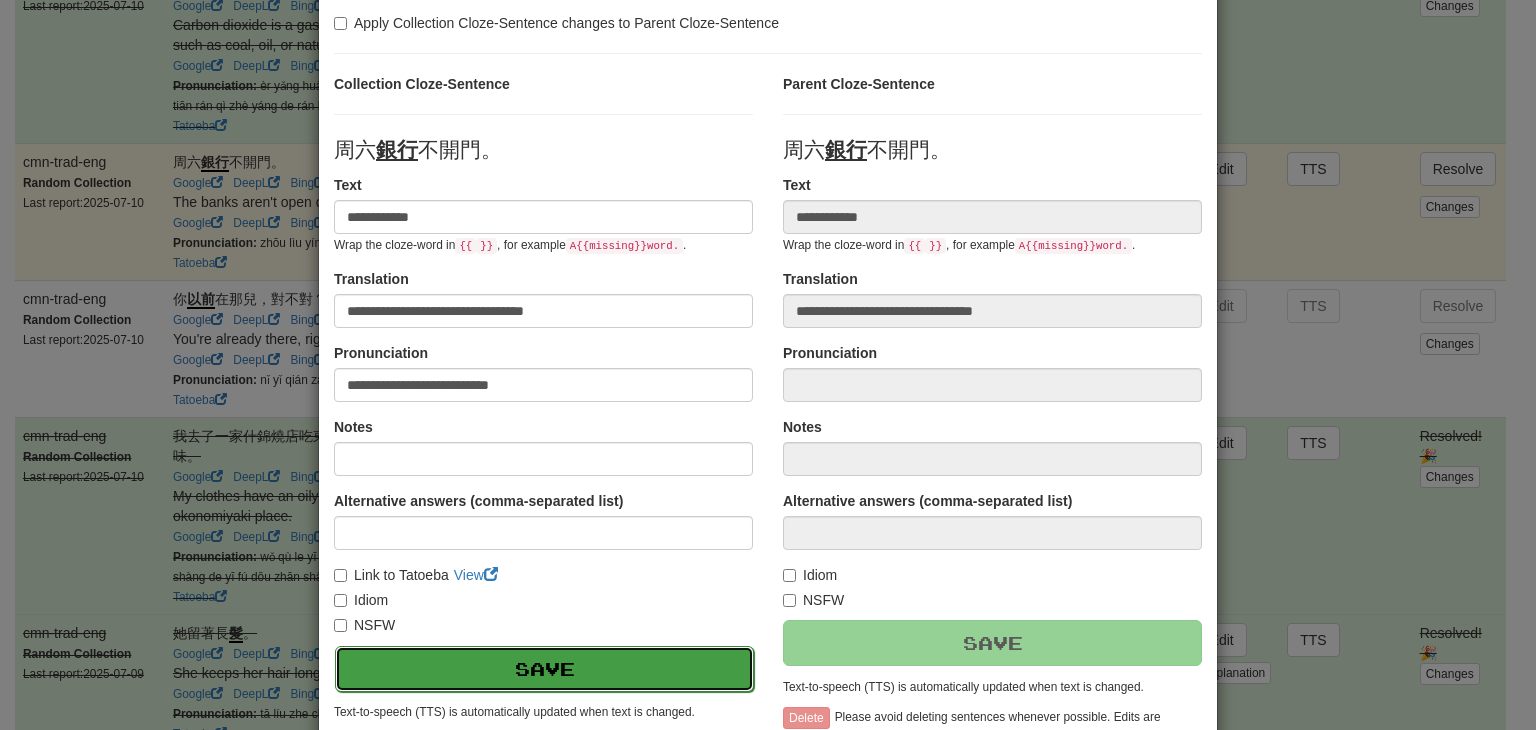 click on "Save" at bounding box center (544, 669) 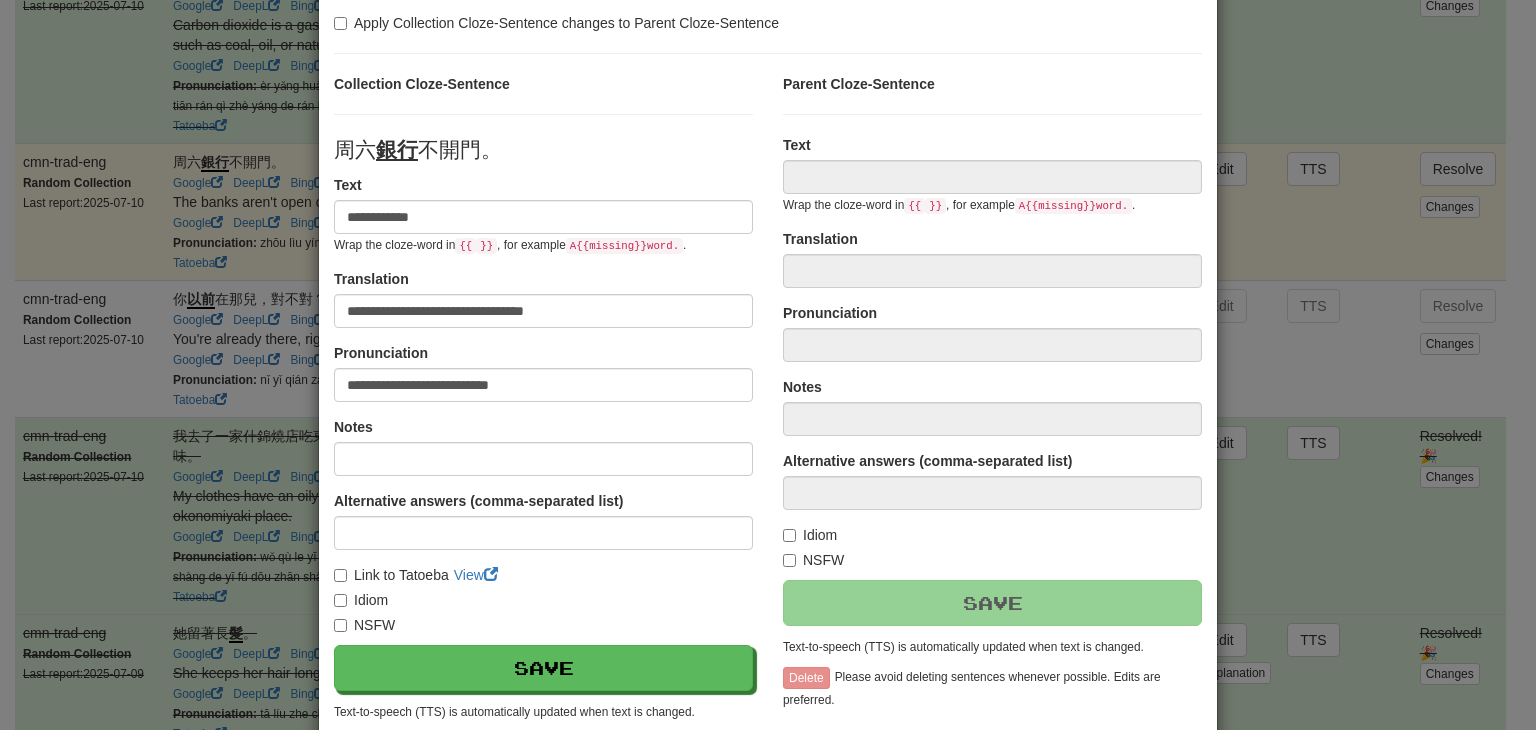 type on "**********" 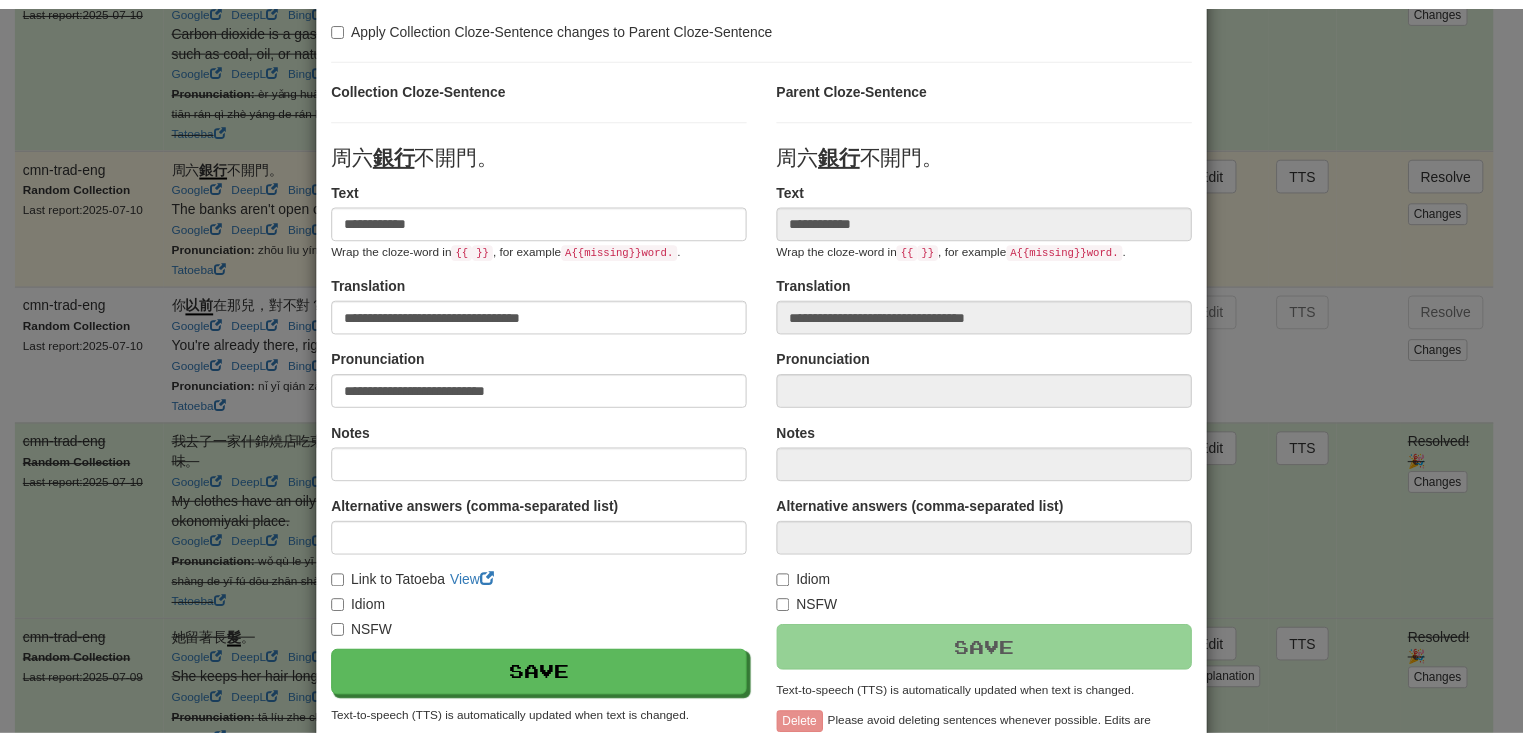 scroll, scrollTop: 246, scrollLeft: 0, axis: vertical 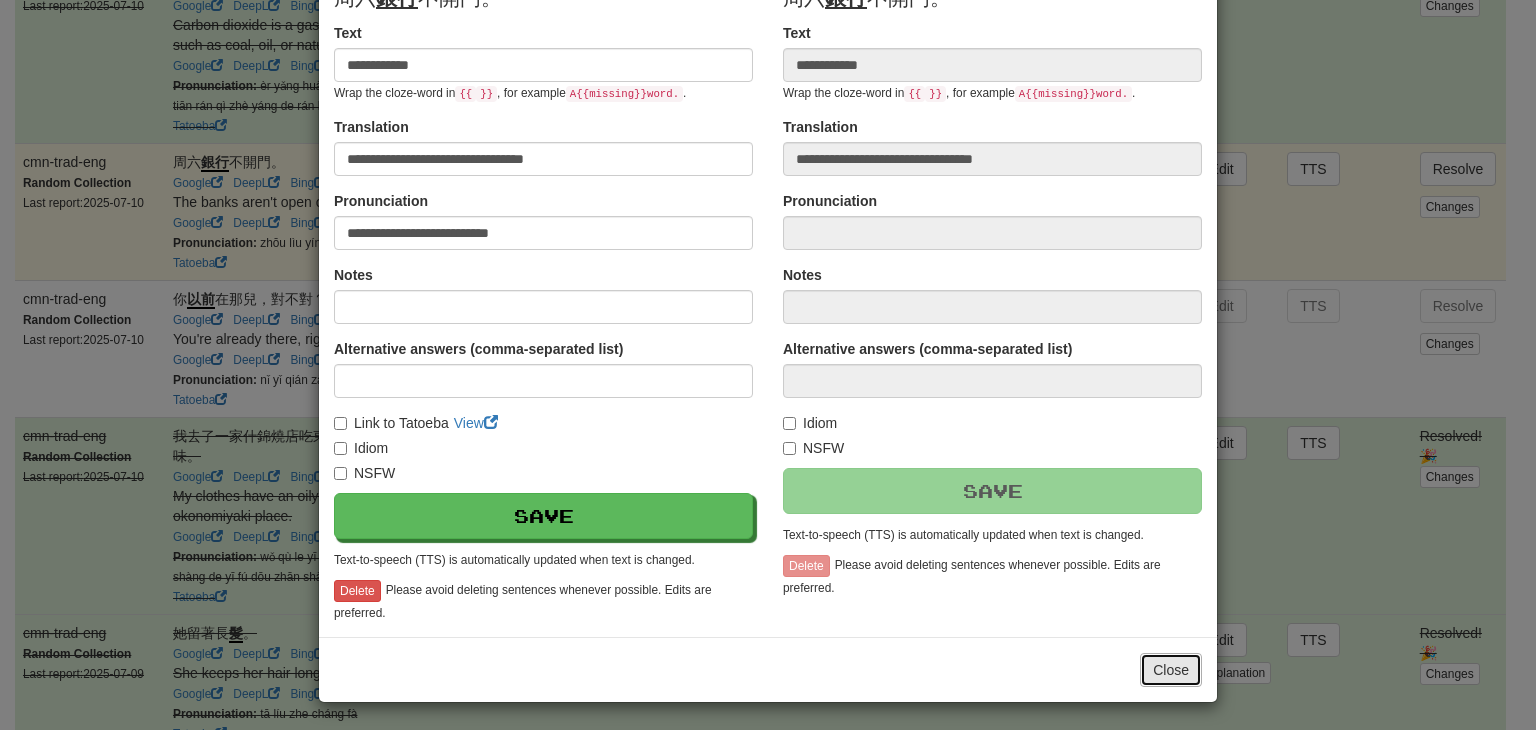 click on "Close" at bounding box center (1171, 670) 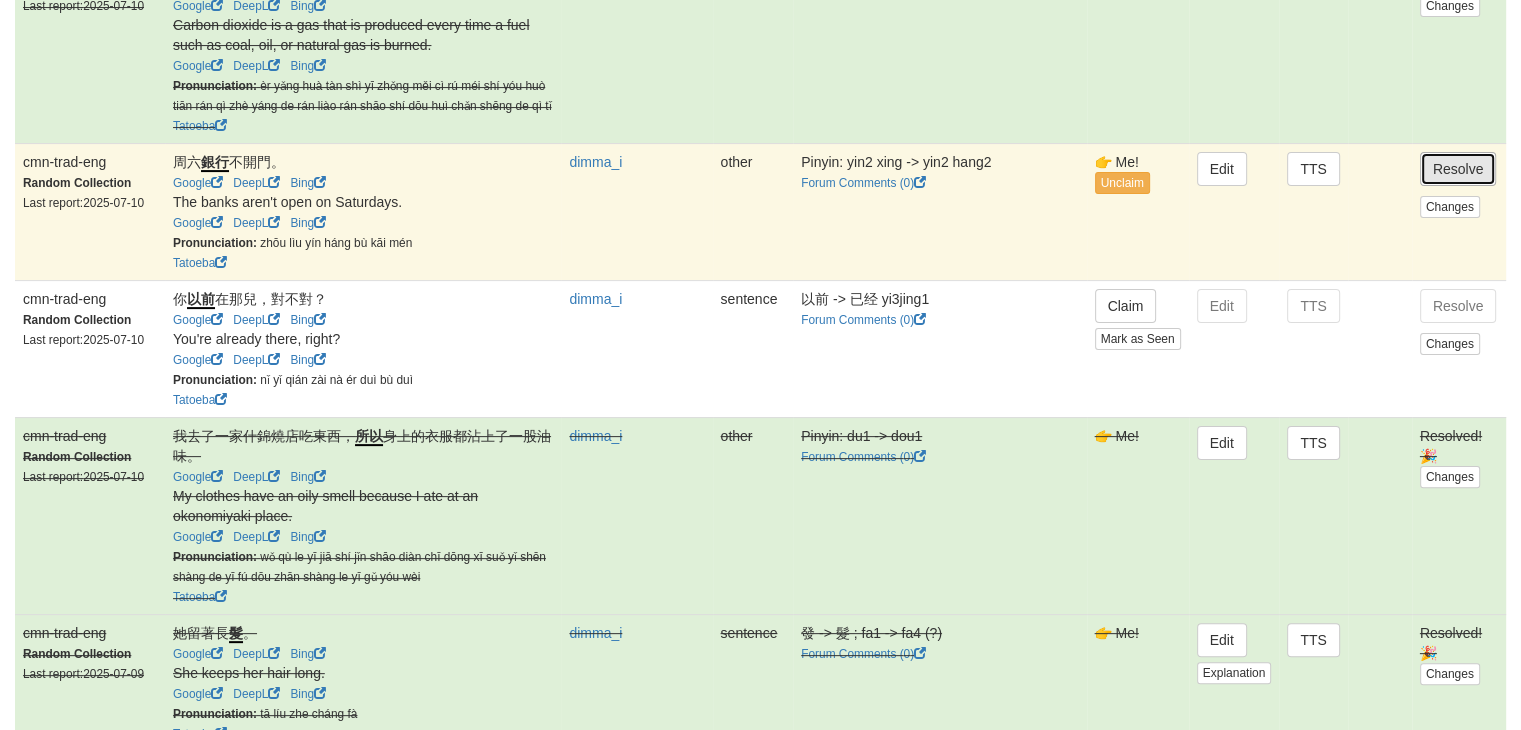 click on "Resolve" at bounding box center (1458, 169) 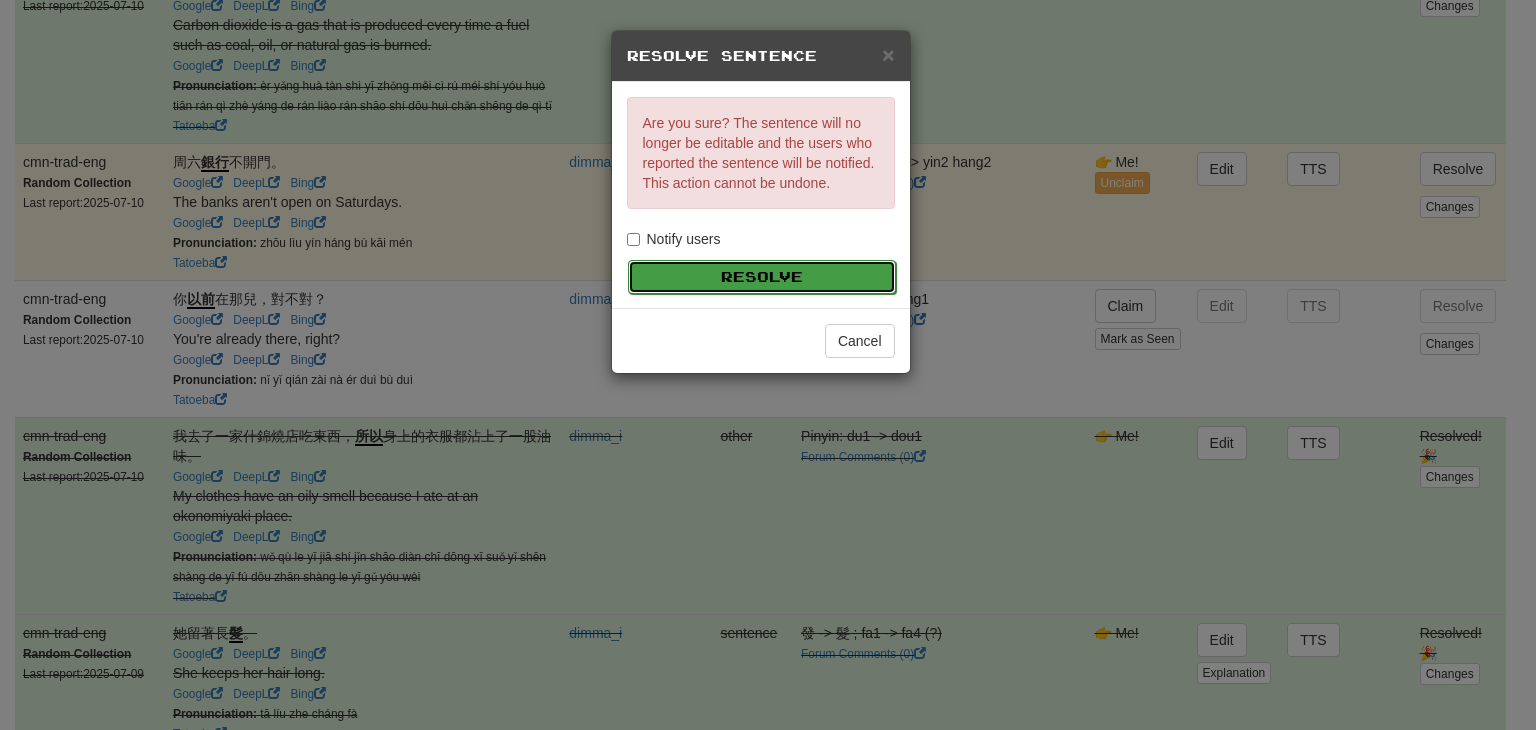 click on "Resolve" at bounding box center (762, 277) 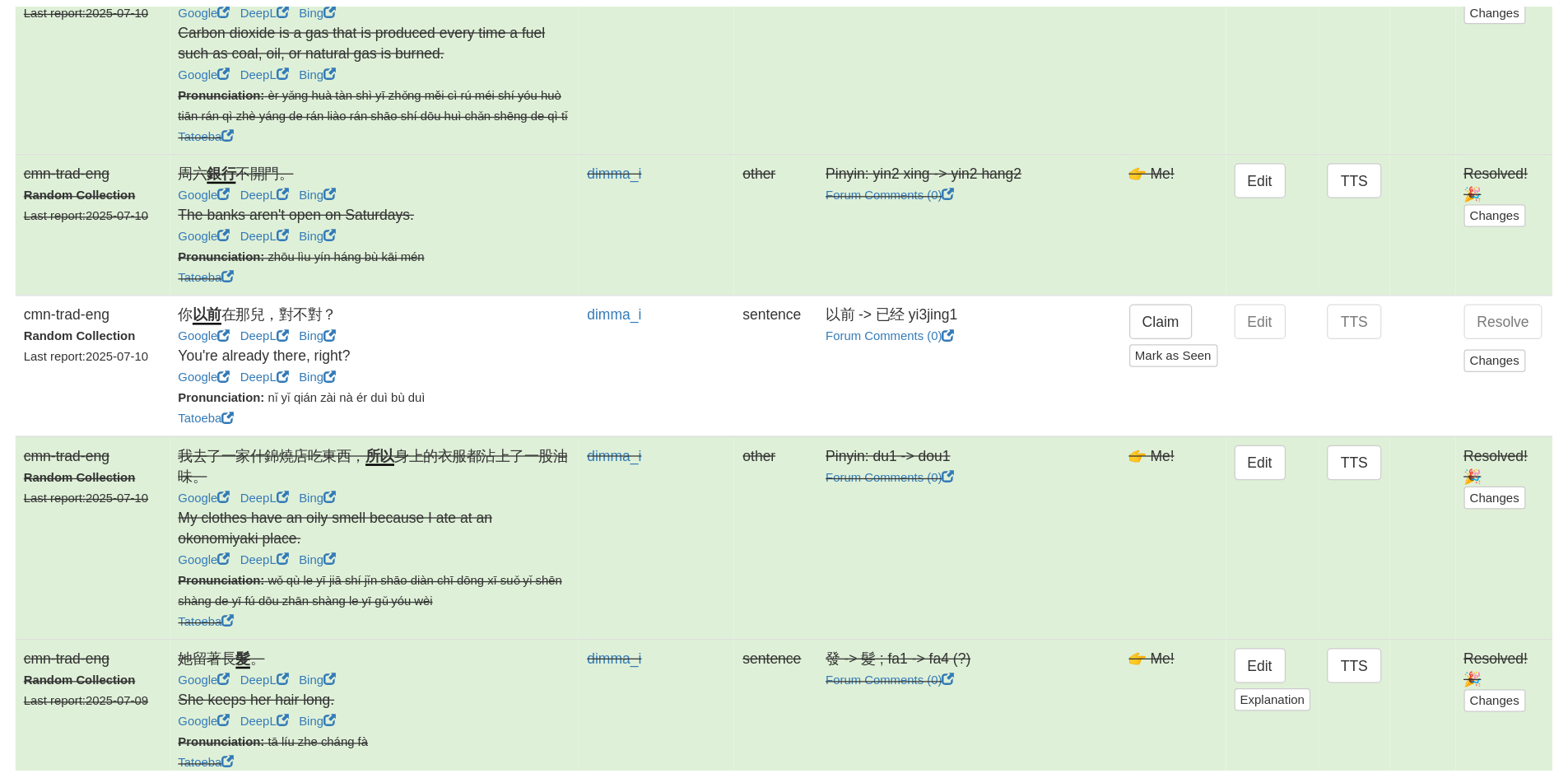 scroll, scrollTop: 394, scrollLeft: 0, axis: vertical 